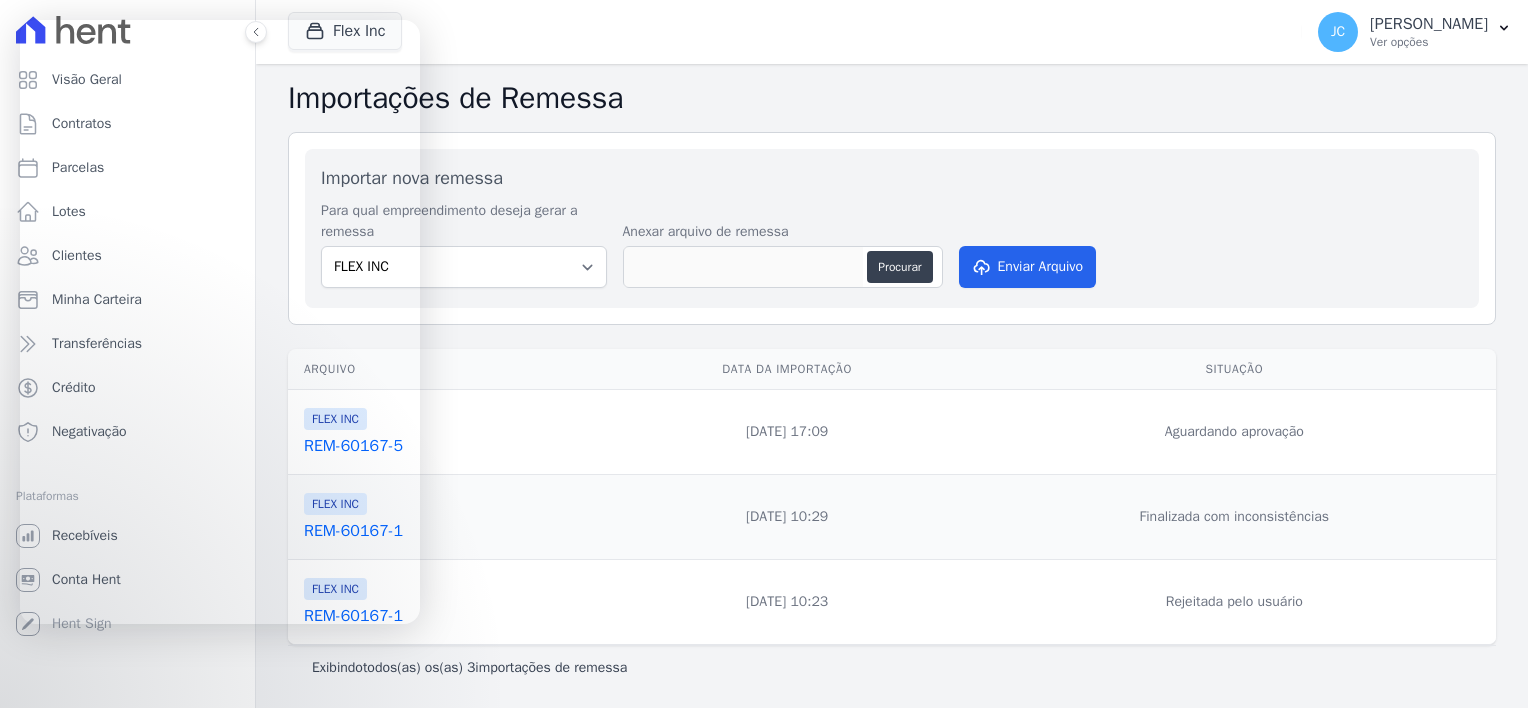 scroll, scrollTop: 0, scrollLeft: 0, axis: both 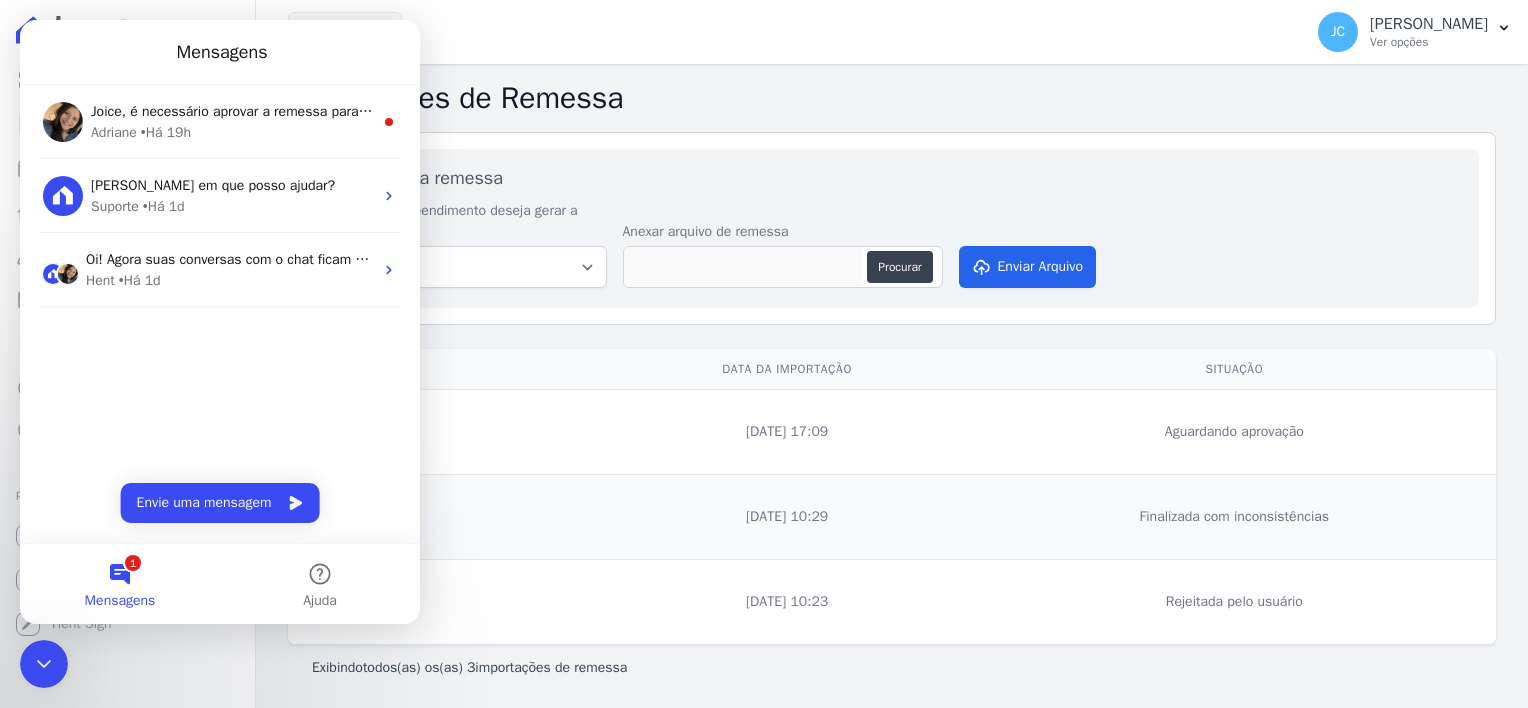 click on "1 Mensagens" at bounding box center [120, 584] 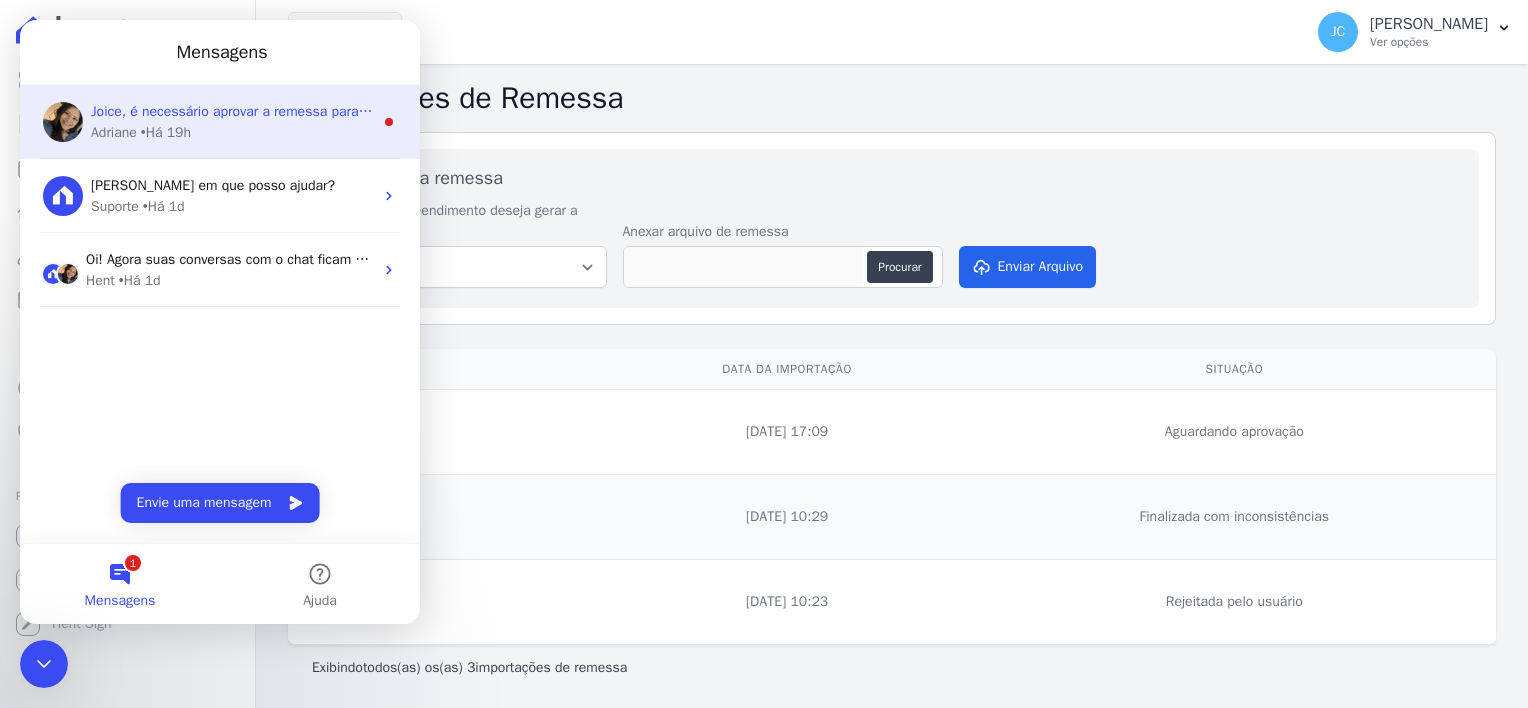 click on "Adriane" at bounding box center [114, 132] 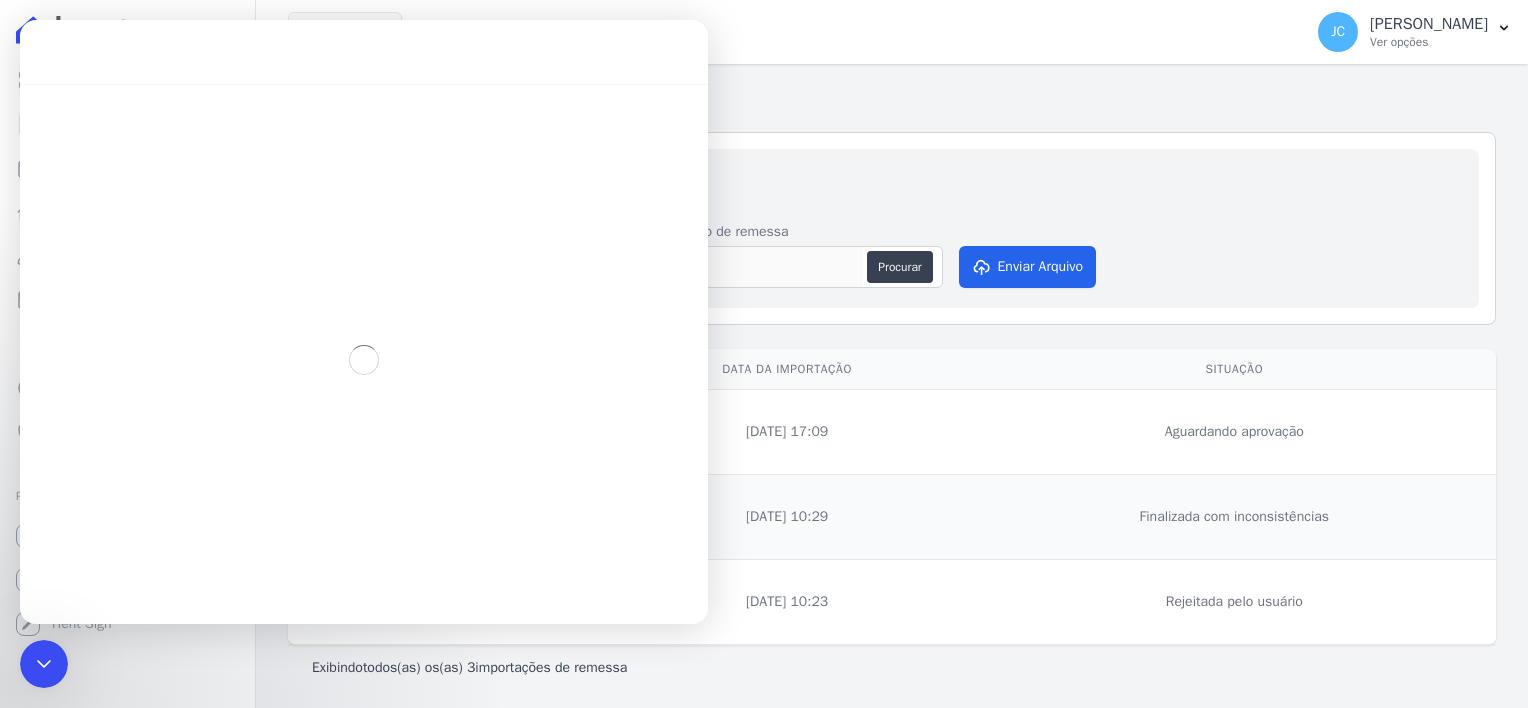 scroll, scrollTop: 3, scrollLeft: 0, axis: vertical 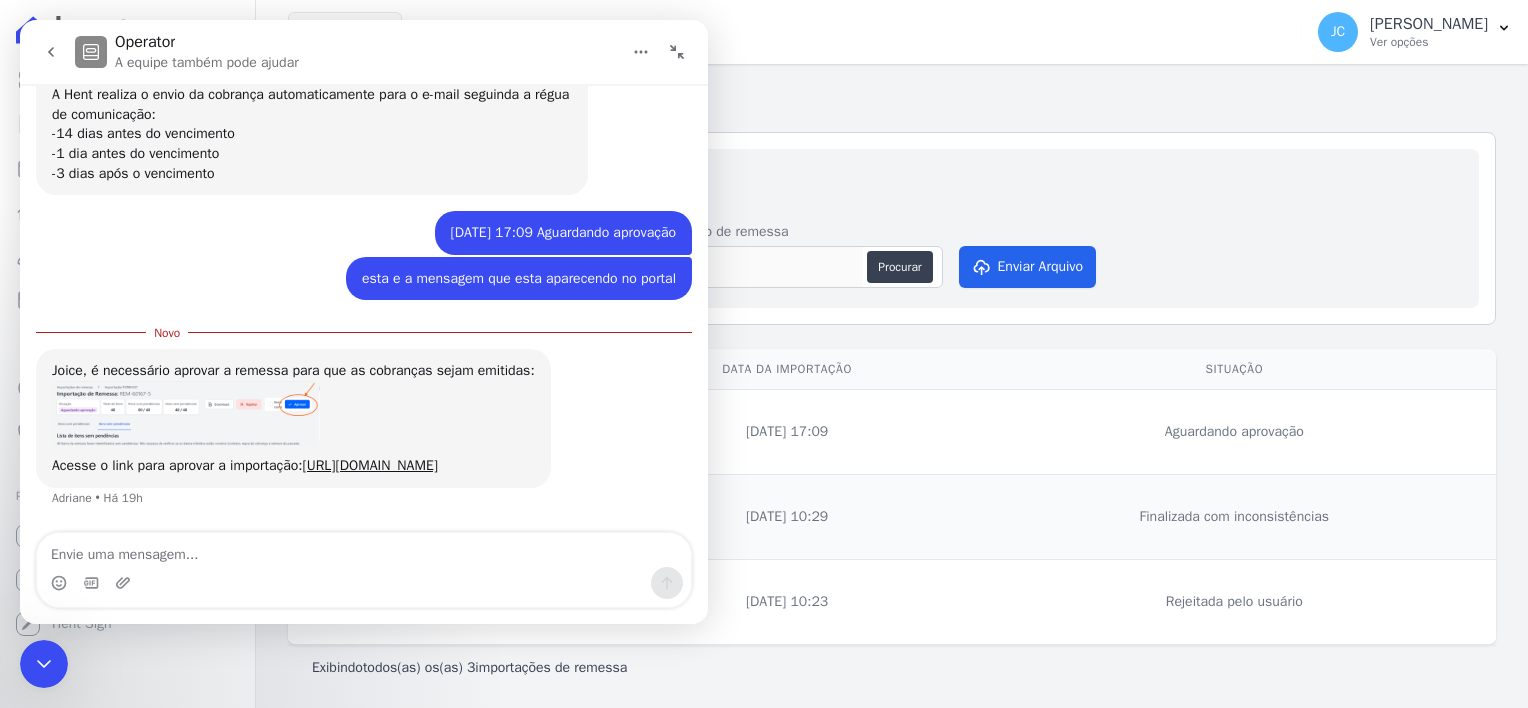 click at bounding box center [364, 550] 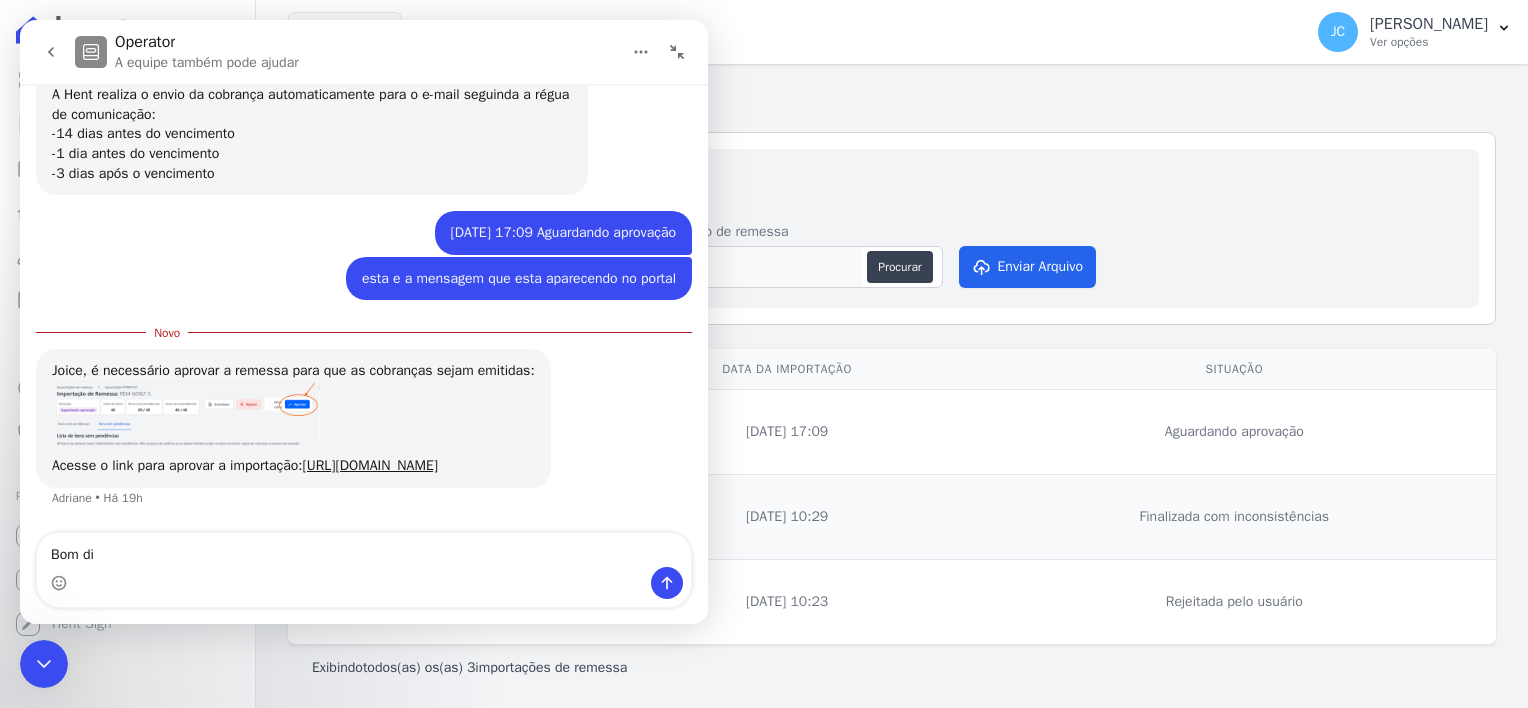type on "Bom dia" 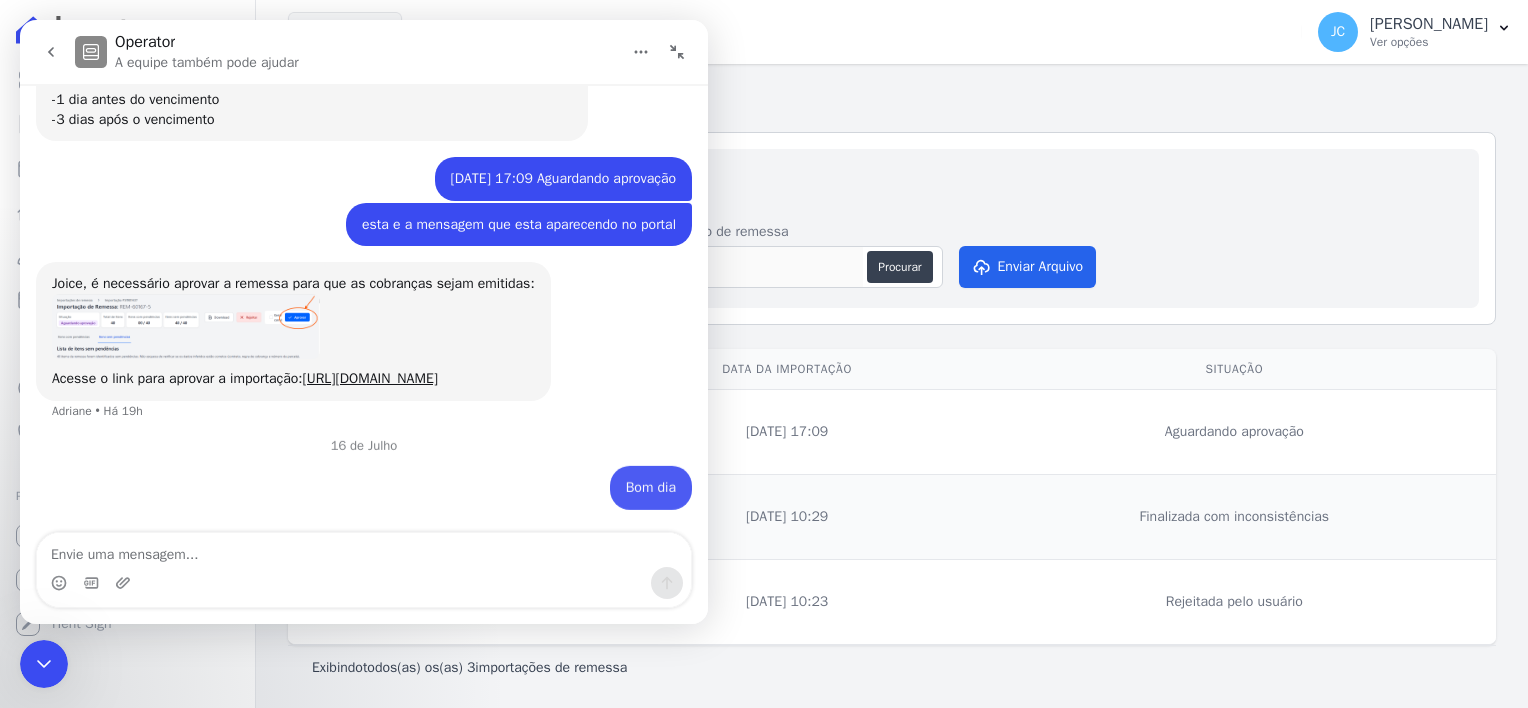 scroll, scrollTop: 800, scrollLeft: 0, axis: vertical 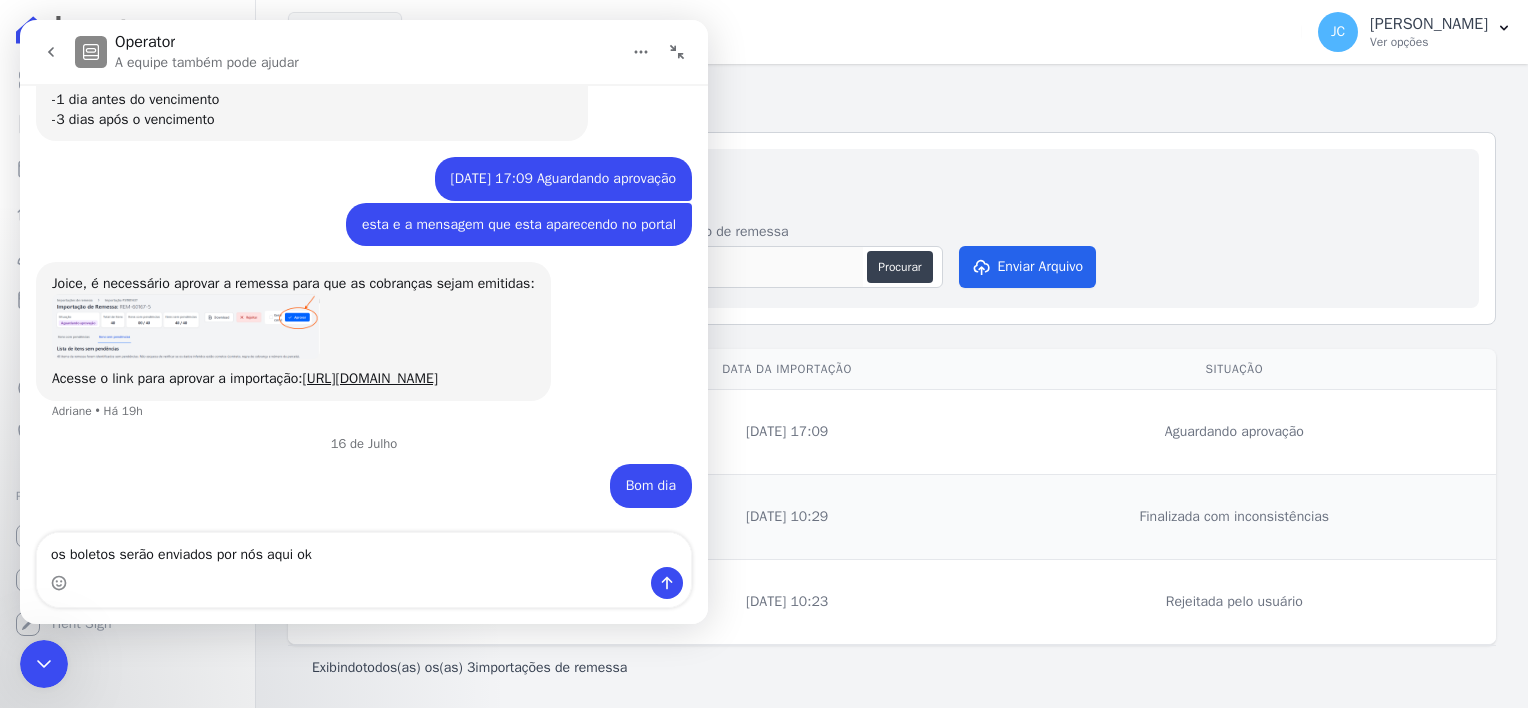 type on "os boletos serão enviados por nós aqui ok?" 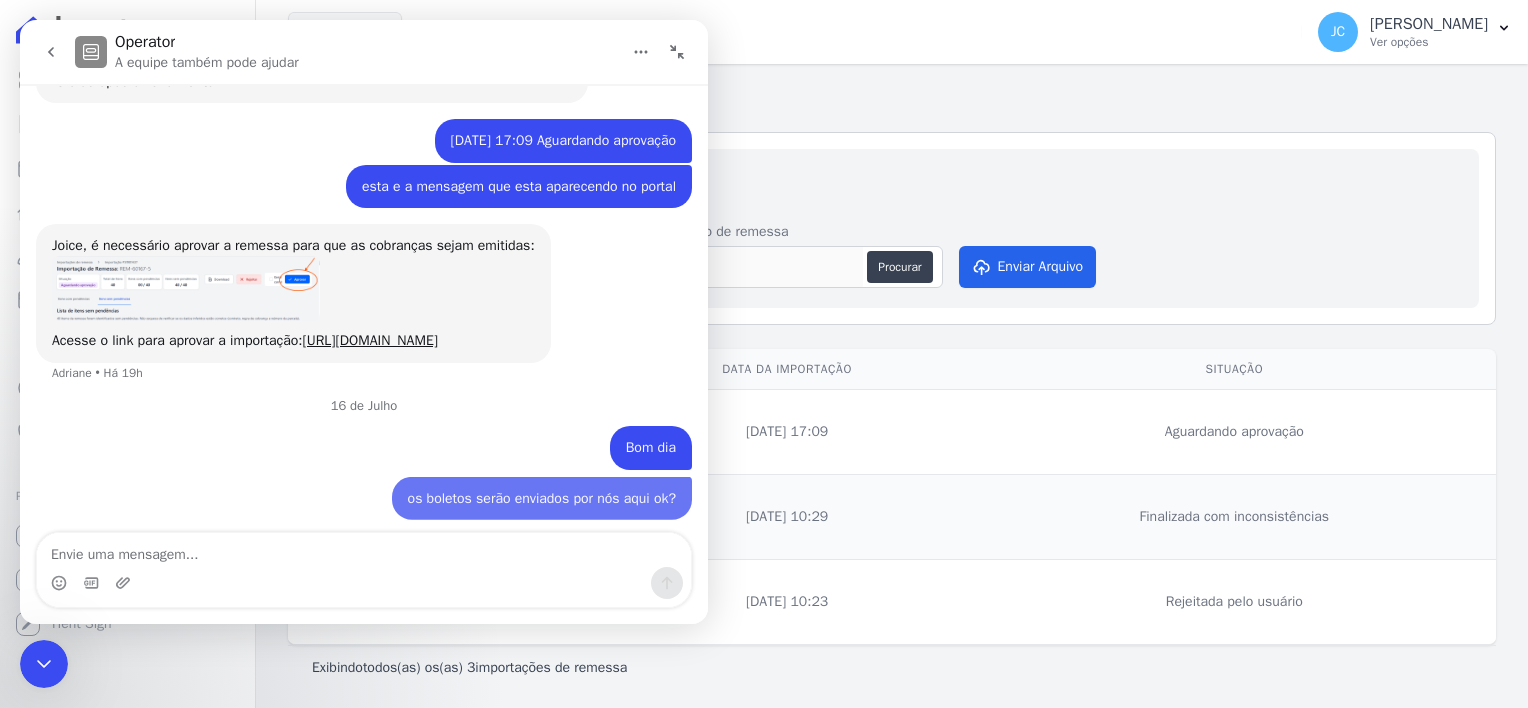 scroll, scrollTop: 845, scrollLeft: 0, axis: vertical 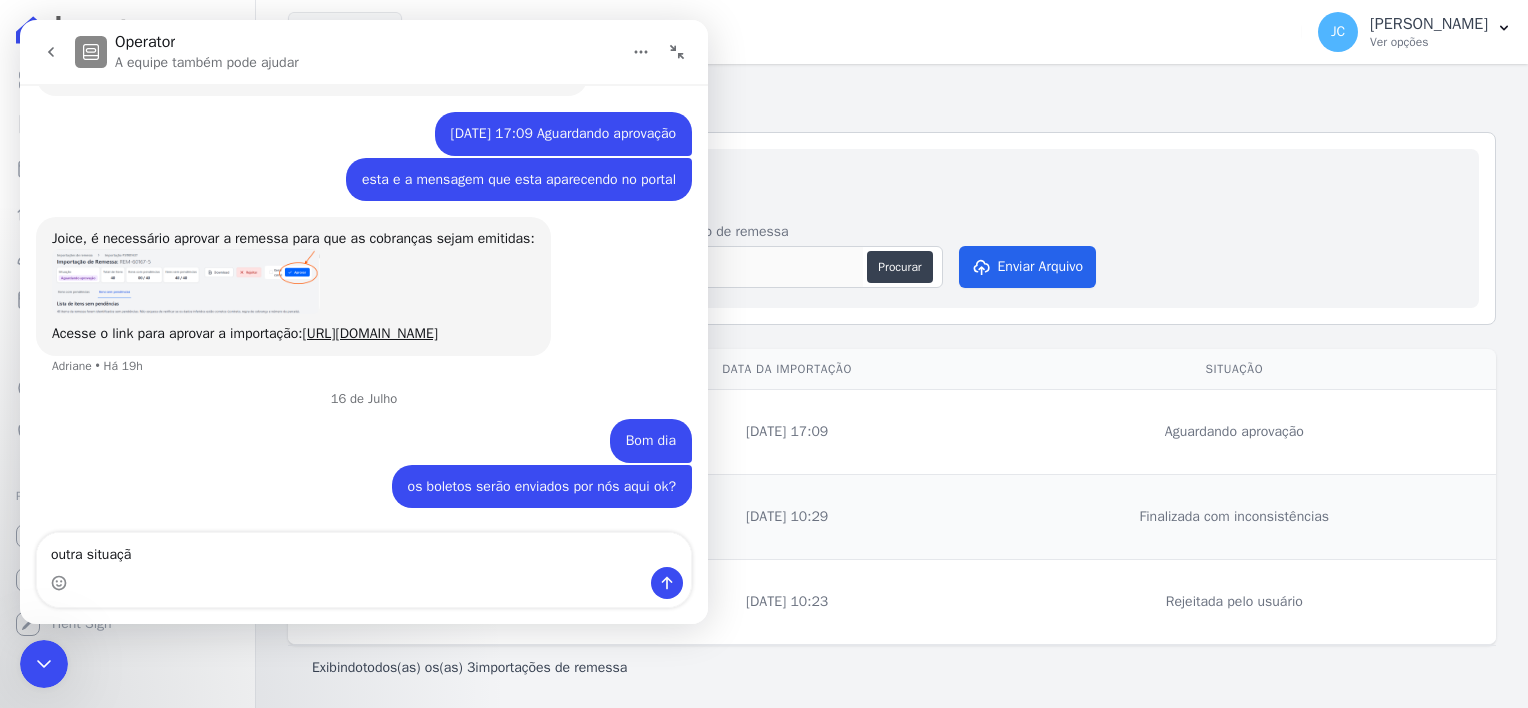 type on "outra situação" 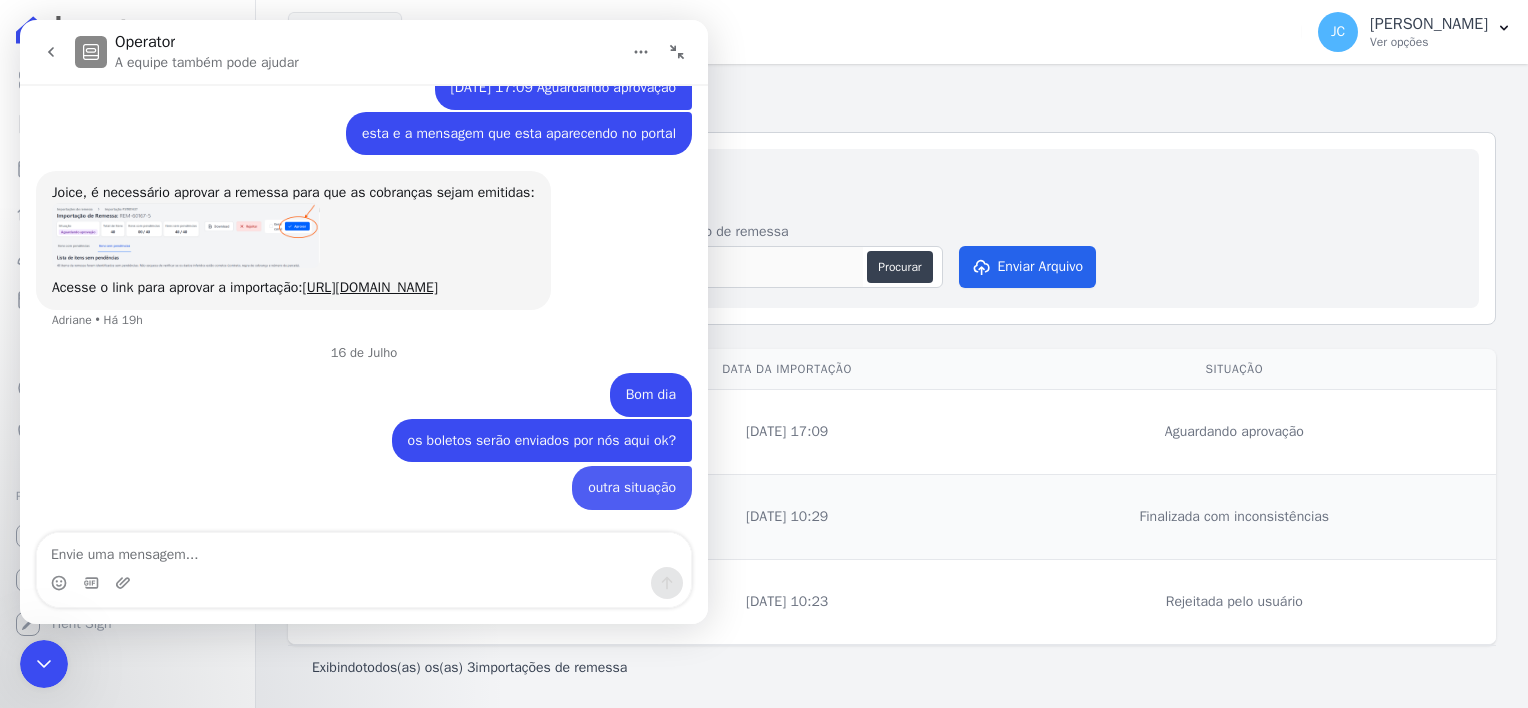 scroll, scrollTop: 891, scrollLeft: 0, axis: vertical 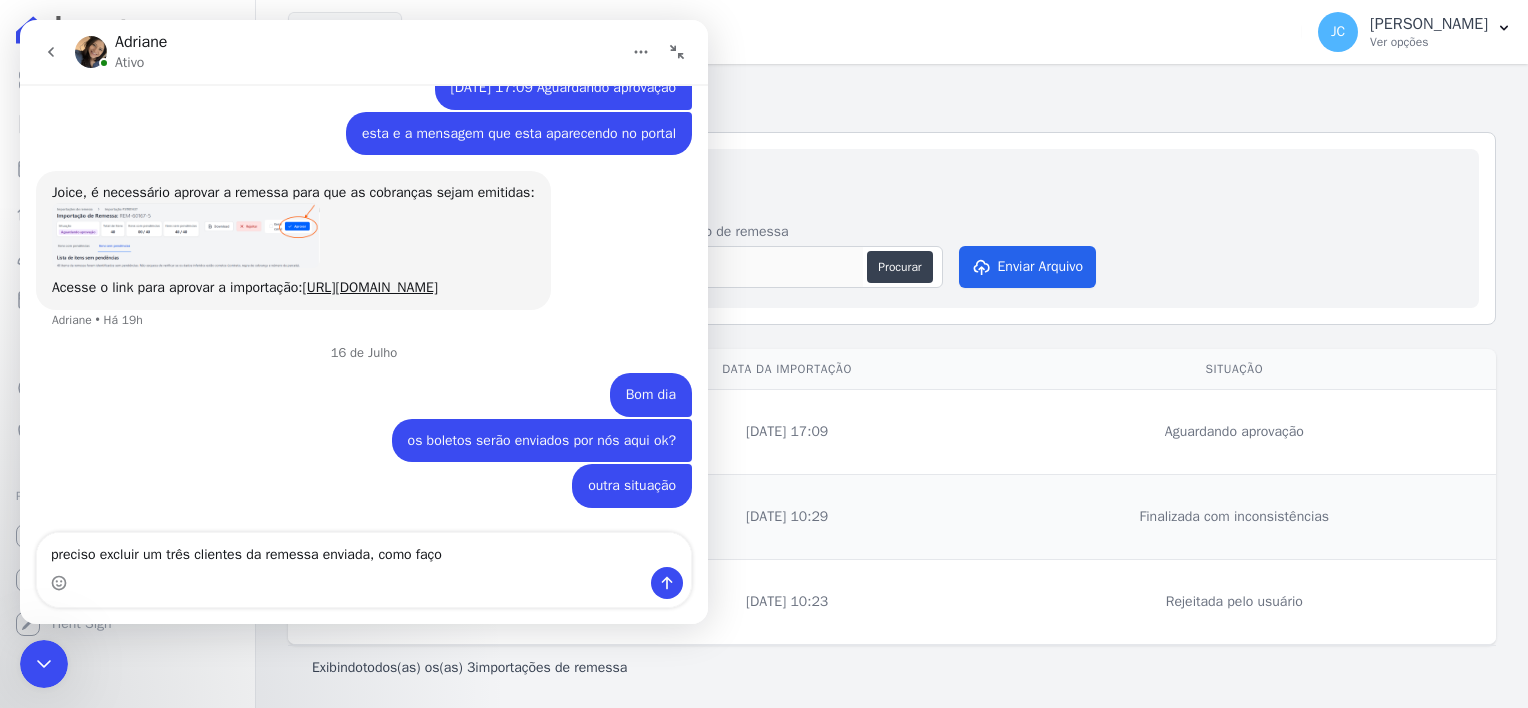 type on "preciso excluir um três clientes da remessa enviada, como faço?" 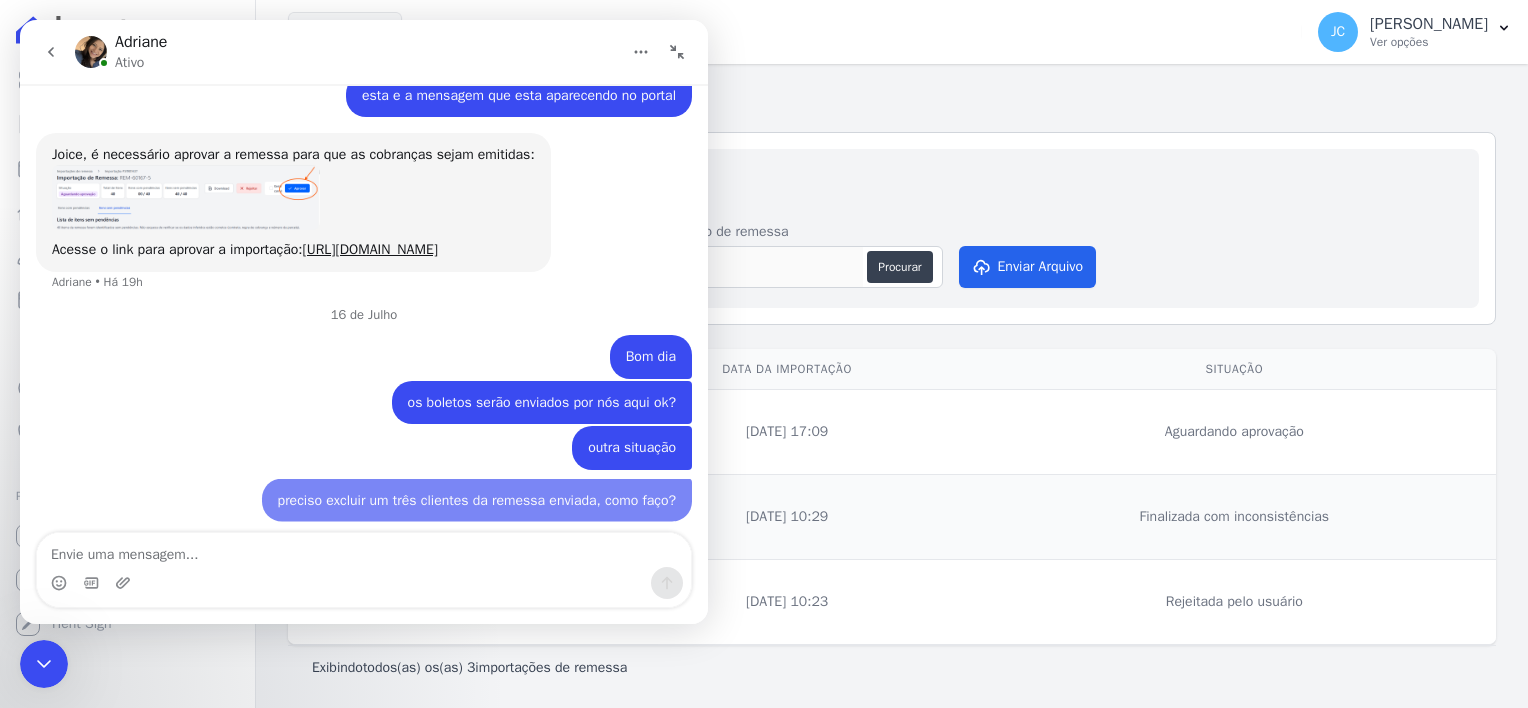 scroll, scrollTop: 936, scrollLeft: 0, axis: vertical 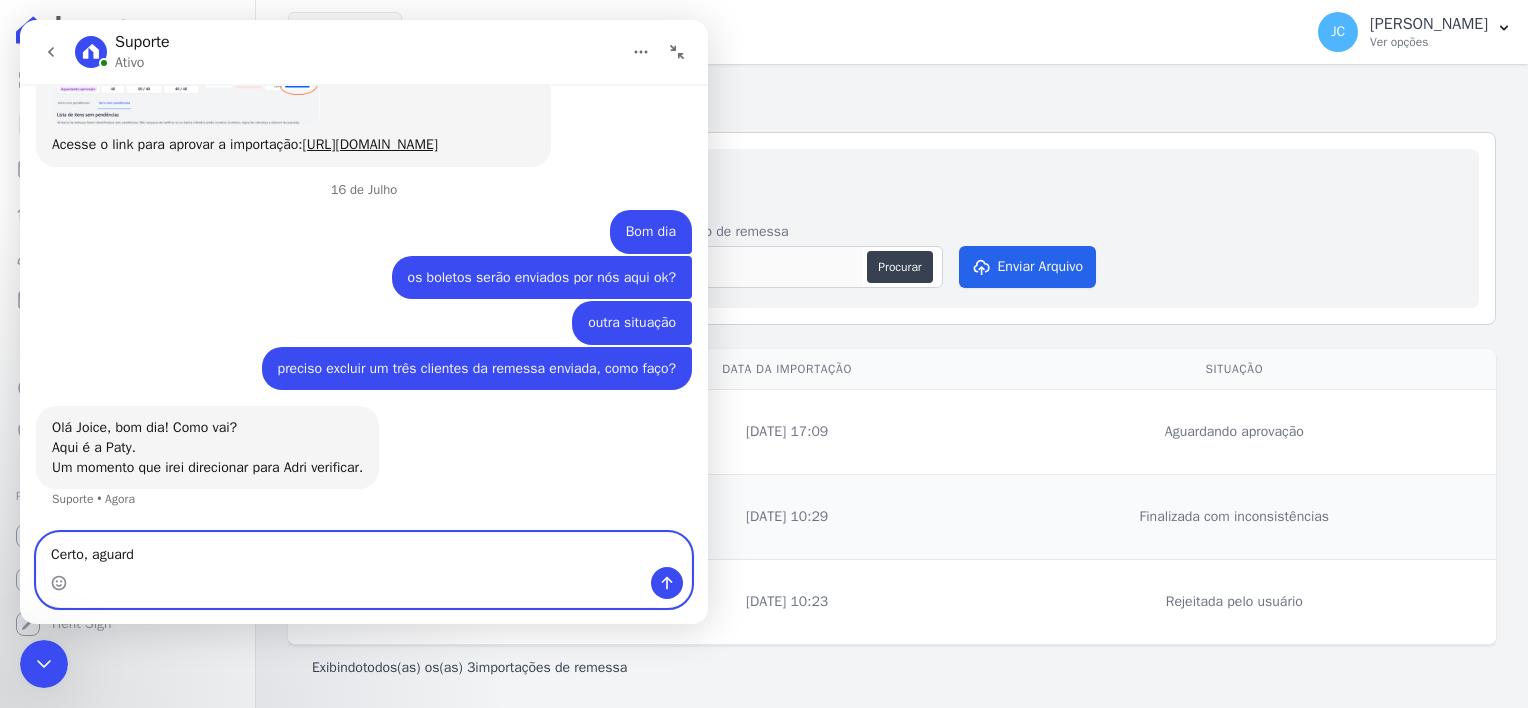 type on "Certo, aguardo" 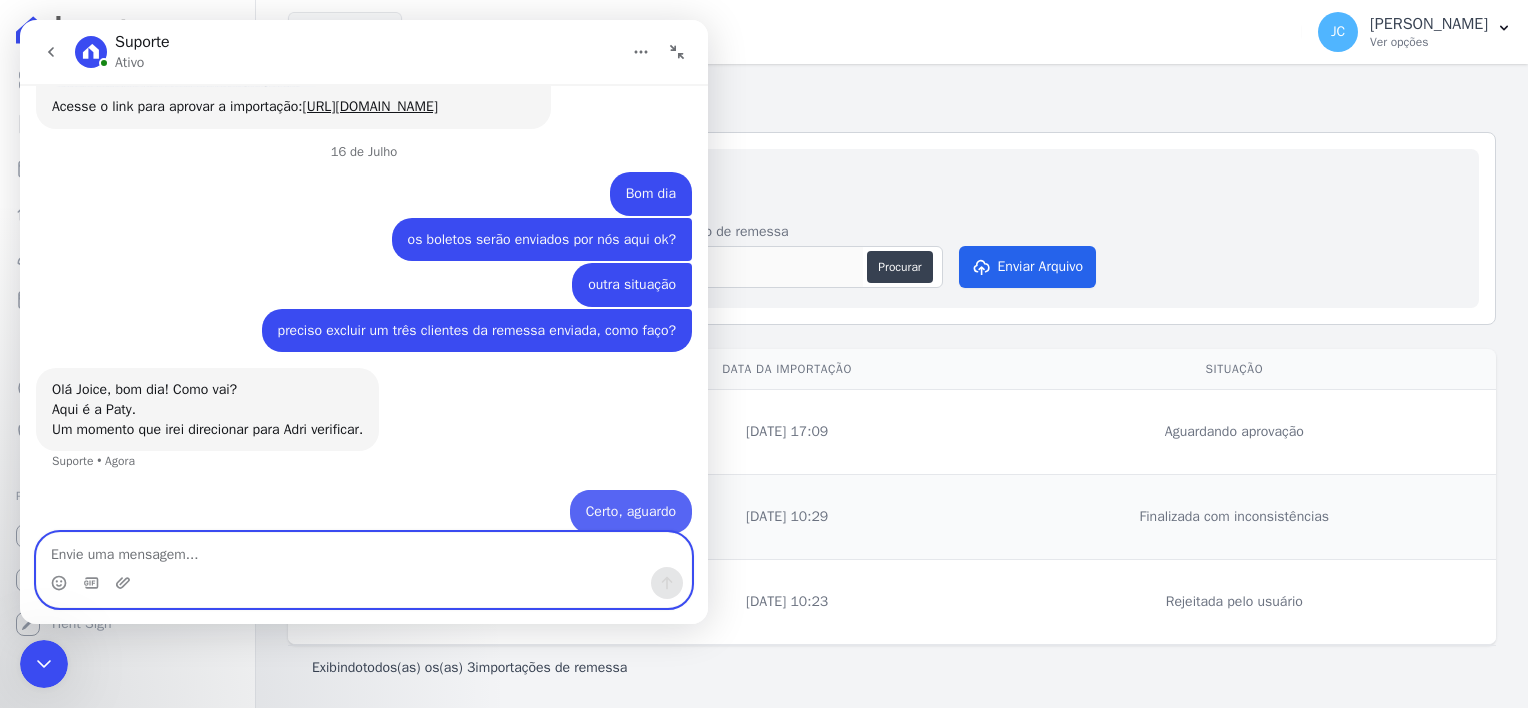 scroll, scrollTop: 1095, scrollLeft: 0, axis: vertical 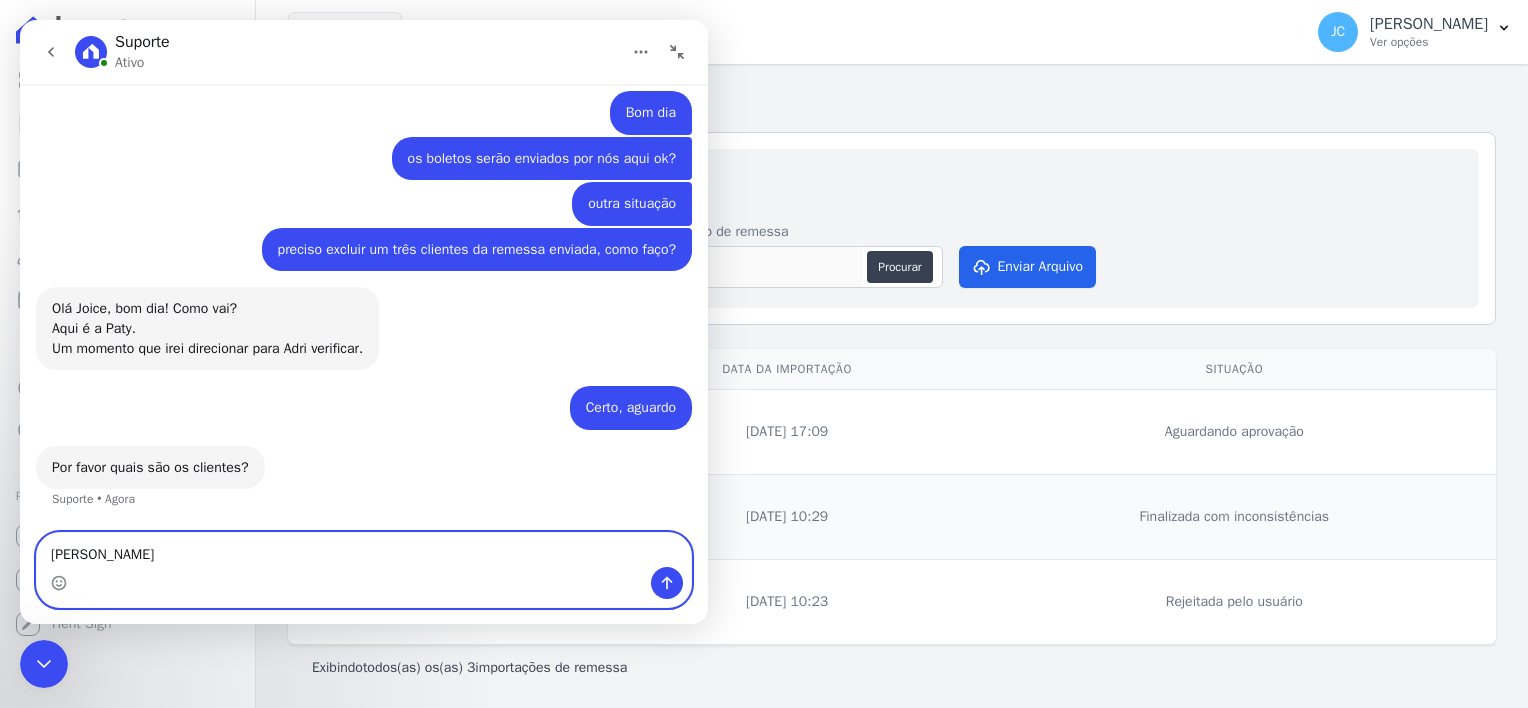 type on "[PERSON_NAME]" 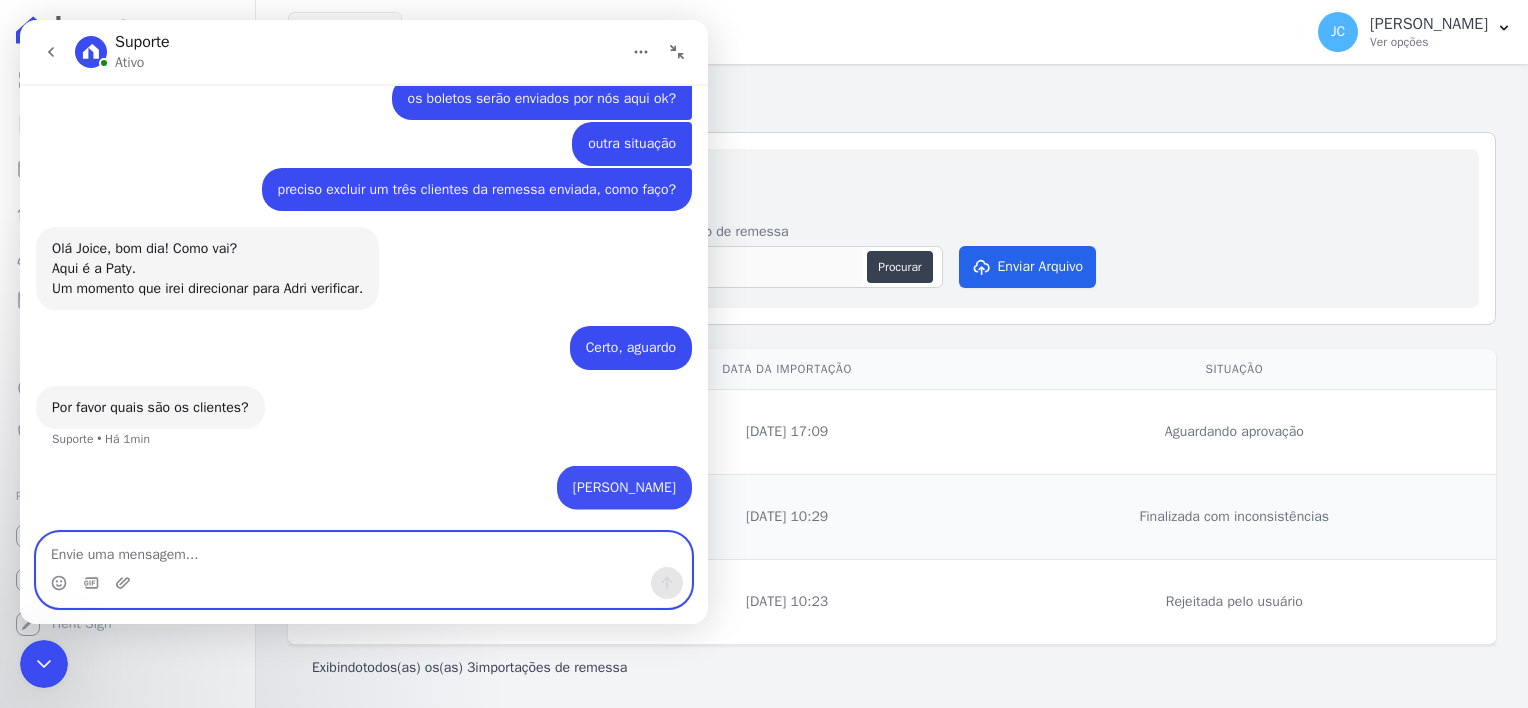 scroll, scrollTop: 1214, scrollLeft: 0, axis: vertical 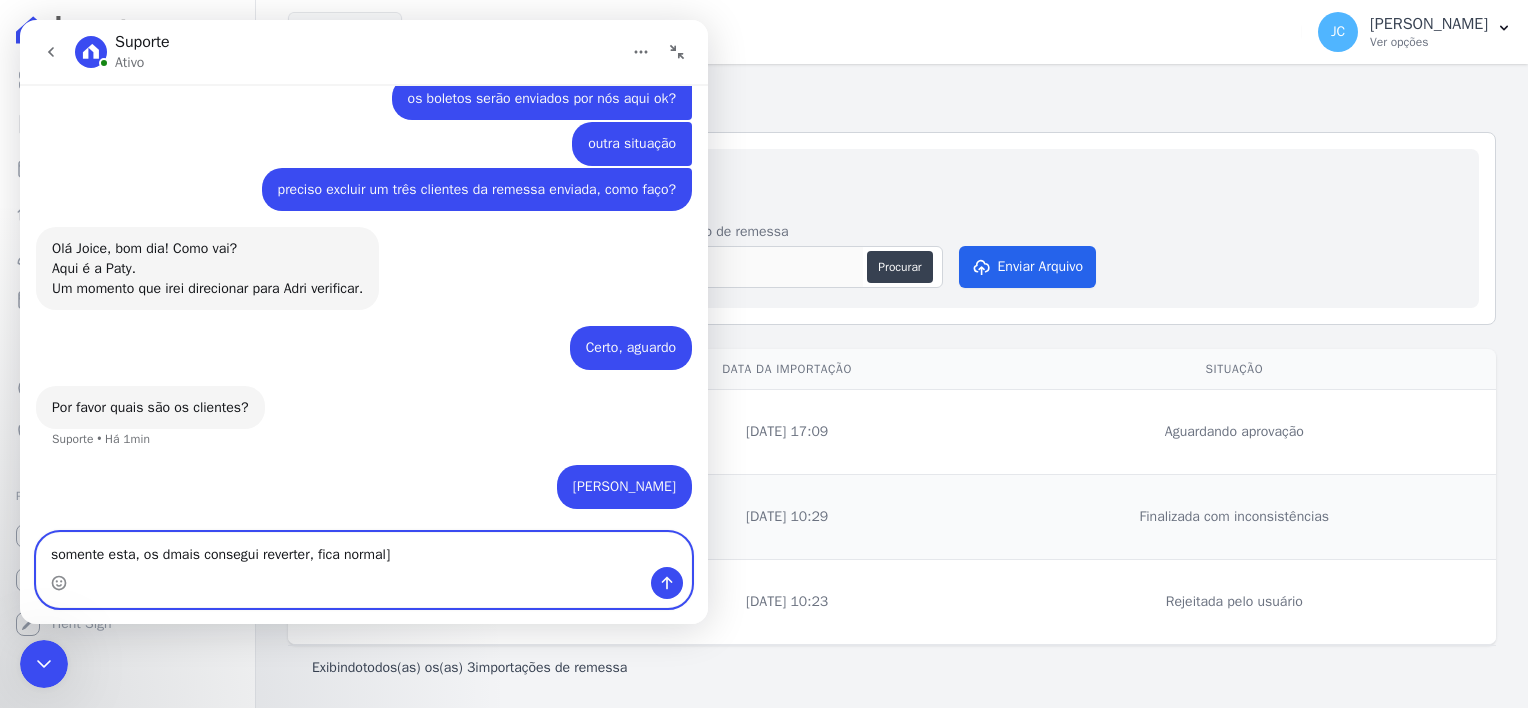 type on "somente esta, os dmais consegui reverter, fica normal" 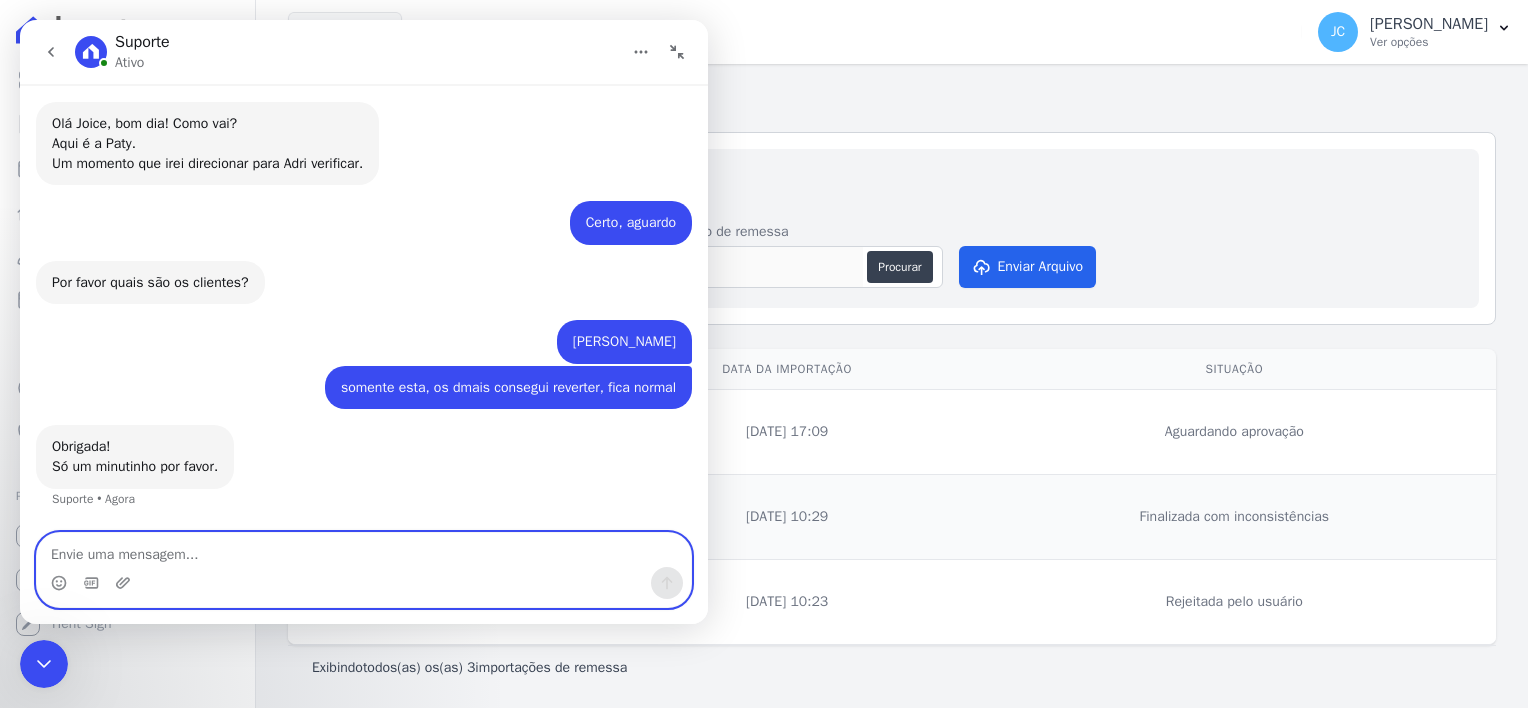scroll, scrollTop: 1339, scrollLeft: 0, axis: vertical 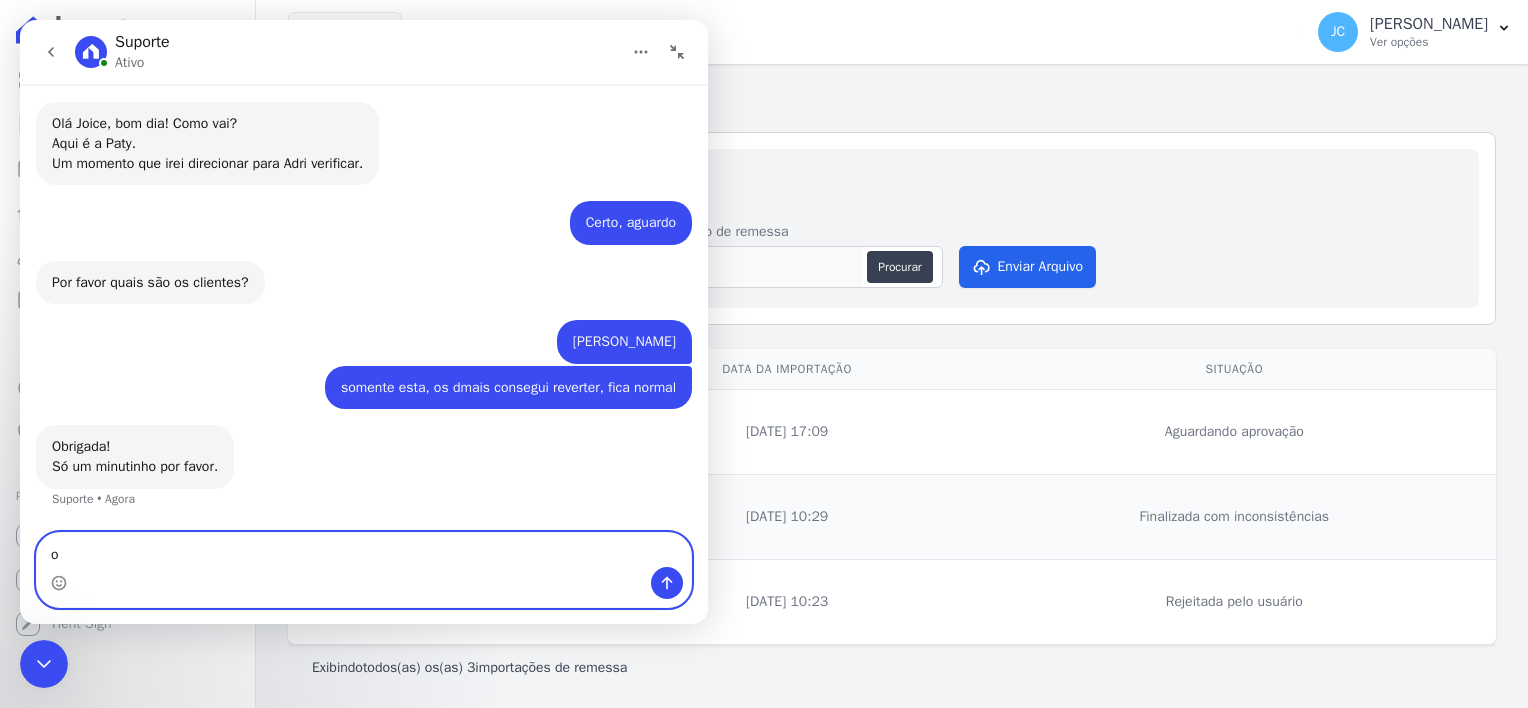 type on "ok" 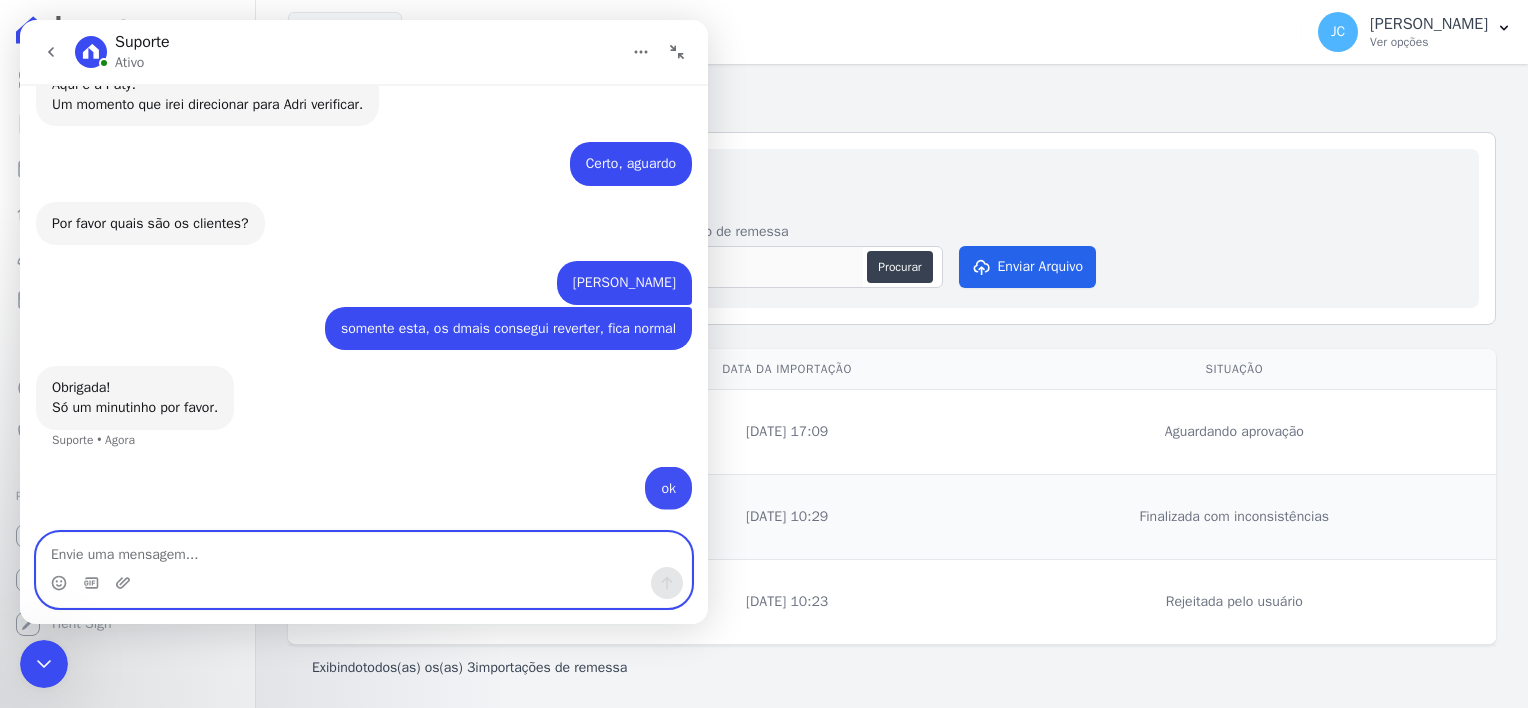 scroll, scrollTop: 1398, scrollLeft: 0, axis: vertical 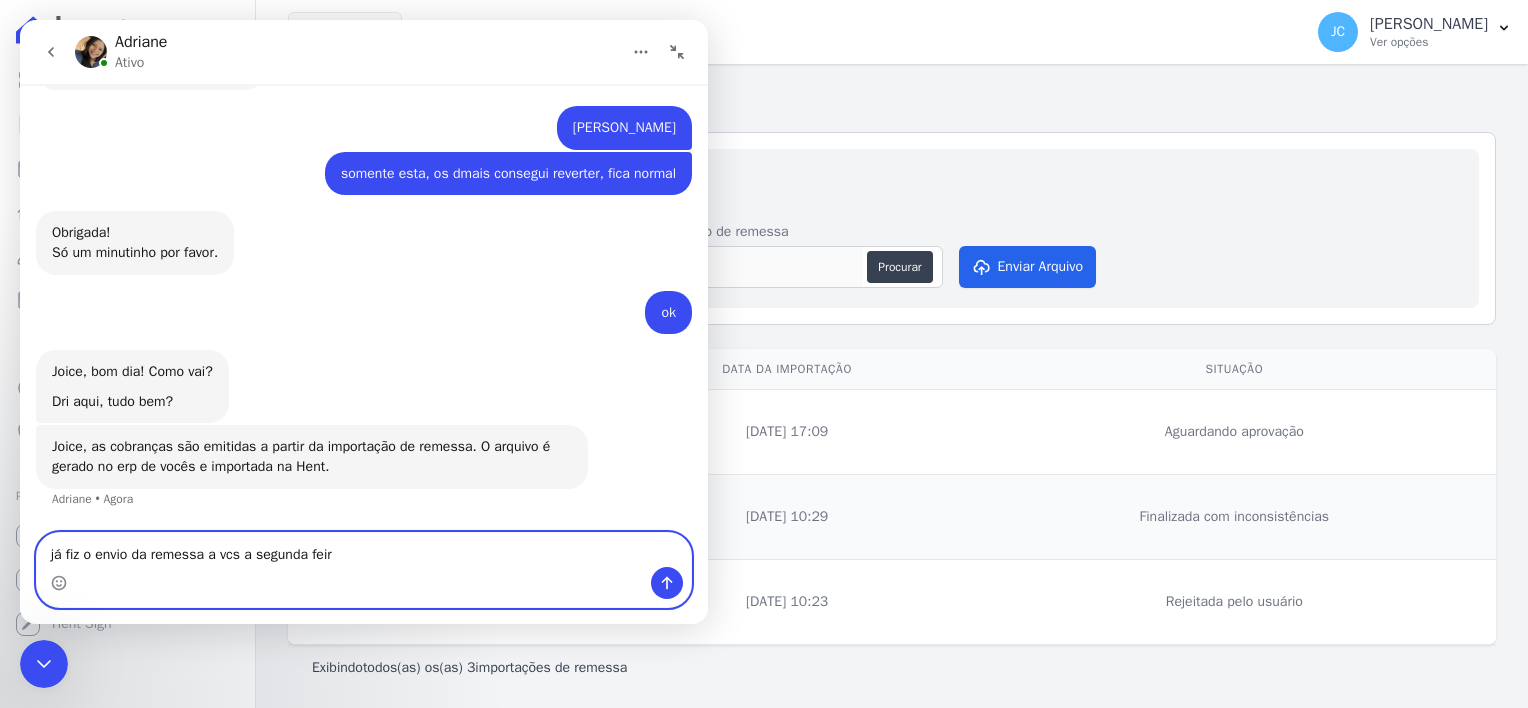 type on "já fiz o envio da remessa a vcs a segunda feira" 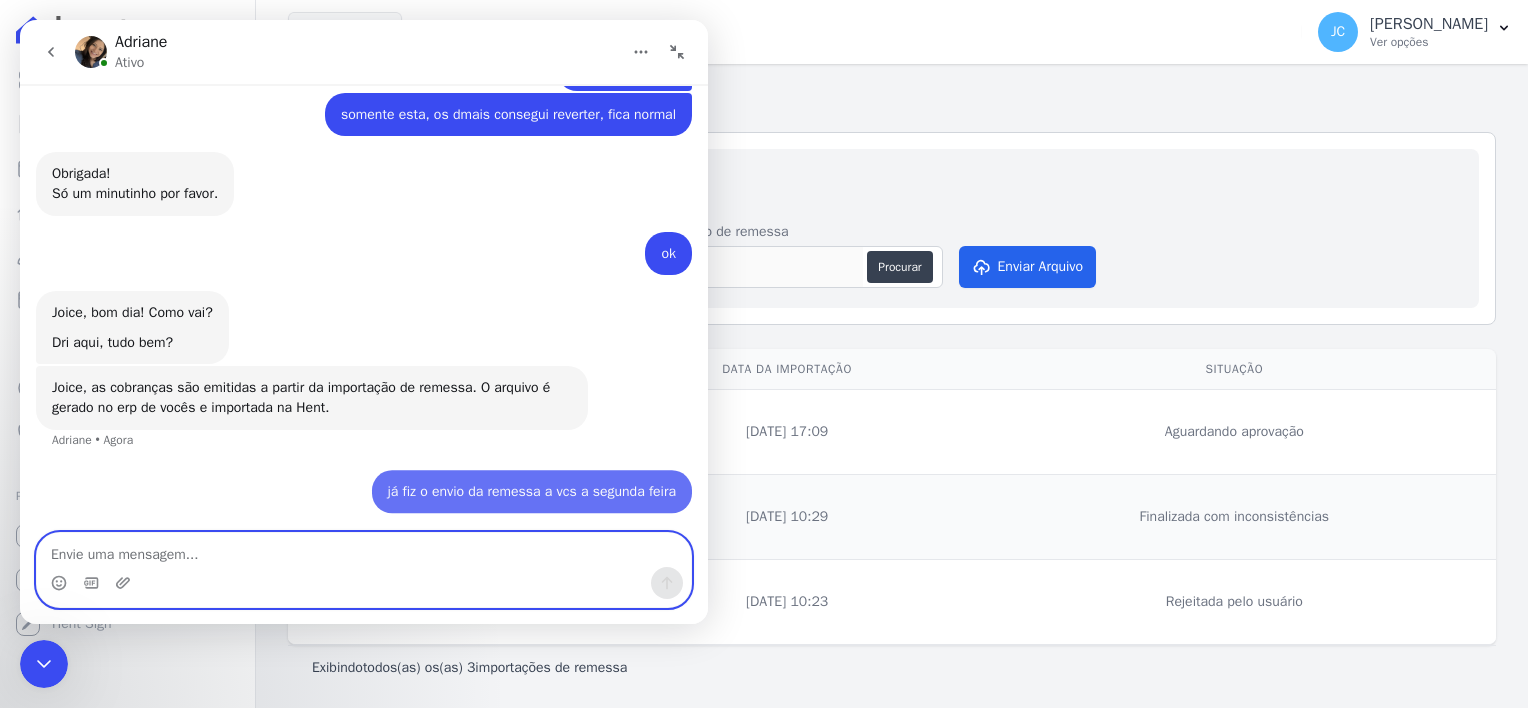 scroll, scrollTop: 1612, scrollLeft: 0, axis: vertical 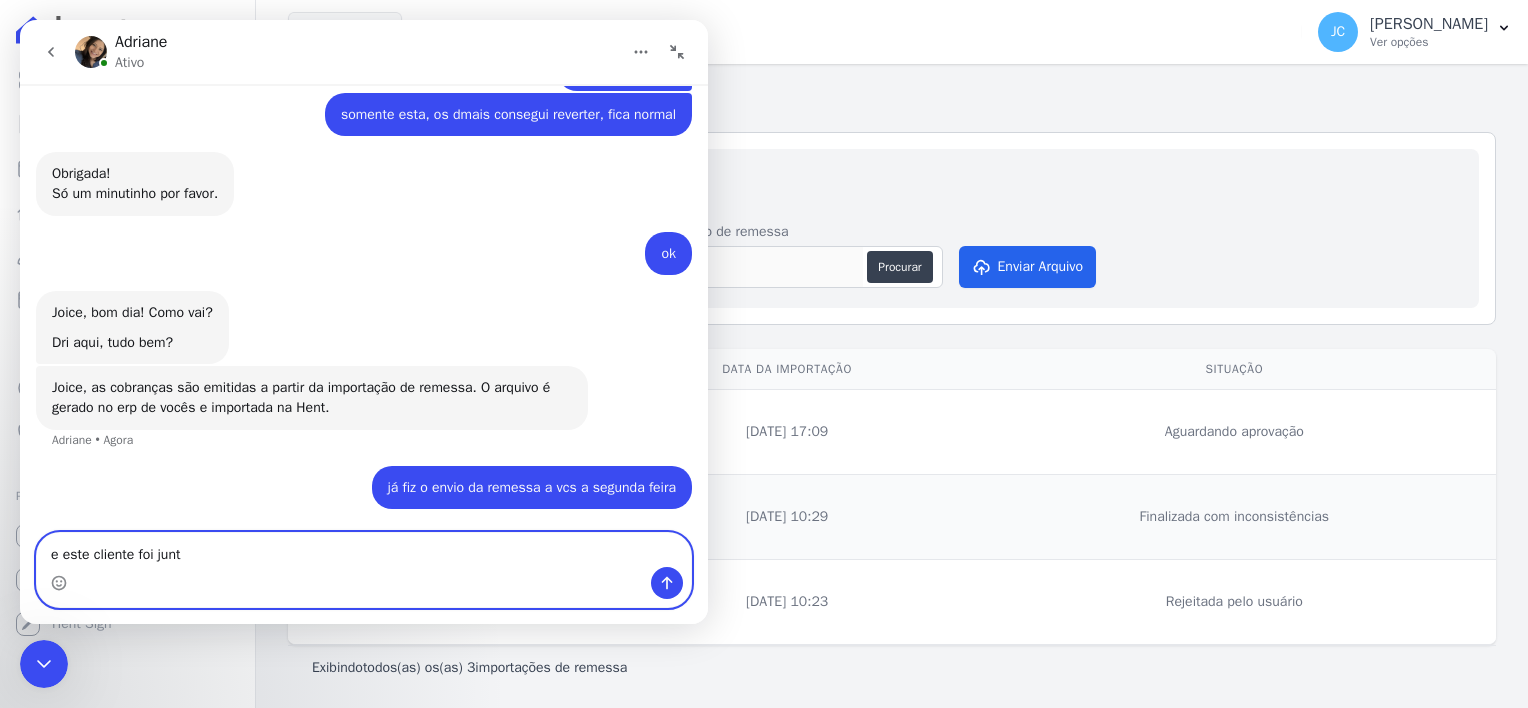 type on "e este cliente foi junto" 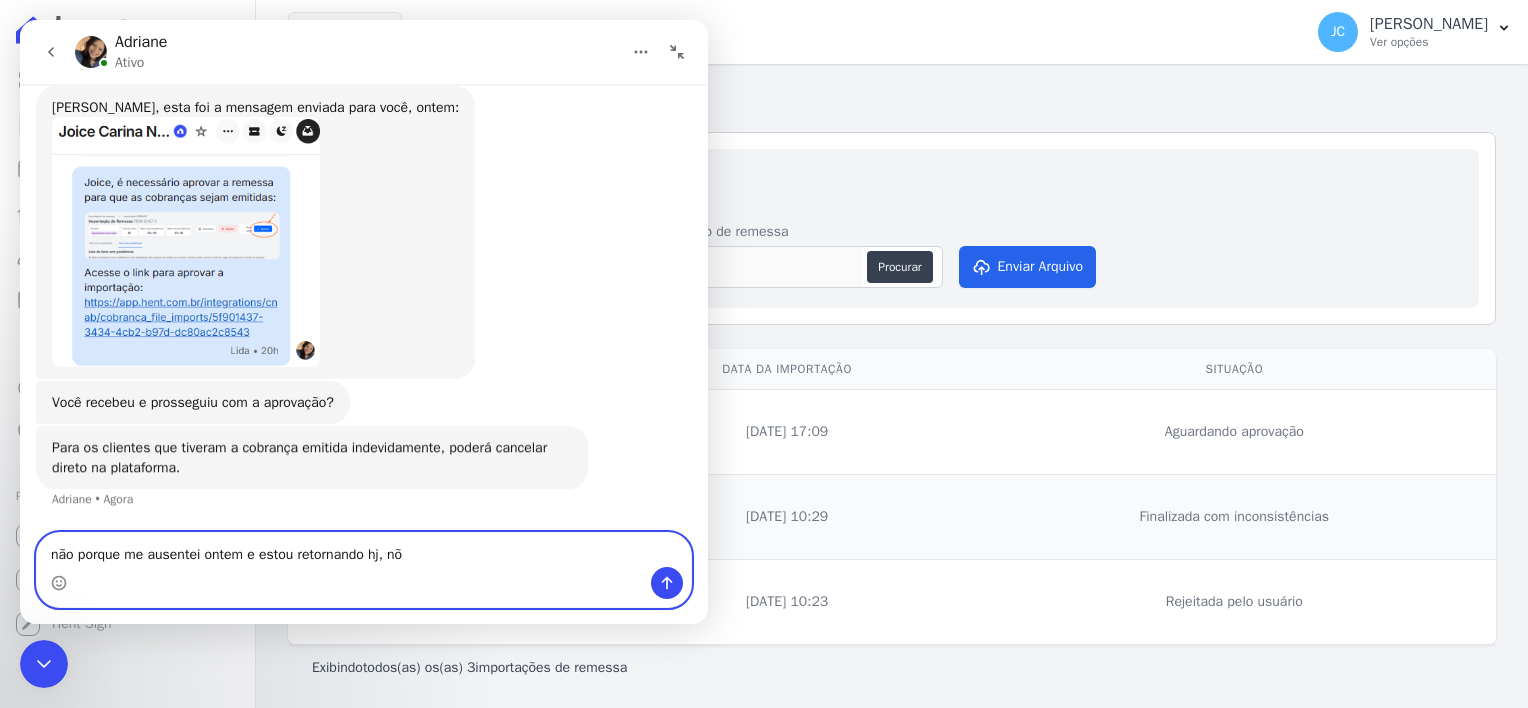 scroll, scrollTop: 2077, scrollLeft: 0, axis: vertical 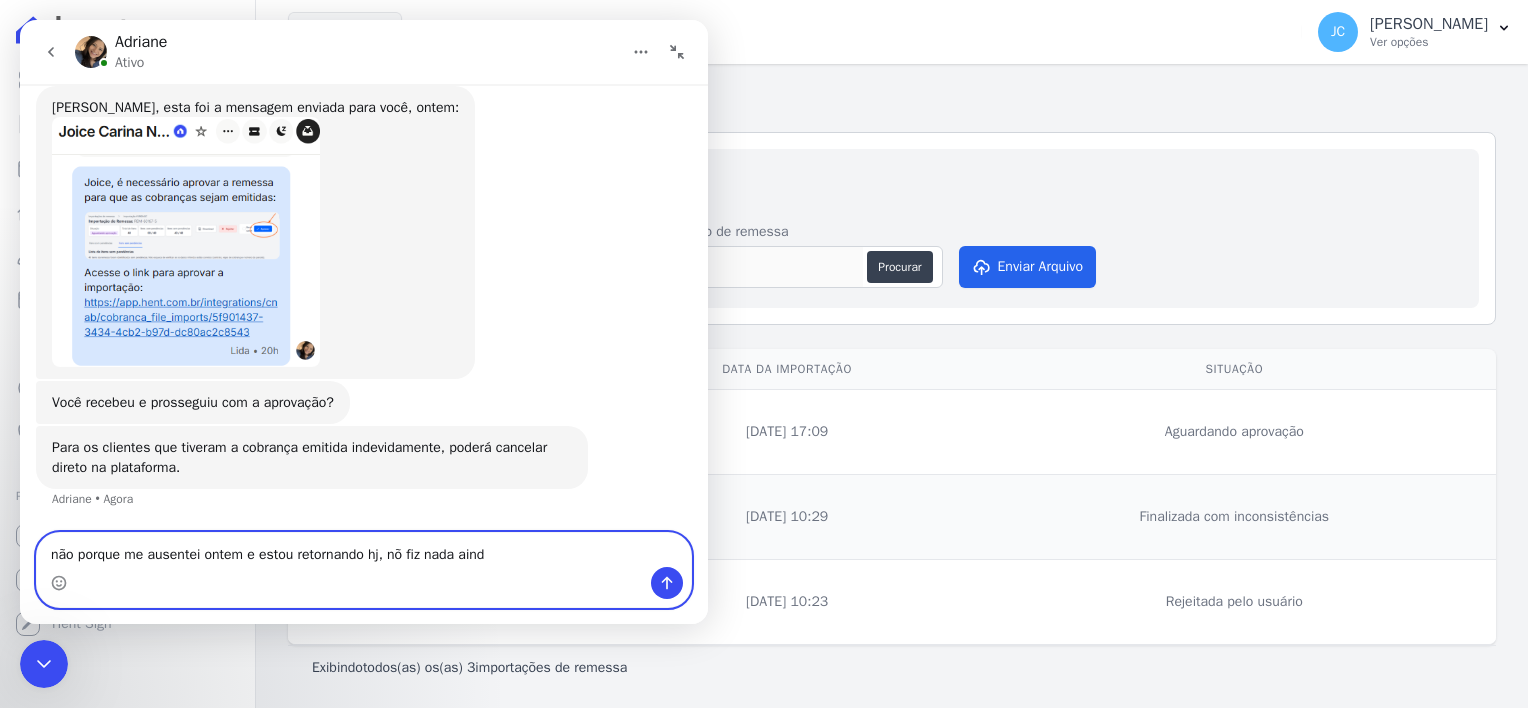 type on "não porque me ausentei ontem e estou retornando hj, nõ fiz nada ainda" 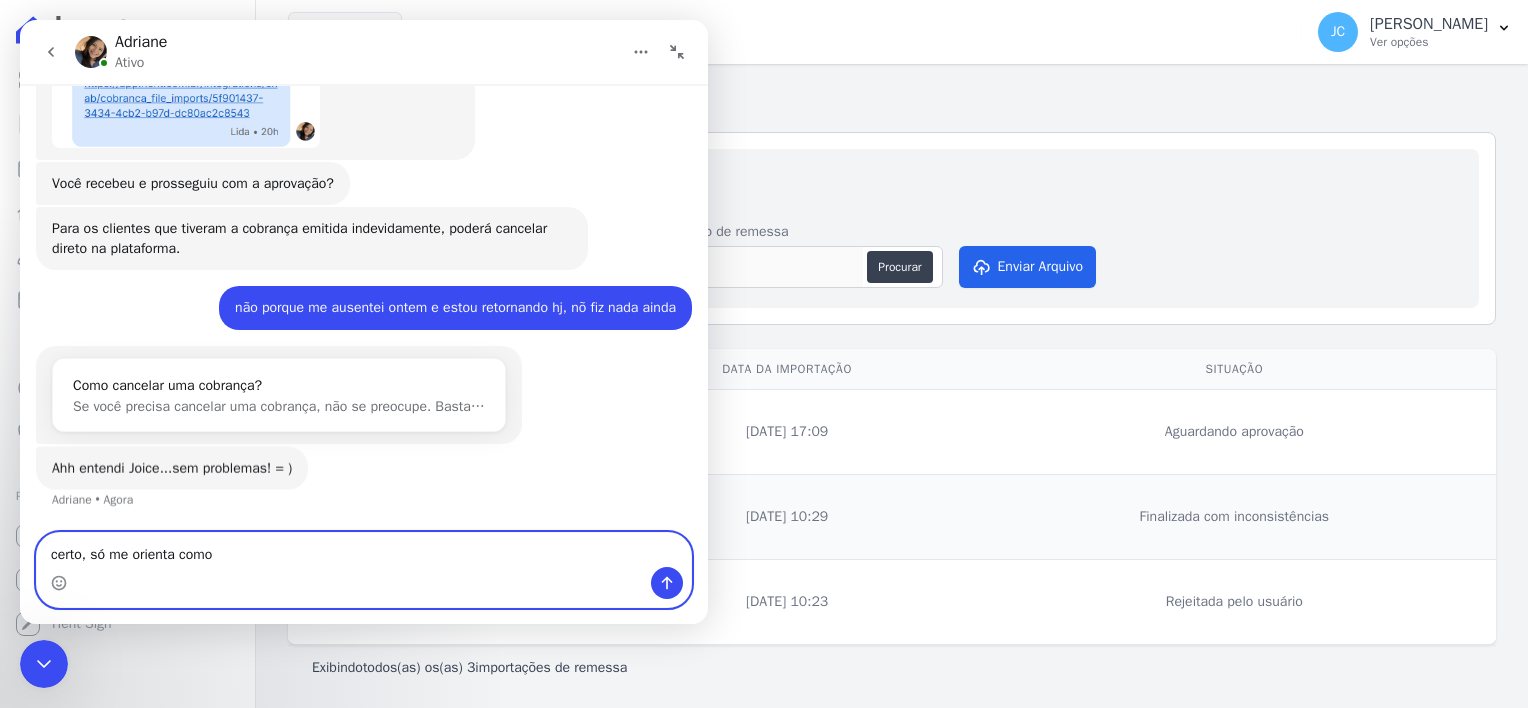 scroll, scrollTop: 2296, scrollLeft: 0, axis: vertical 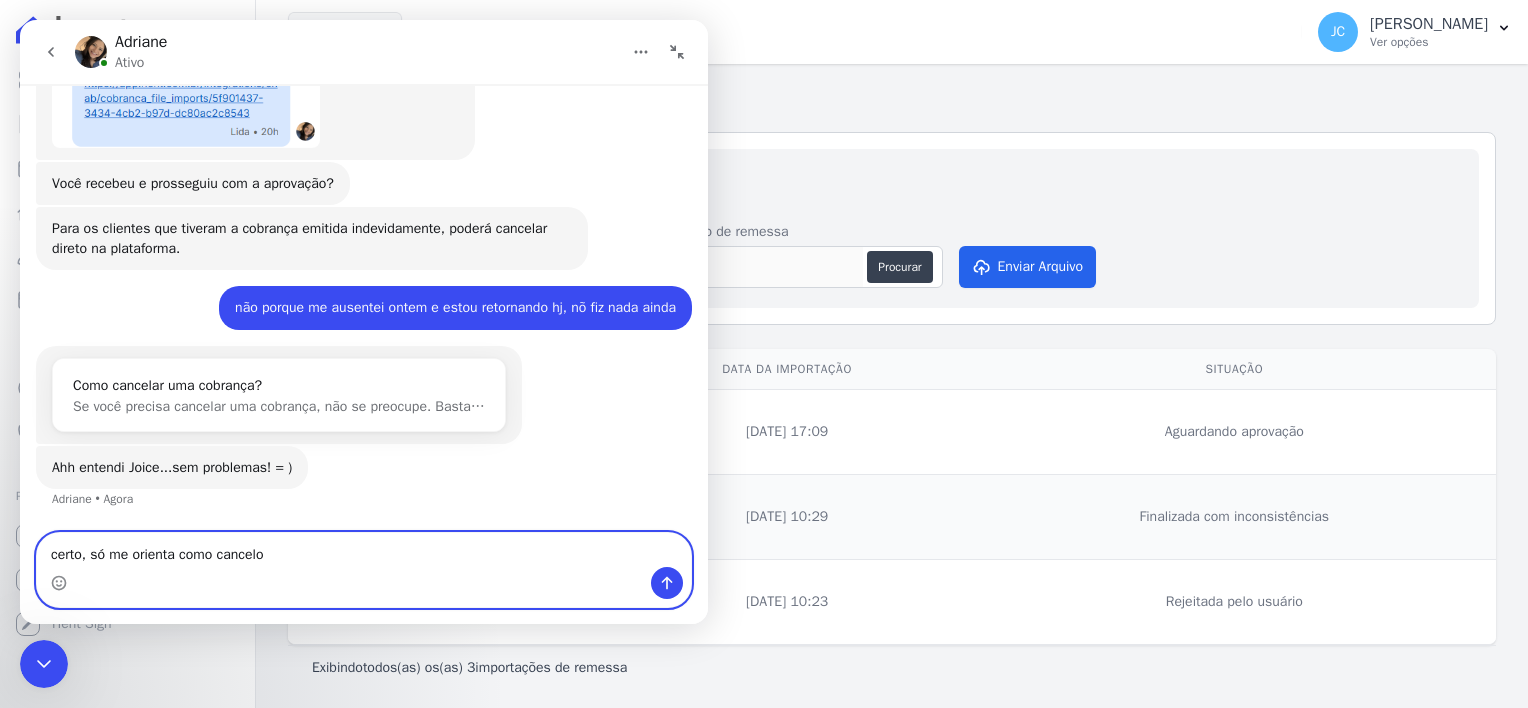 type on "certo, só me orienta como cancelo?" 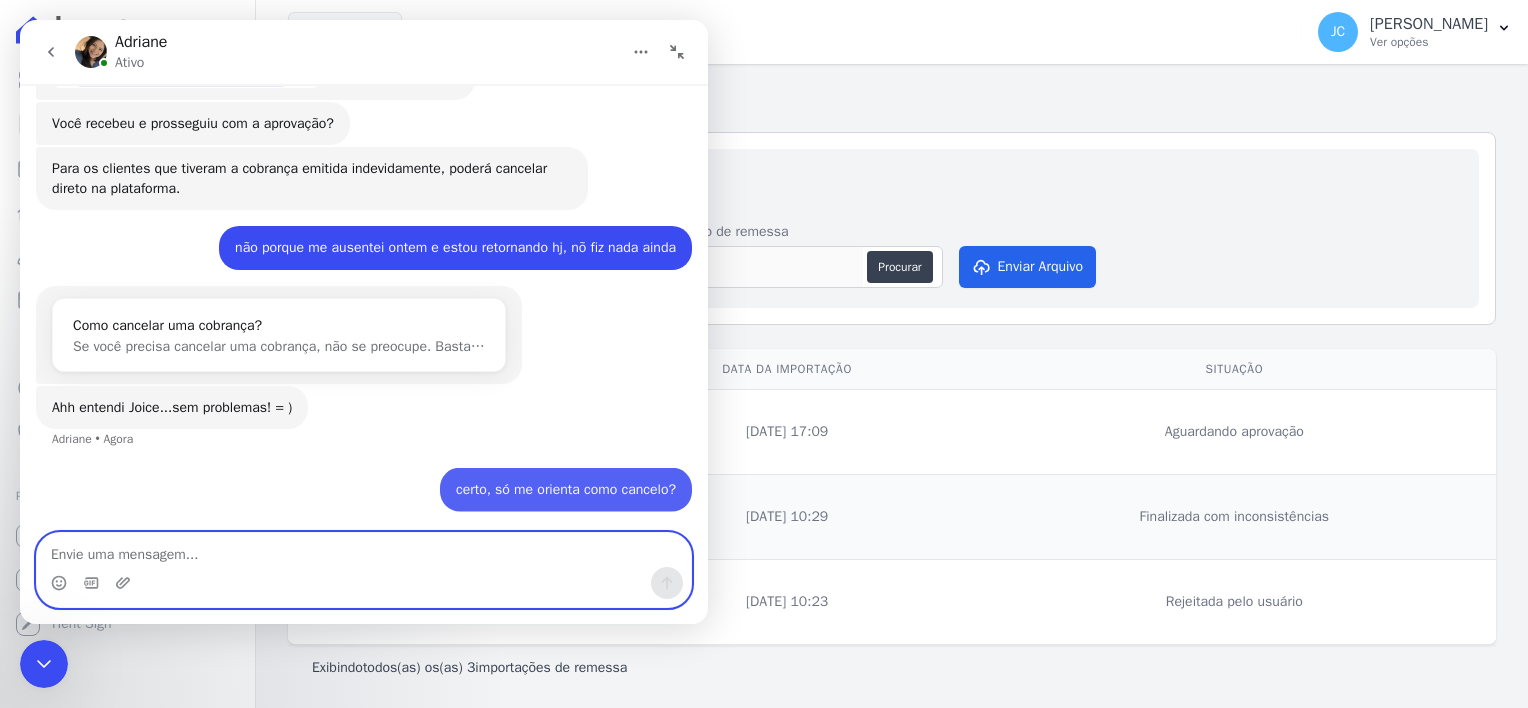 scroll, scrollTop: 2356, scrollLeft: 0, axis: vertical 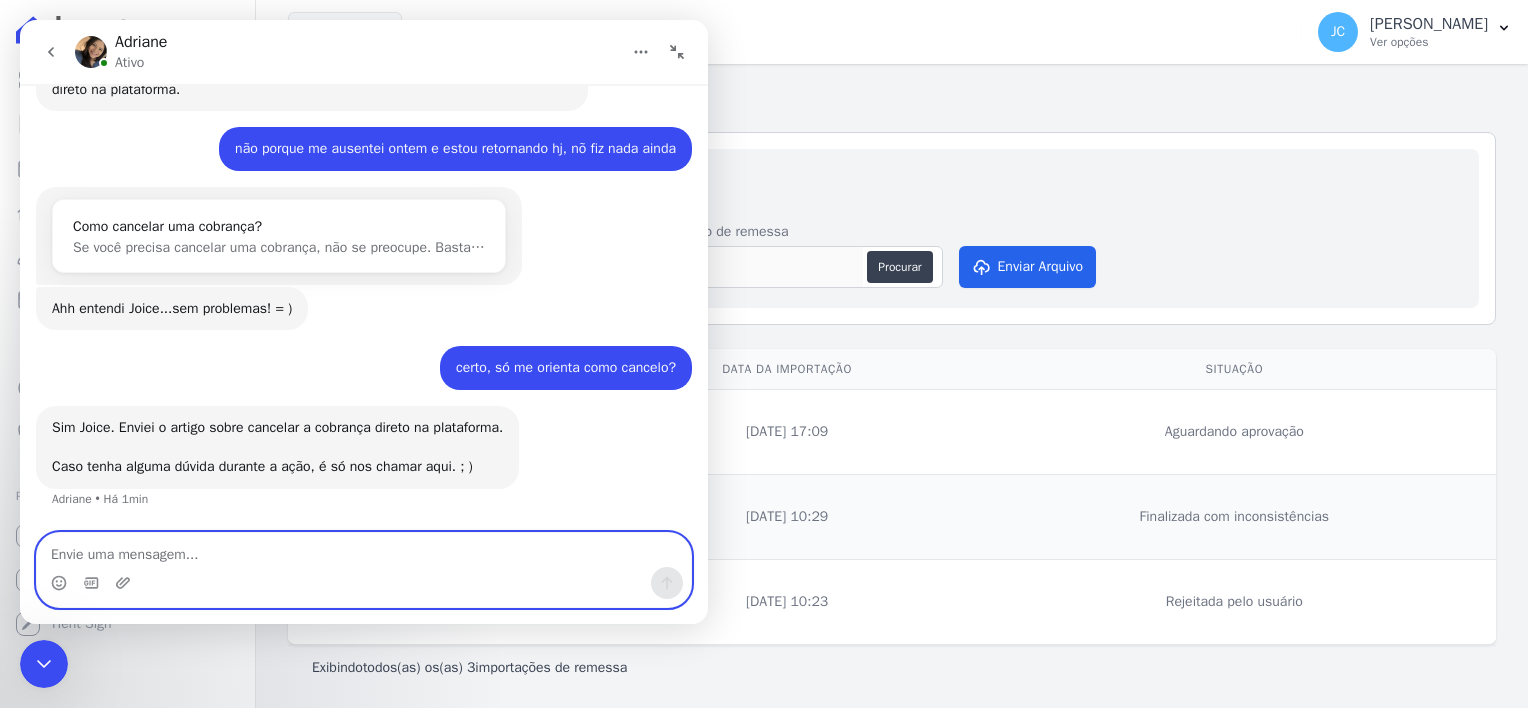 click at bounding box center (364, 550) 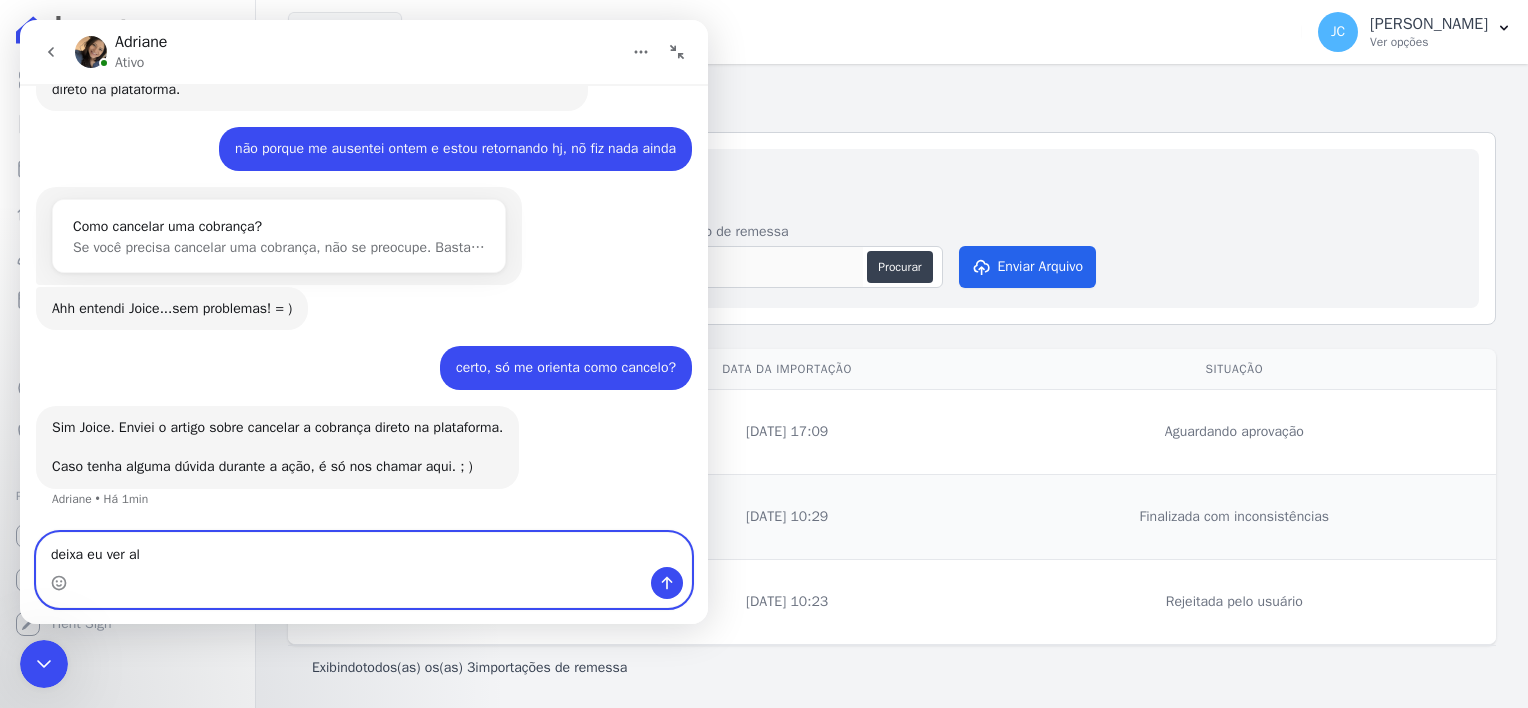 type on "deixa eu ver [PERSON_NAME]" 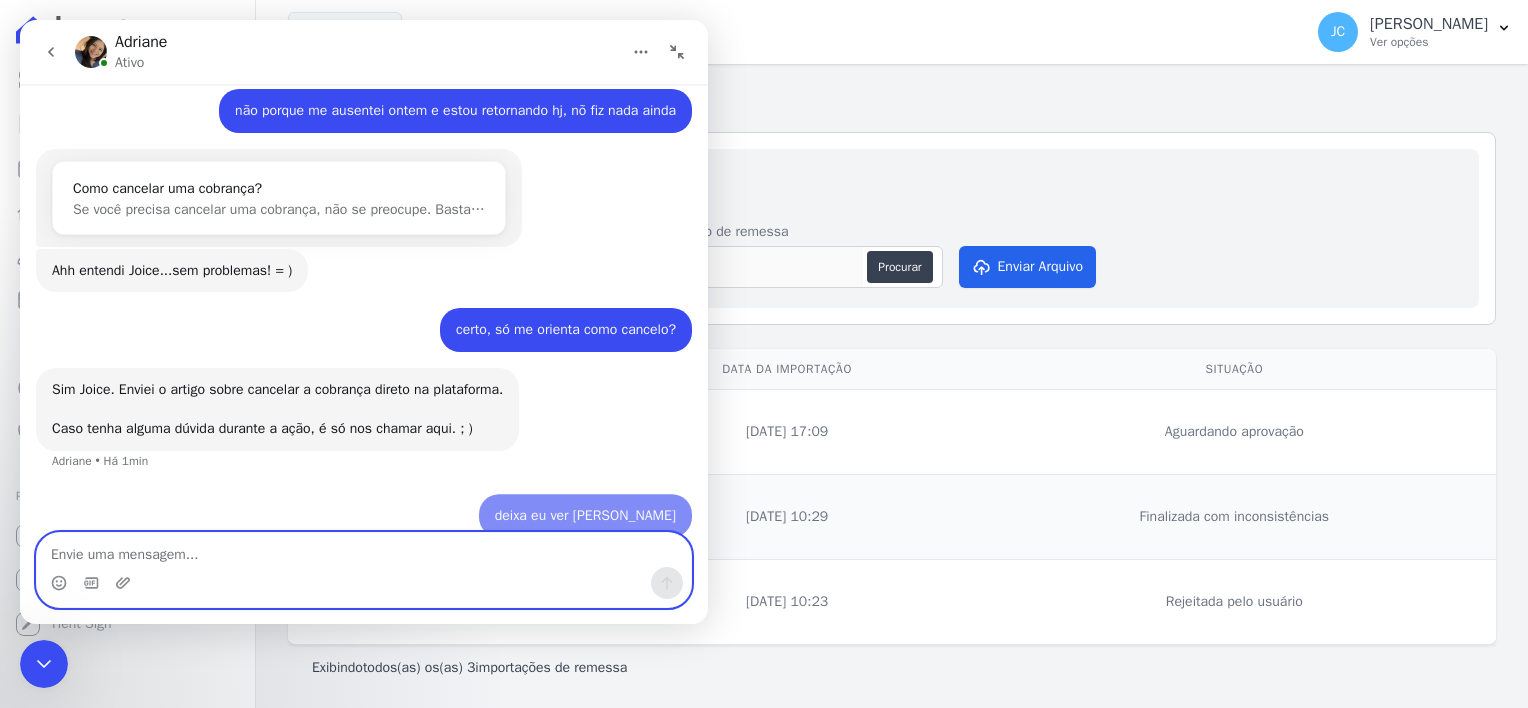scroll, scrollTop: 2515, scrollLeft: 0, axis: vertical 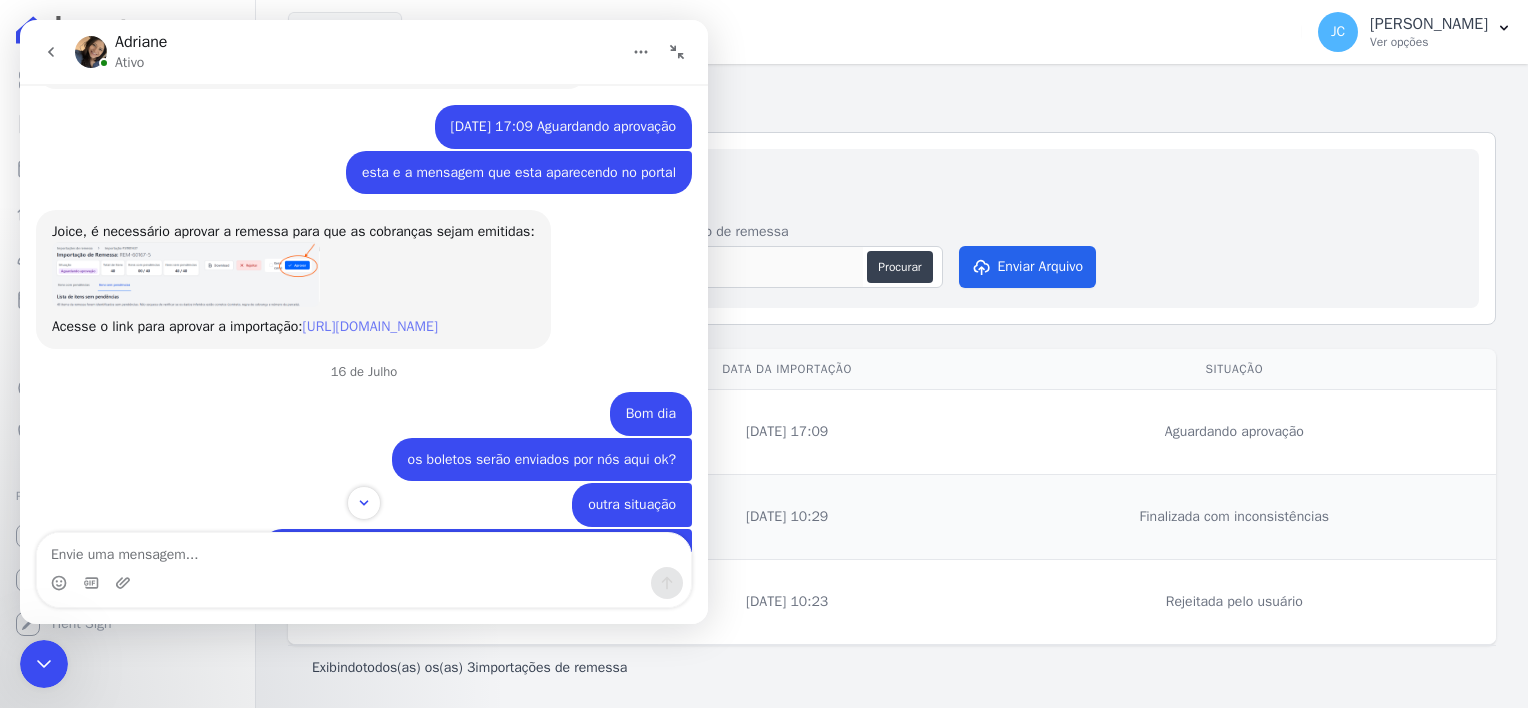 click on "[URL][DOMAIN_NAME]" at bounding box center [370, 326] 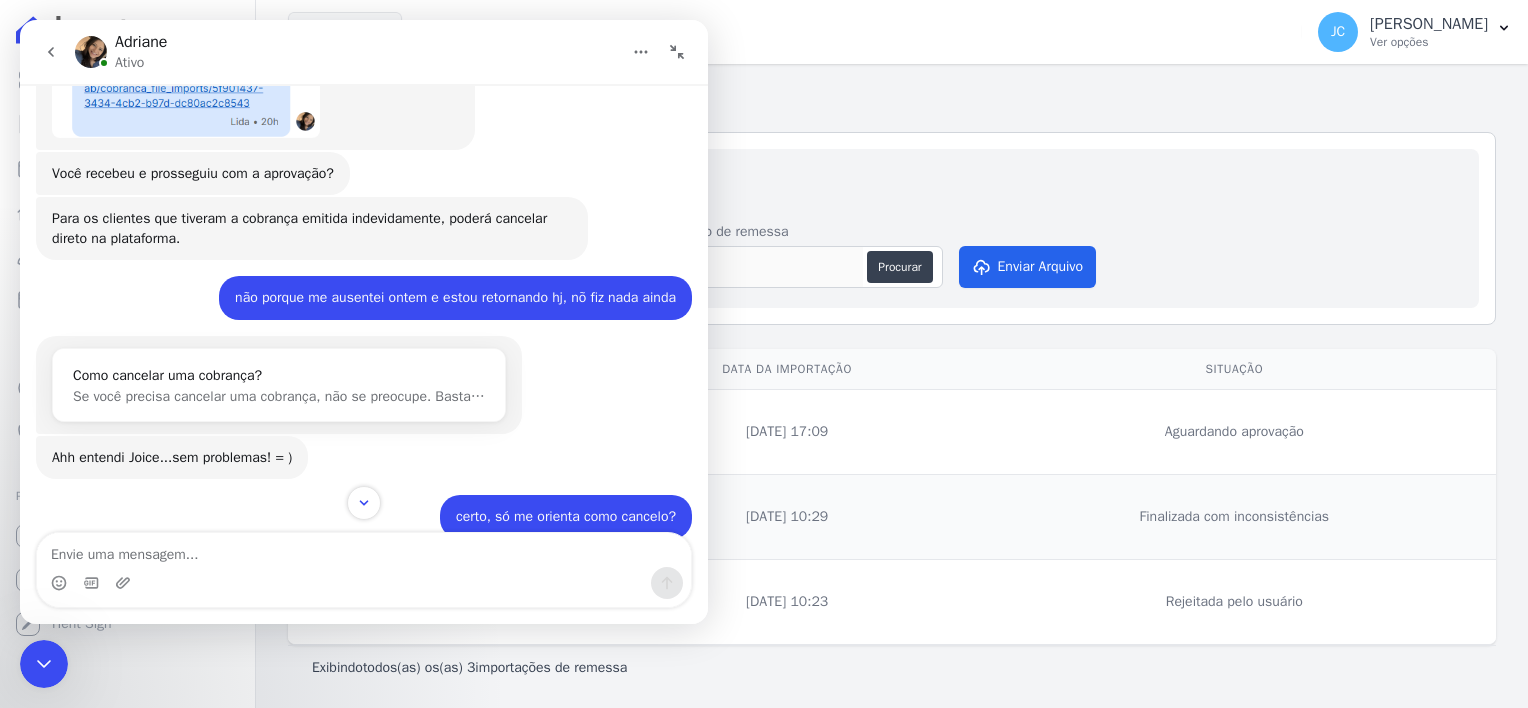 scroll, scrollTop: 2535, scrollLeft: 0, axis: vertical 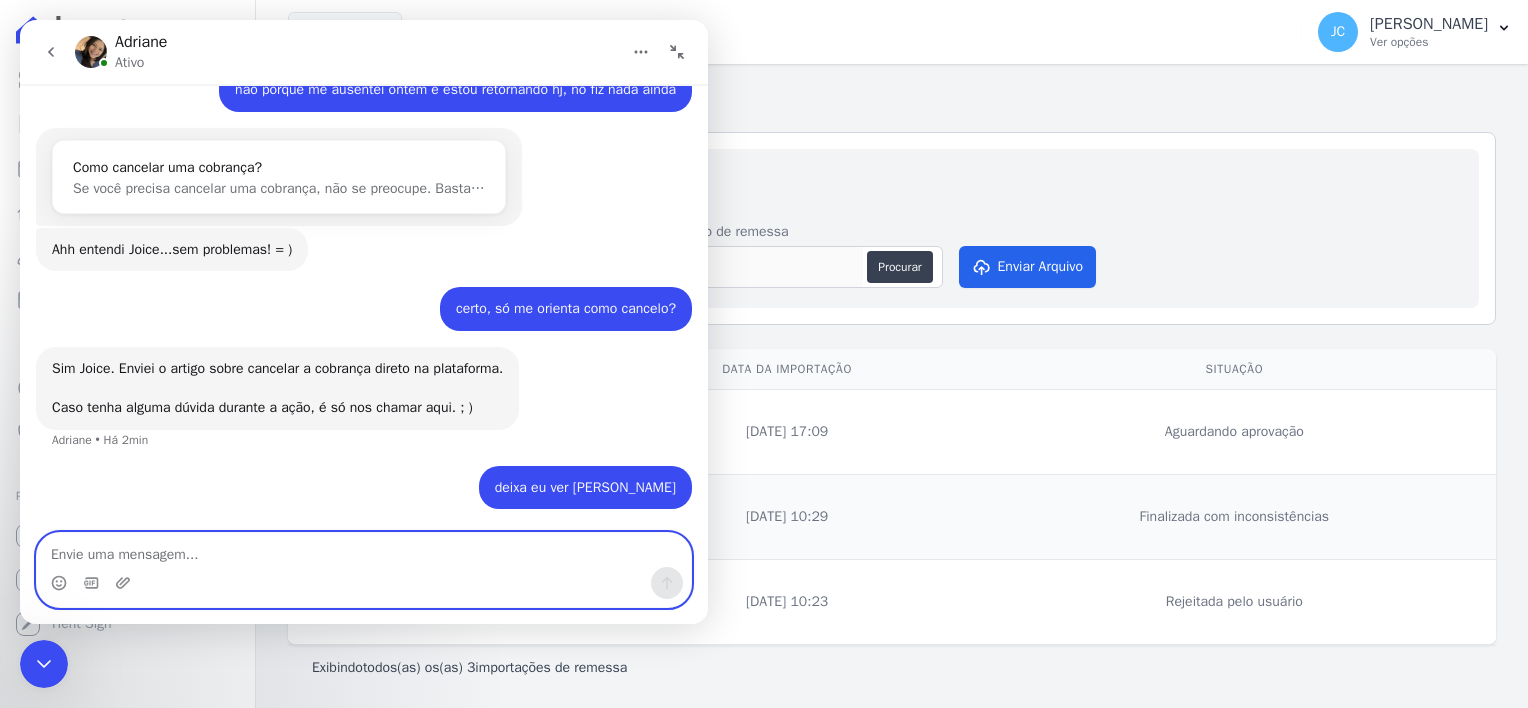 click at bounding box center [364, 550] 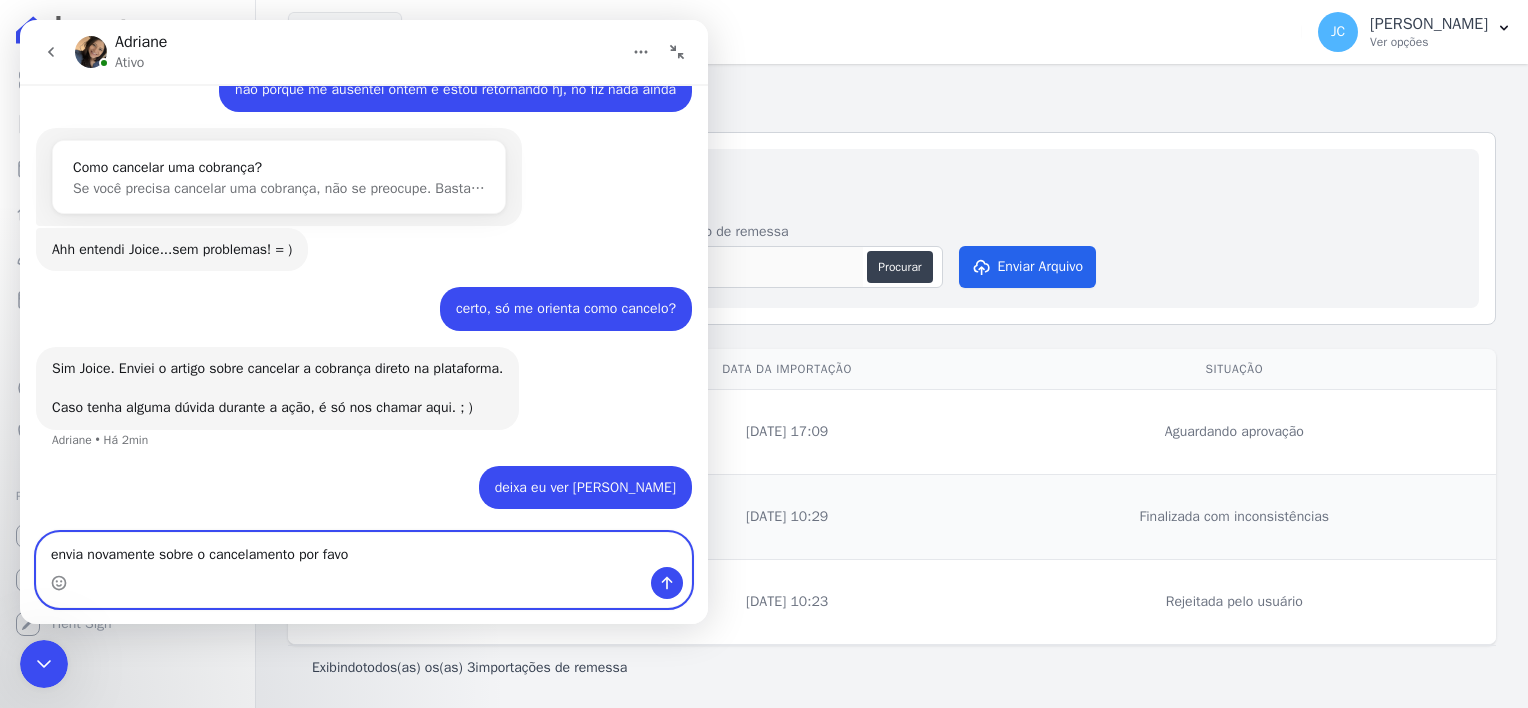 type on "envia novamente sobre o cancelamento por favor" 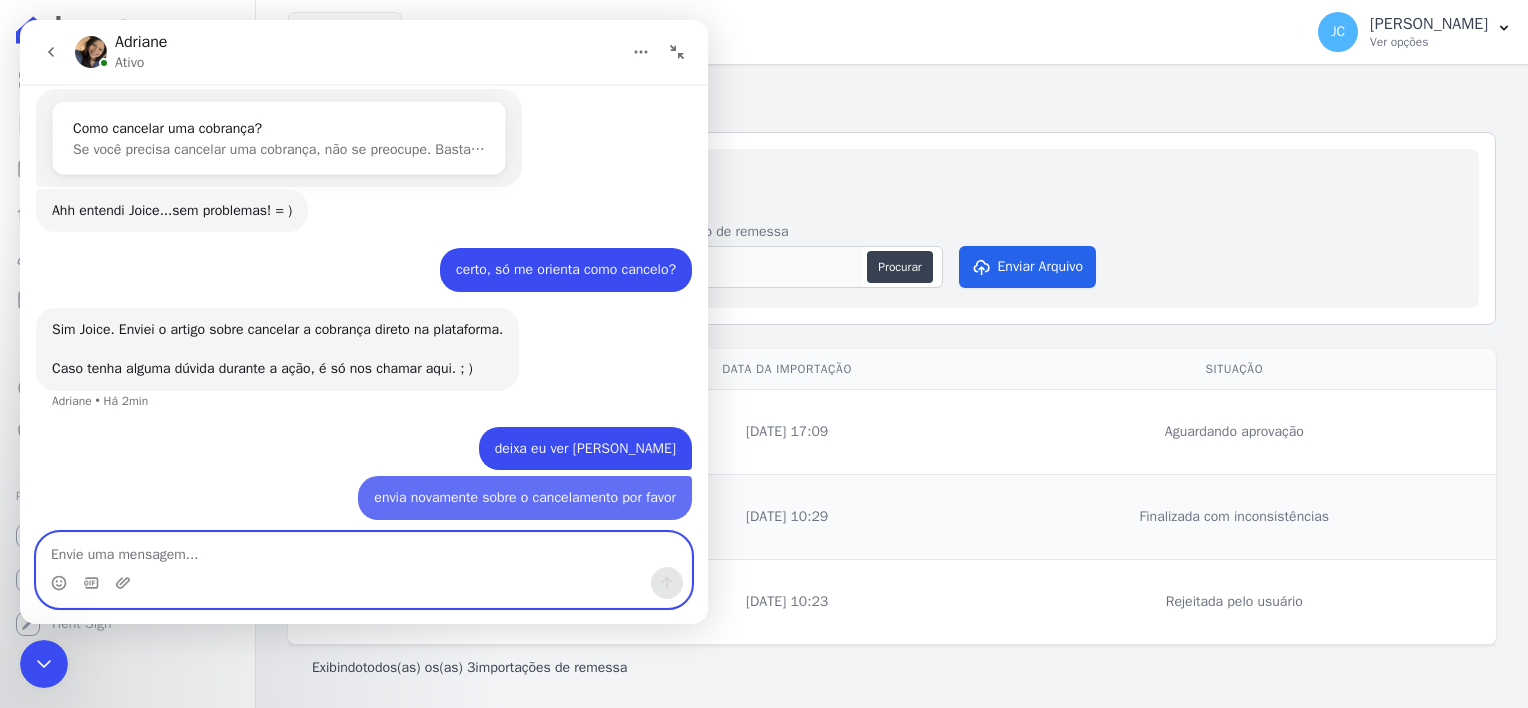 scroll, scrollTop: 2580, scrollLeft: 0, axis: vertical 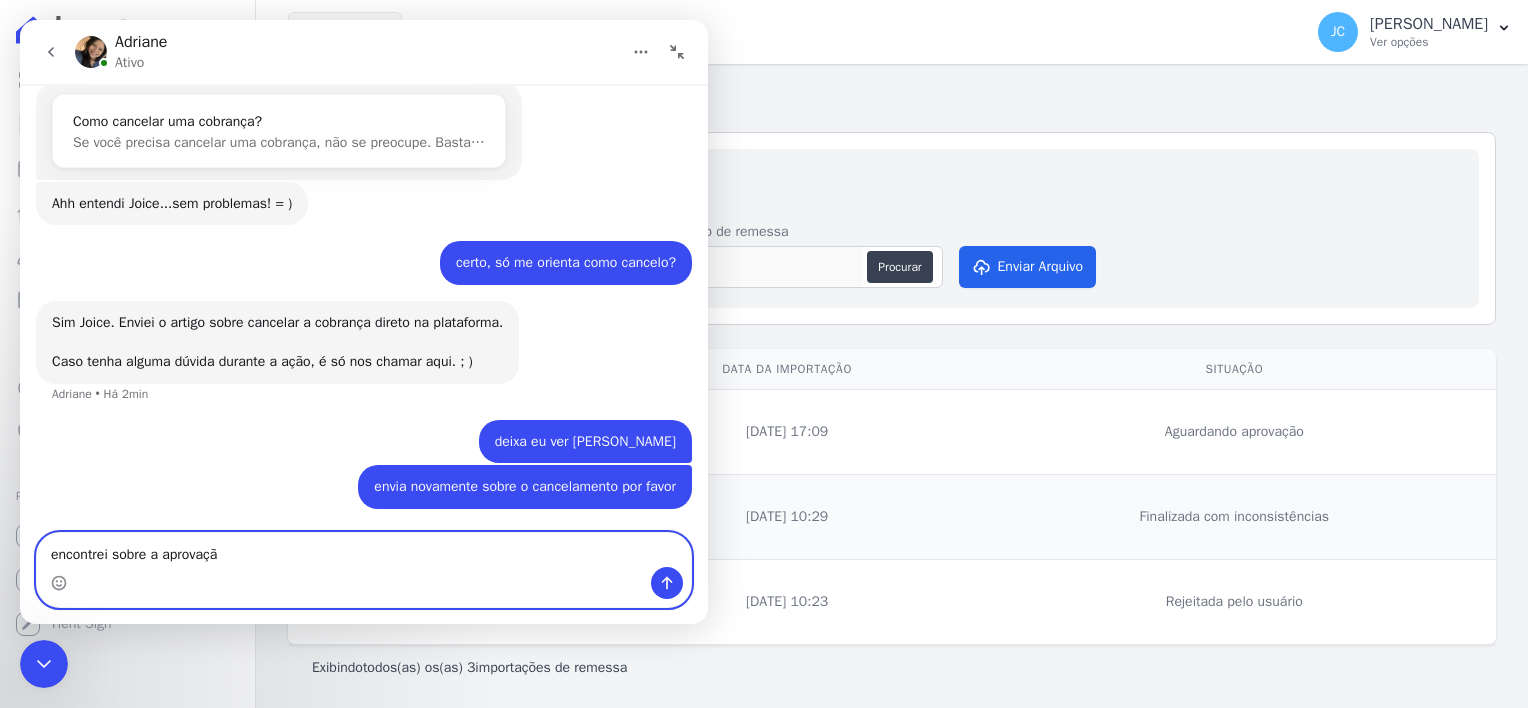 type on "encontrei sobre a aprovação" 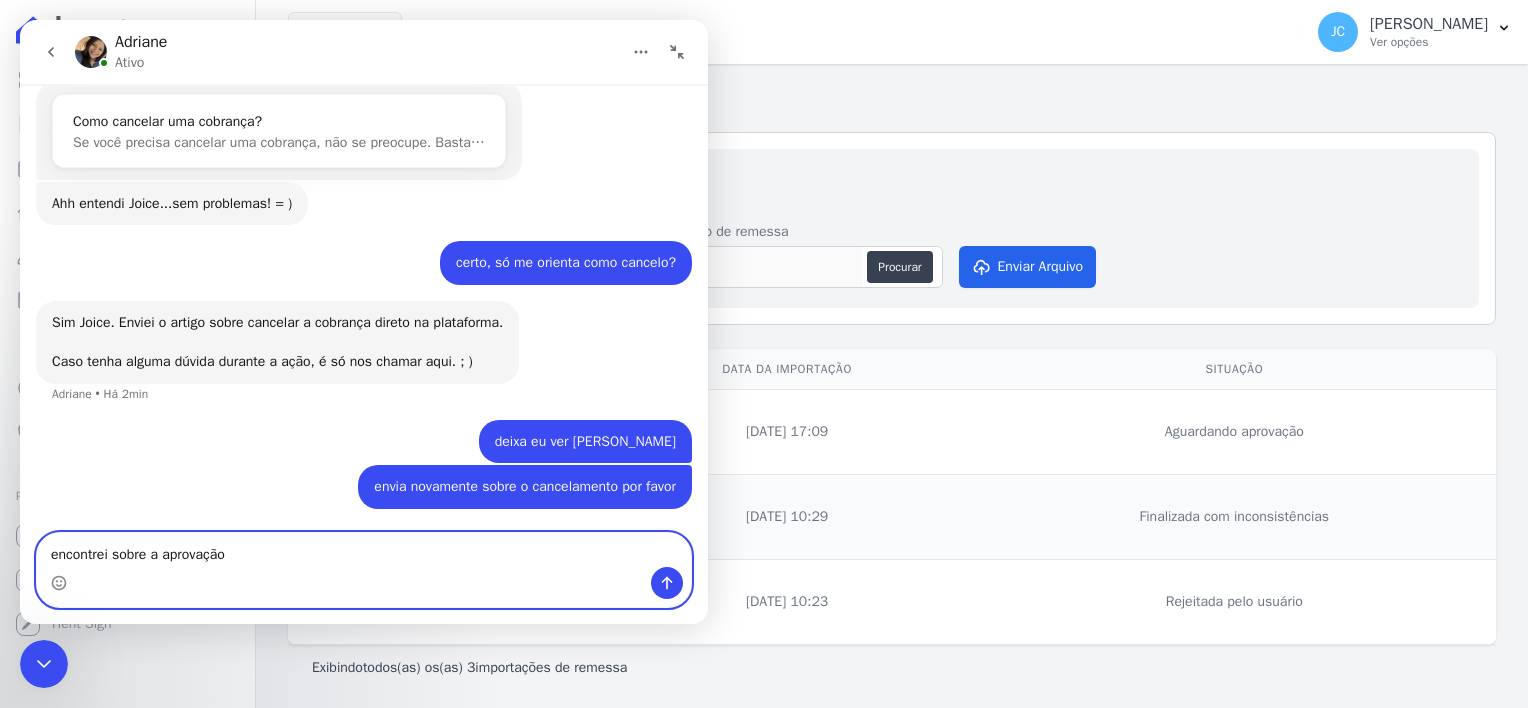 type 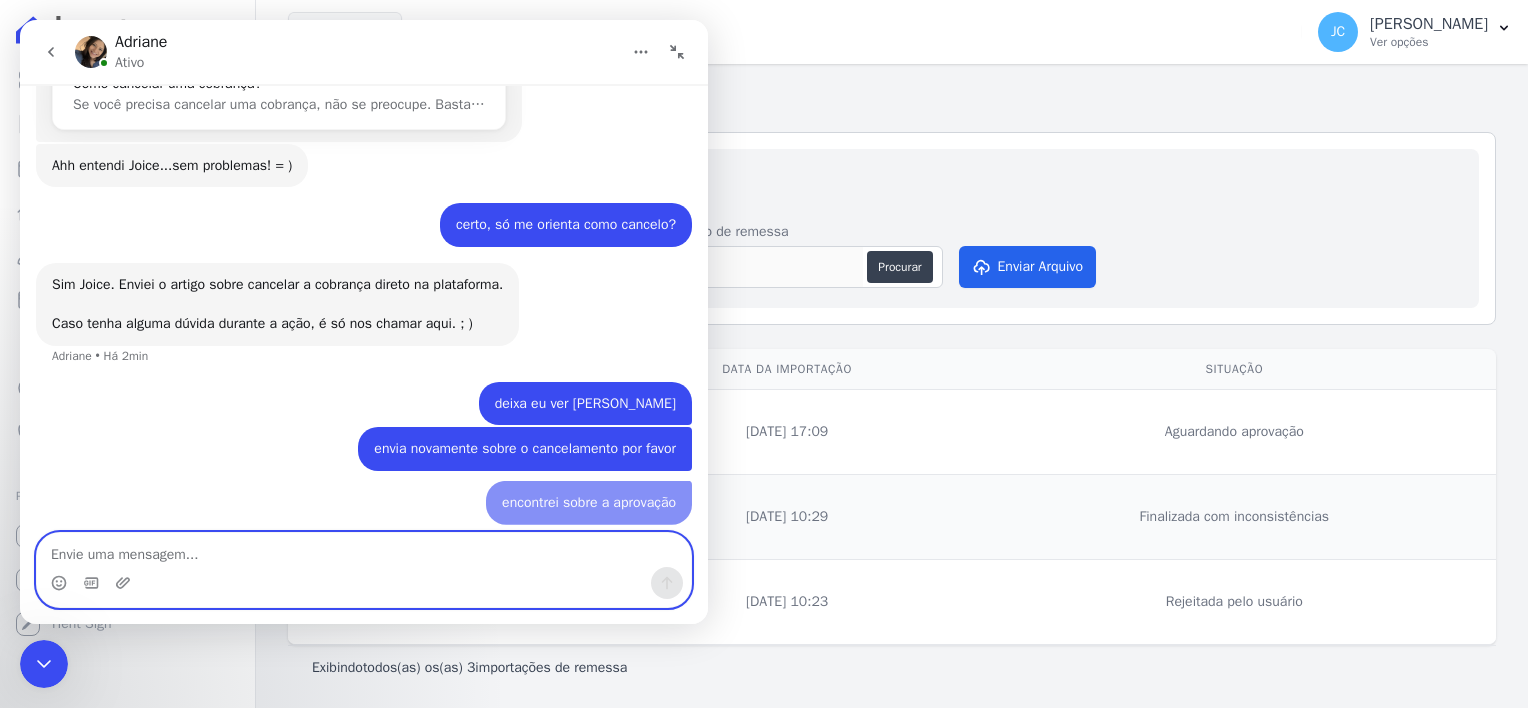scroll, scrollTop: 2626, scrollLeft: 0, axis: vertical 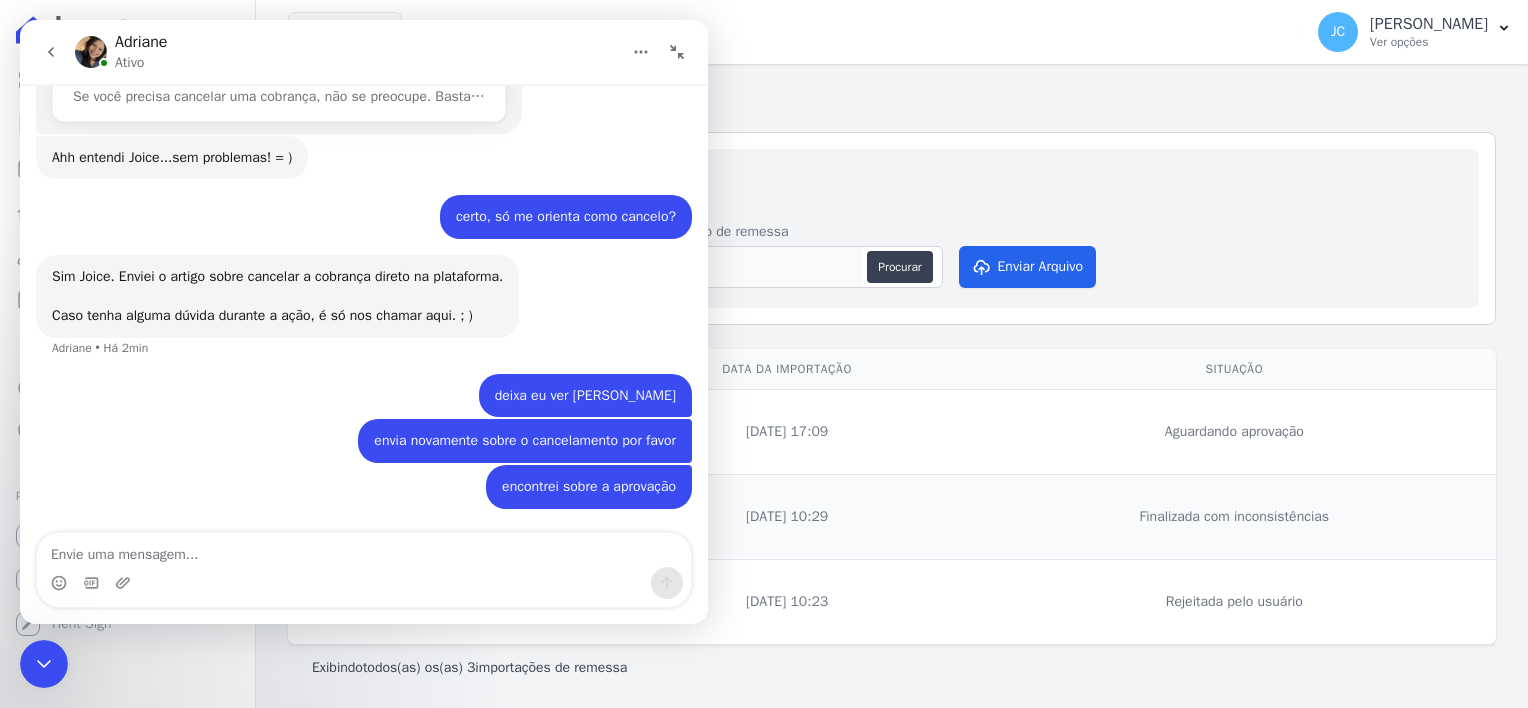 click on "Importar nova remessa" at bounding box center [892, 178] 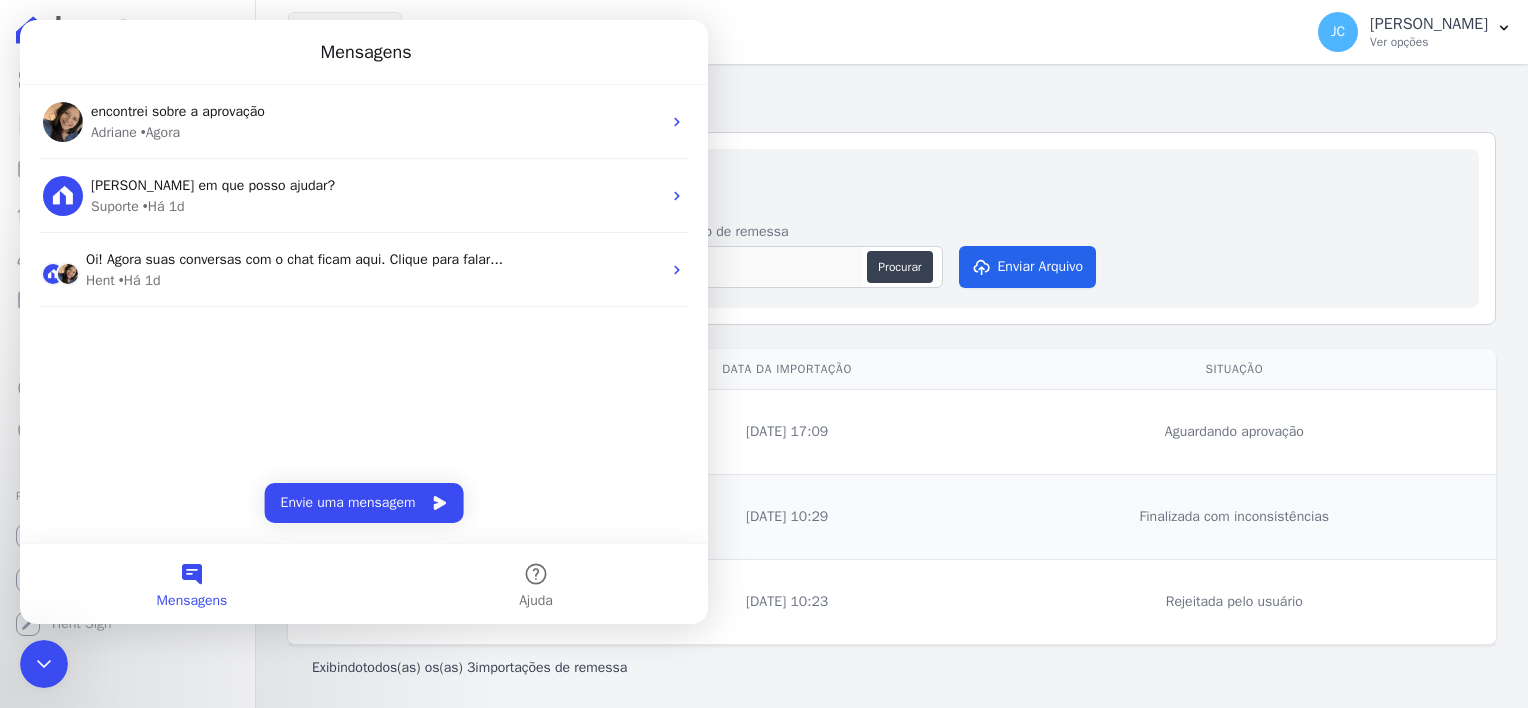 scroll, scrollTop: 0, scrollLeft: 0, axis: both 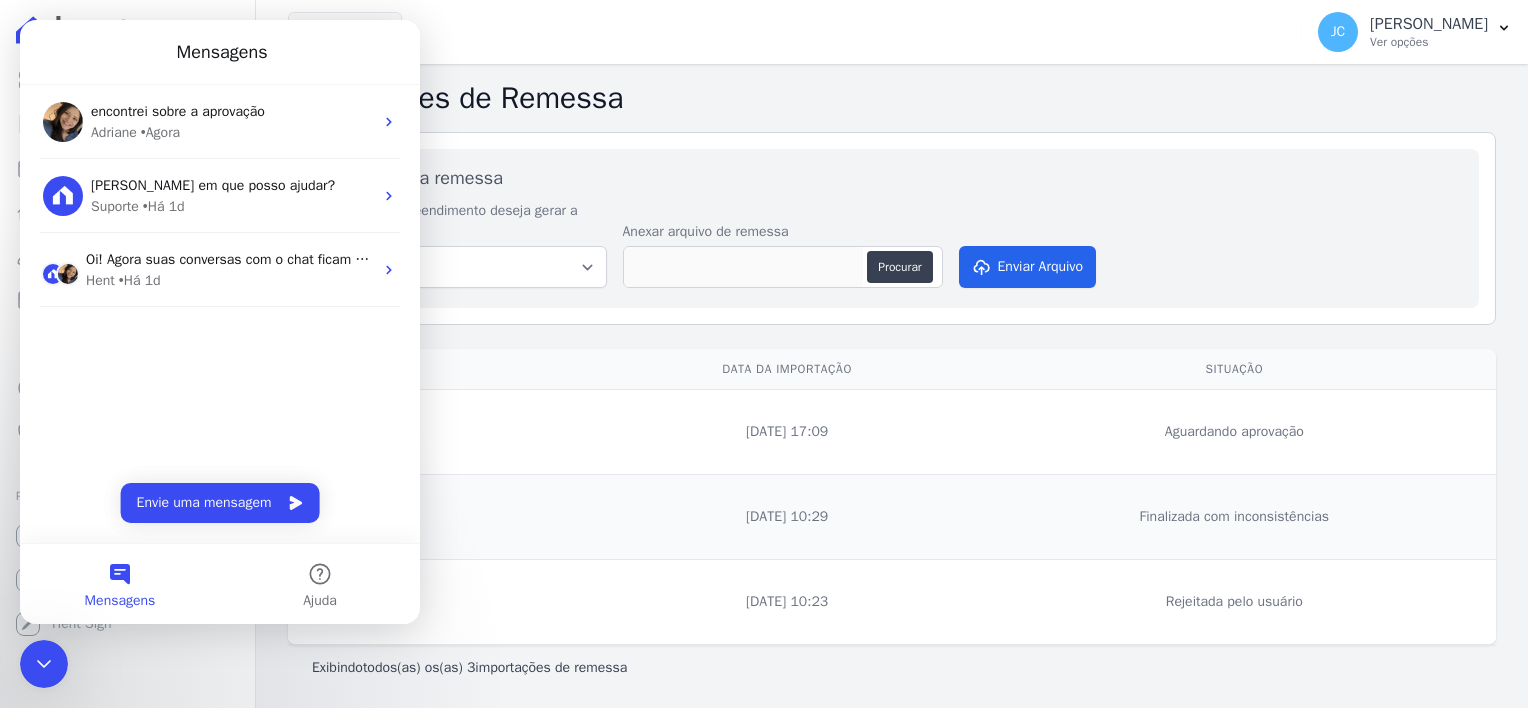 click on "Mensagens" at bounding box center (120, 584) 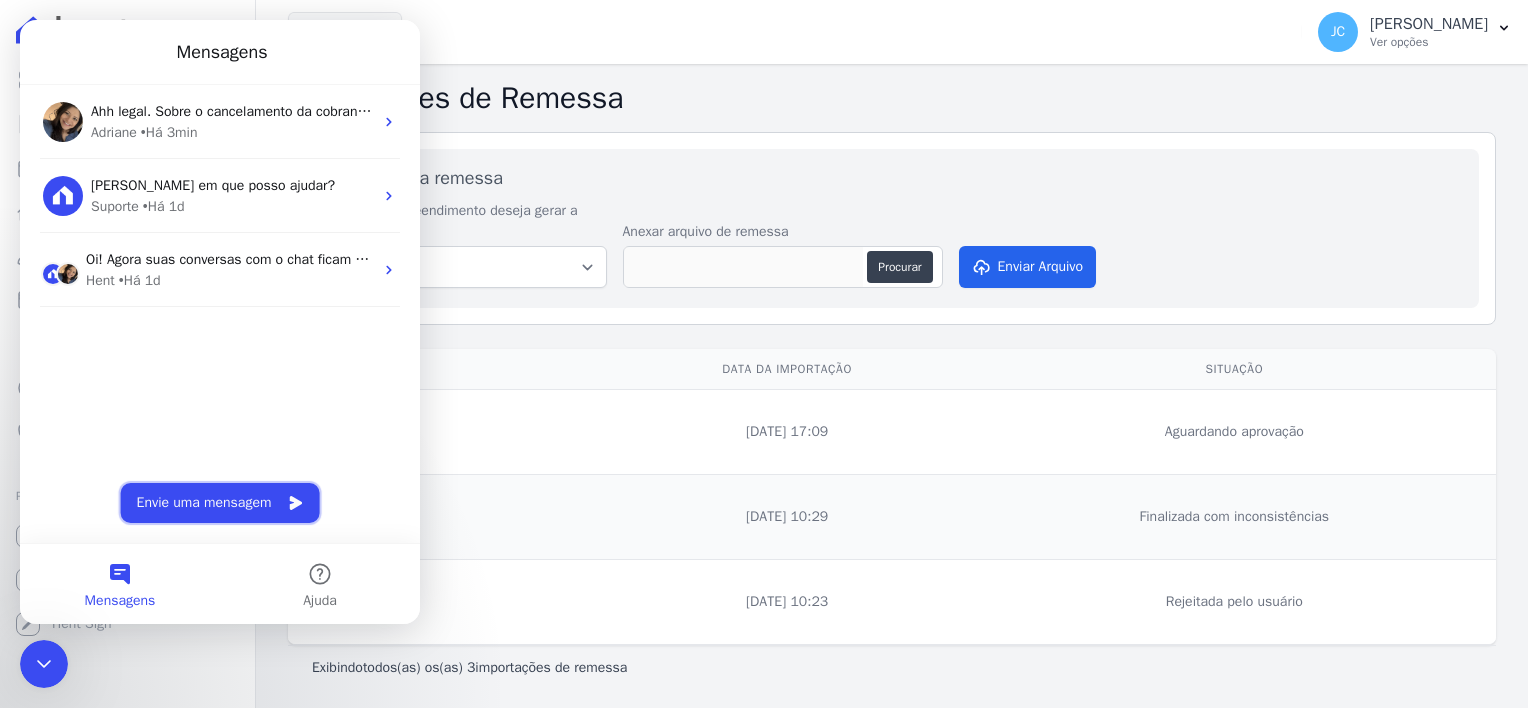 click on "Envie uma mensagem" at bounding box center [220, 503] 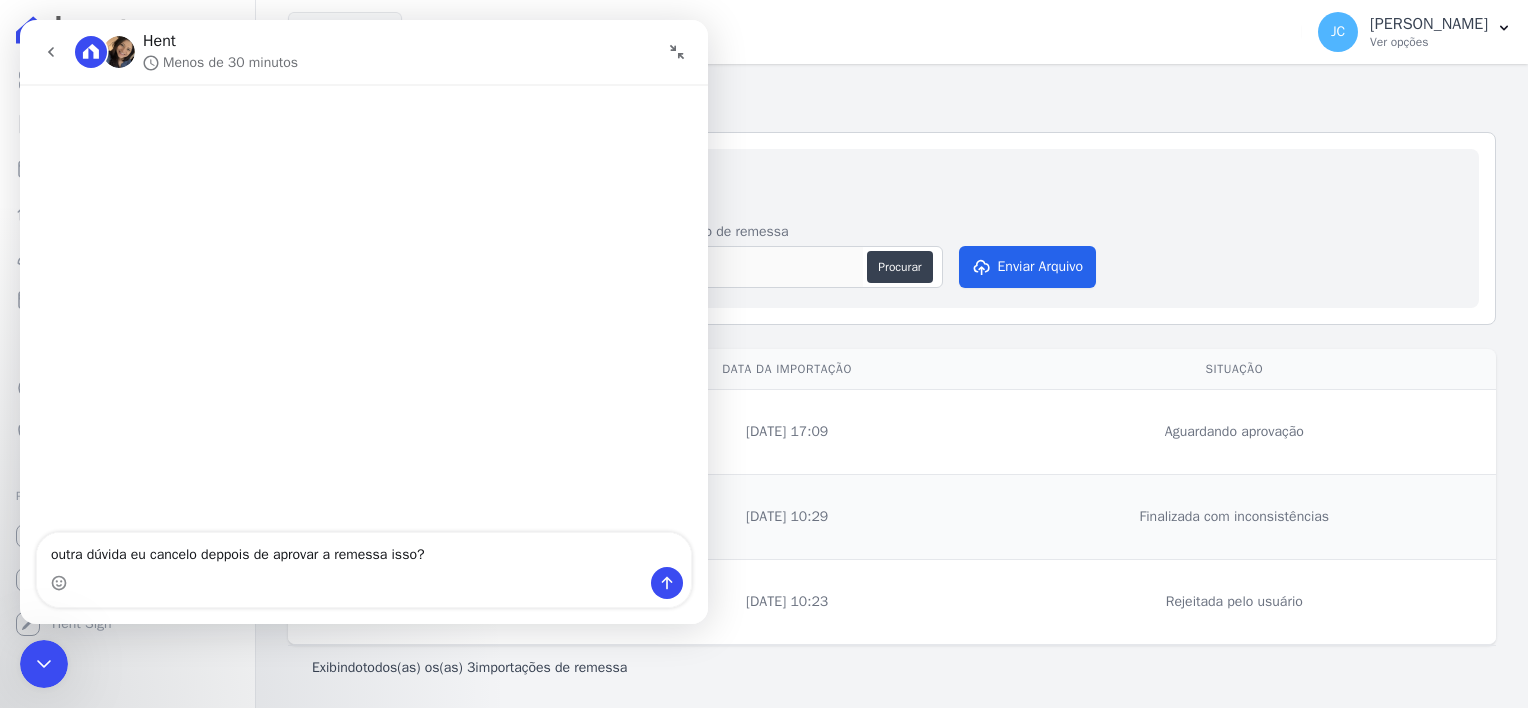 click on "outra dúvida eu cancelo deppois de aprovar a remessa isso?" at bounding box center [364, 550] 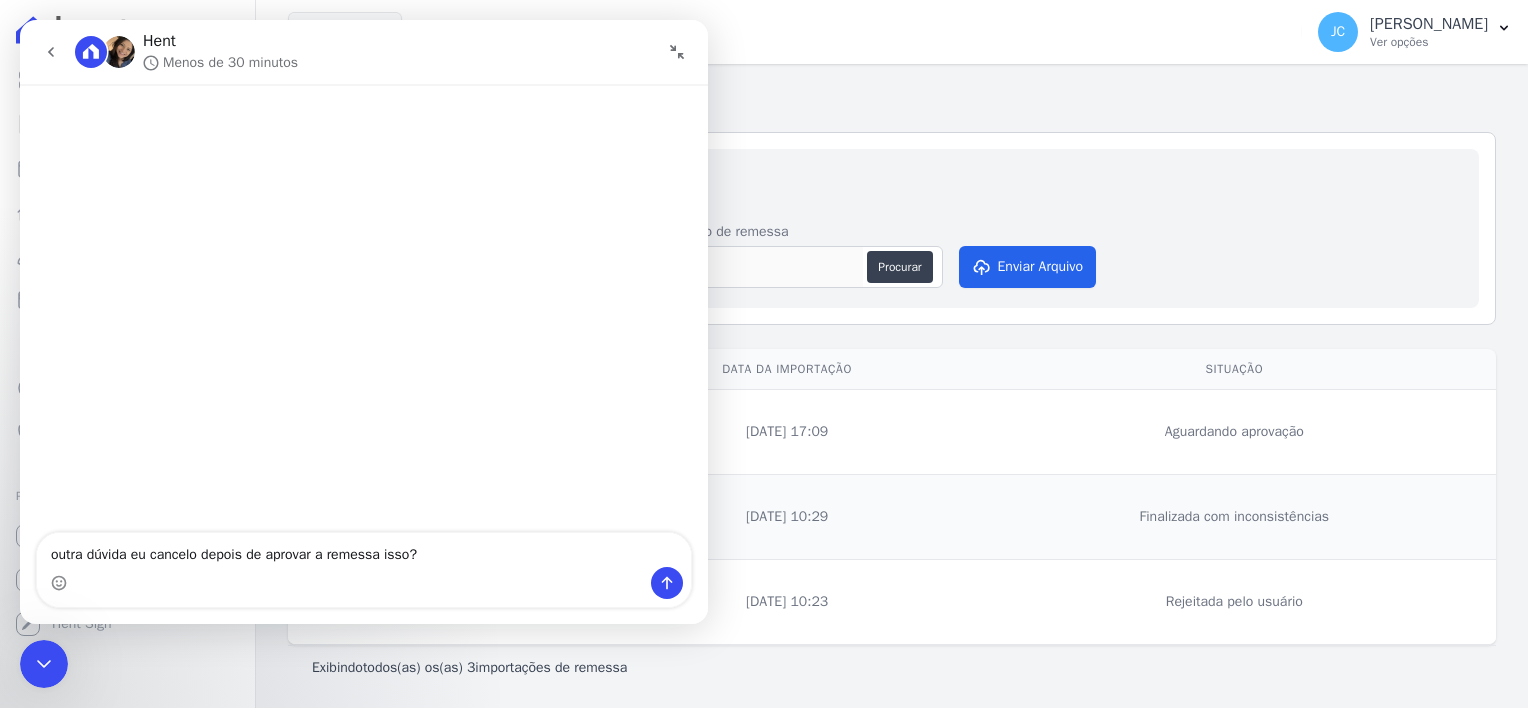 type 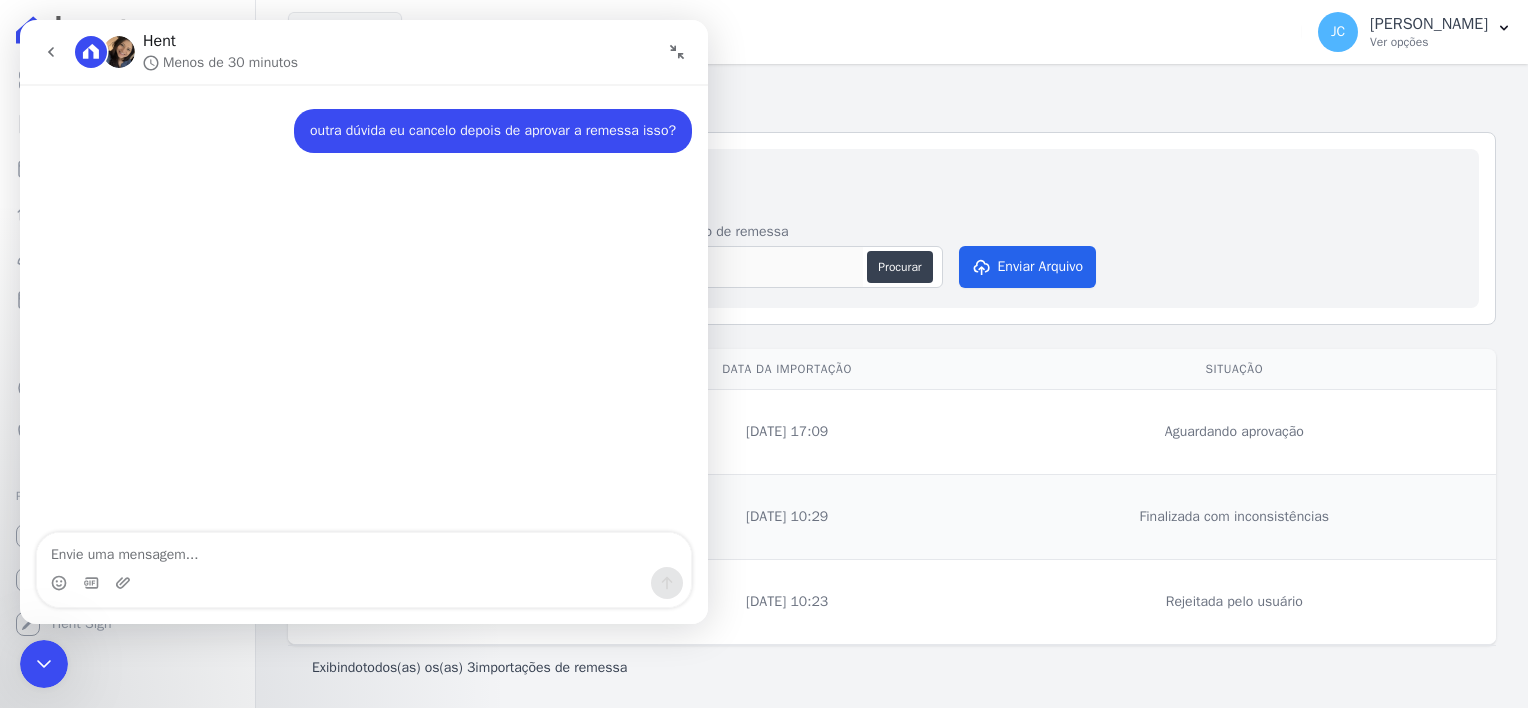 click on "Importar nova remessa" at bounding box center (892, 178) 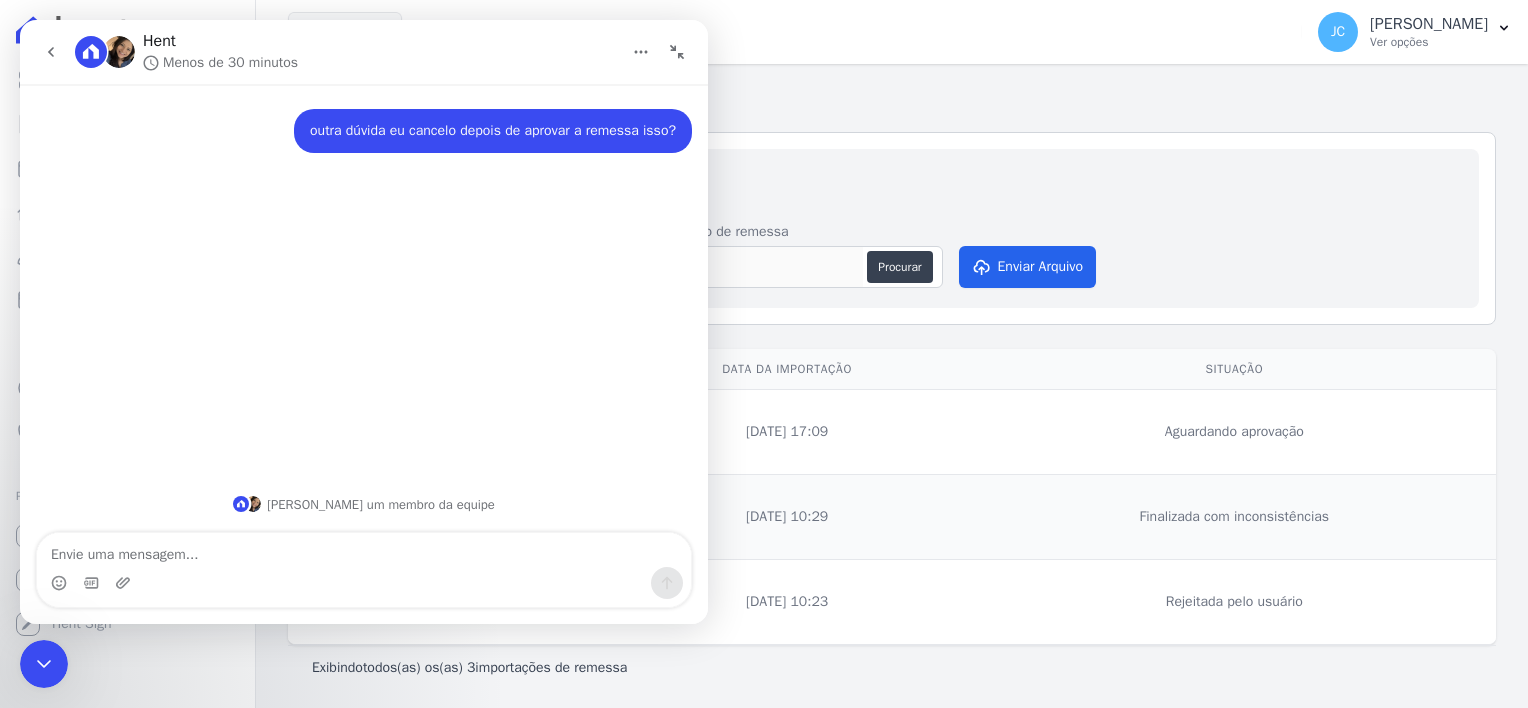 click on "Importar nova remessa
Para qual empreendimento deseja gerar a remessa
FLEX INC
Anexar arquivo de remessa
Procurar
Enviar Arquivo" at bounding box center [892, 228] 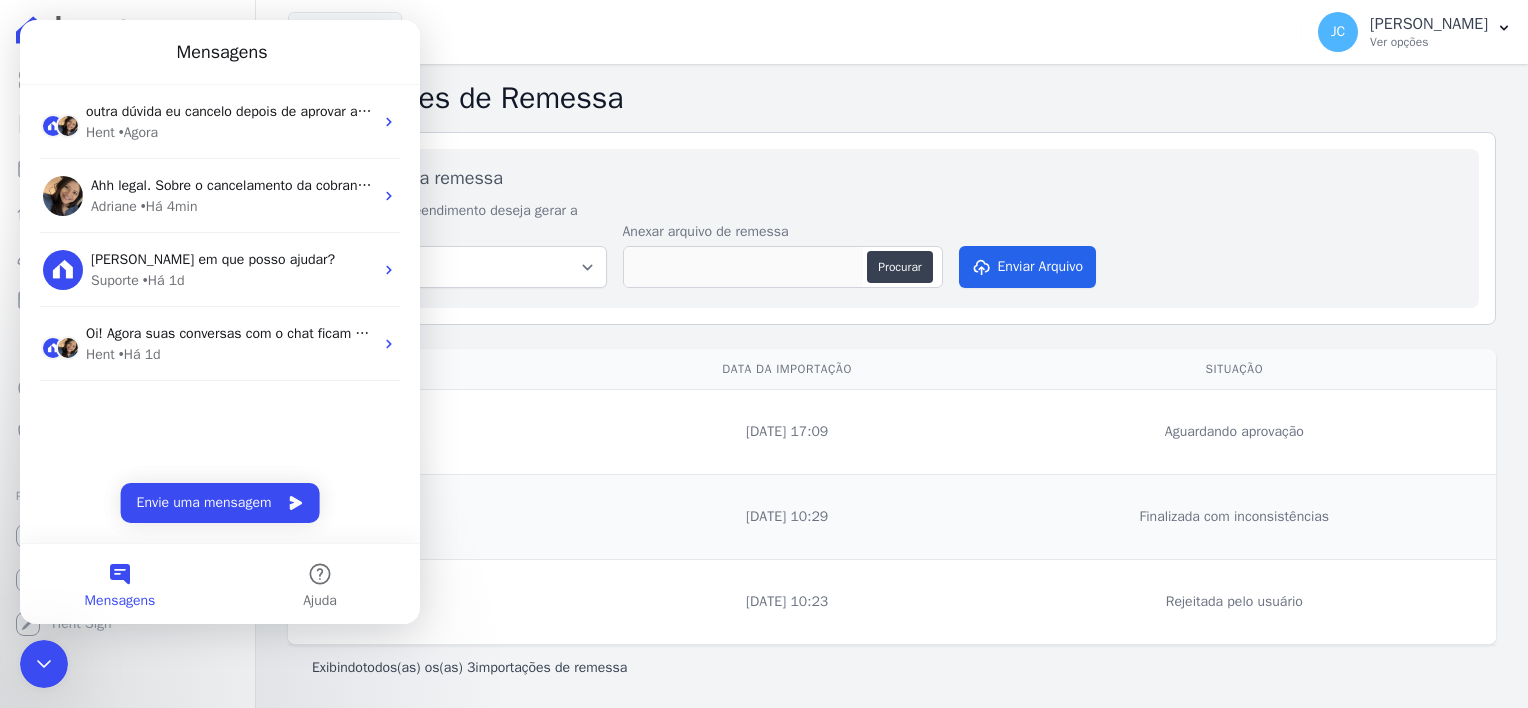 click on "Importar nova remessa
Para qual empreendimento deseja gerar a remessa
FLEX INC
Anexar arquivo de remessa
Procurar
Enviar Arquivo" at bounding box center (892, 228) 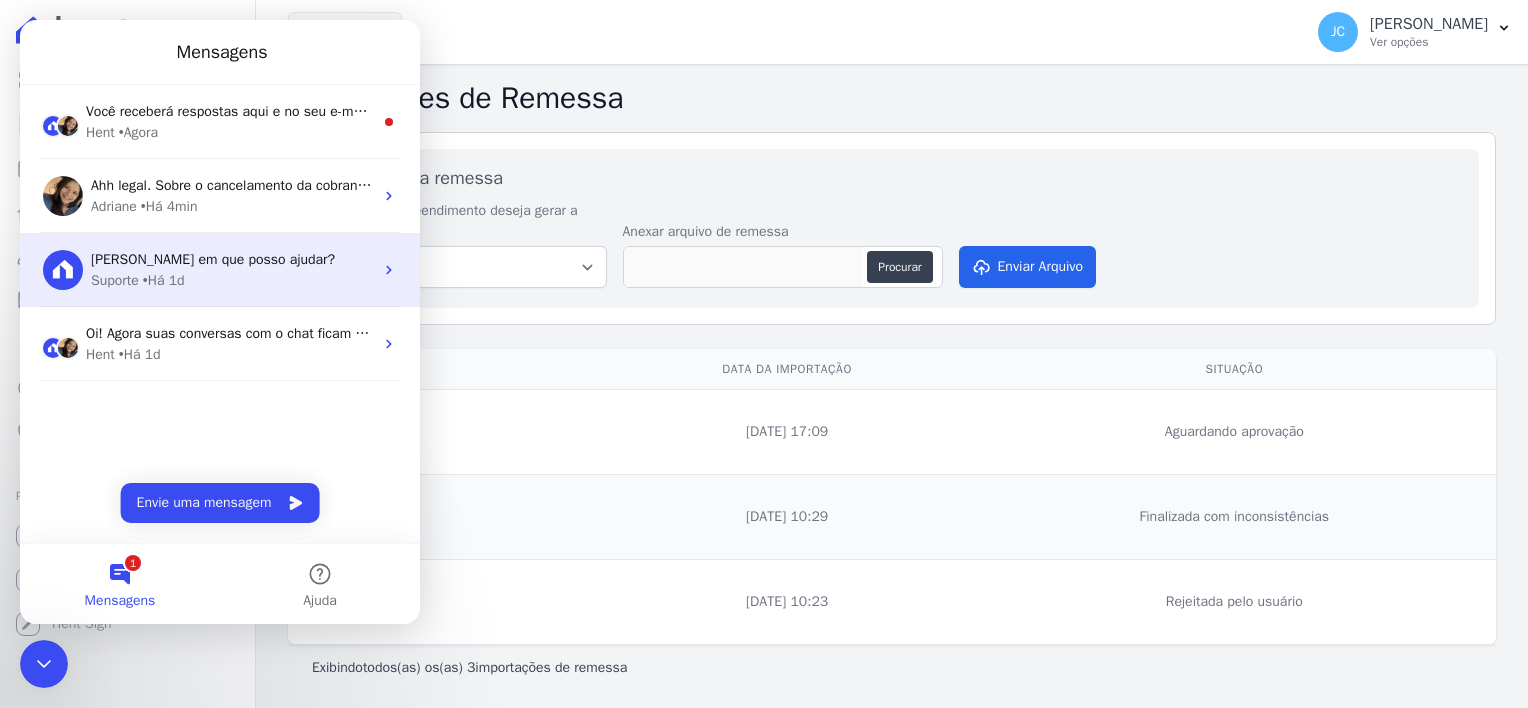 click on "•  Há 1d" at bounding box center [164, 280] 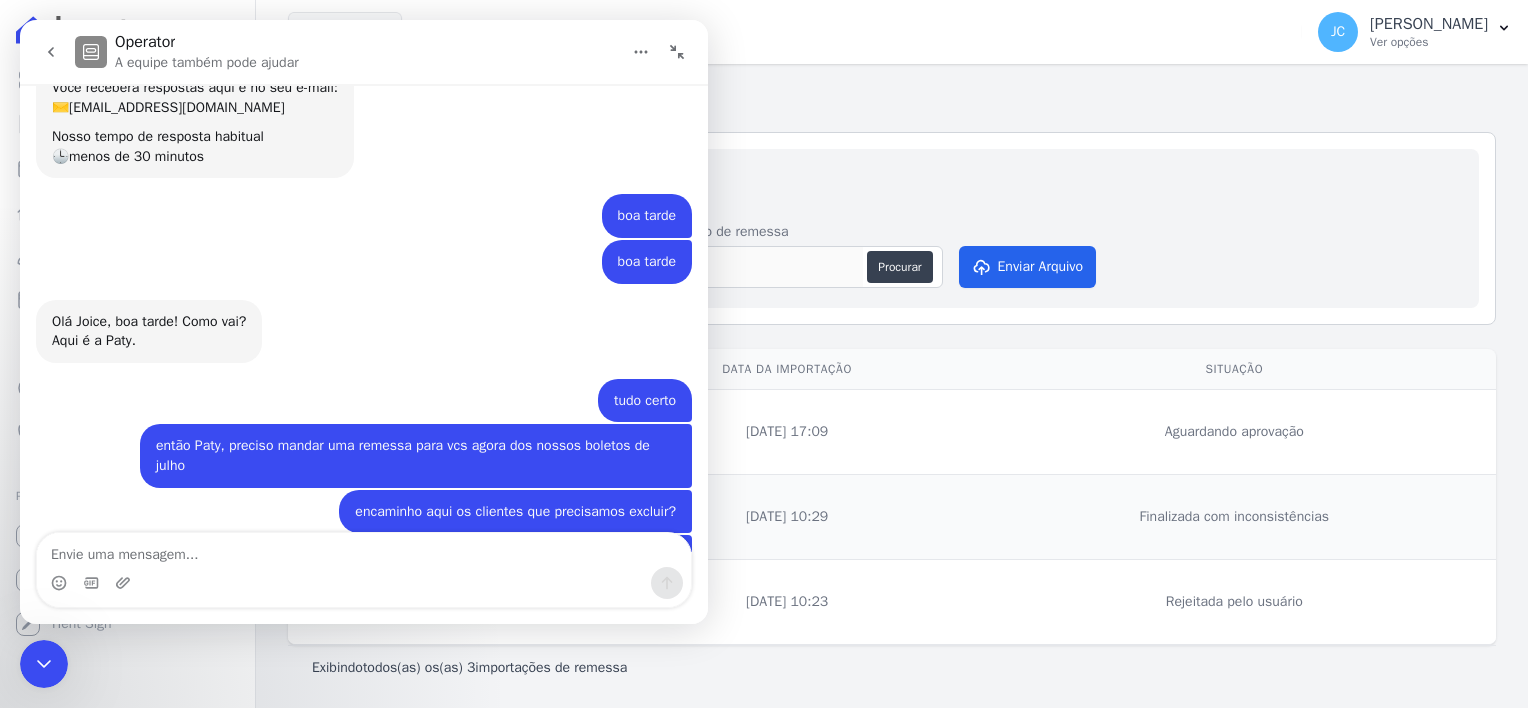 click on "Importações de Remessa
Importar nova remessa
Para qual empreendimento deseja gerar a remessa
FLEX INC
Anexar arquivo de remessa
Procurar
Enviar Arquivo
Arquivo
Data da Importação
Situação" at bounding box center [892, 386] 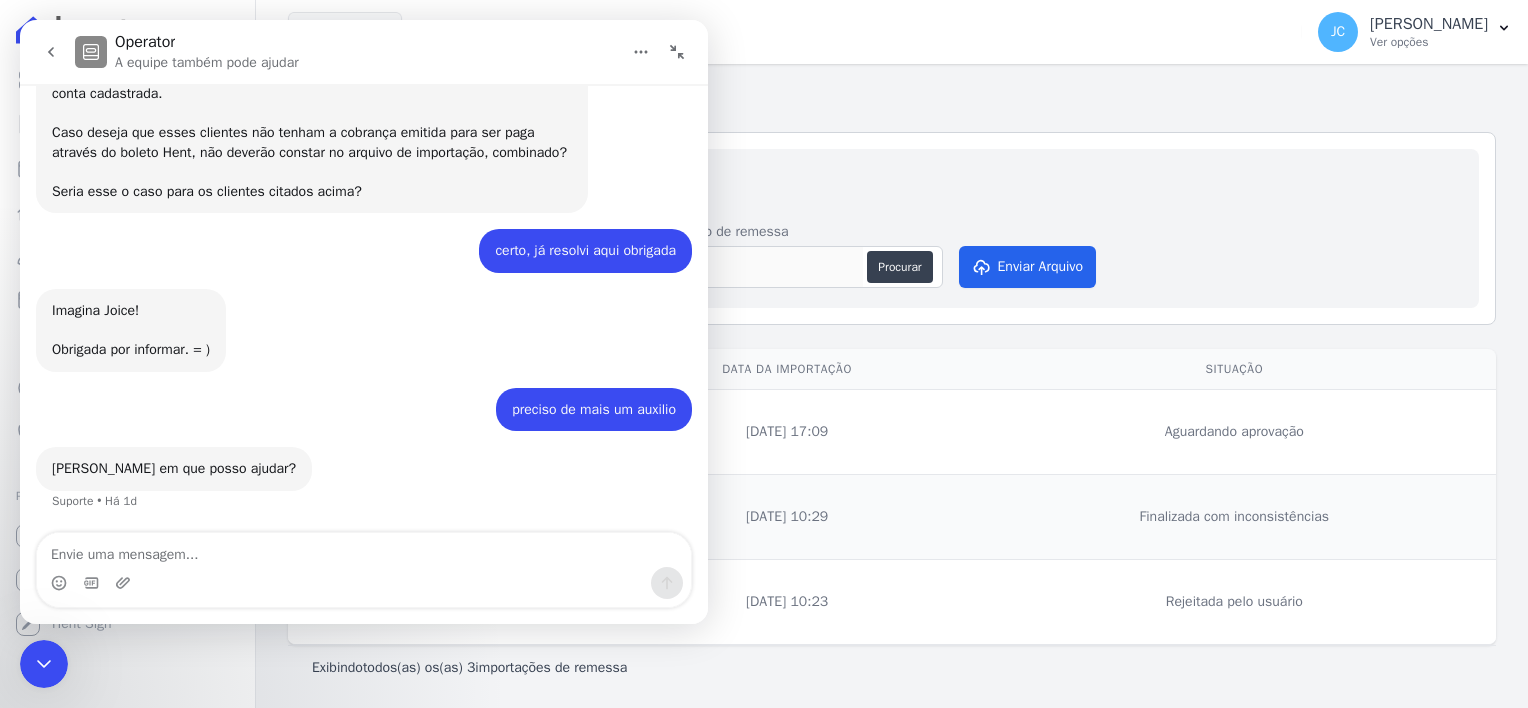 scroll, scrollTop: 1564, scrollLeft: 0, axis: vertical 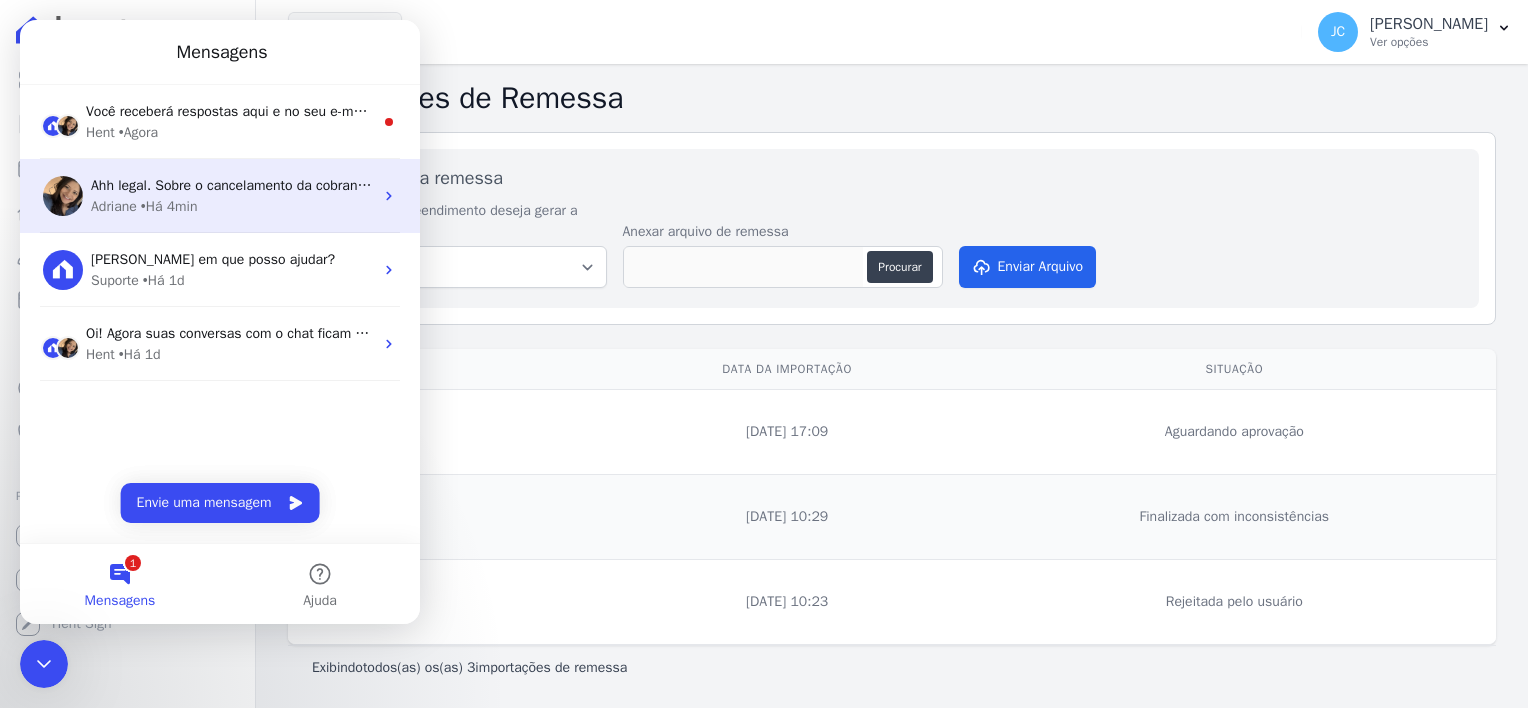 click on "Ahh legal.  Sobre o cancelamento da cobrança, é este aqui:" at bounding box center [272, 185] 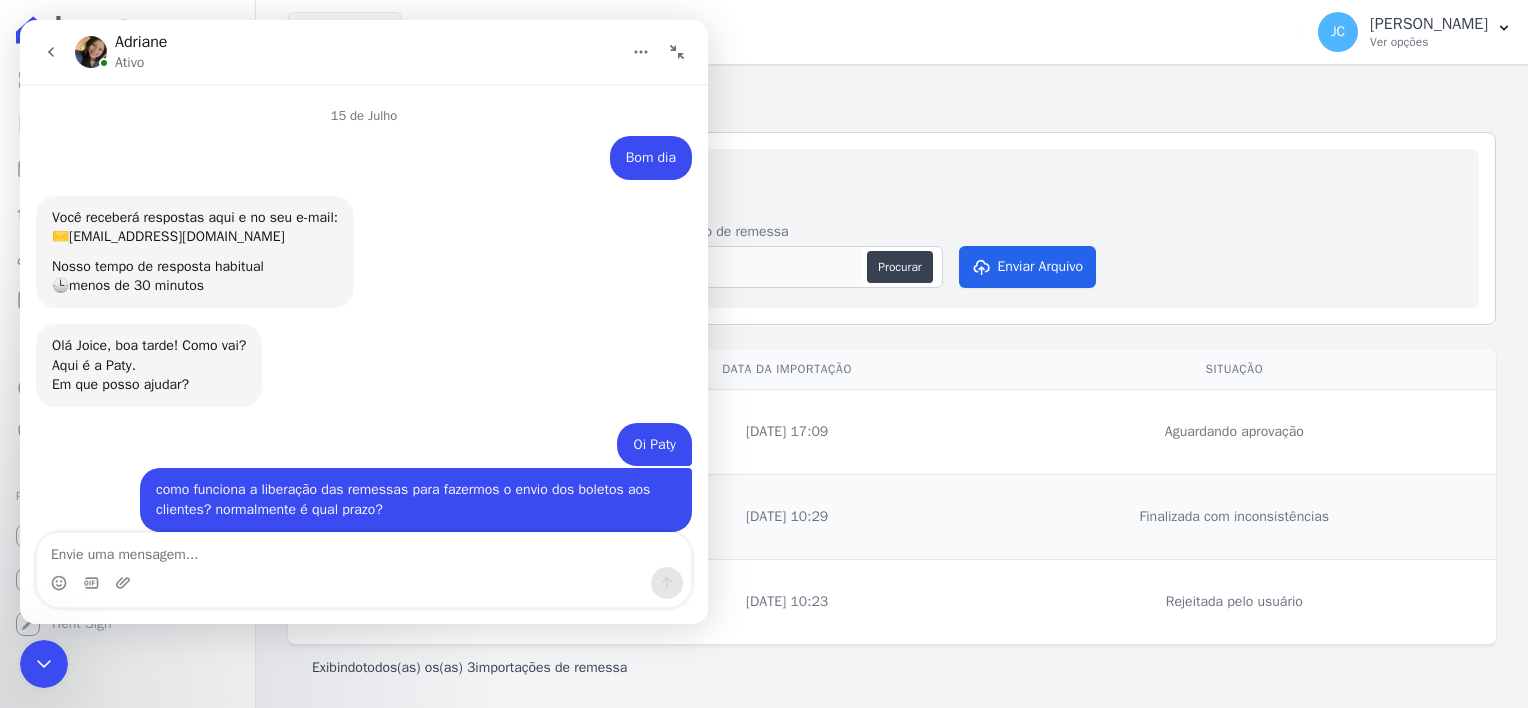scroll, scrollTop: 2, scrollLeft: 0, axis: vertical 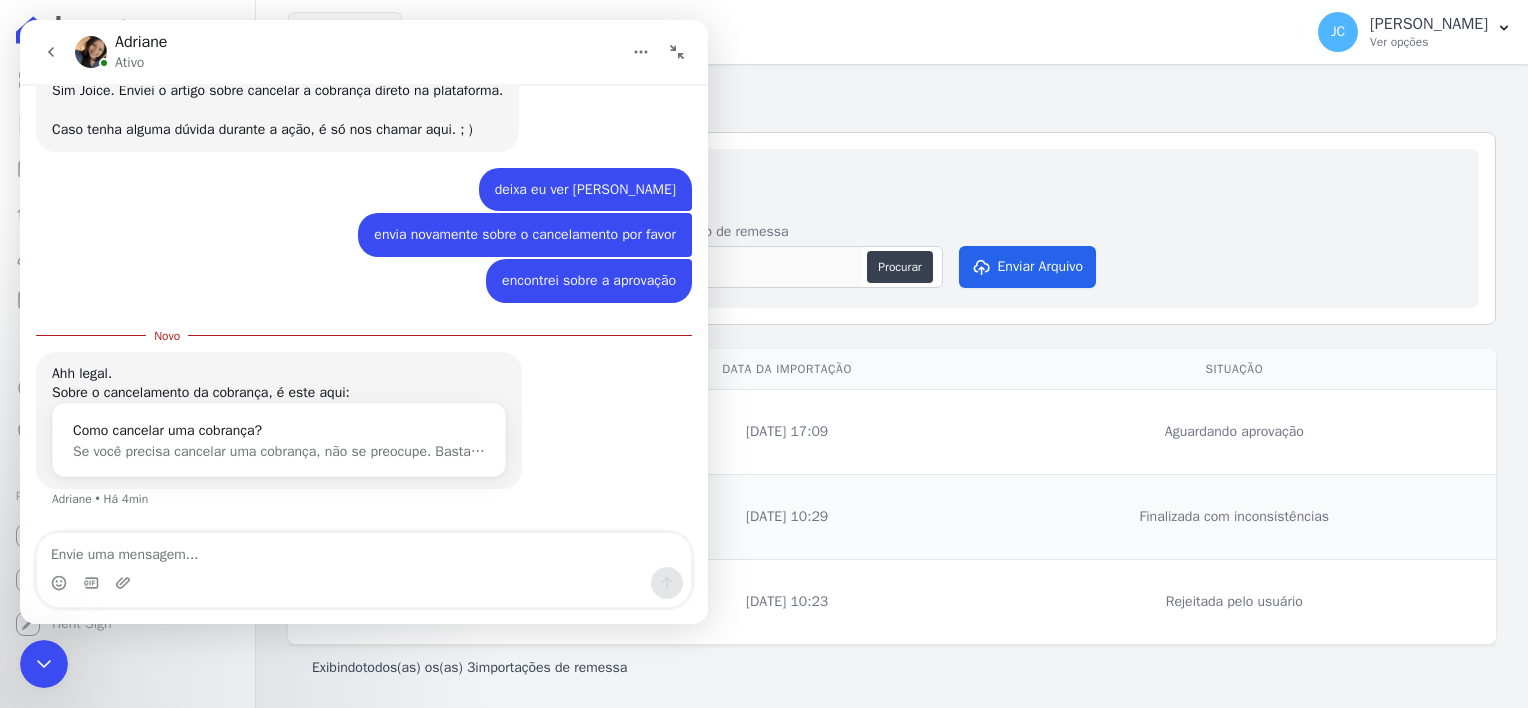 click at bounding box center [364, 583] 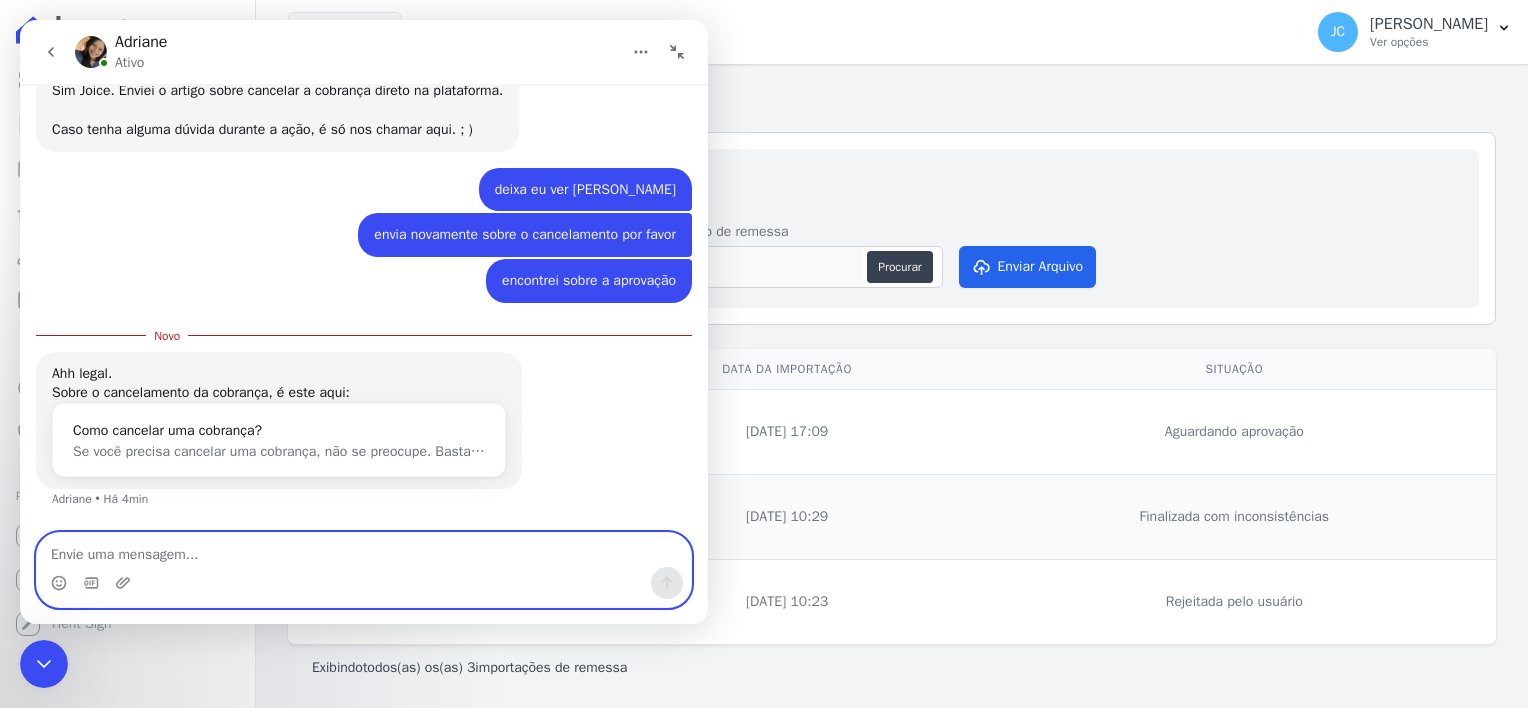 click at bounding box center [364, 550] 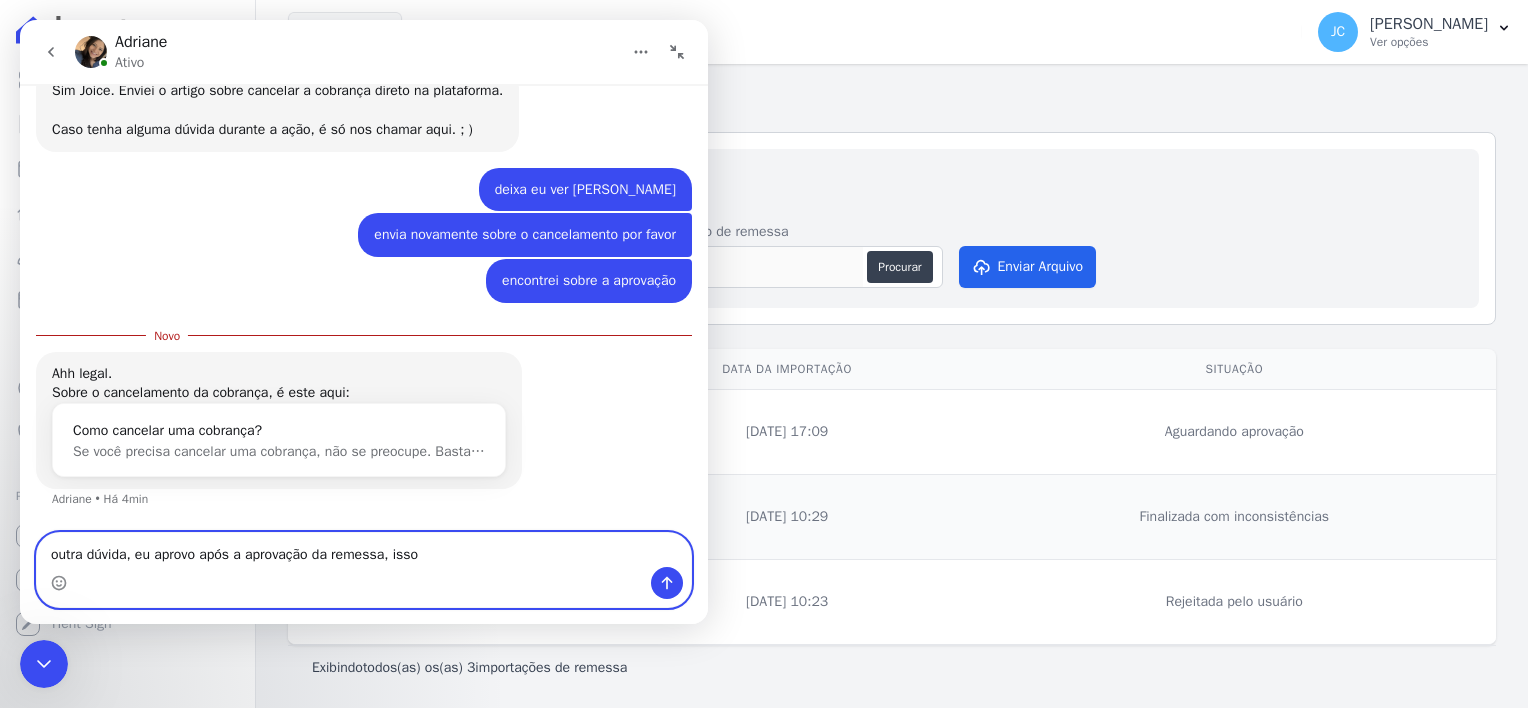 type on "outra dúvida, eu aprovo após a aprovação da remessa, isso?" 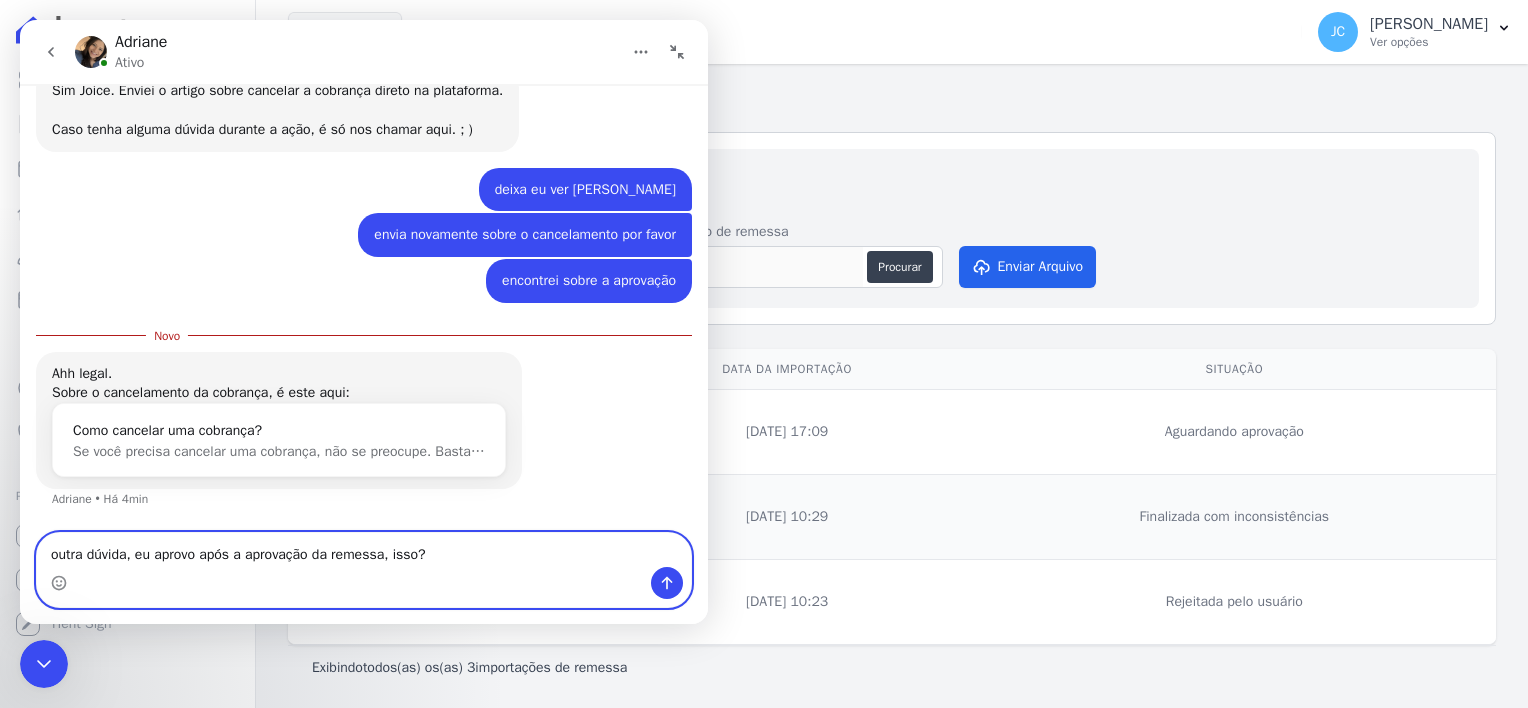 type 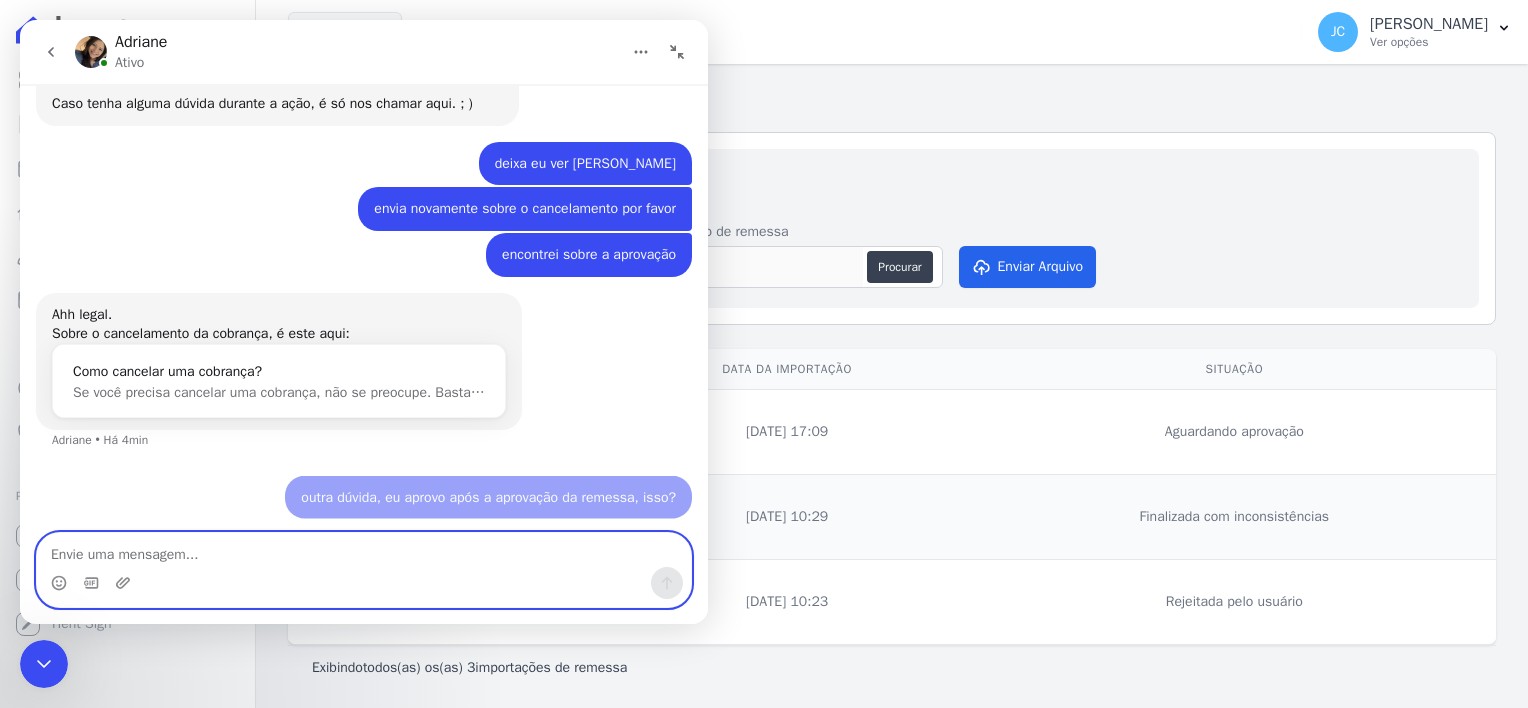 scroll, scrollTop: 2819, scrollLeft: 0, axis: vertical 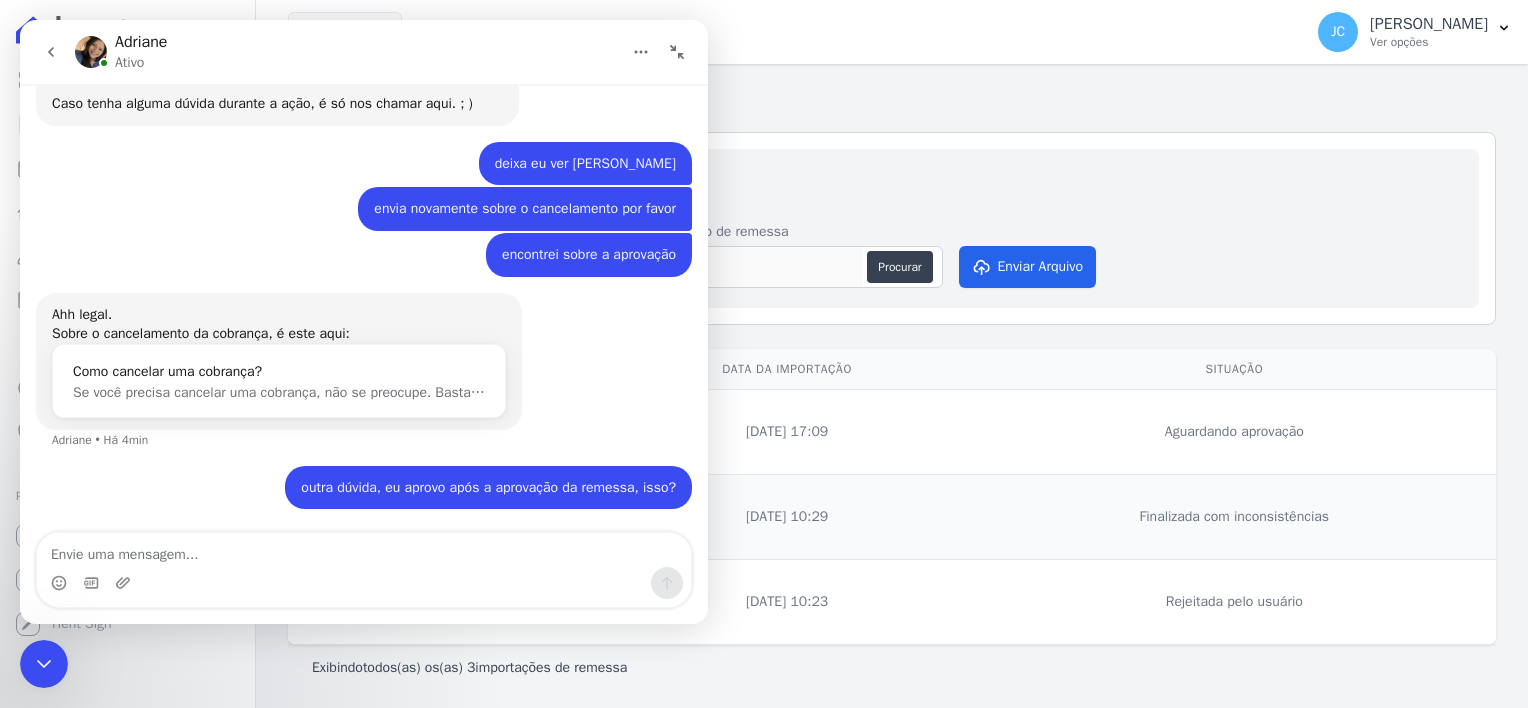 click on "Importar nova remessa
Para qual empreendimento deseja gerar a remessa
FLEX INC
Anexar arquivo de remessa
Procurar
Enviar Arquivo" at bounding box center [892, 228] 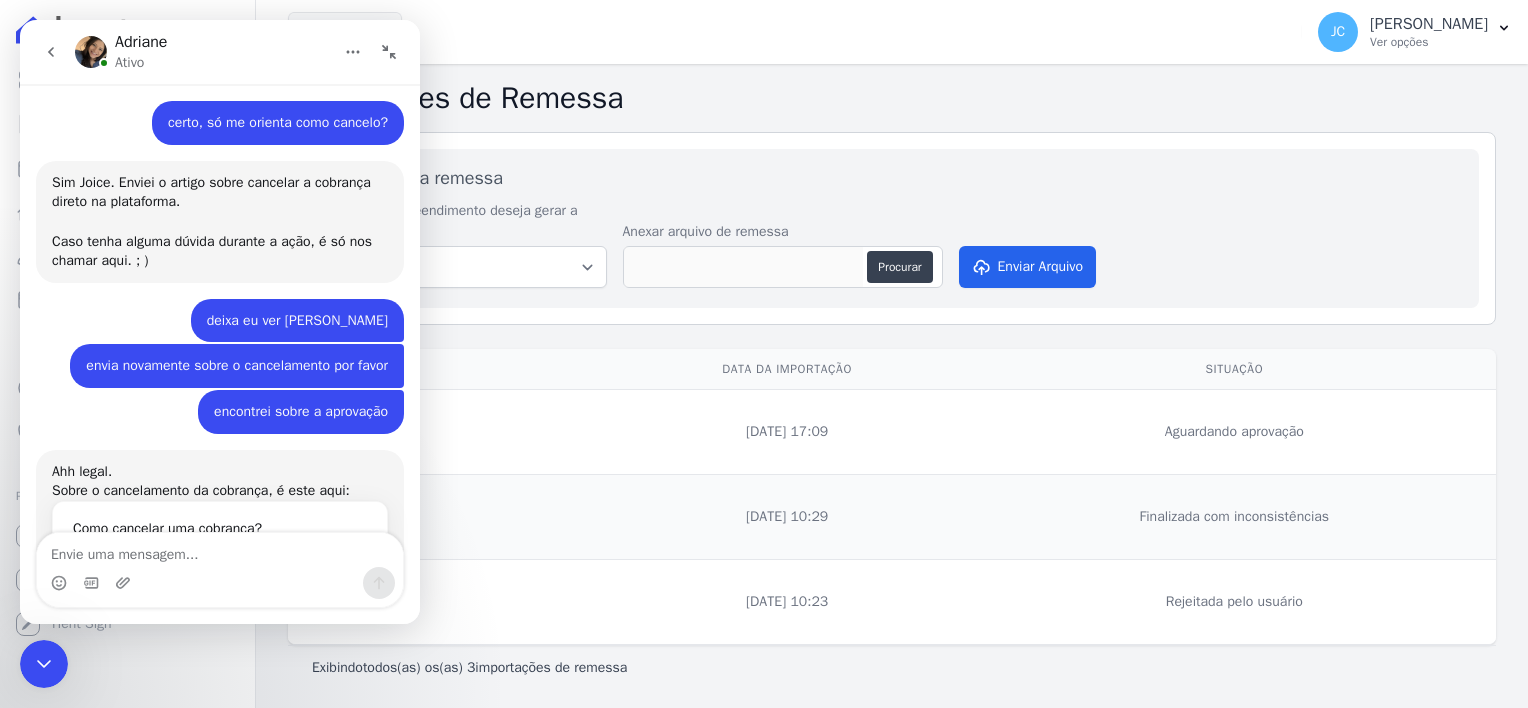 scroll, scrollTop: 0, scrollLeft: 0, axis: both 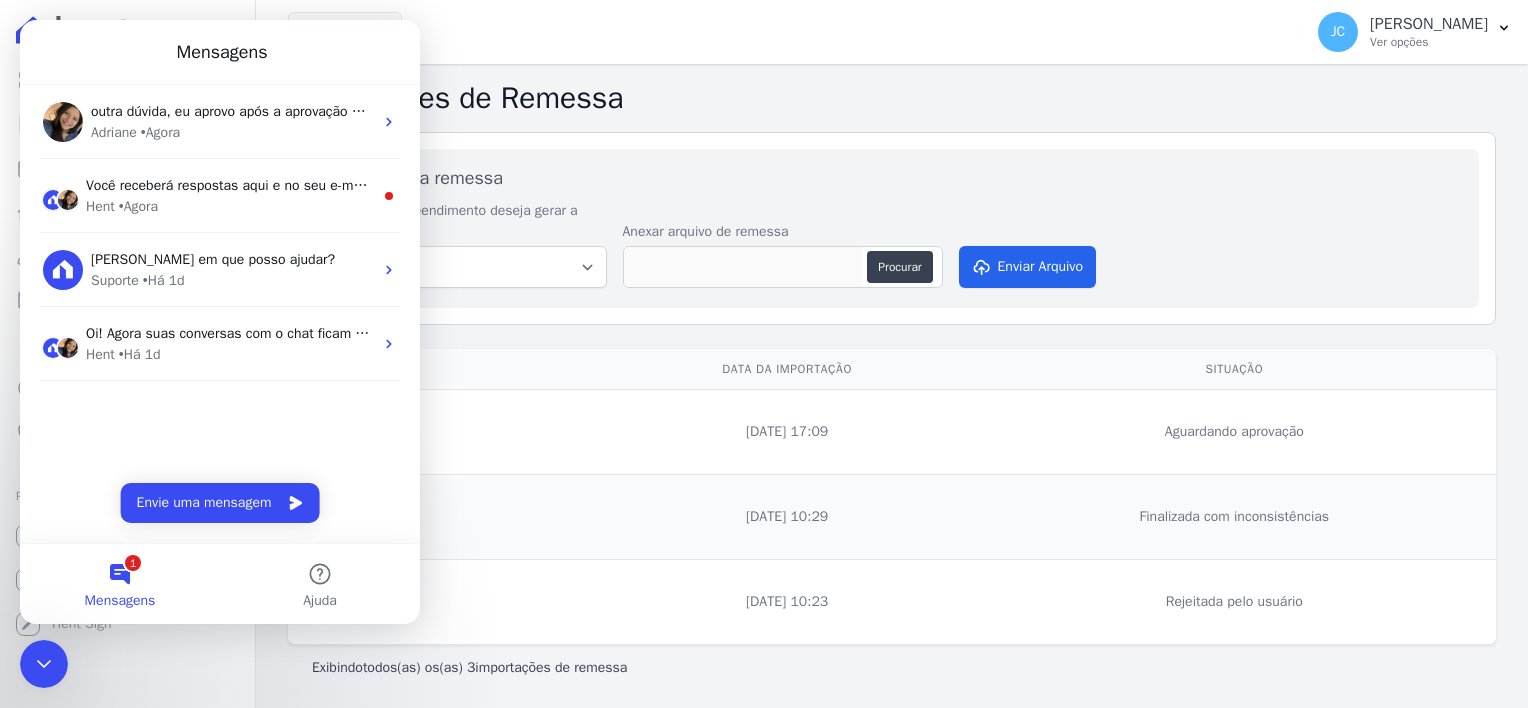 click on "Importações de Remessa
Importar nova remessa
Para qual empreendimento deseja gerar a remessa
FLEX INC
Anexar arquivo de remessa
Procurar
Enviar Arquivo
Arquivo
Data da Importação
Situação" at bounding box center (892, 386) 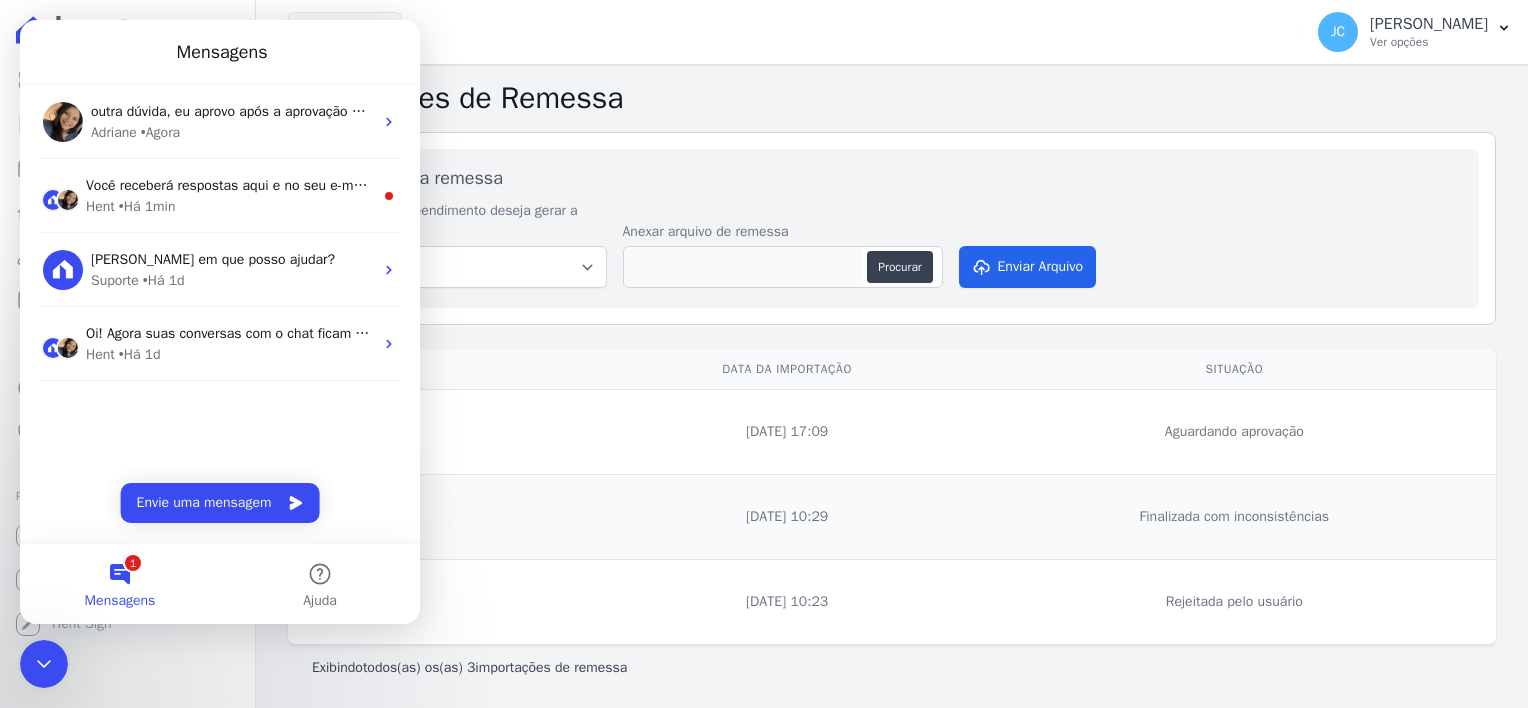 click on "Arquivo" at bounding box center [445, 369] 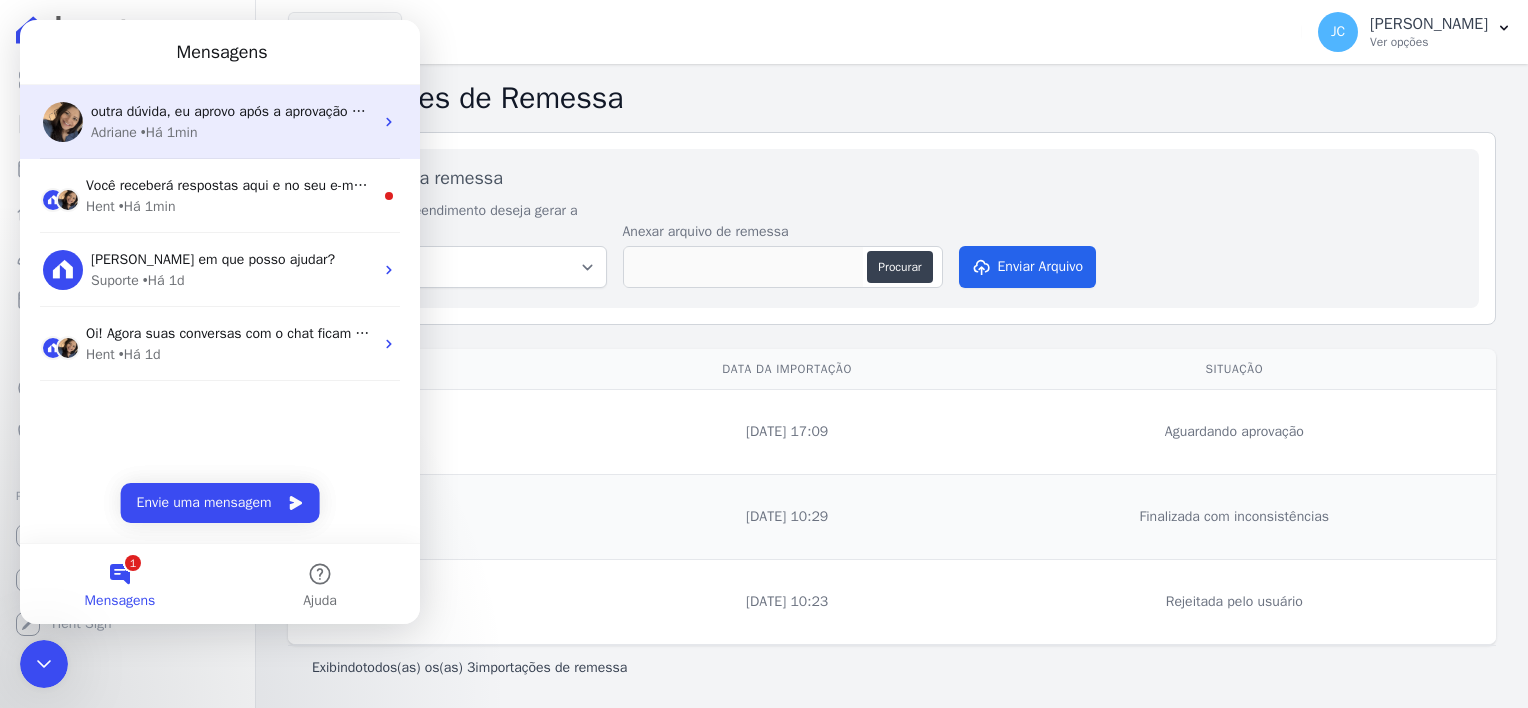 click on "•  Há 1min" at bounding box center [169, 132] 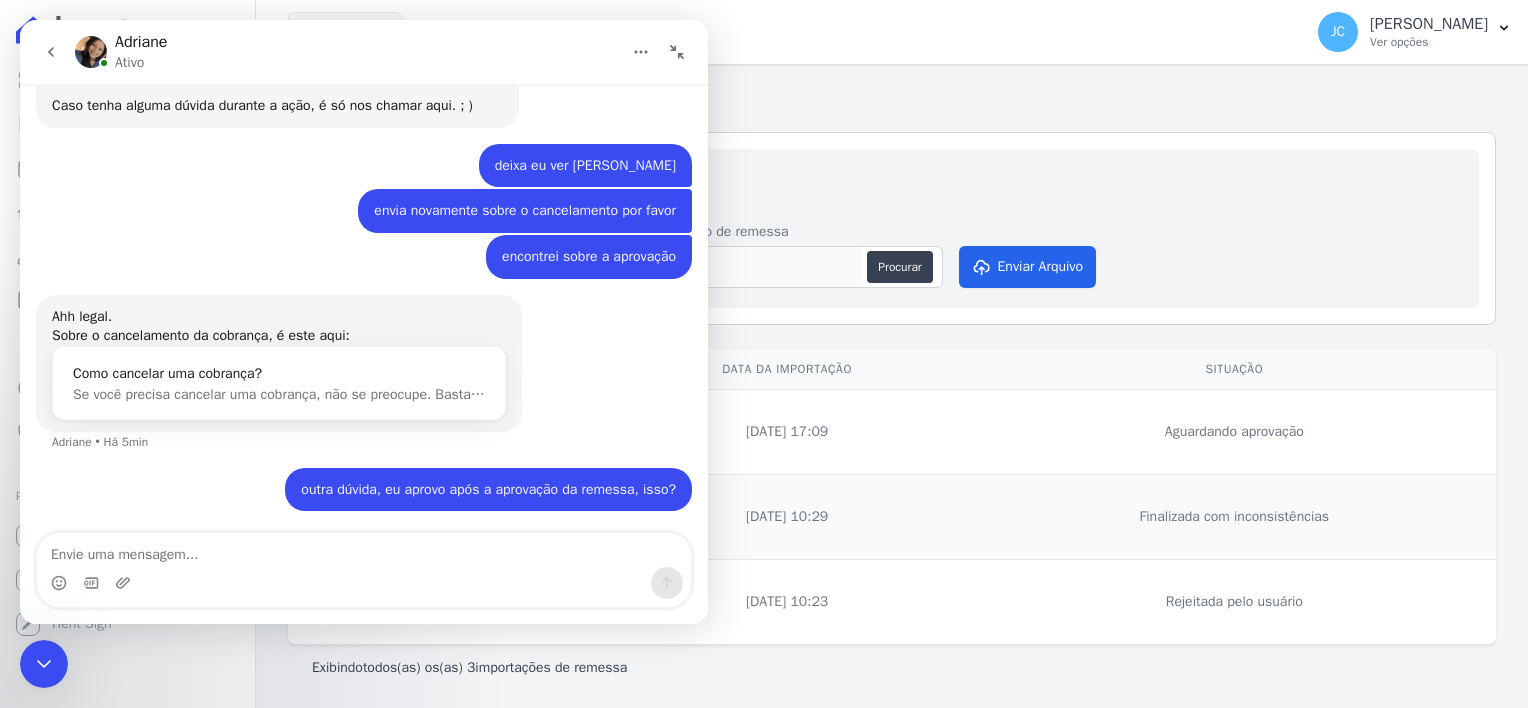 scroll, scrollTop: 2819, scrollLeft: 0, axis: vertical 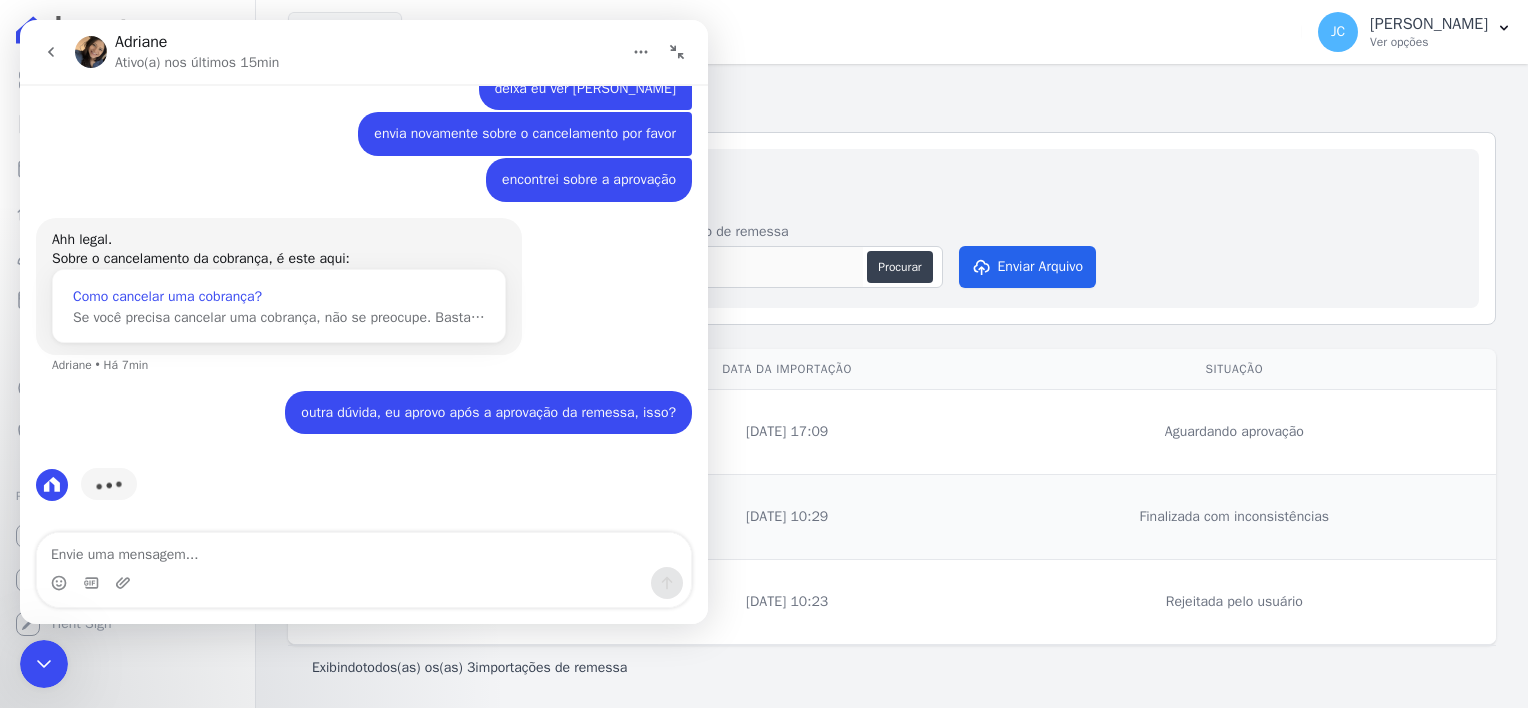 click on "Como cancelar uma cobrança?" at bounding box center (279, 296) 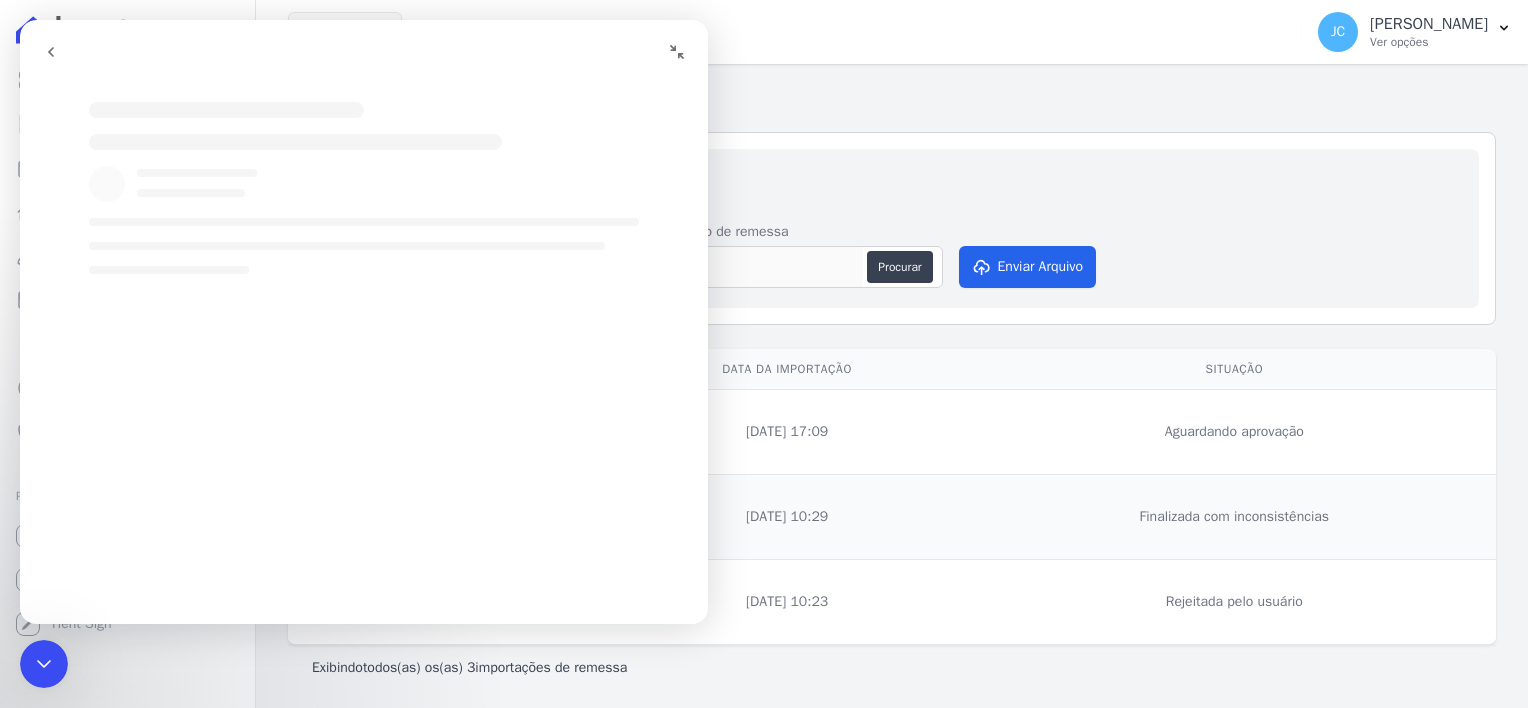 scroll, scrollTop: 0, scrollLeft: 0, axis: both 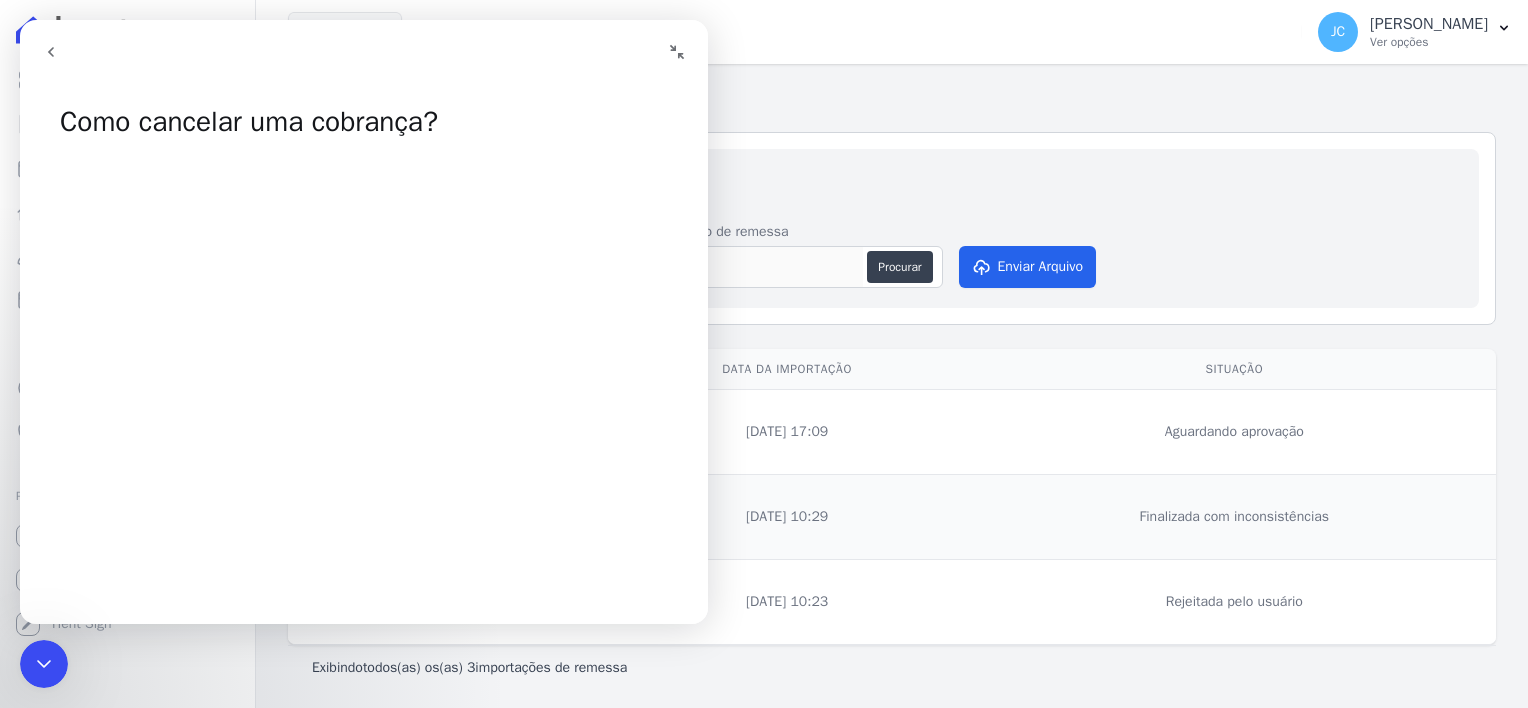 click on "Flex Inc
Você possui apenas um empreendimento
Aplicar" at bounding box center (791, 32) 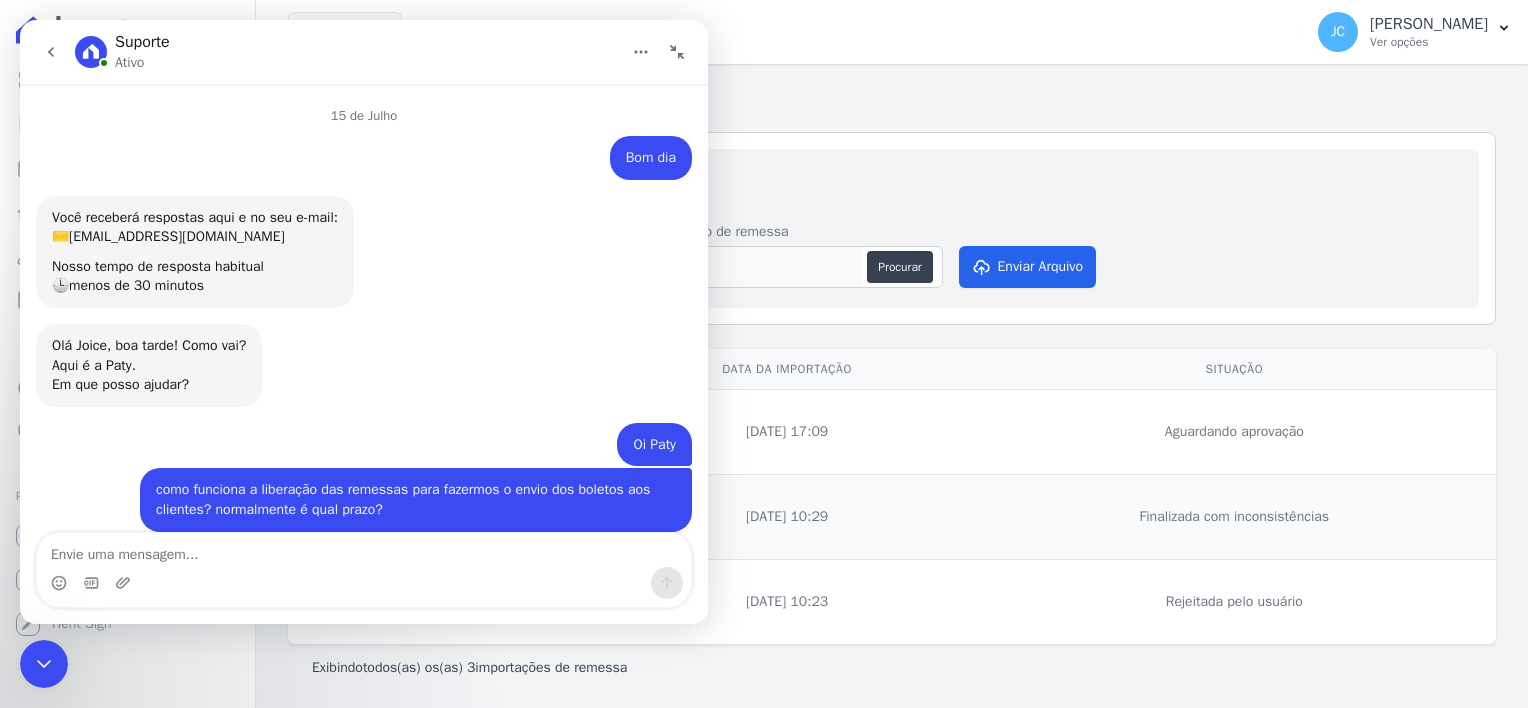 scroll, scrollTop: 2, scrollLeft: 0, axis: vertical 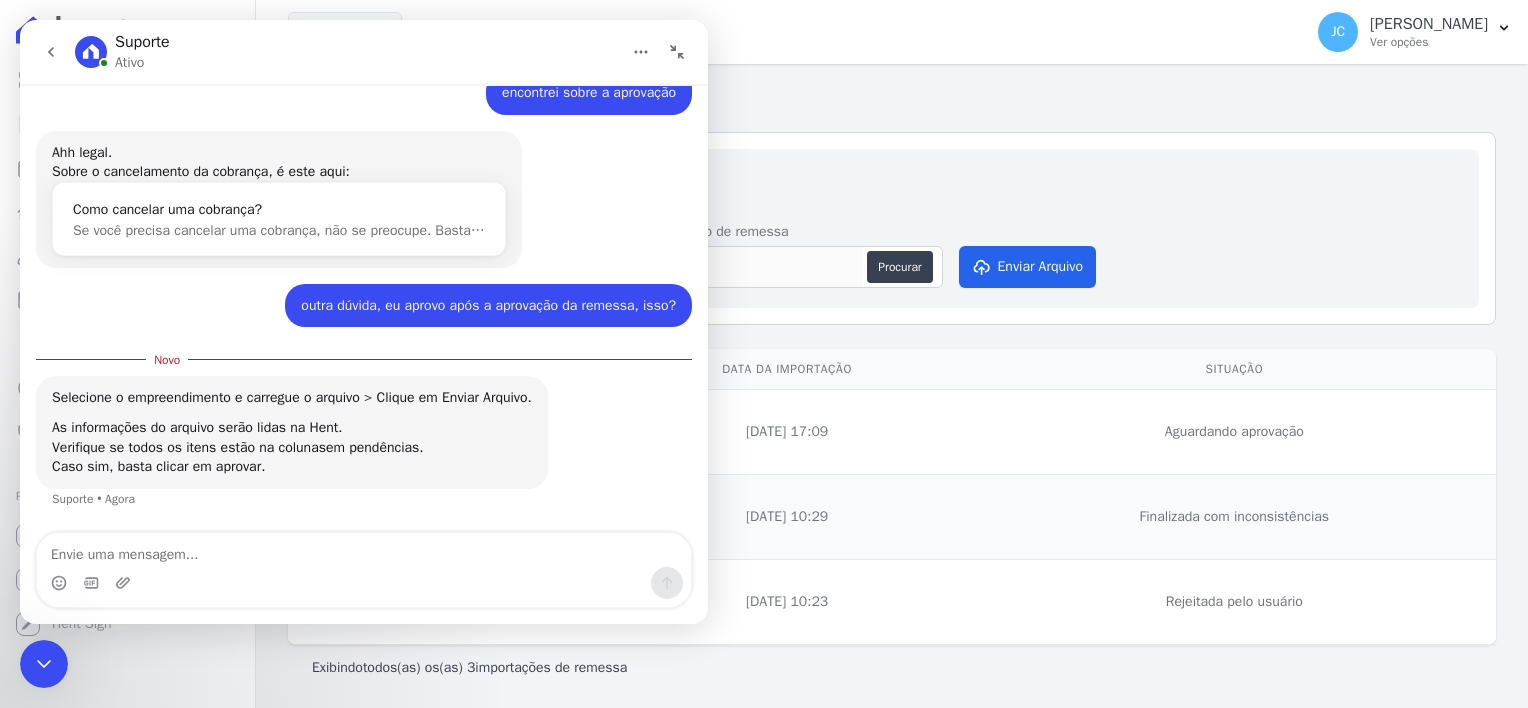 click on "Importar nova remessa
Para qual empreendimento deseja gerar a remessa
FLEX INC
Anexar arquivo de remessa
Procurar
Enviar Arquivo" at bounding box center (892, 228) 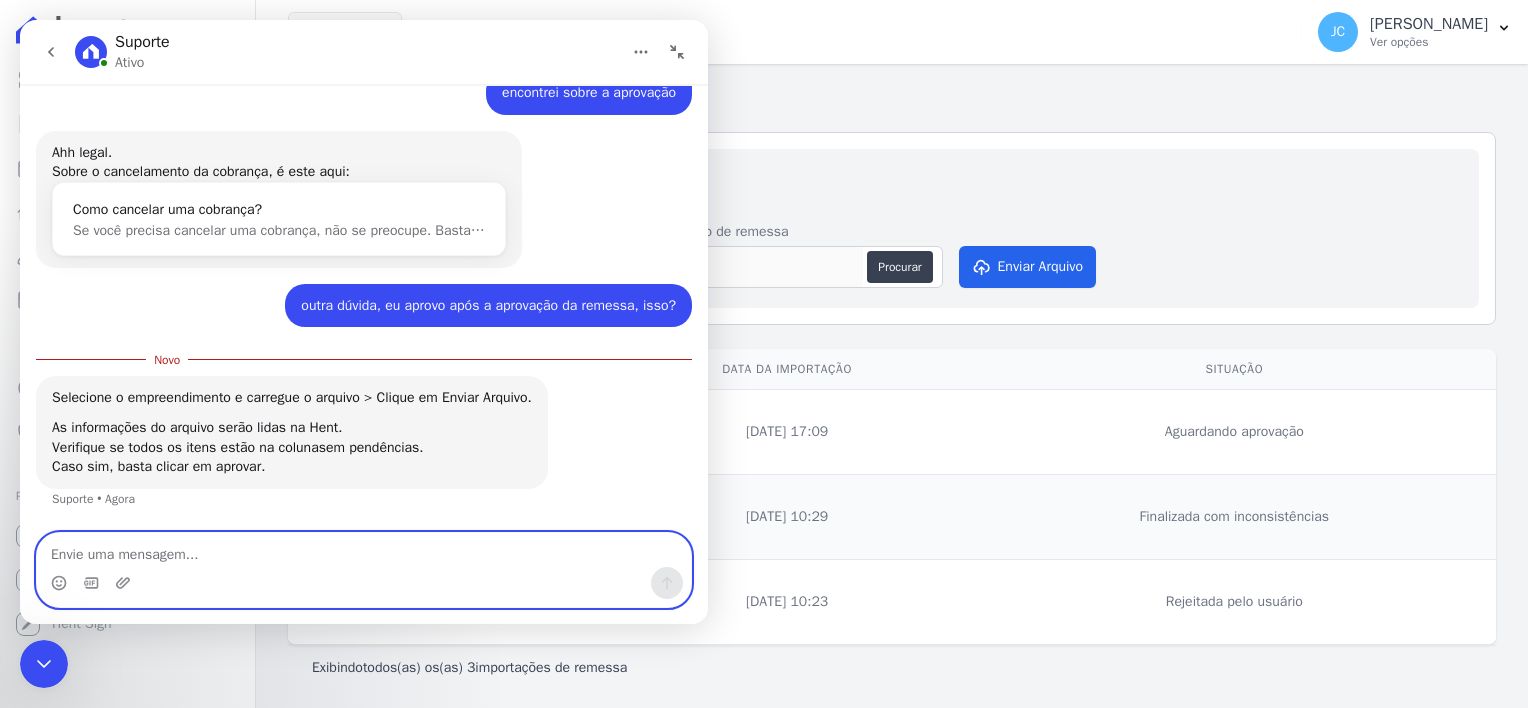 click at bounding box center (364, 550) 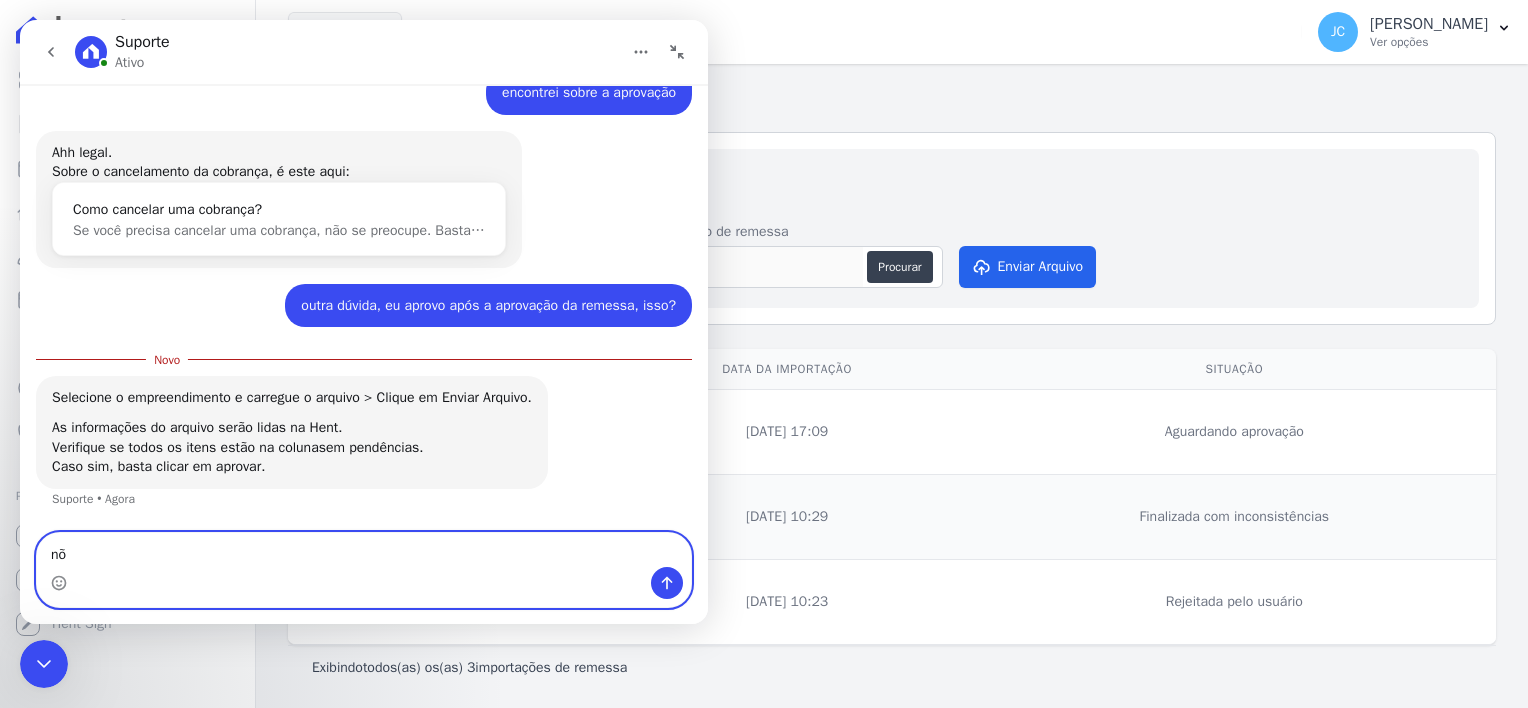 type on "n" 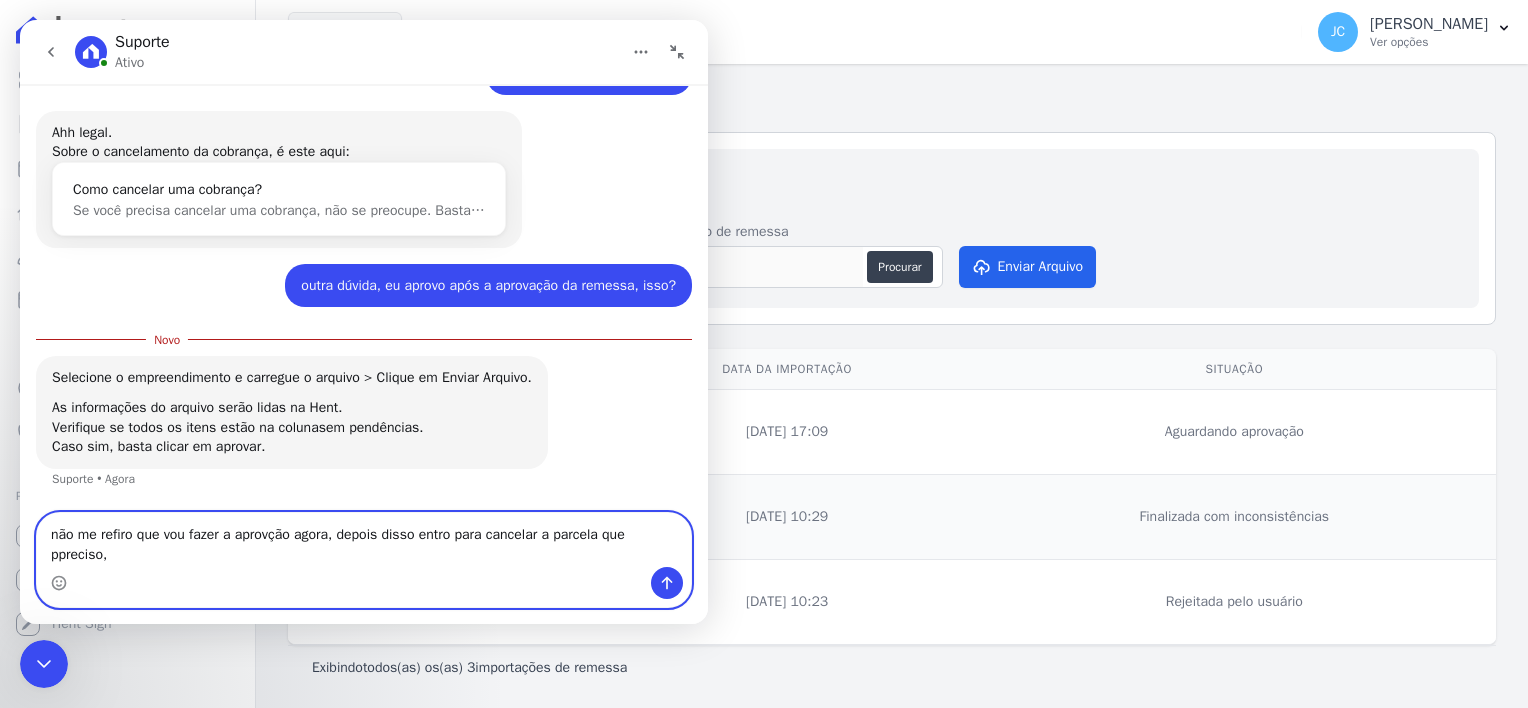 scroll, scrollTop: 3000, scrollLeft: 0, axis: vertical 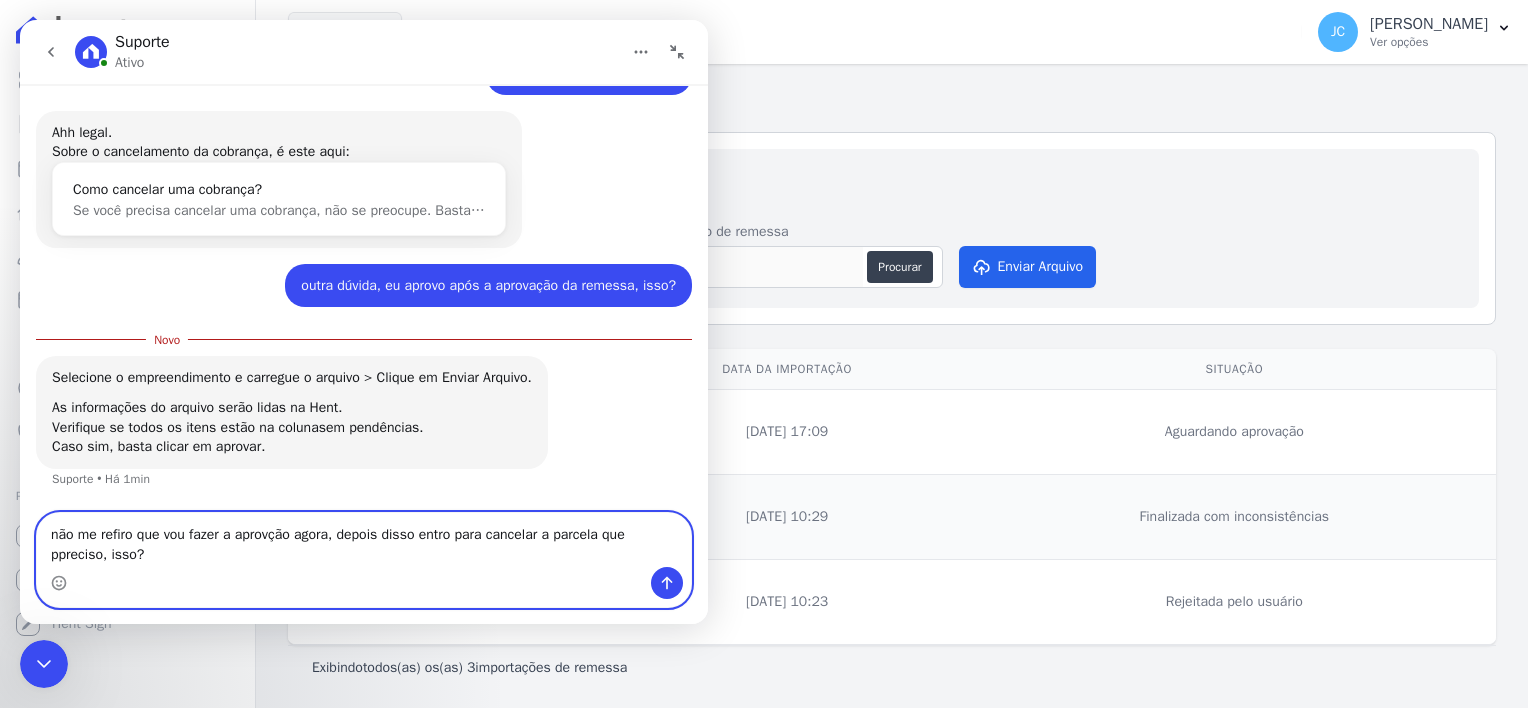 click on "não me refiro que vou fazer a aprovção agora, depois disso entro para cancelar a parcela que ppreciso, isso?" at bounding box center [364, 540] 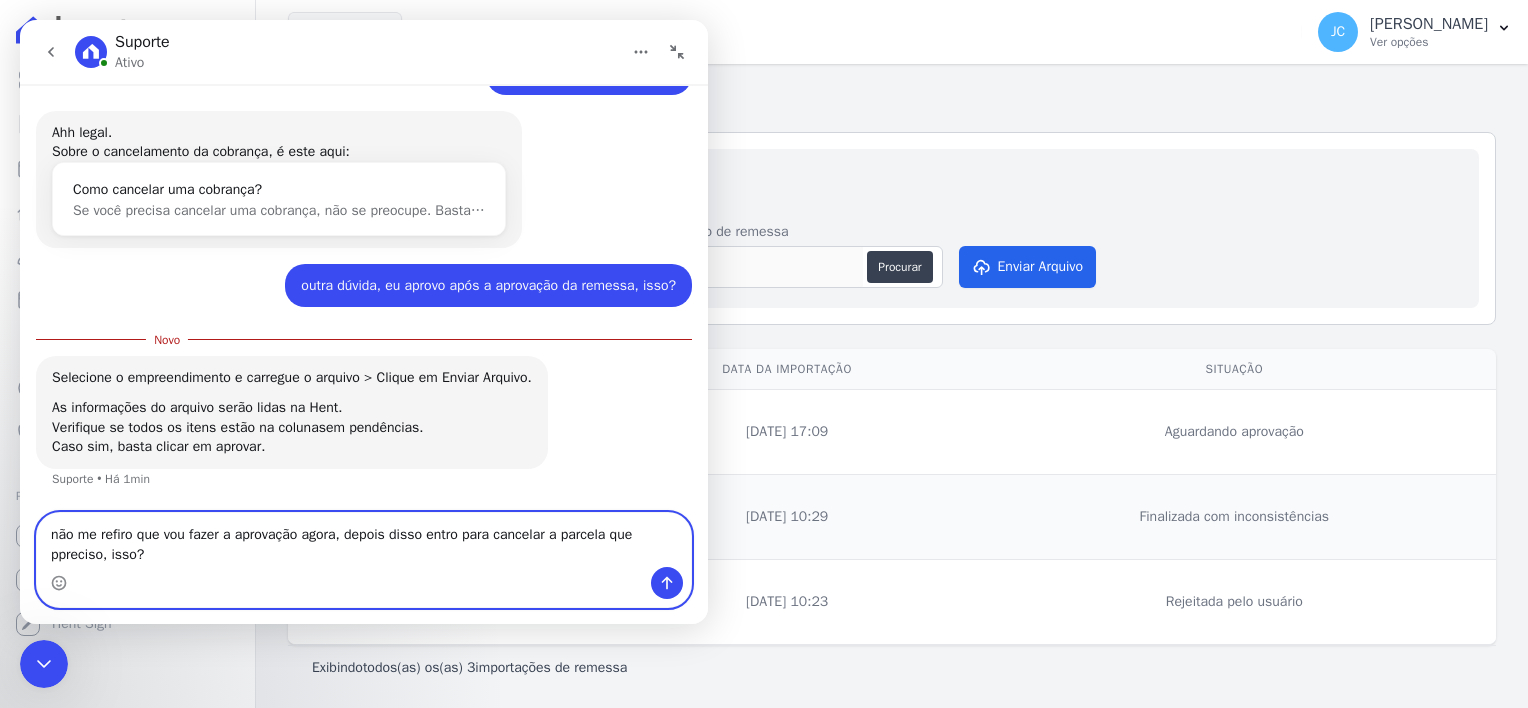 click on "não me refiro que vou fazer a aprovação agora, depois disso entro para cancelar a parcela que ppreciso, isso?" at bounding box center [364, 540] 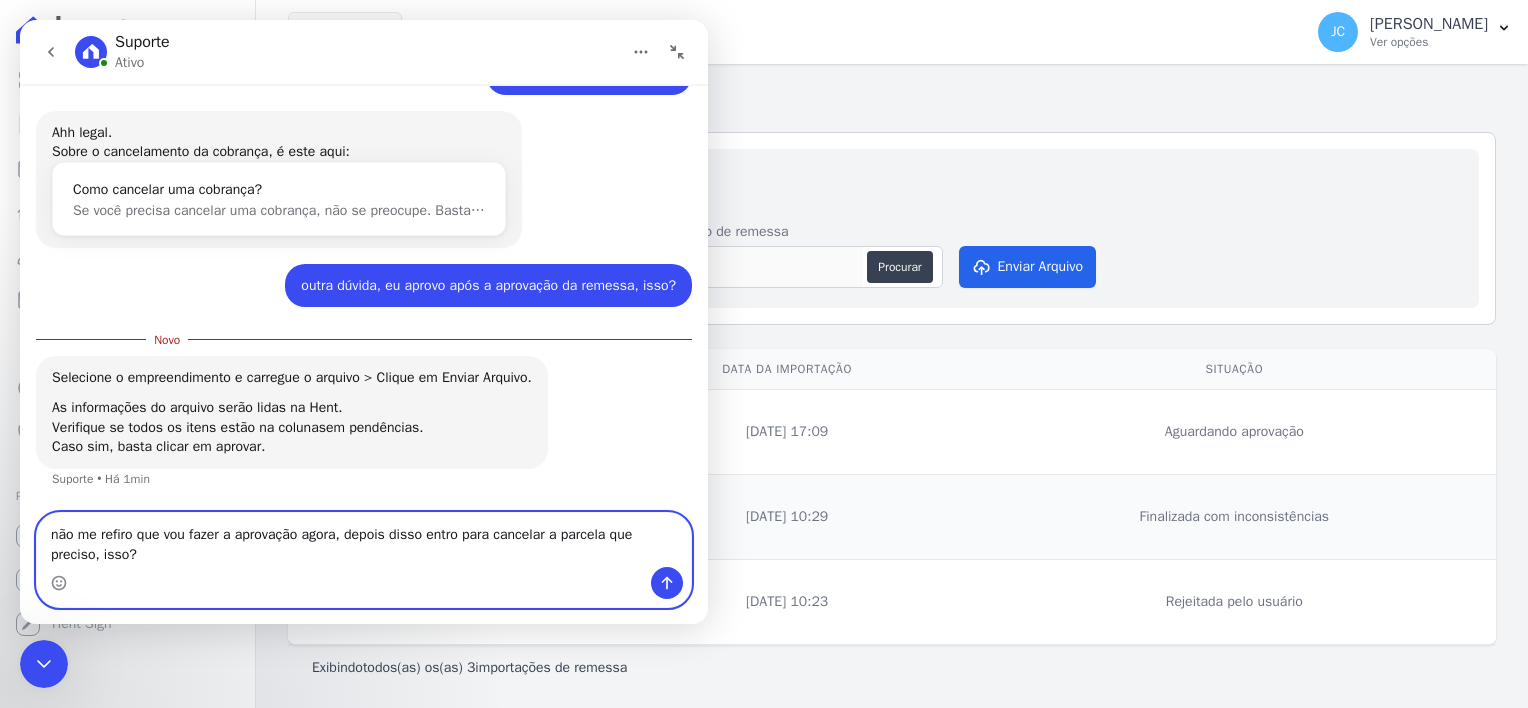 type 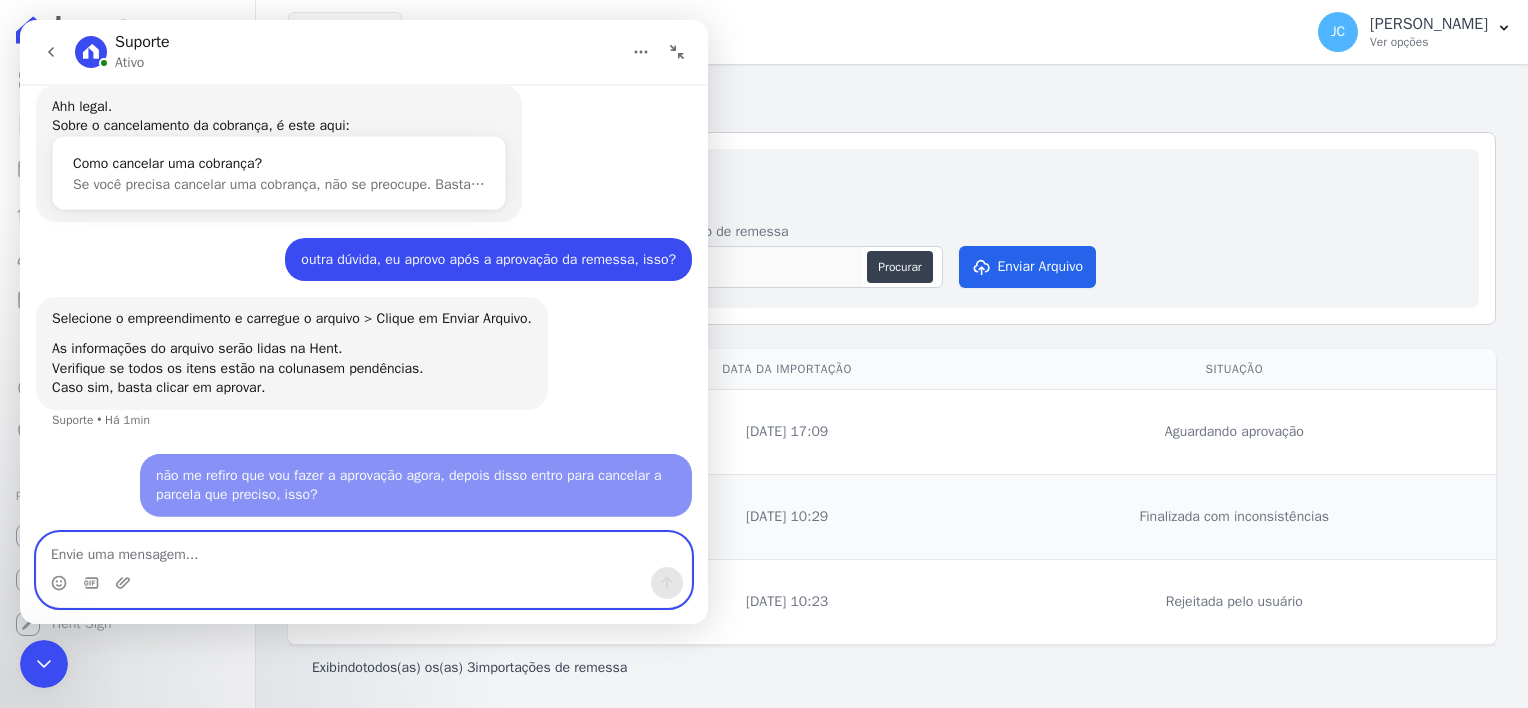 scroll, scrollTop: 3026, scrollLeft: 0, axis: vertical 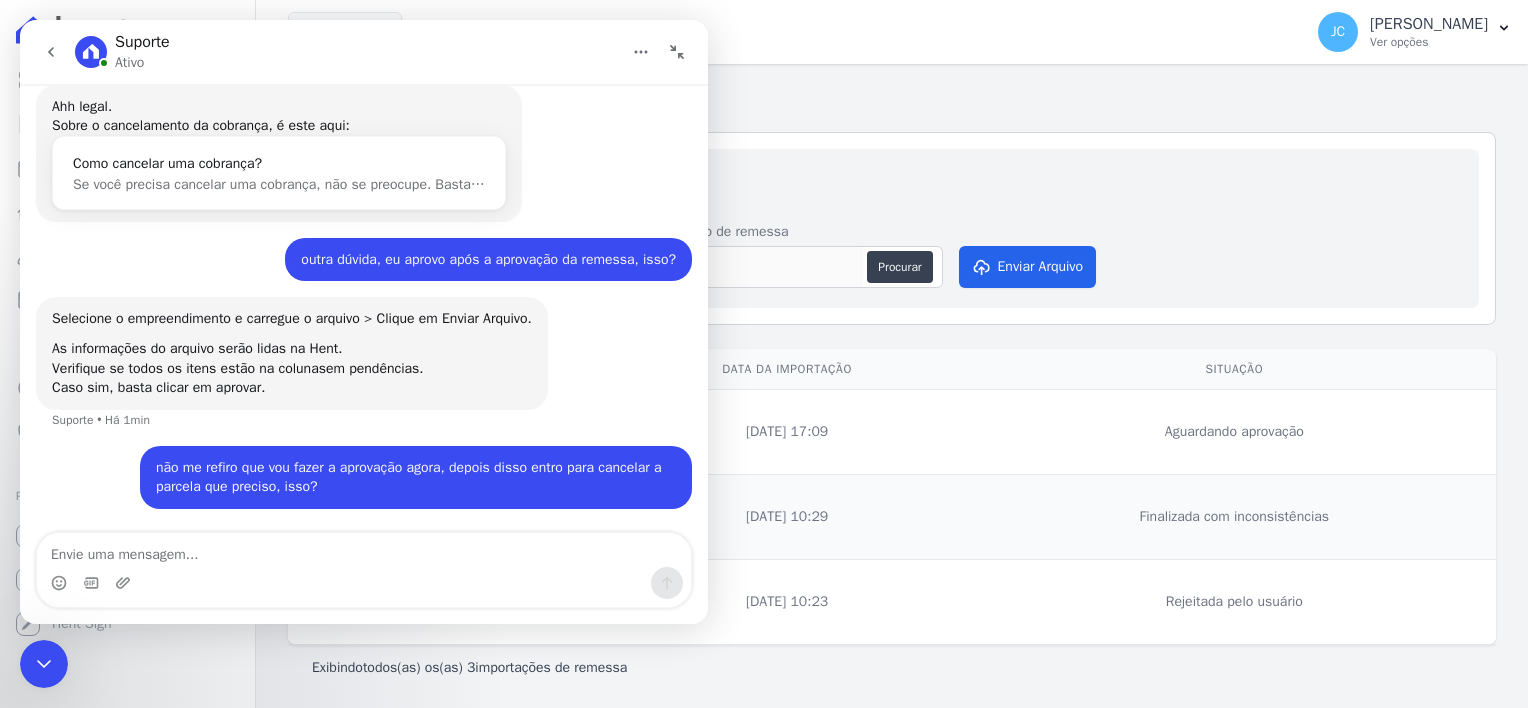 click on "Importações de Remessa" at bounding box center (892, 98) 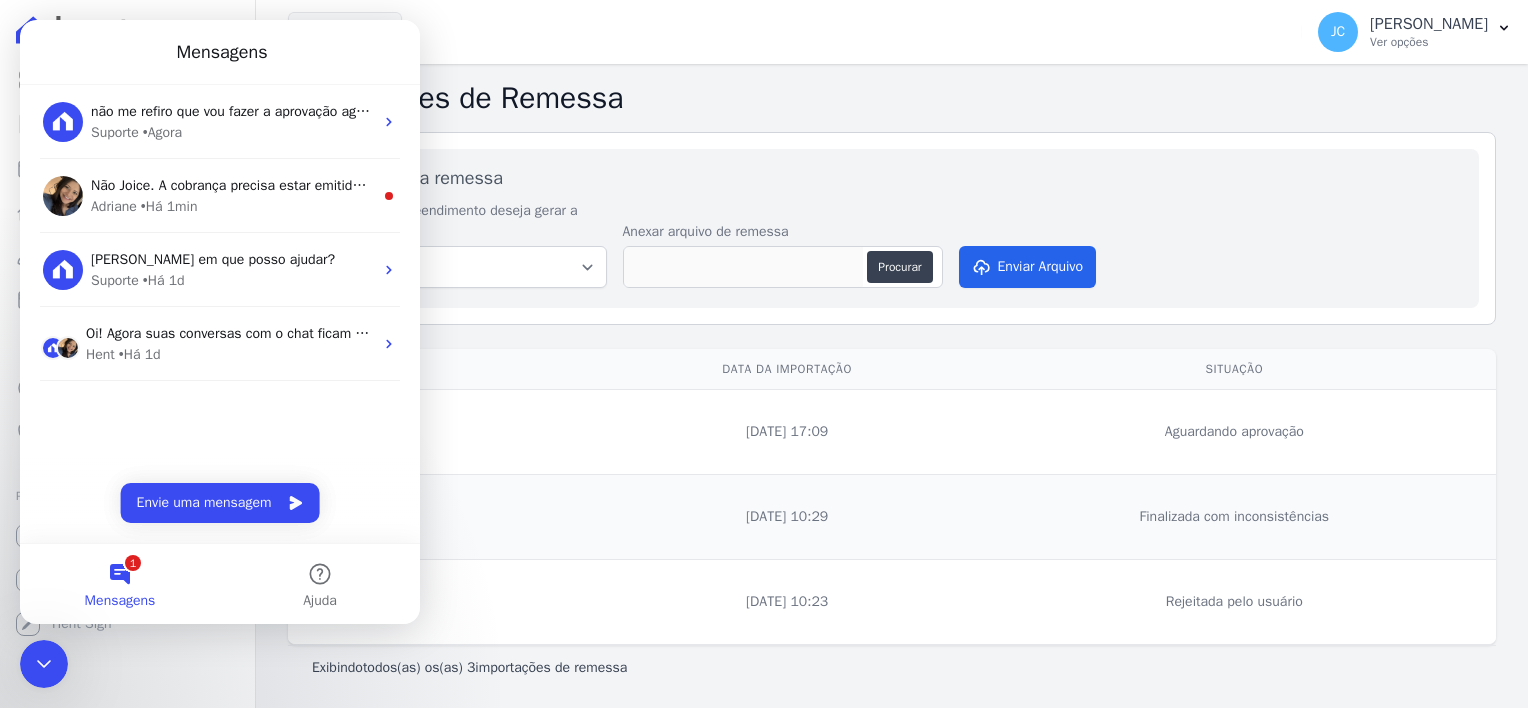 scroll, scrollTop: 0, scrollLeft: 0, axis: both 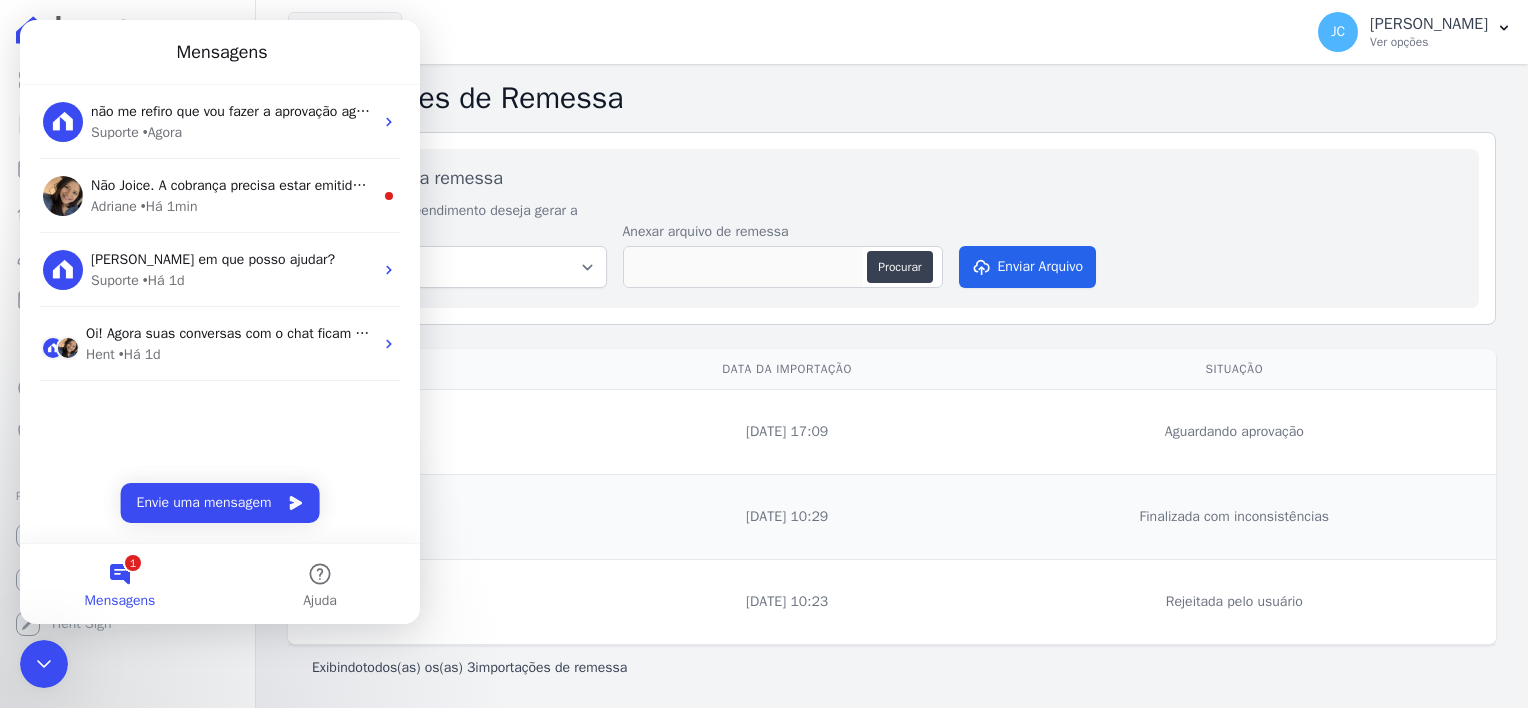 click on "Importações de Remessa" at bounding box center (892, 98) 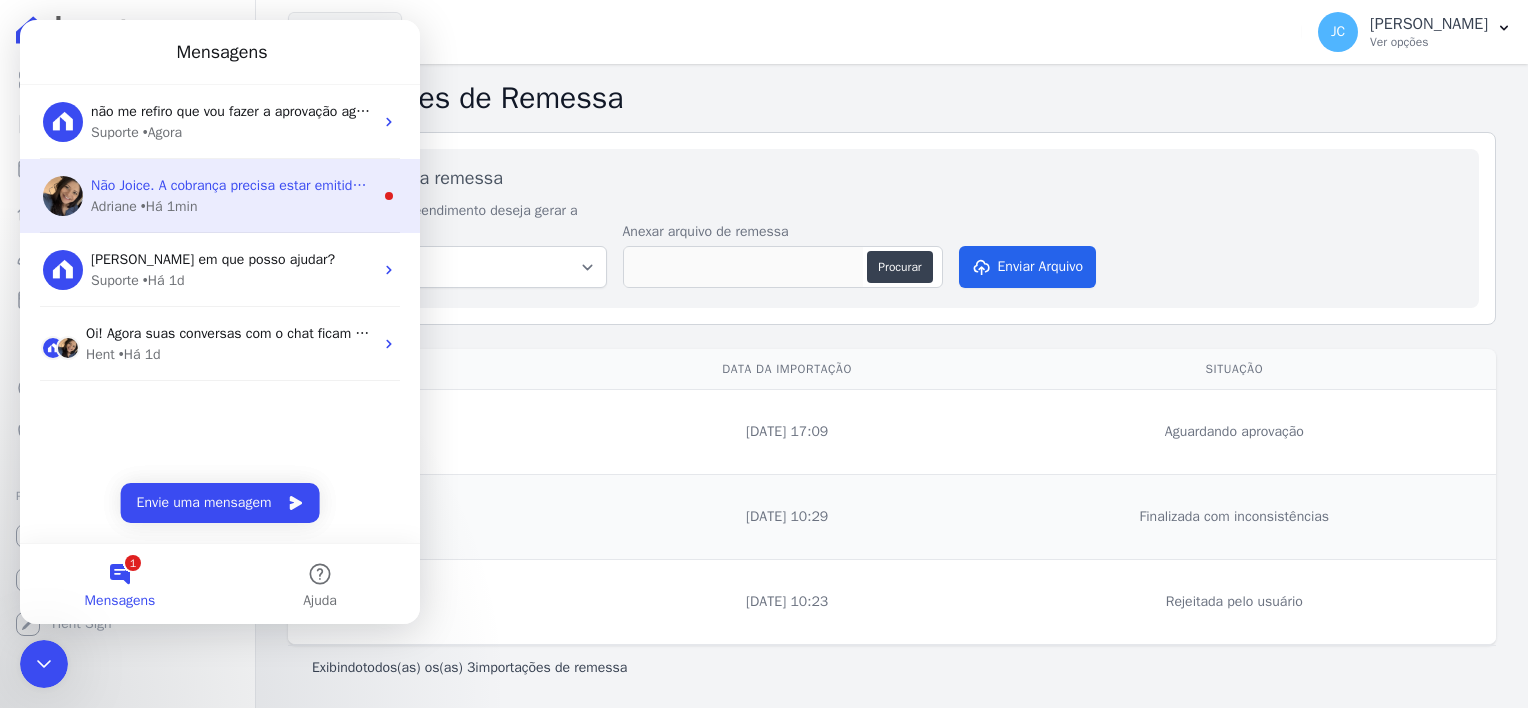 click on "Não Joice.  A cobrança precisa estar emitida para poder ser cancelada. ;)" at bounding box center (314, 185) 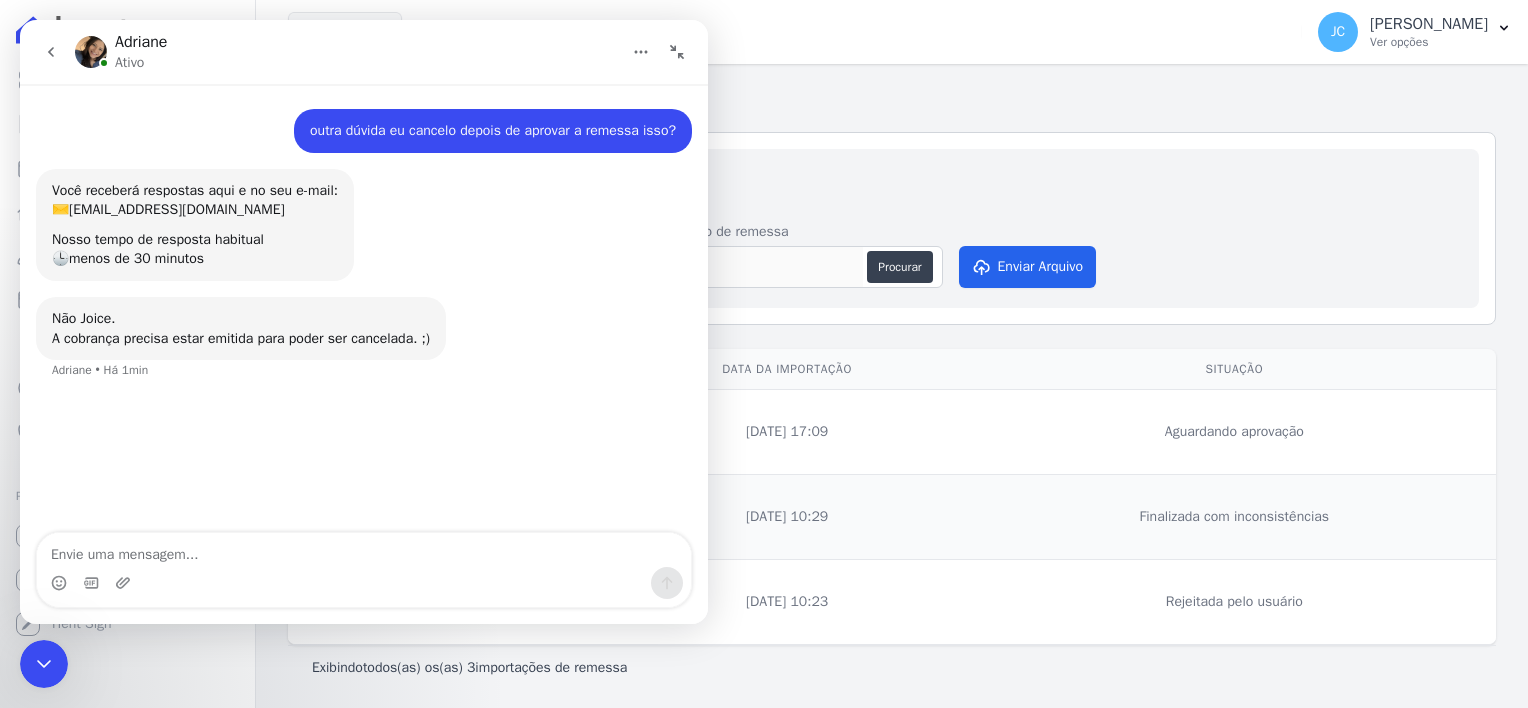 click at bounding box center [364, 550] 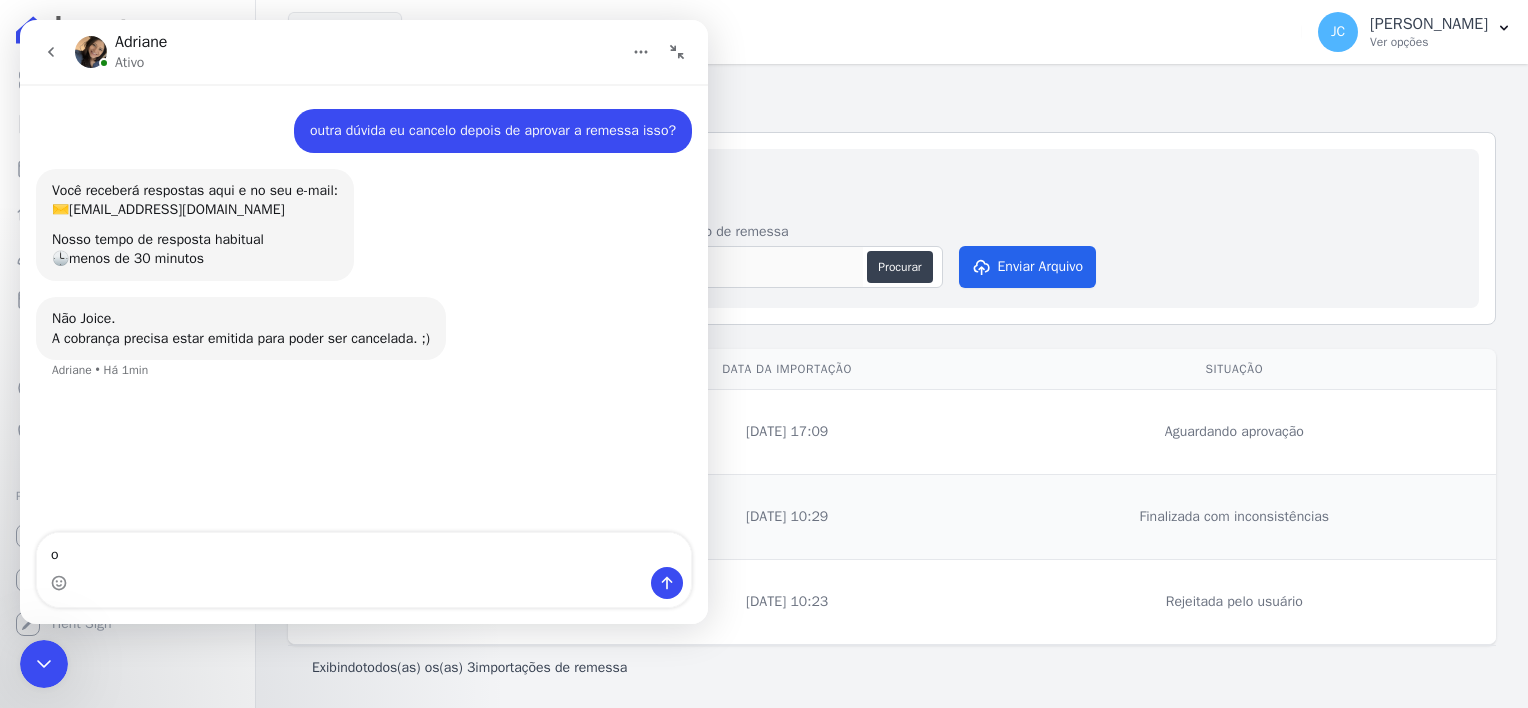 type on "ok" 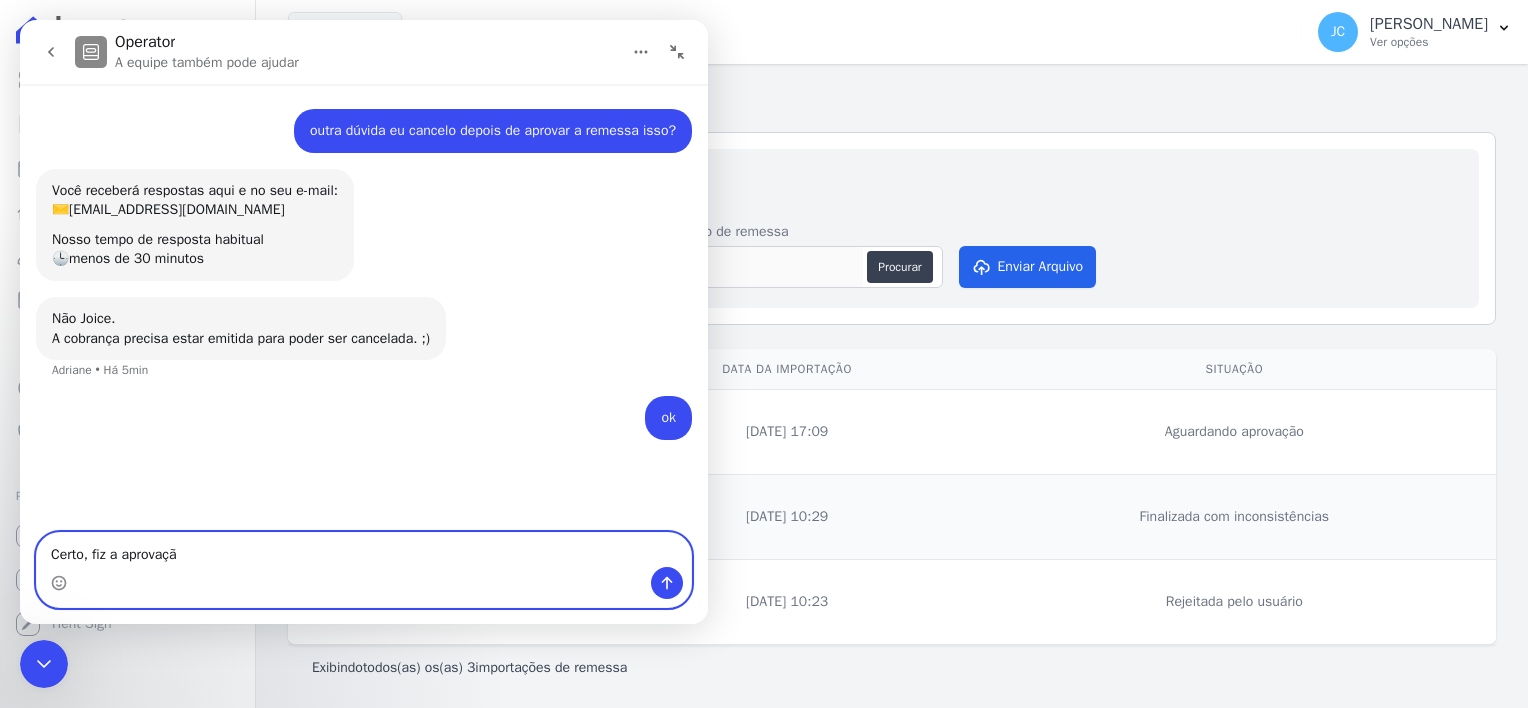 type on "Certo, fiz a aprovação" 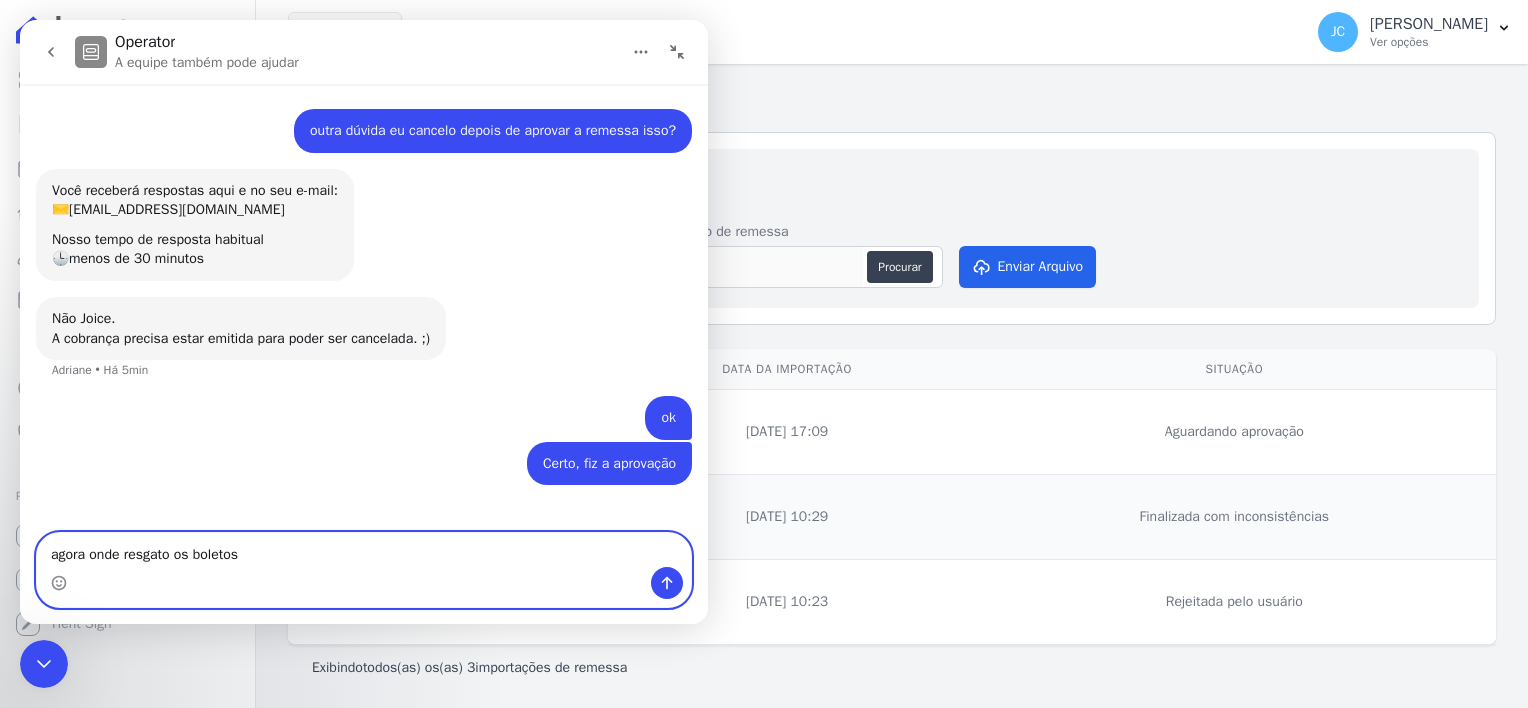 type on "agora onde resgato os boletos?" 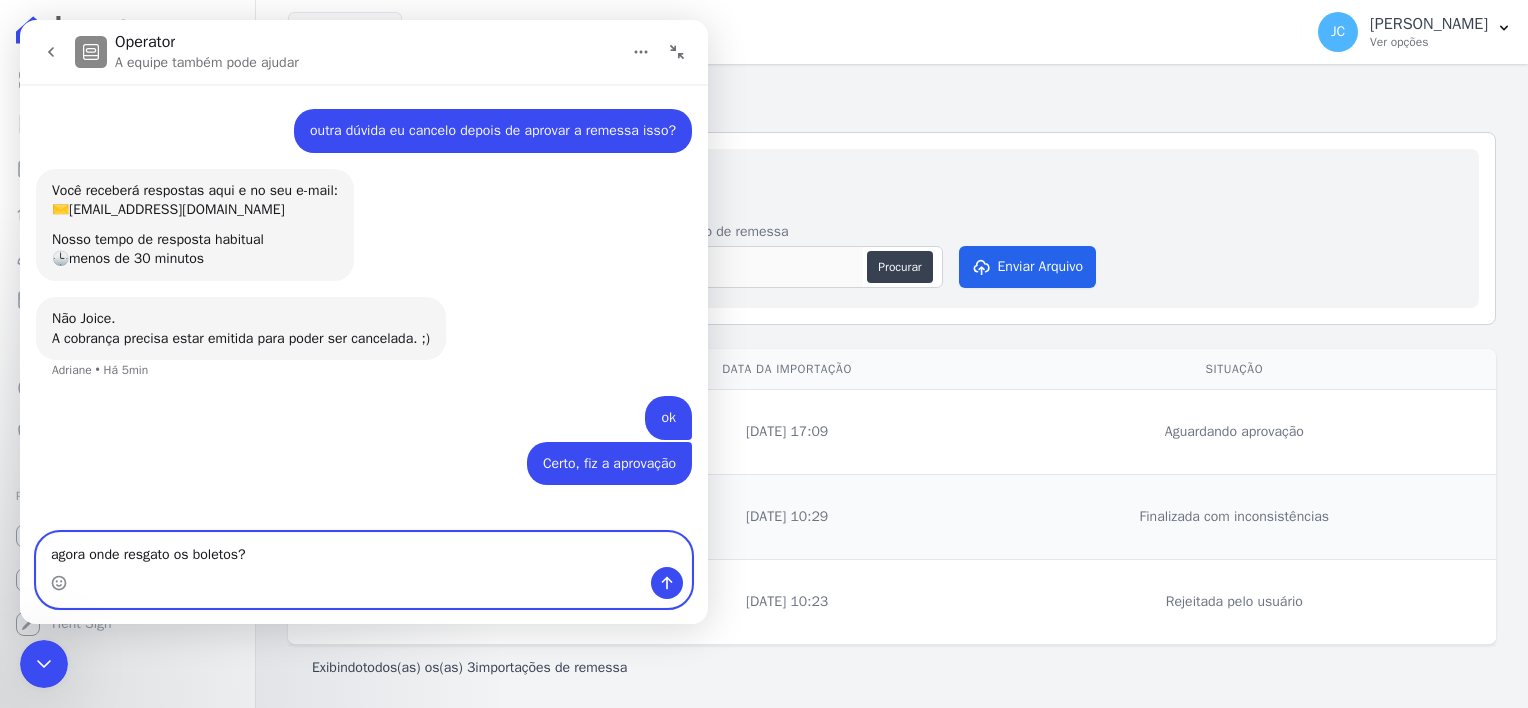 type 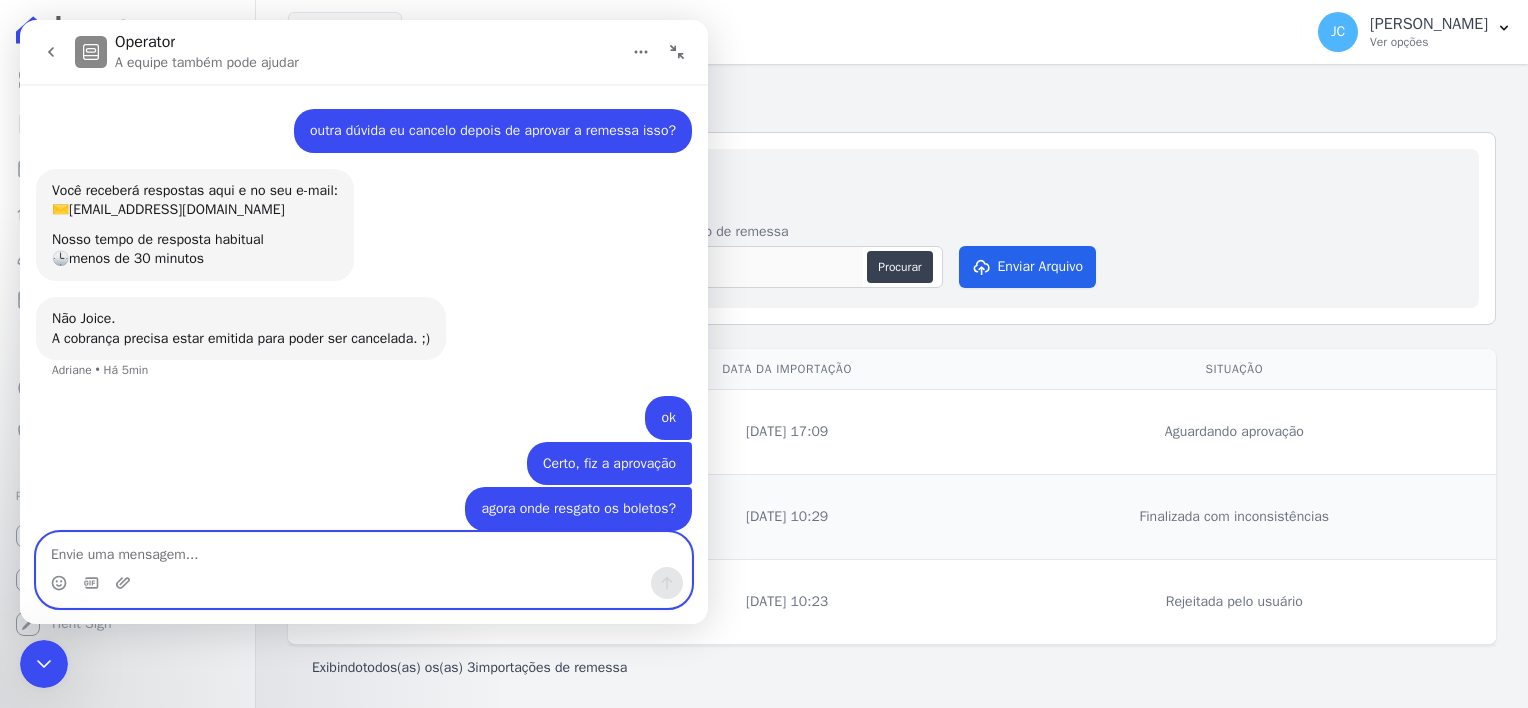 scroll, scrollTop: 19, scrollLeft: 0, axis: vertical 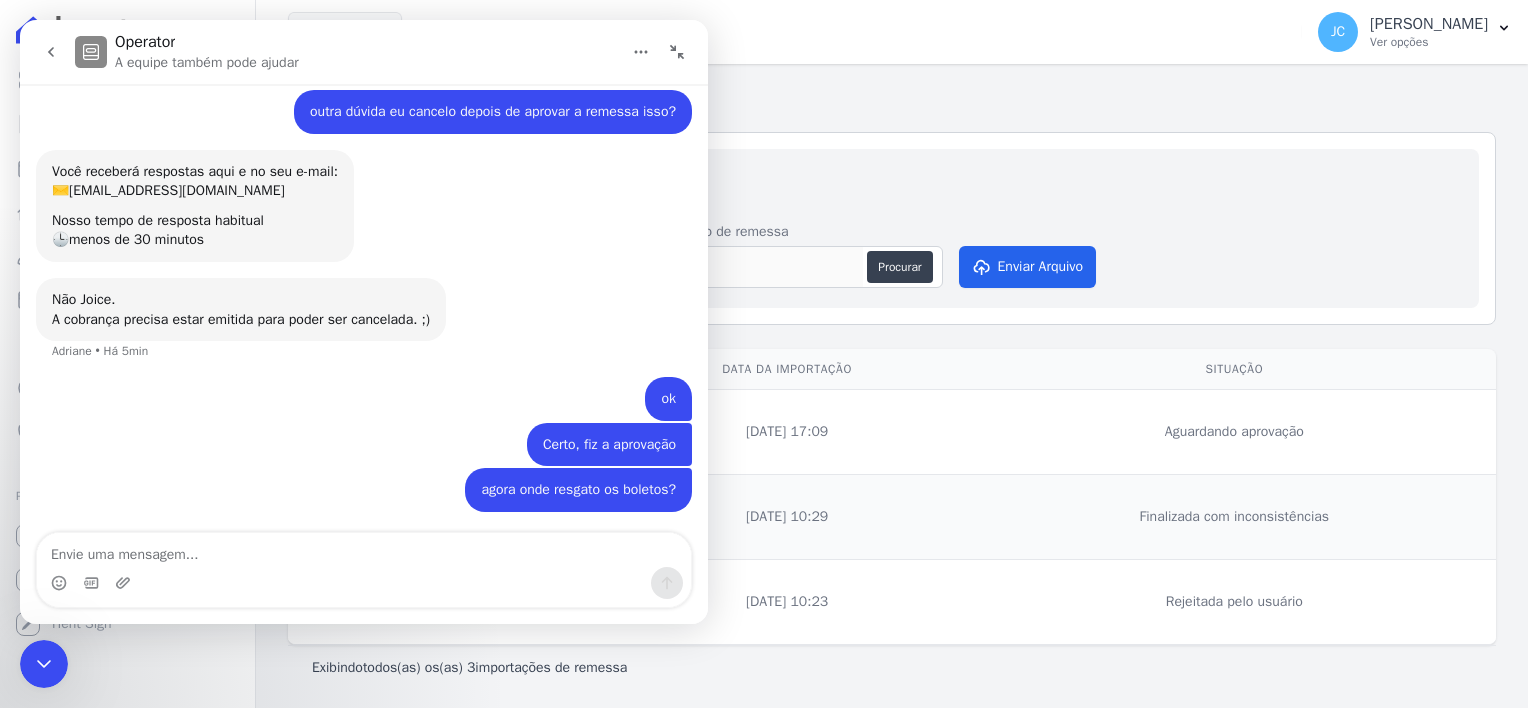 click on "Importações de Remessa" at bounding box center [892, 98] 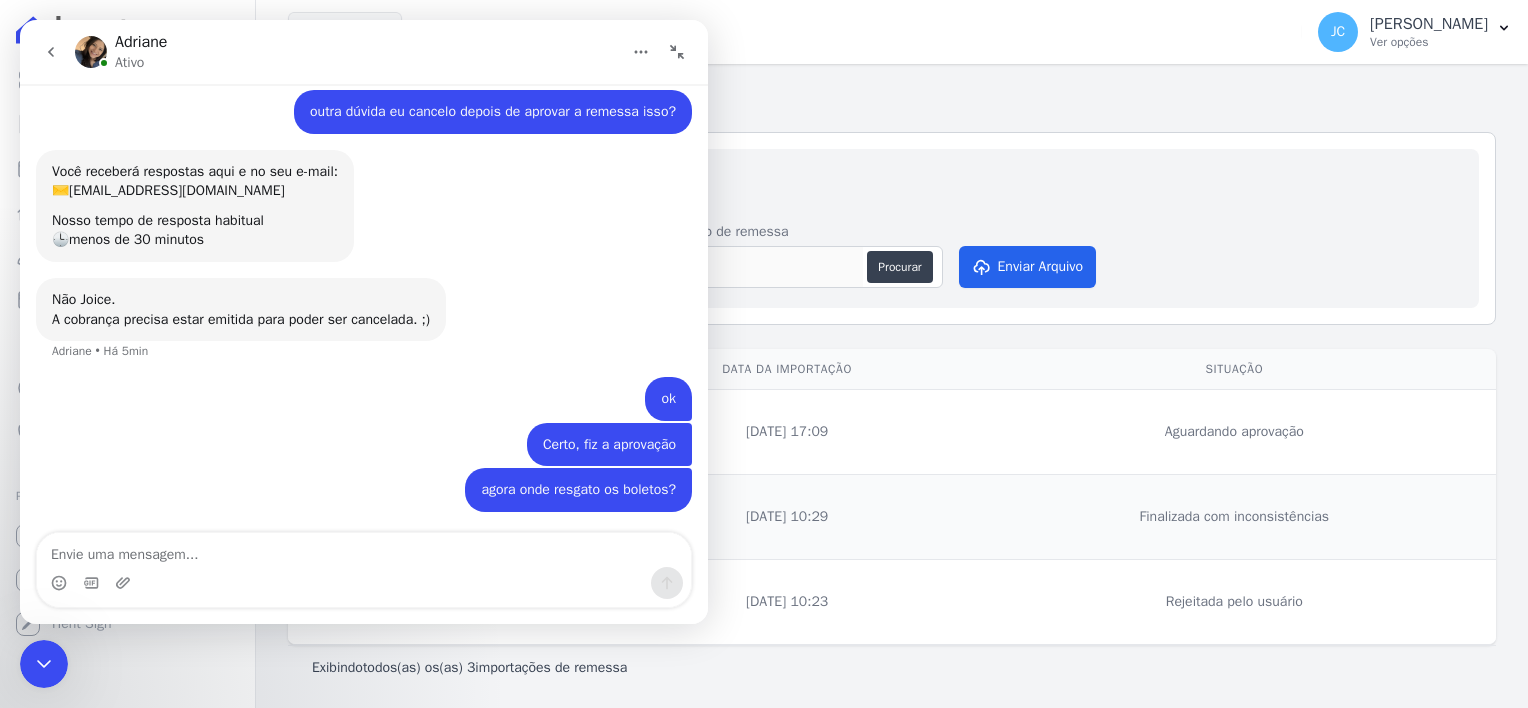 click on "Importações de Remessa" at bounding box center (892, 98) 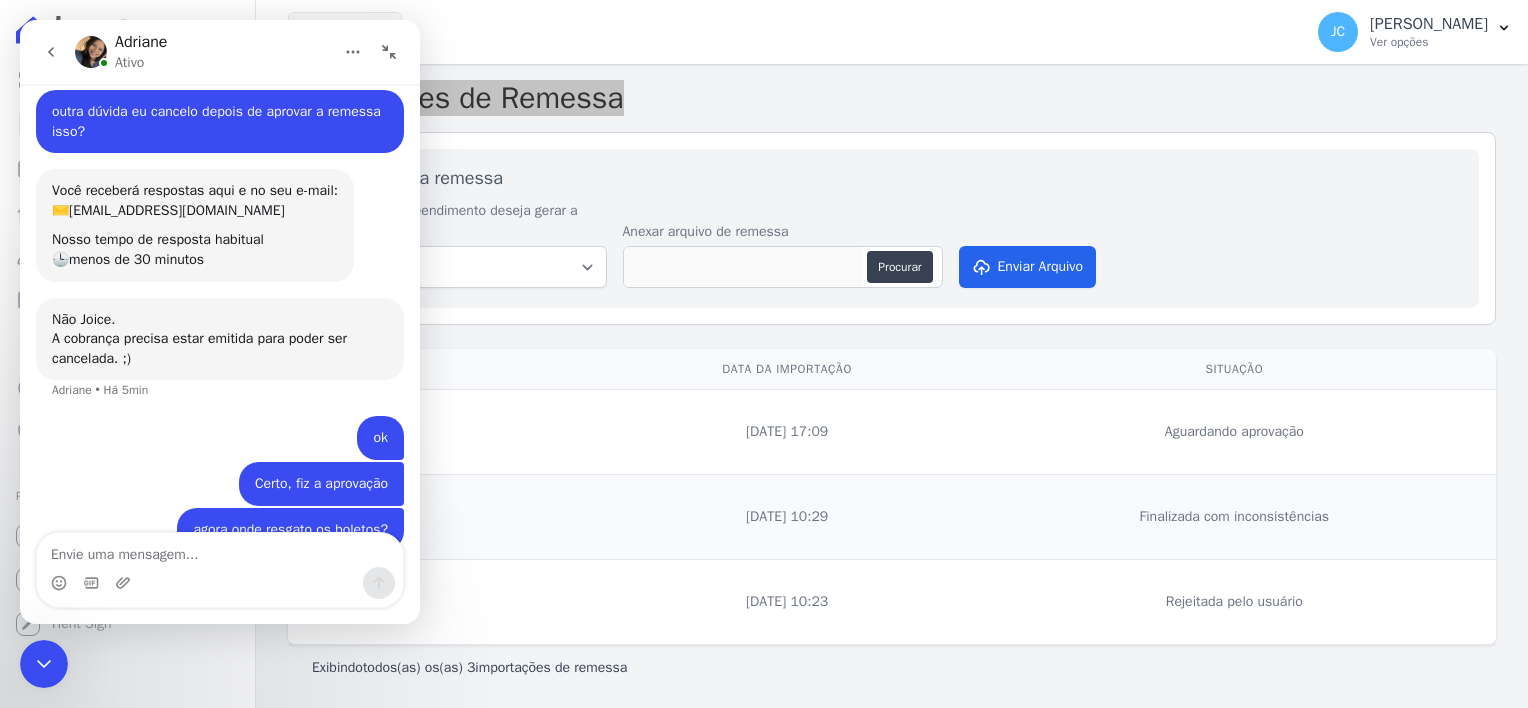 scroll, scrollTop: 0, scrollLeft: 0, axis: both 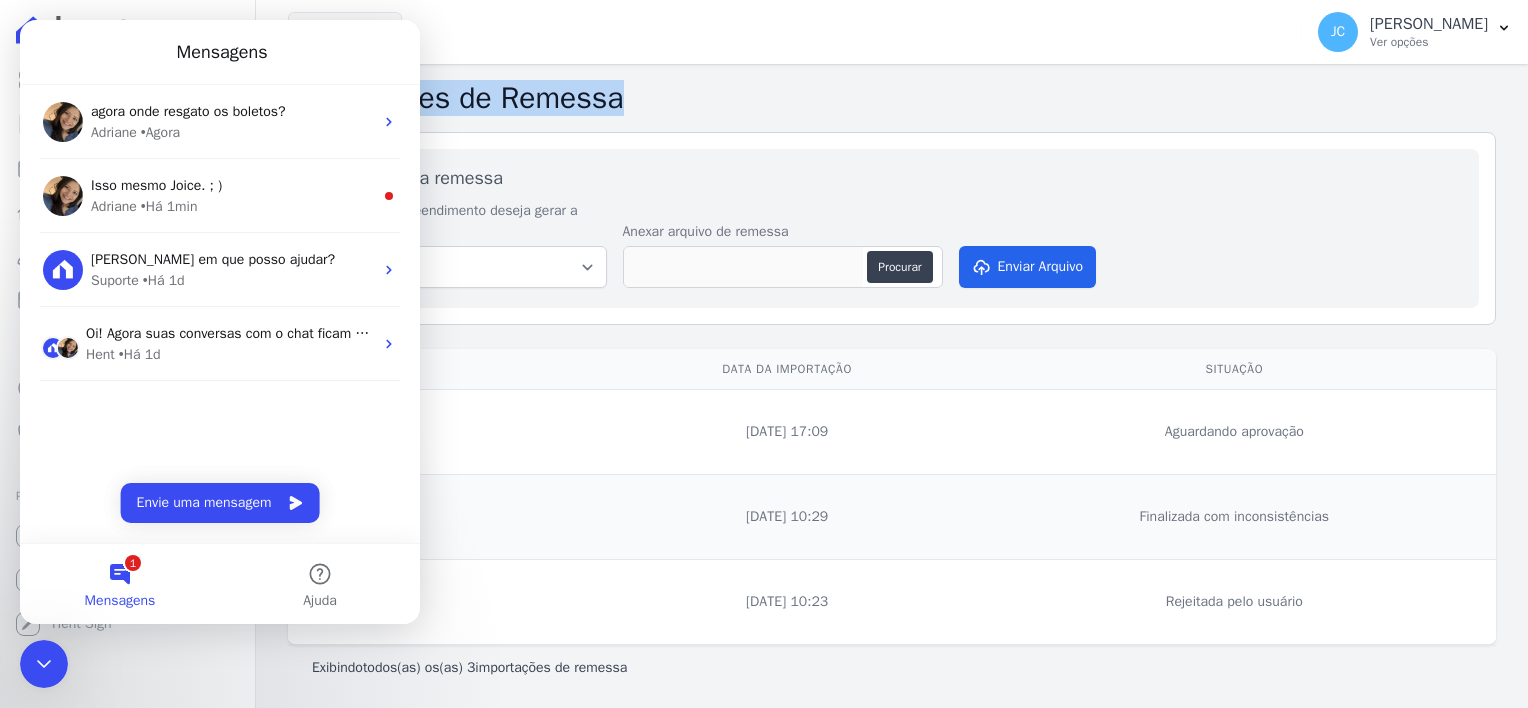 click on "Importações de Remessa
Importar nova remessa
Para qual empreendimento deseja gerar a remessa
FLEX INC
Anexar arquivo de remessa
Procurar
Enviar Arquivo
Arquivo
Data da Importação
Situação" at bounding box center [892, 386] 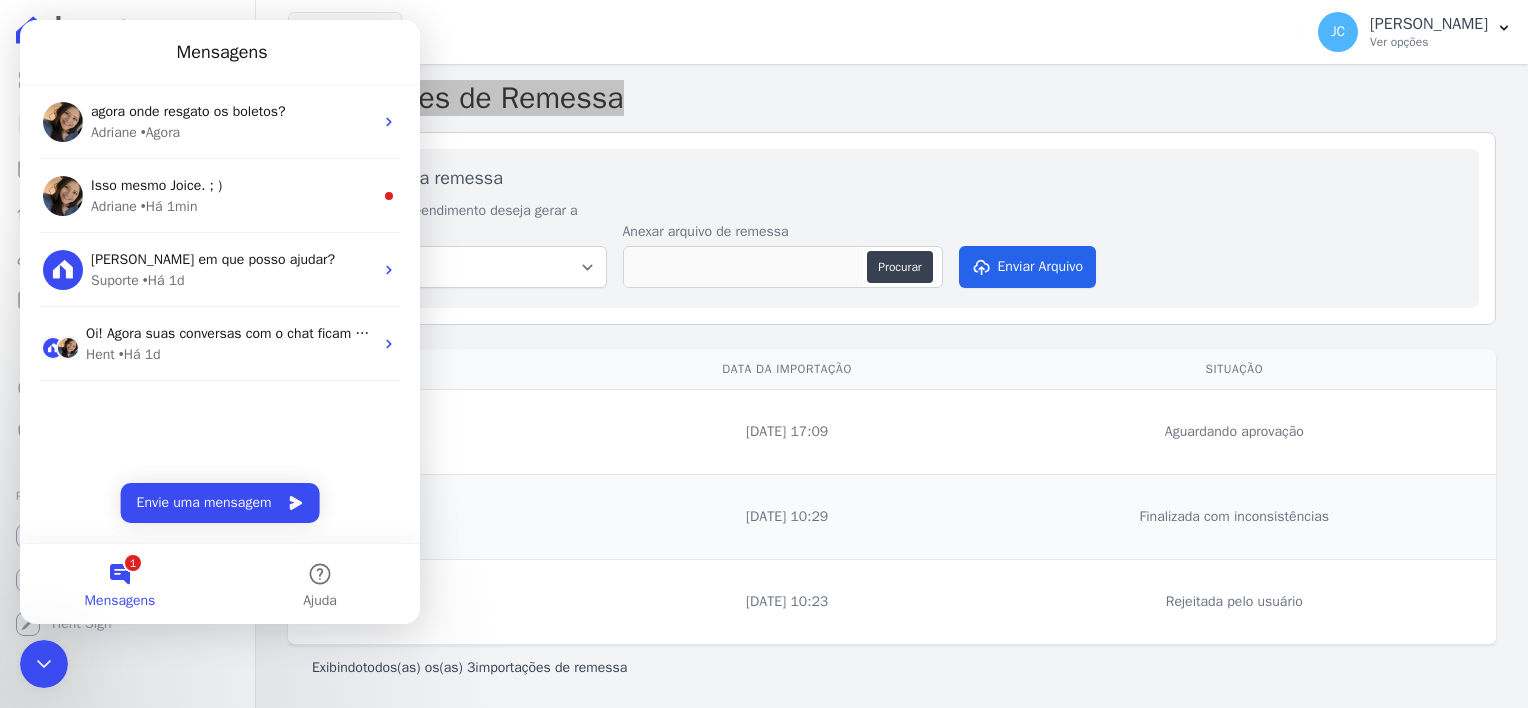 click on "1 Mensagens" at bounding box center (120, 584) 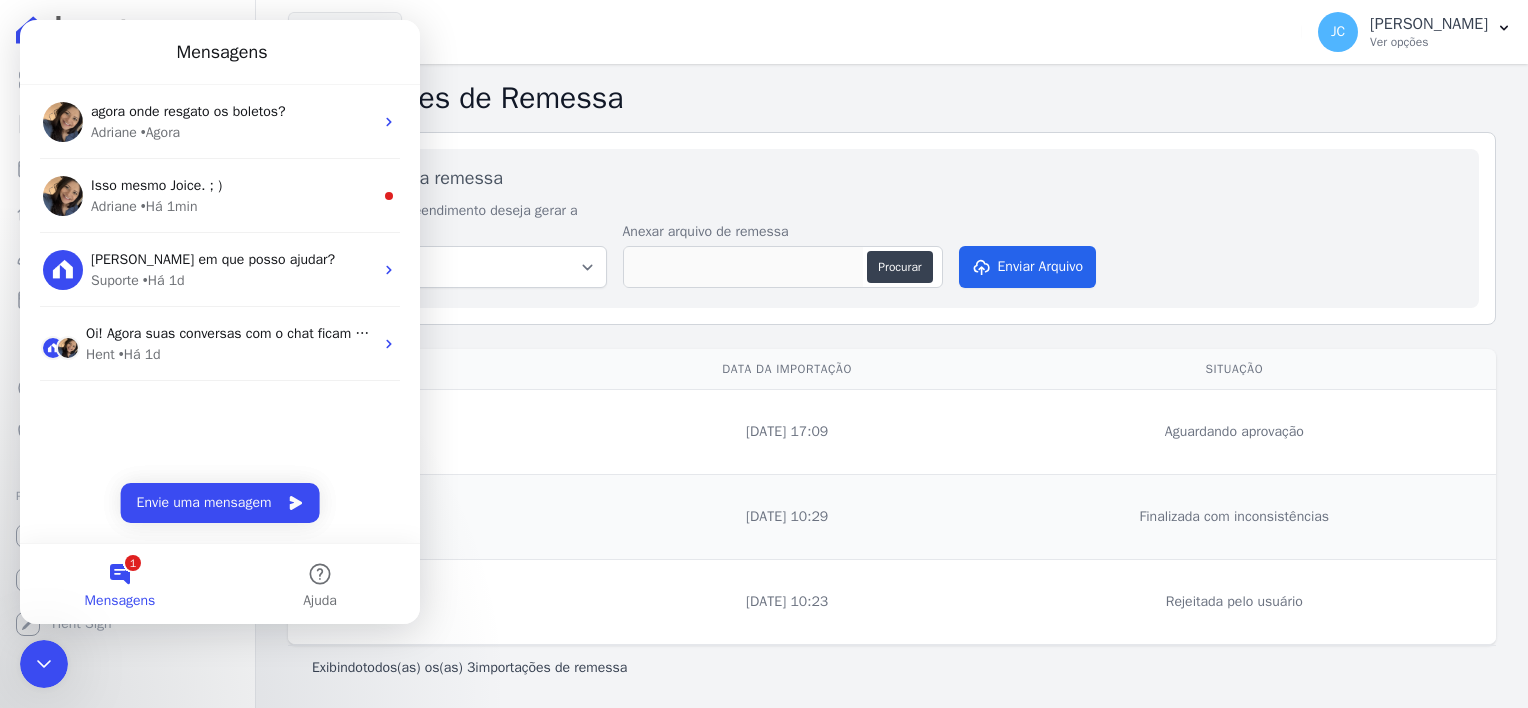 click on "14/07/2025, 17:09" at bounding box center (787, 432) 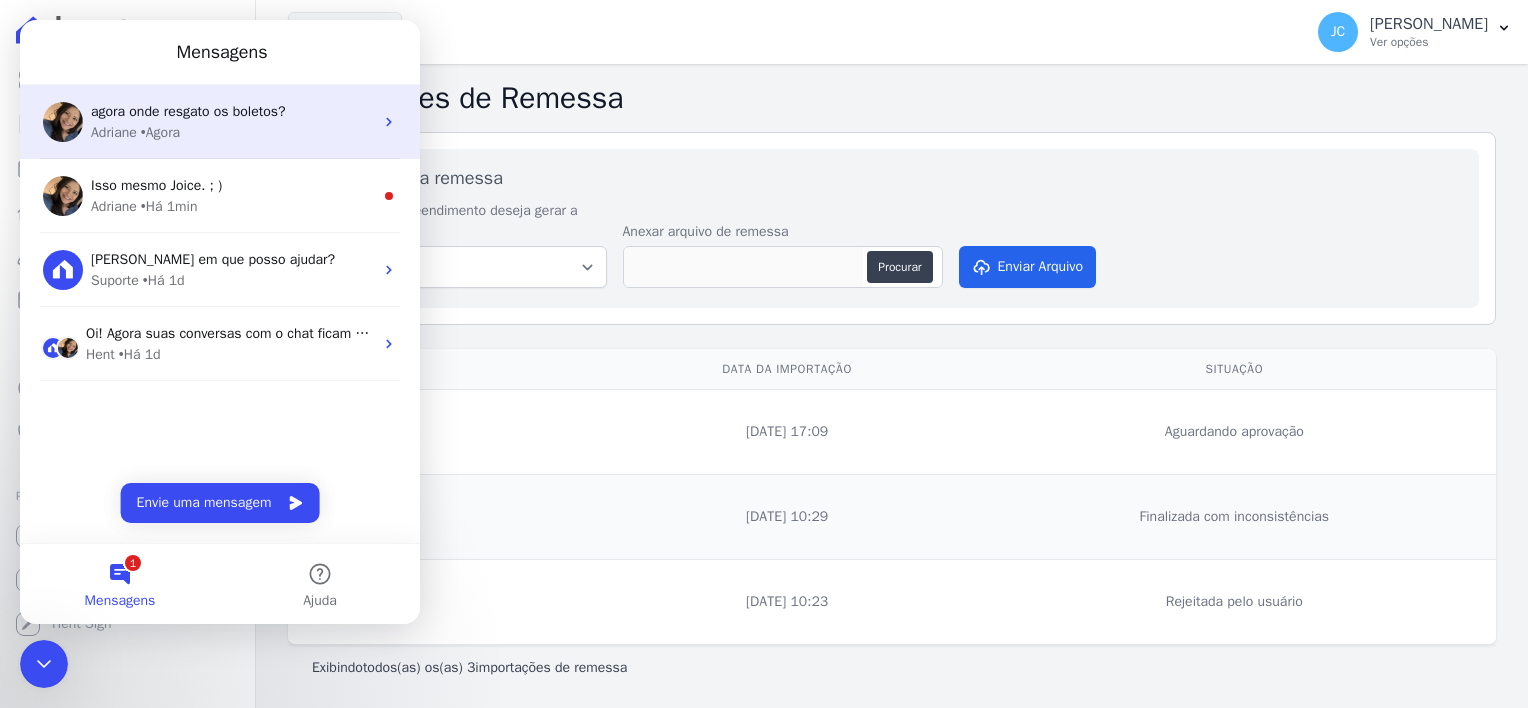 click on "•  Agora" at bounding box center [160, 132] 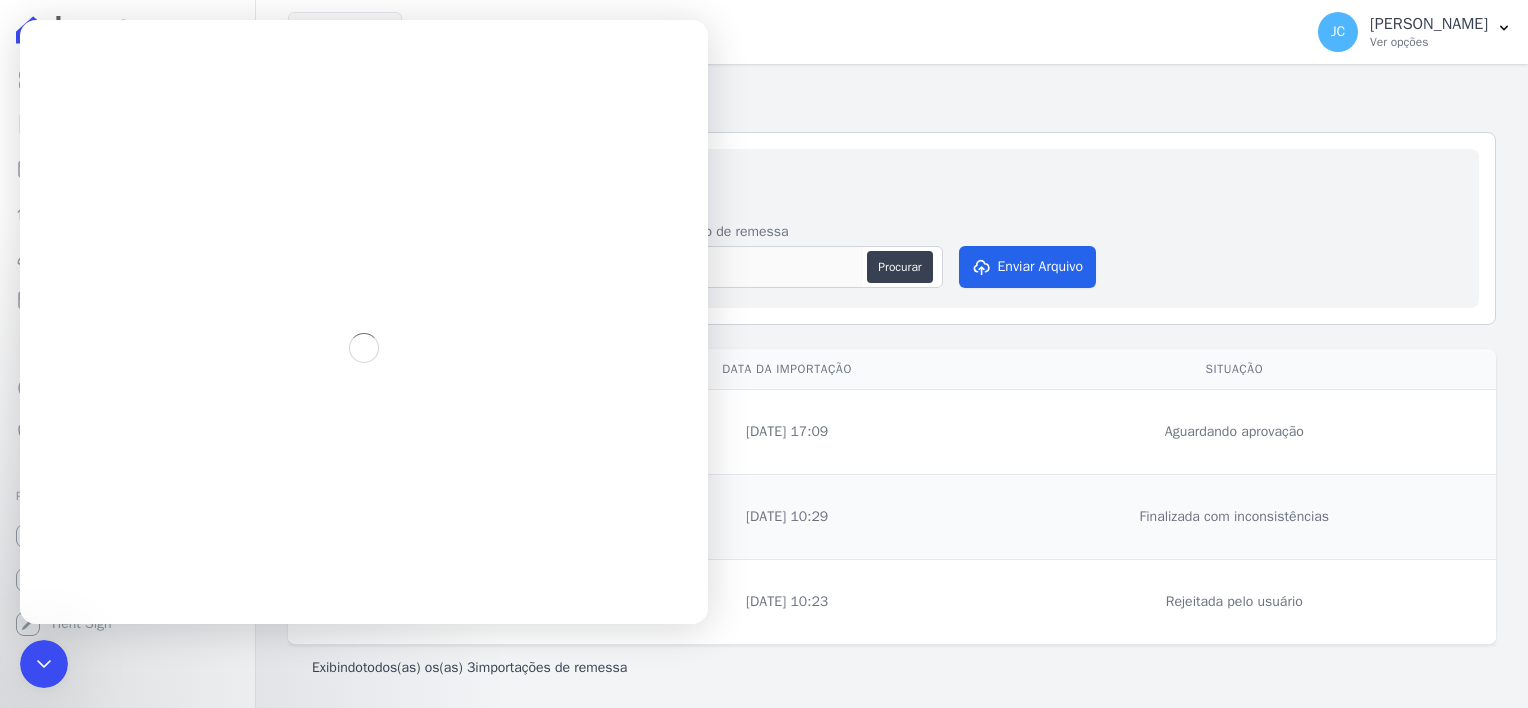 scroll, scrollTop: 0, scrollLeft: 0, axis: both 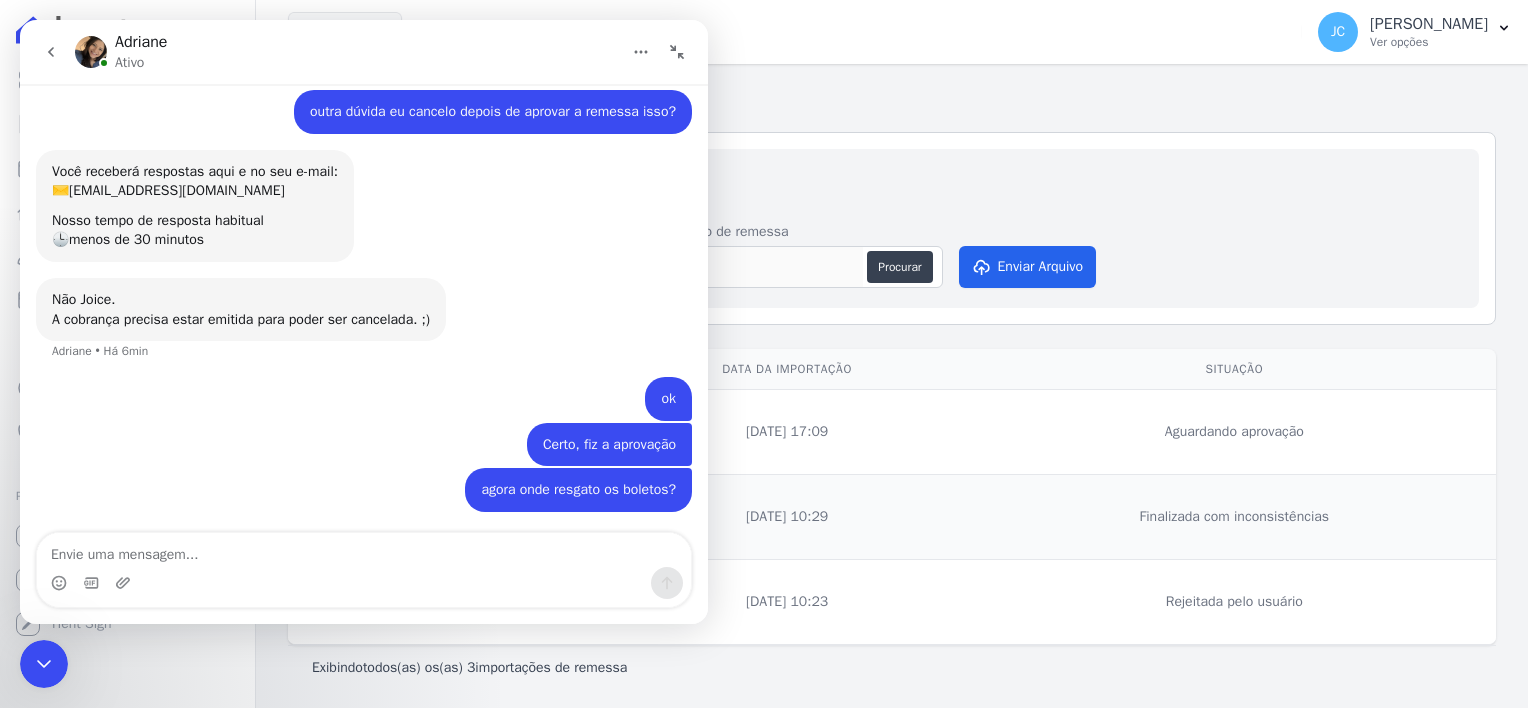click on "Importações de Remessa" at bounding box center [892, 98] 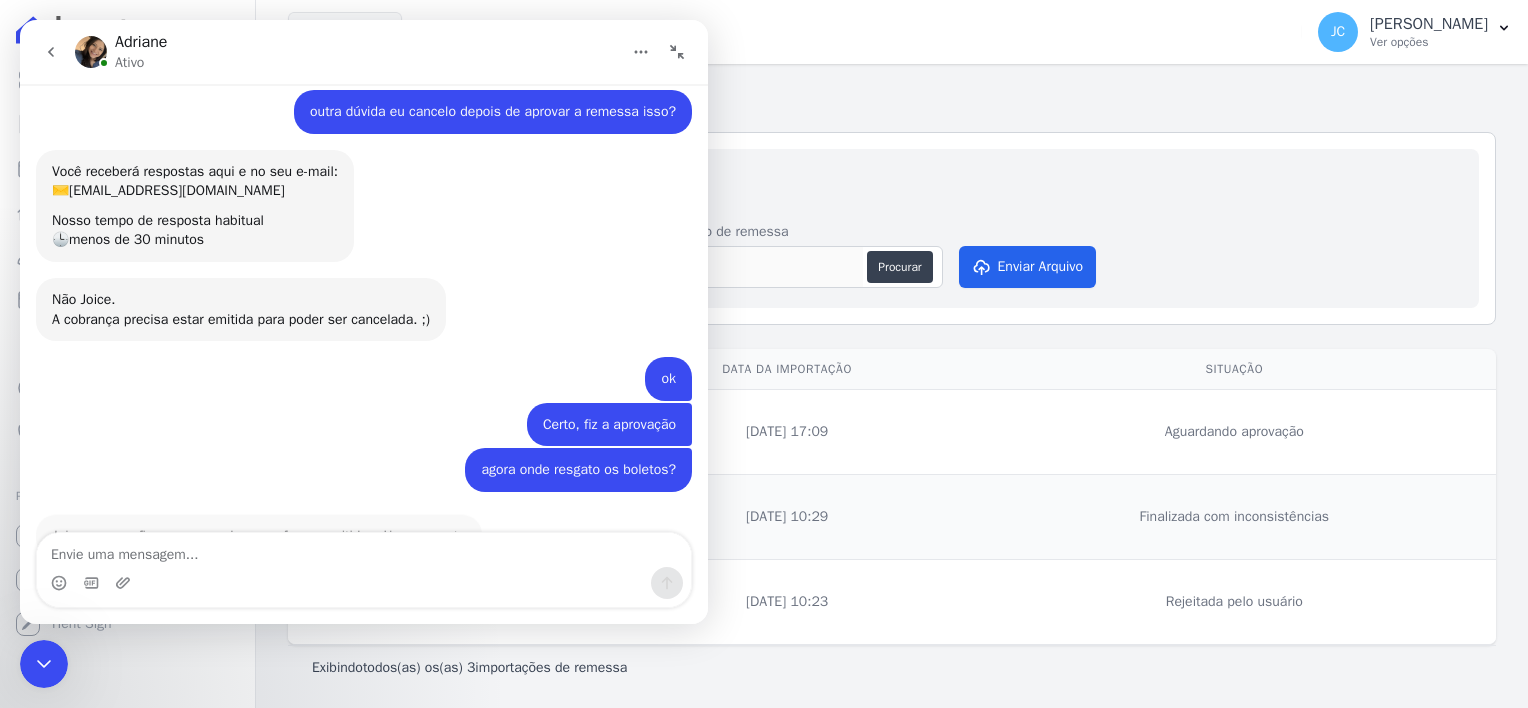 scroll, scrollTop: 78, scrollLeft: 0, axis: vertical 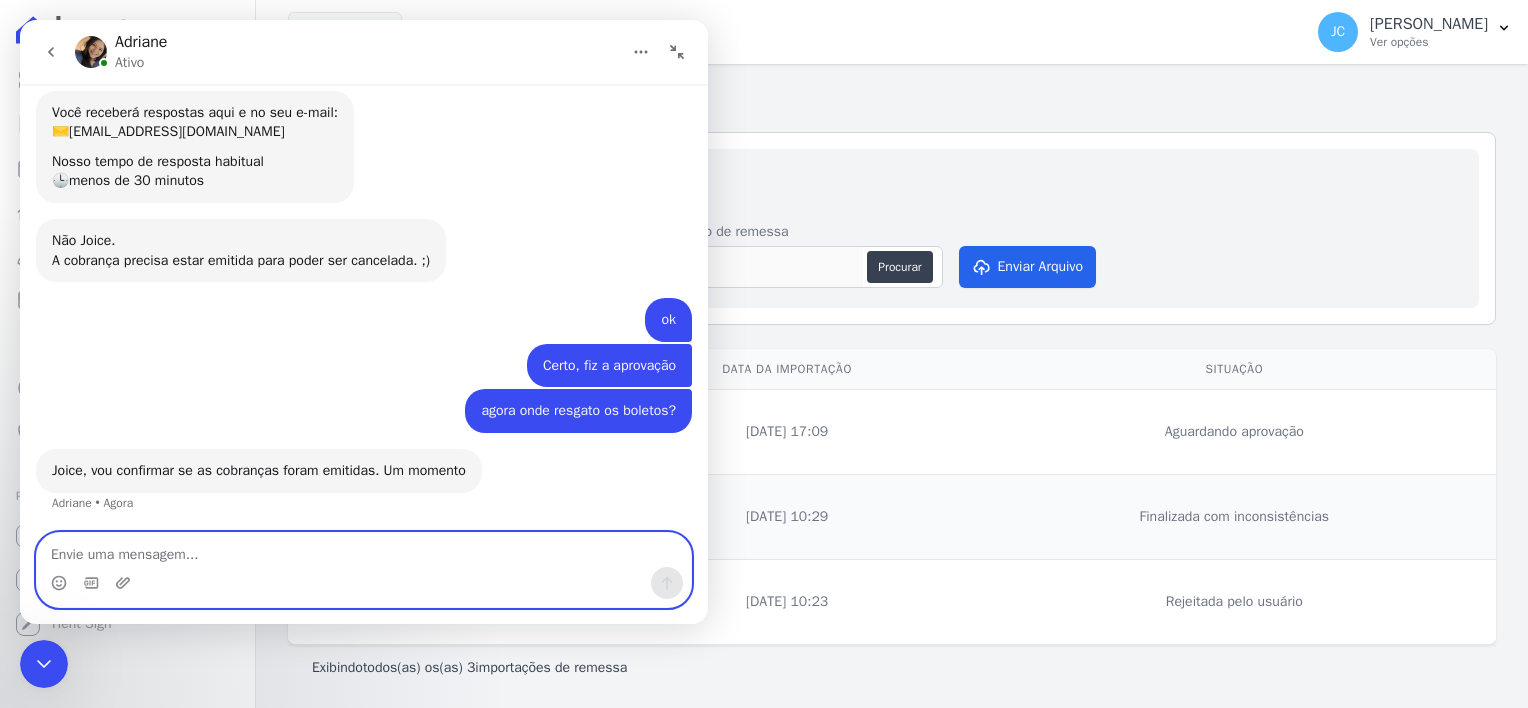 click at bounding box center (364, 550) 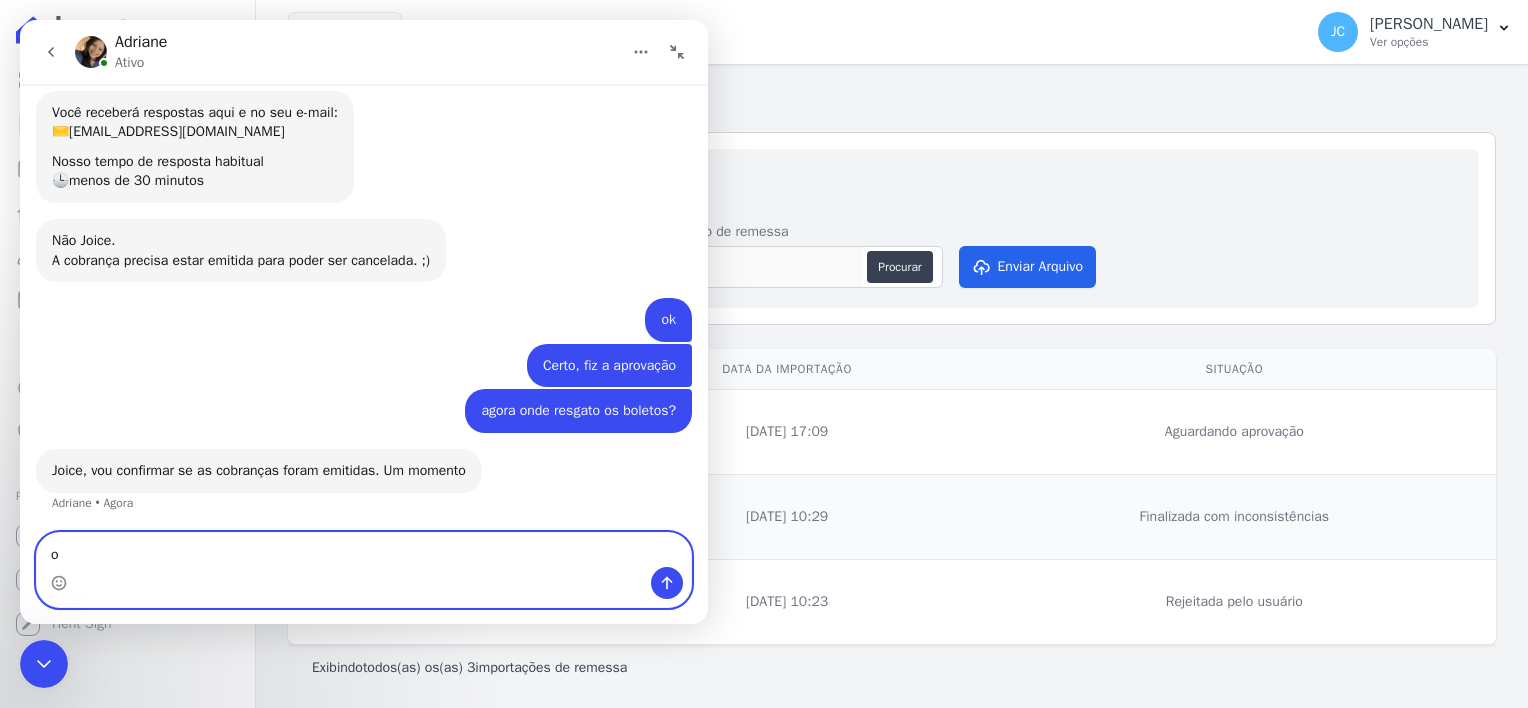 type on "ok" 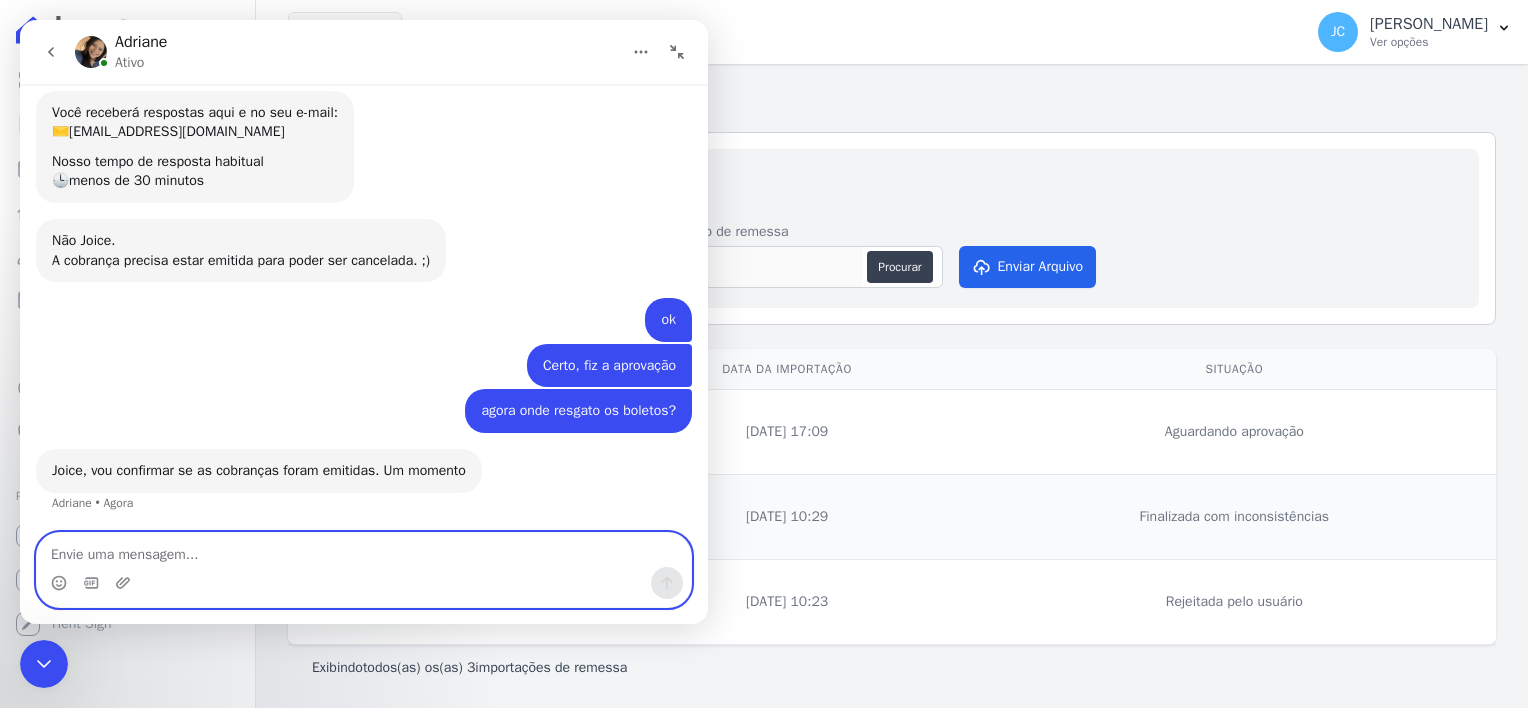 scroll, scrollTop: 138, scrollLeft: 0, axis: vertical 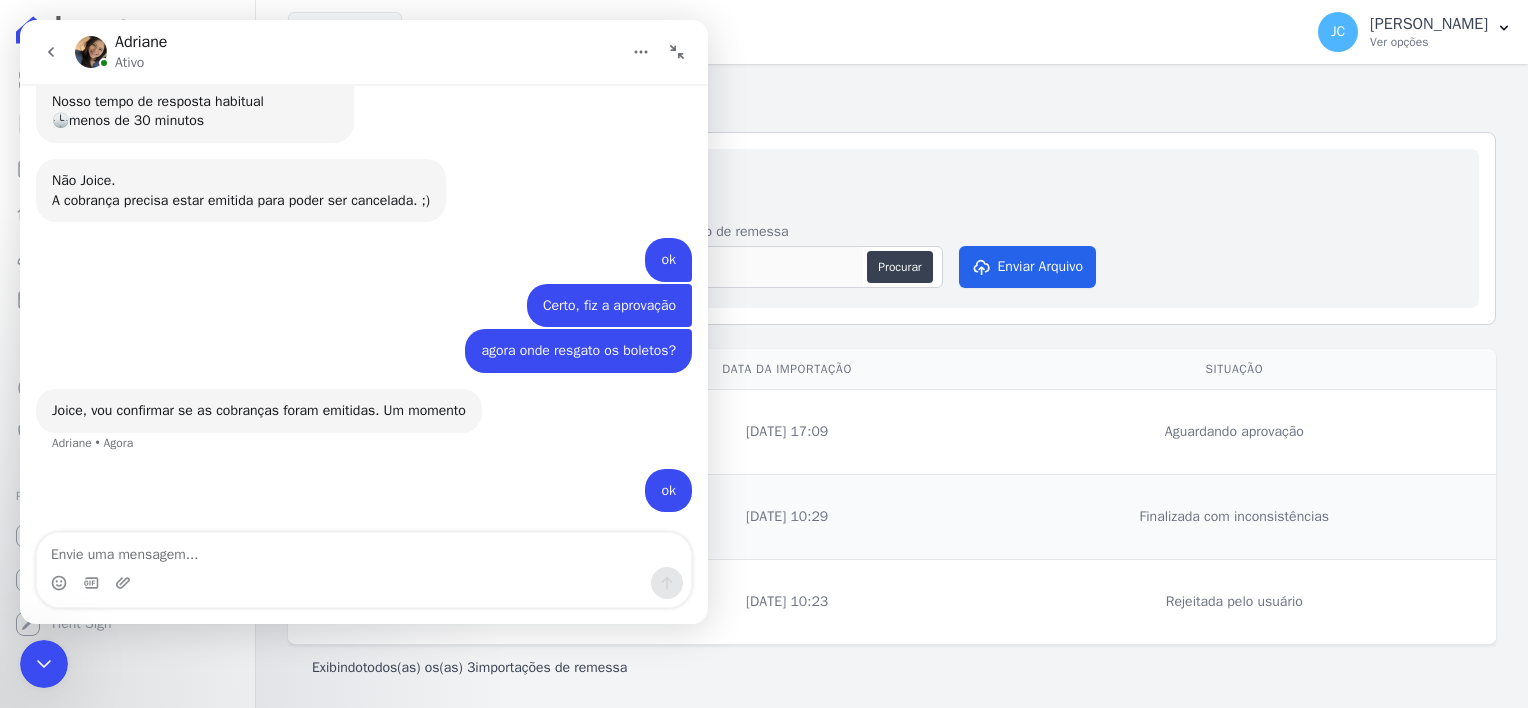 click on "Para qual empreendimento deseja gerar a remessa
FLEX INC
Anexar arquivo de remessa
Procurar
Enviar Arquivo" at bounding box center (892, 246) 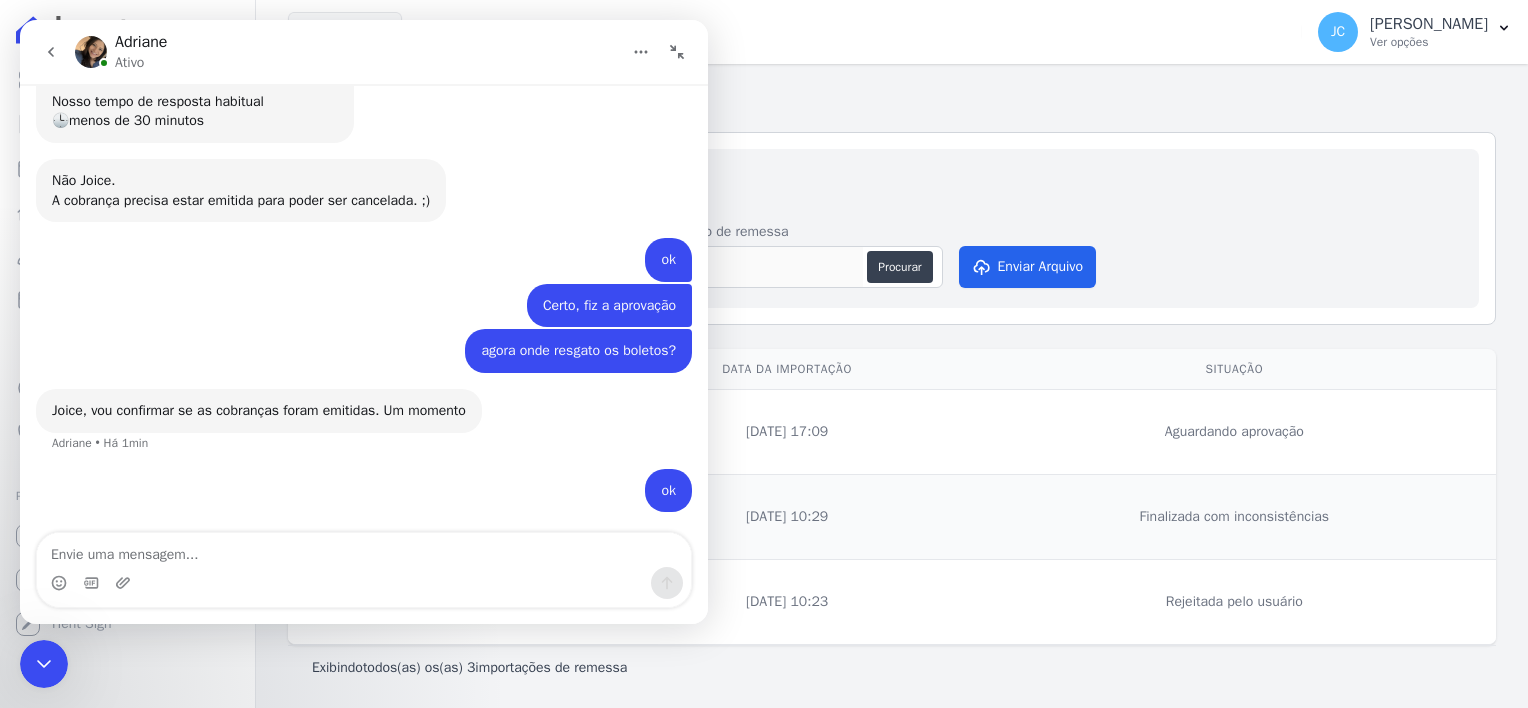 click on "Importações de Remessa" at bounding box center [892, 98] 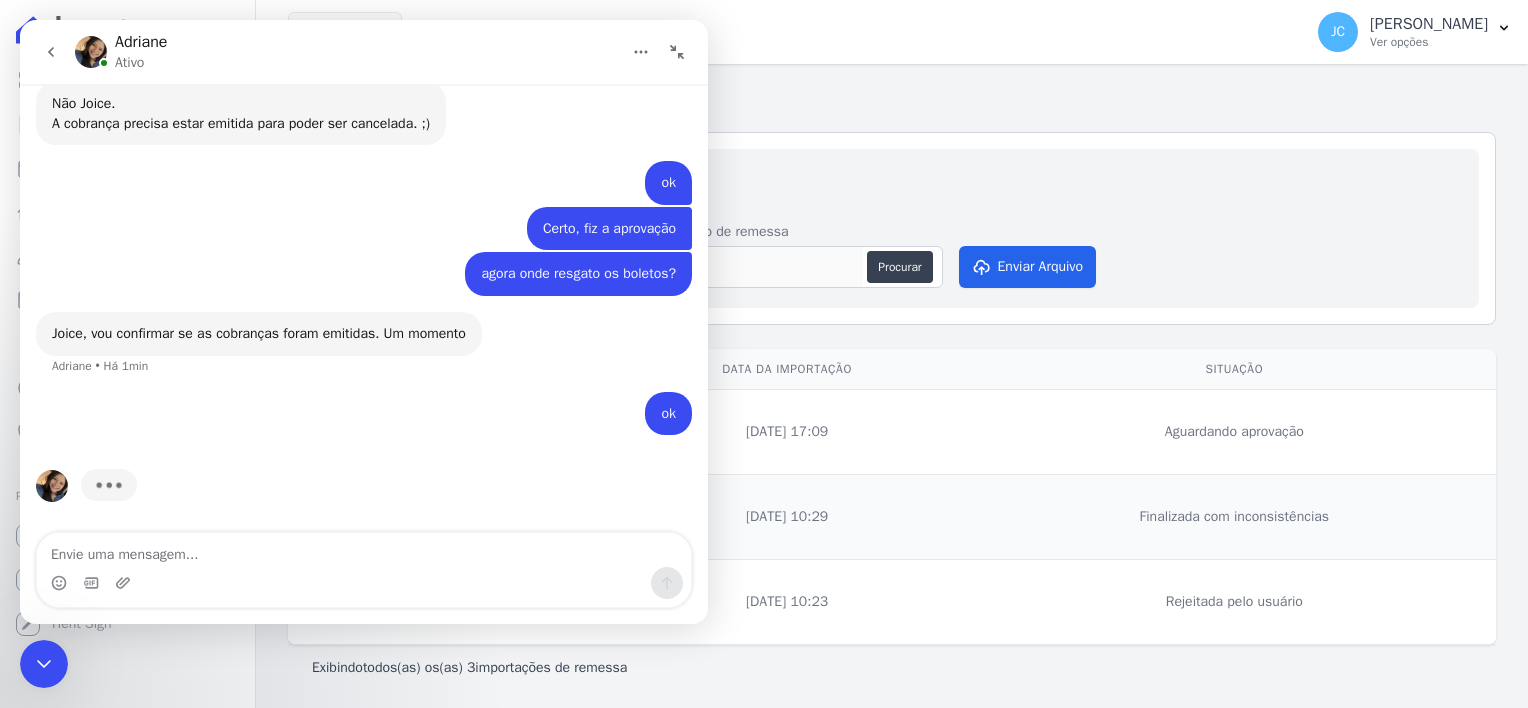 scroll, scrollTop: 138, scrollLeft: 0, axis: vertical 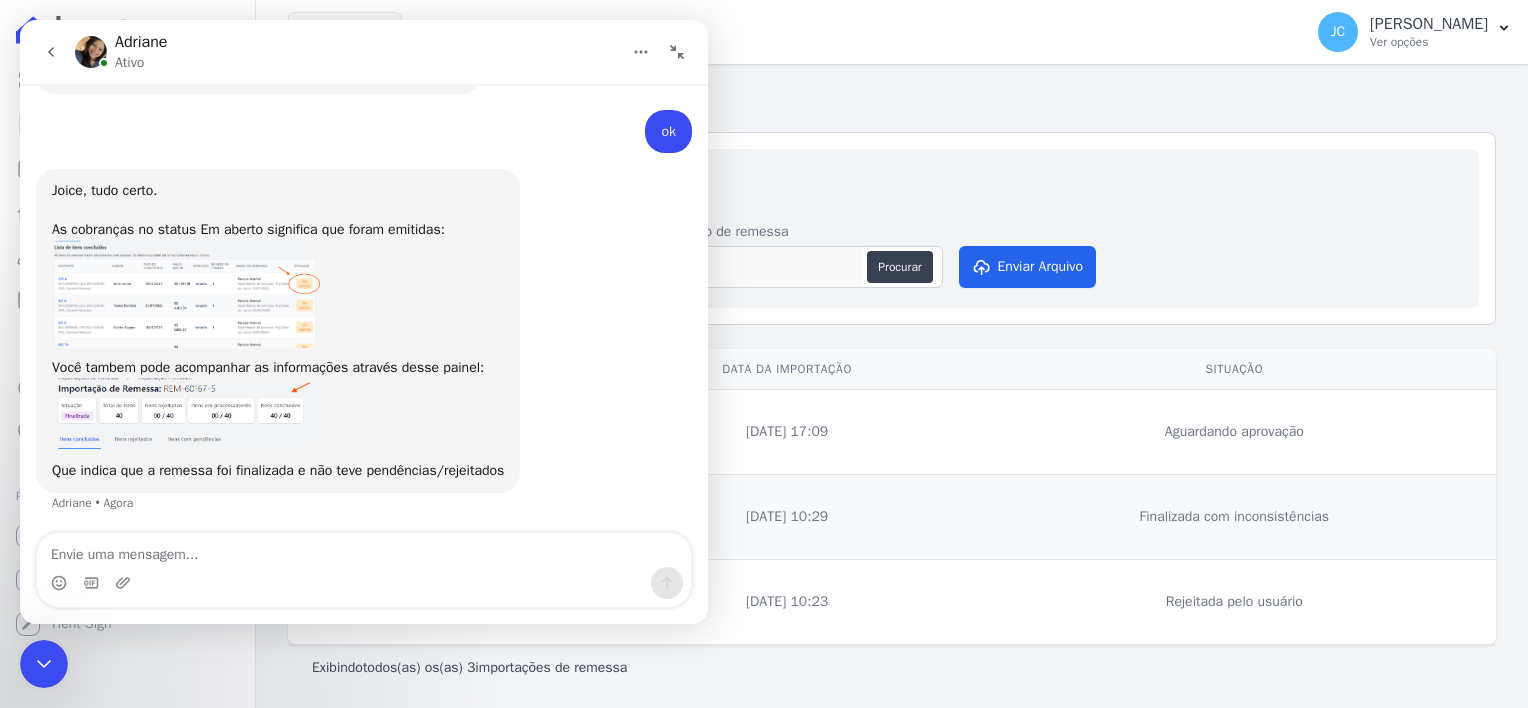 click at bounding box center (186, 294) 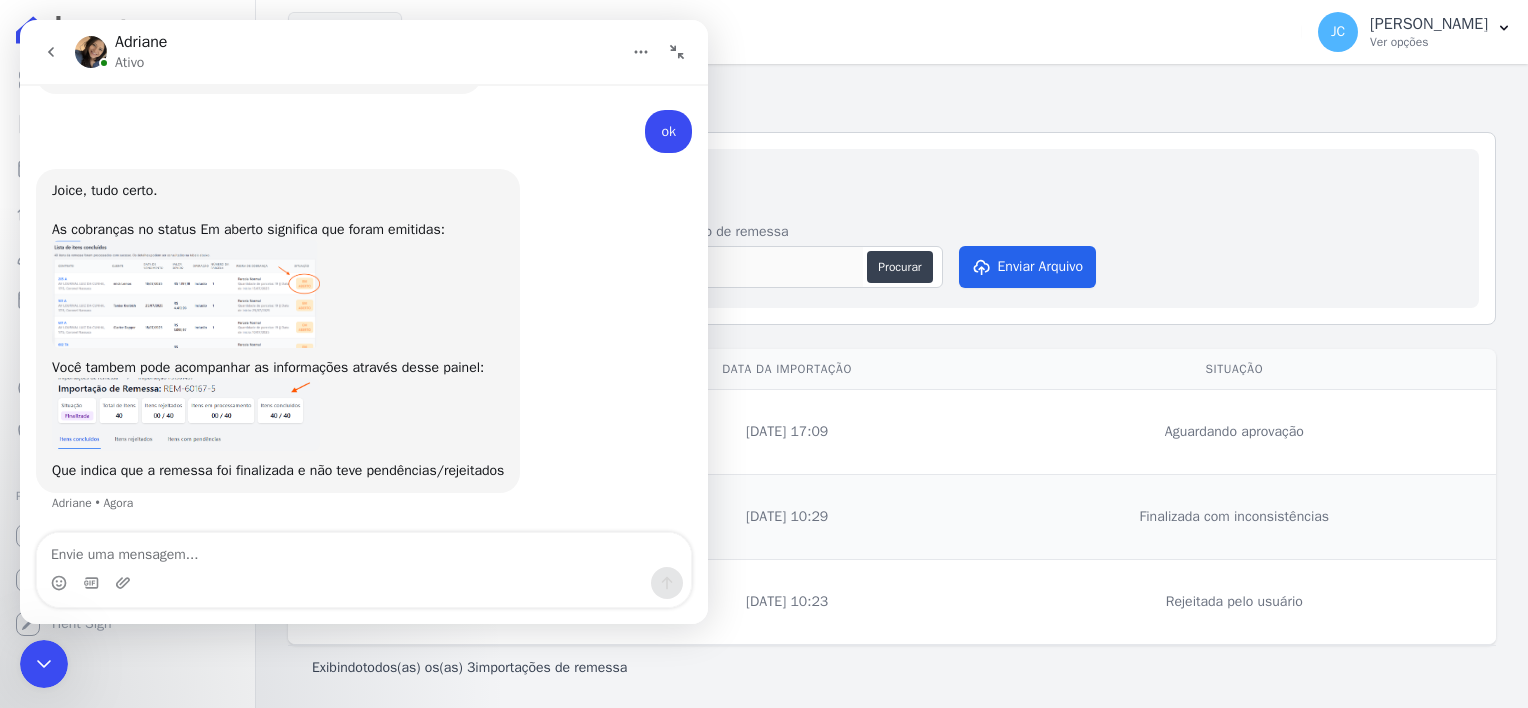 scroll, scrollTop: 0, scrollLeft: 0, axis: both 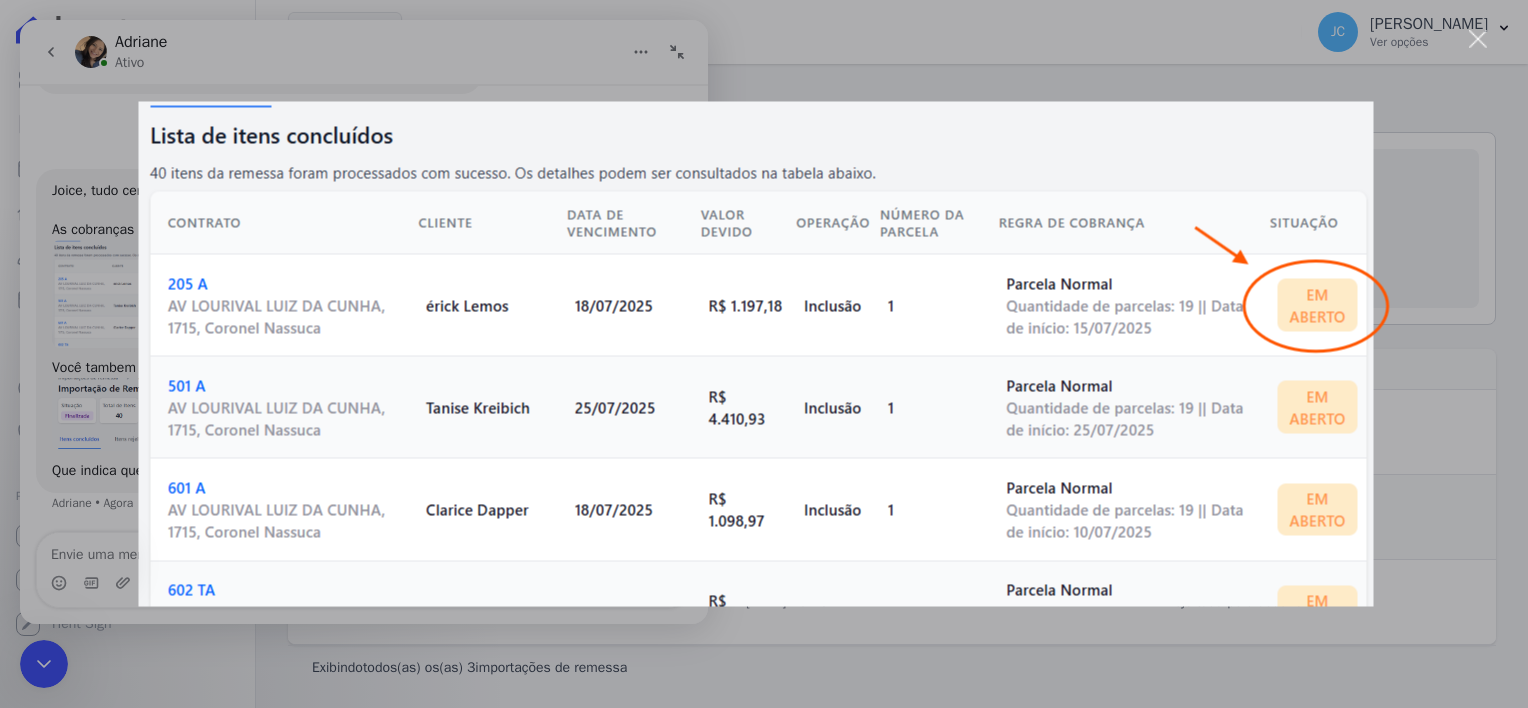 click at bounding box center [764, 354] 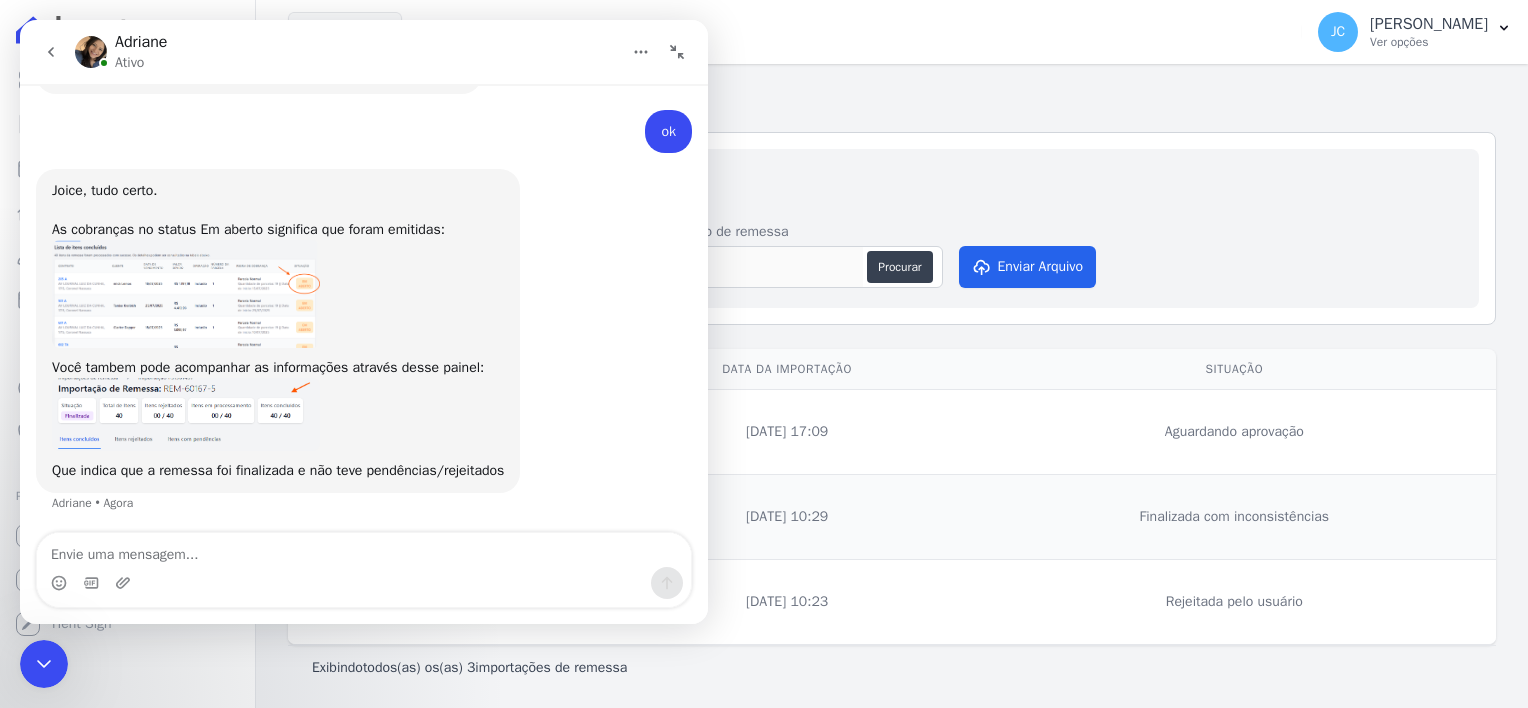 click at bounding box center (186, 294) 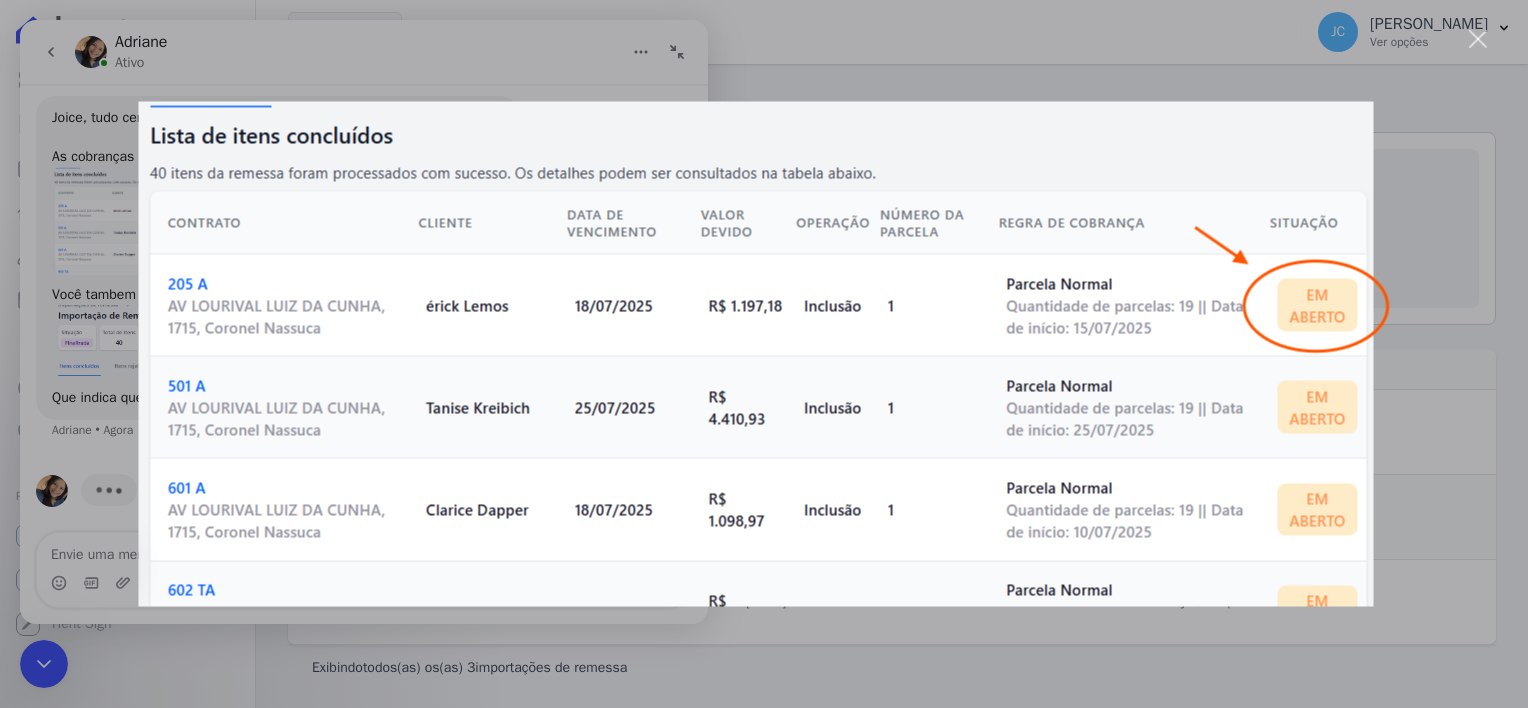 scroll, scrollTop: 0, scrollLeft: 0, axis: both 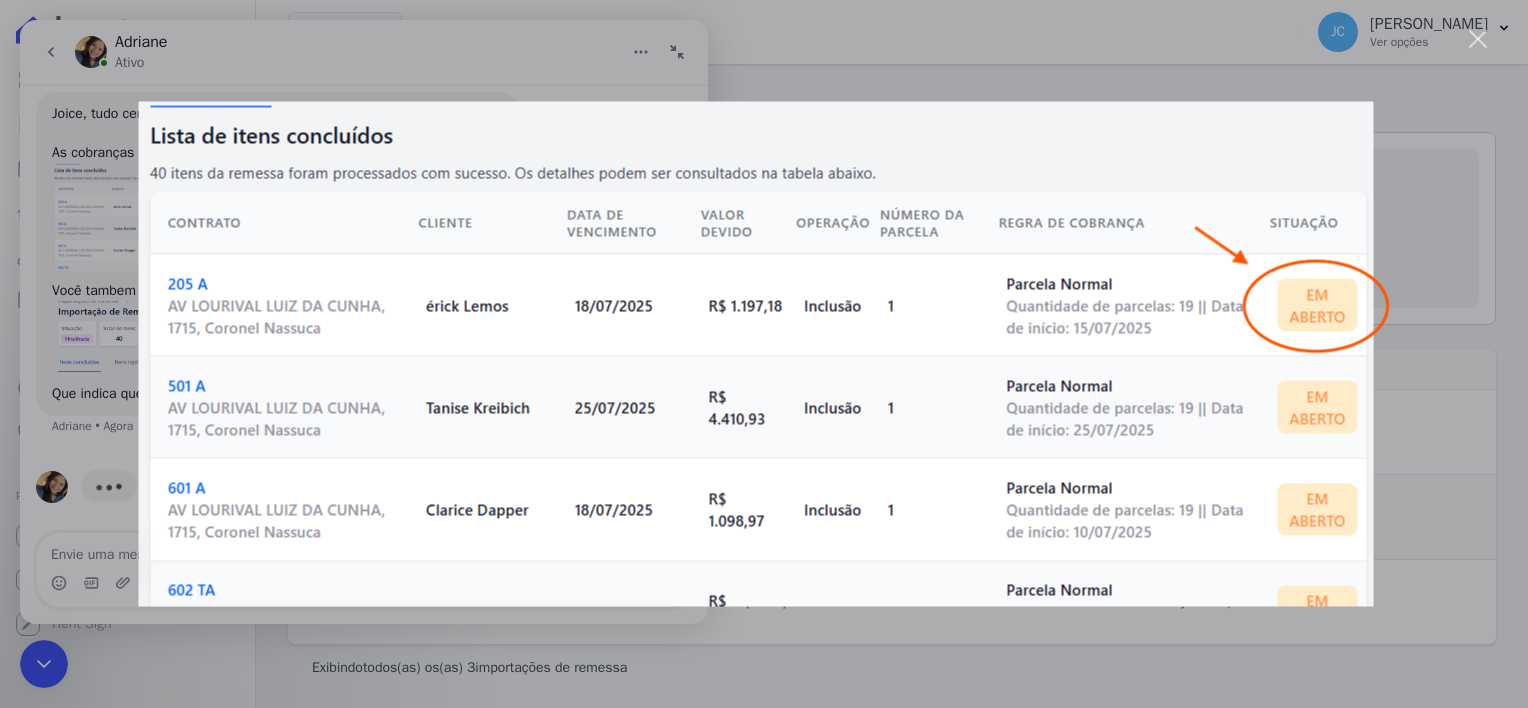 click at bounding box center [764, 354] 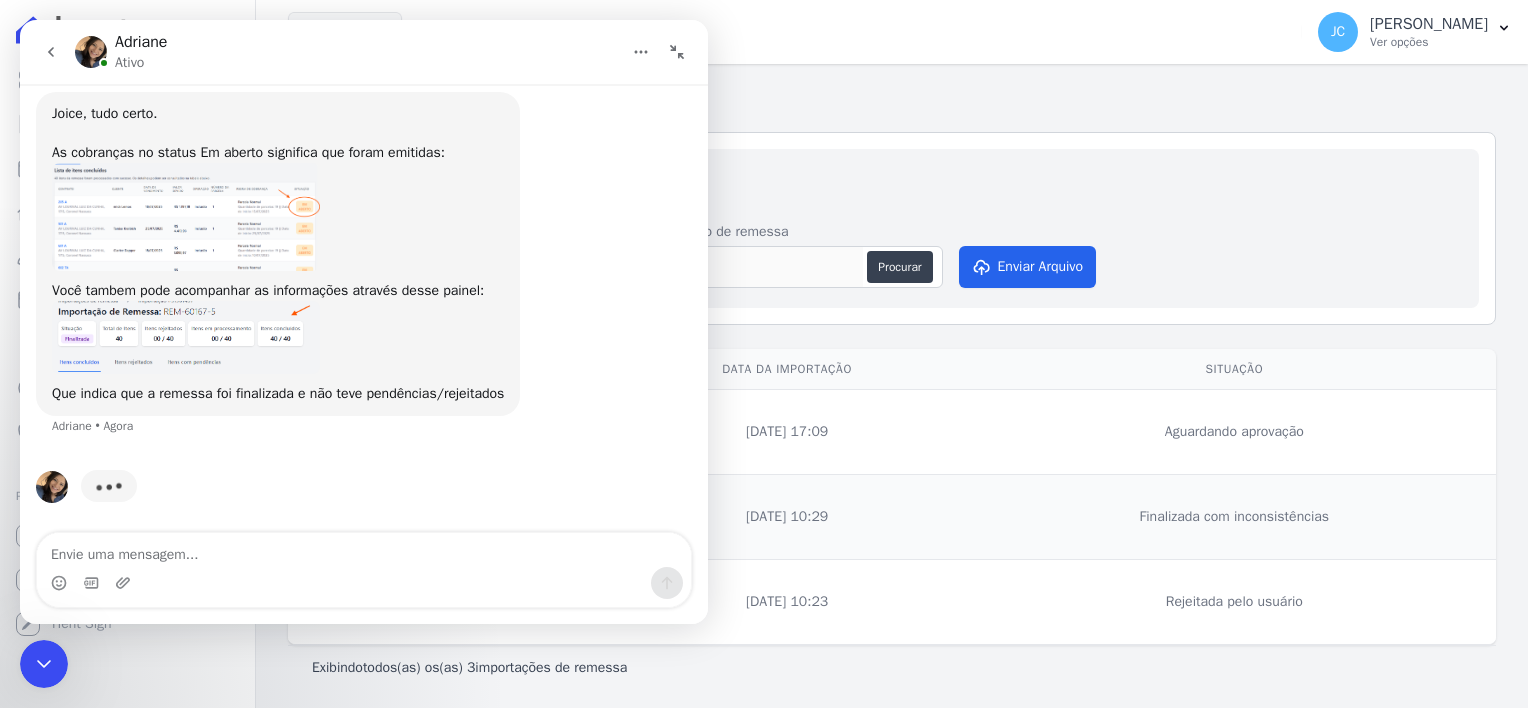 click at bounding box center [186, 217] 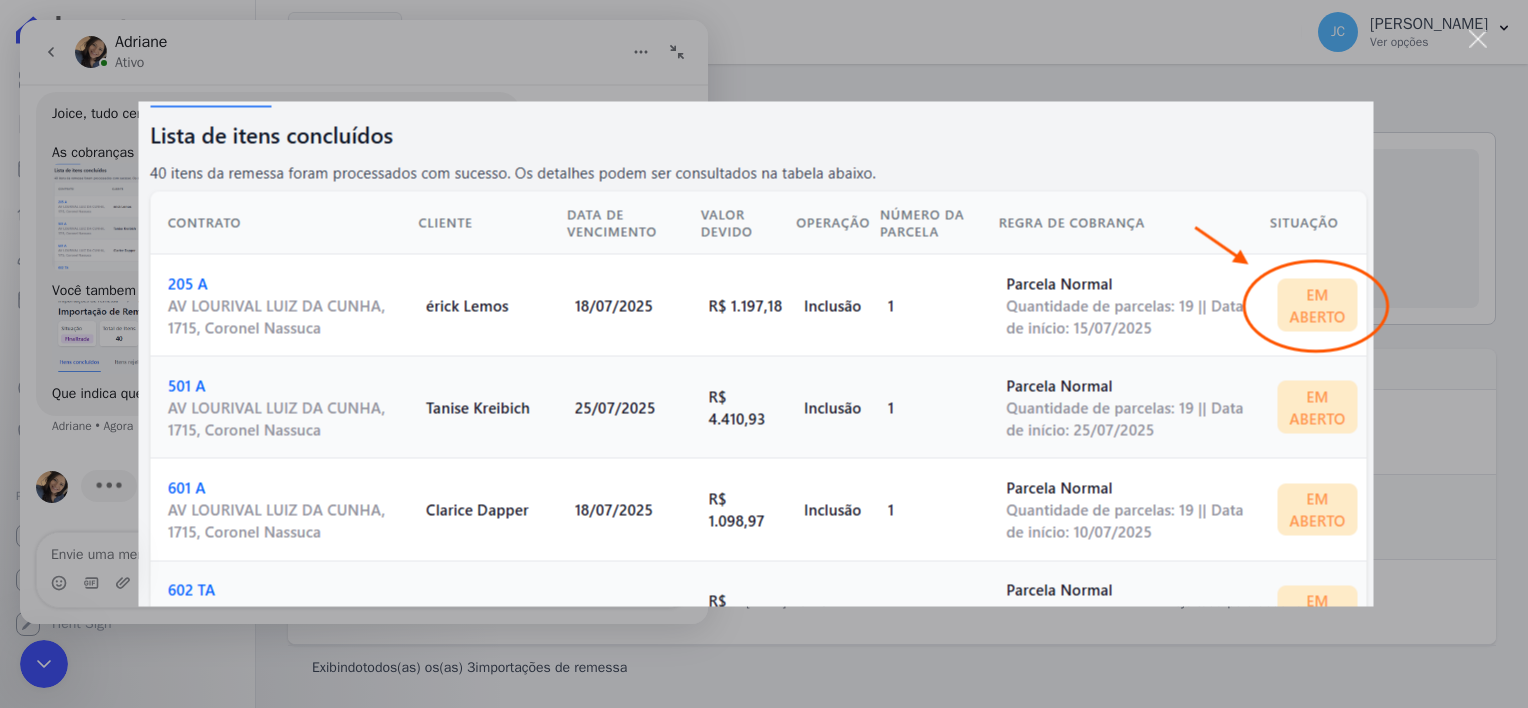 scroll, scrollTop: 0, scrollLeft: 0, axis: both 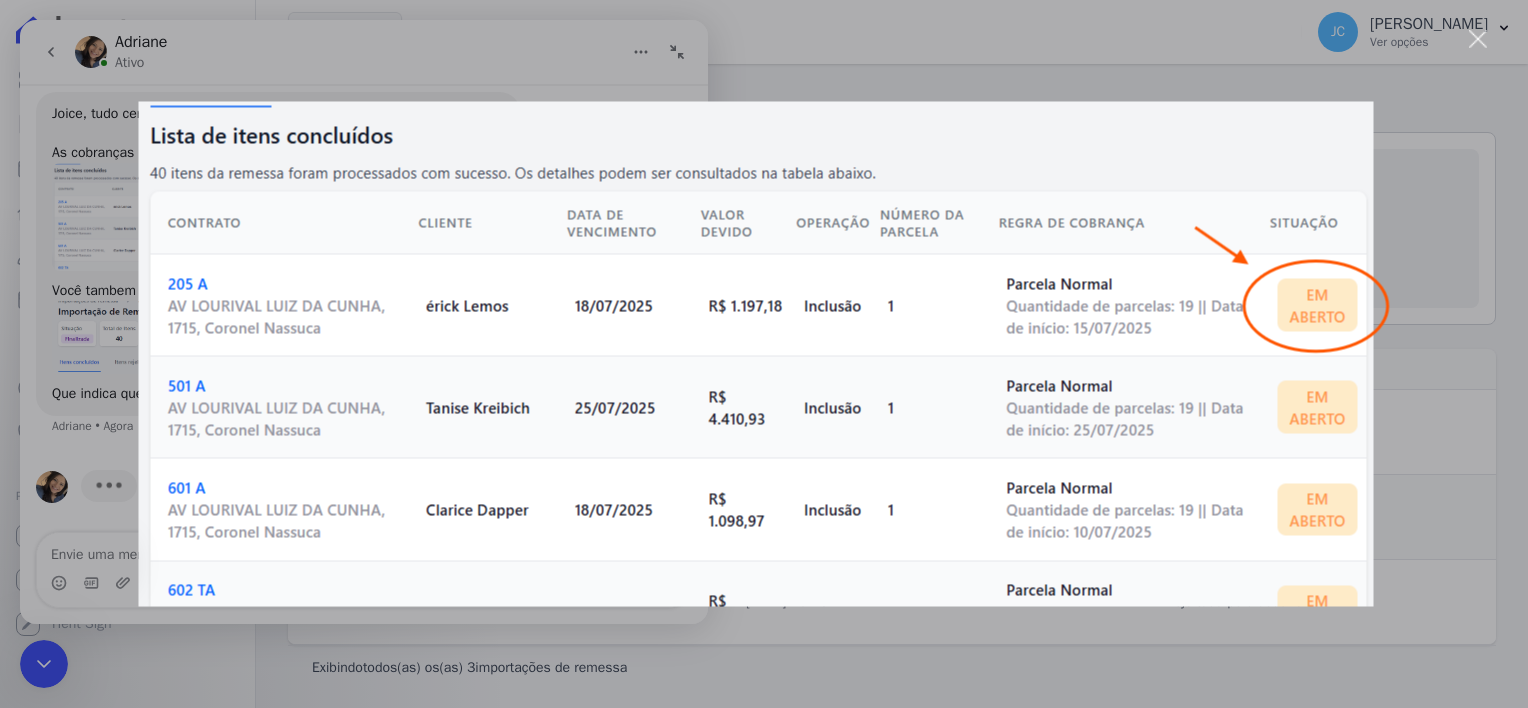 click at bounding box center (764, 354) 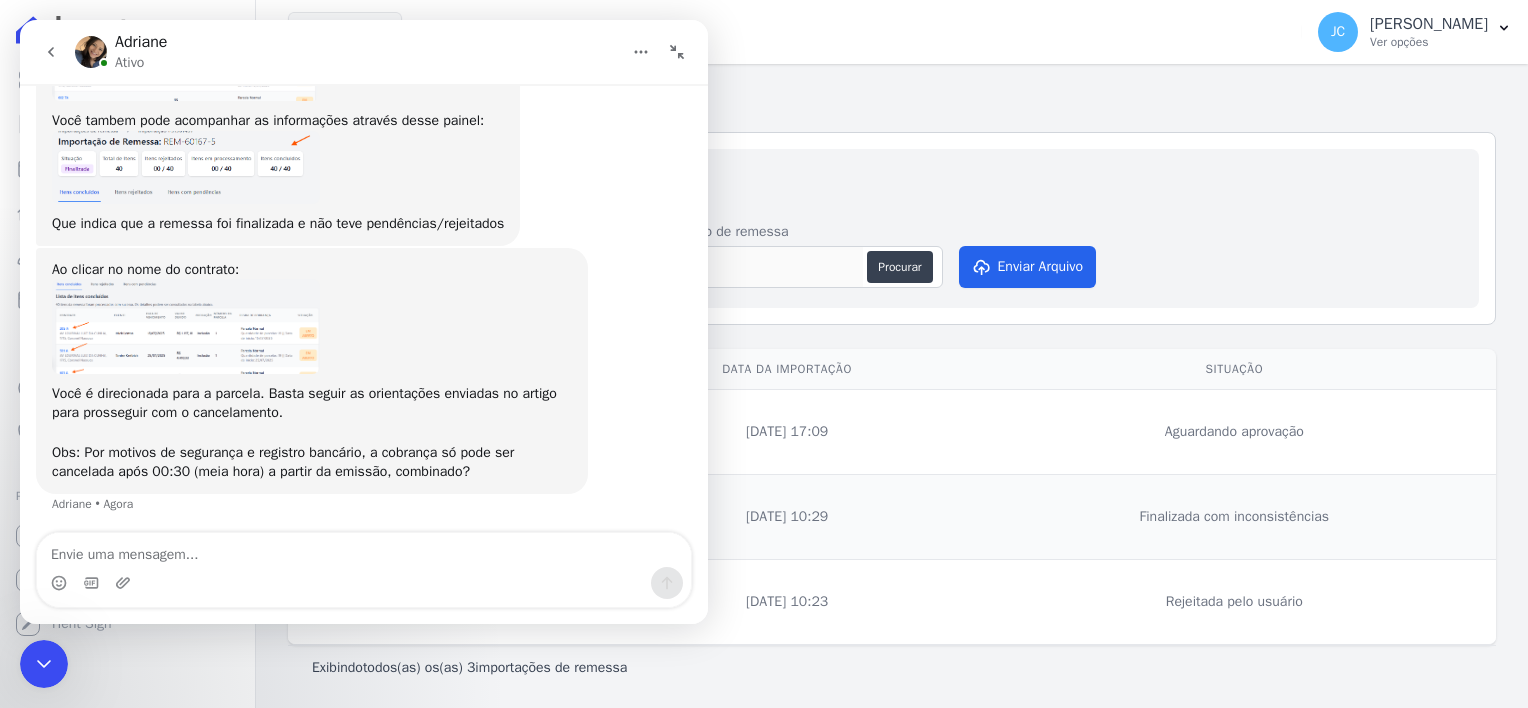 scroll, scrollTop: 725, scrollLeft: 0, axis: vertical 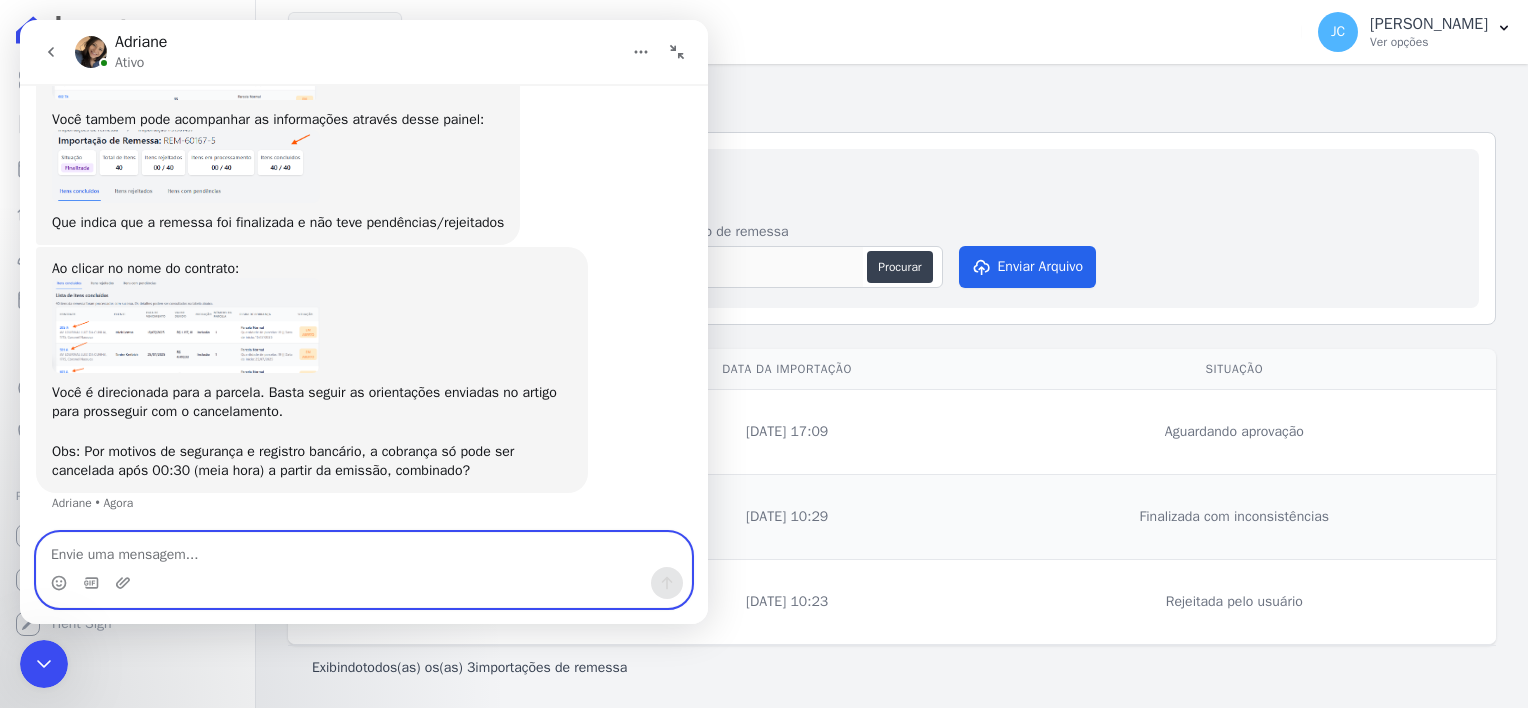 click at bounding box center (364, 550) 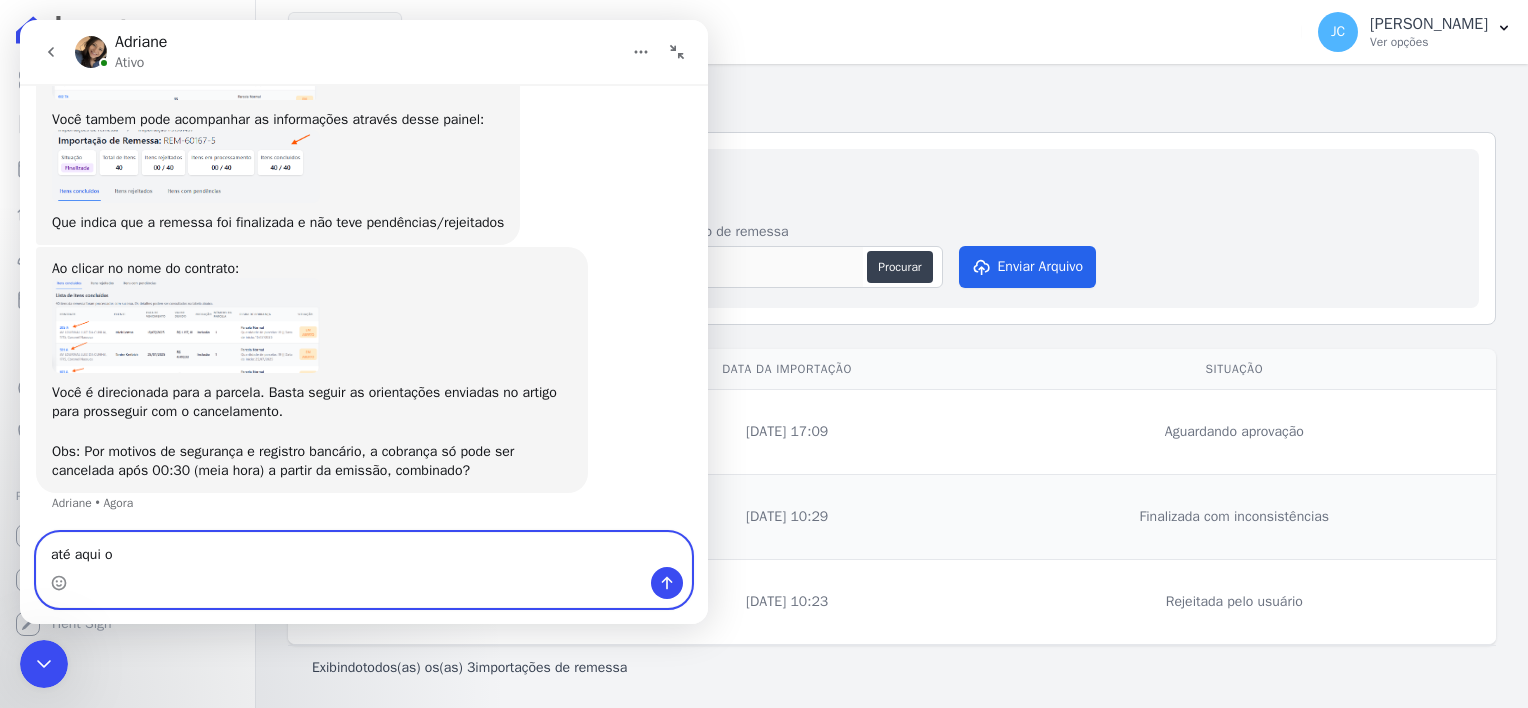 type on "até aqui ok" 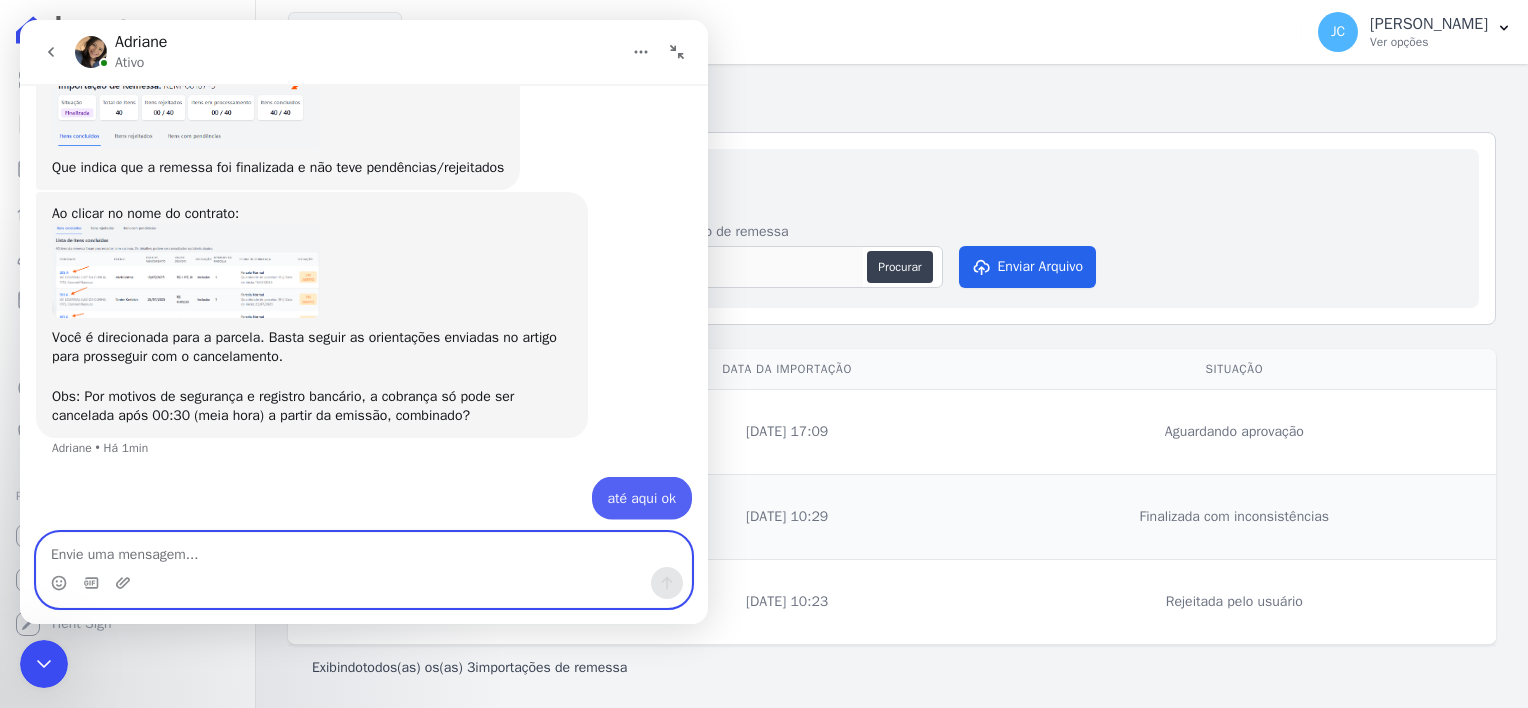 scroll, scrollTop: 785, scrollLeft: 0, axis: vertical 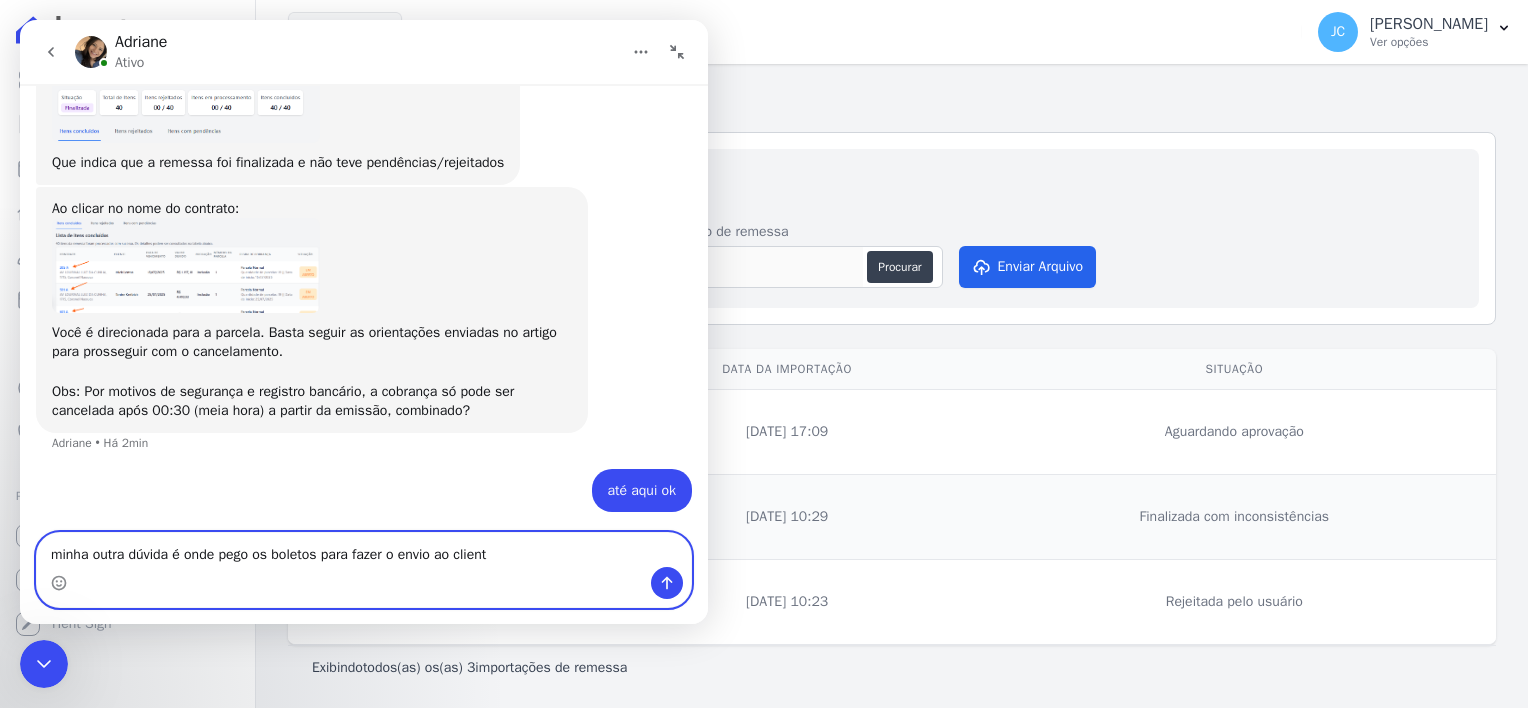 type on "minha outra dúvida é onde pego os boletos para fazer o envio ao cliente" 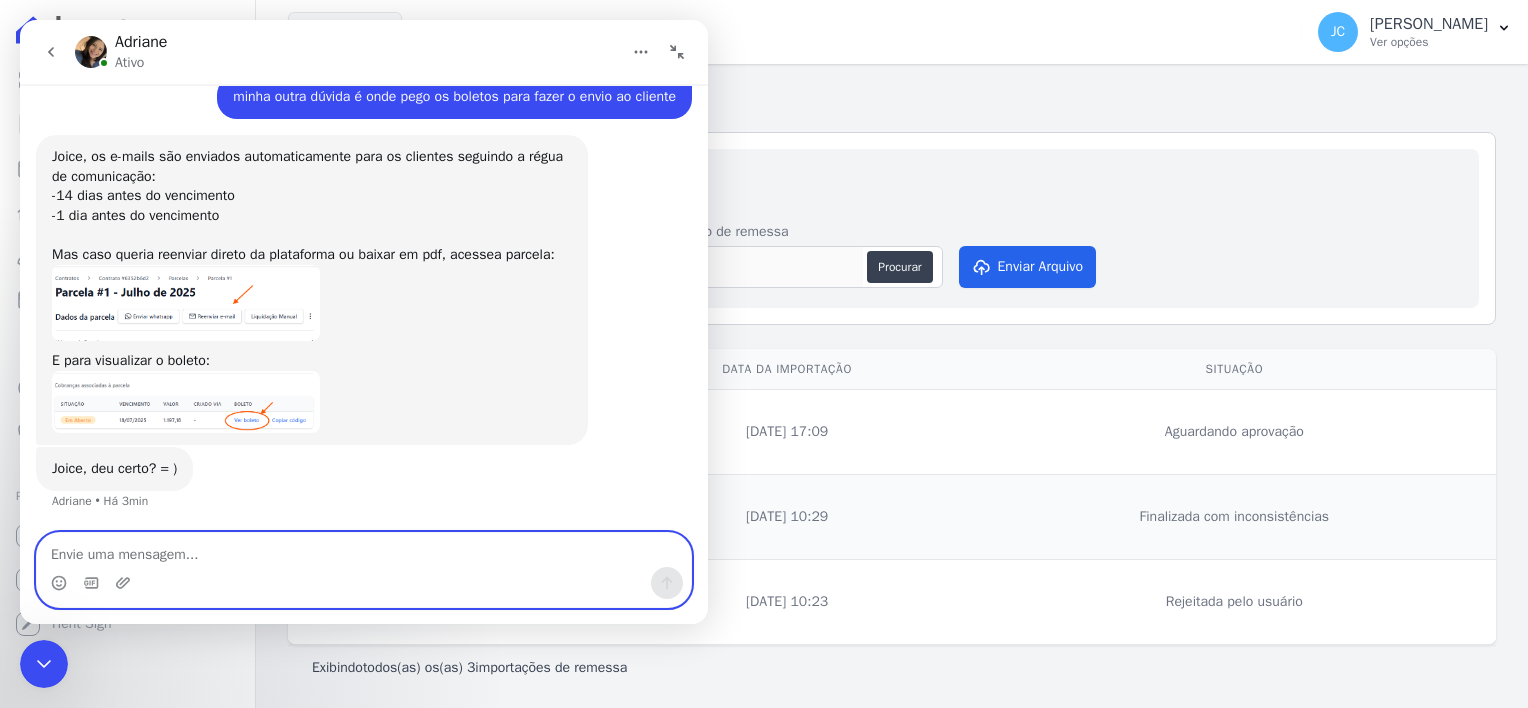 scroll, scrollTop: 1203, scrollLeft: 0, axis: vertical 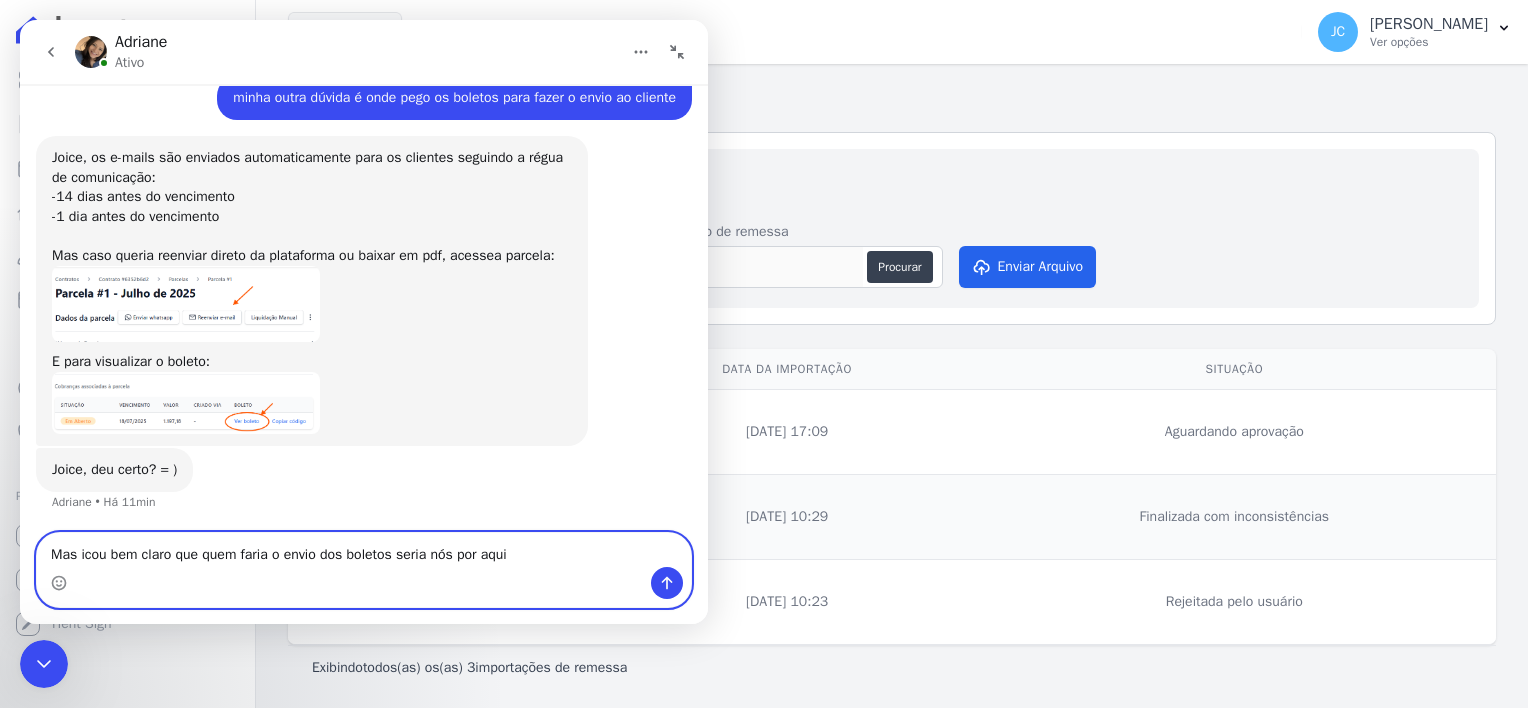 click on "Mas icou bem claro que quem faria o envio dos boletos seria nós por aqui" at bounding box center [364, 550] 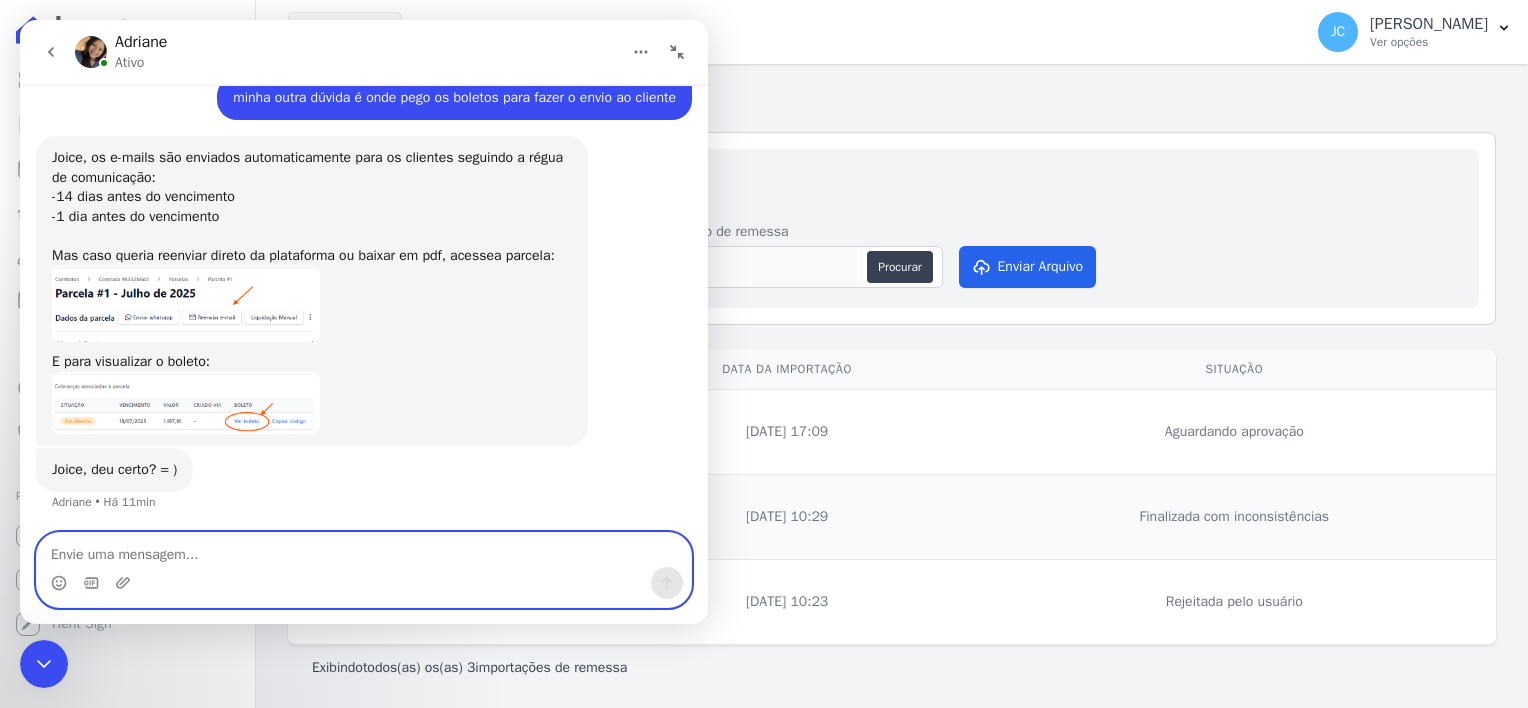 scroll, scrollTop: 1262, scrollLeft: 0, axis: vertical 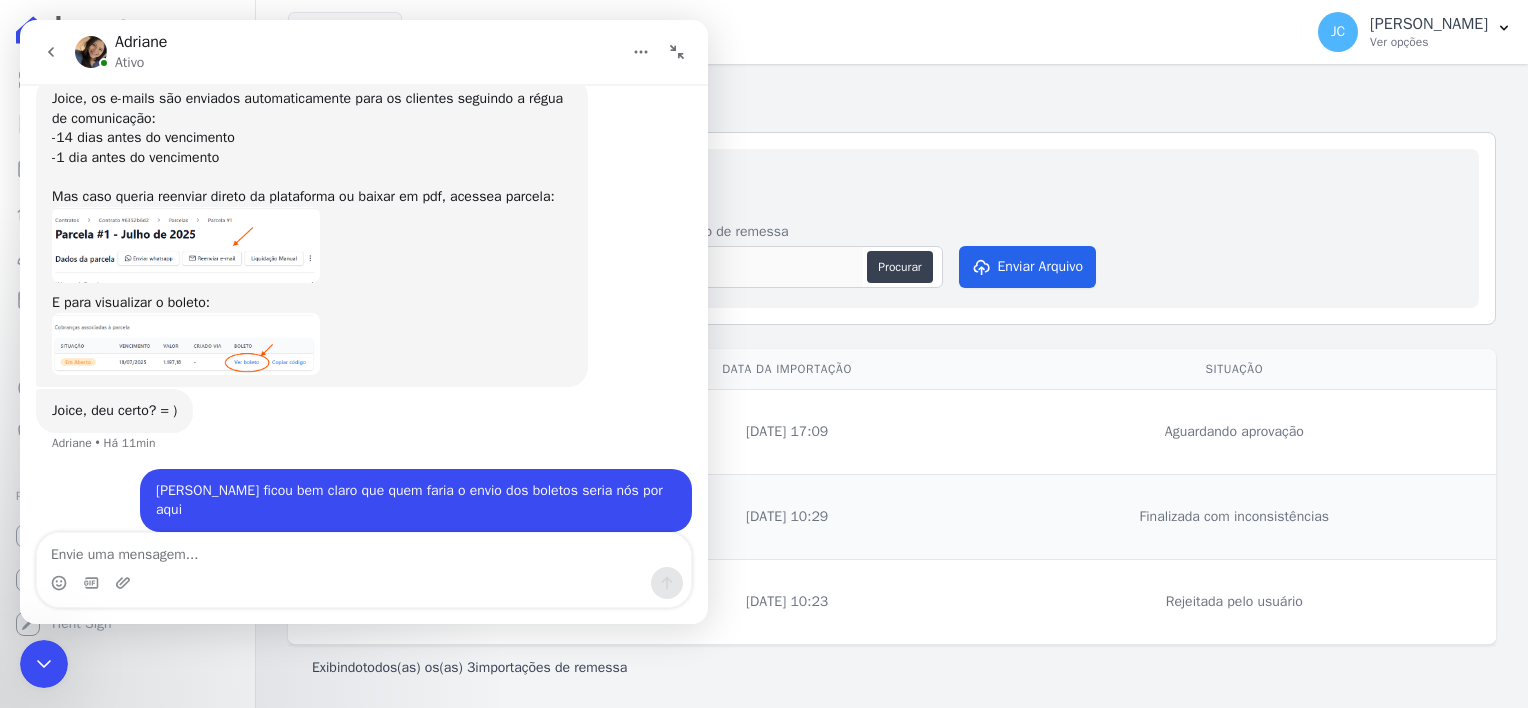 click at bounding box center (186, 245) 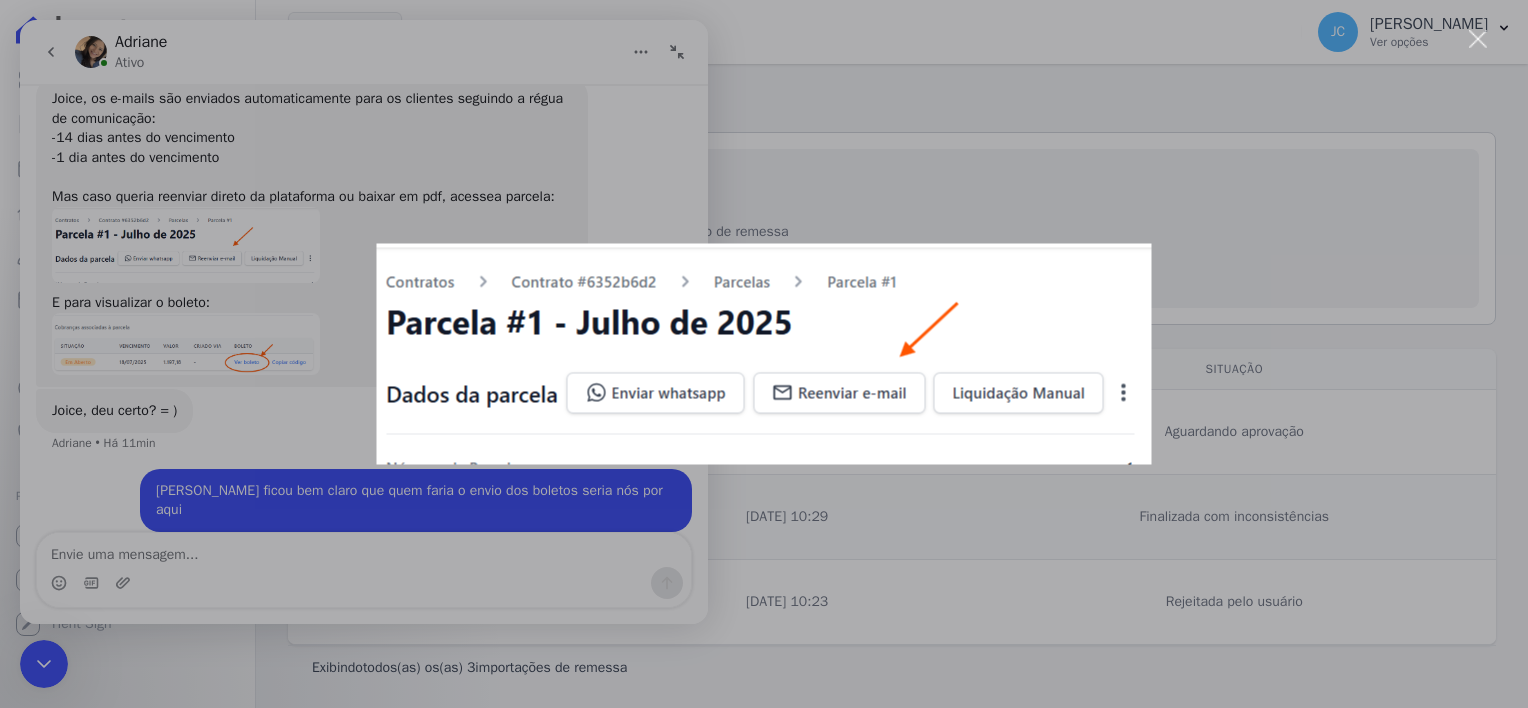 scroll, scrollTop: 0, scrollLeft: 0, axis: both 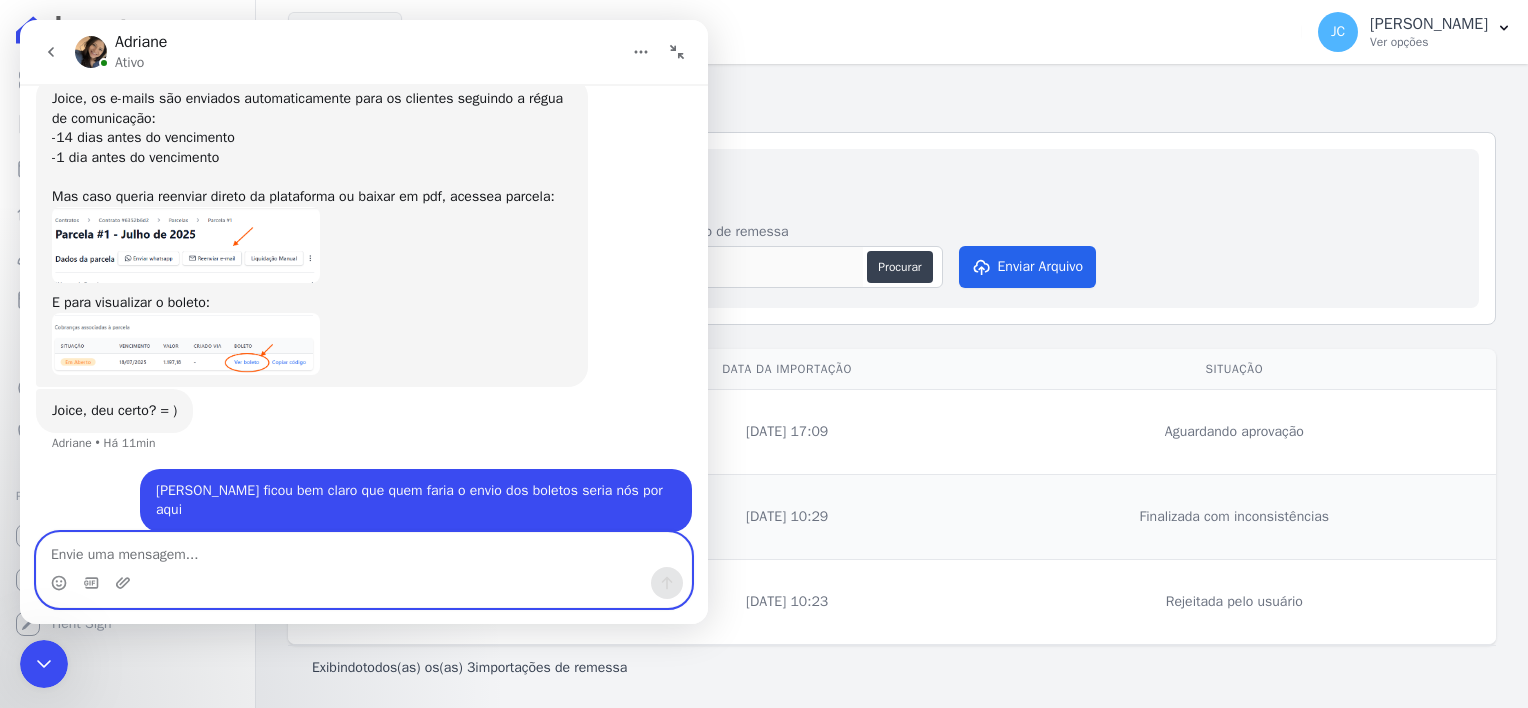 click at bounding box center [364, 550] 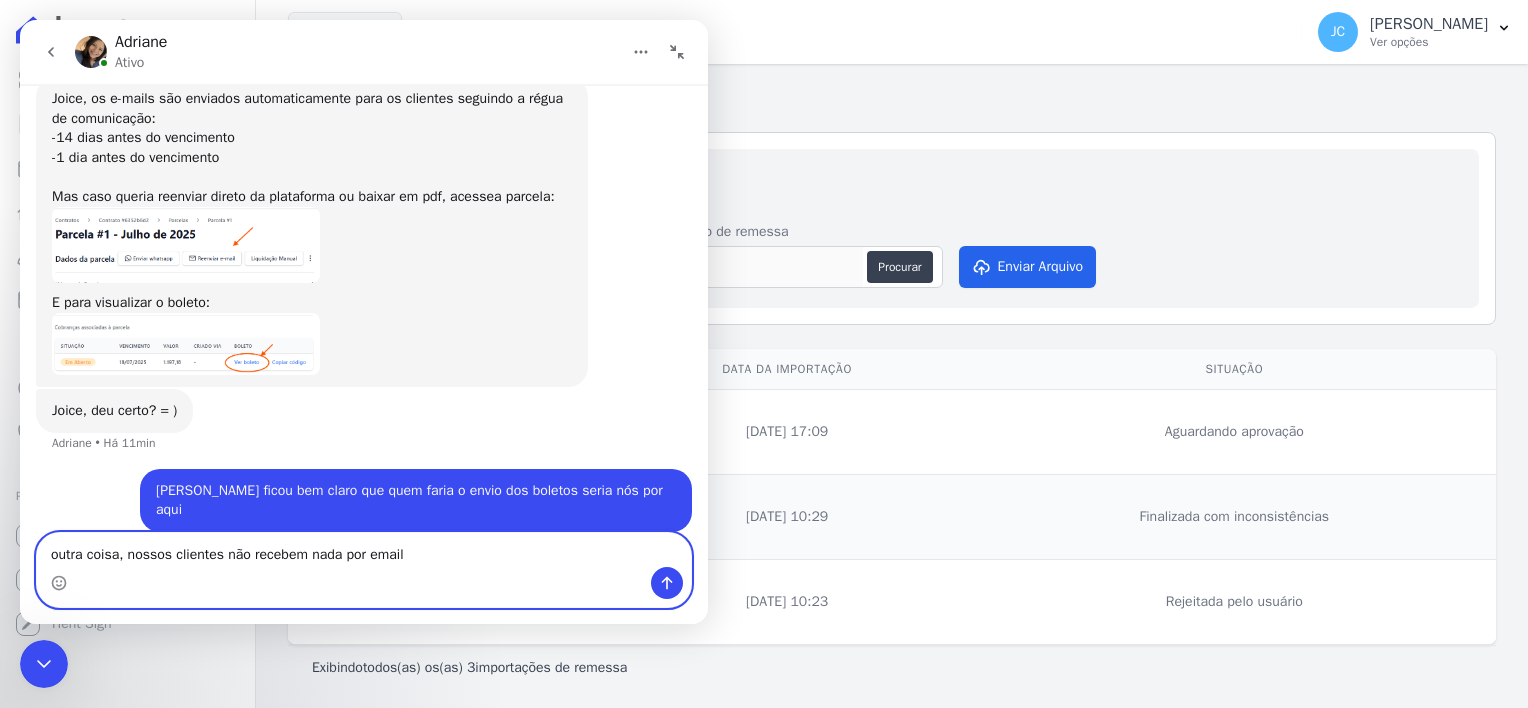 type on "outra coisa, nossos clientes não recebem nada por email]" 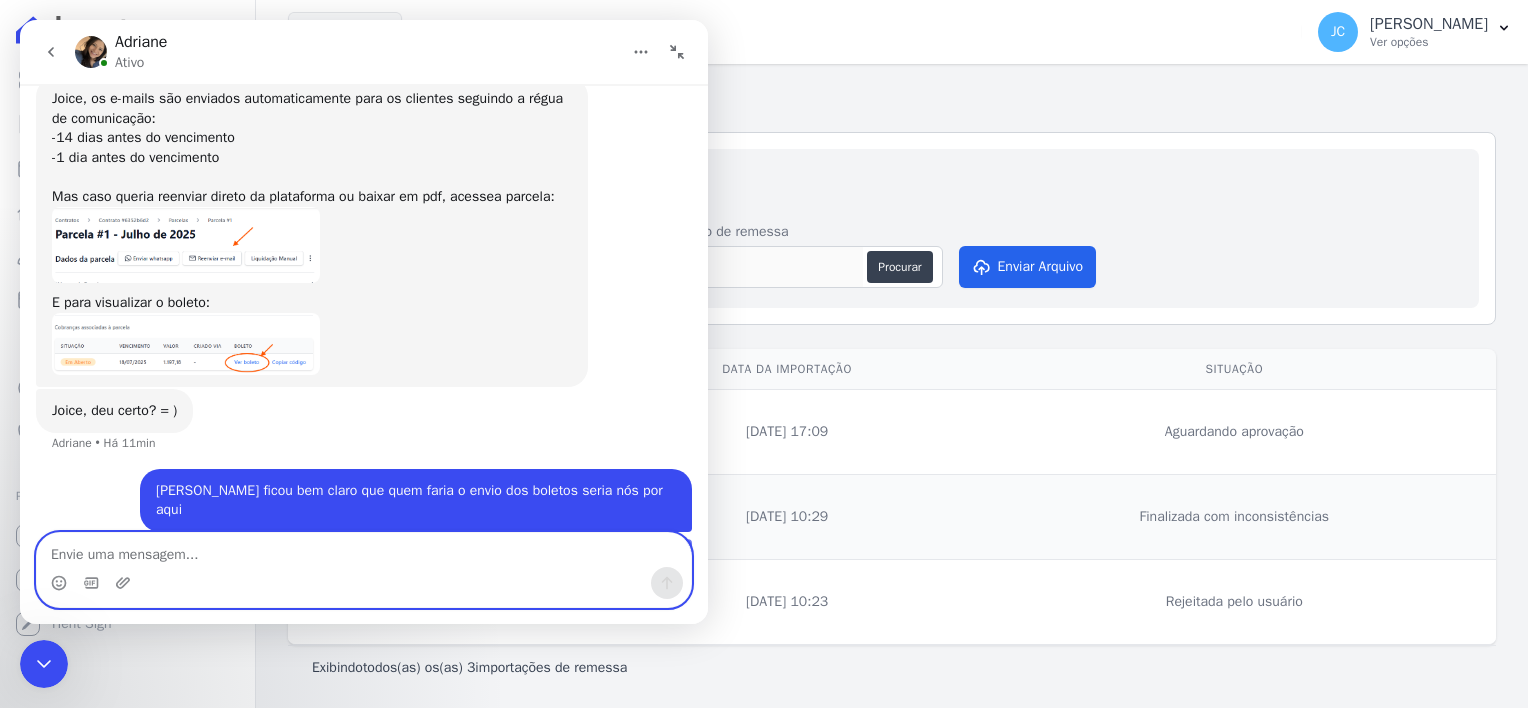 scroll, scrollTop: 1308, scrollLeft: 0, axis: vertical 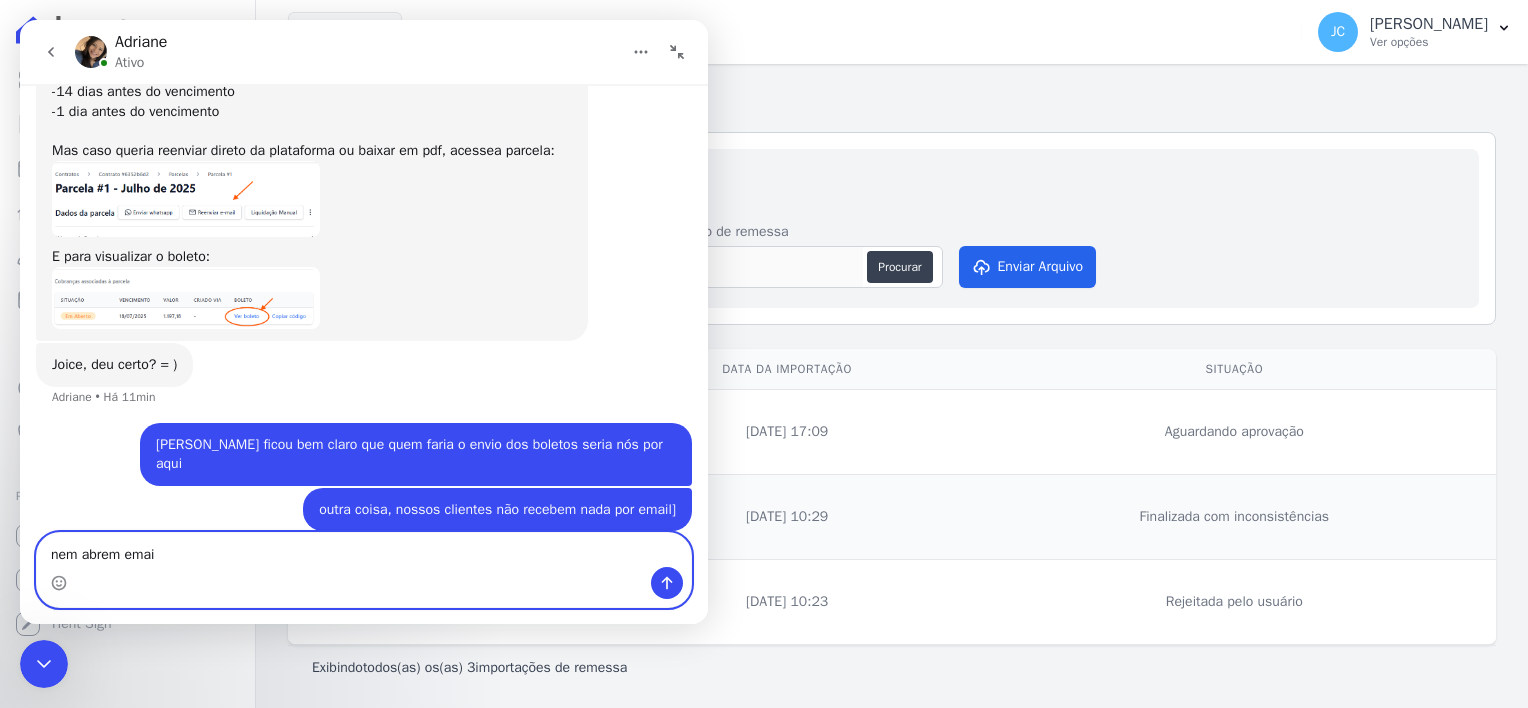 type on "nem abrem email" 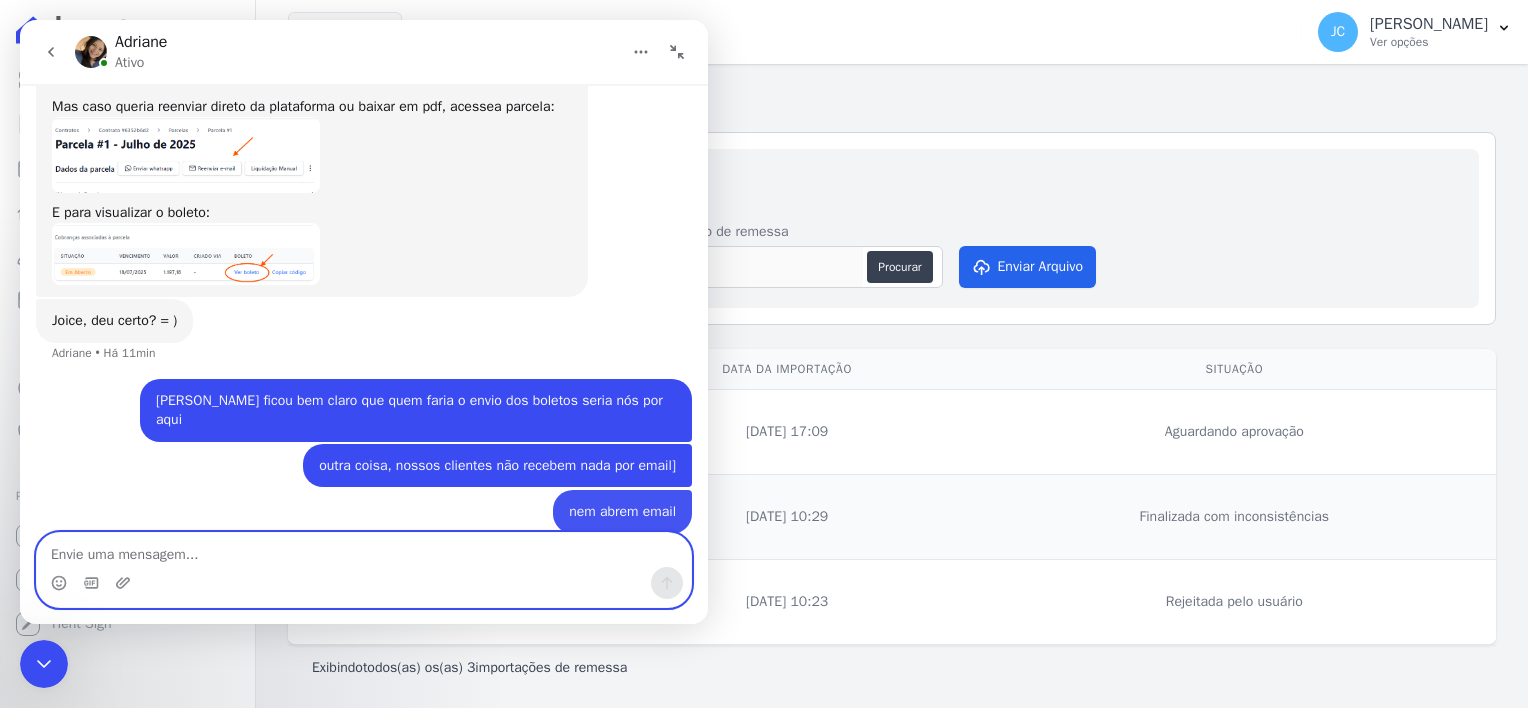scroll, scrollTop: 1353, scrollLeft: 0, axis: vertical 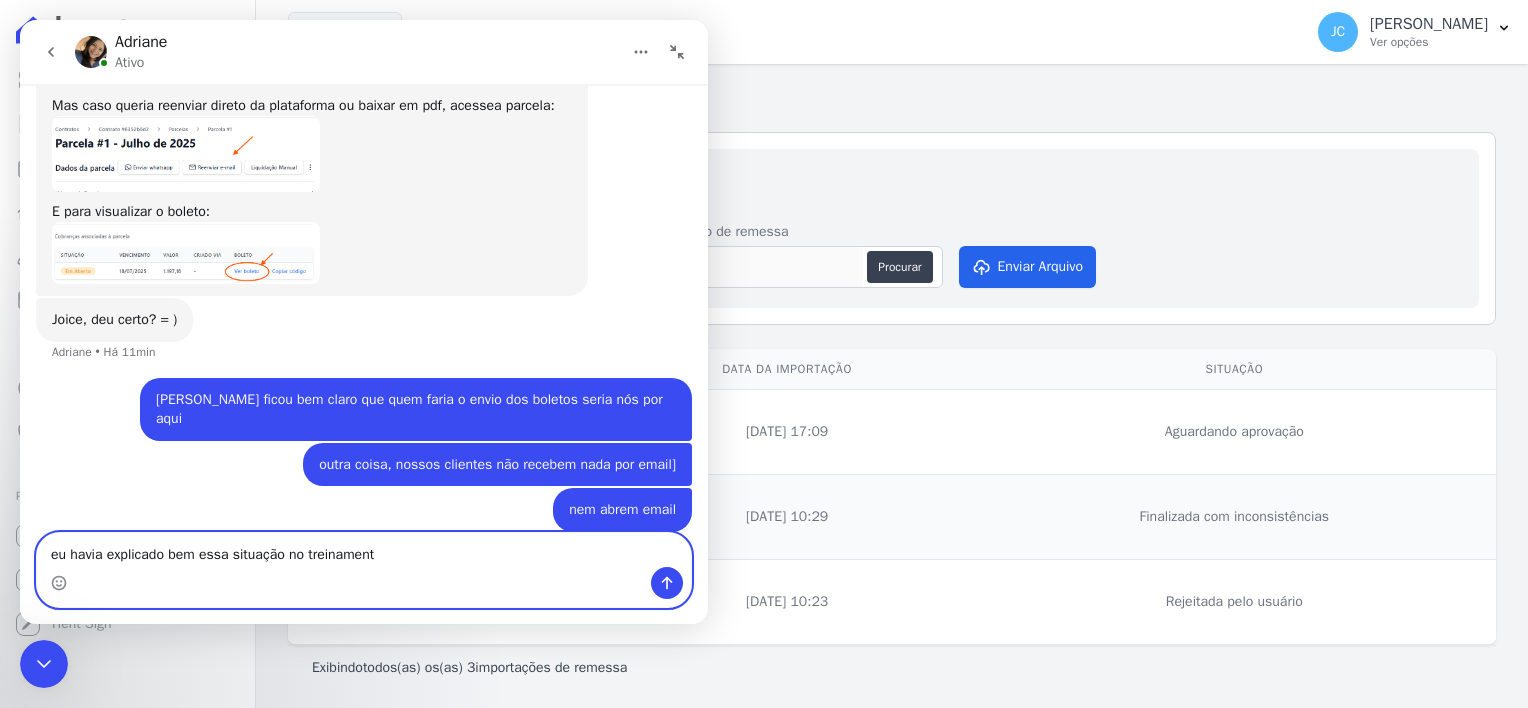 type on "eu havia explicado bem essa situação no treinamento" 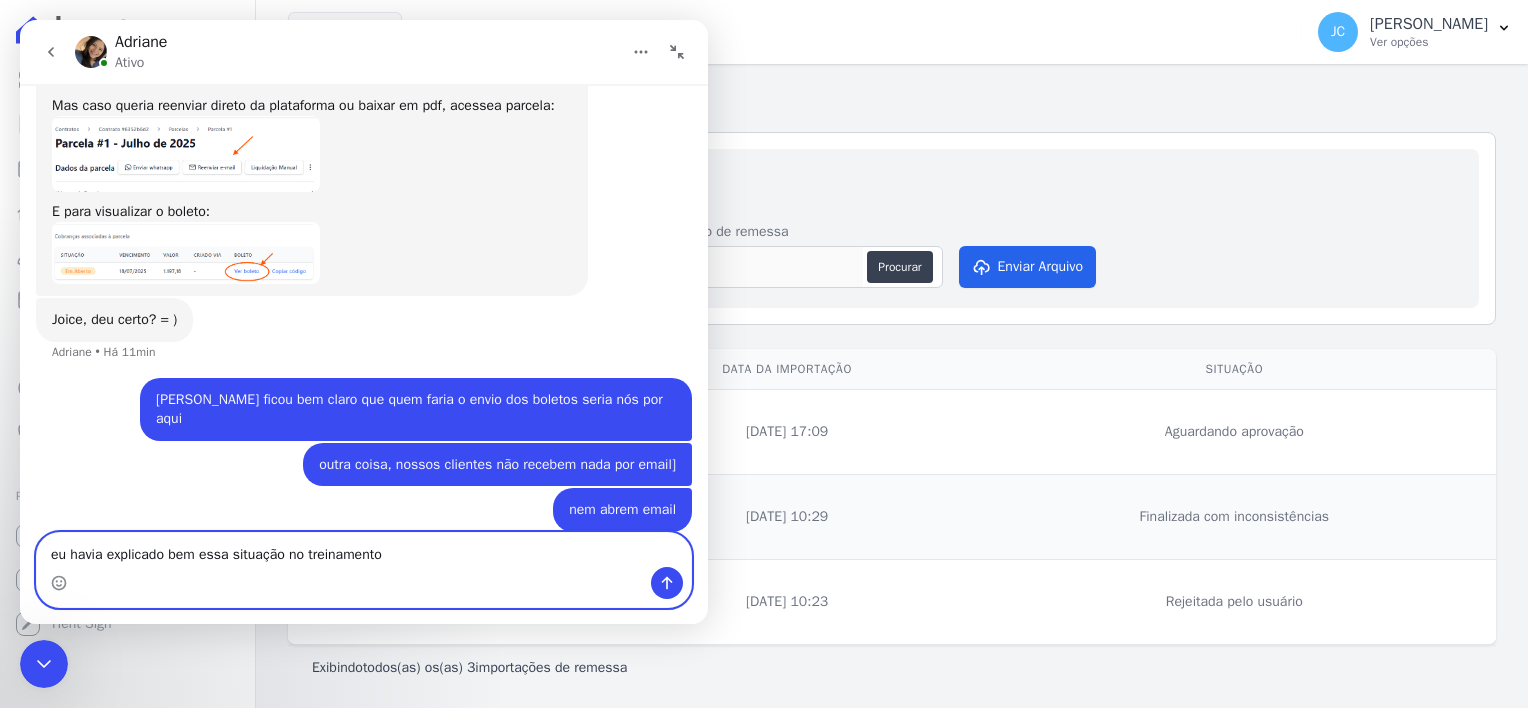 type 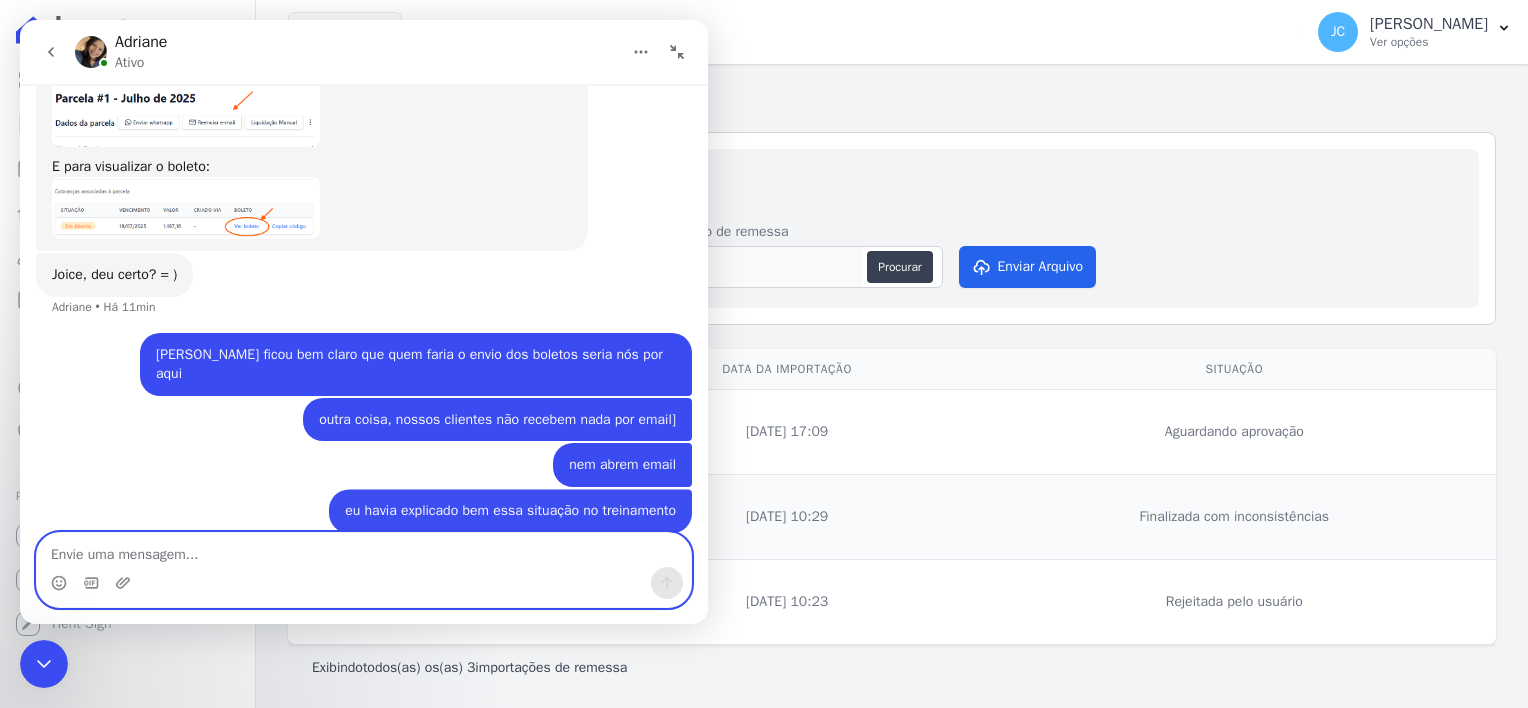 scroll, scrollTop: 1399, scrollLeft: 0, axis: vertical 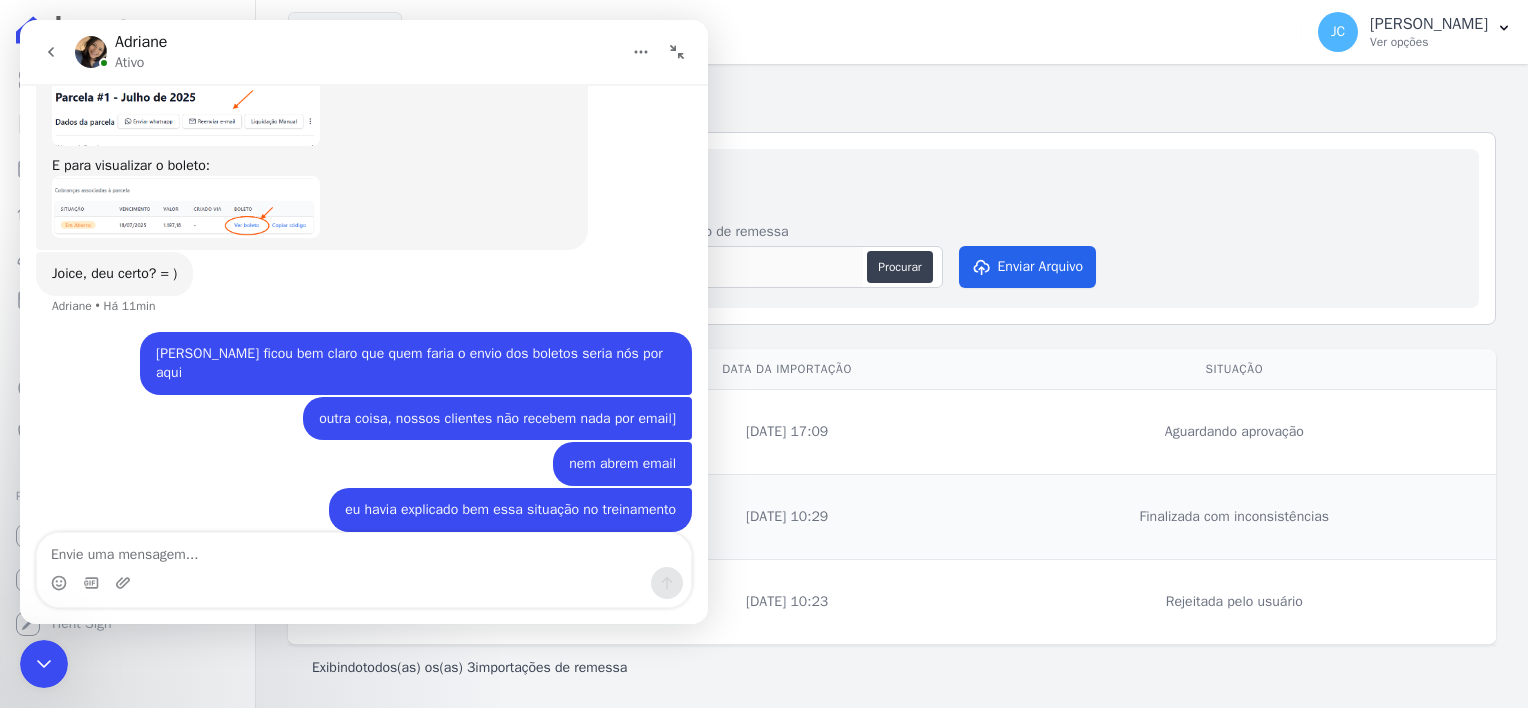 click at bounding box center [186, 207] 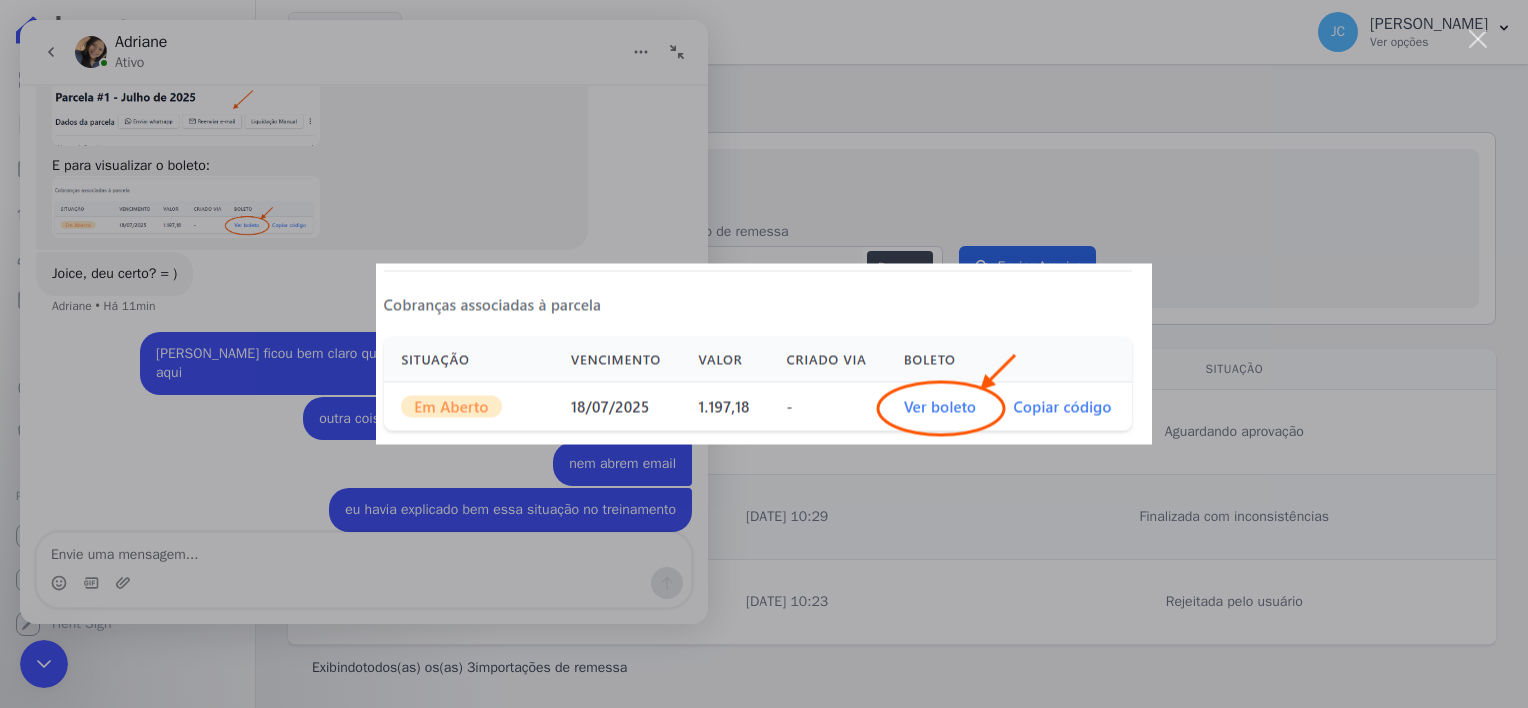 scroll, scrollTop: 0, scrollLeft: 0, axis: both 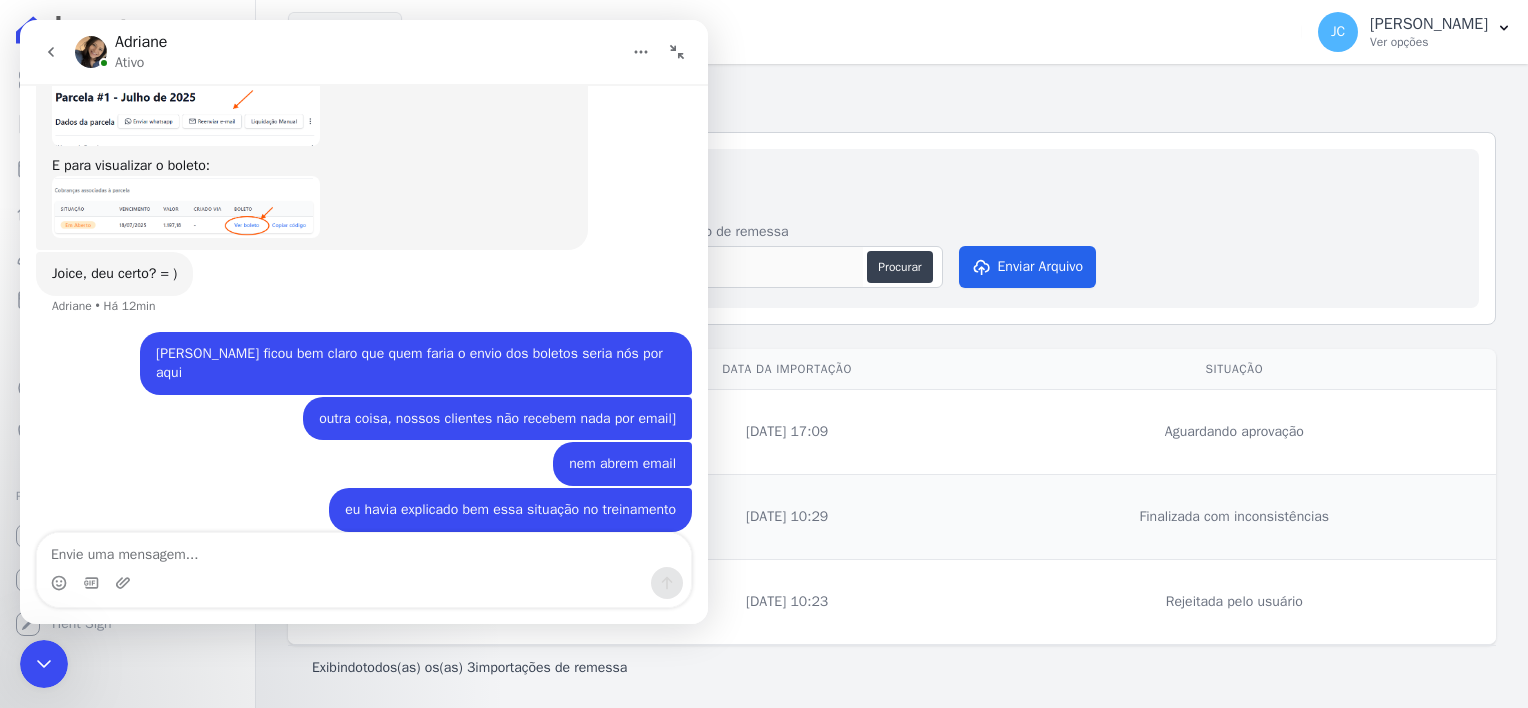 click on "Importar nova remessa" at bounding box center [892, 178] 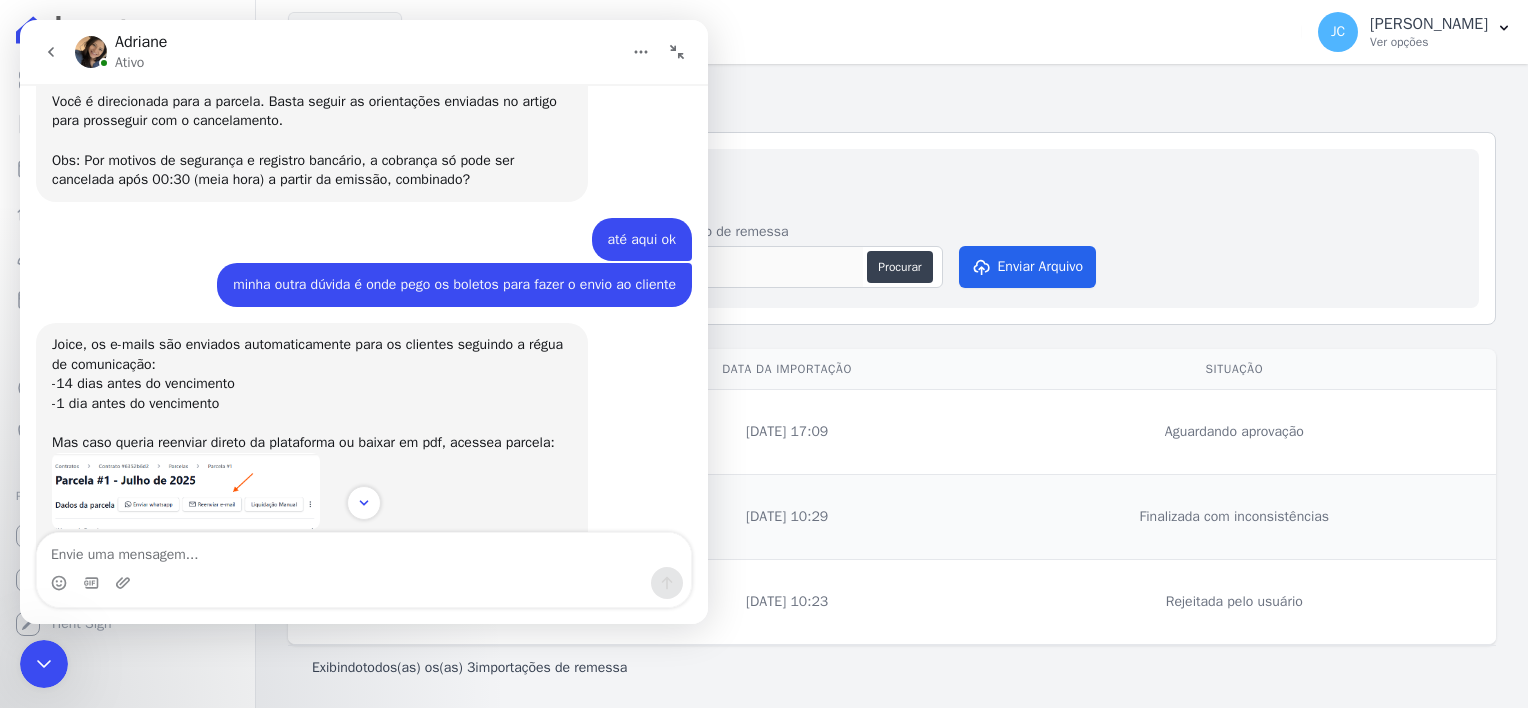 scroll, scrollTop: 999, scrollLeft: 0, axis: vertical 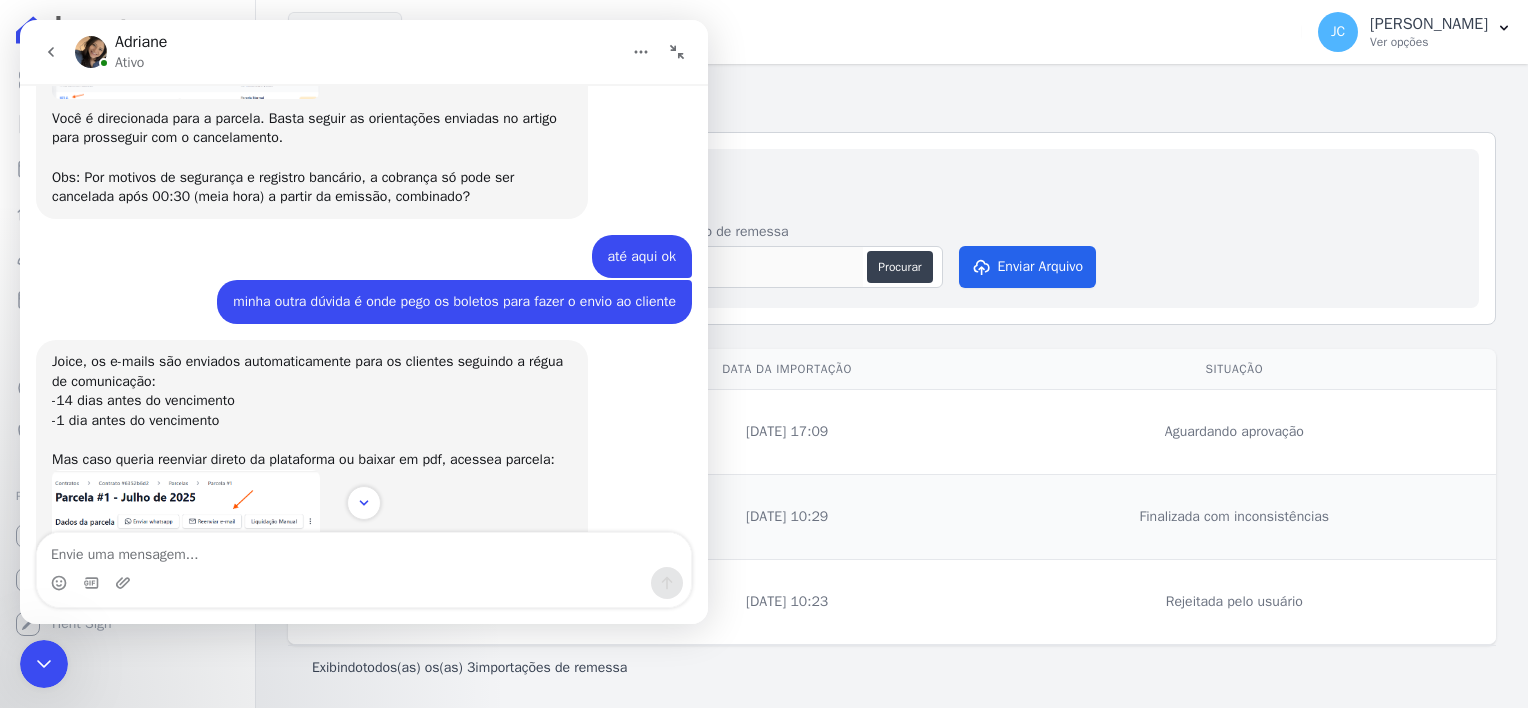 click at bounding box center [364, 503] 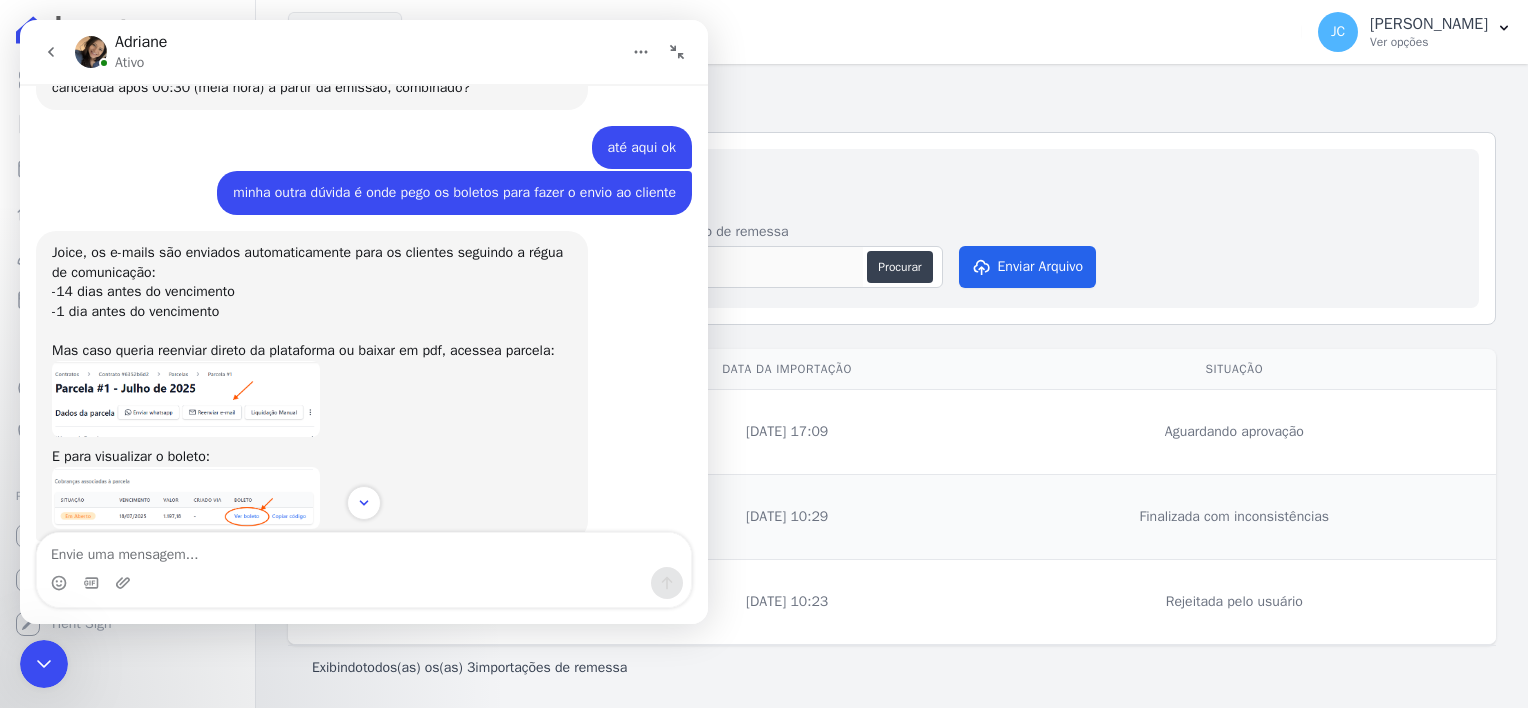 scroll, scrollTop: 1199, scrollLeft: 0, axis: vertical 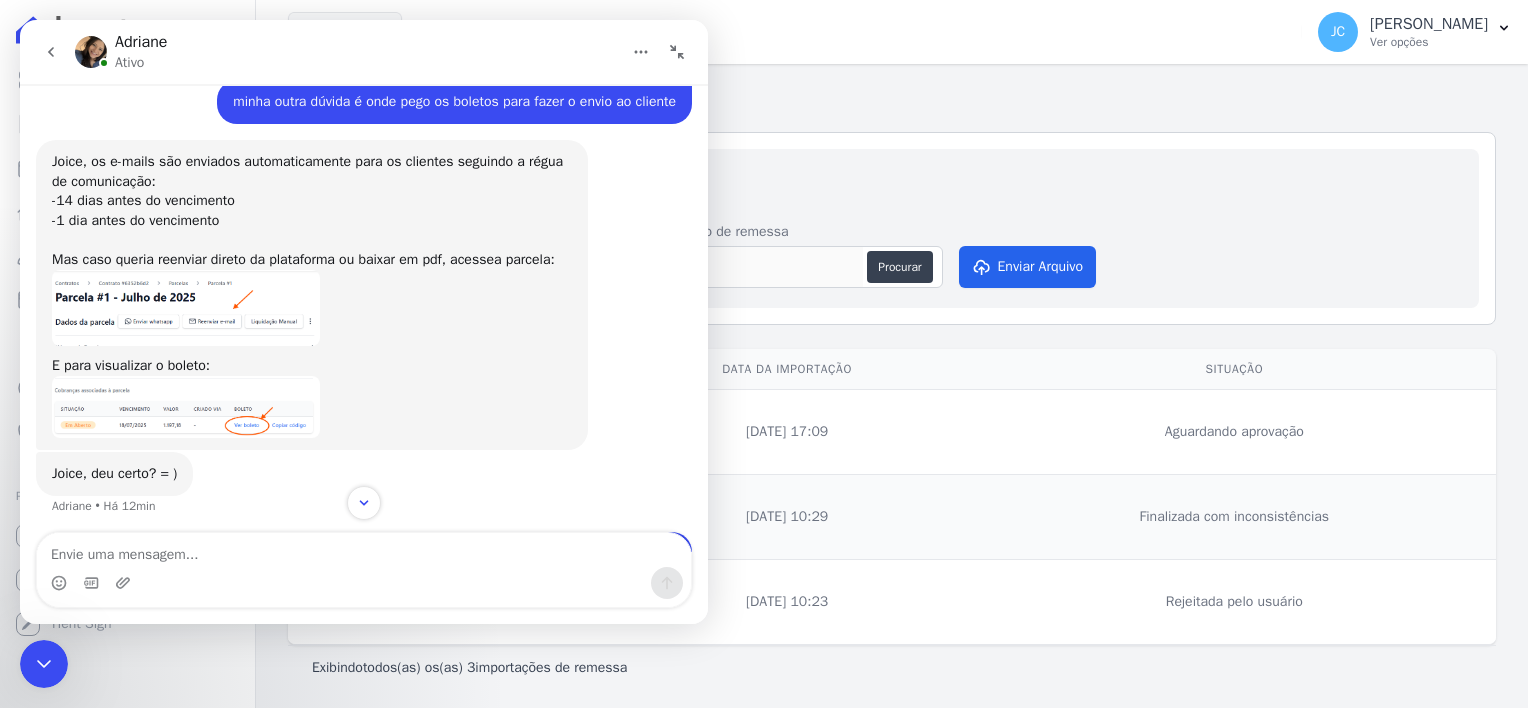 click at bounding box center [186, 308] 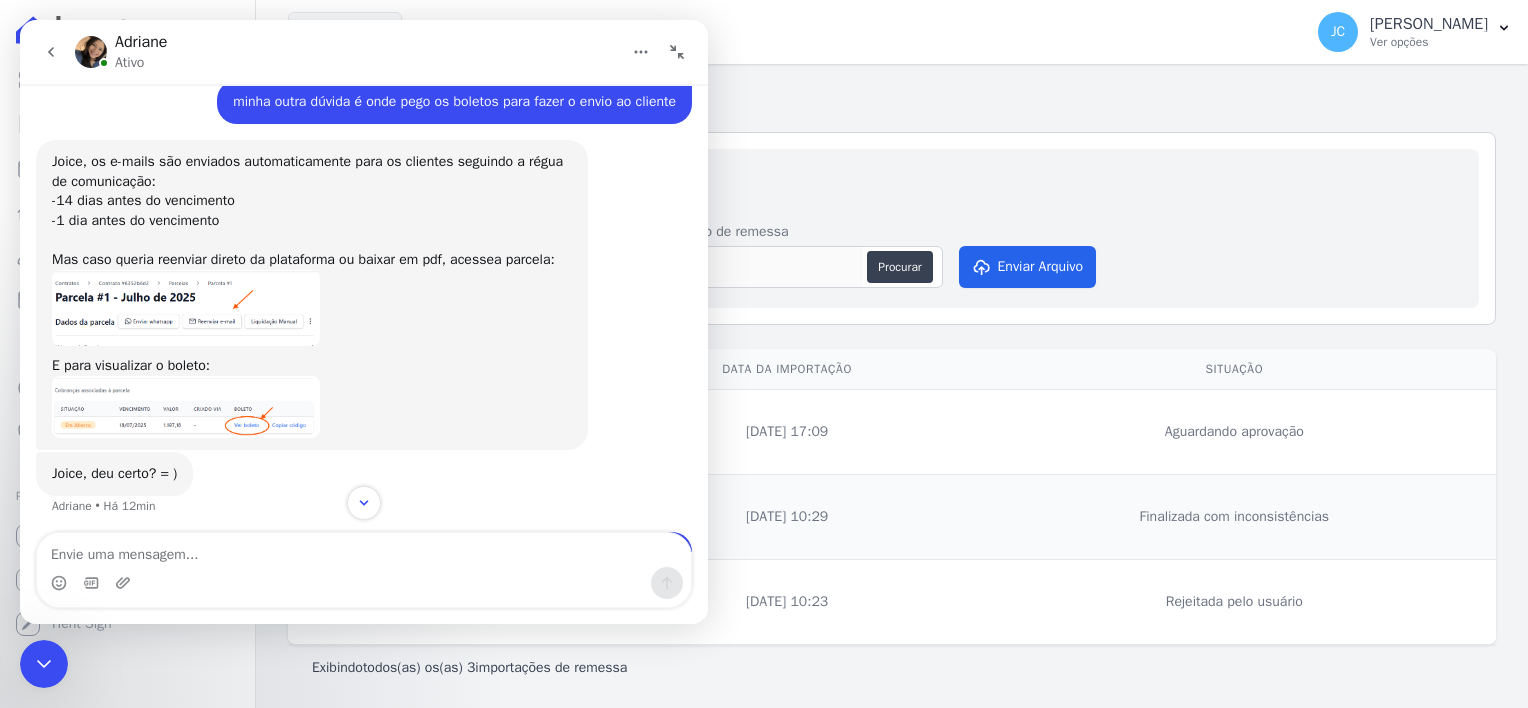 scroll, scrollTop: 0, scrollLeft: 0, axis: both 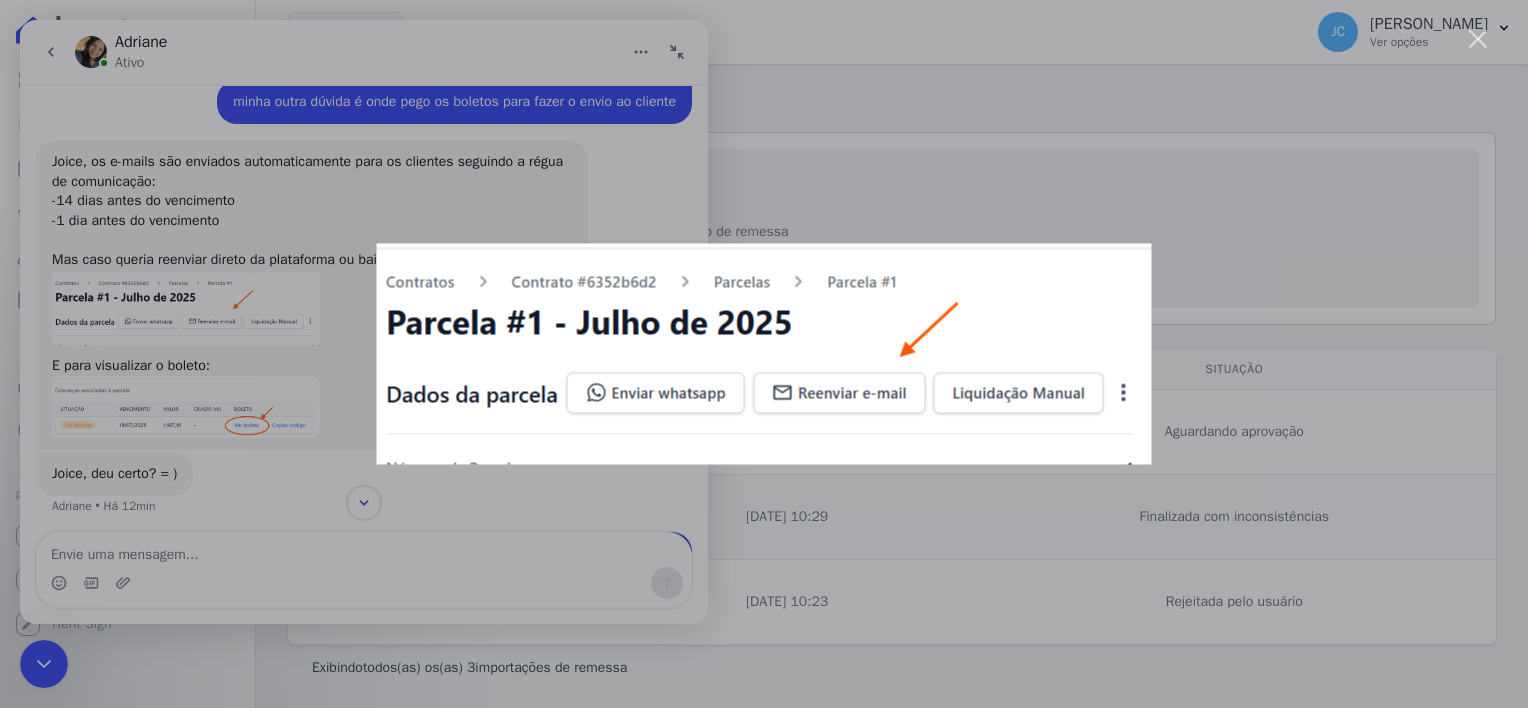 click at bounding box center [764, 354] 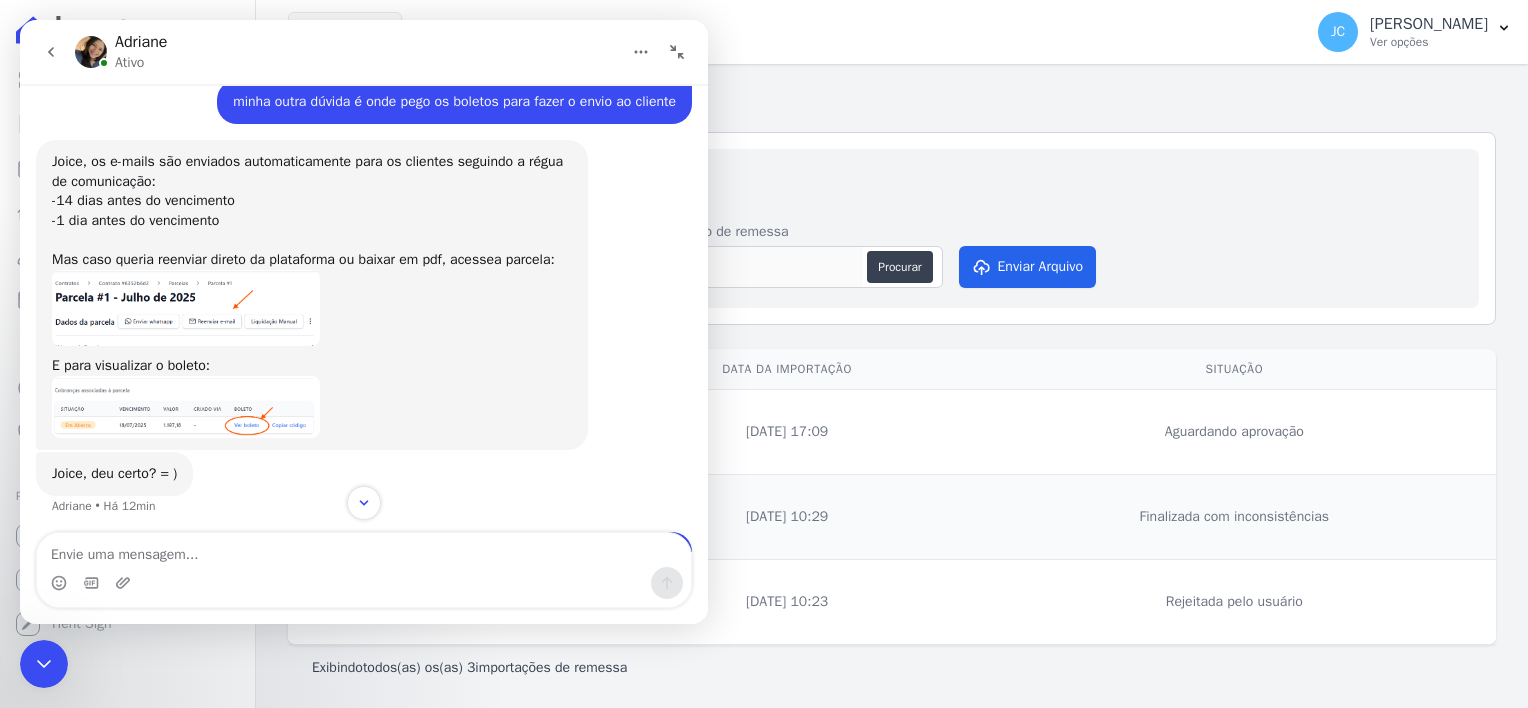 click at bounding box center [186, 308] 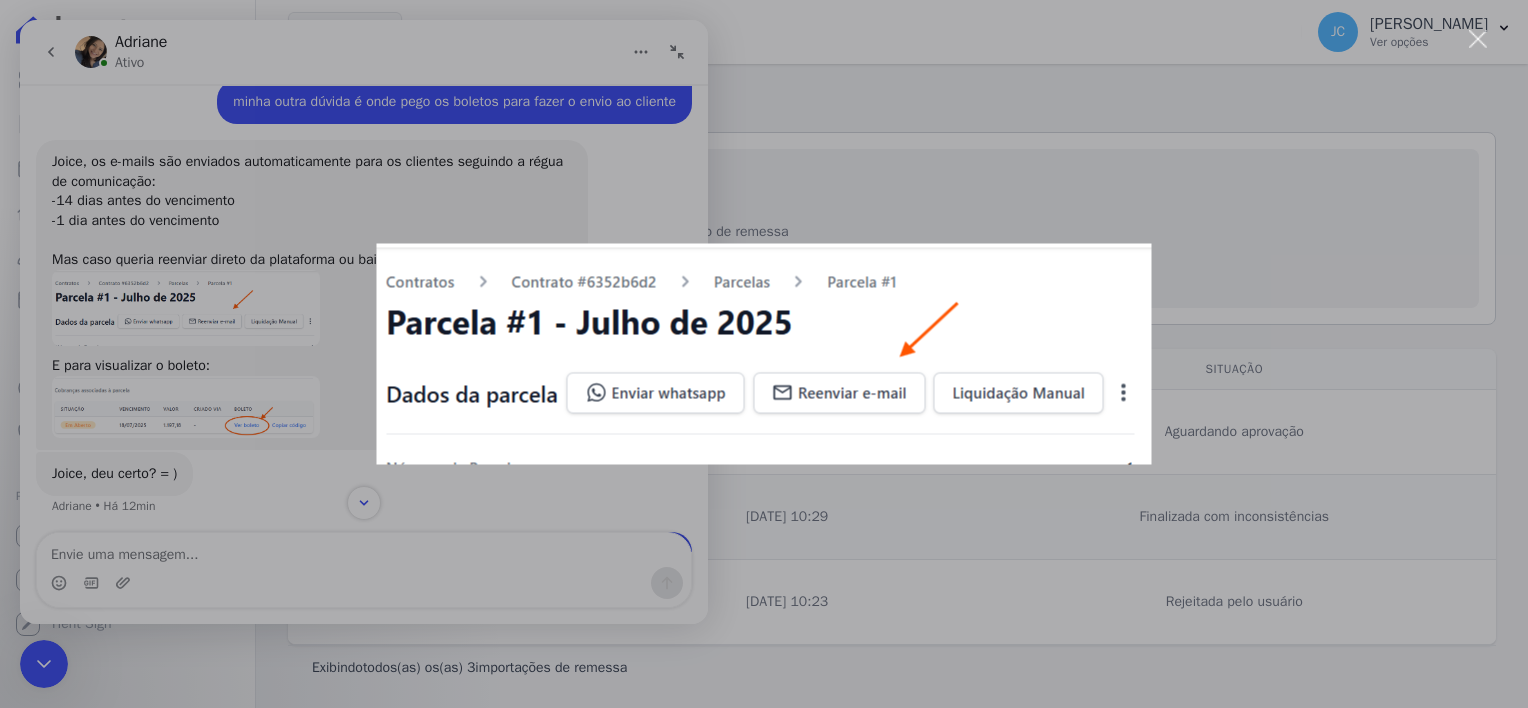 scroll, scrollTop: 0, scrollLeft: 0, axis: both 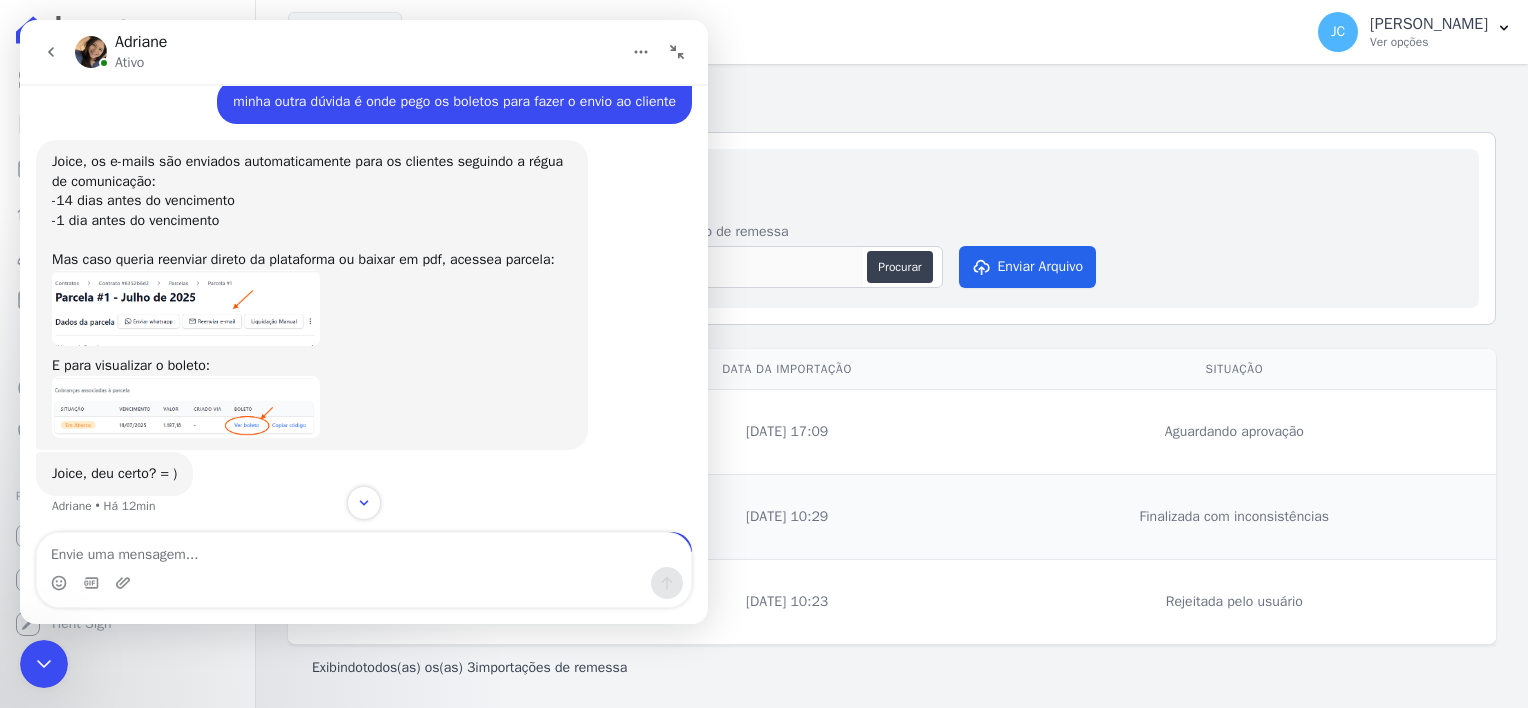 click on "Aguardando aprovação" at bounding box center (1234, 432) 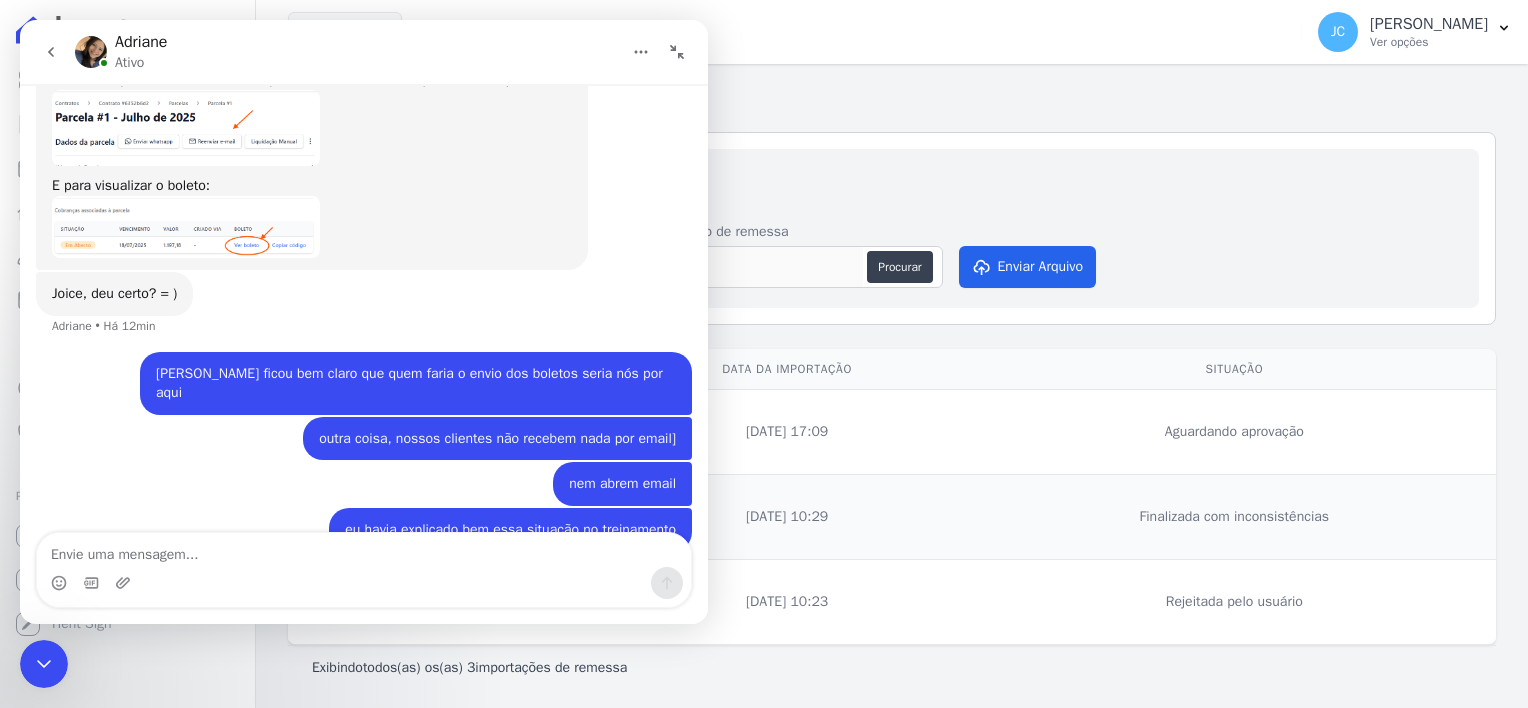 scroll, scrollTop: 1399, scrollLeft: 0, axis: vertical 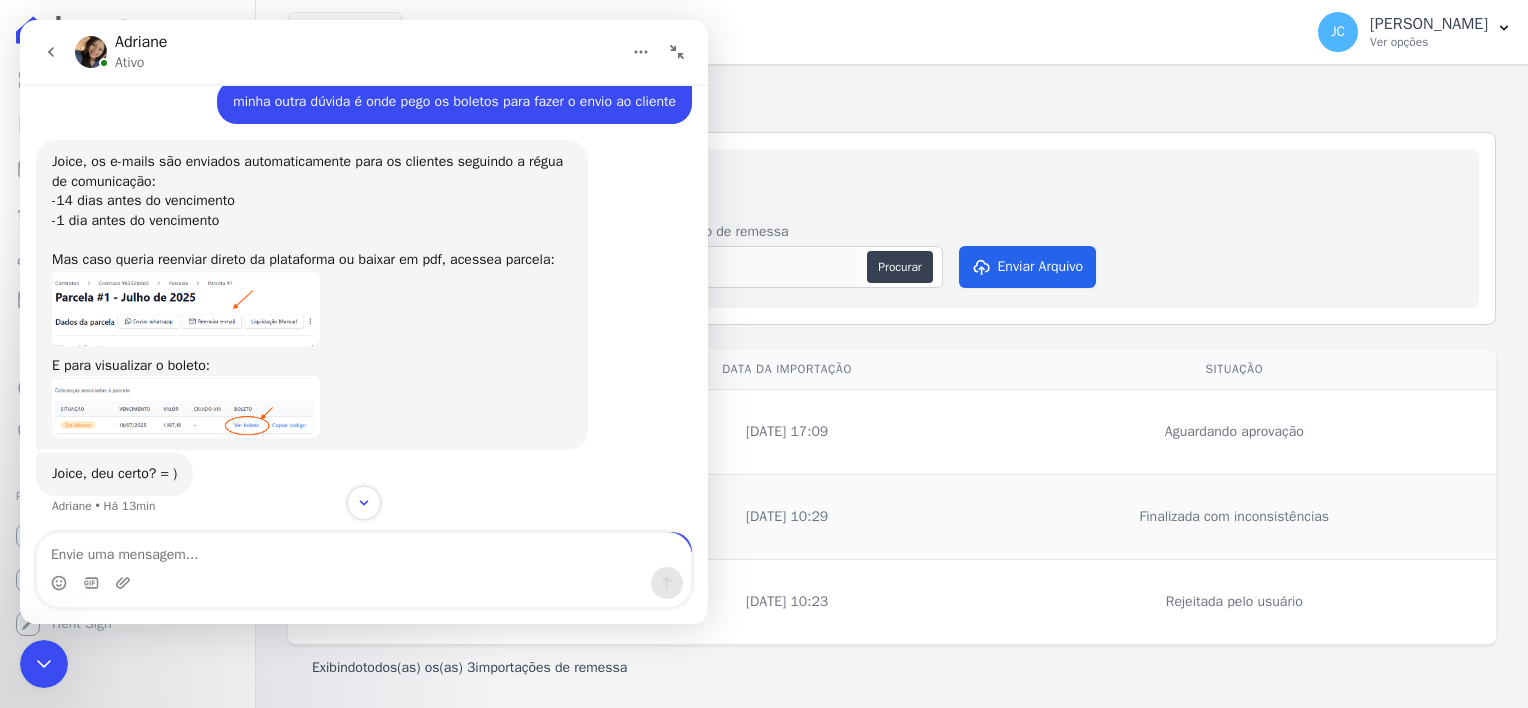 click at bounding box center (186, 308) 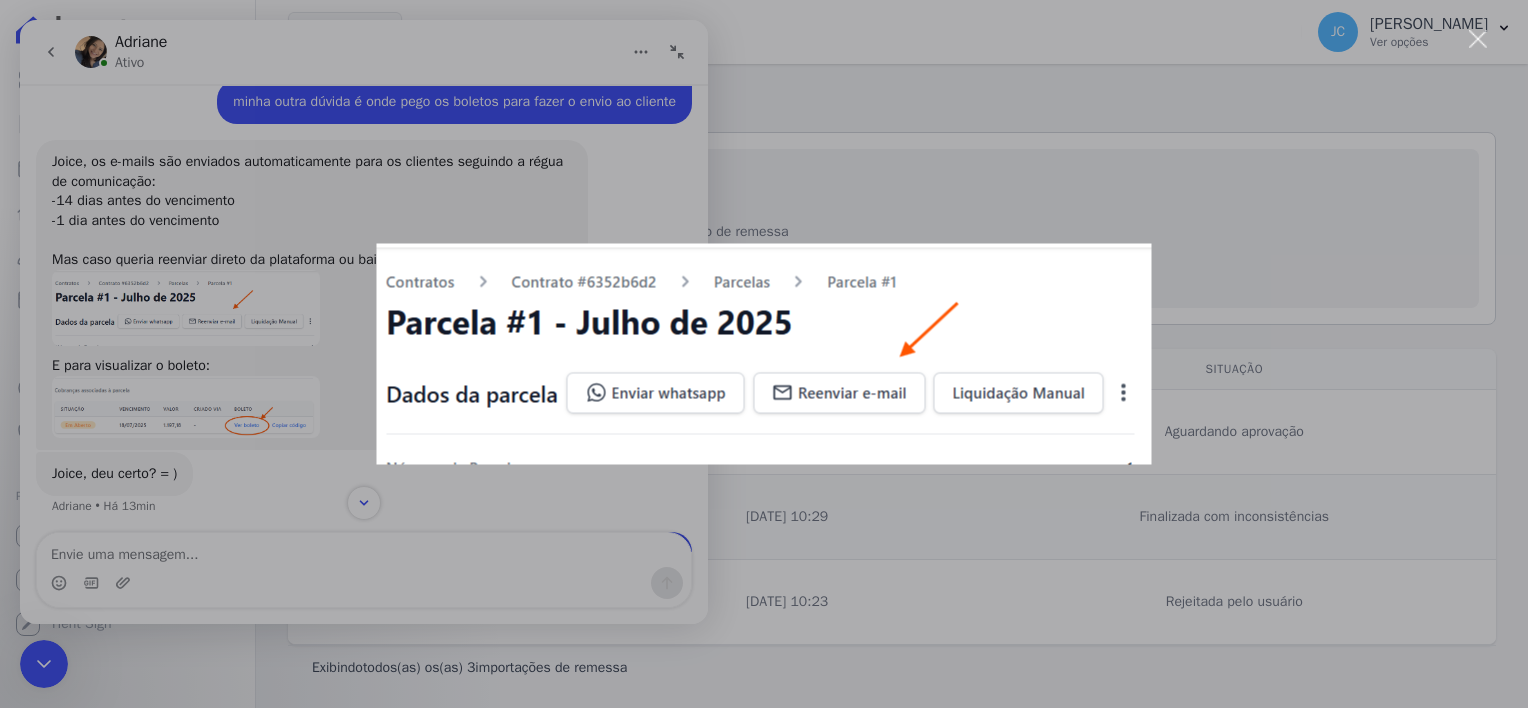 scroll, scrollTop: 0, scrollLeft: 0, axis: both 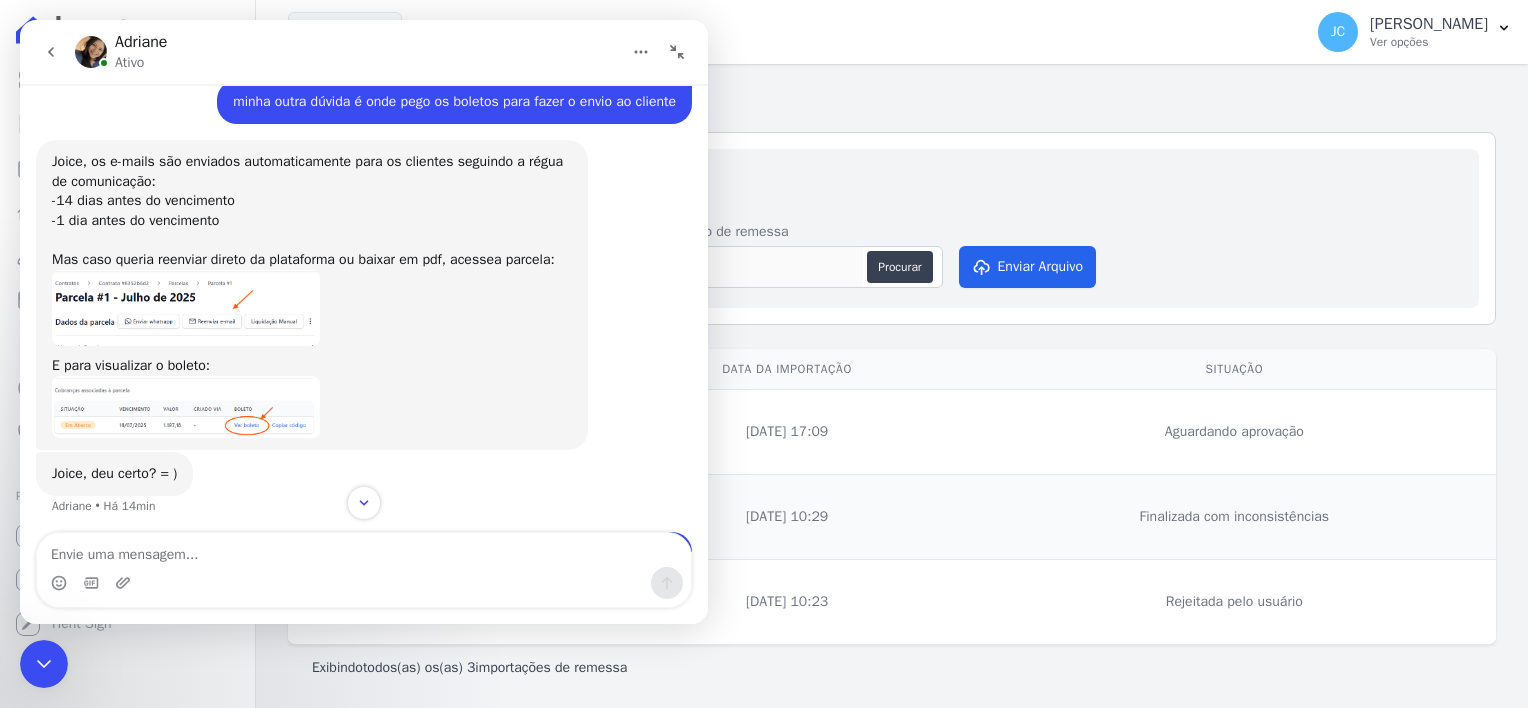 click at bounding box center (186, 308) 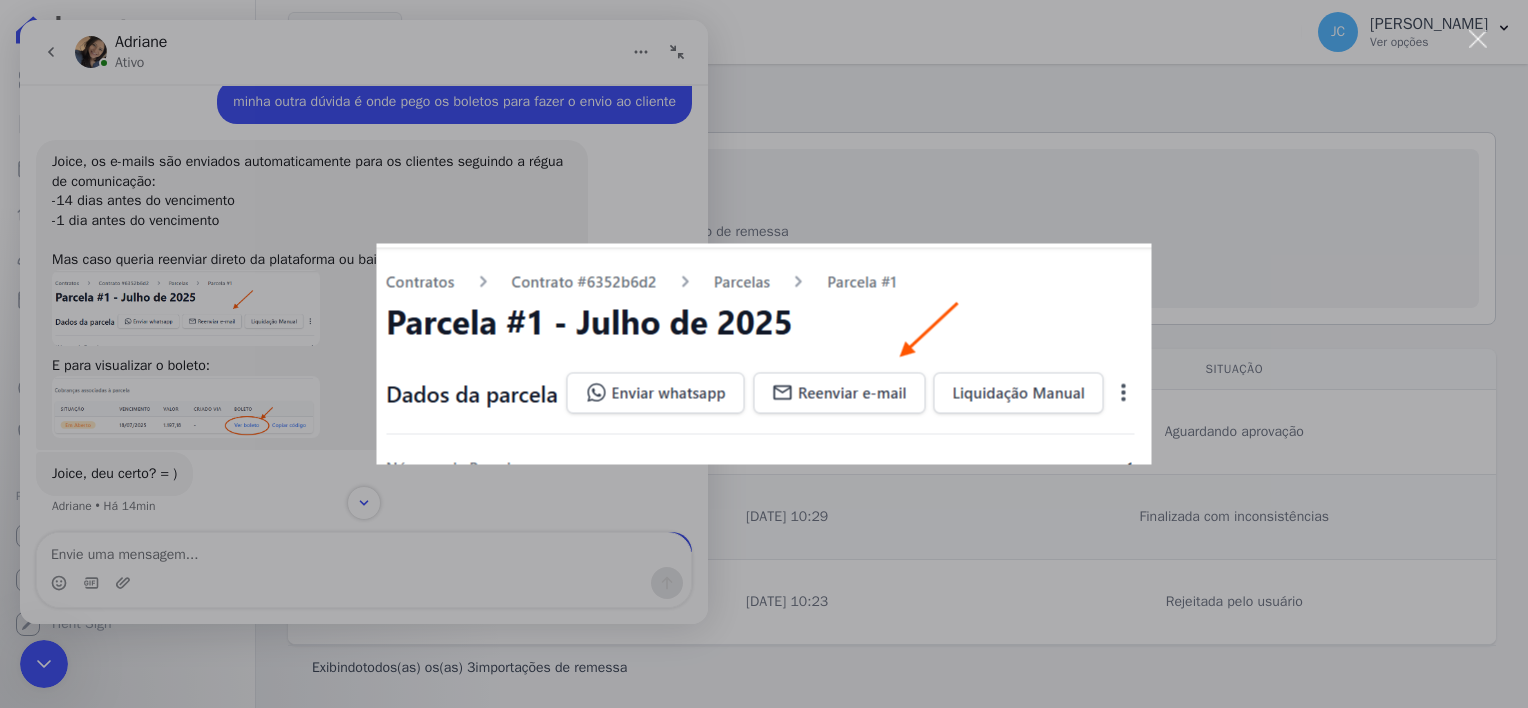 scroll, scrollTop: 0, scrollLeft: 0, axis: both 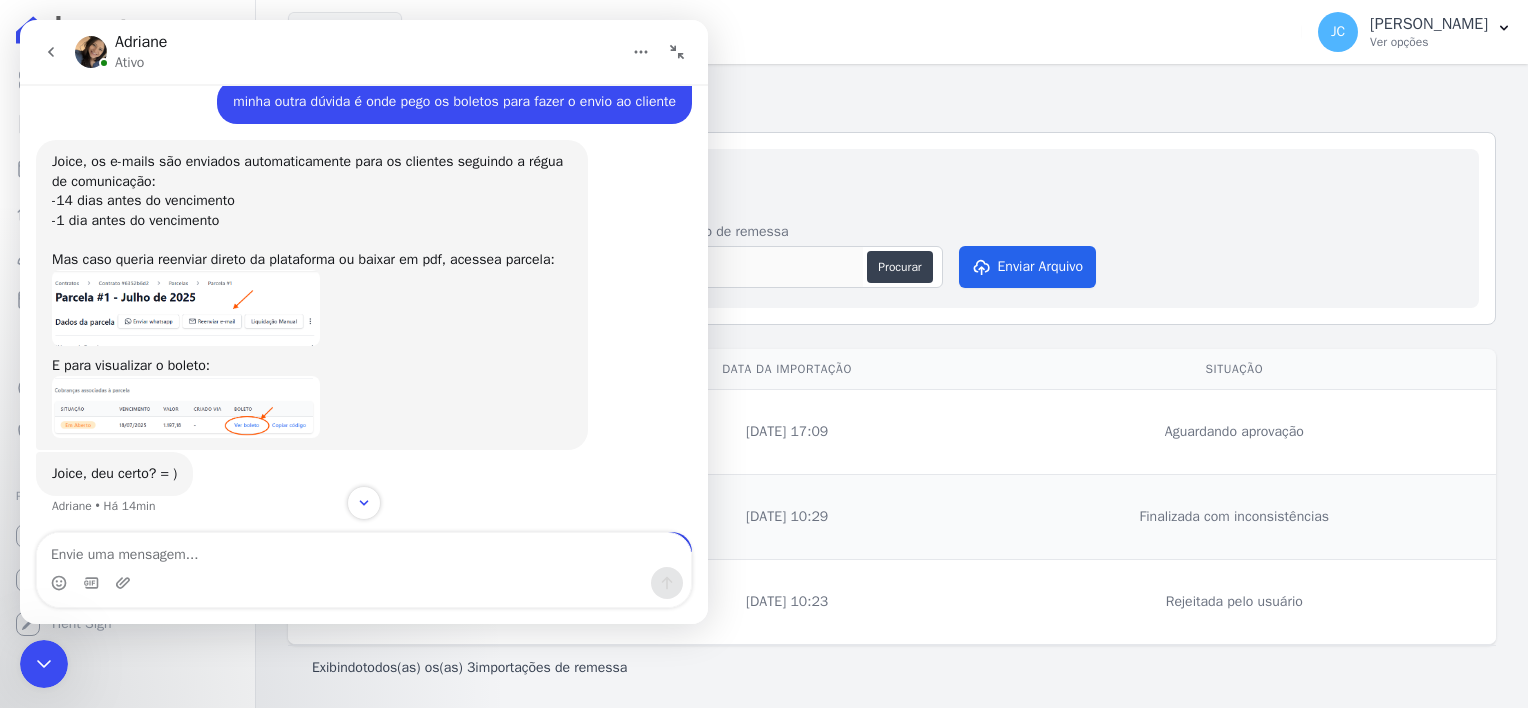 click on "Joice, os e-mails são enviados automaticamente para os clientes seguindo a régua de comunicação:  -14 dias antes do vencimento -1 dia antes do vencimento Mas caso queria reenviar direto da plataforma ou baixar em pdf, acessea parcela:" at bounding box center (312, 211) 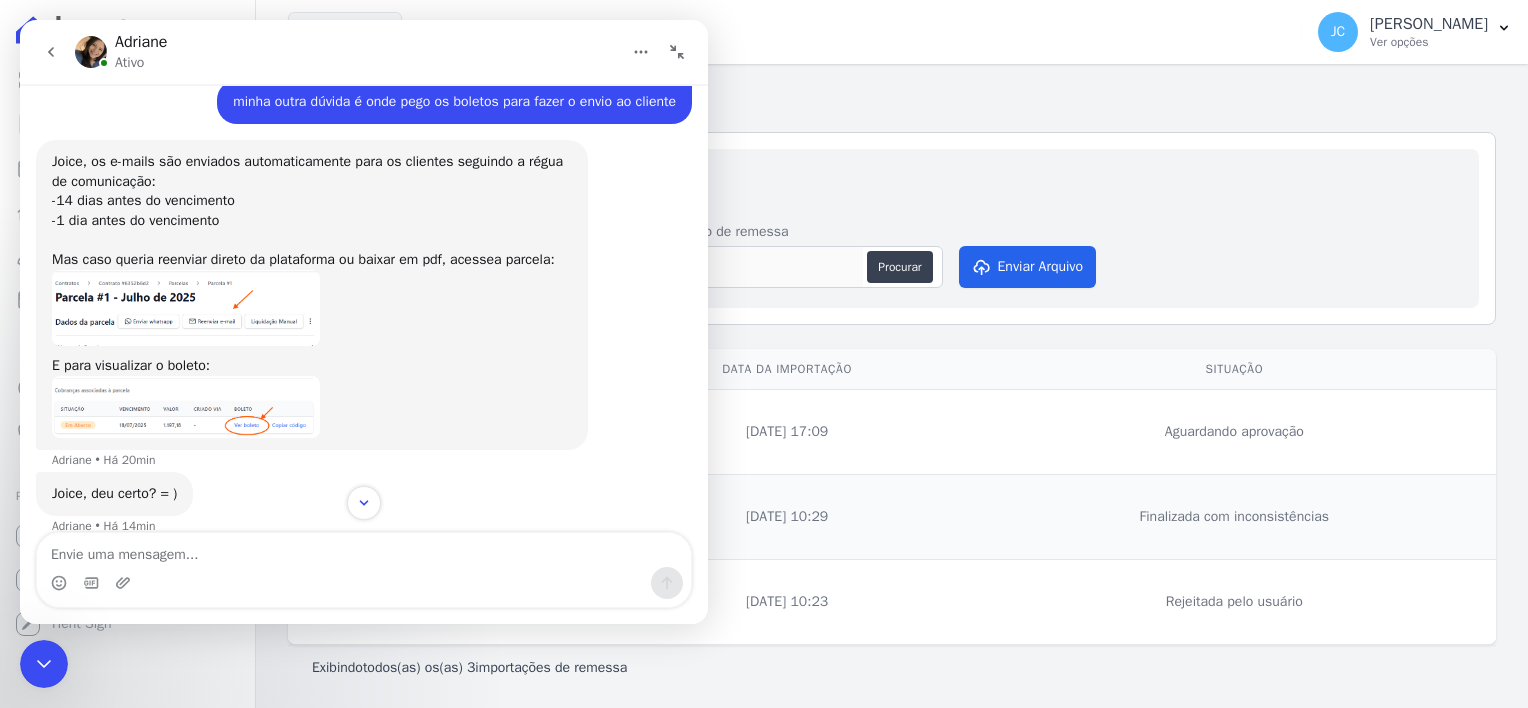 click at bounding box center (186, 308) 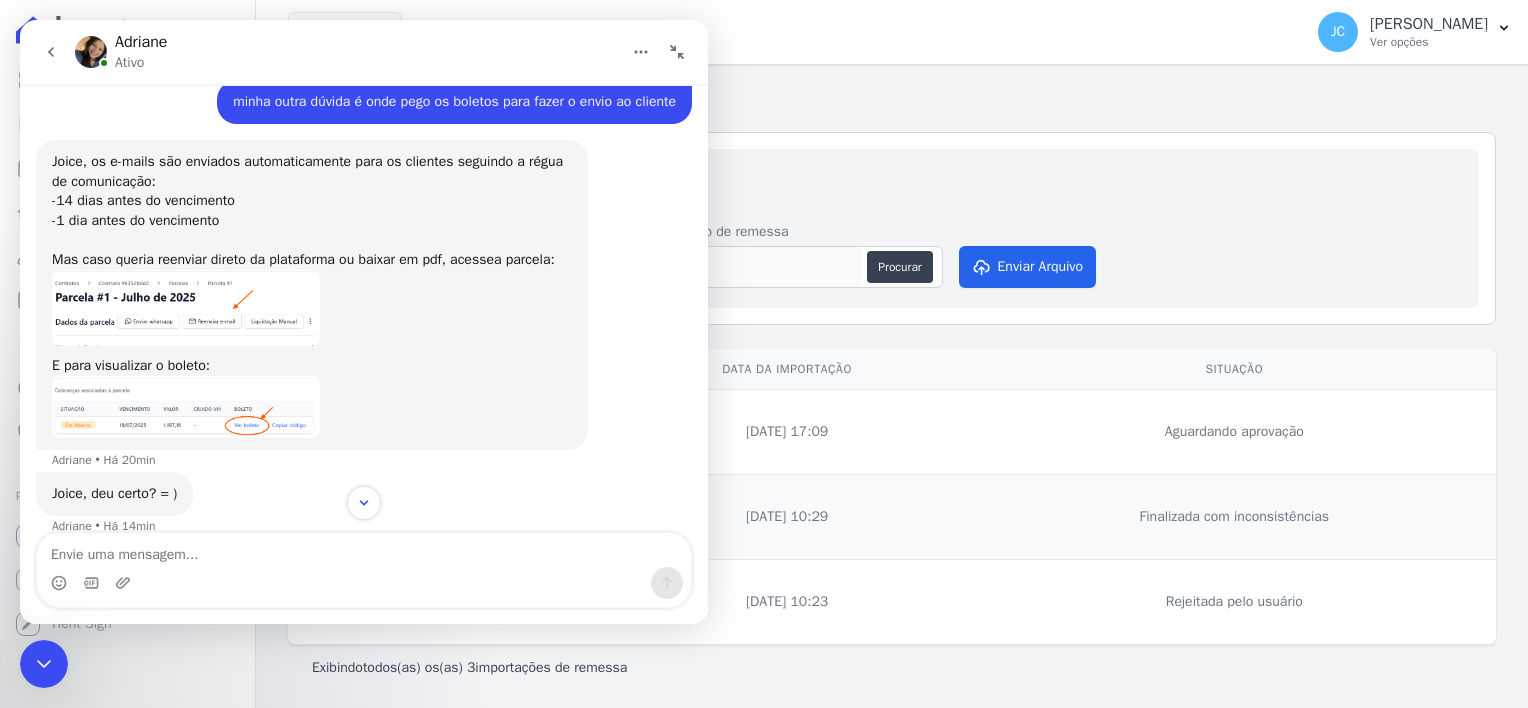 scroll, scrollTop: 0, scrollLeft: 0, axis: both 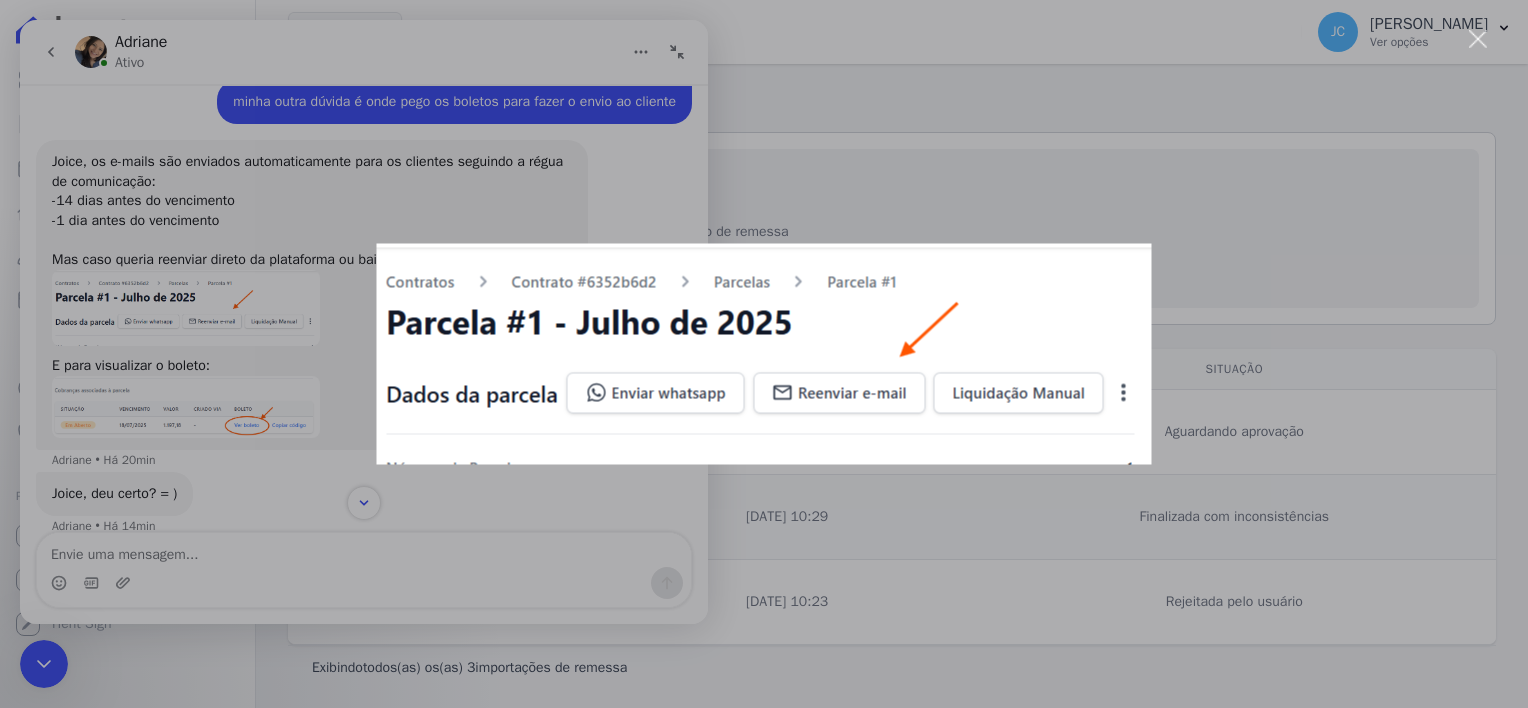 click at bounding box center (764, 354) 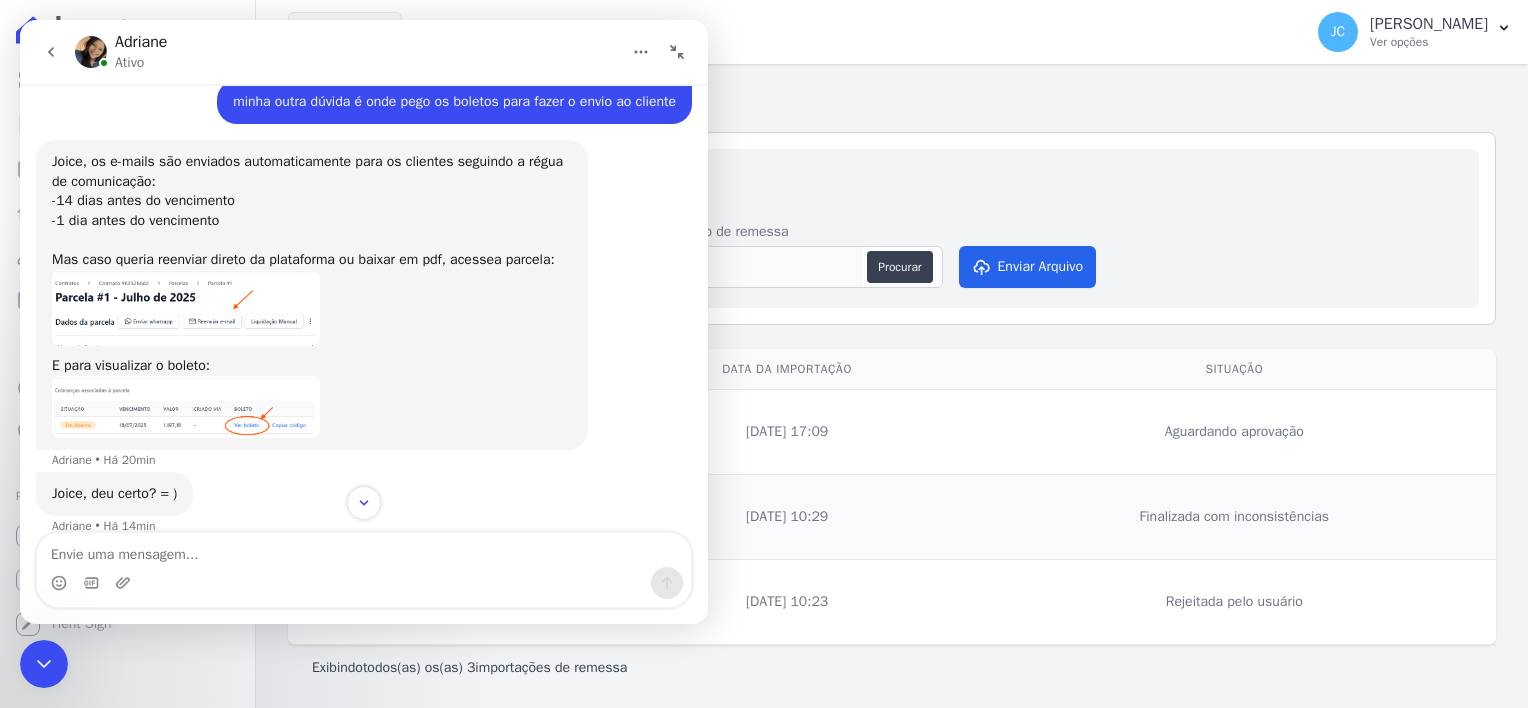 click on "Importações de Remessa
Importar nova remessa
Para qual empreendimento deseja gerar a remessa
FLEX INC
Anexar arquivo de remessa
Procurar
Enviar Arquivo
Arquivo
Data da Importação
Situação" at bounding box center [892, 386] 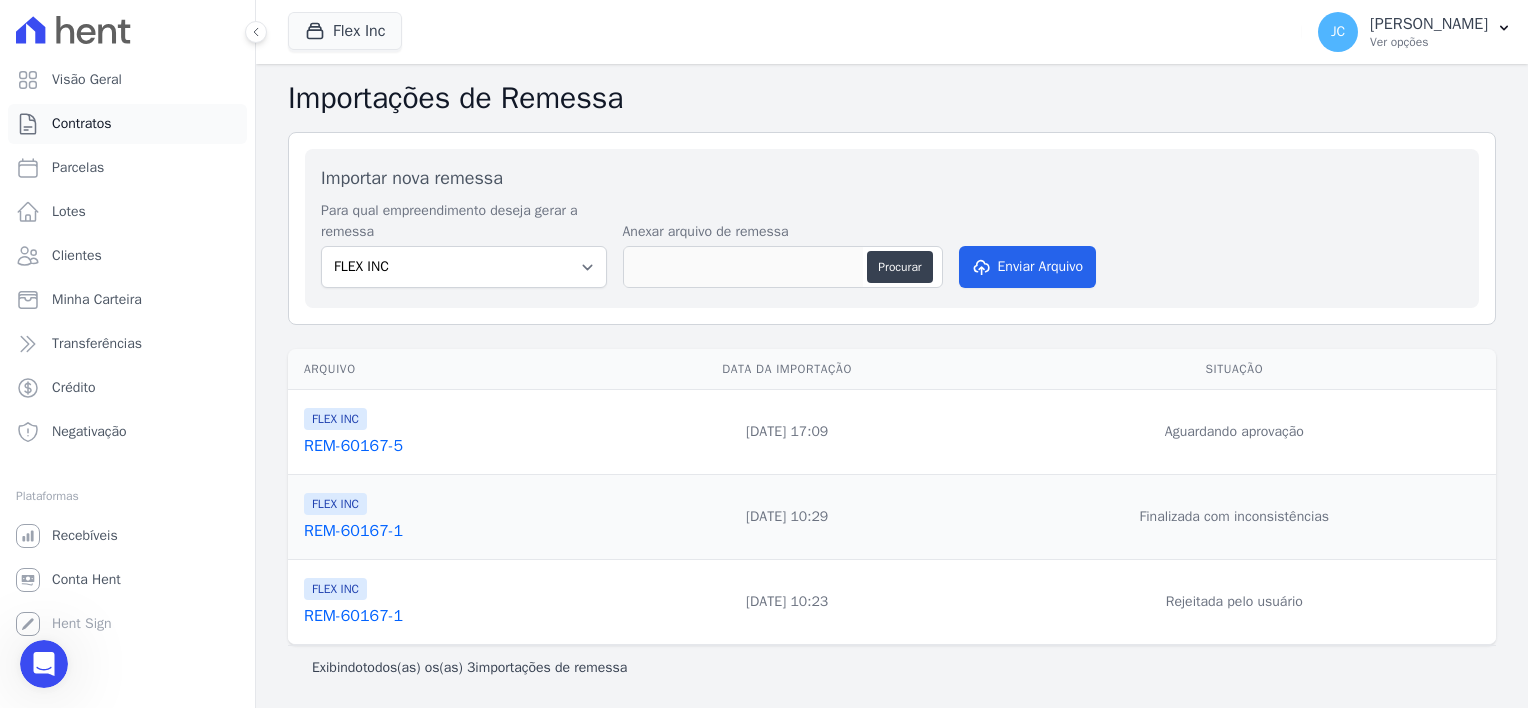 click on "Contratos" at bounding box center (82, 124) 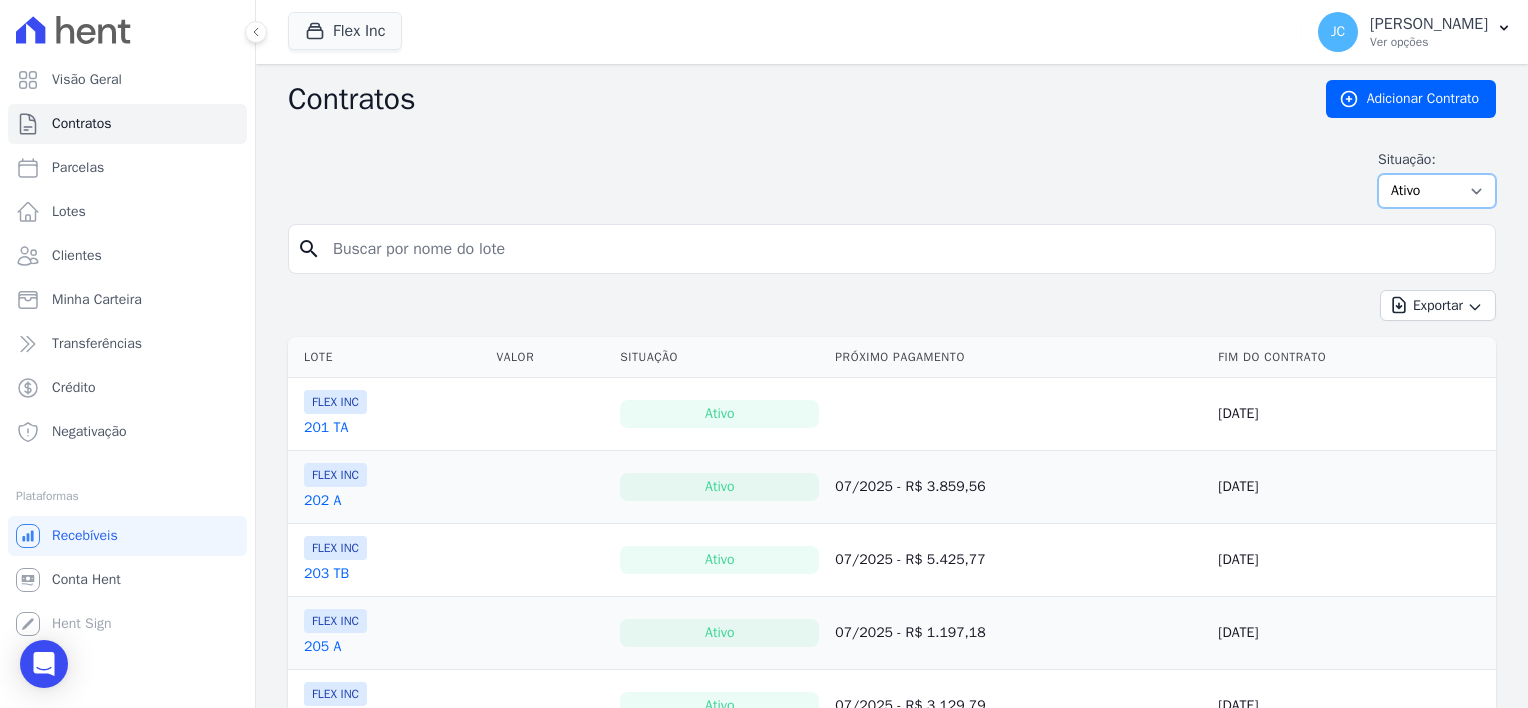 click on "Ativo
Todos
Pausado
Distratado
Rascunho
Expirado
Encerrado" at bounding box center (1437, 191) 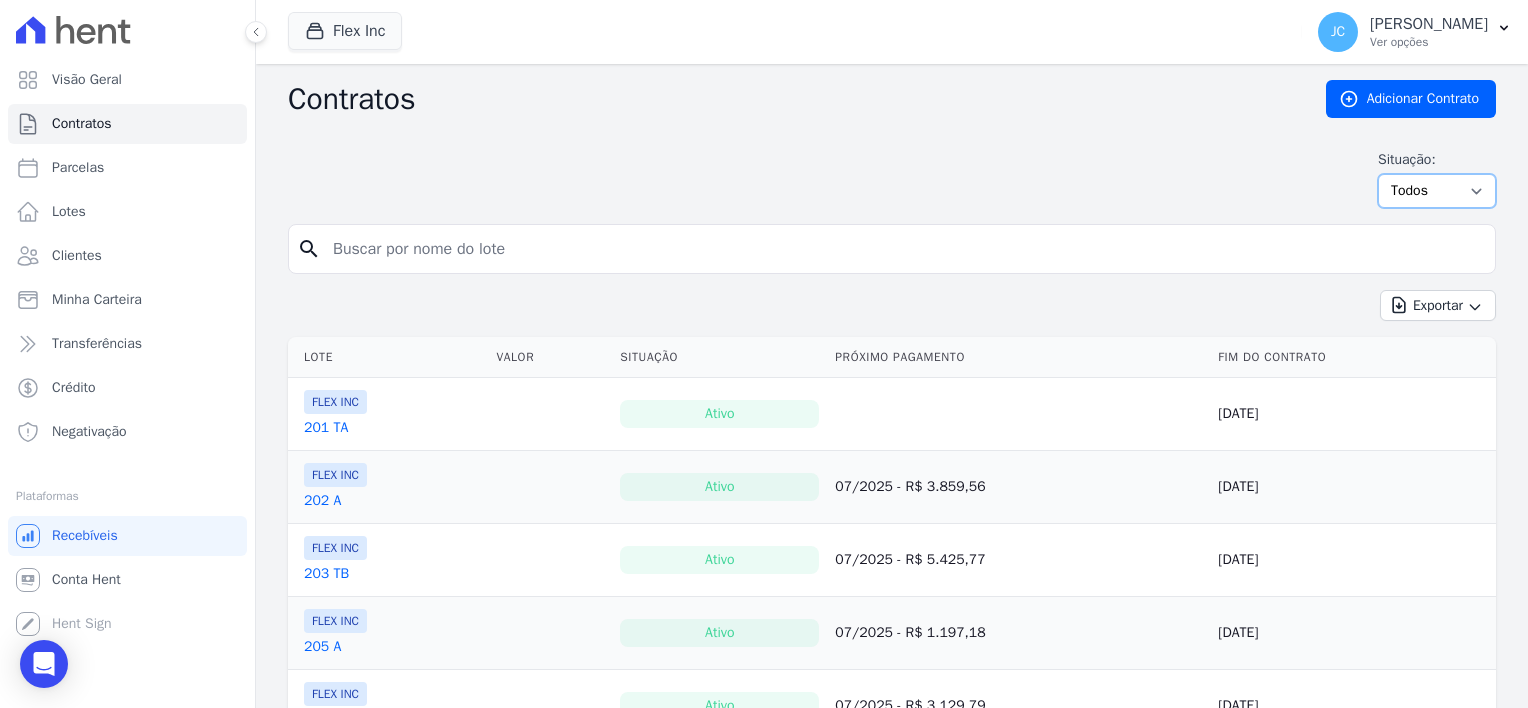 click on "Ativo
Todos
Pausado
Distratado
Rascunho
Expirado
Encerrado" at bounding box center (1437, 191) 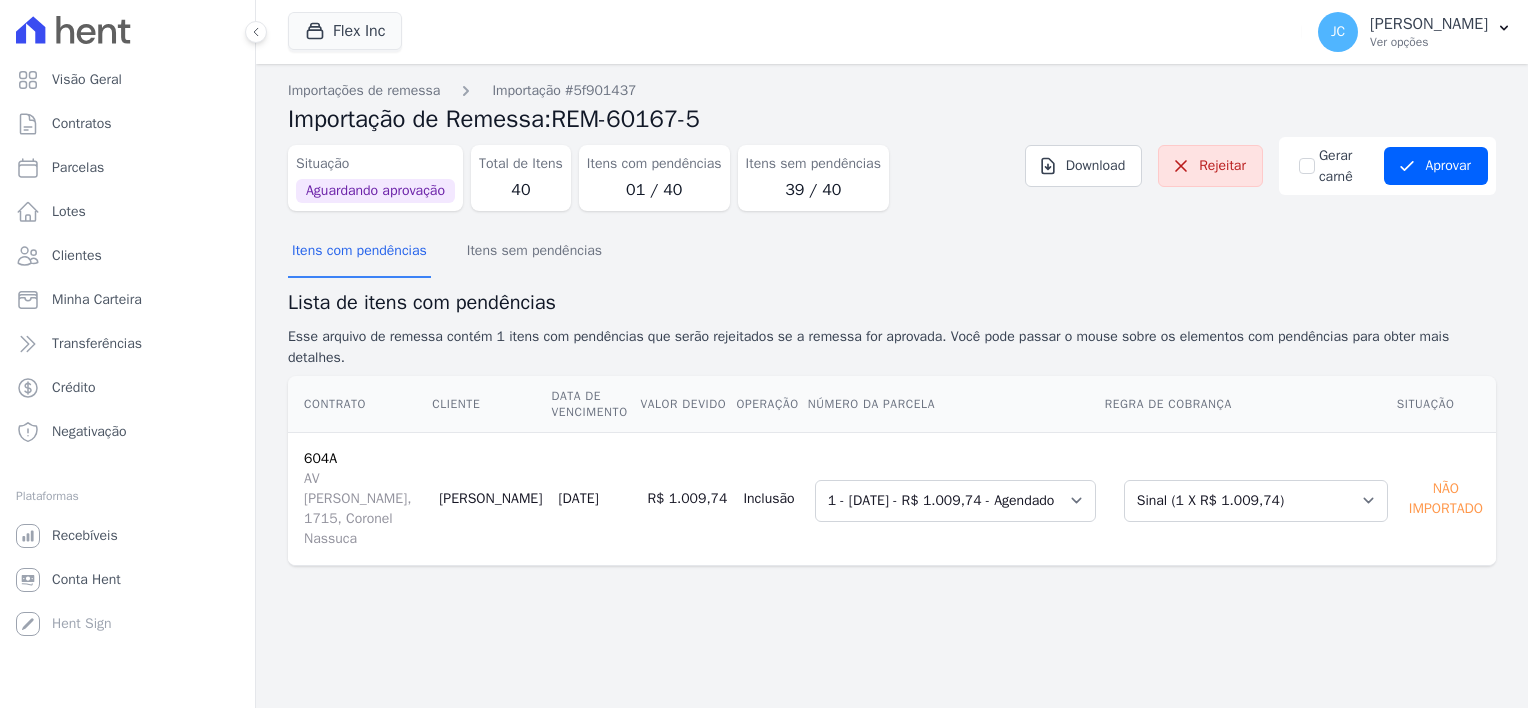 scroll, scrollTop: 0, scrollLeft: 0, axis: both 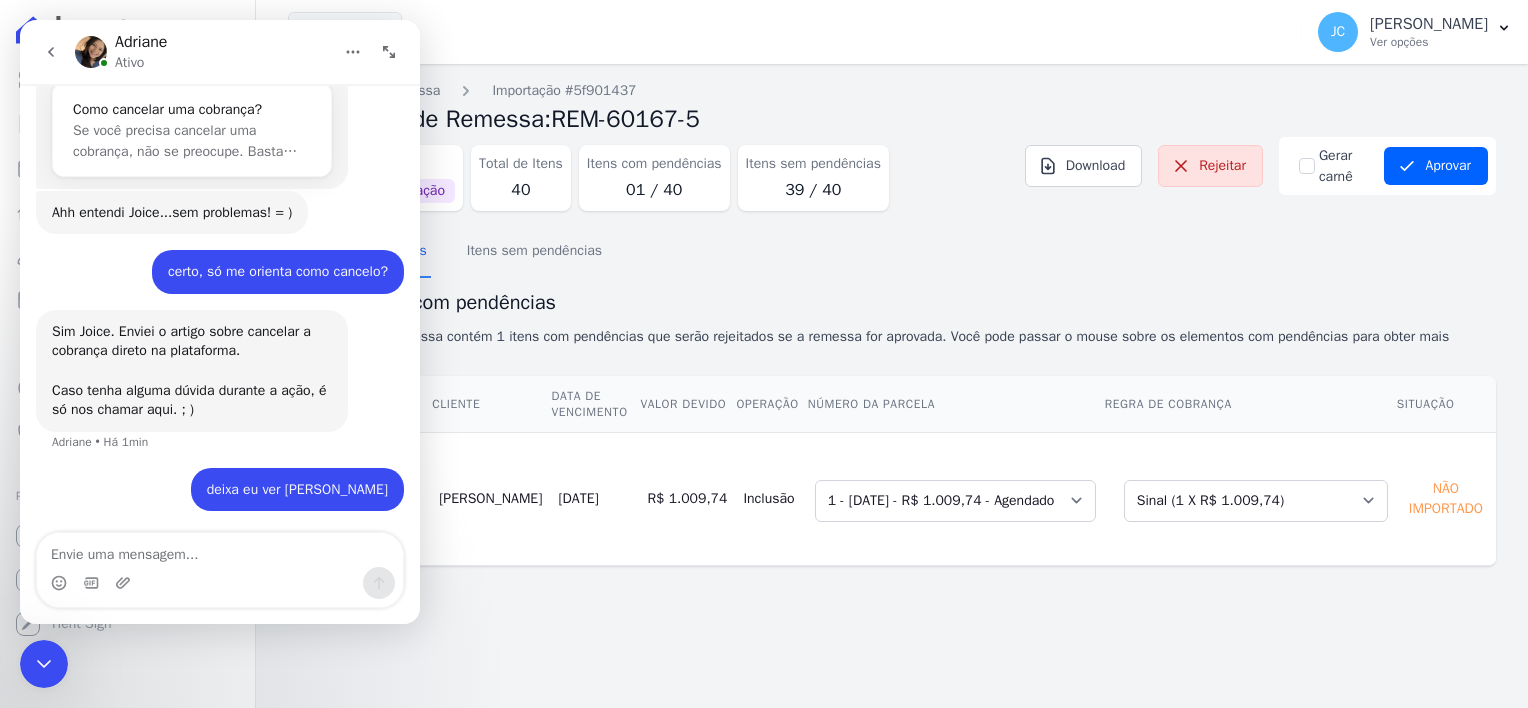 click at bounding box center [91, 52] 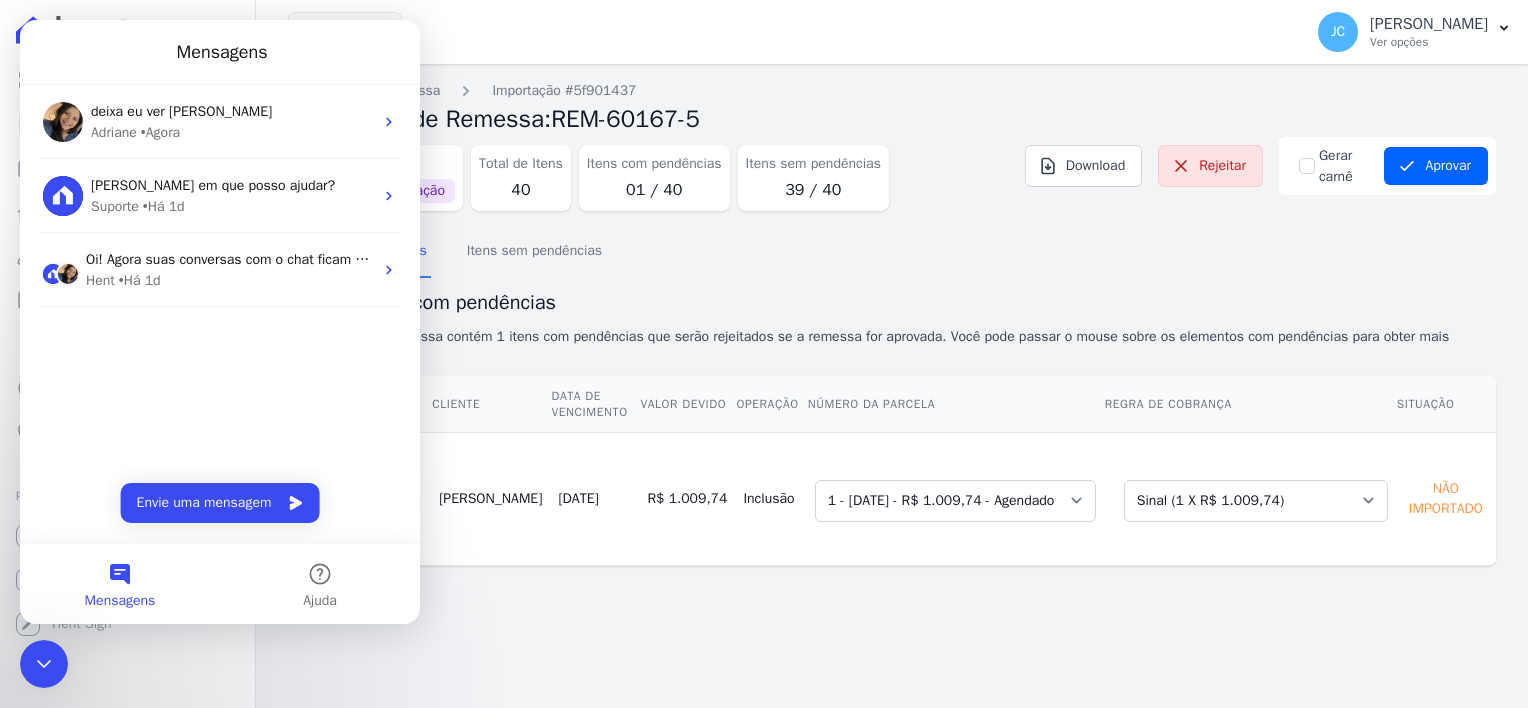 drag, startPoint x: 36, startPoint y: 661, endPoint x: 206, endPoint y: 1268, distance: 630.35626 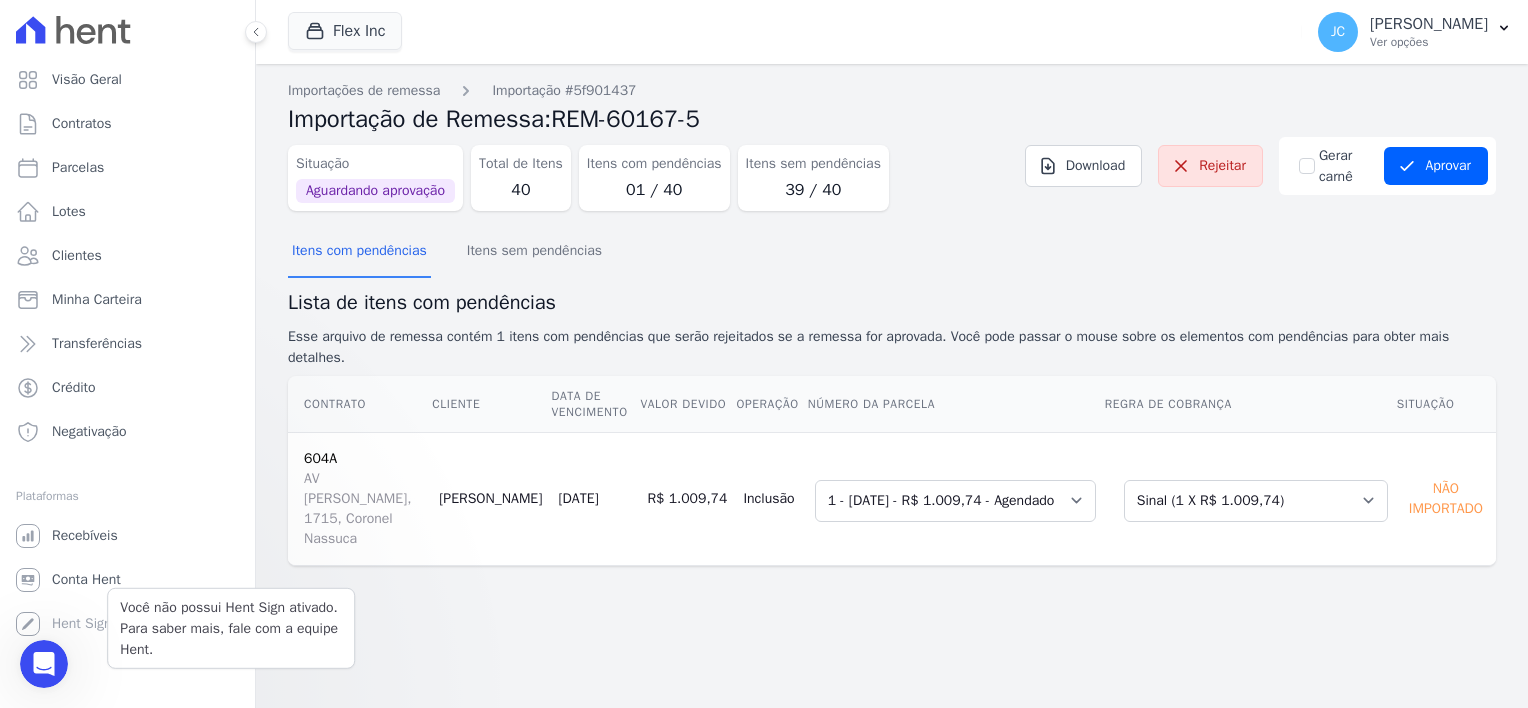 scroll, scrollTop: 0, scrollLeft: 0, axis: both 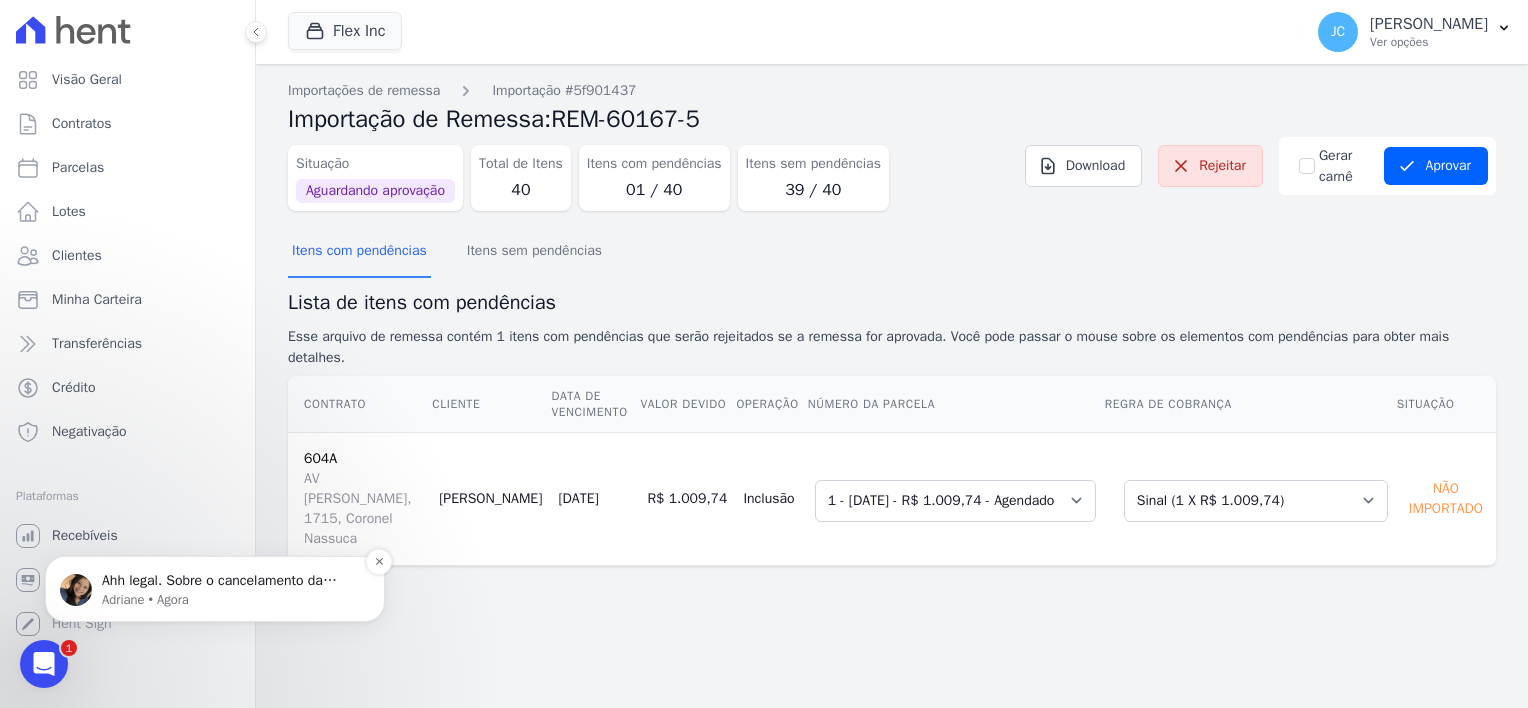 click on "Adriane • Agora" at bounding box center [231, 600] 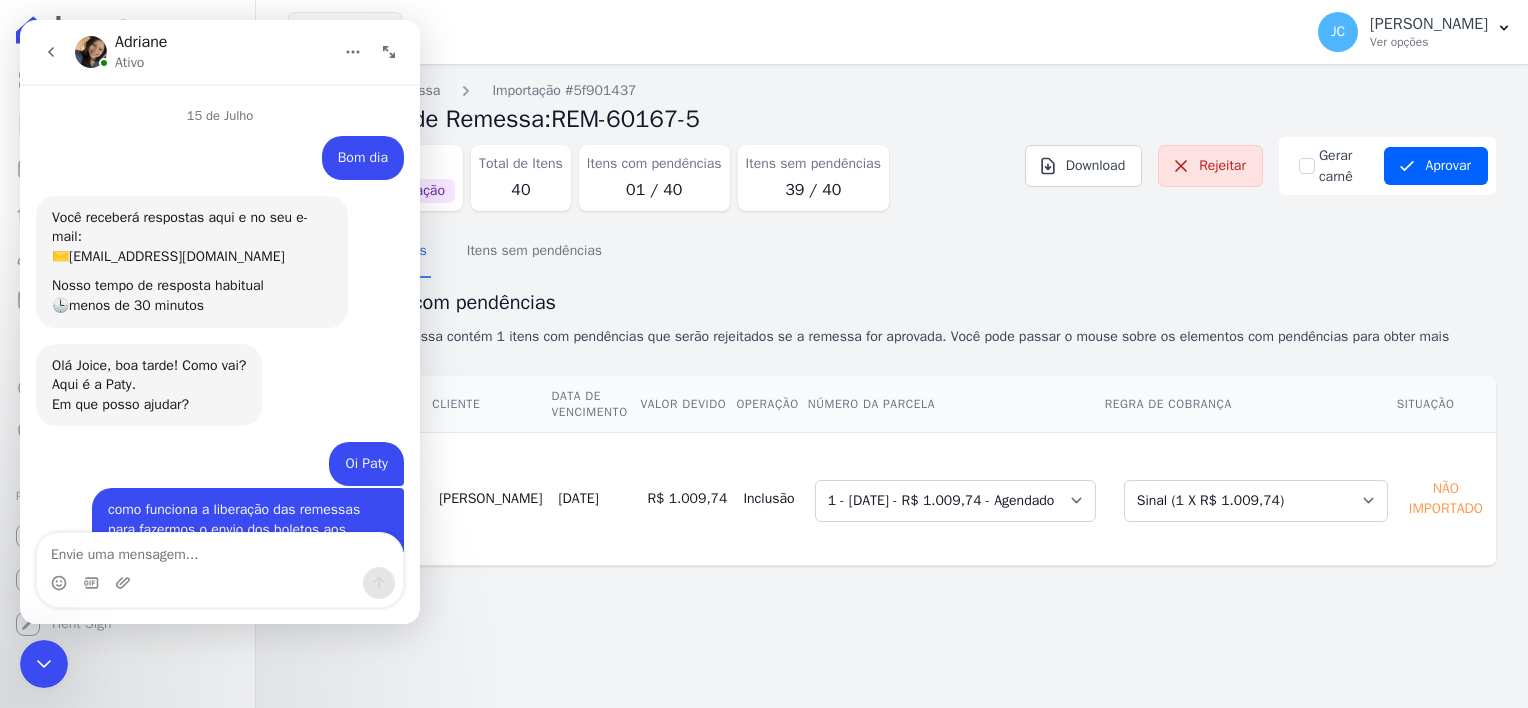 scroll, scrollTop: 3, scrollLeft: 0, axis: vertical 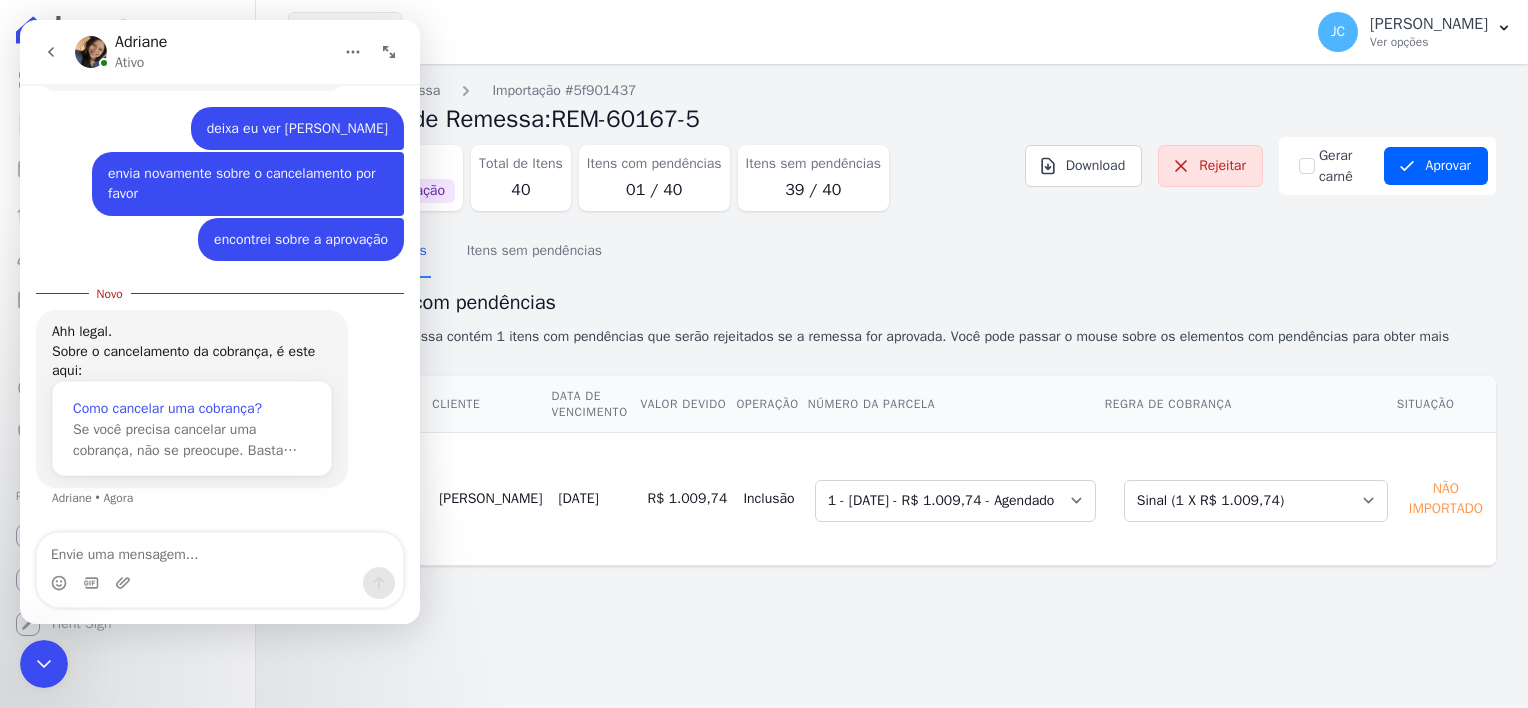 click on "Se você precisa cancelar uma cobrança, não se preocupe.
Basta…" at bounding box center [185, 440] 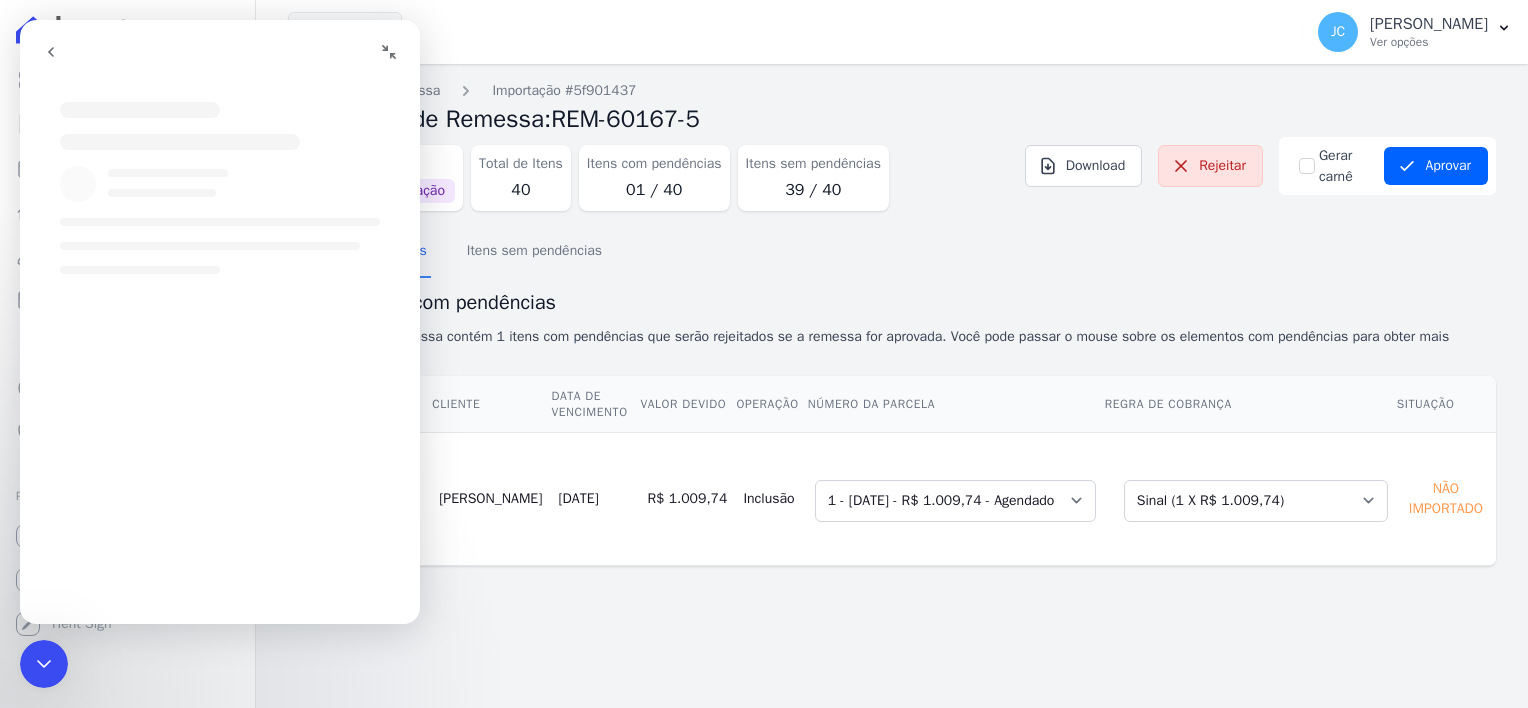 scroll, scrollTop: 0, scrollLeft: 0, axis: both 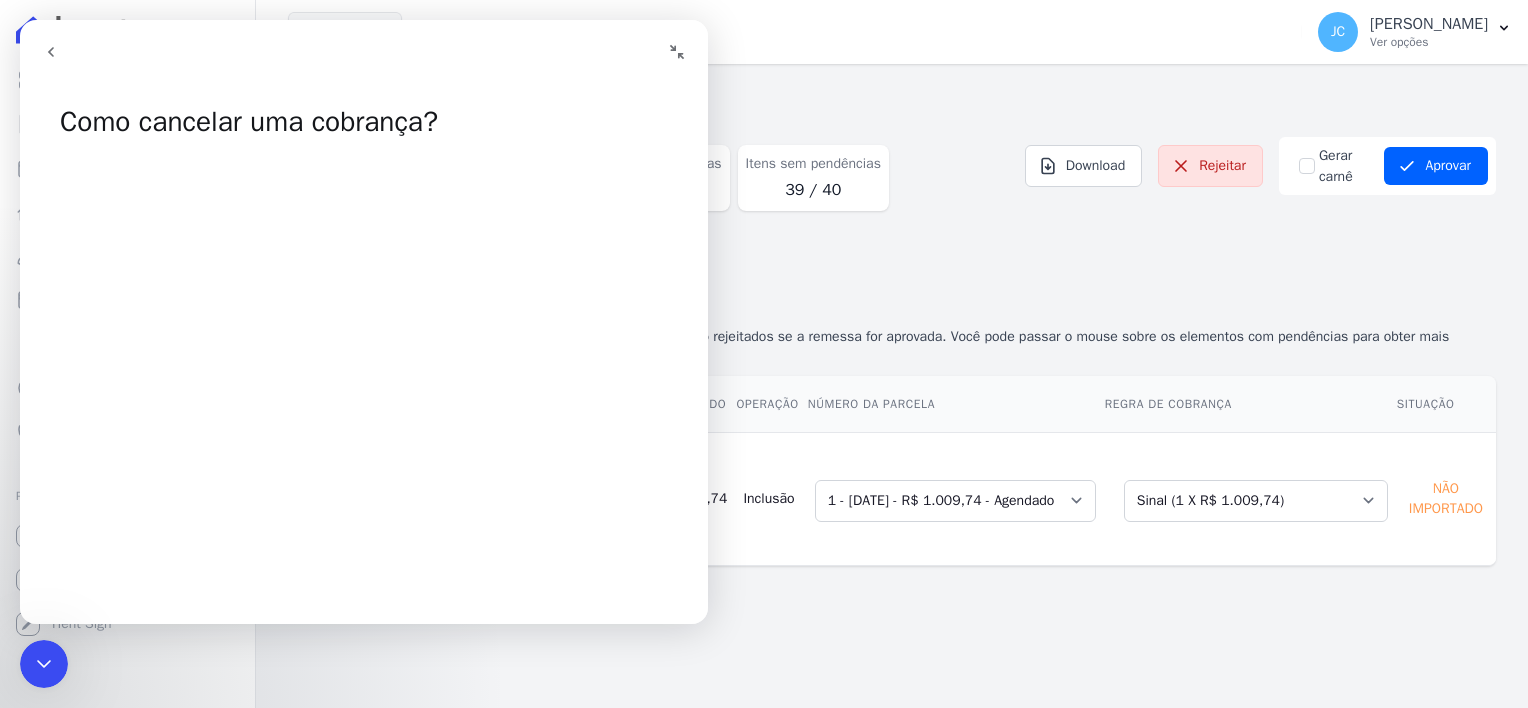 click on "Itens com pendências
Itens sem pendências
Lista de itens com pendências
Esse arquivo de remessa contém 1 itens com pendências que serão rejeitados se a remessa for aprovada. Você pode passar o mouse sobre os elementos com pendências para obter mais detalhes.
Contrato
Cliente
Data de Vencimento
Valor devido
Operação
Número da Parcela
Regra de Cobrança" at bounding box center [892, 396] 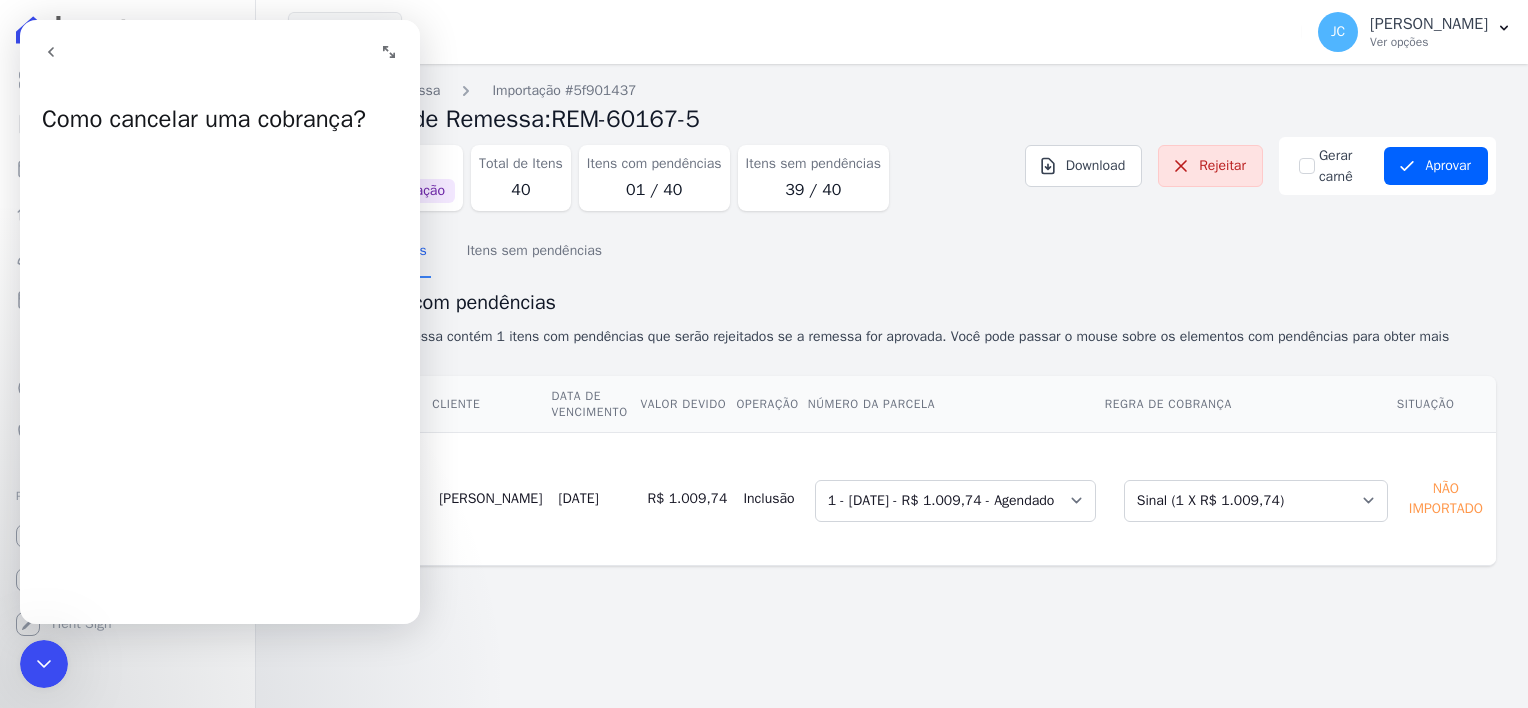click 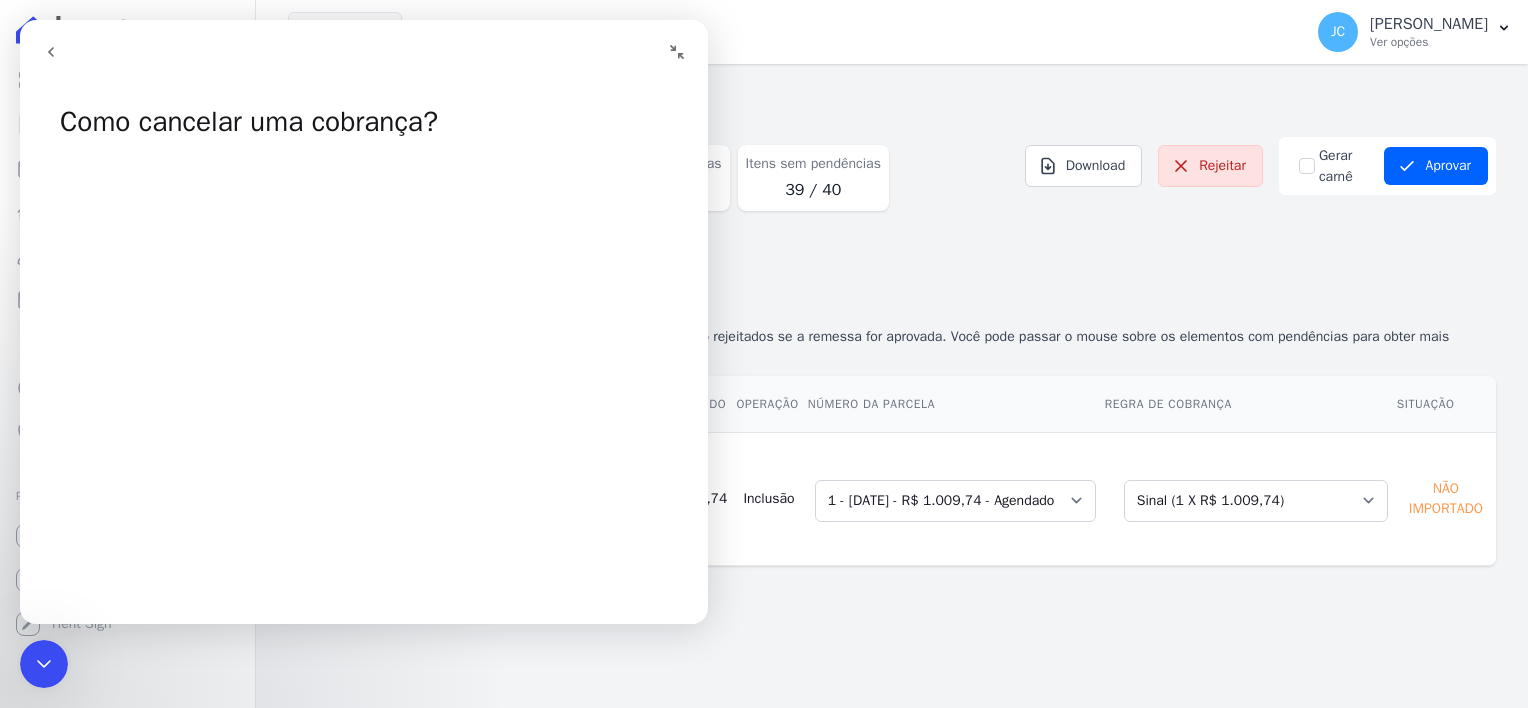 click 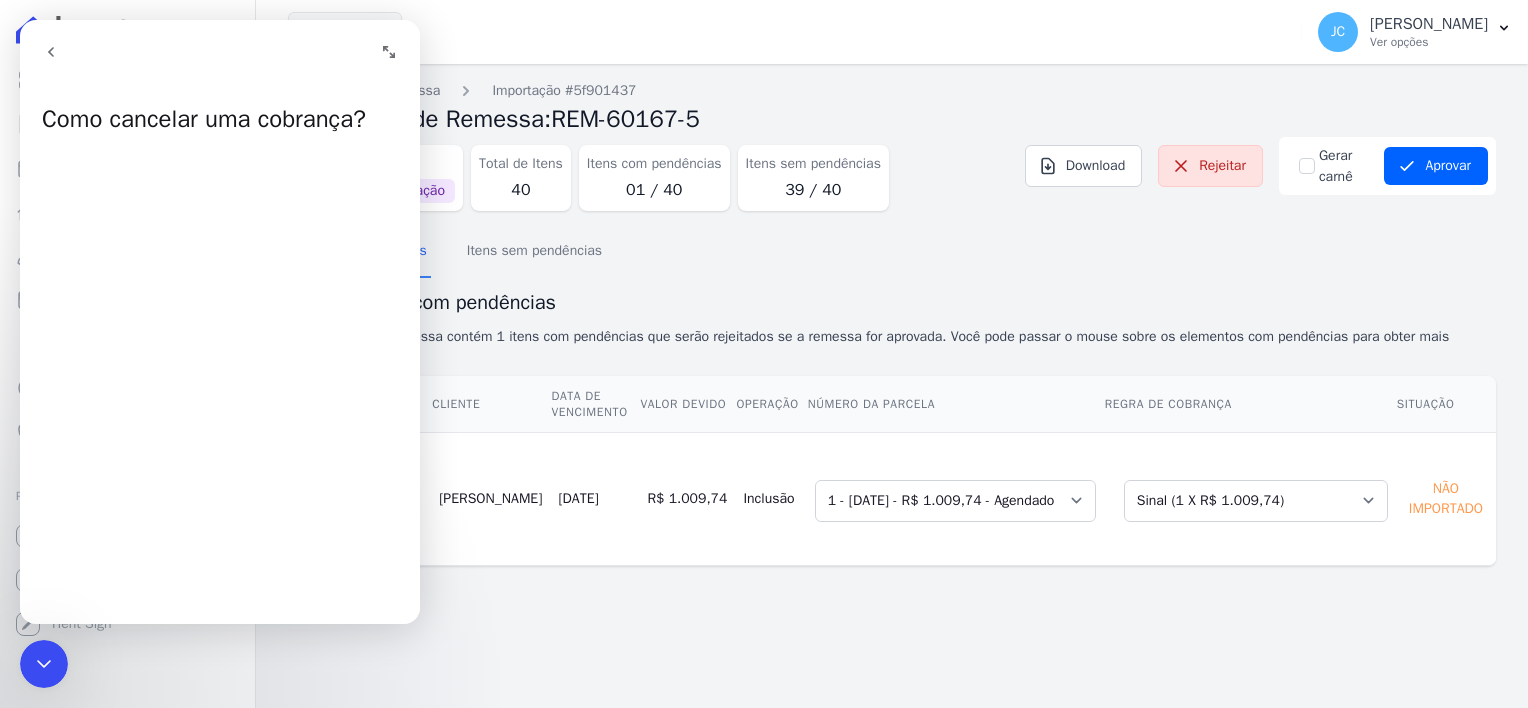 click 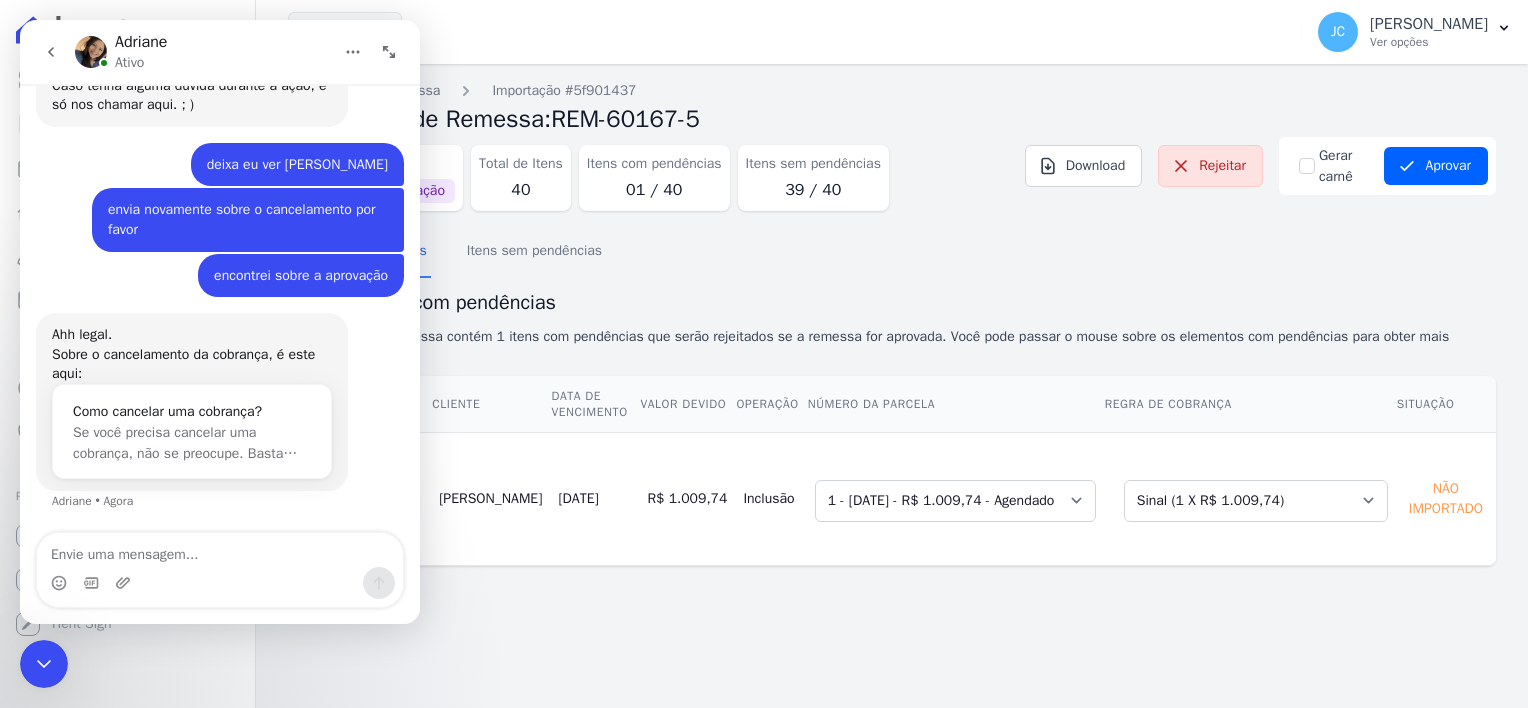scroll, scrollTop: 3232, scrollLeft: 0, axis: vertical 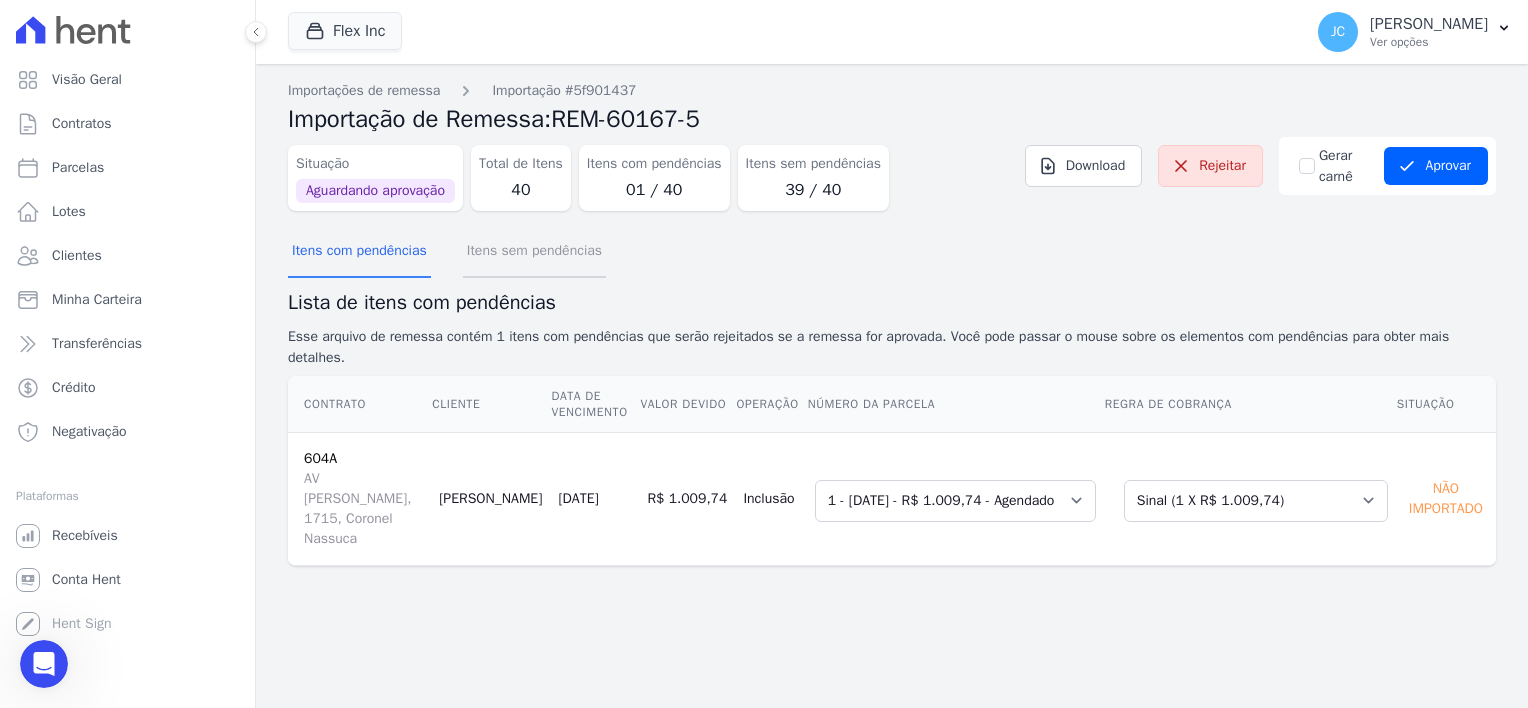 click on "Itens sem pendências" at bounding box center (534, 252) 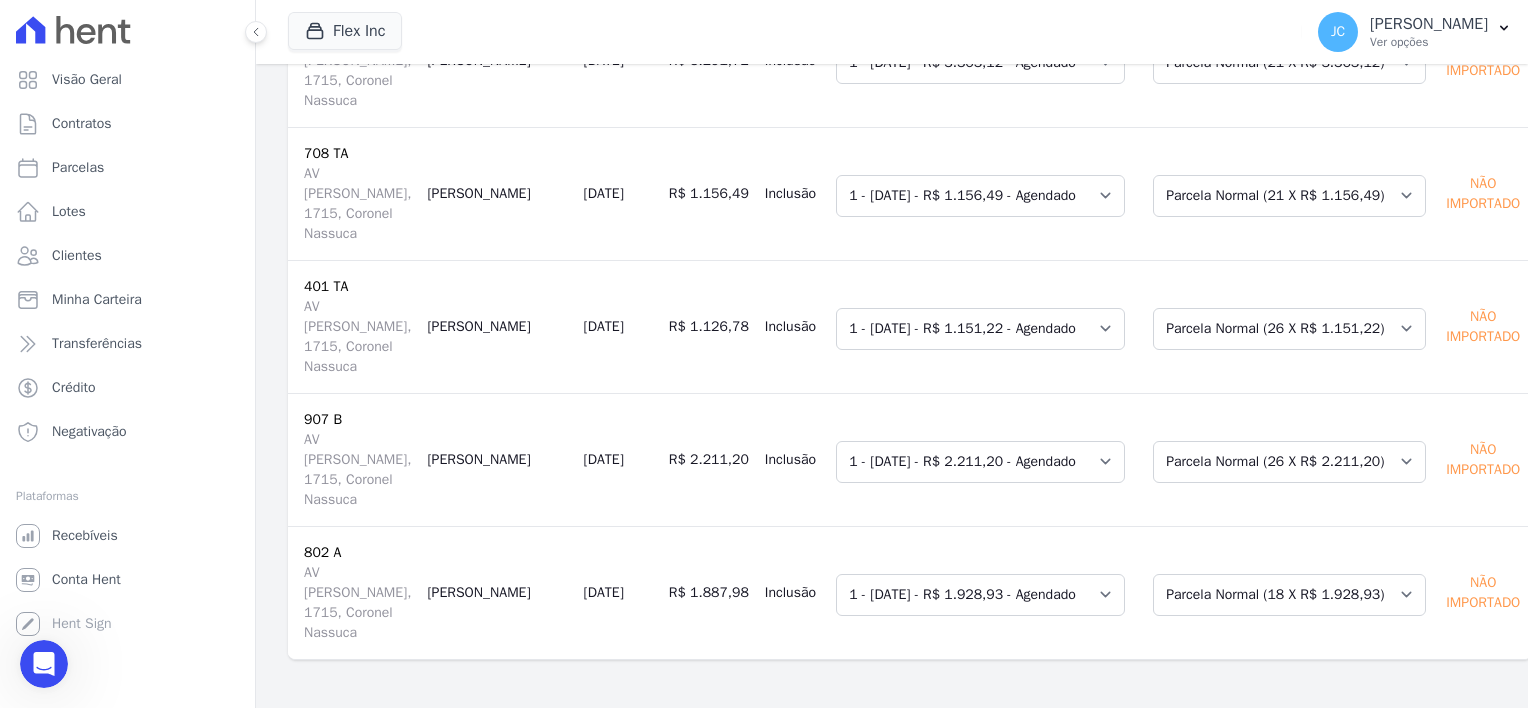 scroll, scrollTop: 7269, scrollLeft: 0, axis: vertical 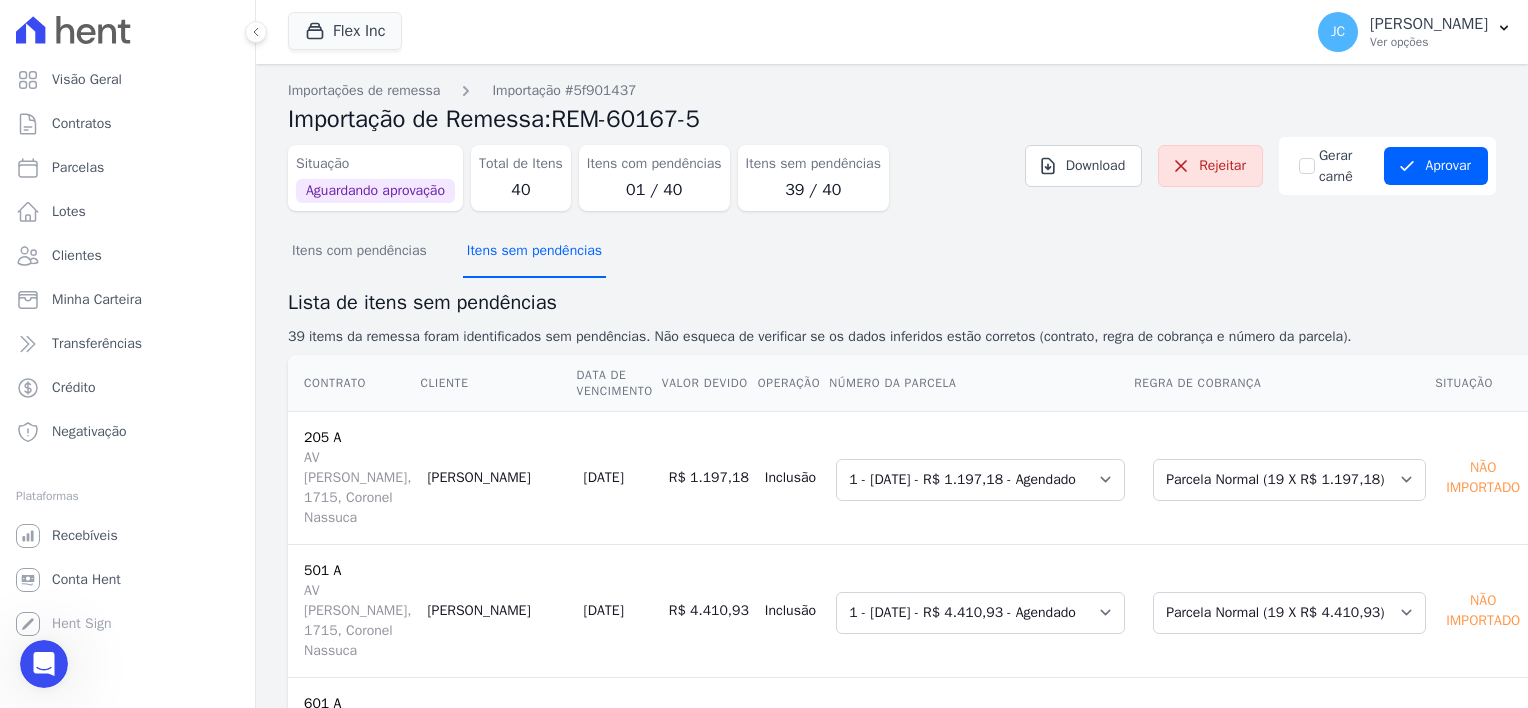 click on "Itens sem pendências" at bounding box center [534, 252] 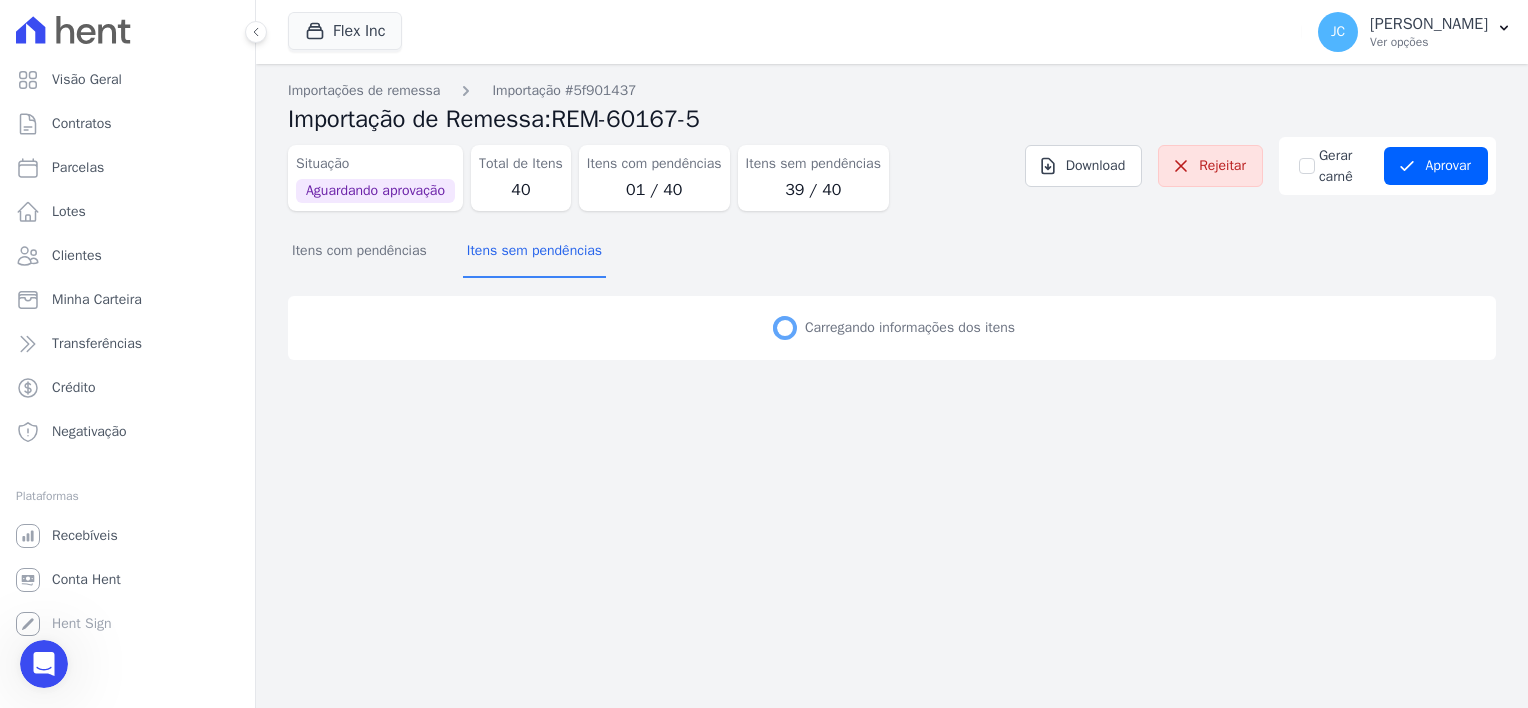 click on "01 / 40" at bounding box center (654, 190) 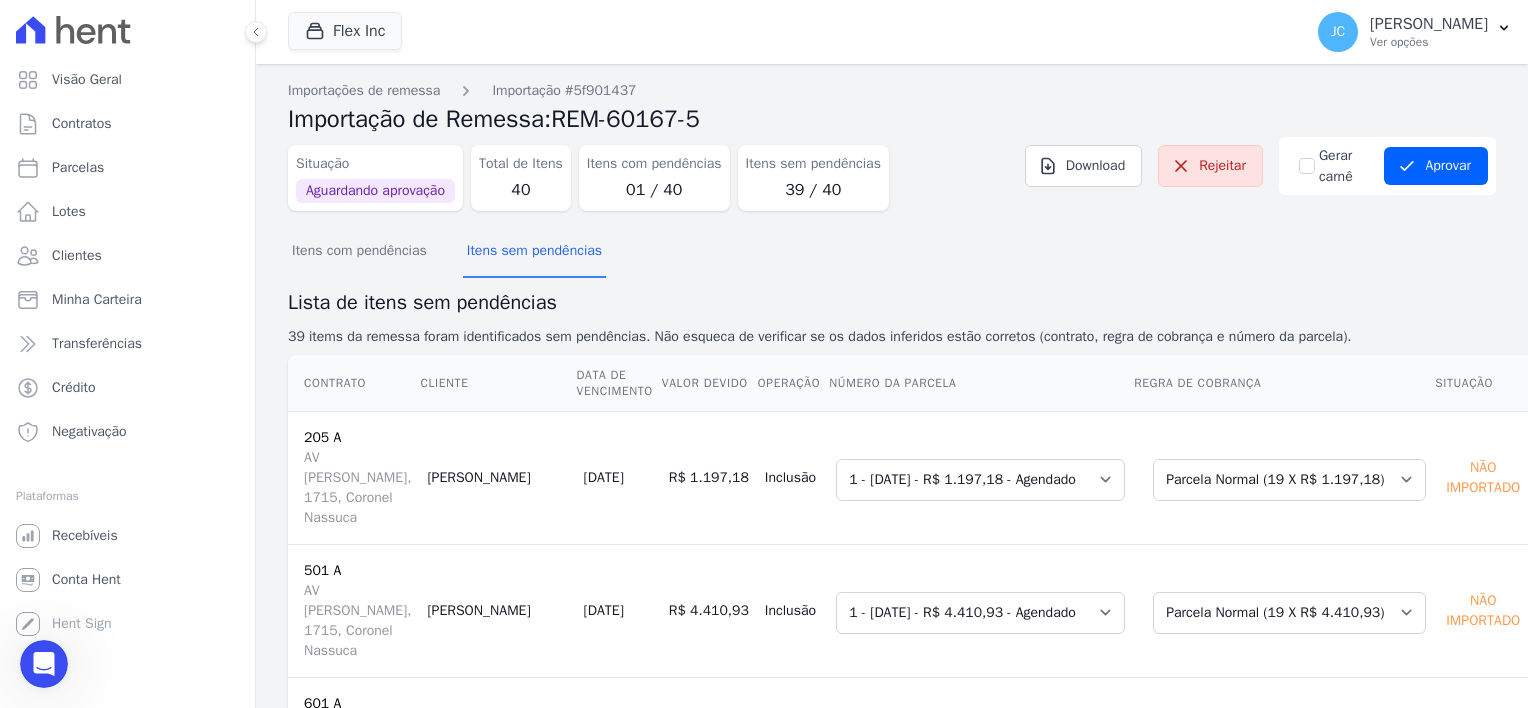 click on "Cliente" at bounding box center (497, 383) 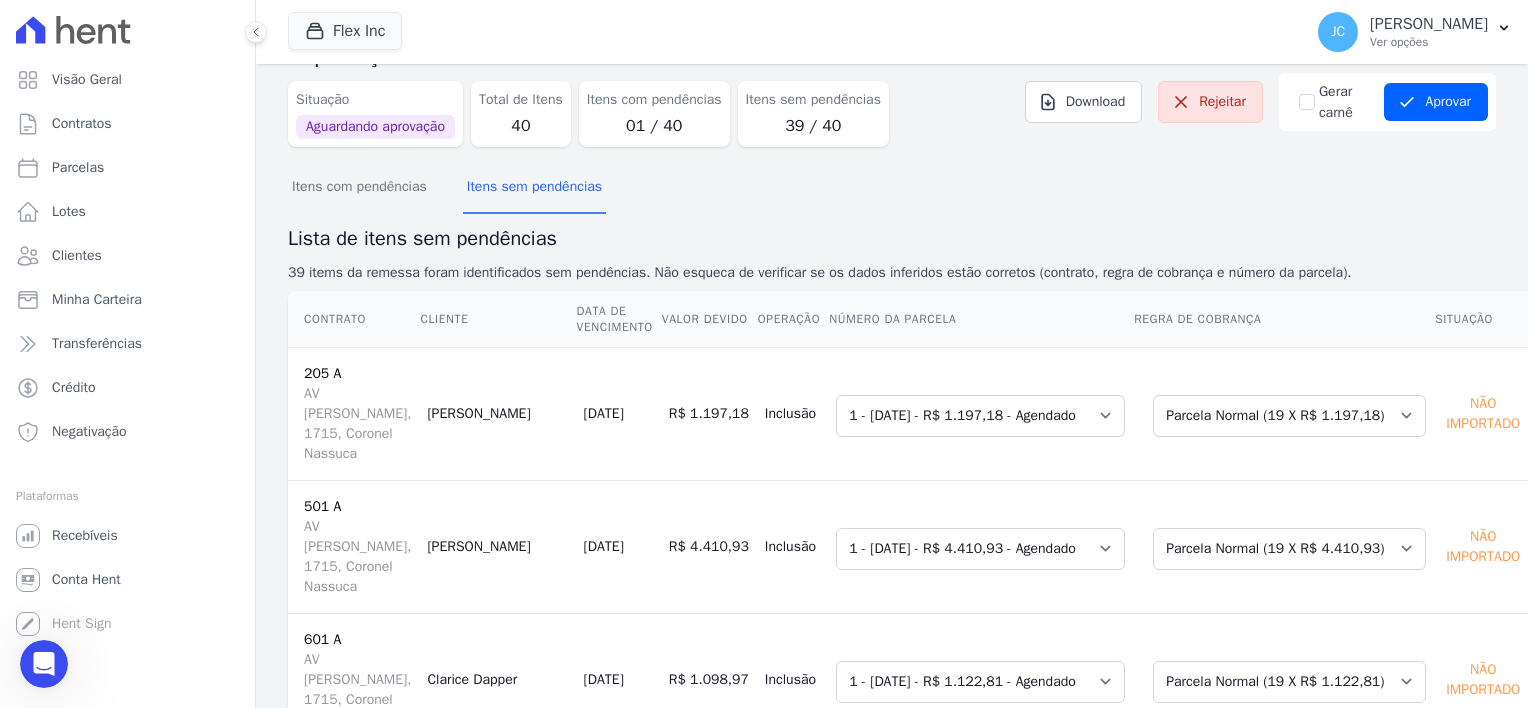 scroll, scrollTop: 0, scrollLeft: 0, axis: both 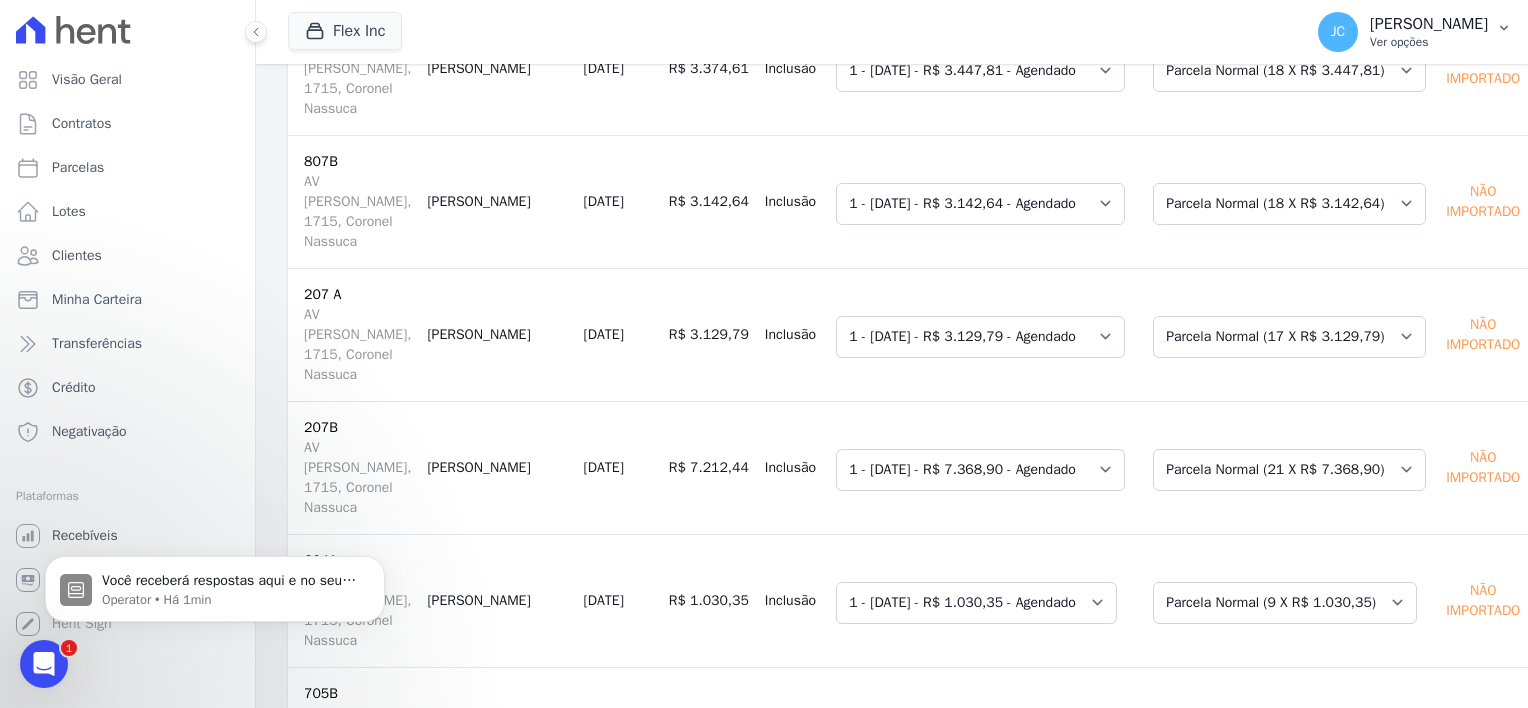 click on "Ver opções" at bounding box center (1429, 42) 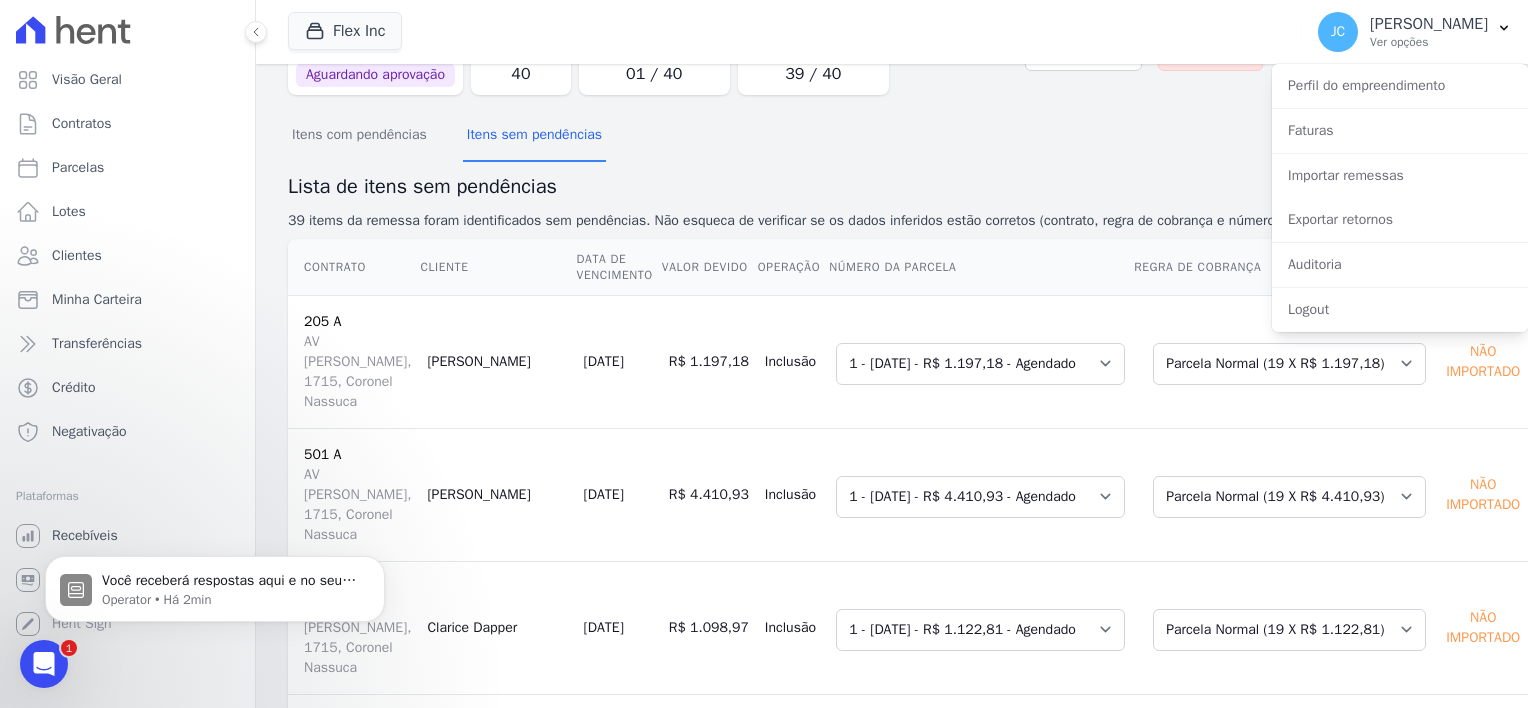 scroll, scrollTop: 0, scrollLeft: 0, axis: both 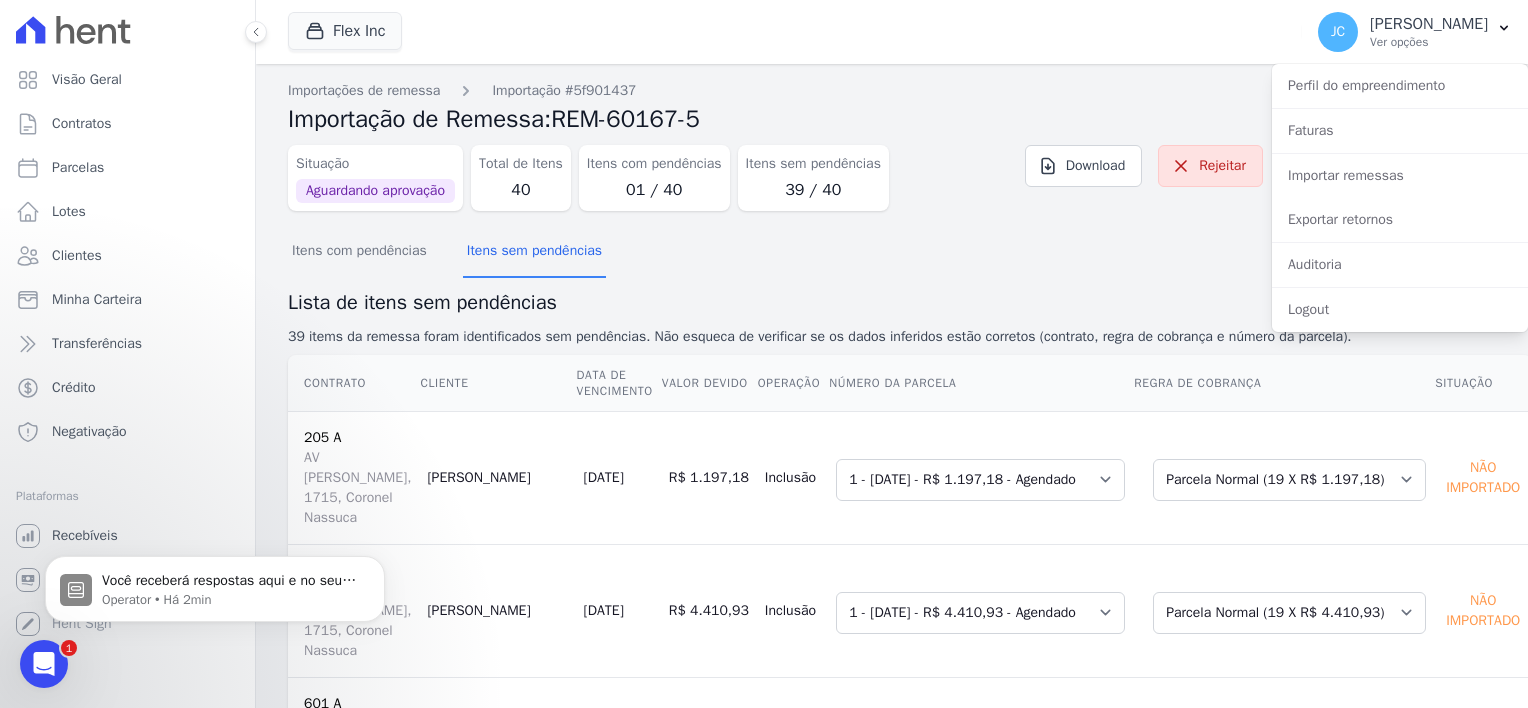 click on "Importação de Remessa:  REM-60167-5" at bounding box center [892, 119] 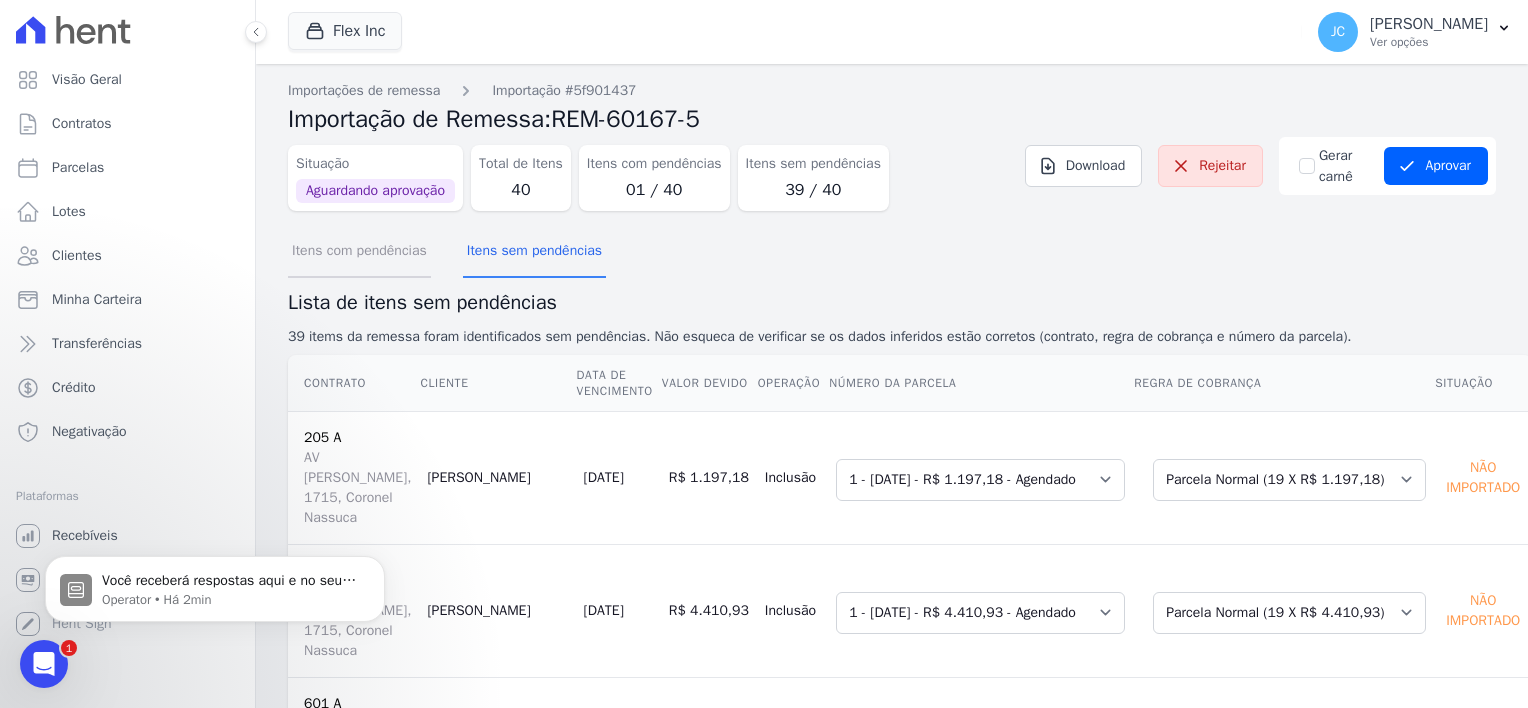click on "Itens com pendências" at bounding box center (359, 252) 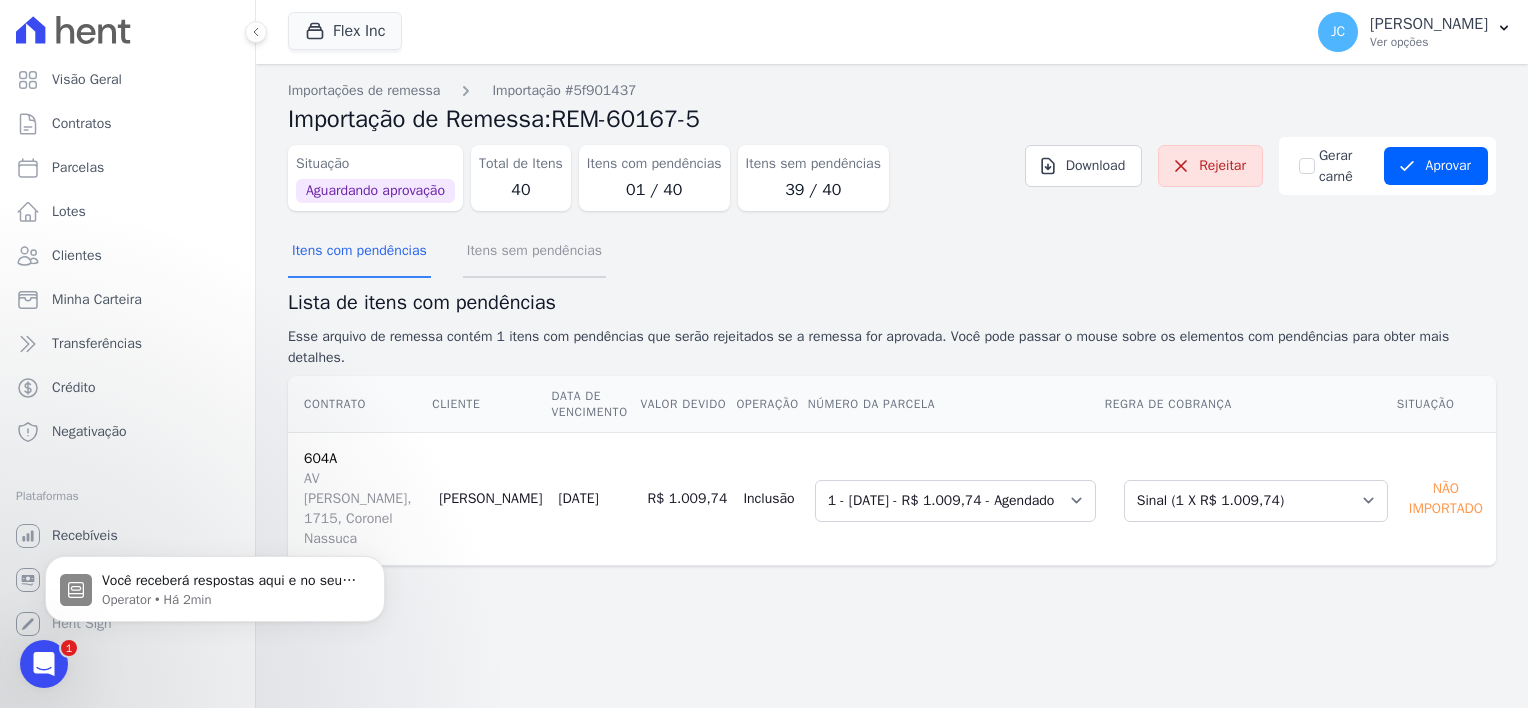 click on "Itens sem pendências" at bounding box center (534, 252) 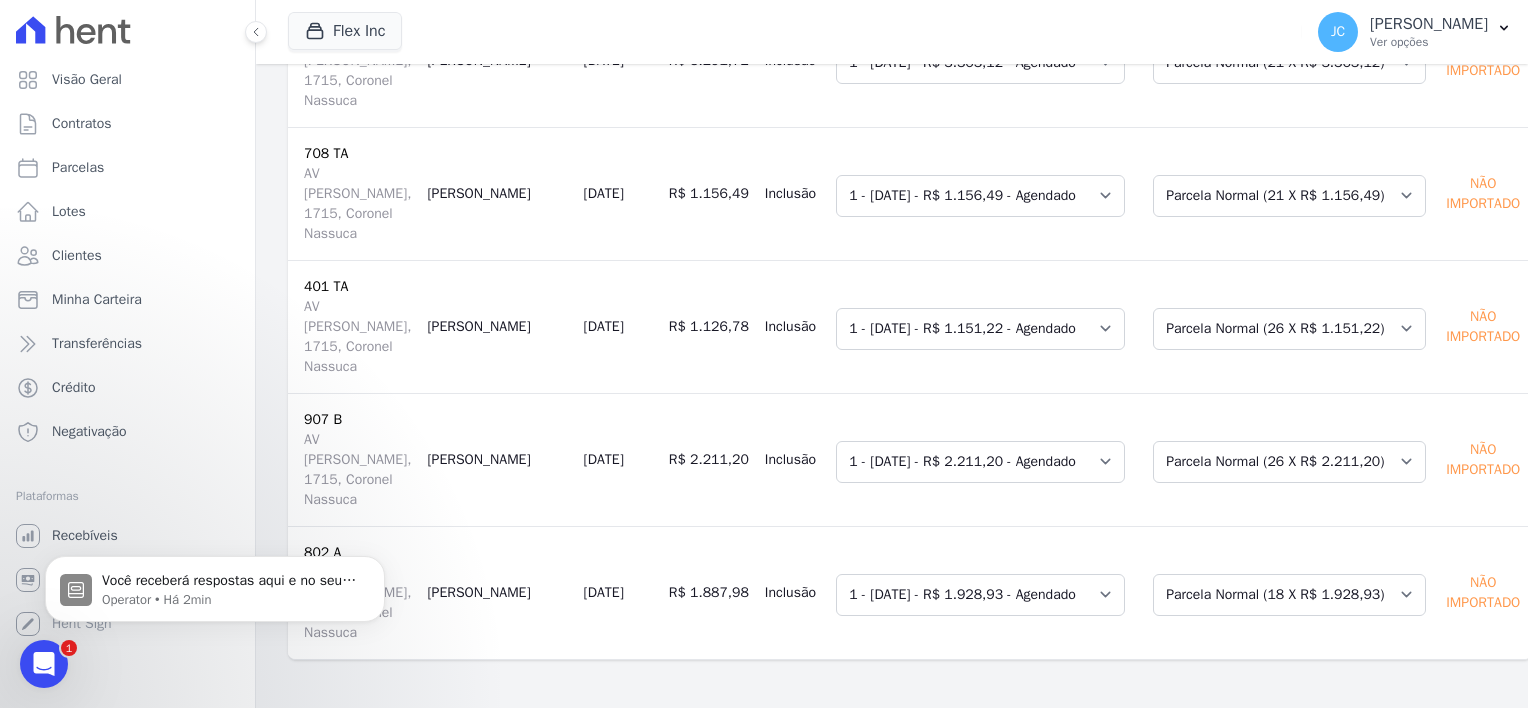 scroll, scrollTop: 7269, scrollLeft: 0, axis: vertical 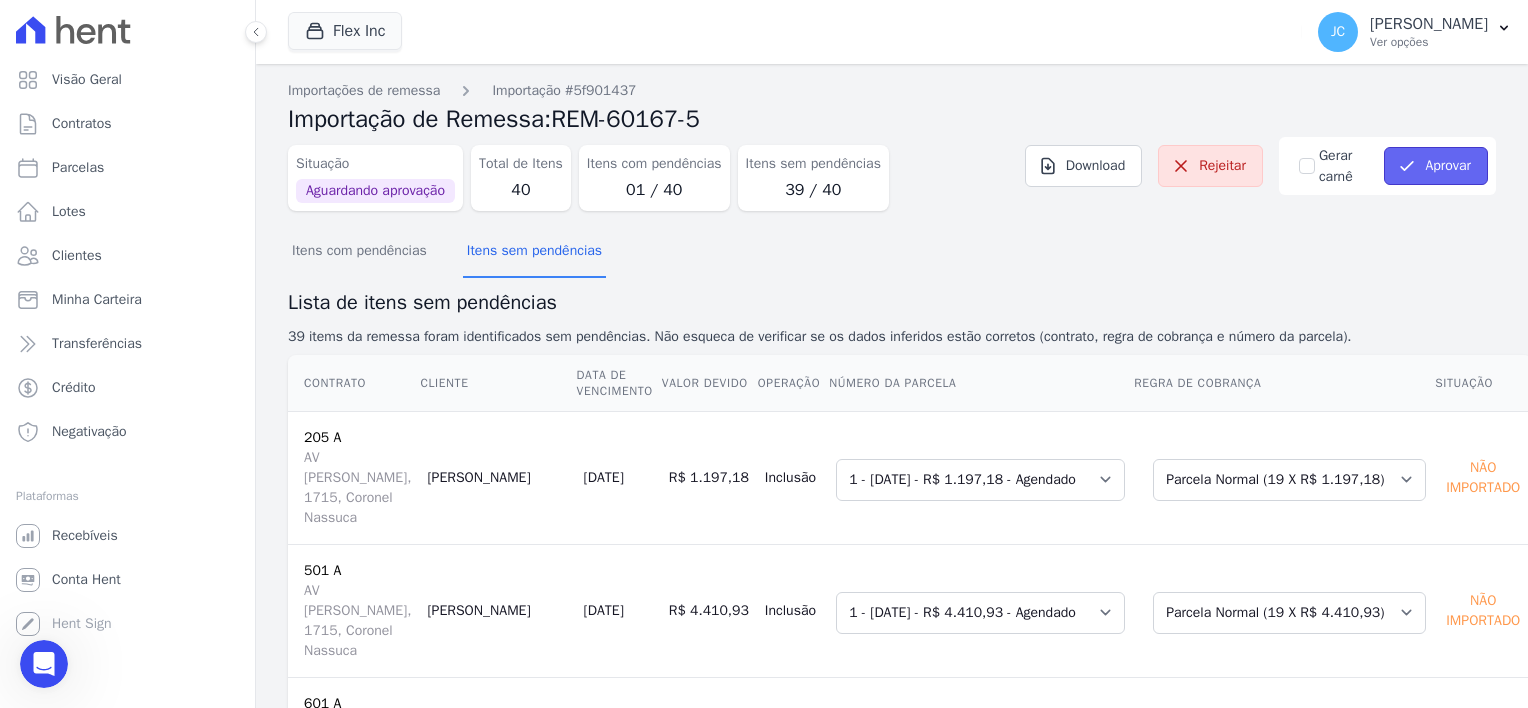 click on "Aprovar" at bounding box center [1436, 166] 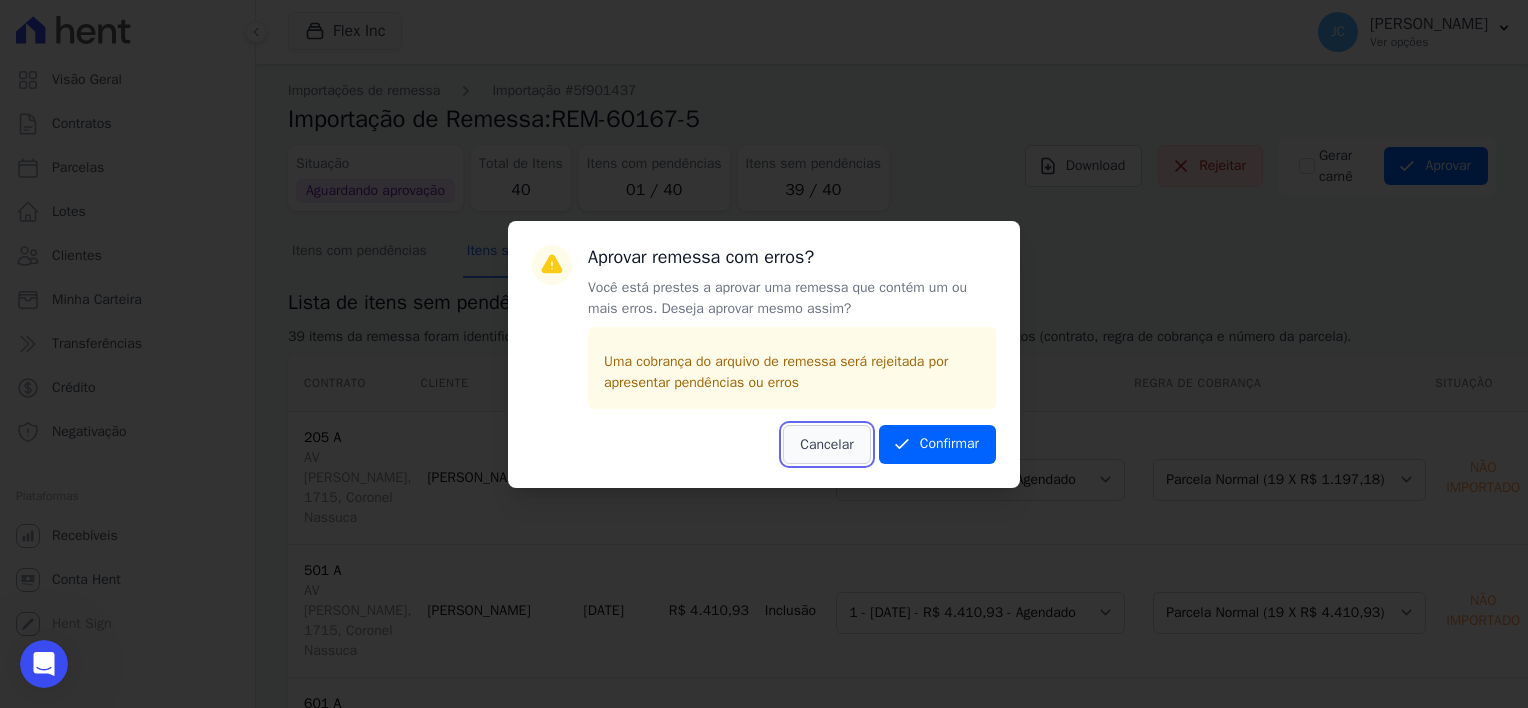 click on "Cancelar" at bounding box center [826, 444] 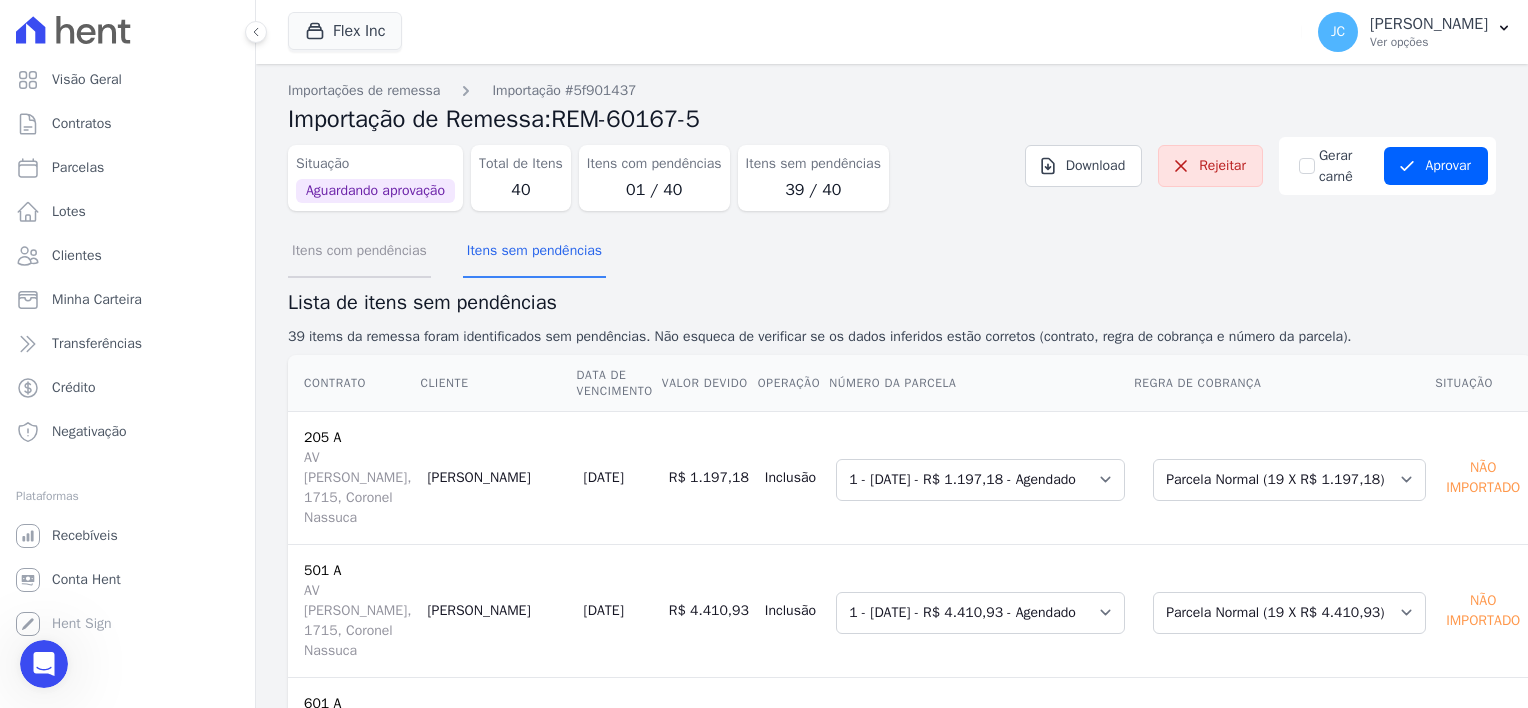click on "Itens com pendências" at bounding box center [359, 252] 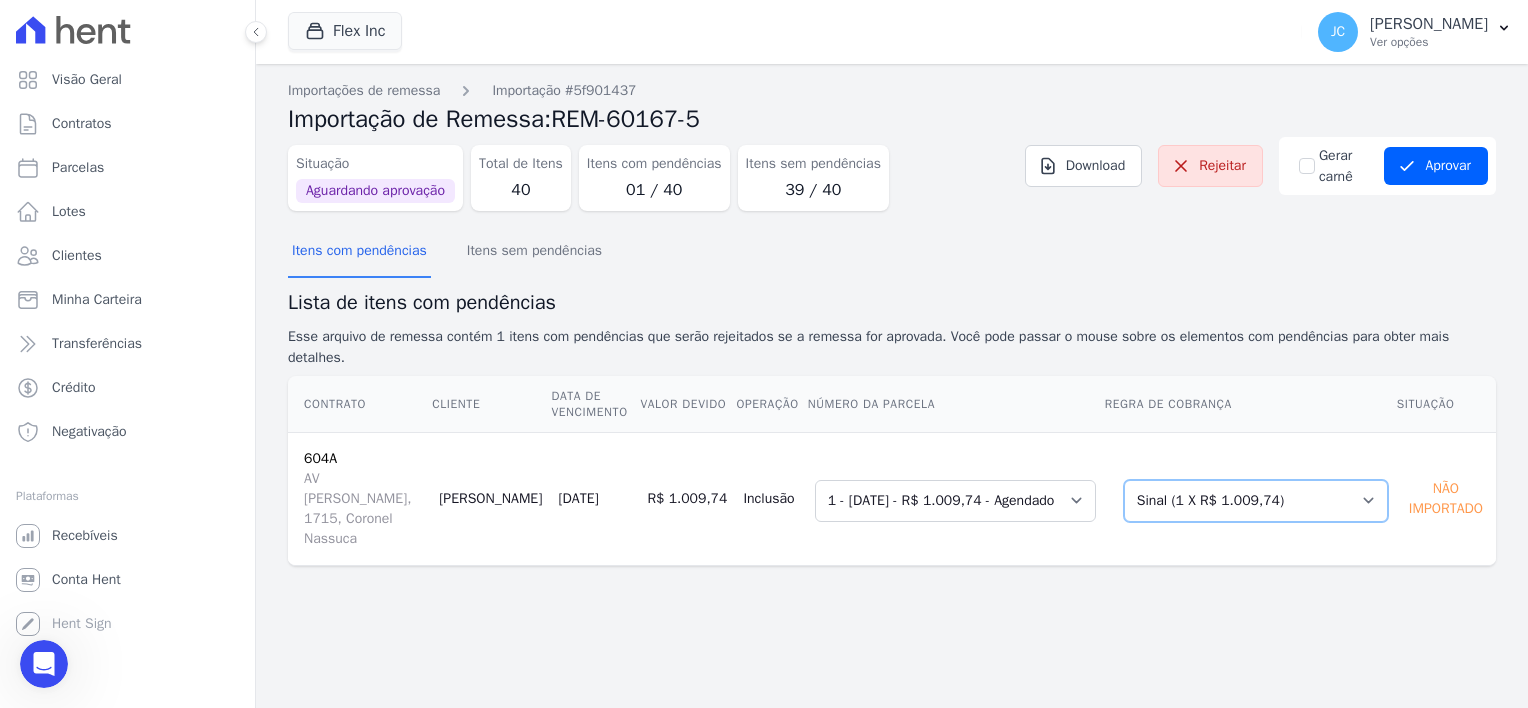 click on "Selecione uma
Nova Parcela Avulsa
Parcela Avulsa Existente
Sinal (1 X R$ 1.009,74)
[GEOGRAPHIC_DATA] (9 X R$ 1.030,35)
[GEOGRAPHIC_DATA] (1 X R$ 6.182,09)" at bounding box center (1256, 501) 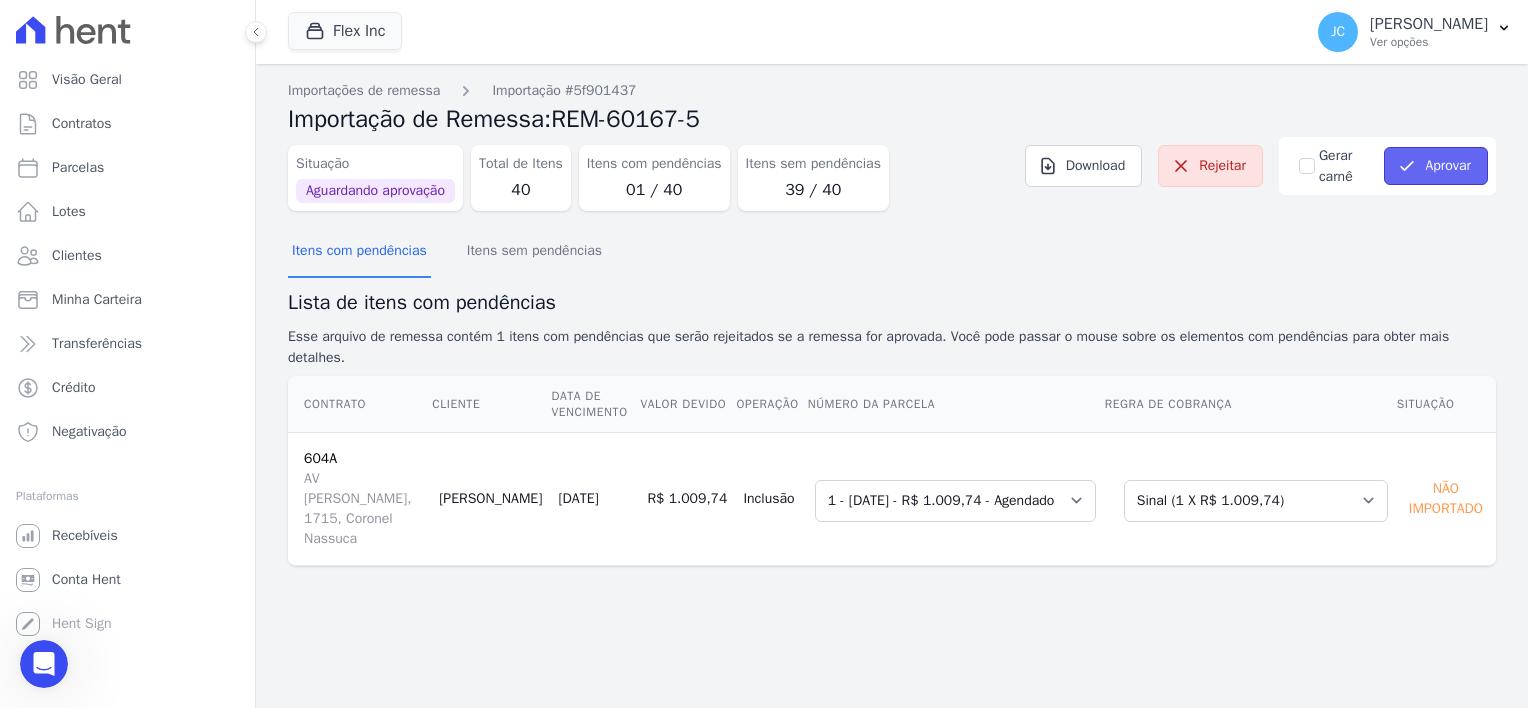 click on "Aprovar" at bounding box center [1436, 166] 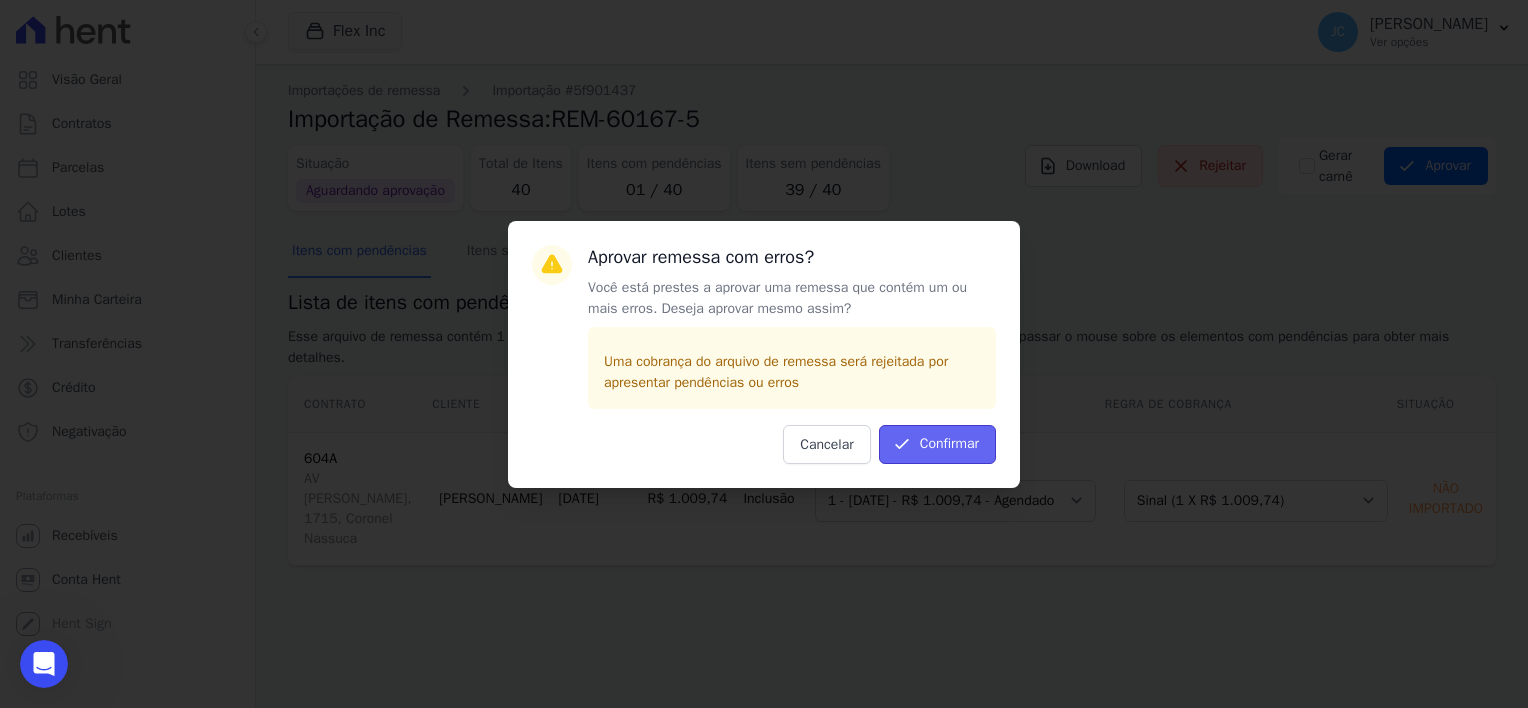 click on "Confirmar" at bounding box center [937, 444] 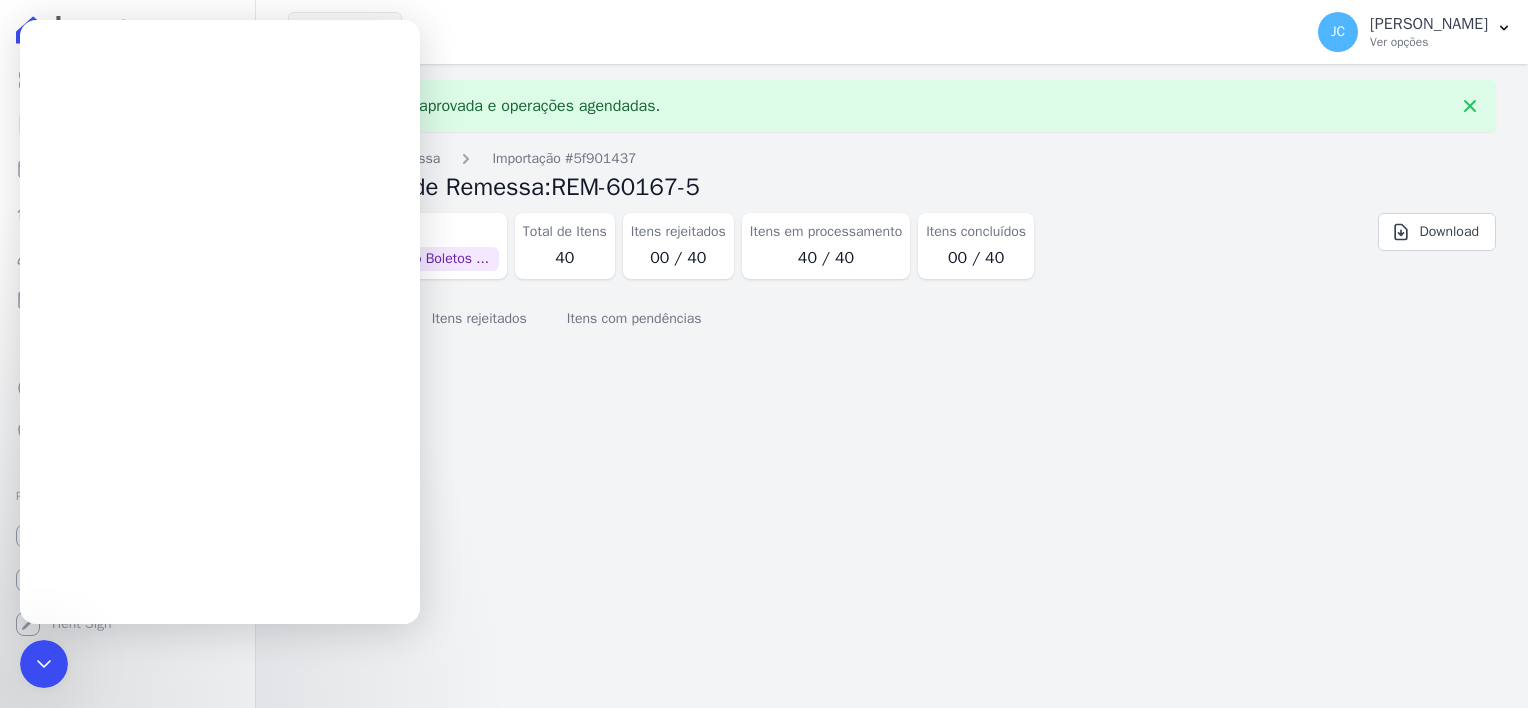 scroll, scrollTop: 0, scrollLeft: 0, axis: both 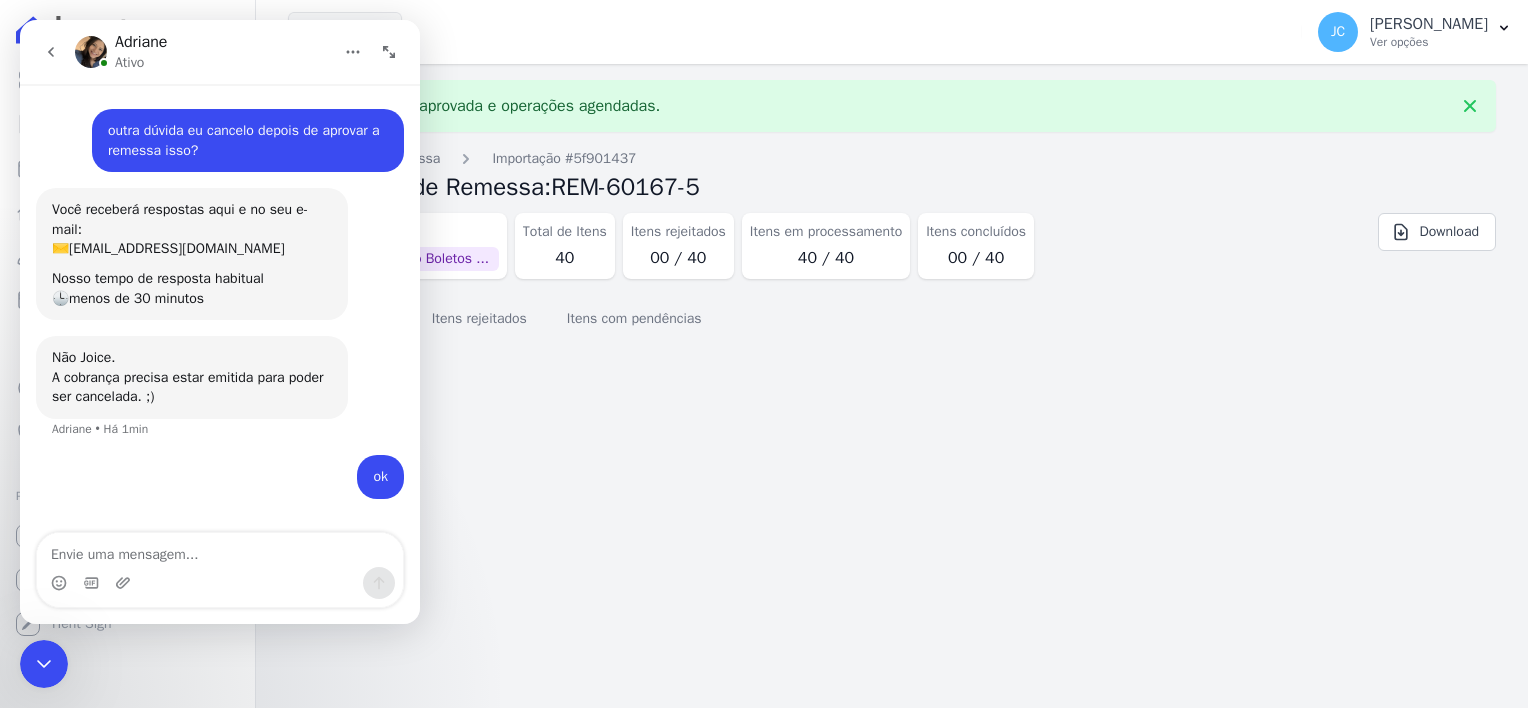 click on "Importação aprovada e operações agendadas.
Importações de remessa
Importação
#5f901437
Importação de Remessa:  REM-60167-5
Situação
Aprovada
Enviando Boletos ...
Total de Itens
40
Itens rejeitados
00 / 40
Itens em processamento
40 / 40
Itens concluídos
00 / 40" at bounding box center [892, 386] 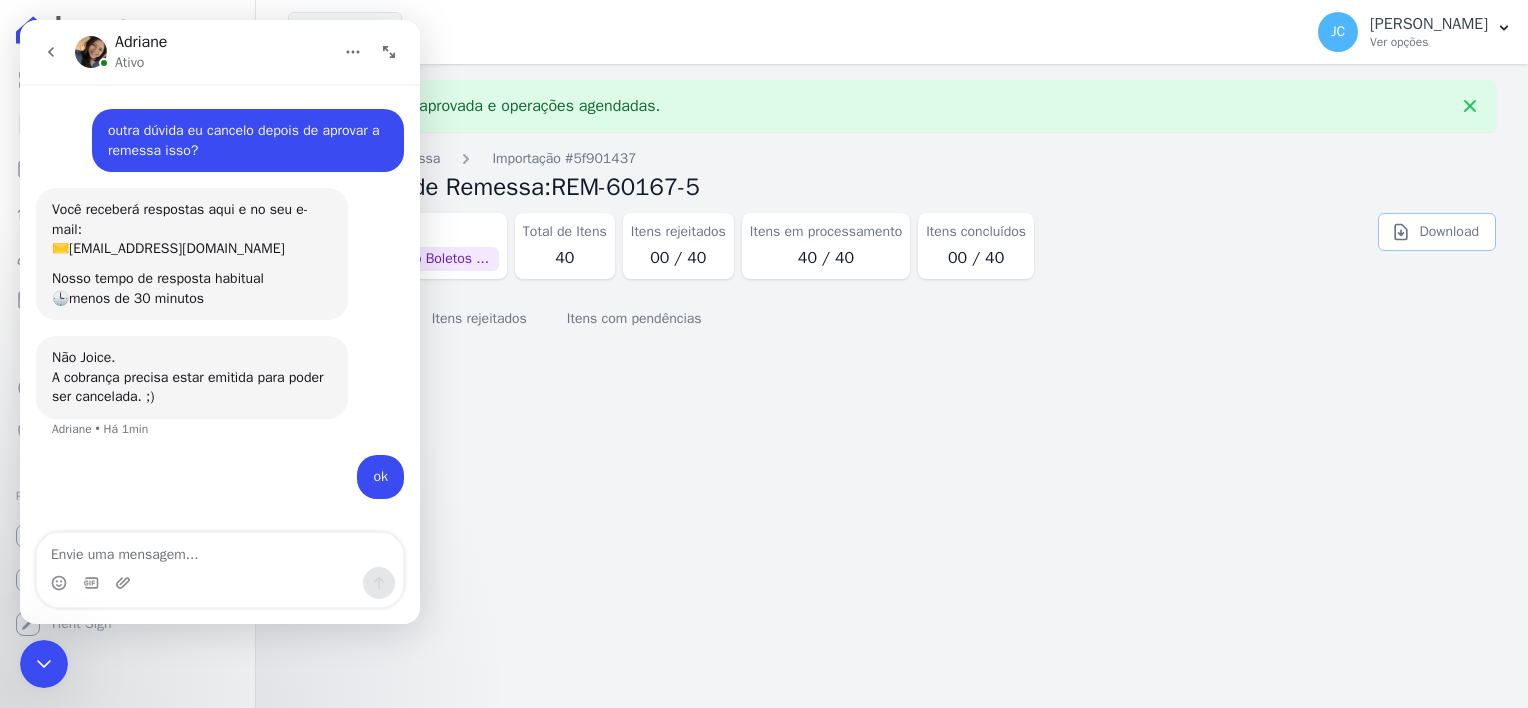 click 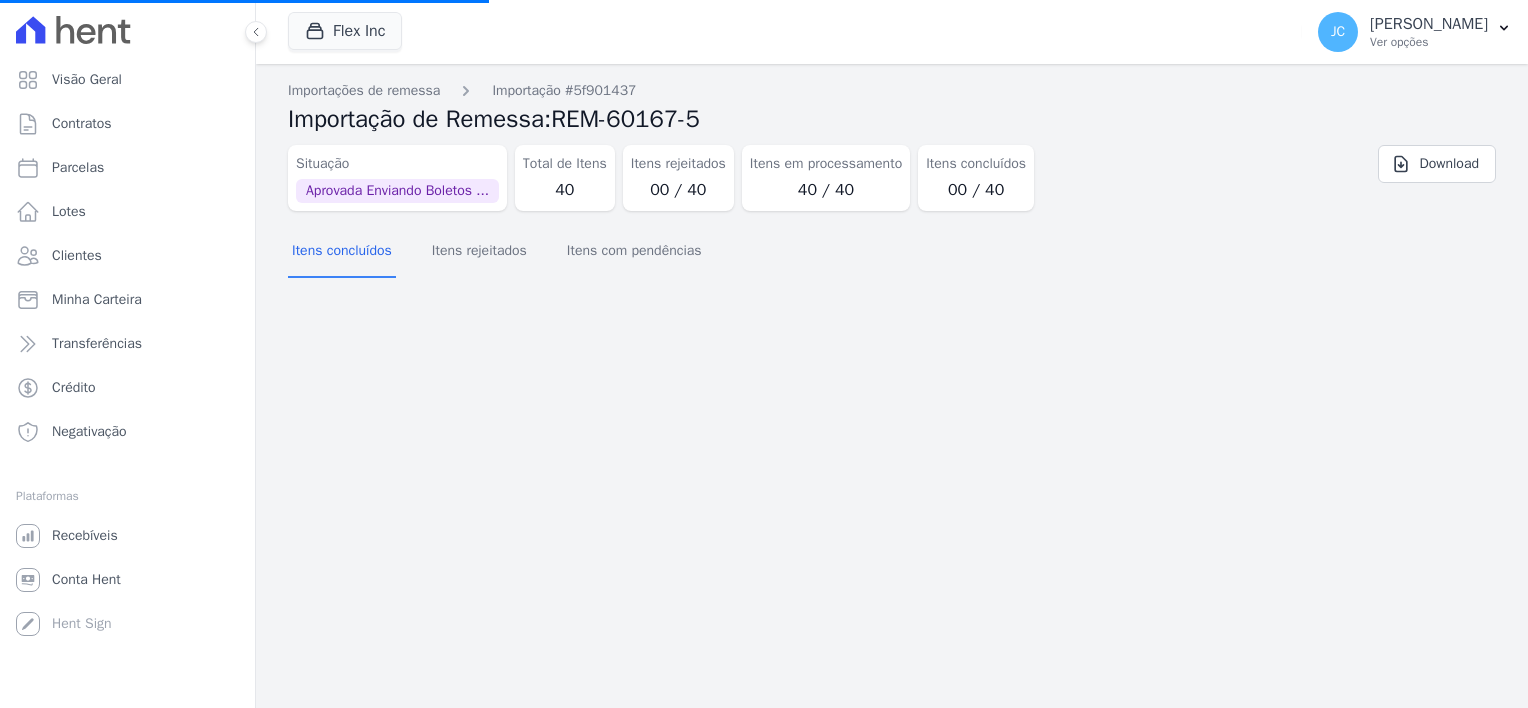 click on "Importação aprovada e operações agendadas.
Importações de remessa
Importação
#5f901437
Importação de Remessa:  REM-60167-5
Situação
Aprovada
Enviando Boletos ...
Total de Itens
40
Itens rejeitados
00 / 40
Itens em processamento
40 / 40
Itens concluídos
00 / 40" at bounding box center [892, 386] 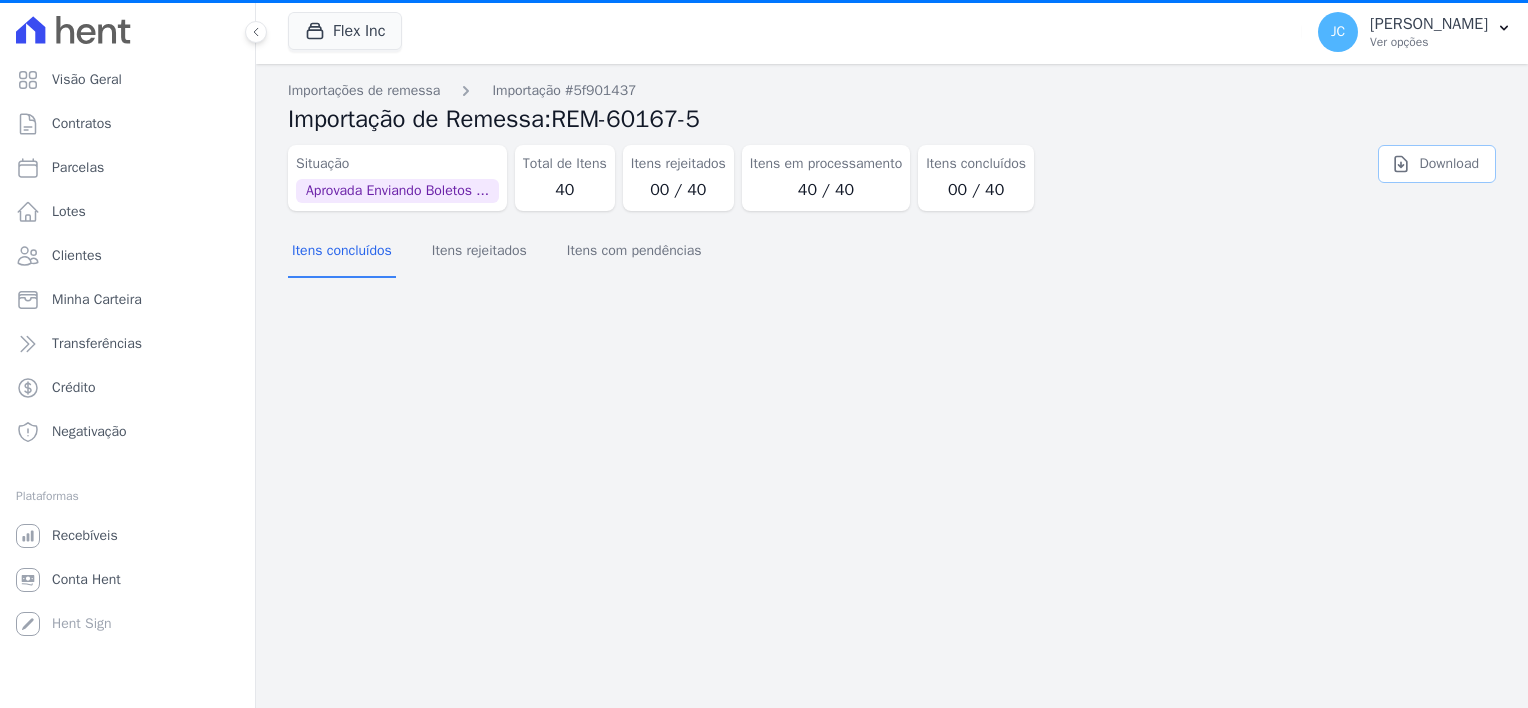 click on "Download" at bounding box center (1437, 164) 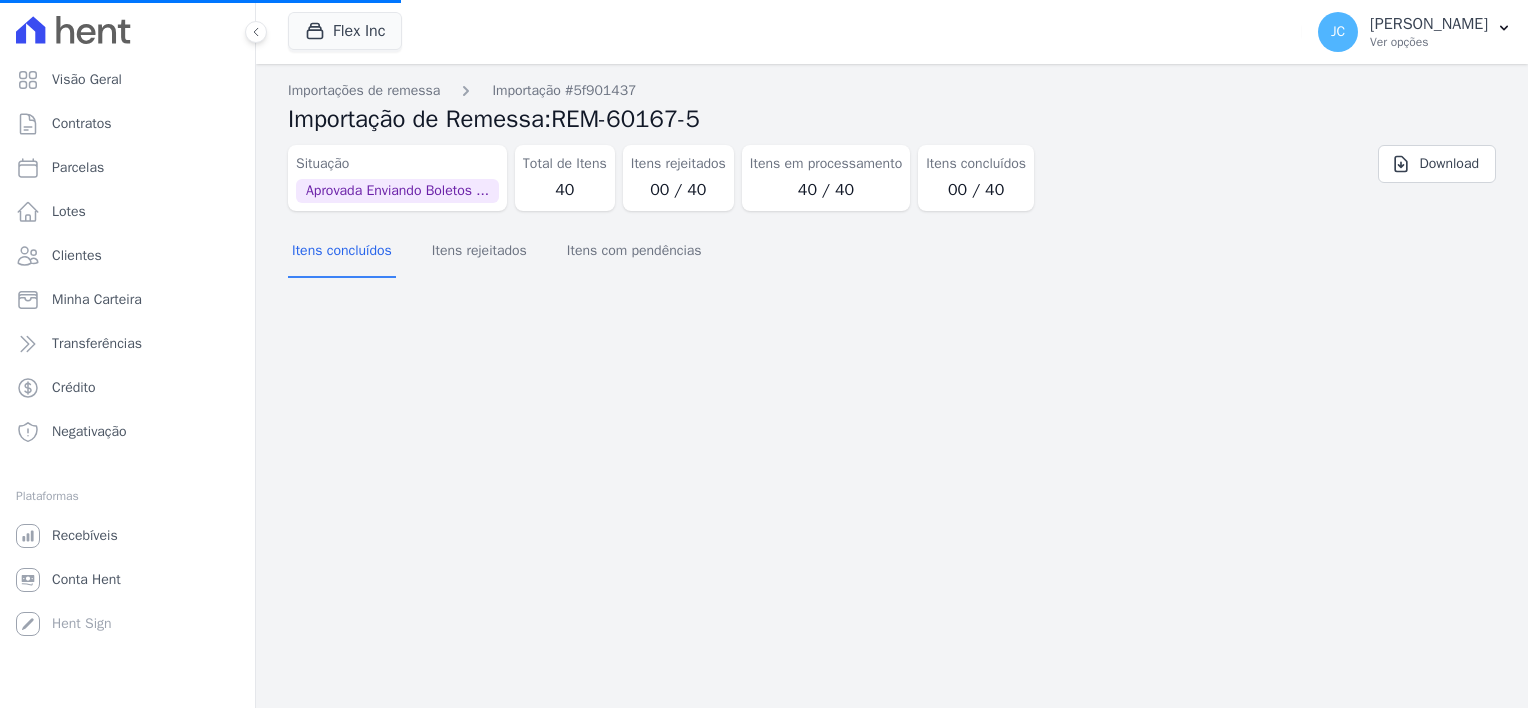 click on "Importação aprovada e operações agendadas.
Importações de remessa
Importação
#5f901437
Importação de Remessa:  REM-60167-5
Situação
Aprovada
Enviando Boletos ...
Total de Itens
40
Itens rejeitados
00 / 40
Itens em processamento
40 / 40
Itens concluídos
00 / 40" at bounding box center (892, 386) 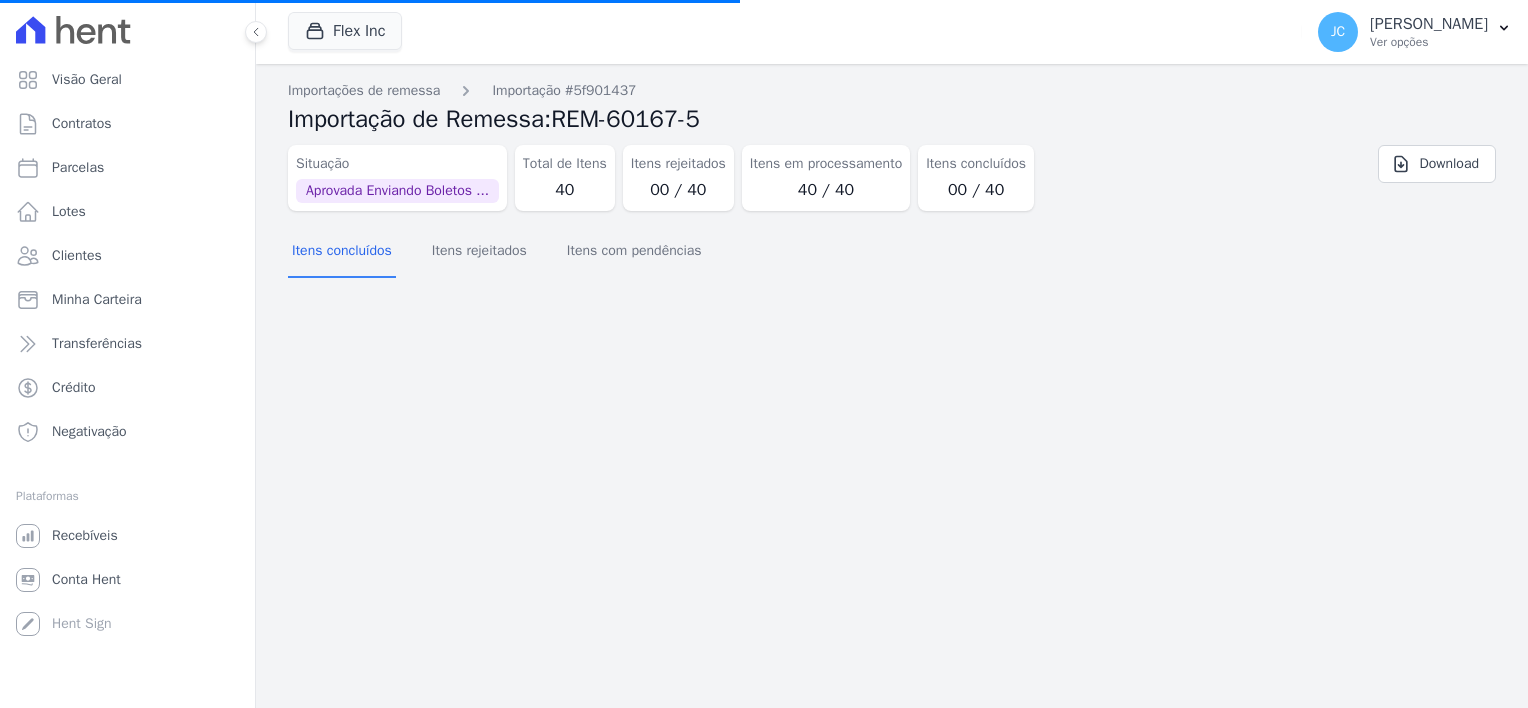 drag, startPoint x: 308, startPoint y: 193, endPoint x: 500, endPoint y: 199, distance: 192.09373 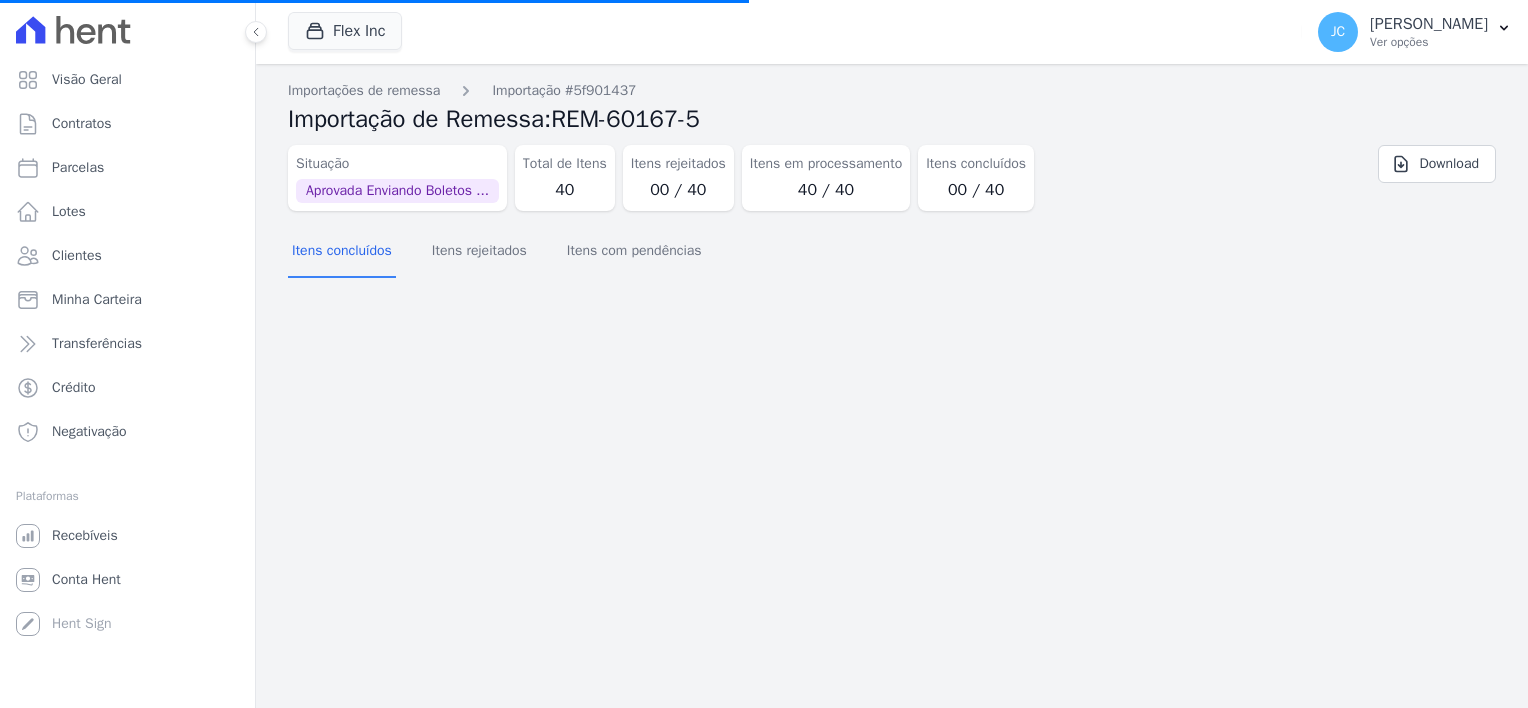 copy on "Aprovada
Enviando Boletos ..." 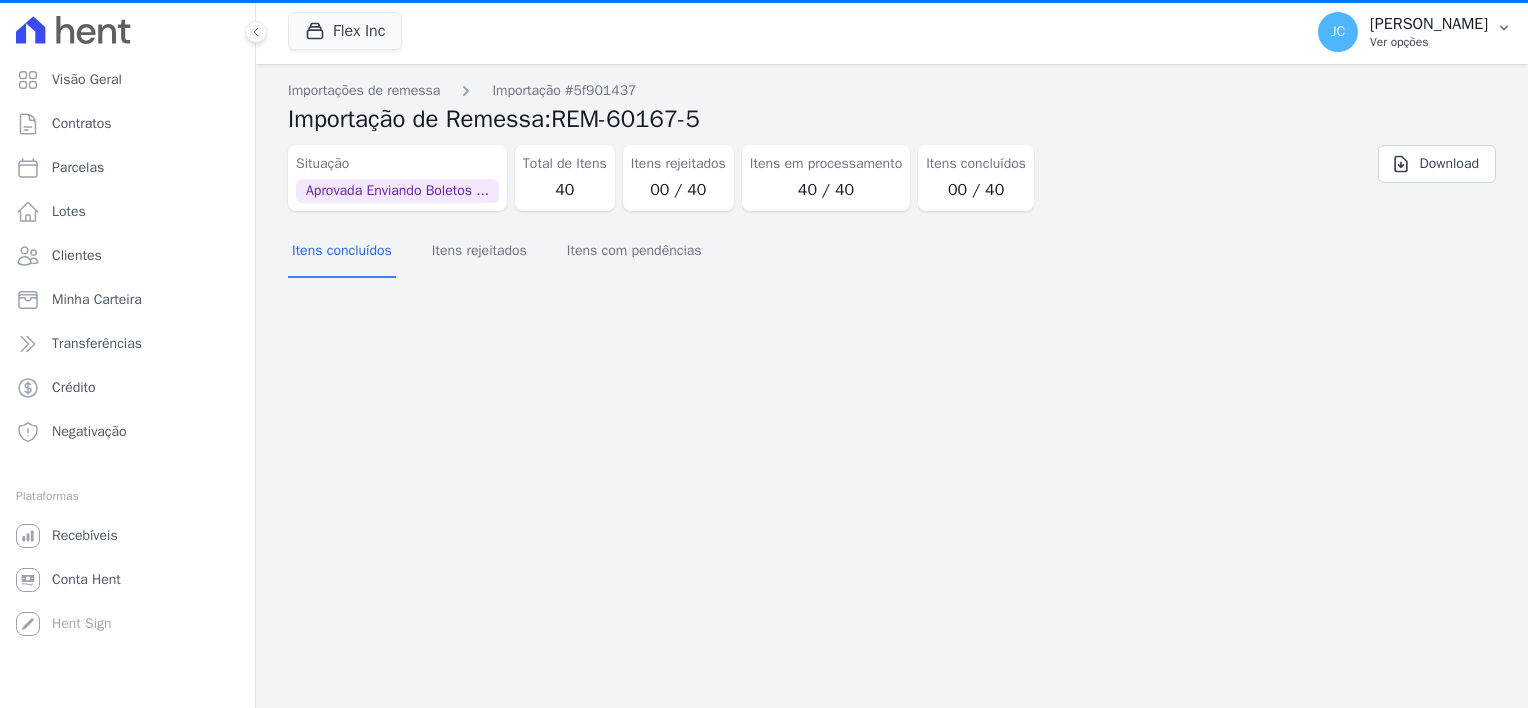 click on "Ver opções" at bounding box center [1429, 42] 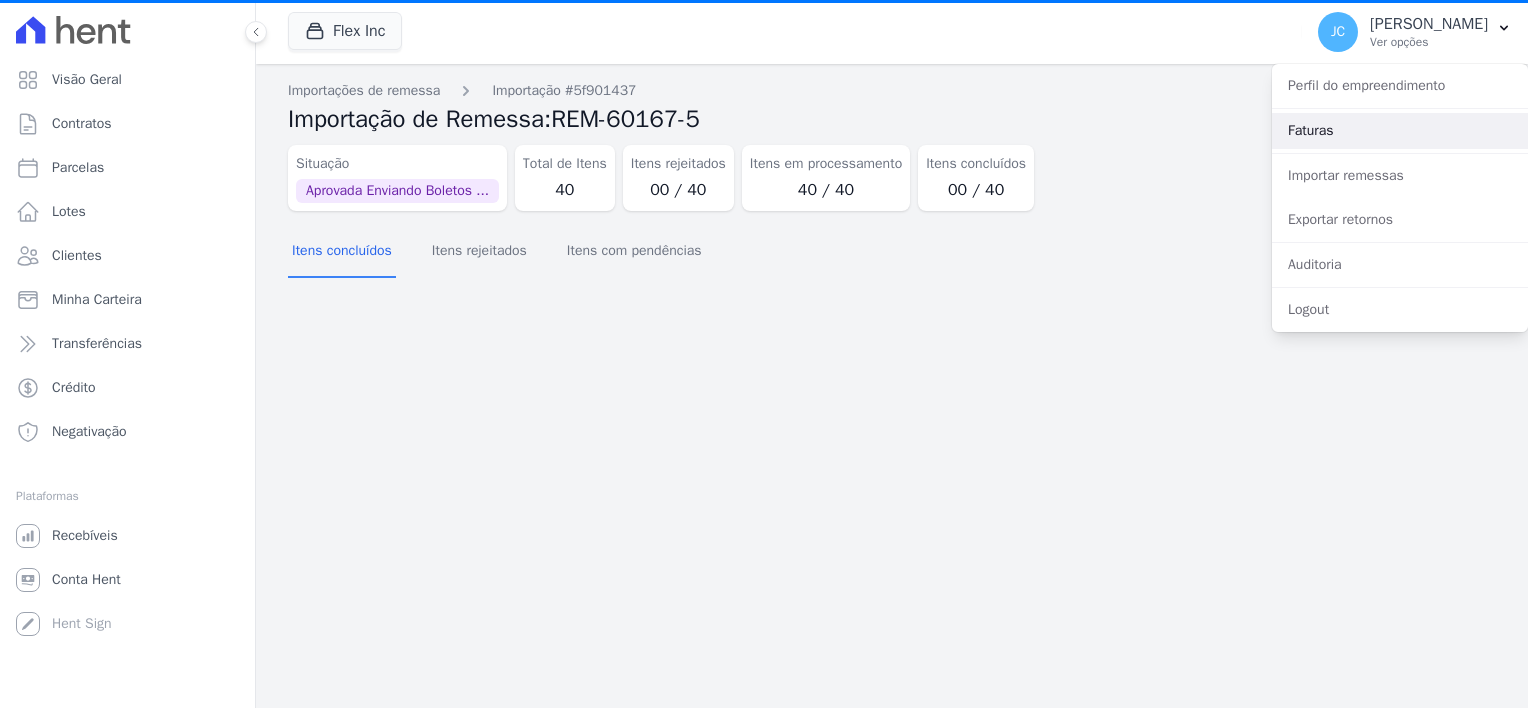 click on "Faturas" at bounding box center (1400, 131) 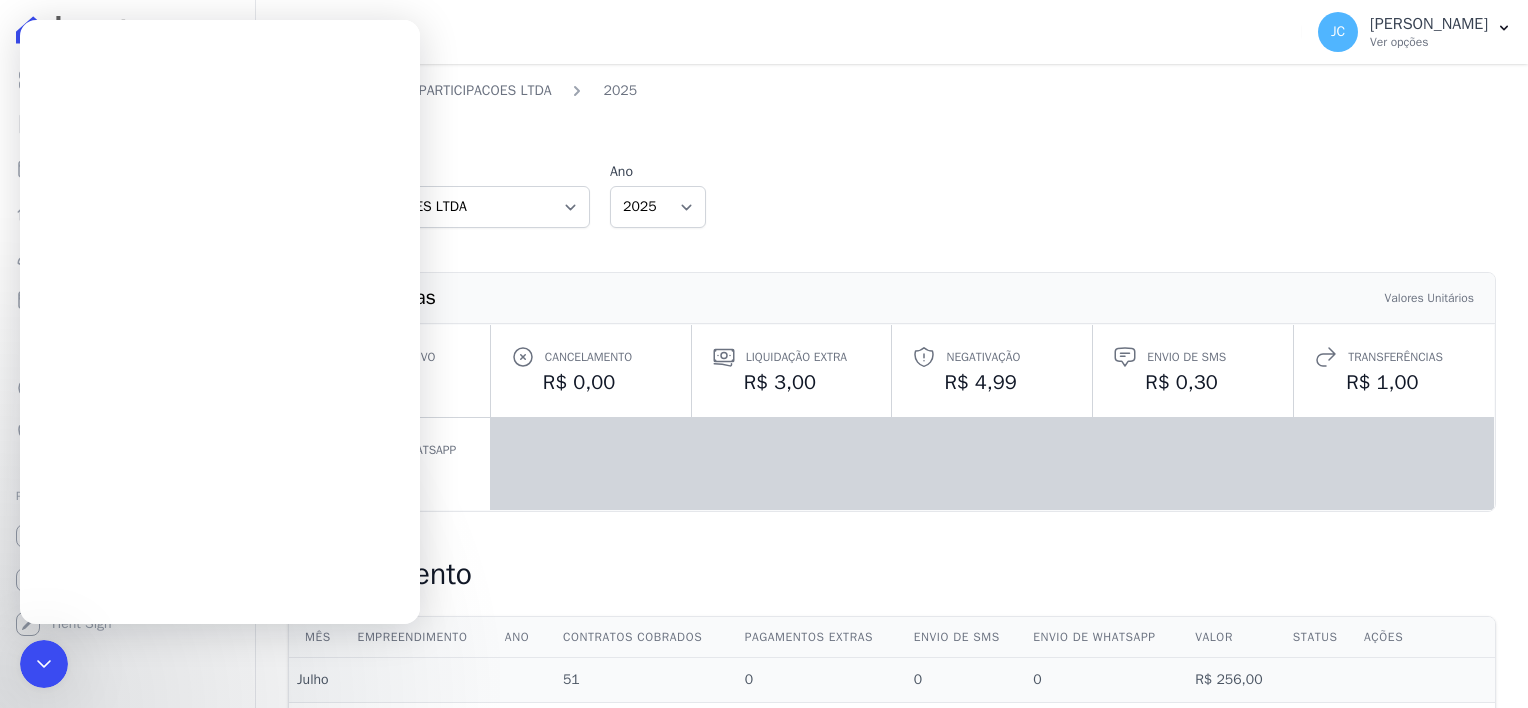 scroll, scrollTop: 0, scrollLeft: 0, axis: both 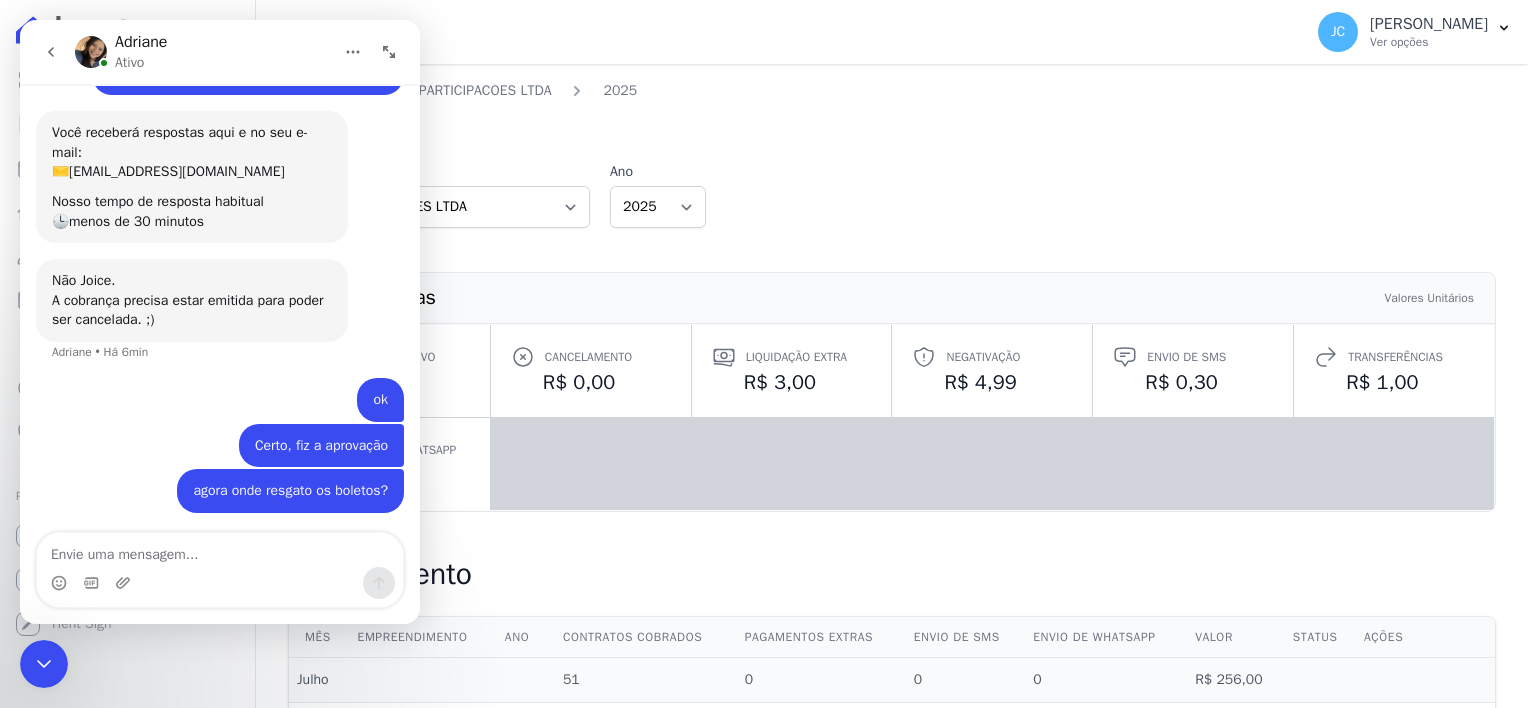 click on "Organização
FLEX PARTICIPACOES LTDA
Ano
2025" at bounding box center [892, 194] 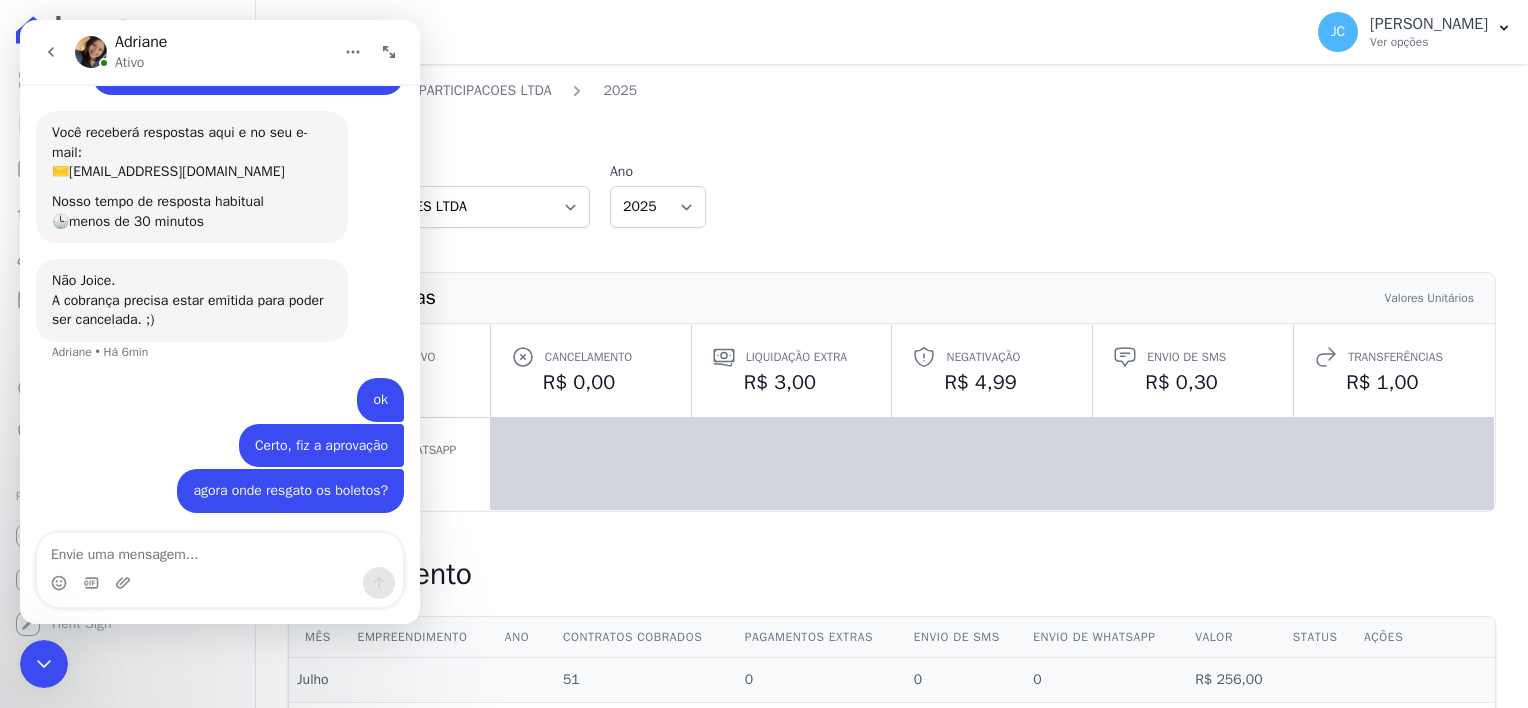 click 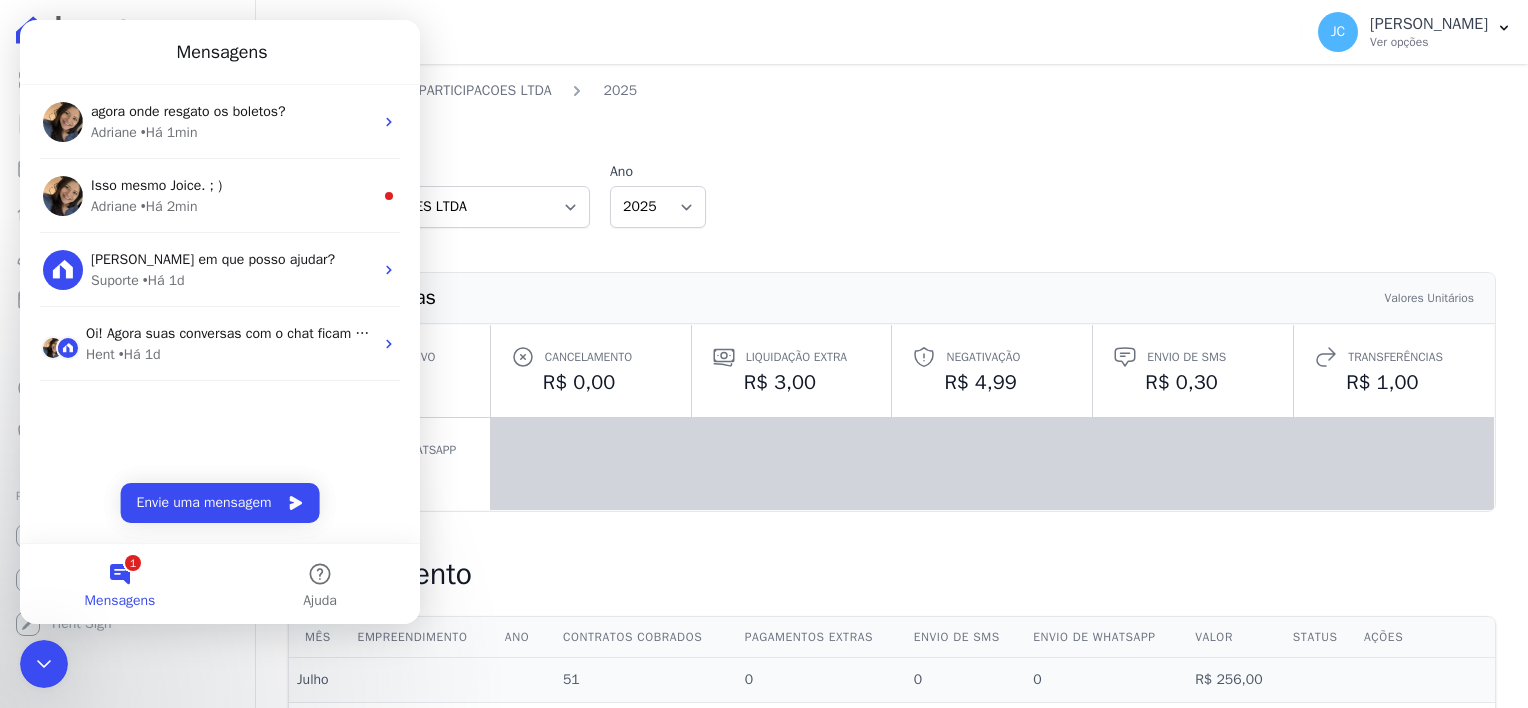click on "1 Mensagens" at bounding box center (120, 584) 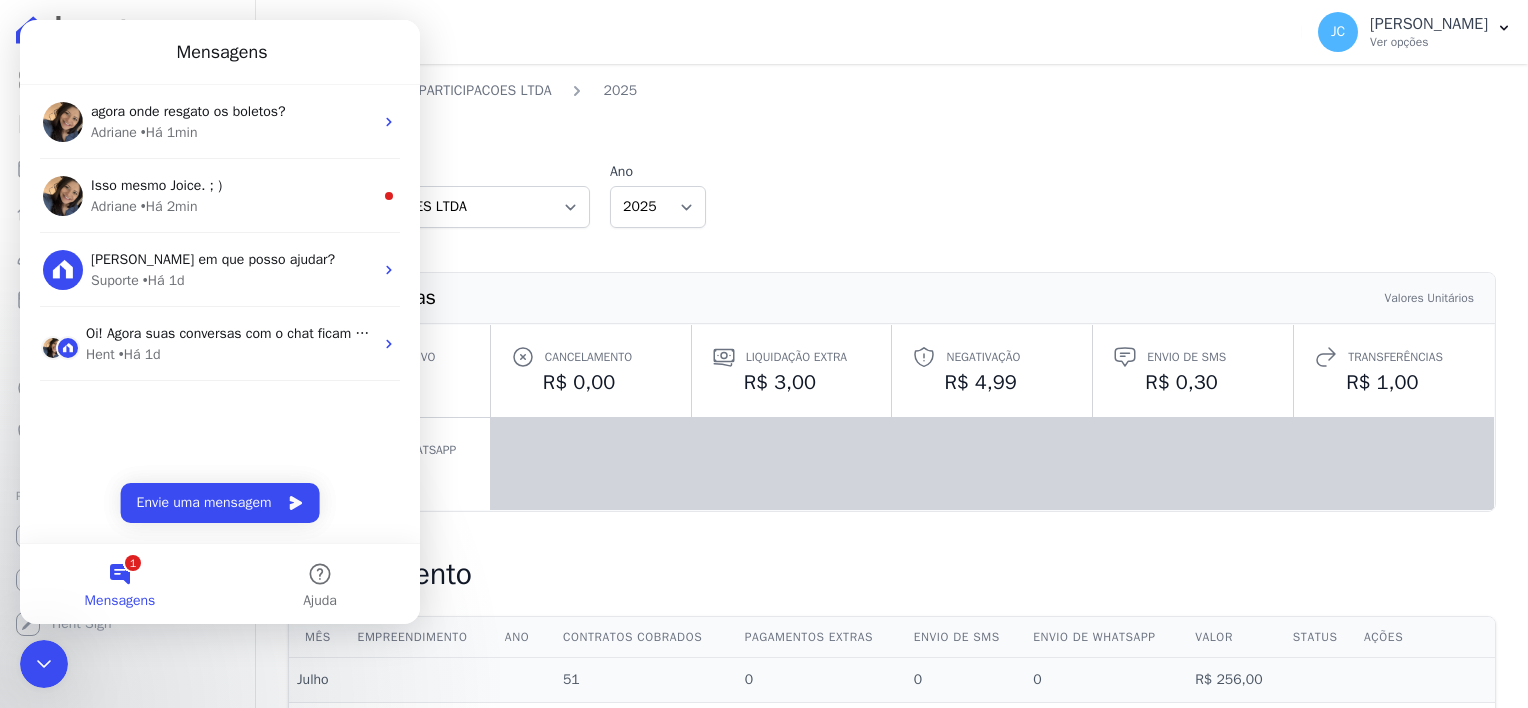 click on "Faturas" at bounding box center [892, 131] 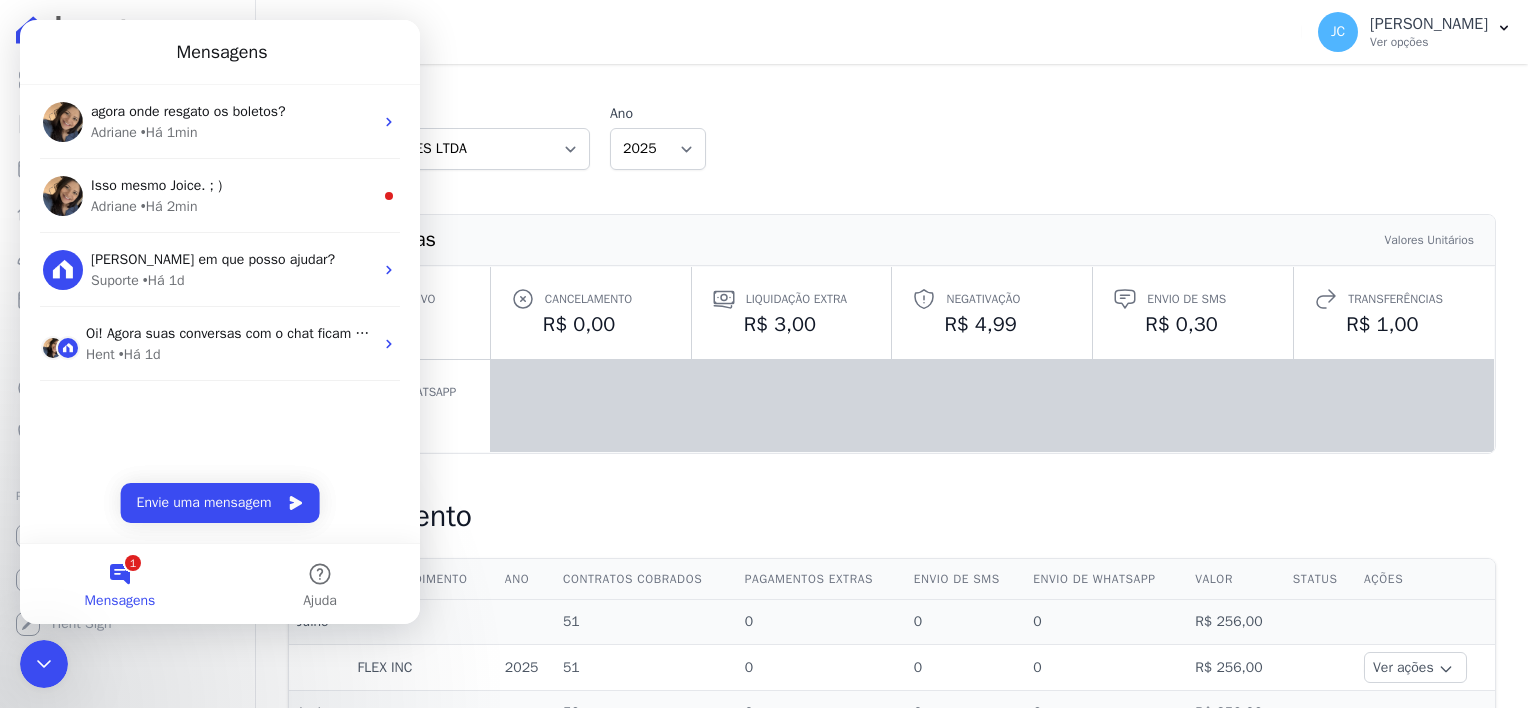 scroll, scrollTop: 169, scrollLeft: 0, axis: vertical 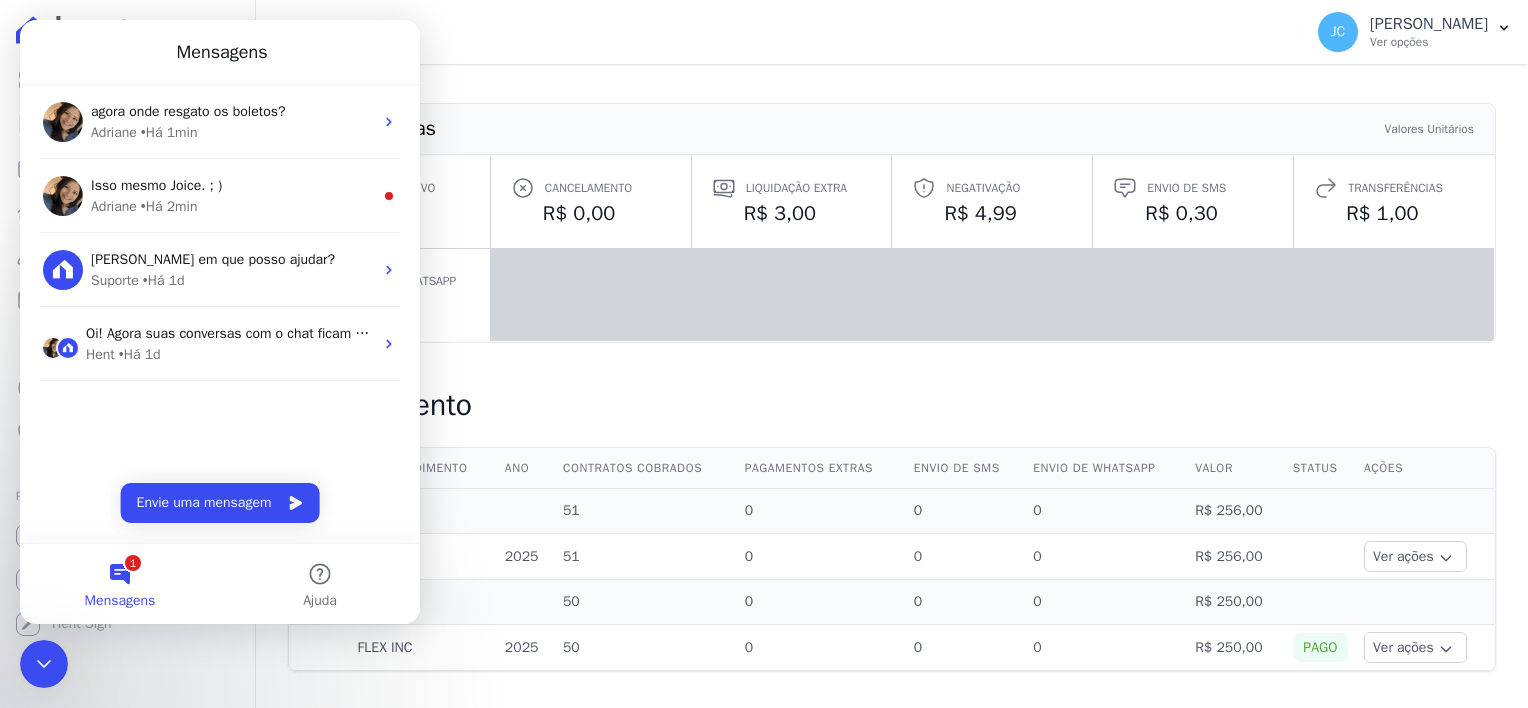 click on "Taxas Básicas
Valores Unitários
Contrato ativo
R$ 5,00
Cancelamento
R$ 0,00
Liquidação extra
R$ 3,00
R$ 4,99" at bounding box center [892, 223] 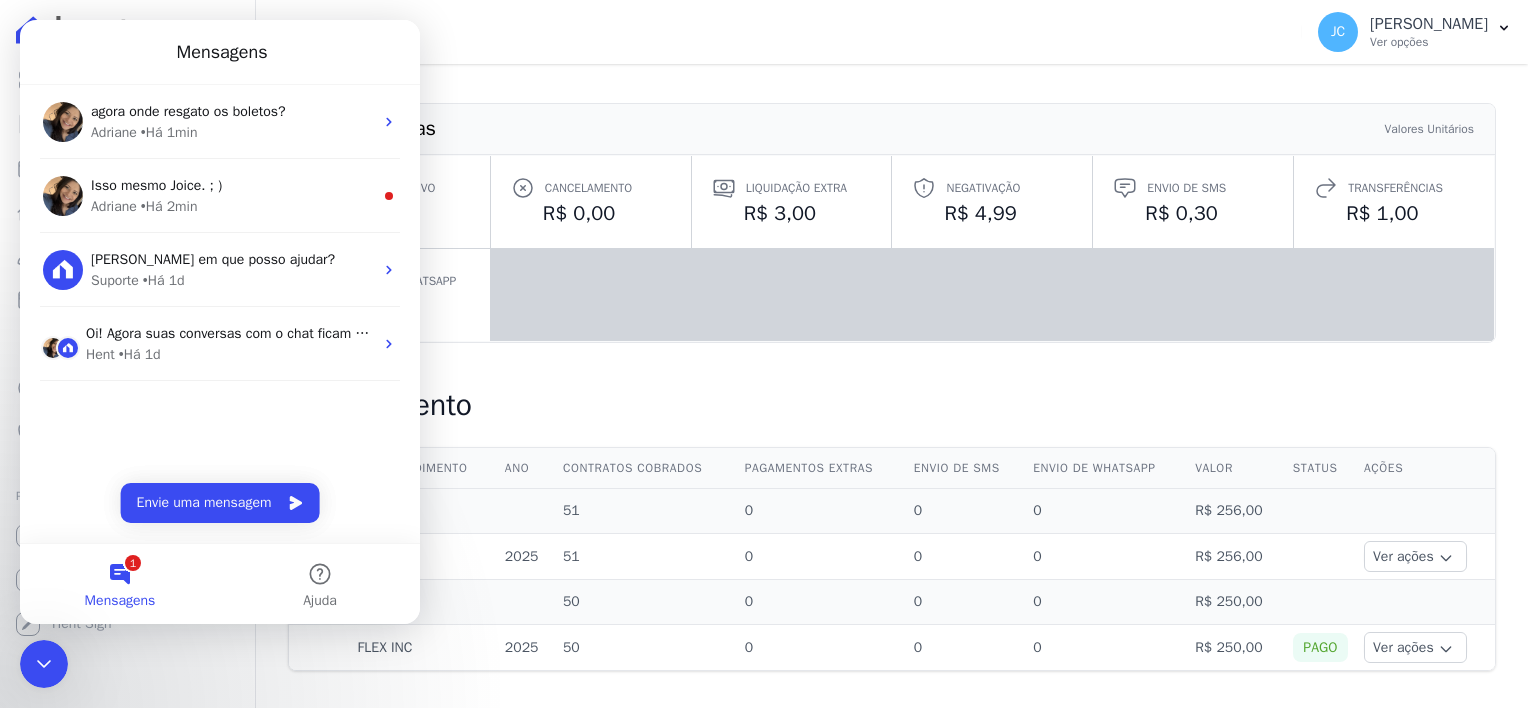 click on "Mensagens" at bounding box center (220, 52) 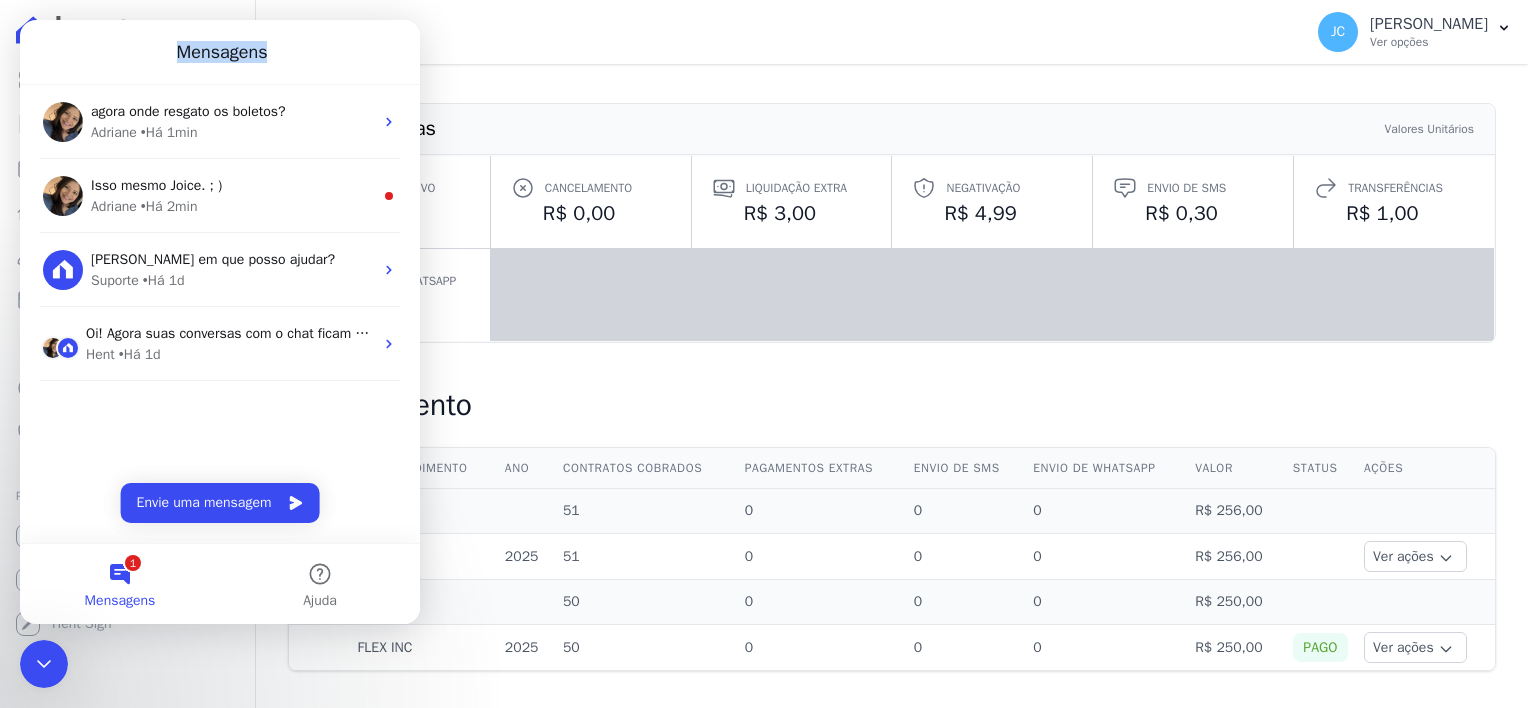 click on "Mensagens" at bounding box center [220, 52] 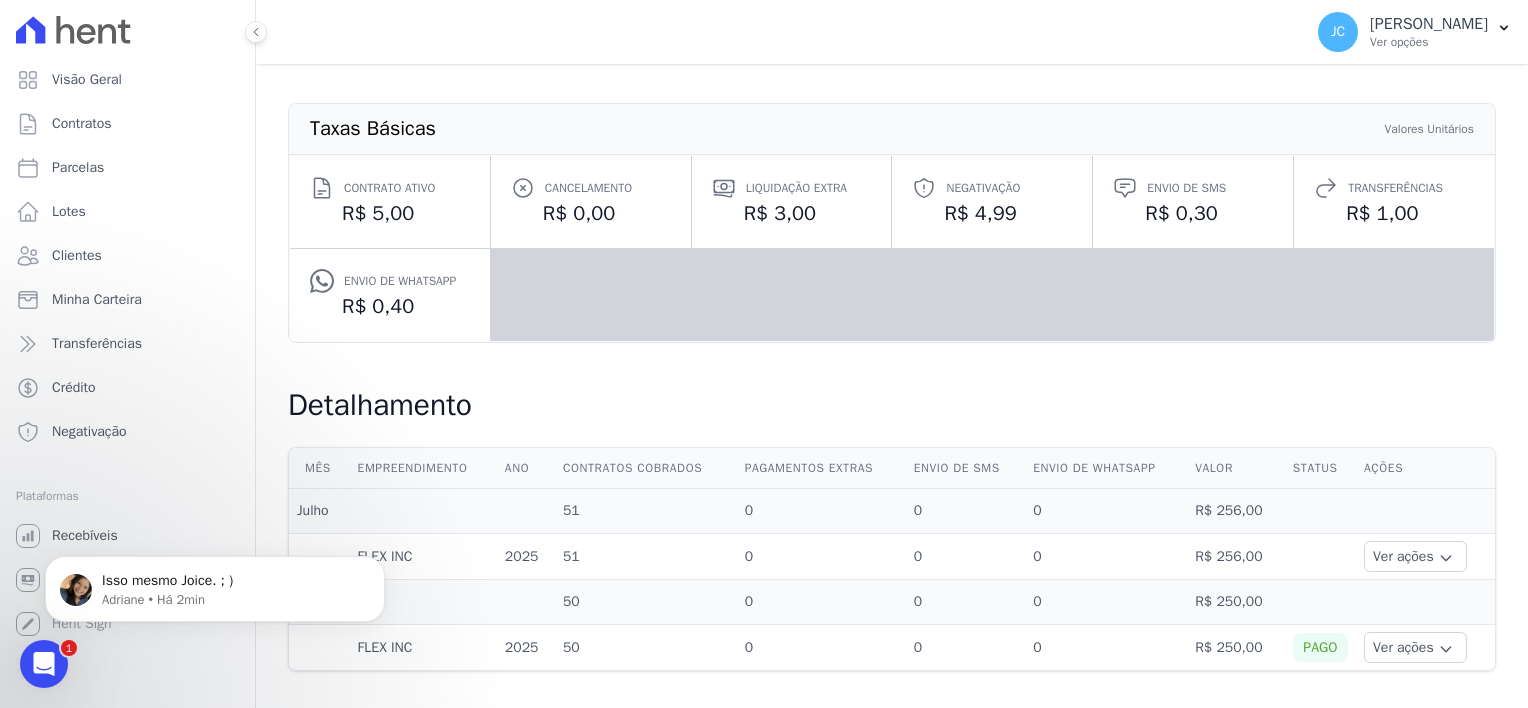 scroll, scrollTop: 0, scrollLeft: 0, axis: both 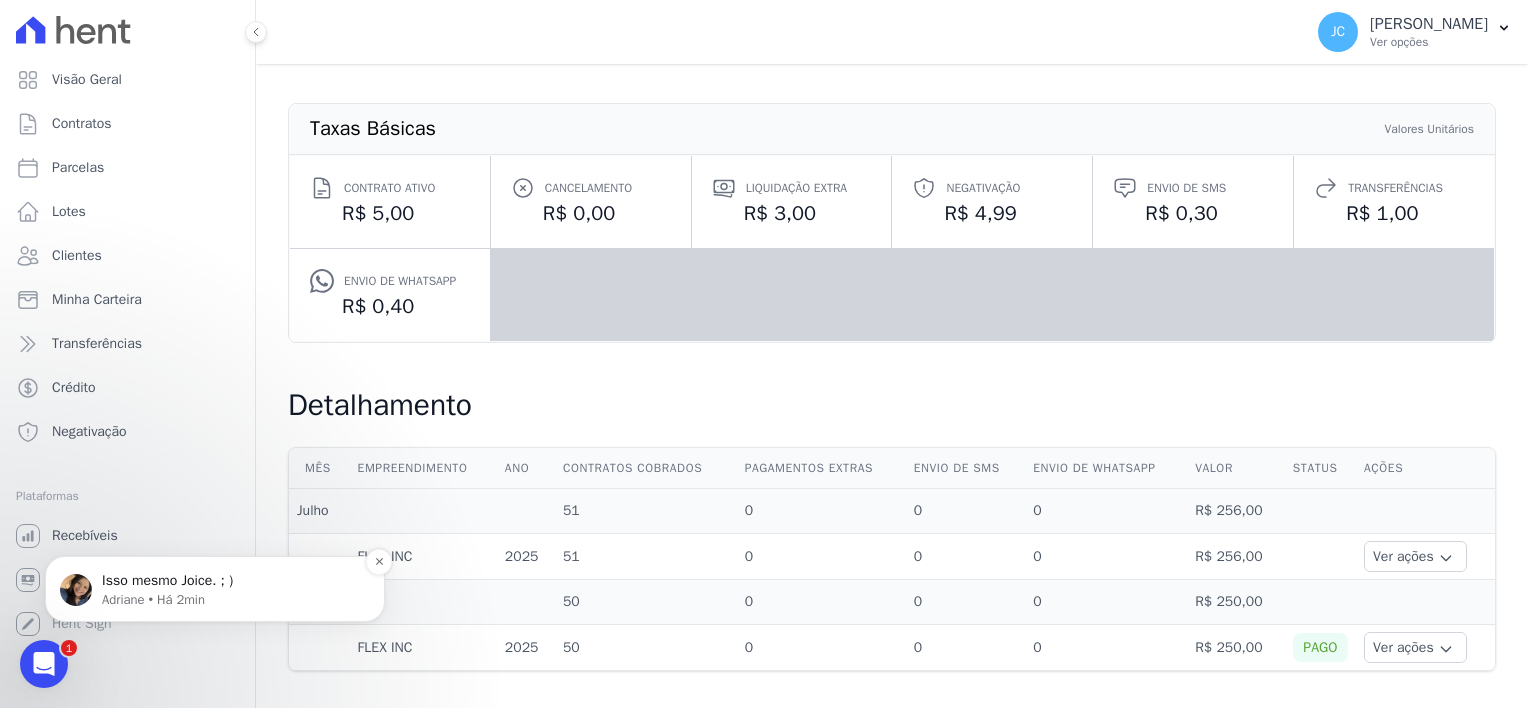 click on "Isso mesmo Joice. ; )" at bounding box center [231, 581] 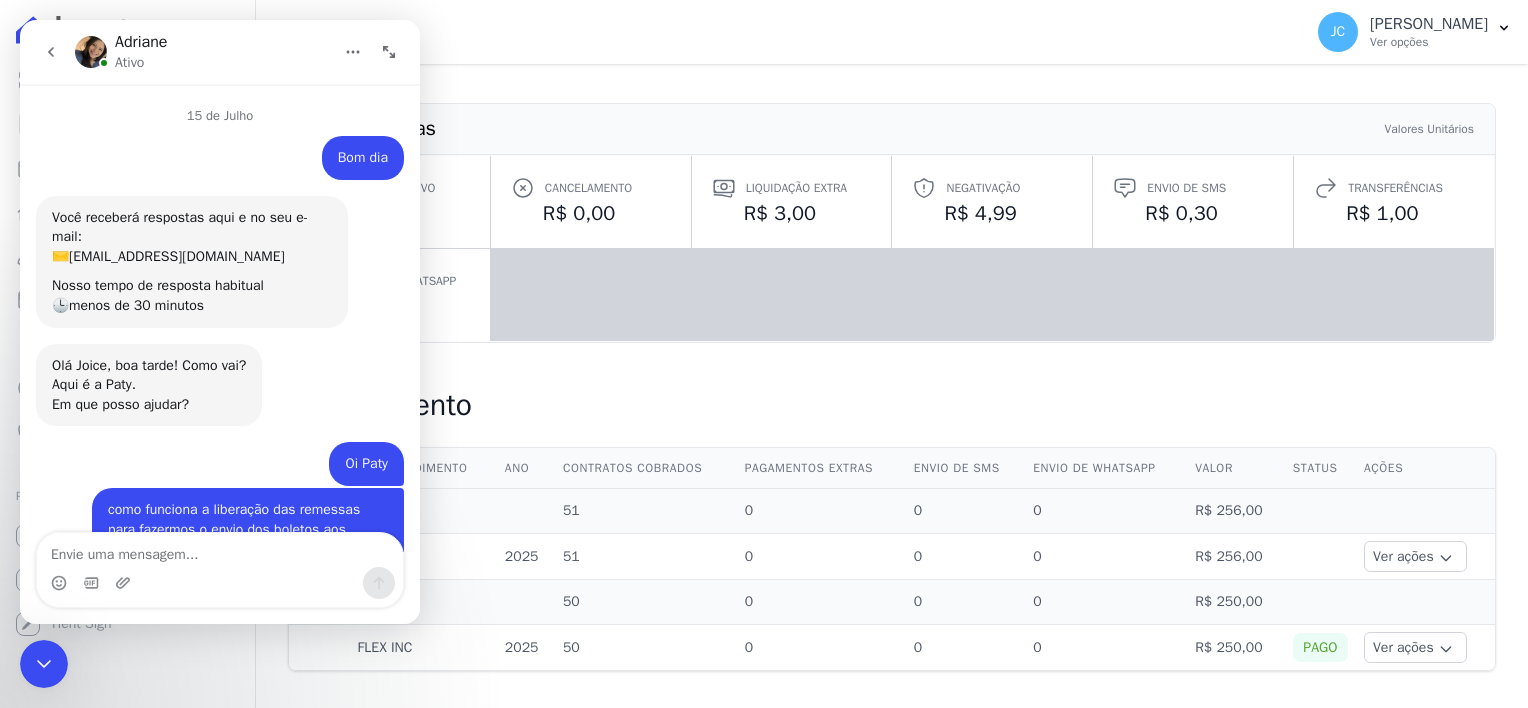 scroll, scrollTop: 3, scrollLeft: 0, axis: vertical 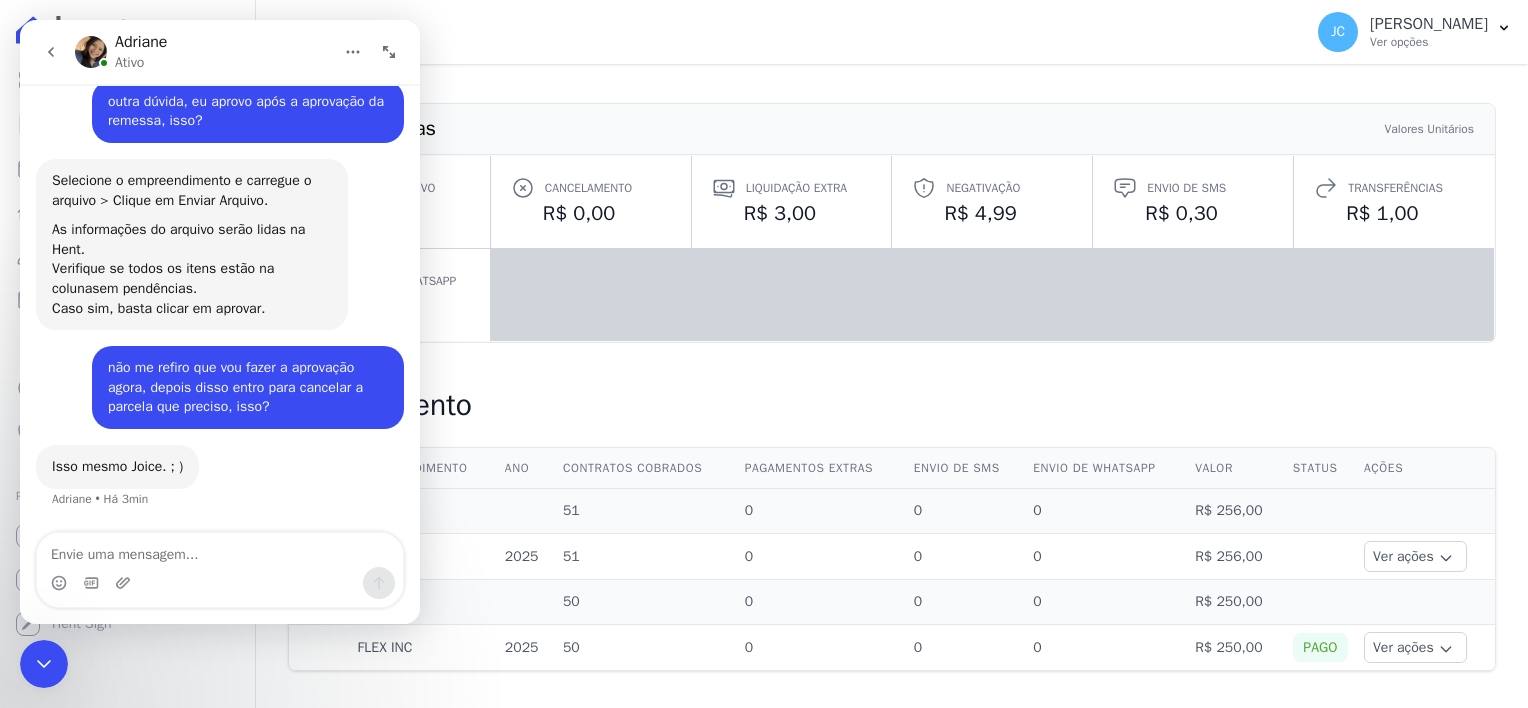 click 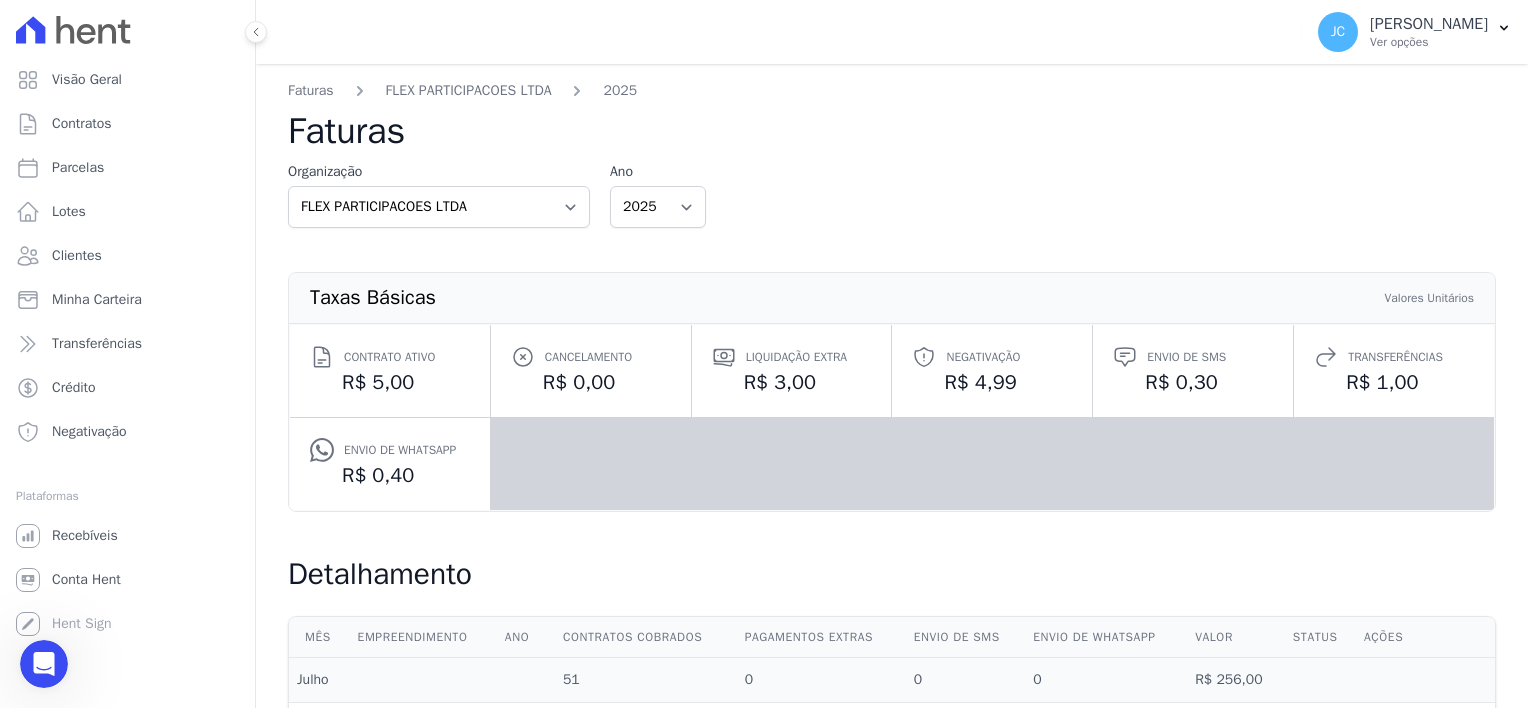 scroll, scrollTop: 0, scrollLeft: 0, axis: both 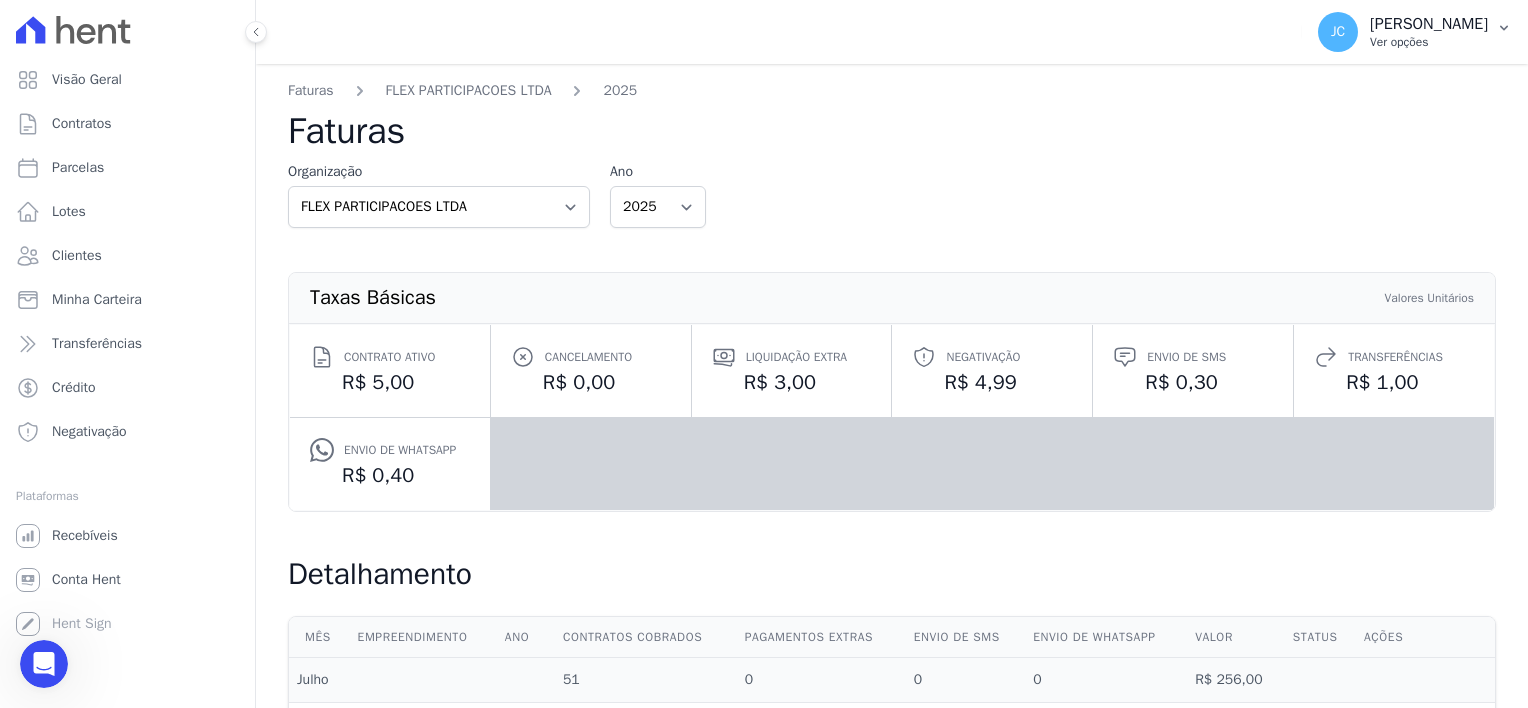 click on "[PERSON_NAME]" at bounding box center [1429, 24] 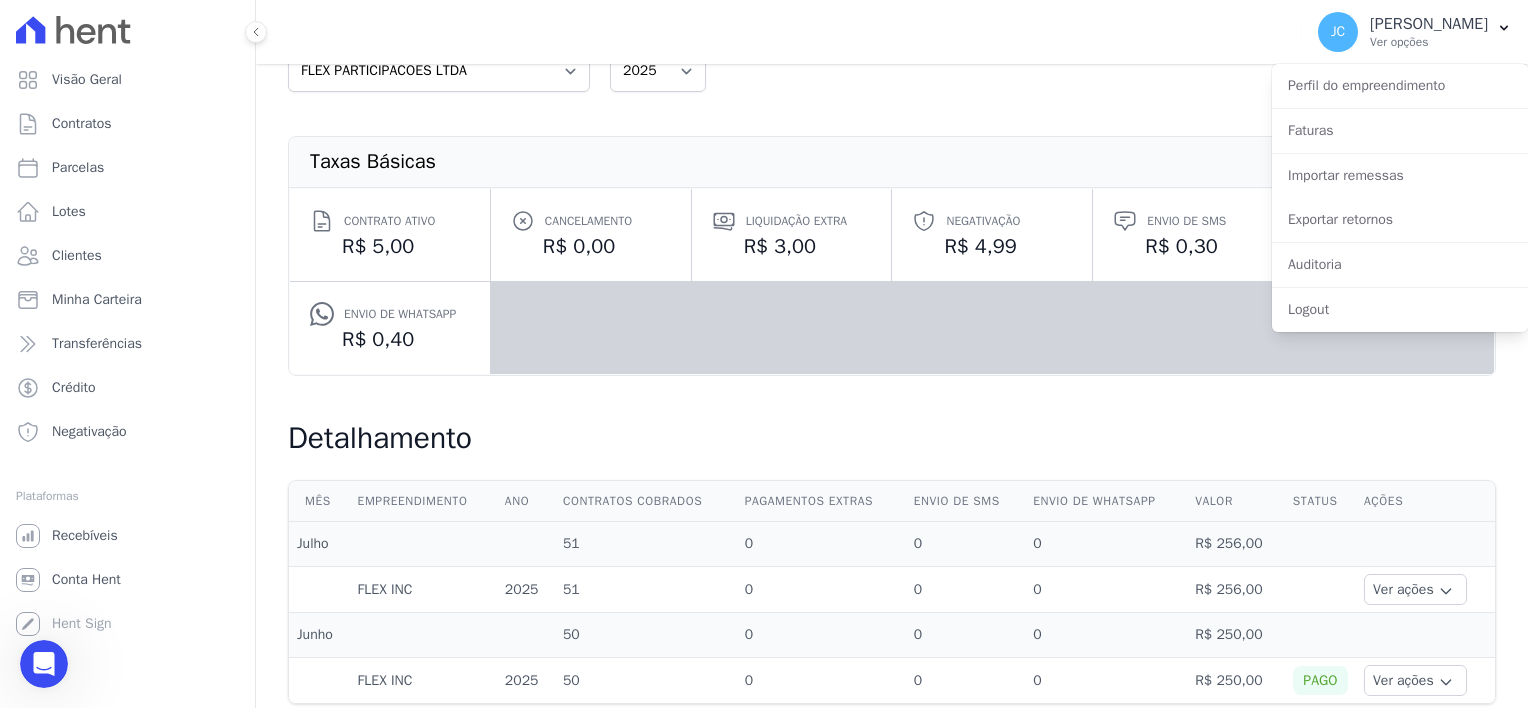 scroll, scrollTop: 169, scrollLeft: 0, axis: vertical 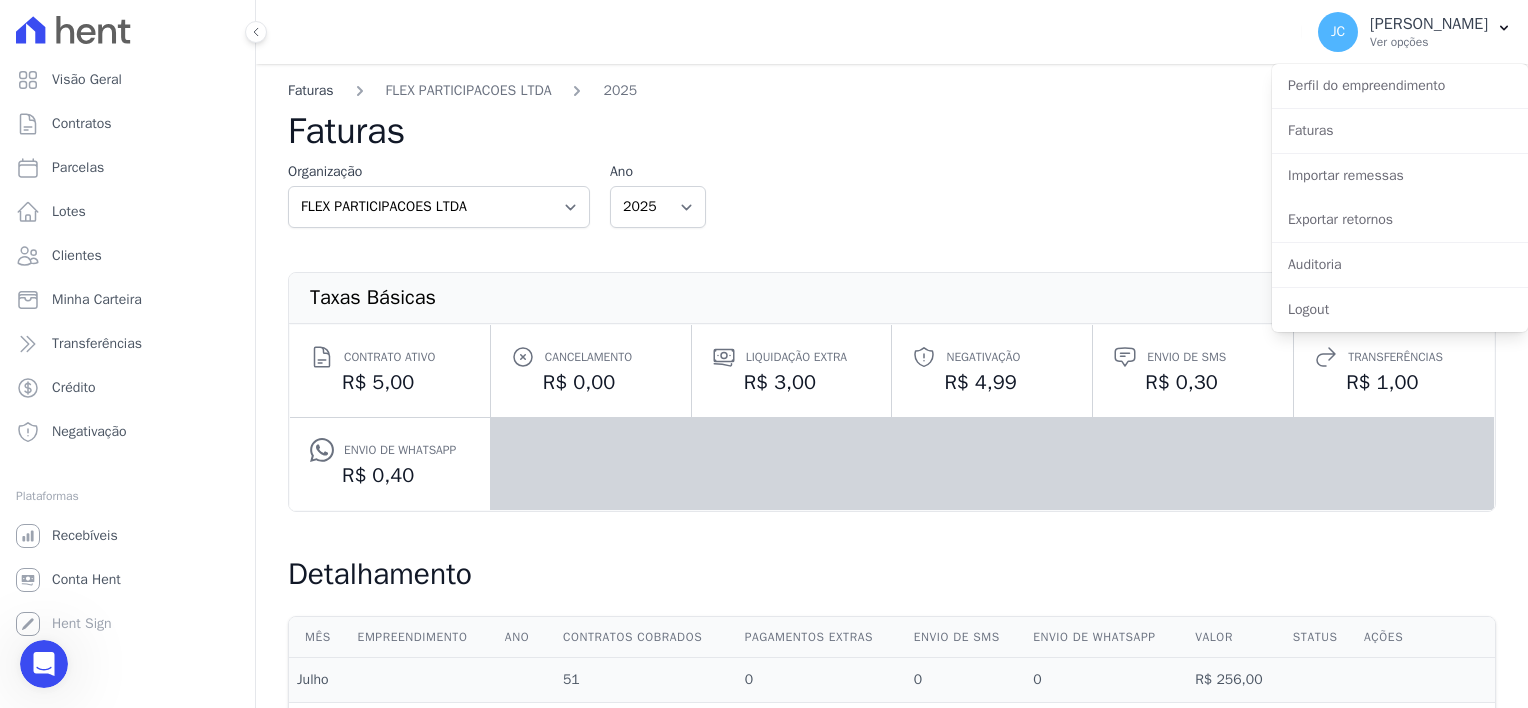 click on "Faturas" at bounding box center [311, 90] 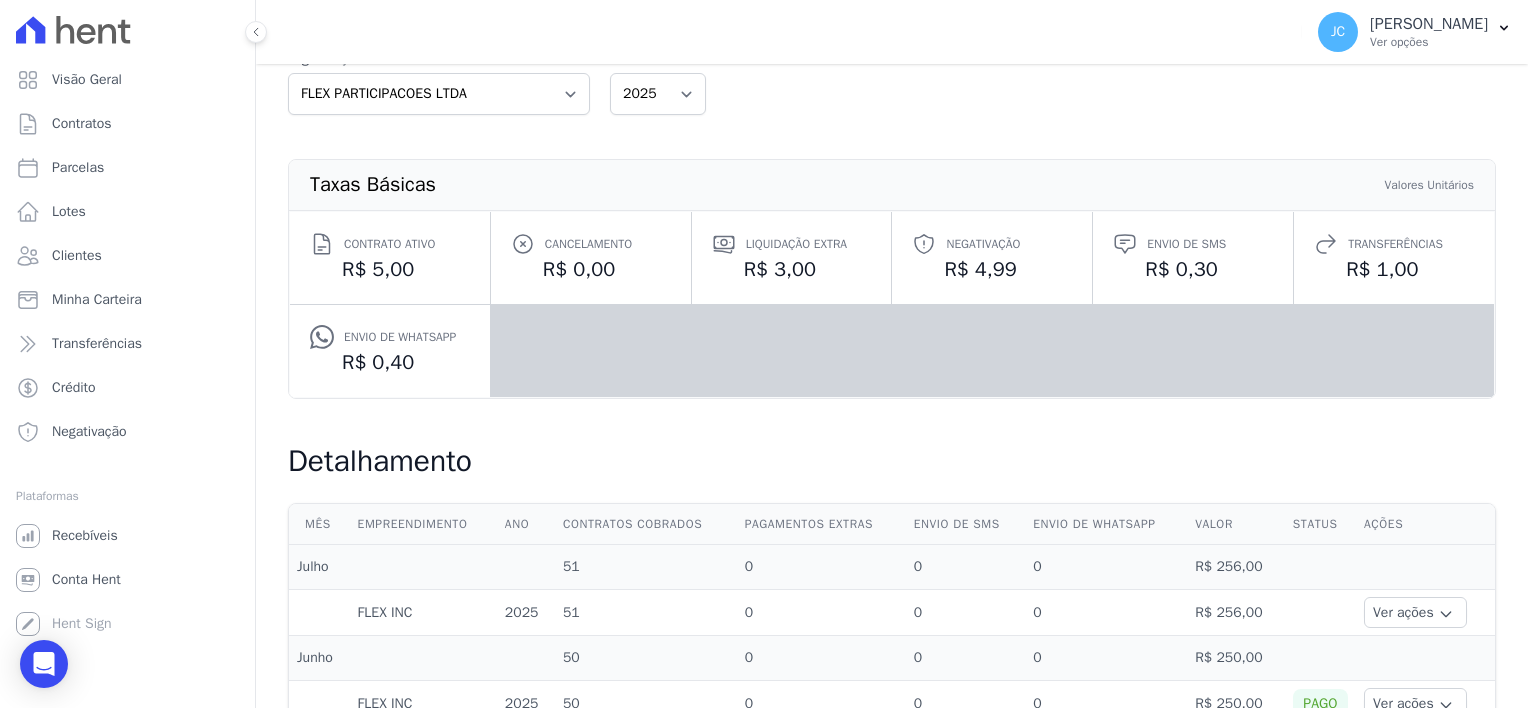 scroll, scrollTop: 169, scrollLeft: 0, axis: vertical 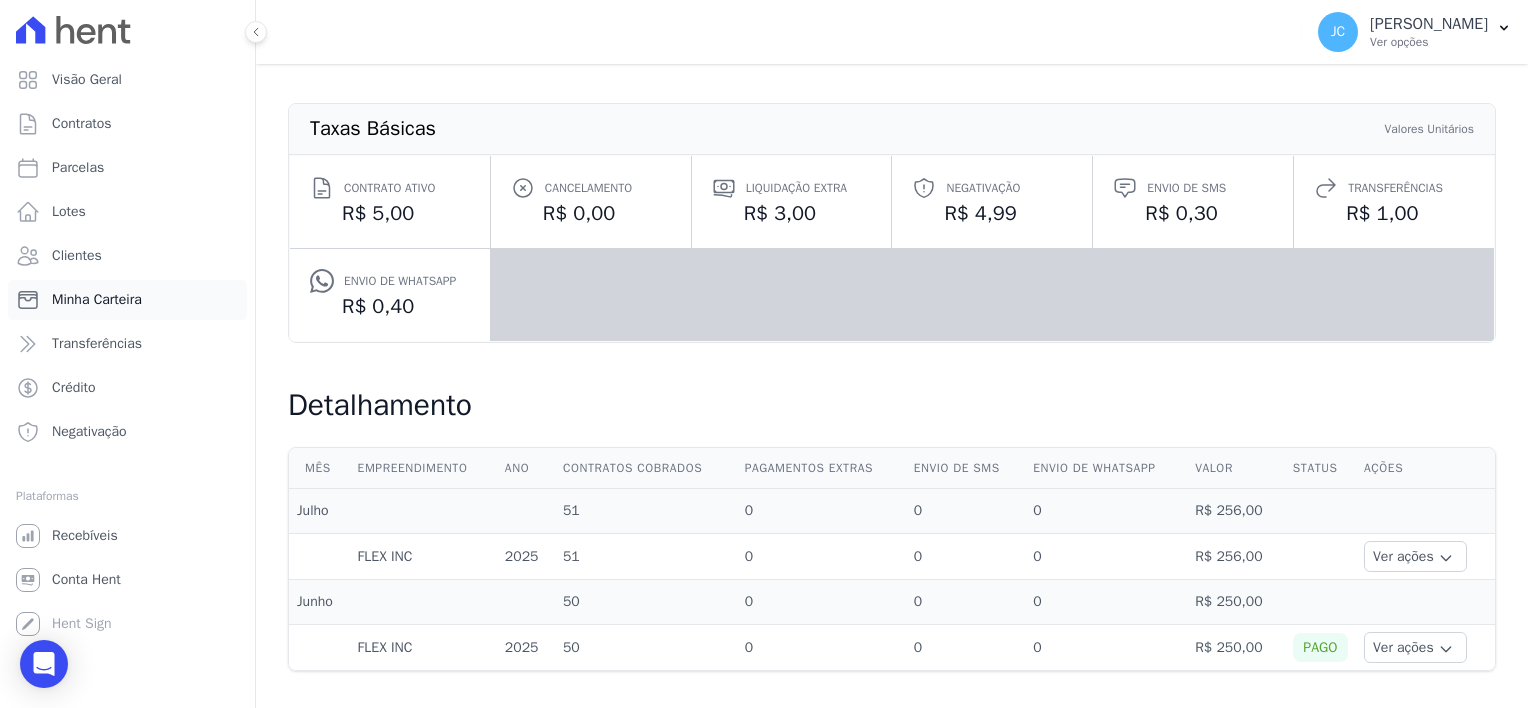 click on "Minha Carteira" at bounding box center (97, 300) 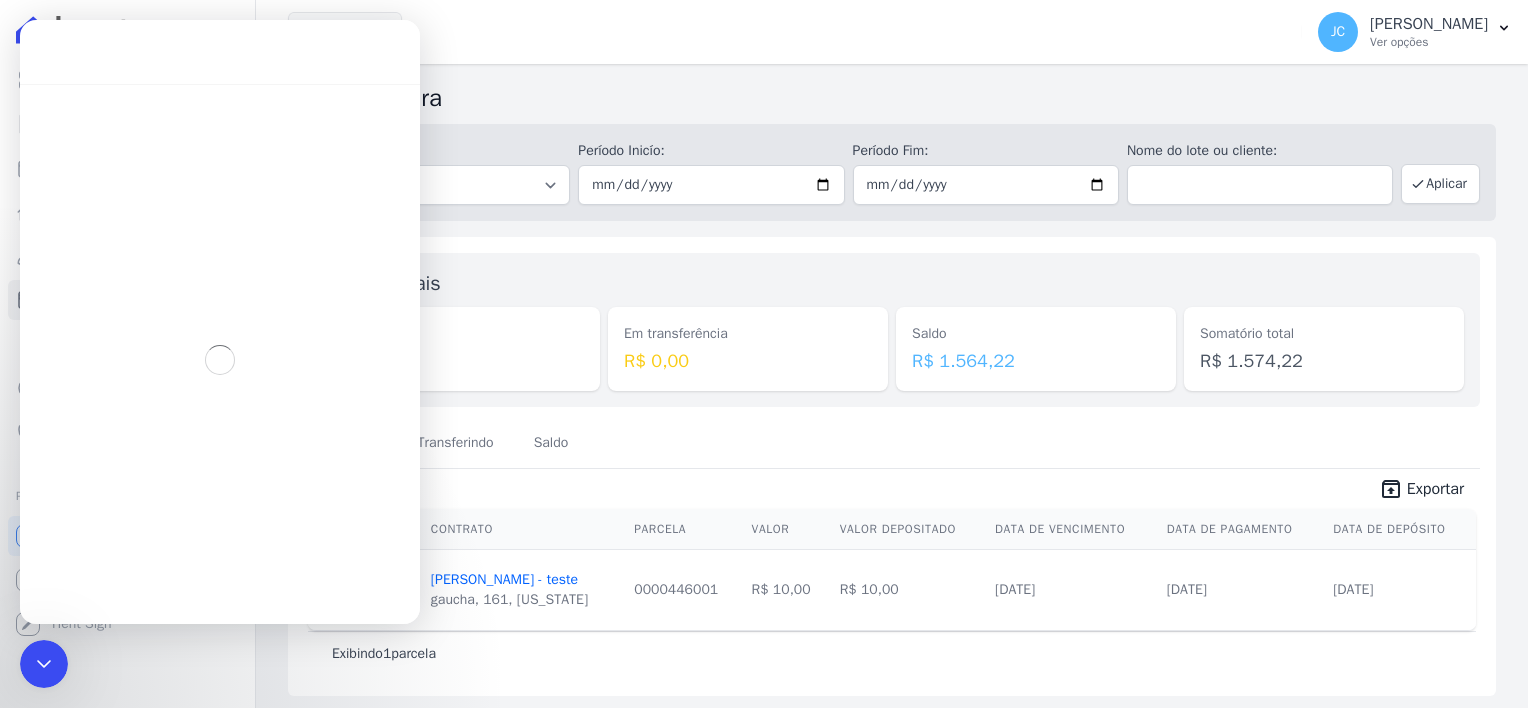 scroll, scrollTop: 0, scrollLeft: 0, axis: both 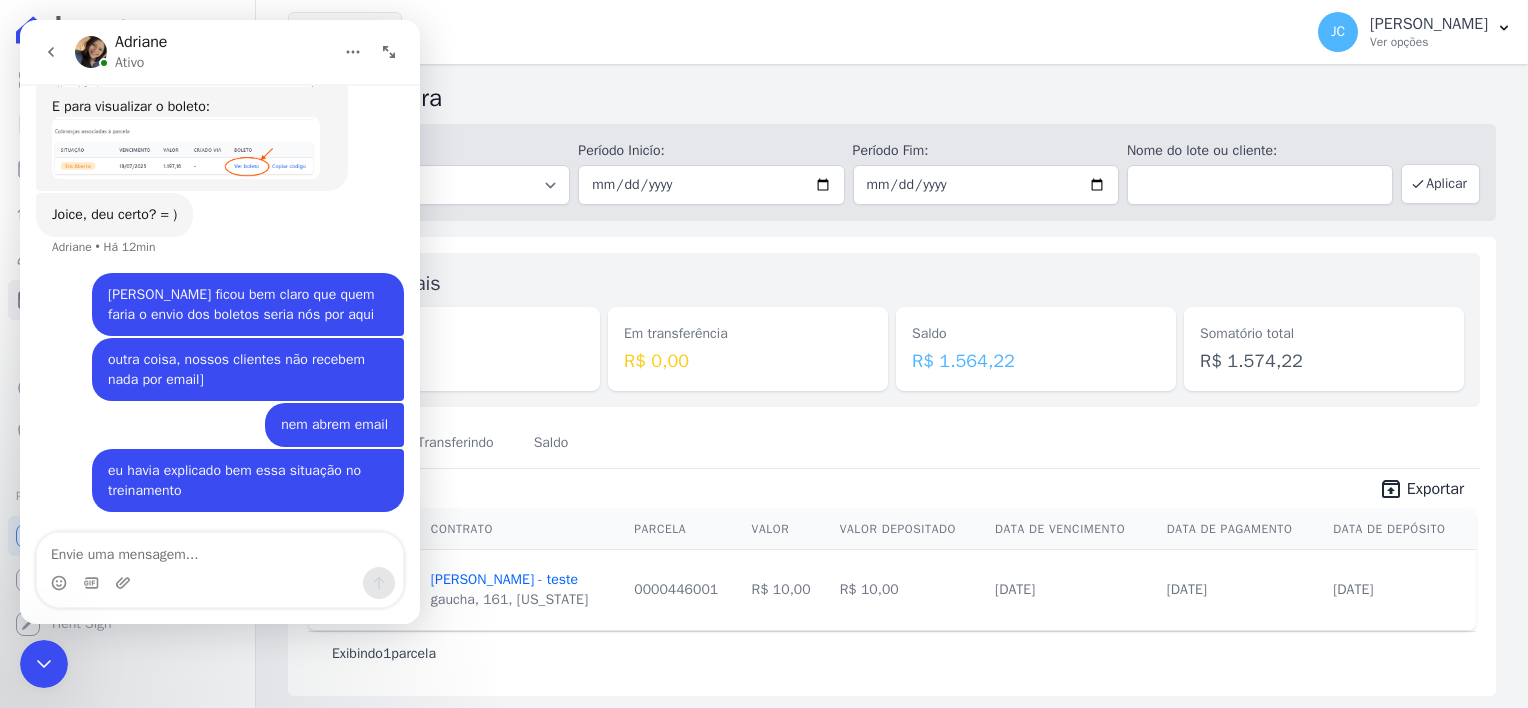 click 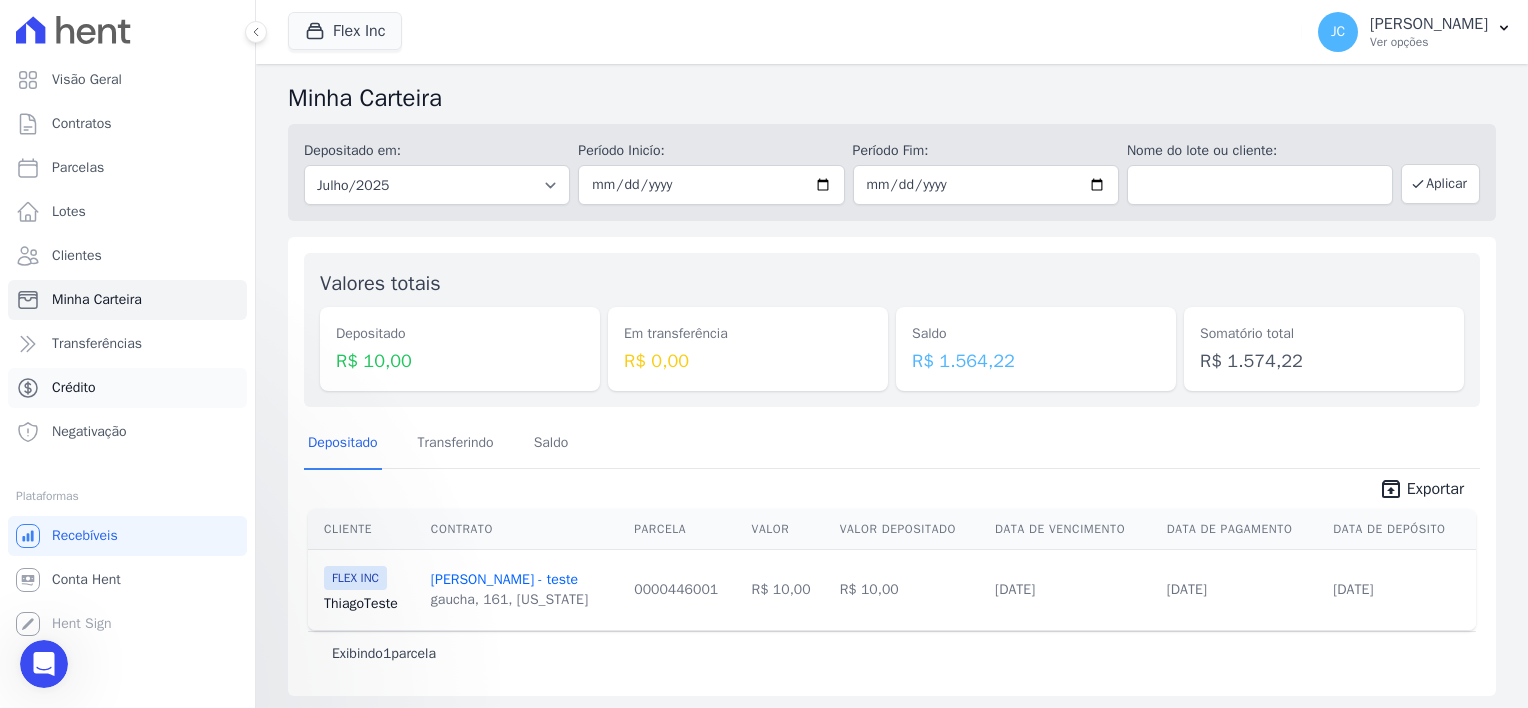 scroll, scrollTop: 0, scrollLeft: 0, axis: both 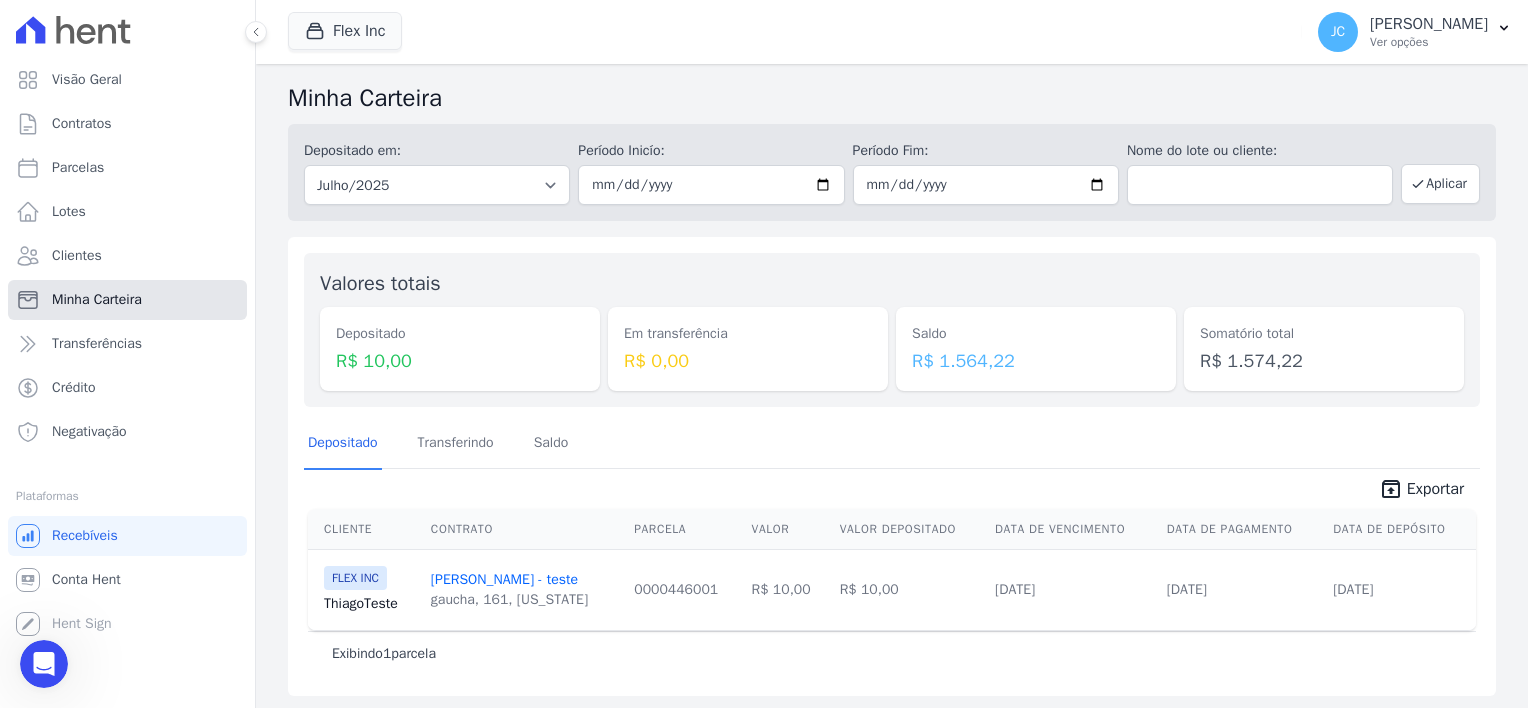 click on "Minha Carteira" at bounding box center (97, 300) 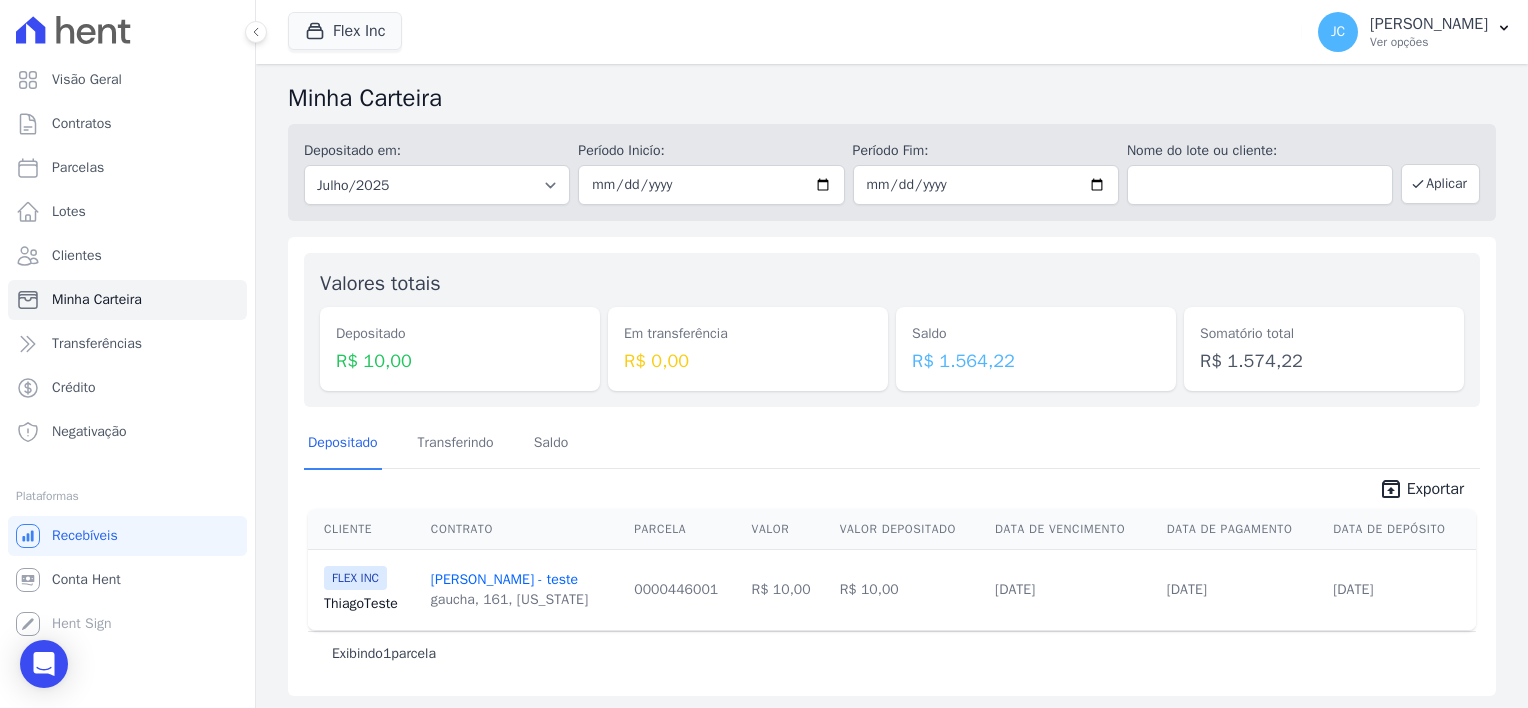 scroll, scrollTop: 2, scrollLeft: 0, axis: vertical 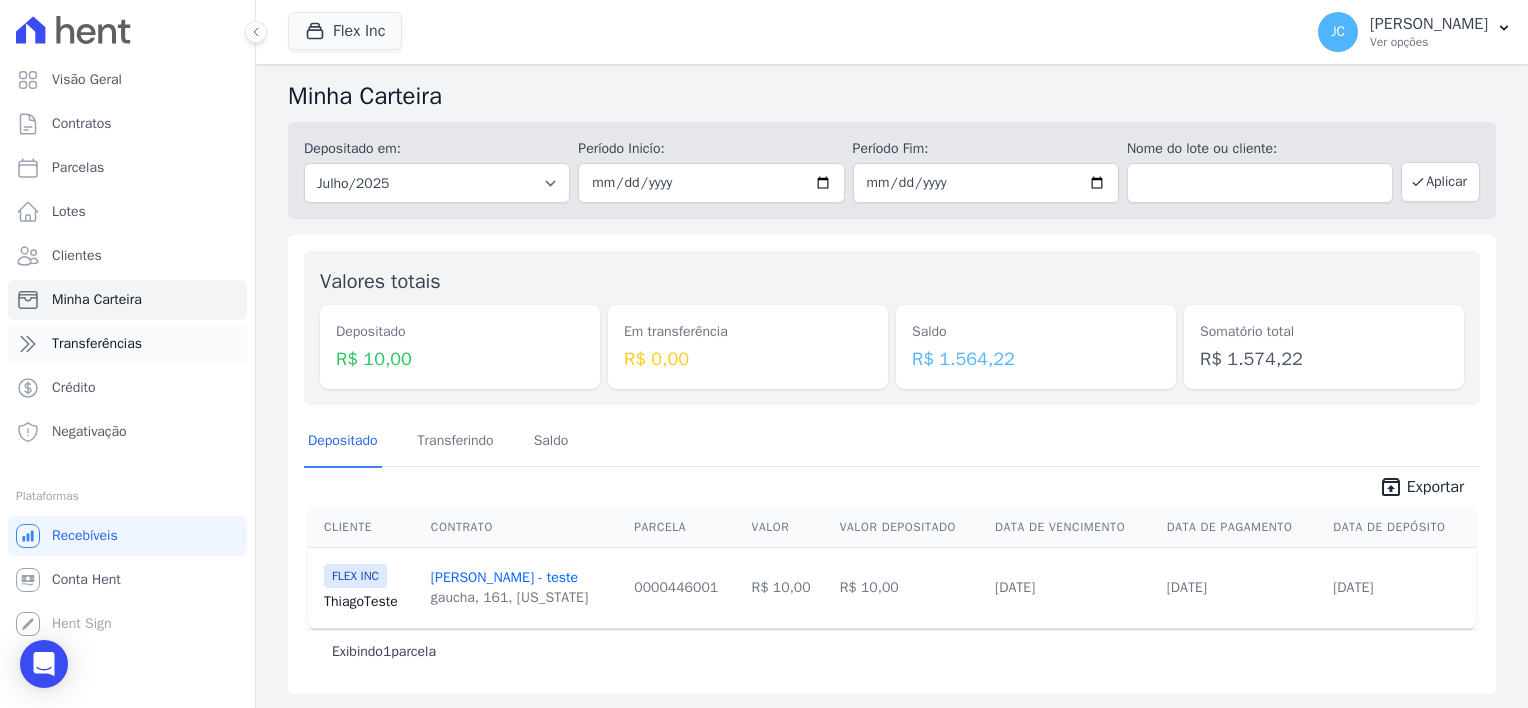 click on "Transferências" at bounding box center [97, 344] 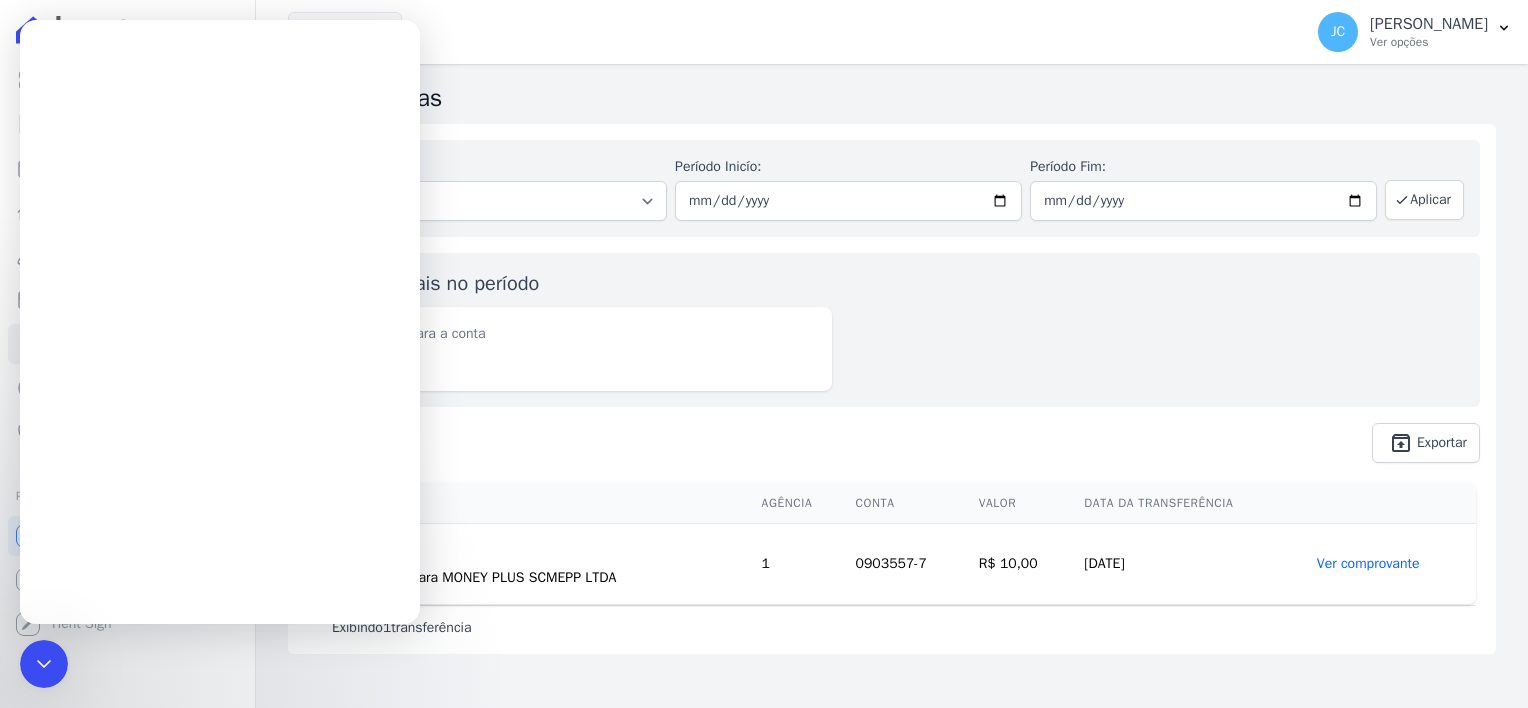 scroll, scrollTop: 0, scrollLeft: 0, axis: both 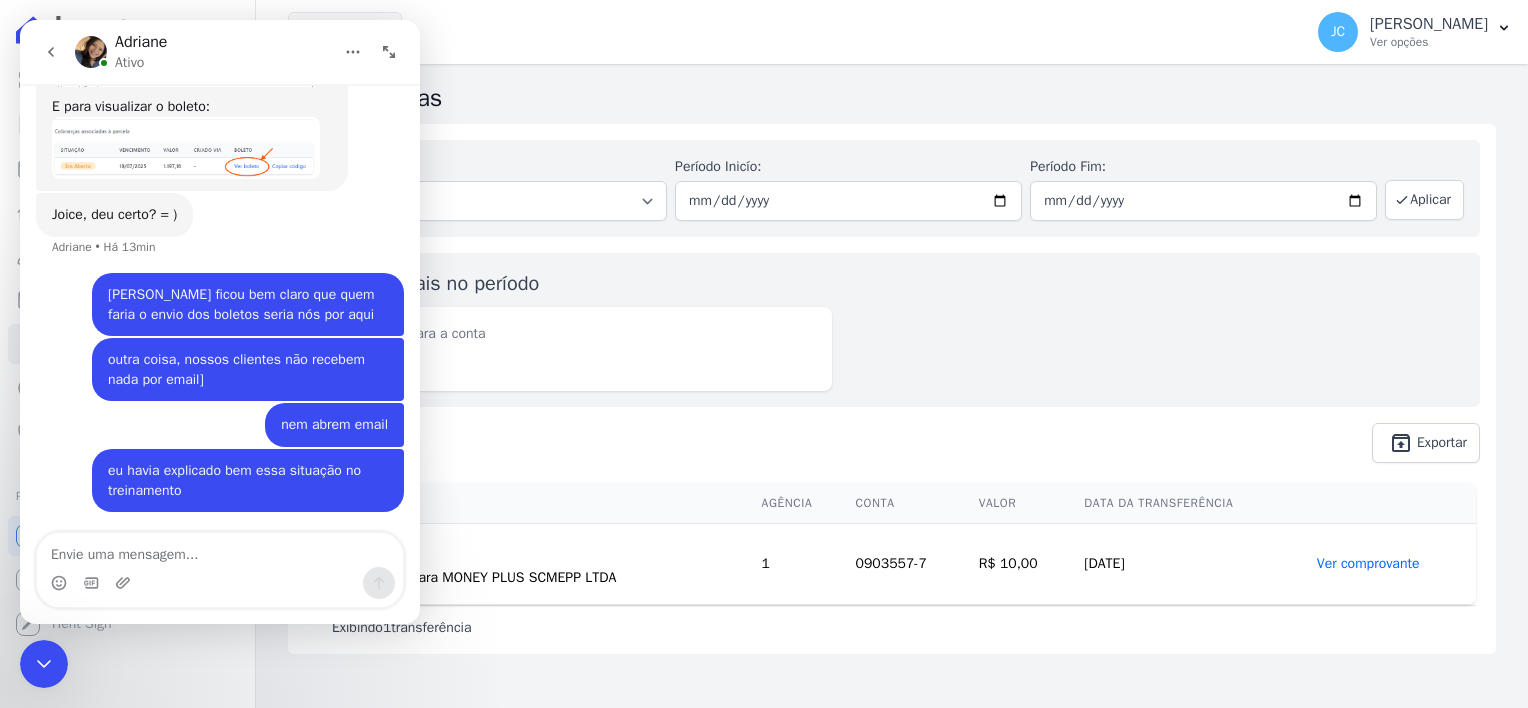 click 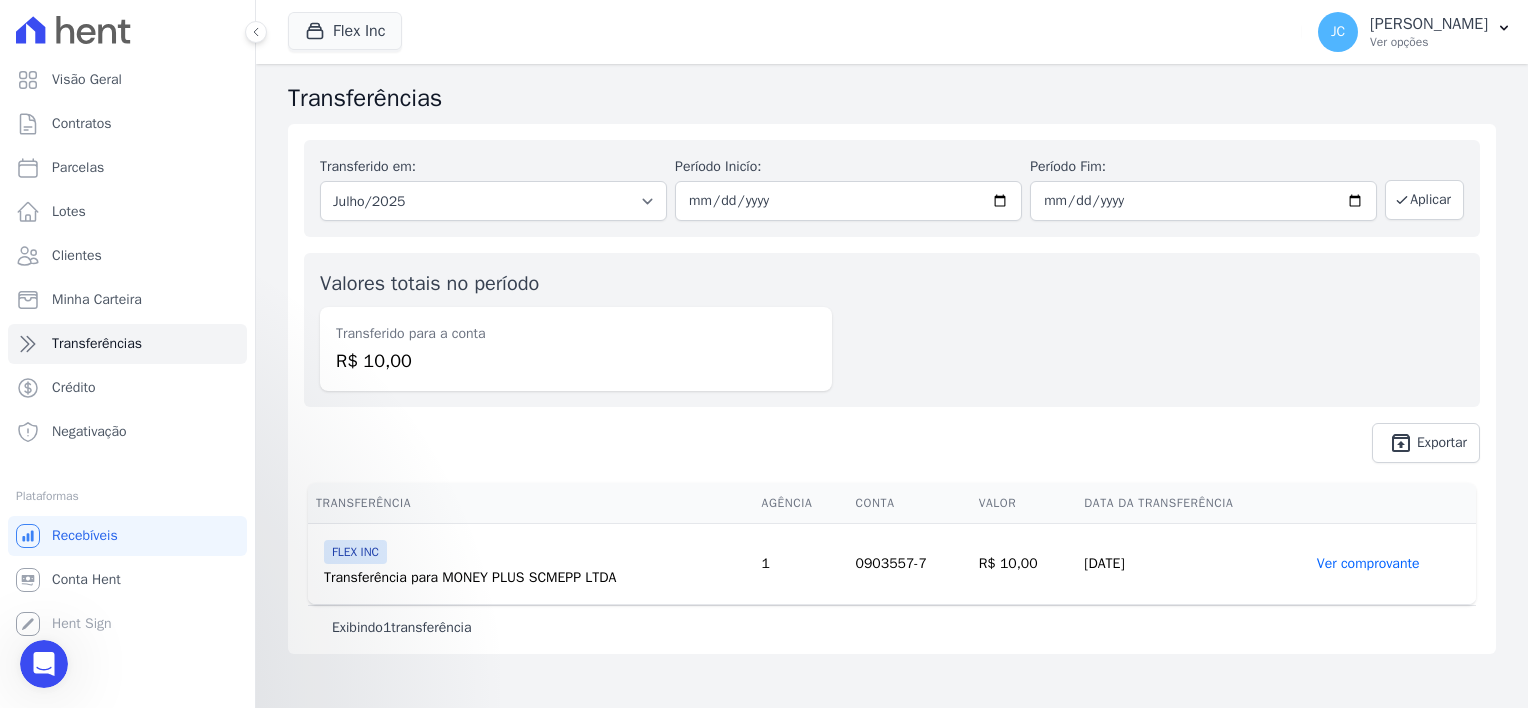scroll, scrollTop: 0, scrollLeft: 0, axis: both 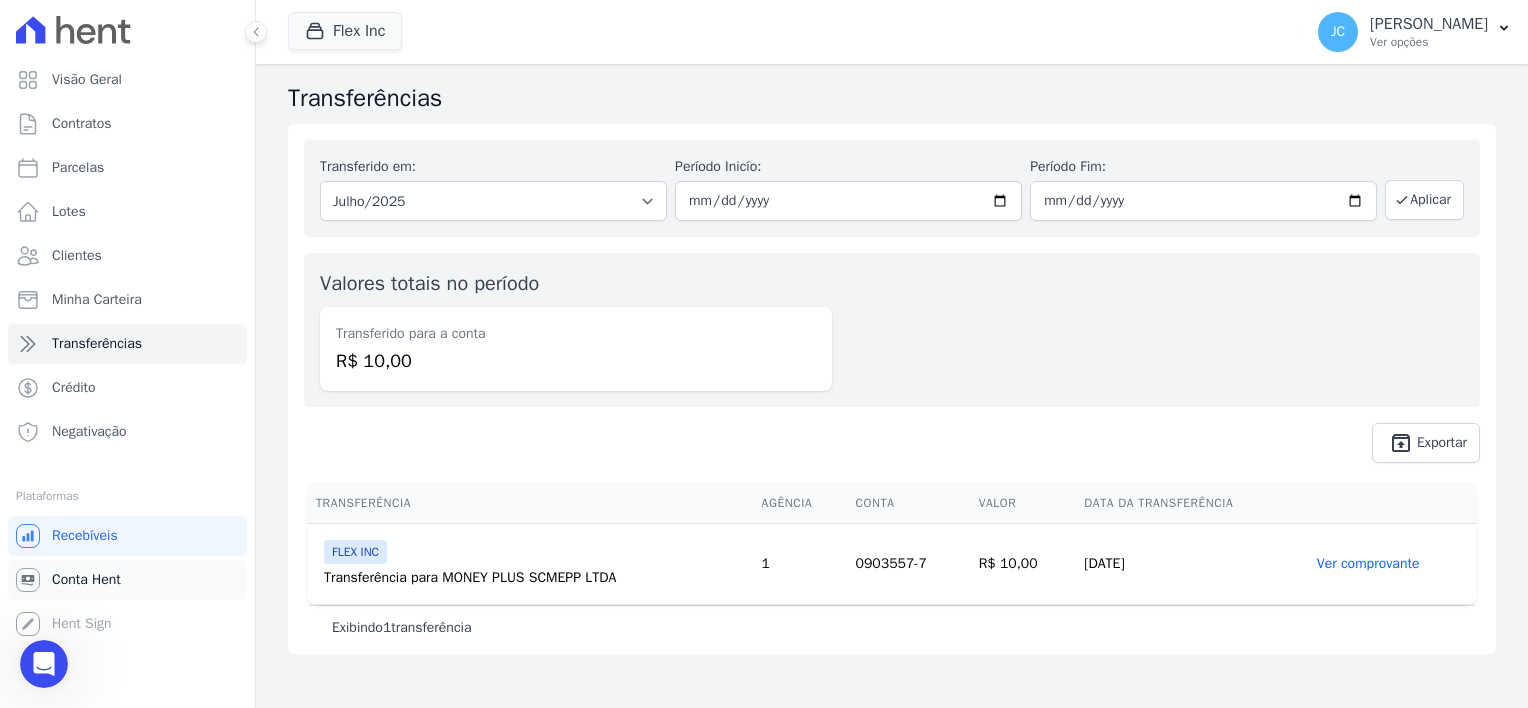 click on "Conta Hent" at bounding box center (86, 580) 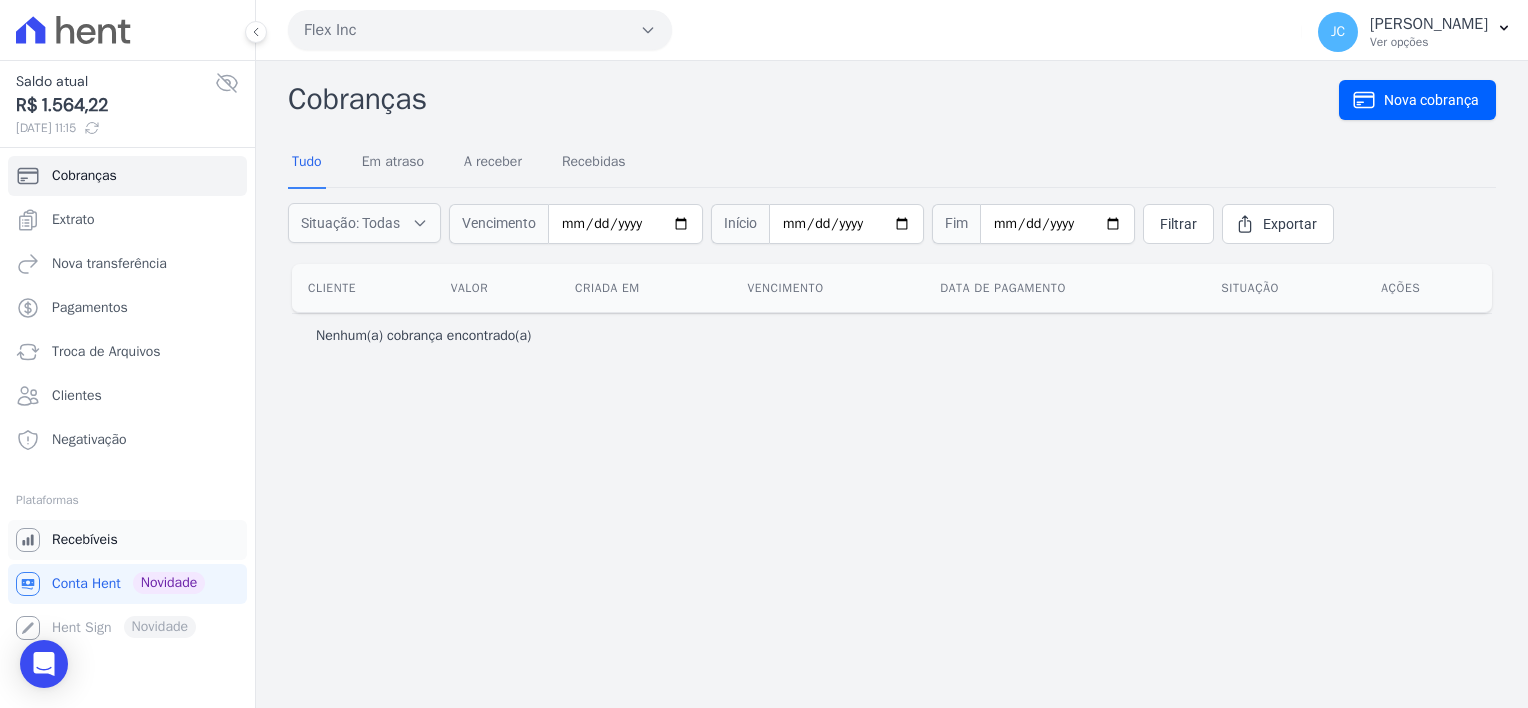 click on "Recebíveis" at bounding box center [85, 540] 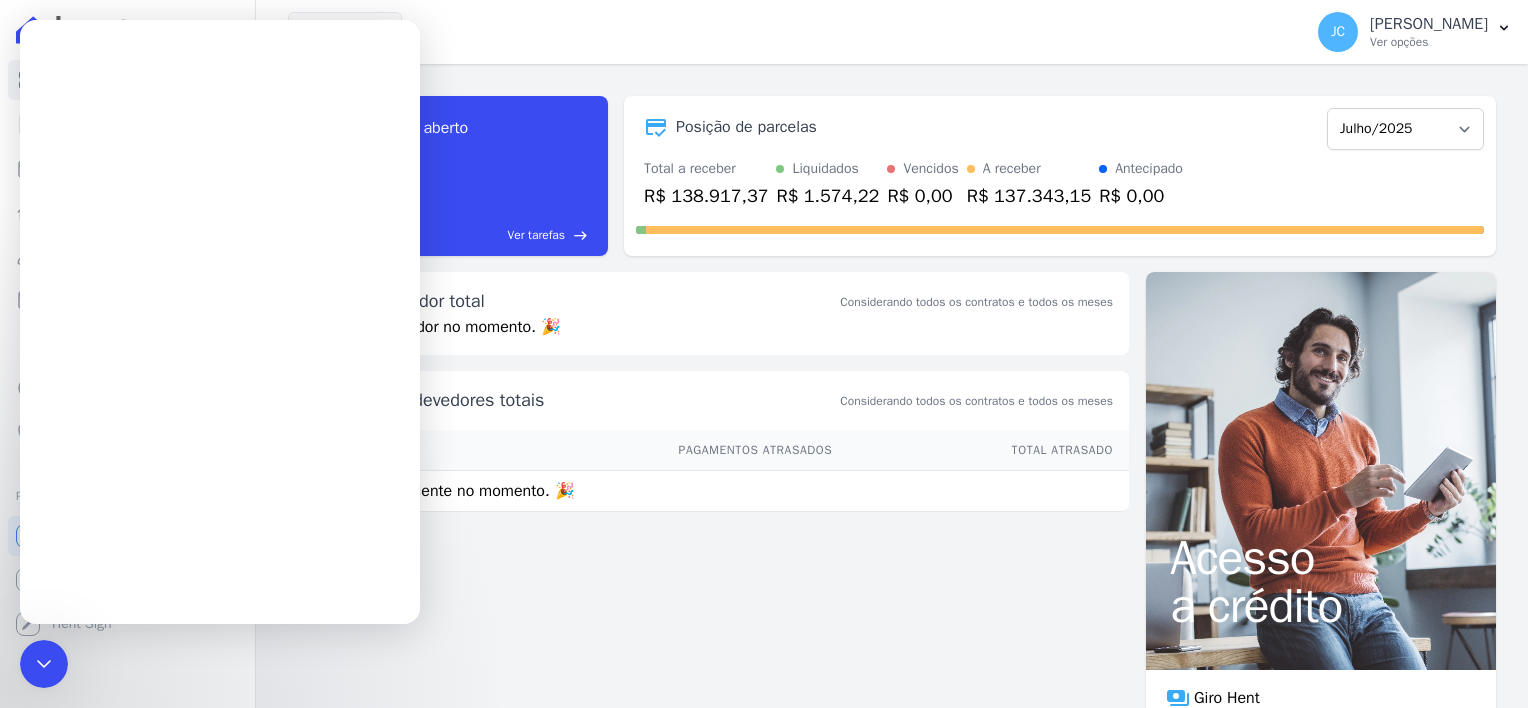 scroll, scrollTop: 0, scrollLeft: 0, axis: both 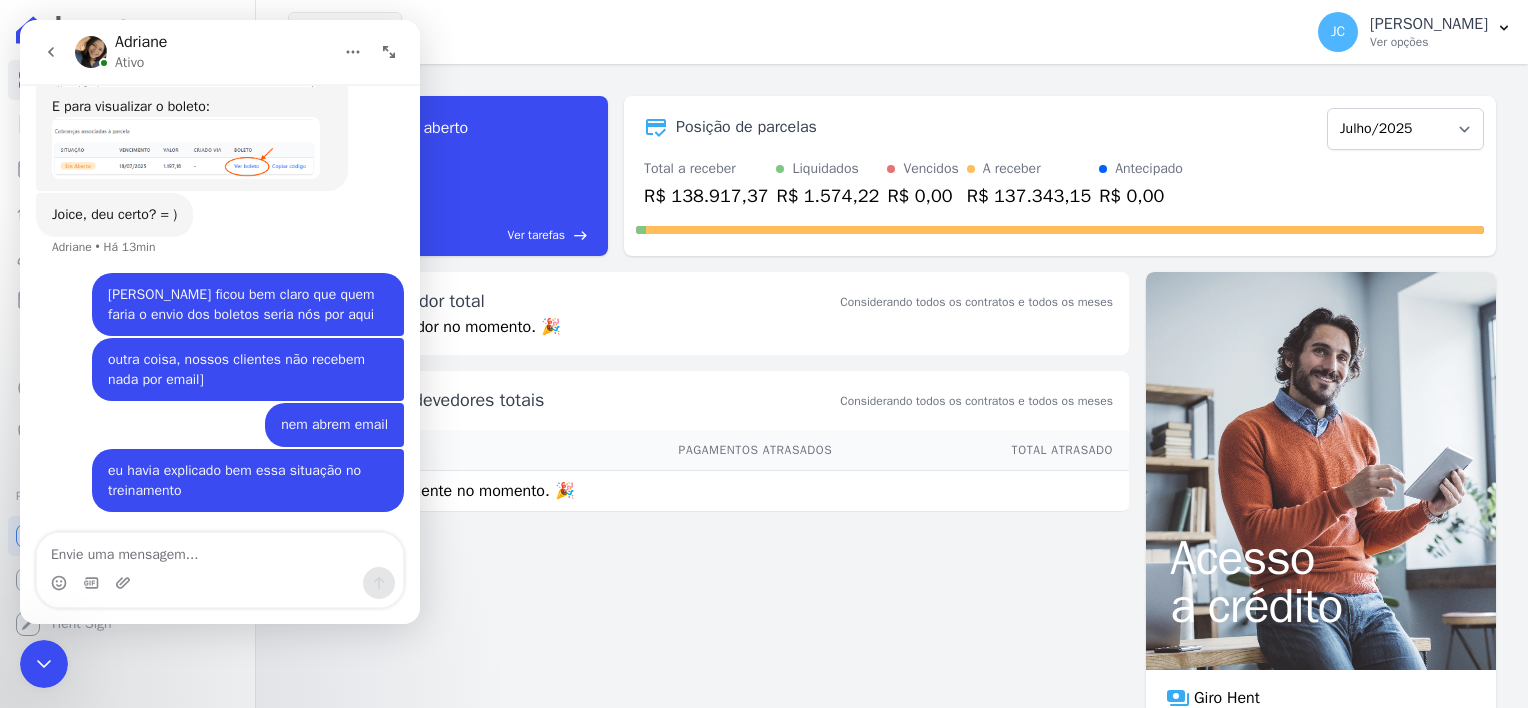 click 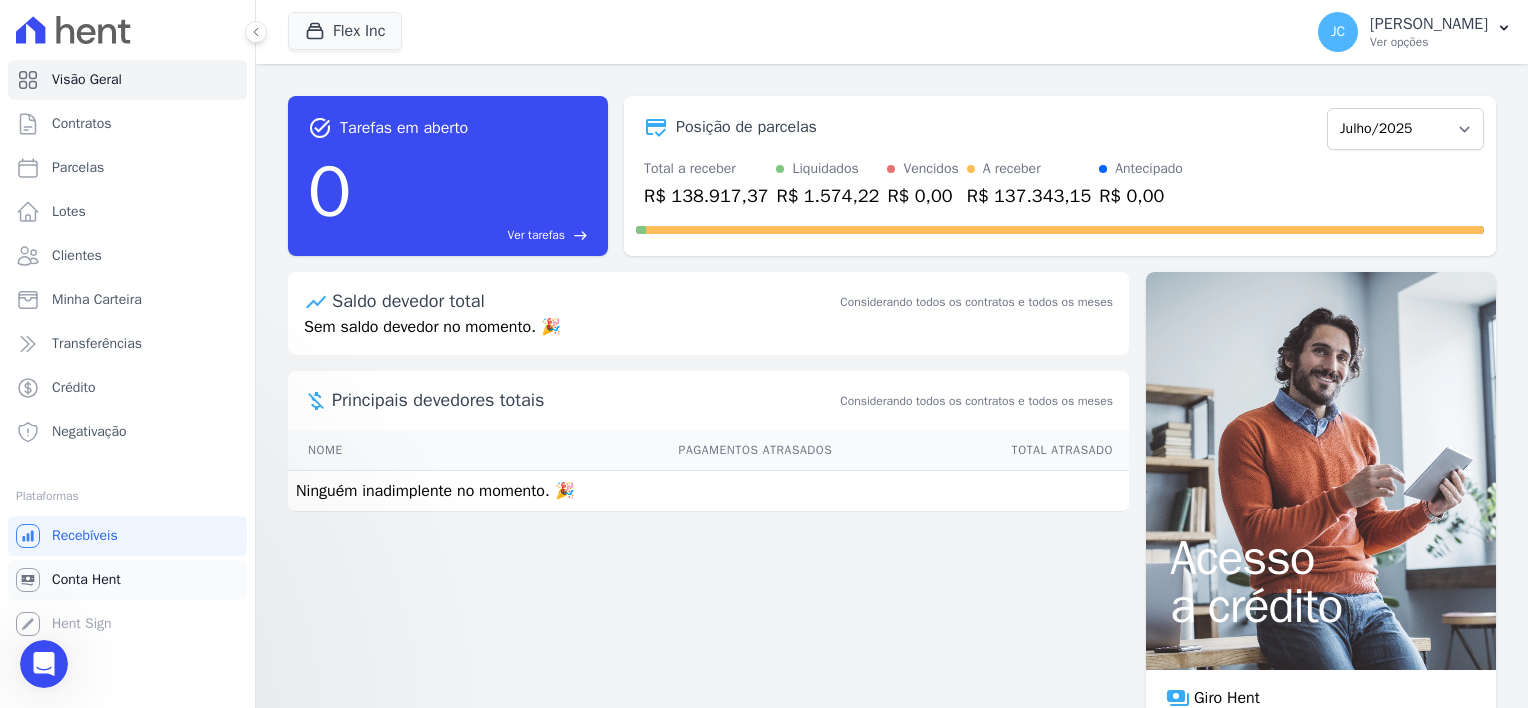 scroll, scrollTop: 0, scrollLeft: 0, axis: both 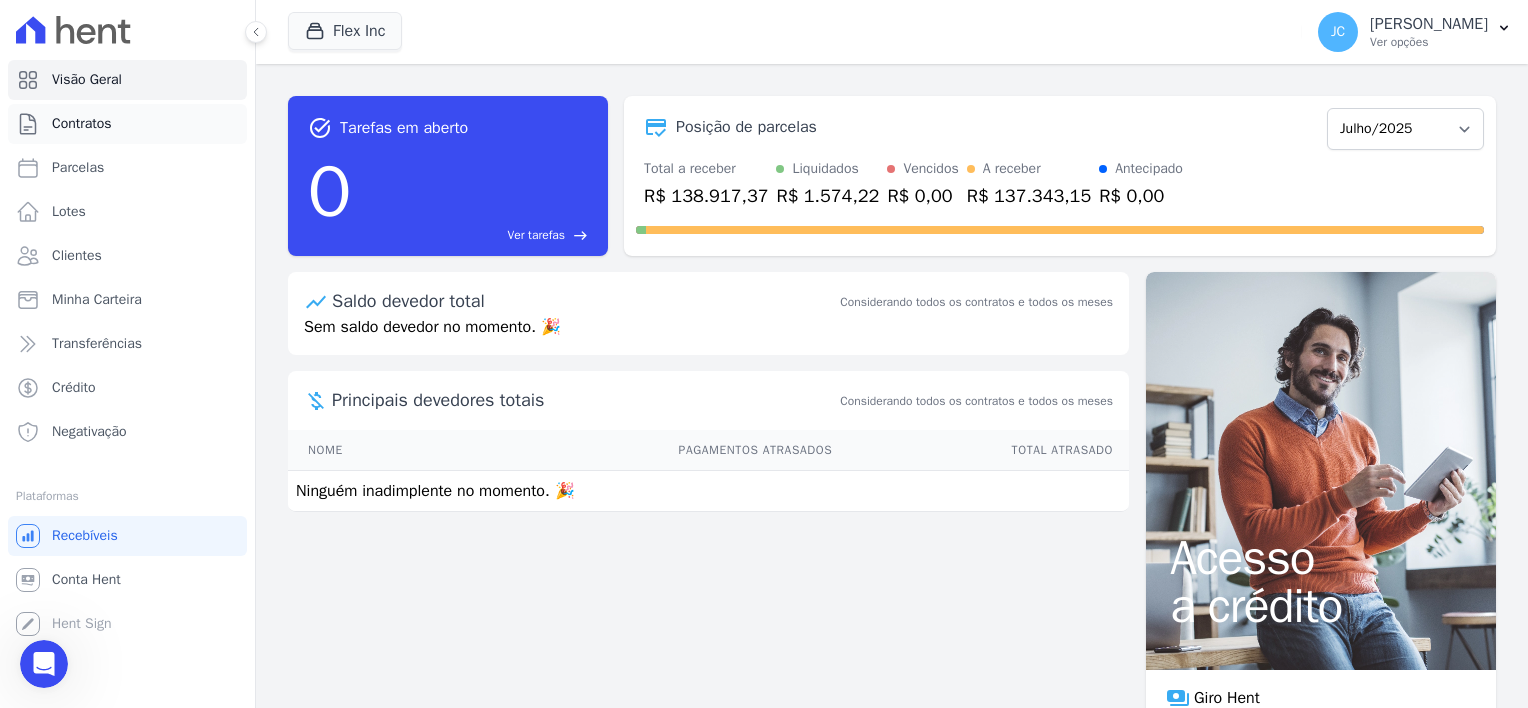 click on "Contratos" at bounding box center [82, 124] 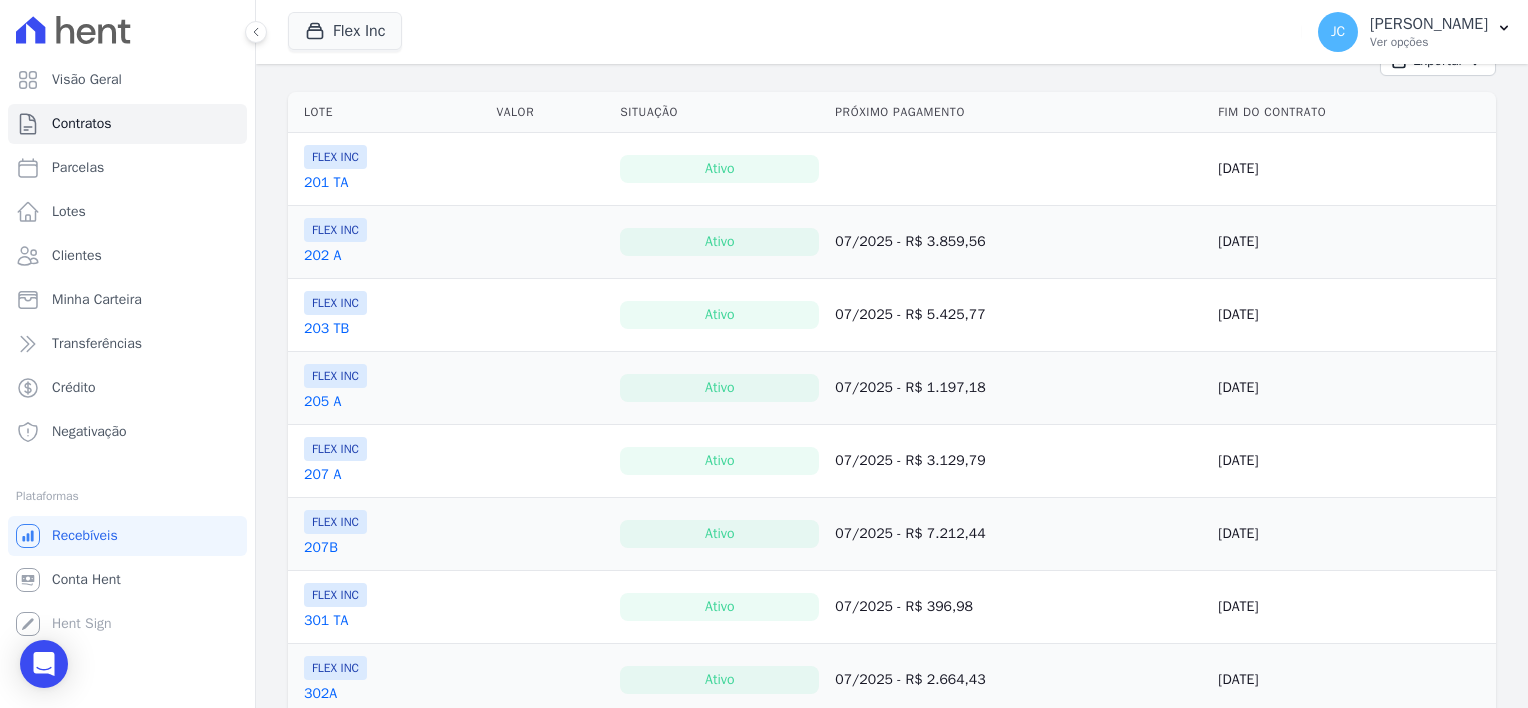 scroll, scrollTop: 0, scrollLeft: 0, axis: both 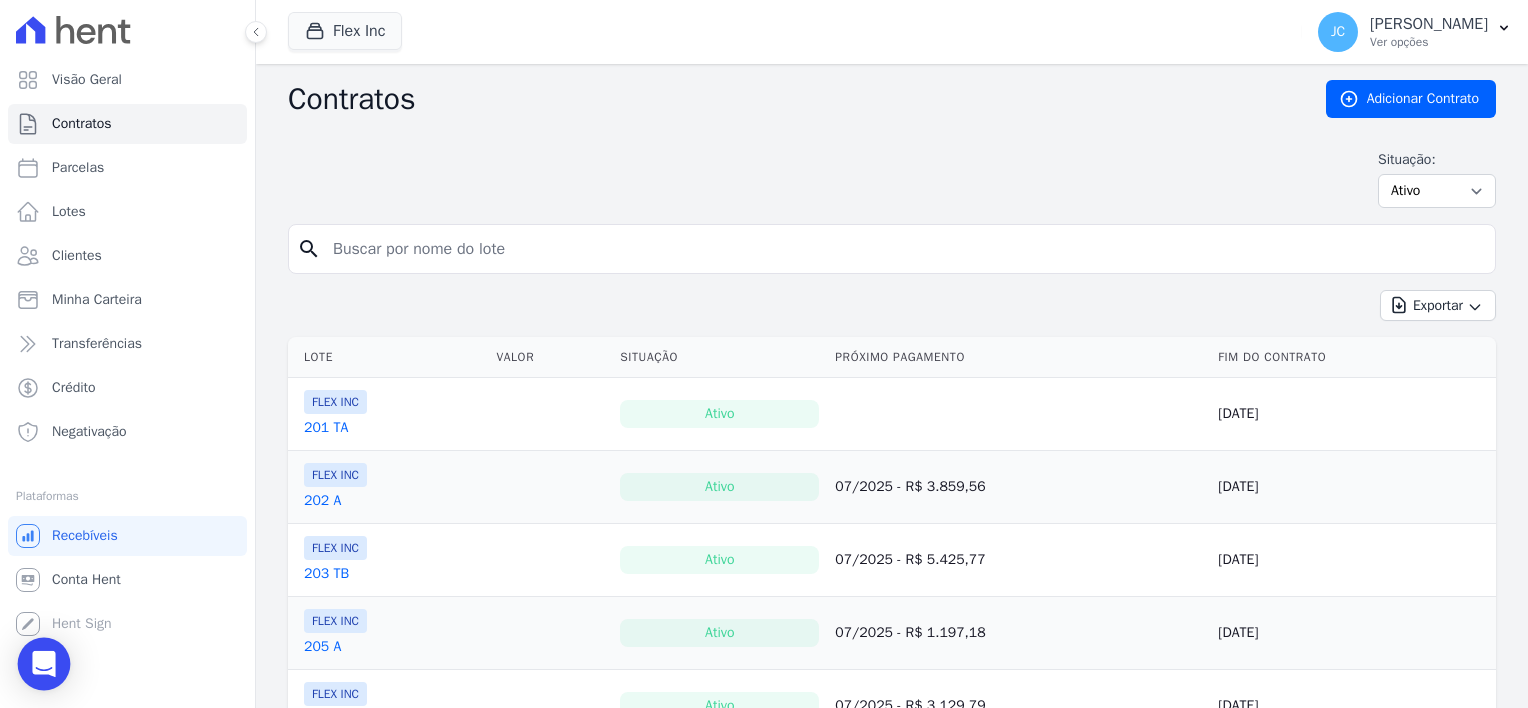 click at bounding box center [44, 664] 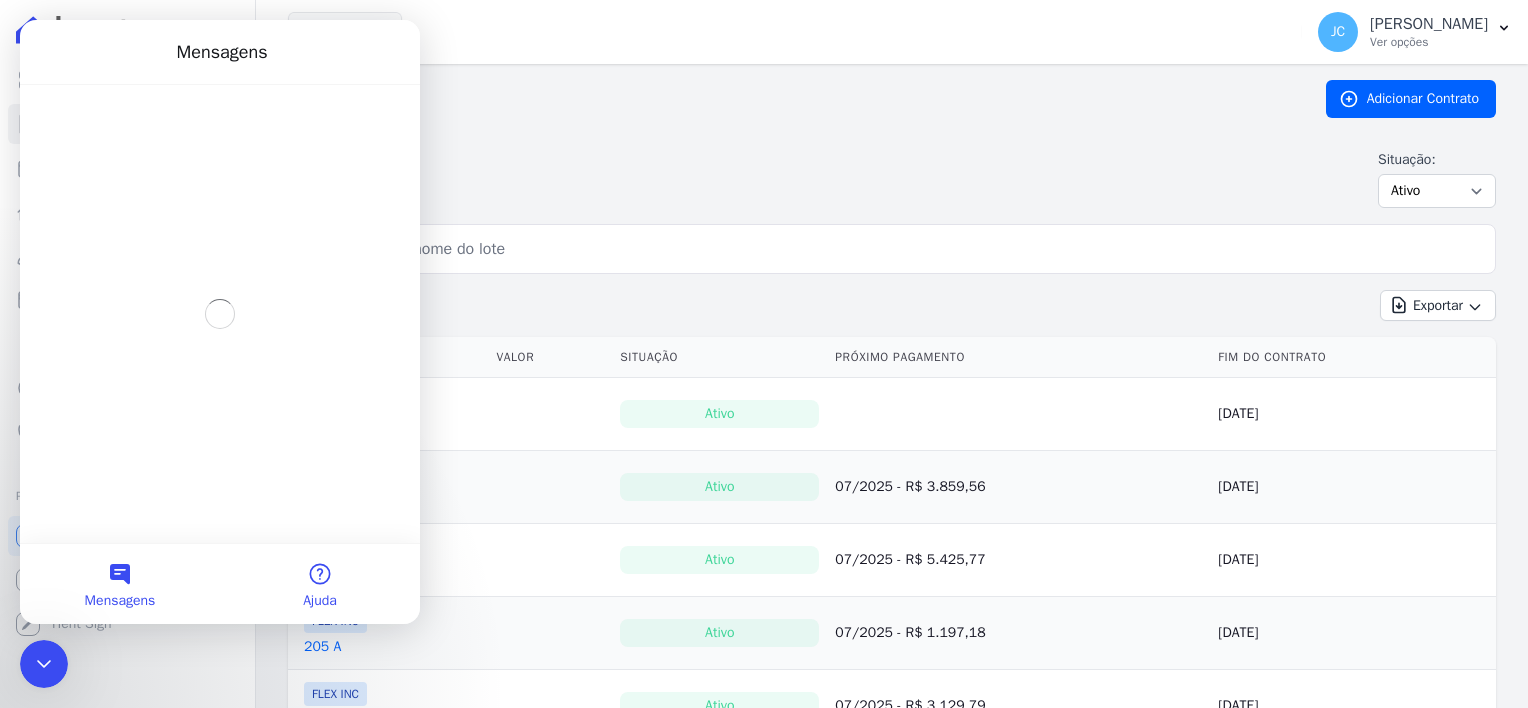 scroll, scrollTop: 0, scrollLeft: 0, axis: both 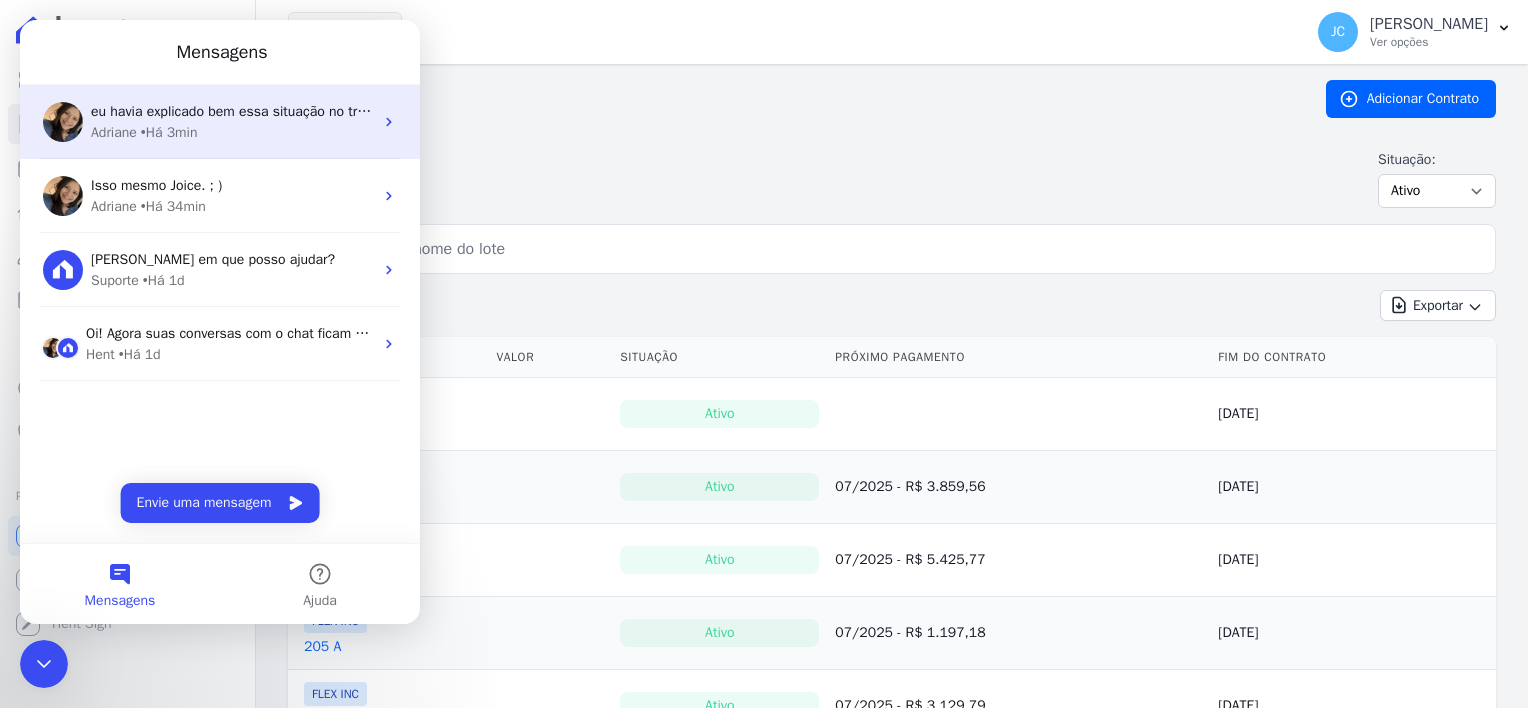 click on "•  Há 3min" at bounding box center (169, 132) 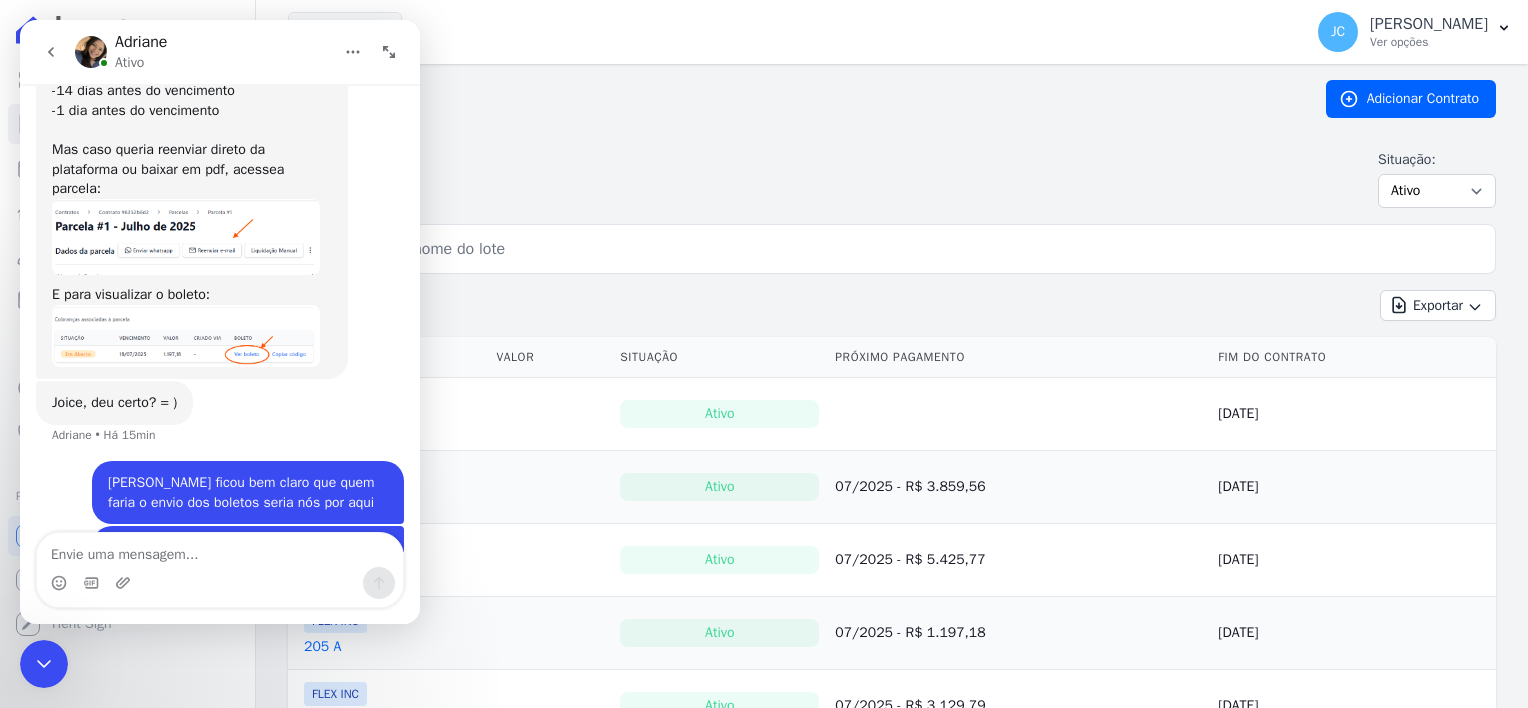 scroll, scrollTop: 1432, scrollLeft: 0, axis: vertical 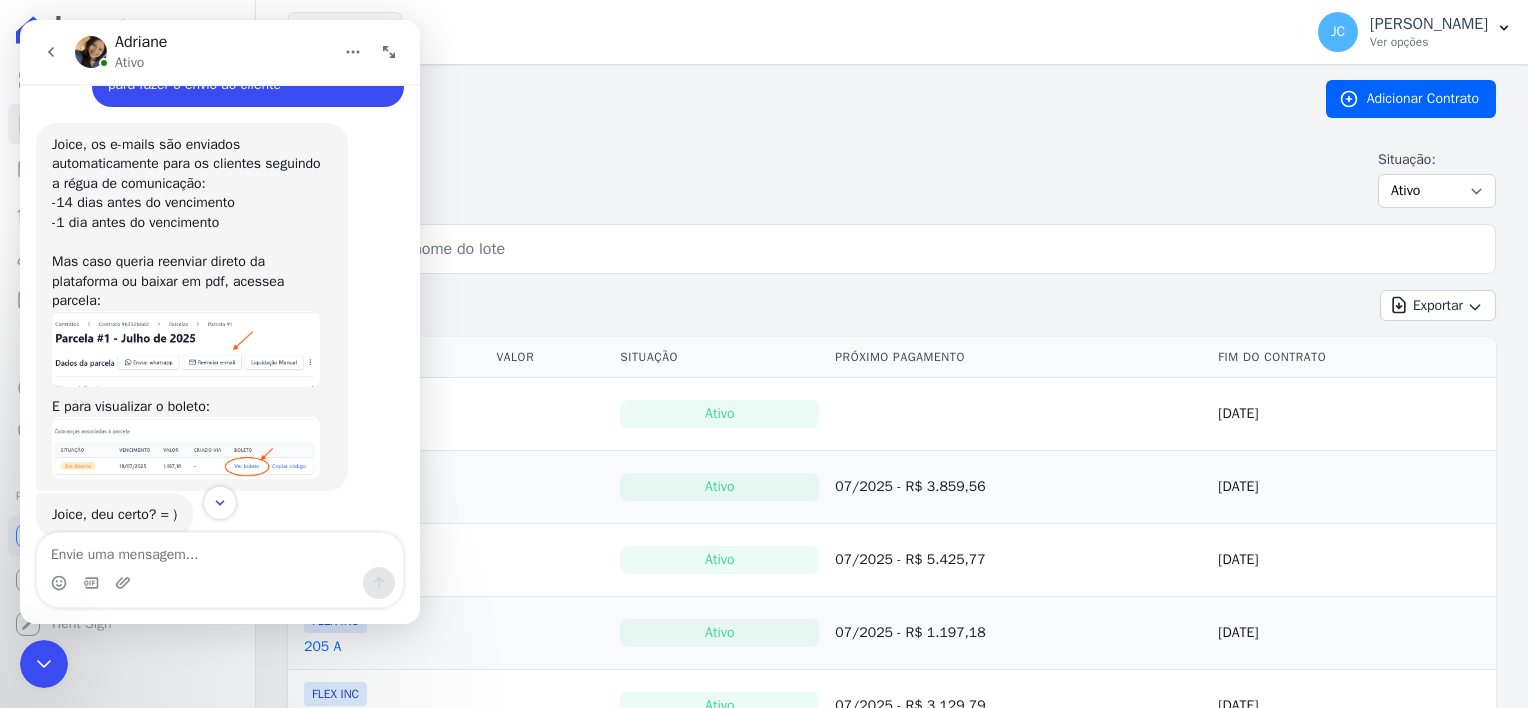 click at bounding box center (186, 448) 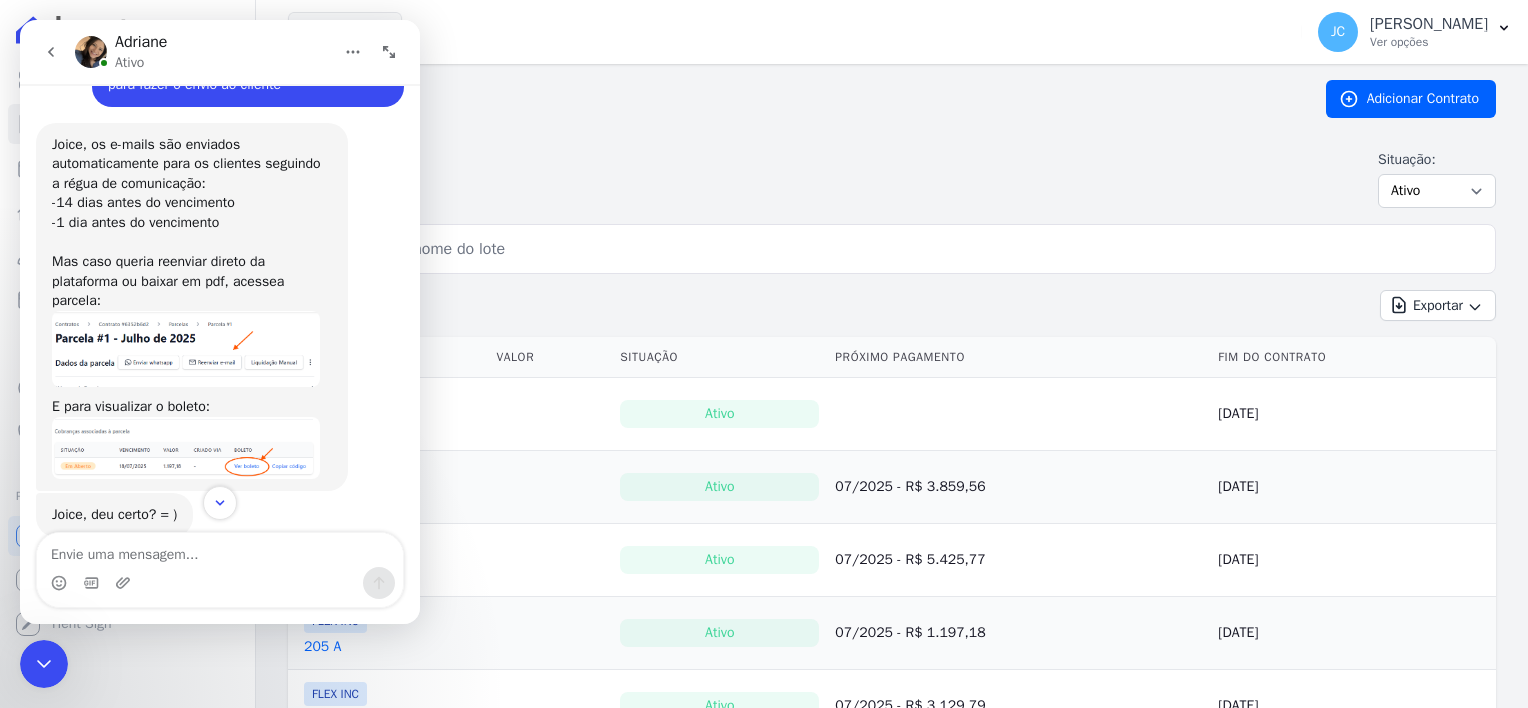 scroll, scrollTop: 0, scrollLeft: 0, axis: both 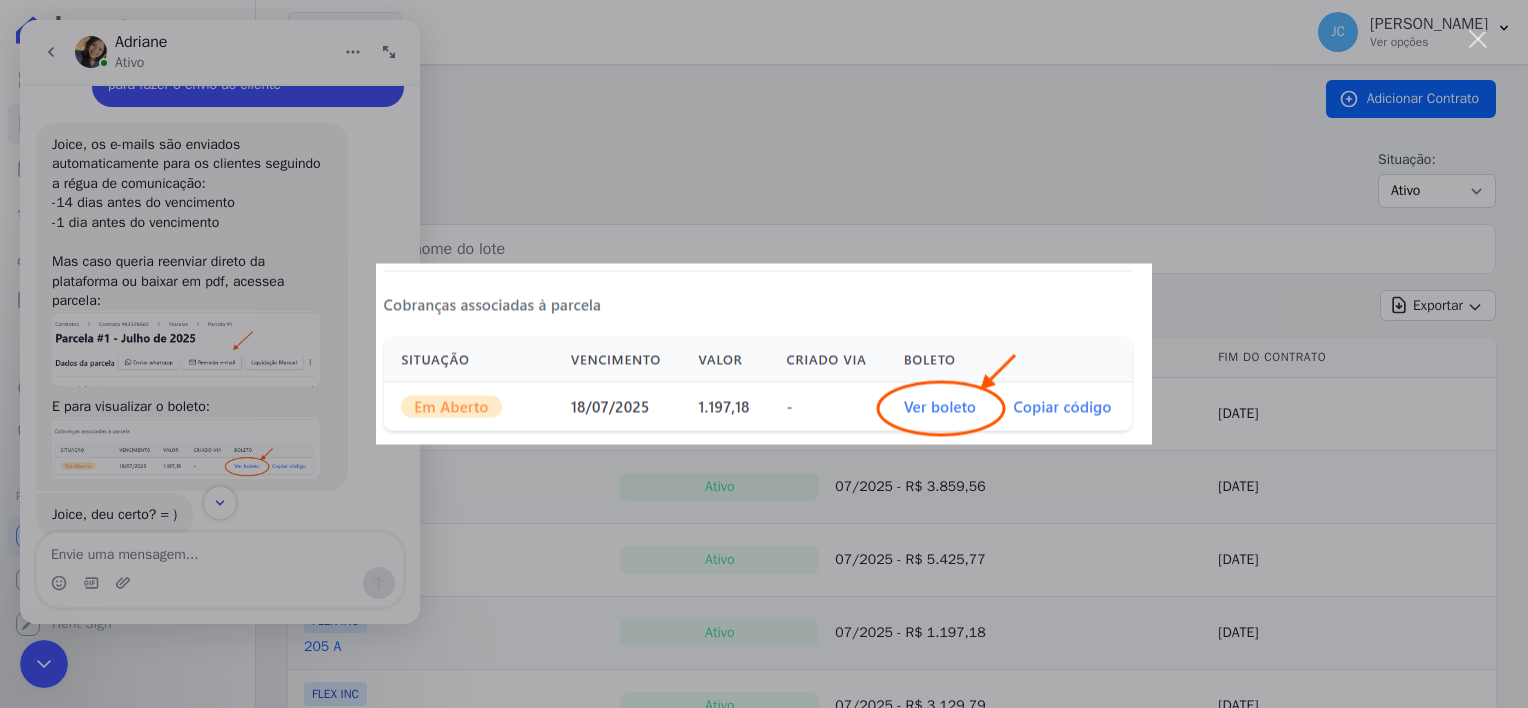 click at bounding box center (764, 354) 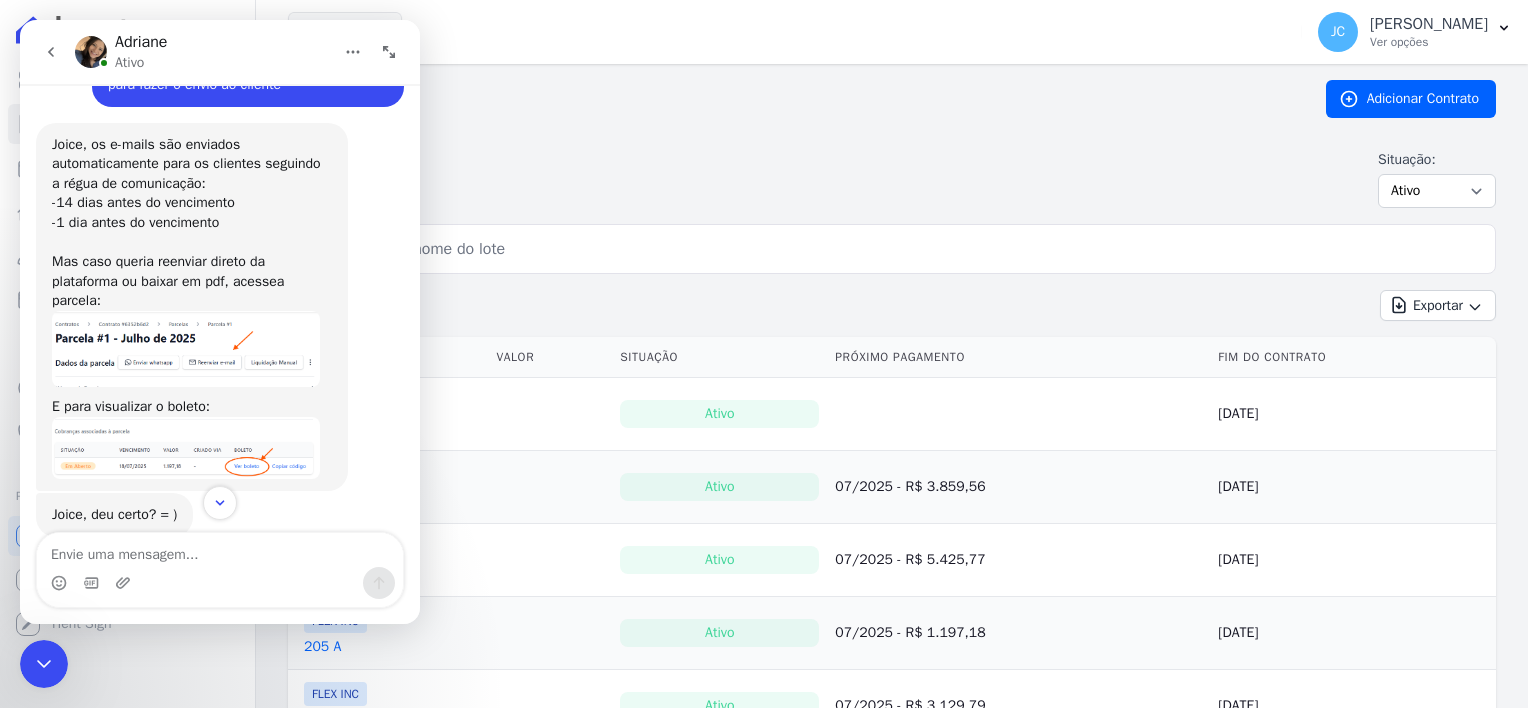 click at bounding box center (186, 349) 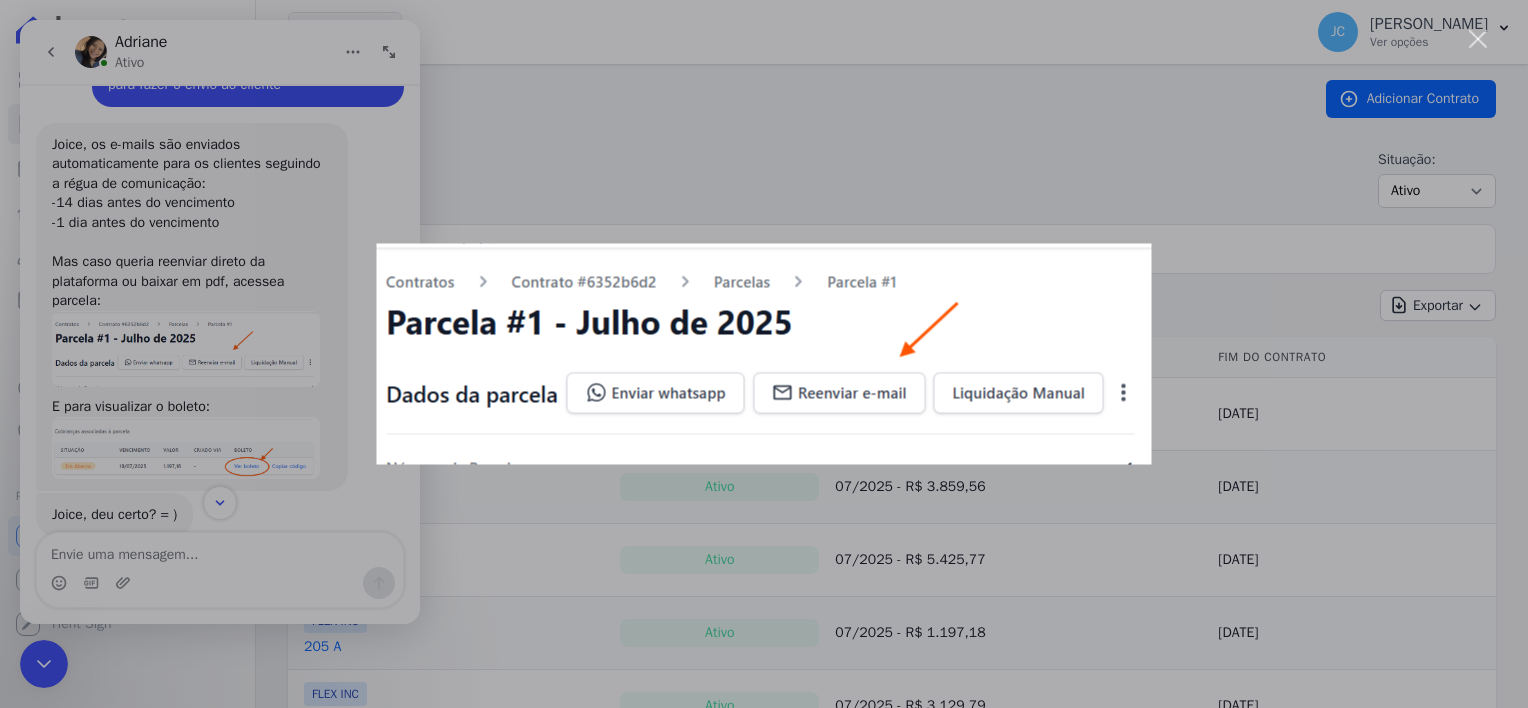 scroll, scrollTop: 0, scrollLeft: 0, axis: both 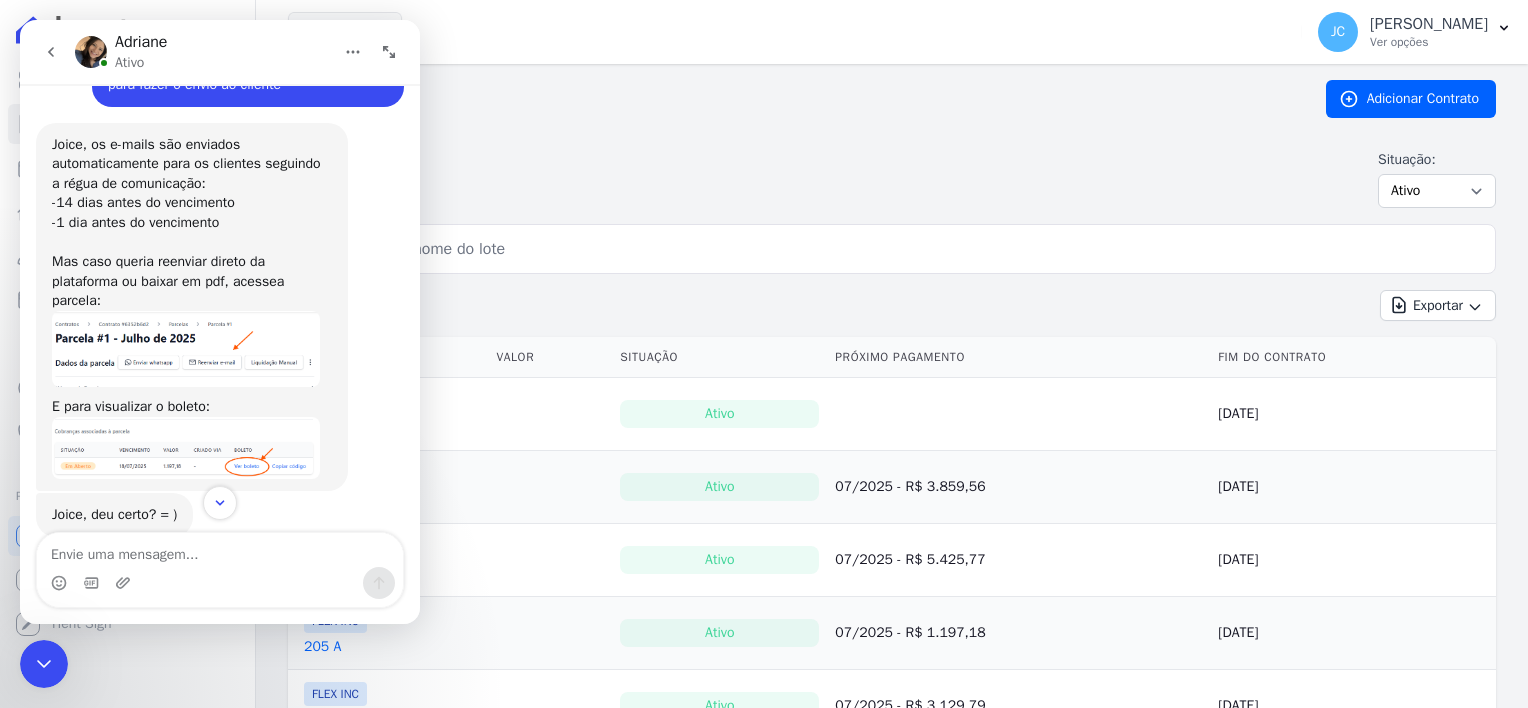 click on "Situação:
Ativo
Todos
Pausado
Distratado
Rascunho
Expirado
Encerrado" at bounding box center (892, 179) 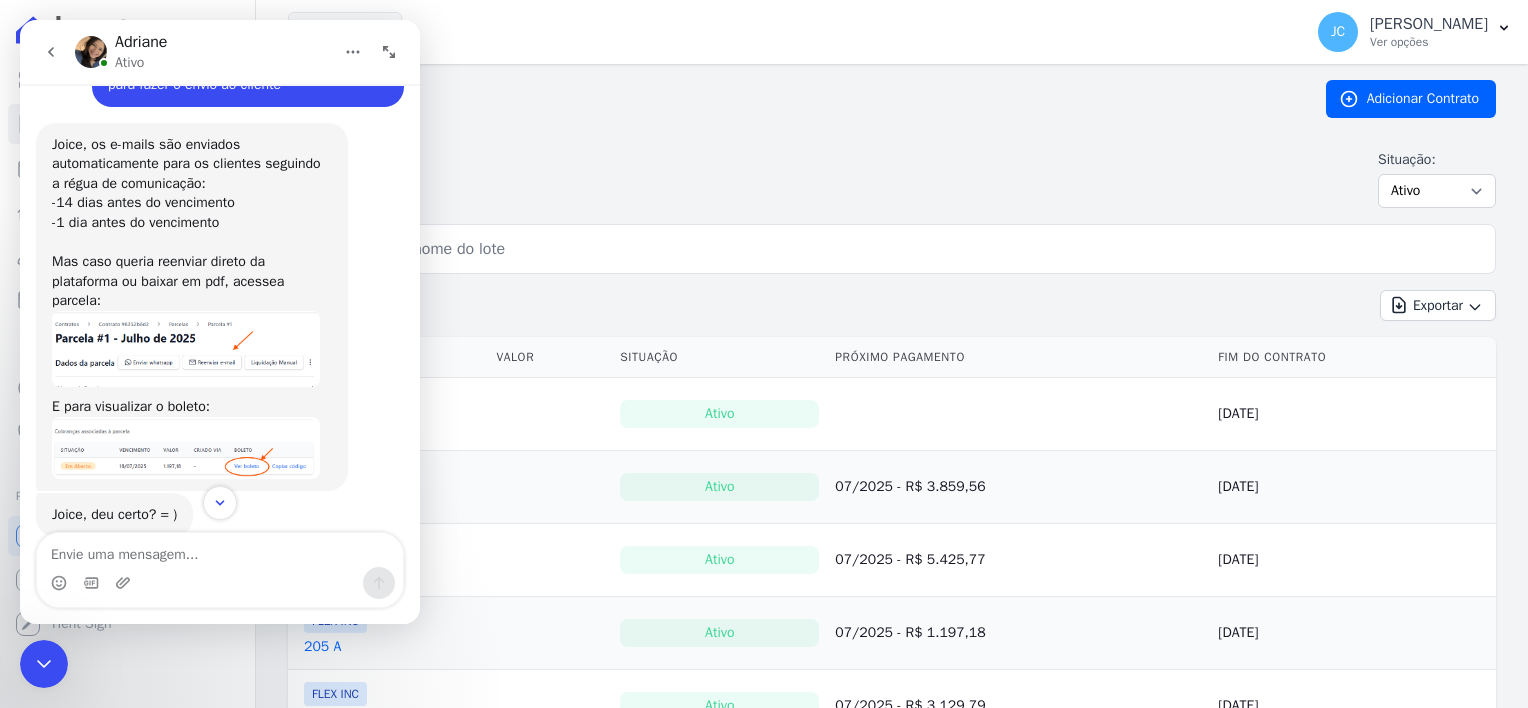 drag, startPoint x: 260, startPoint y: 340, endPoint x: 307, endPoint y: 360, distance: 51.078373 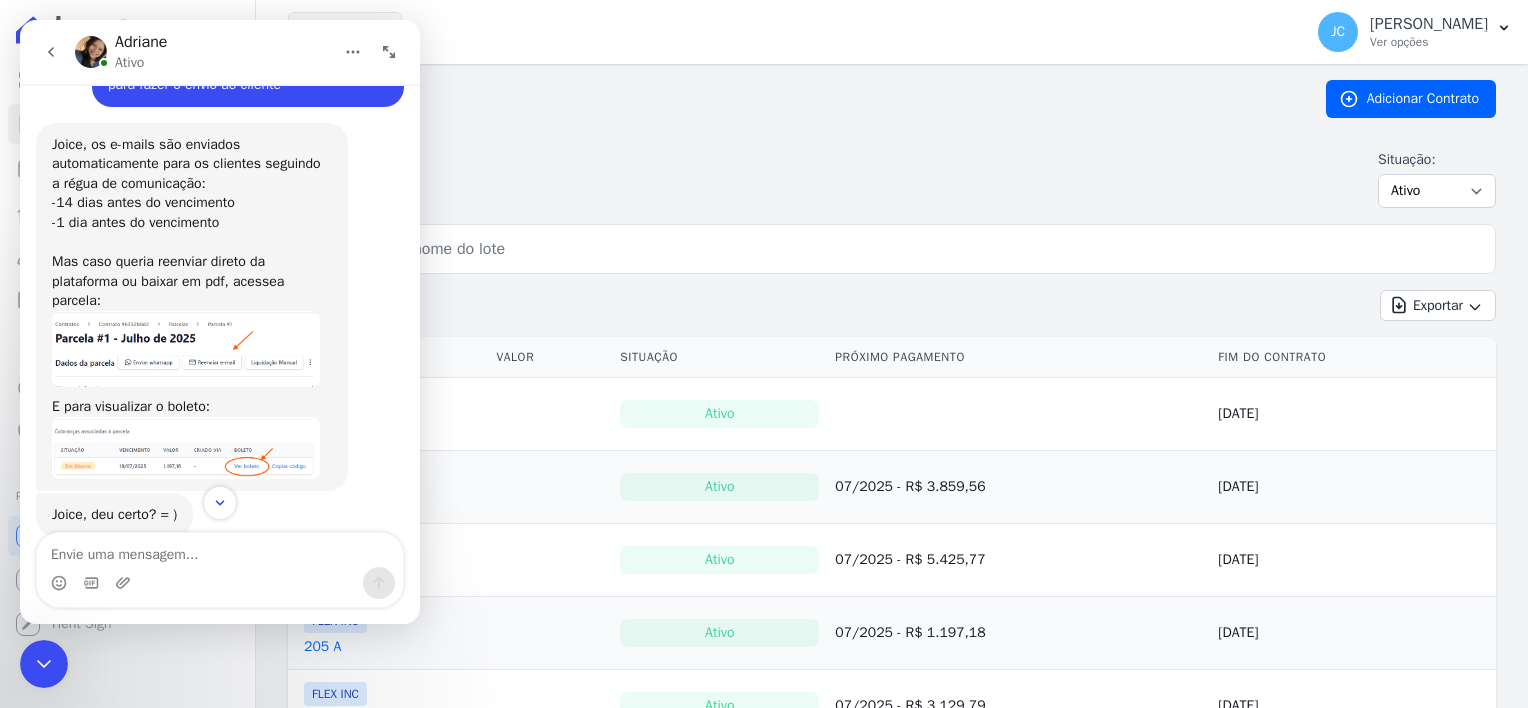 scroll, scrollTop: 0, scrollLeft: 0, axis: both 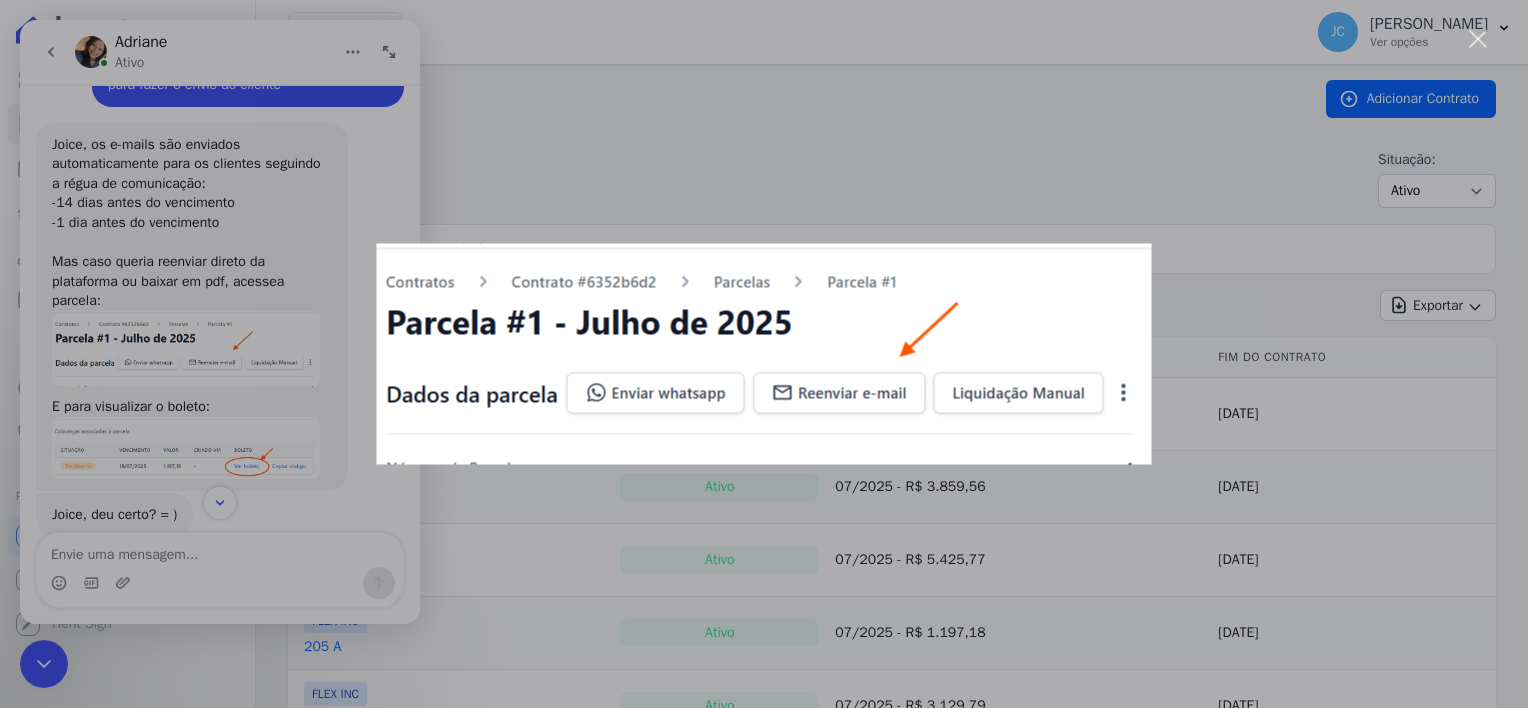 click at bounding box center (764, 354) 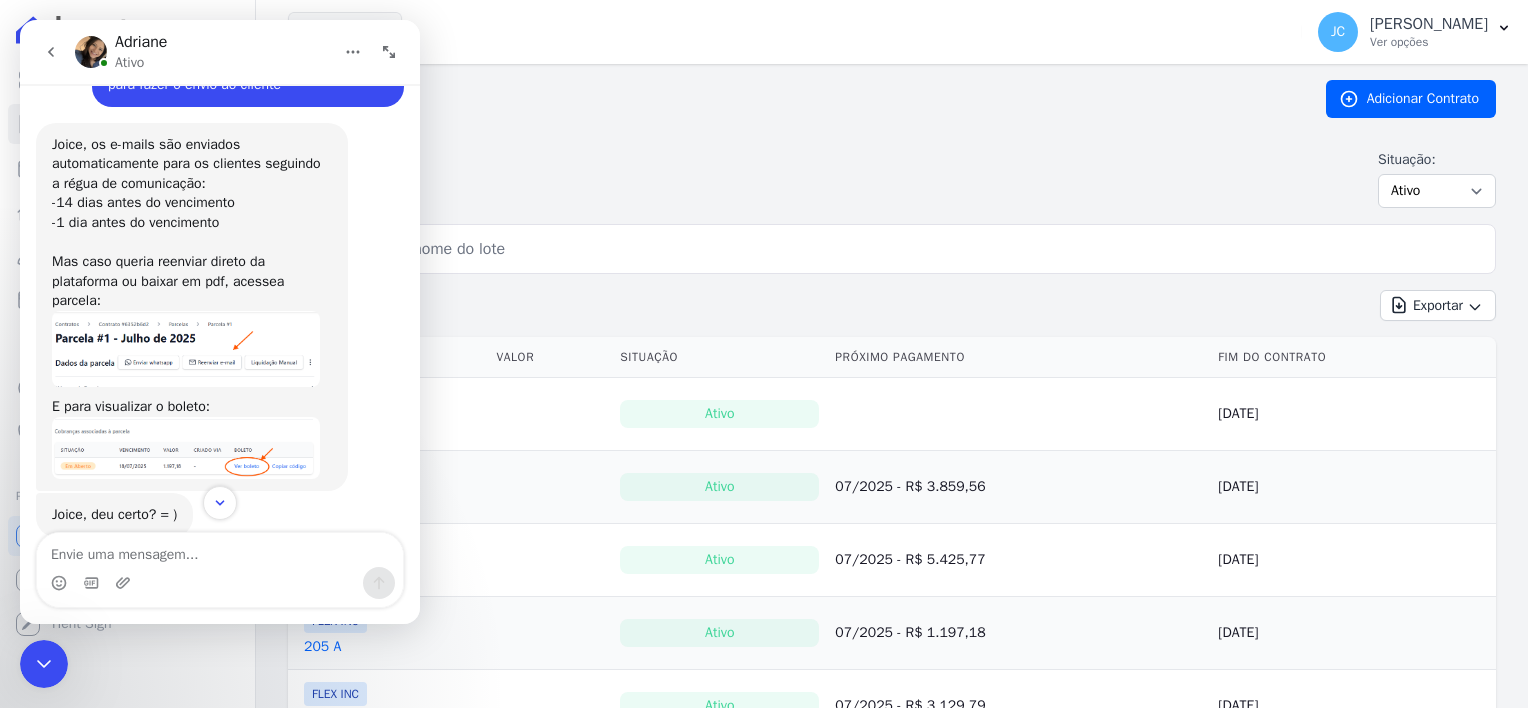 click at bounding box center [186, 349] 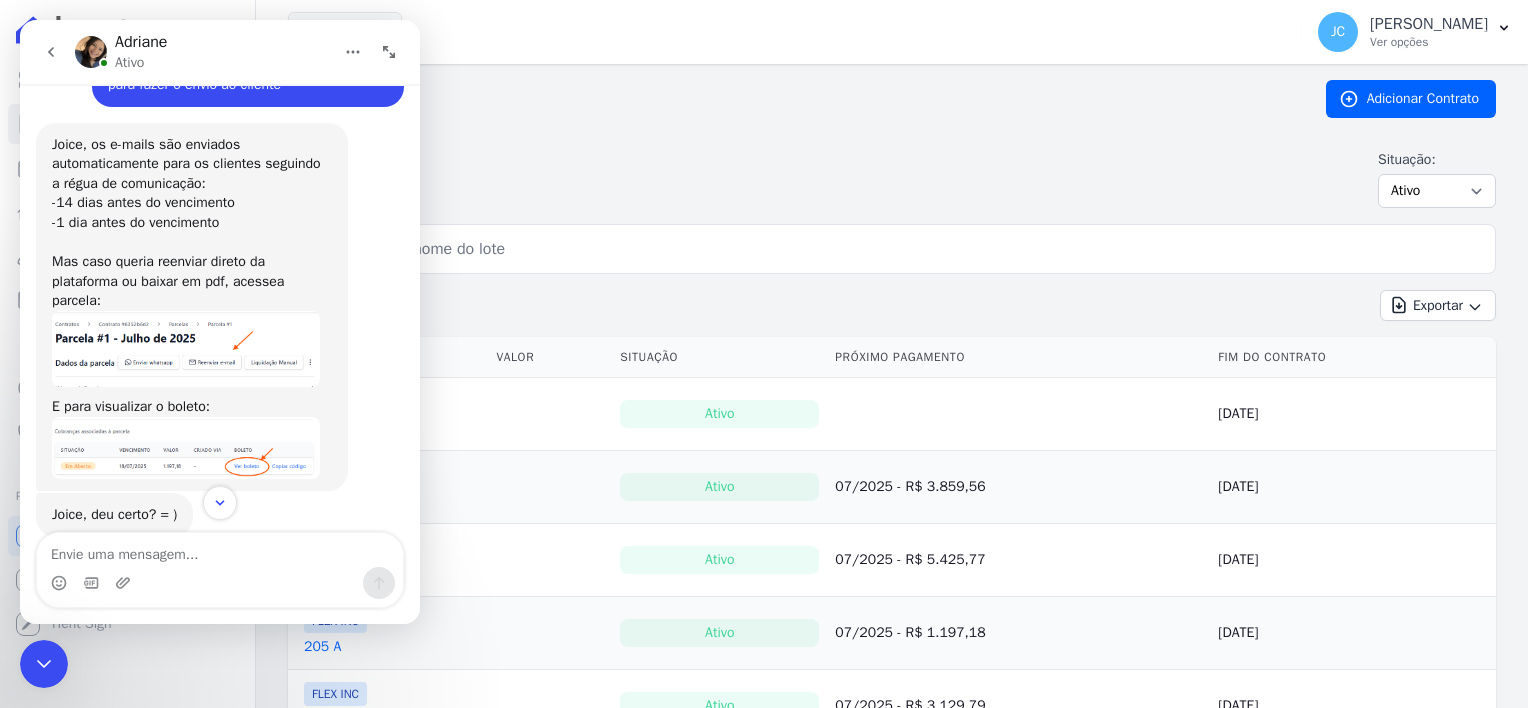 scroll, scrollTop: 0, scrollLeft: 0, axis: both 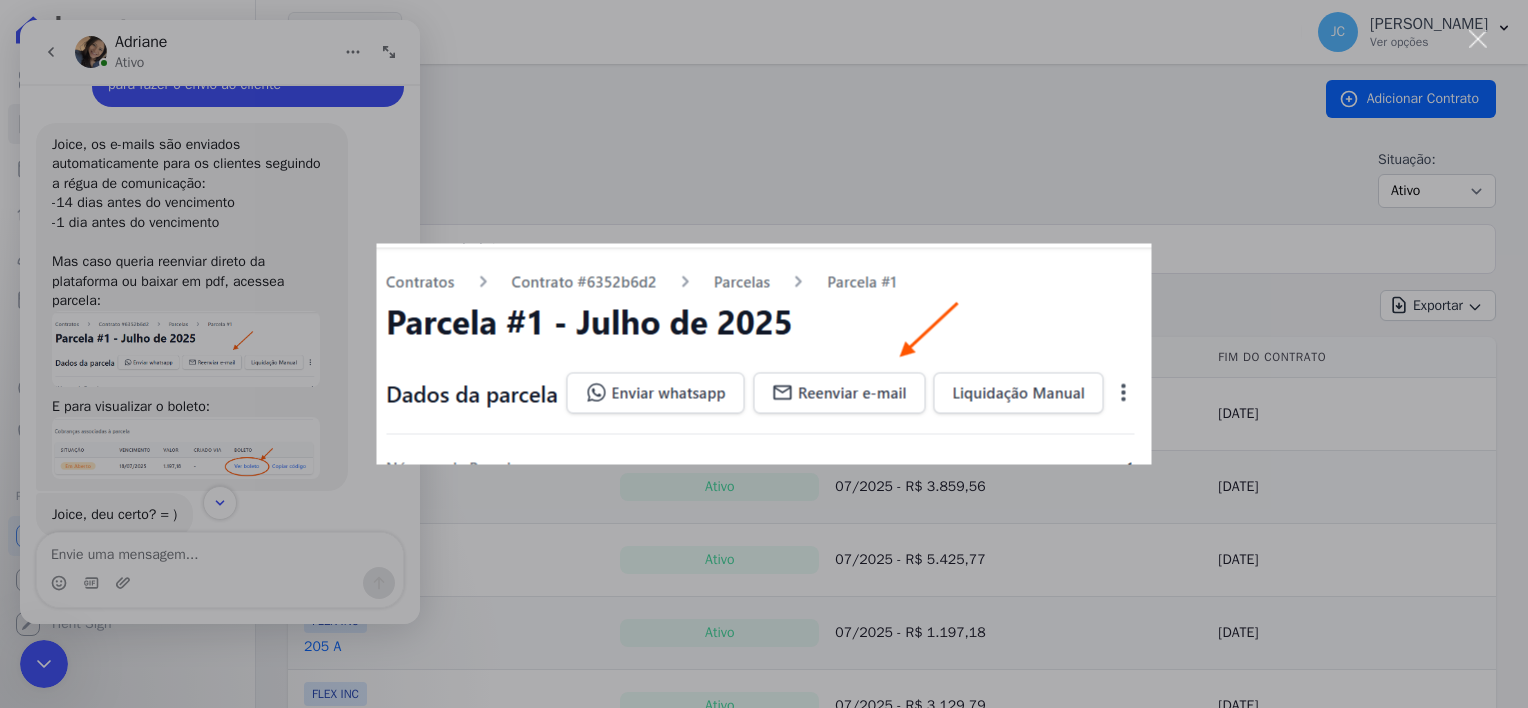 click at bounding box center (764, 354) 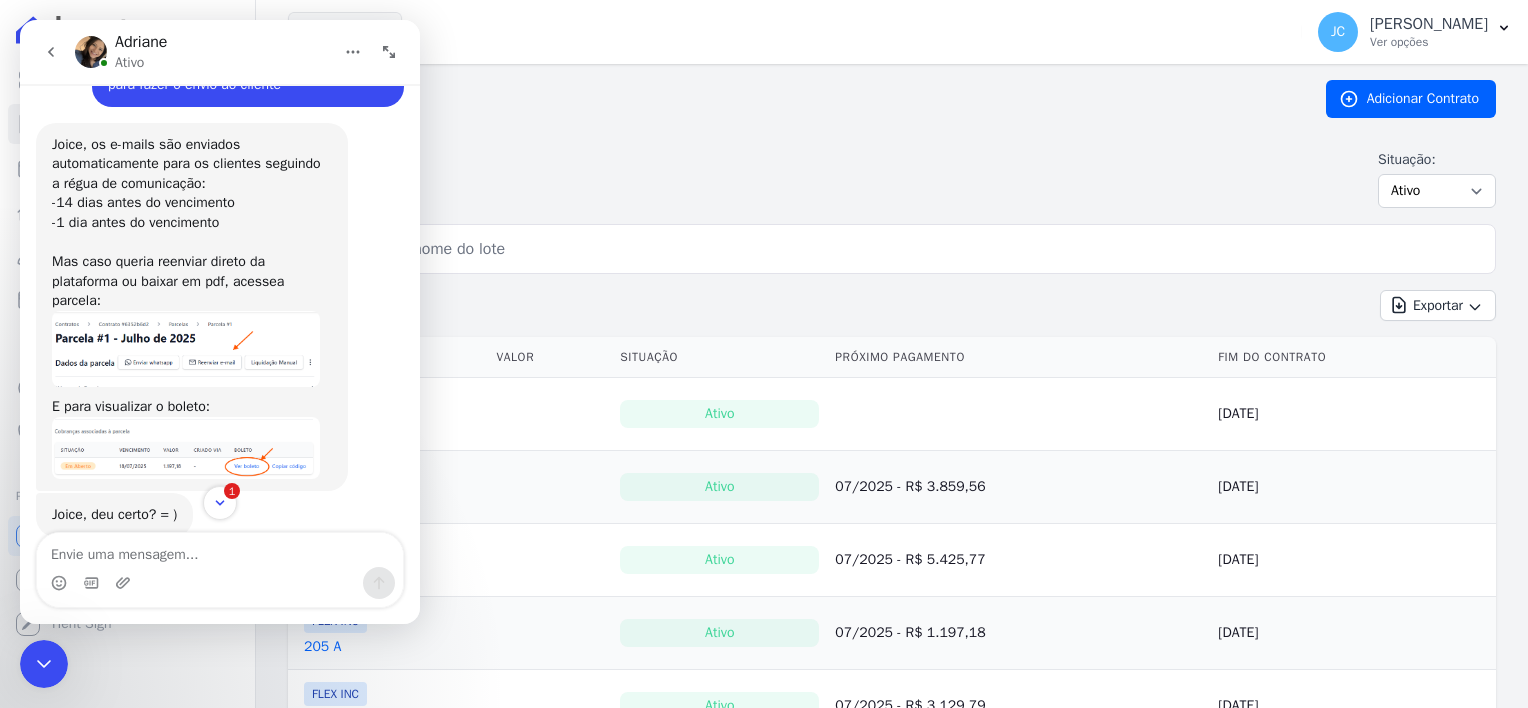 click on "Situação:
Ativo
Todos
Pausado
Distratado
Rascunho
Expirado
Encerrado" at bounding box center (892, 179) 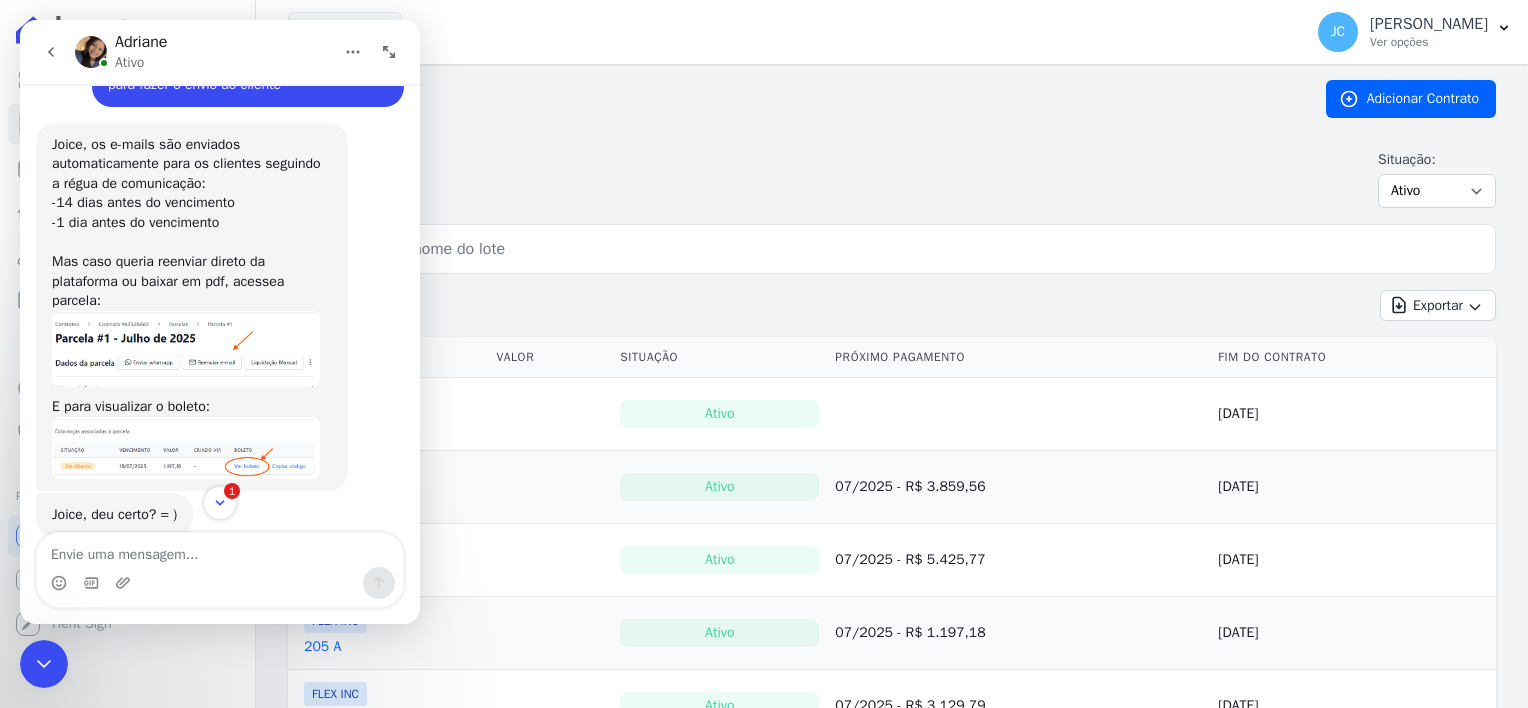 click at bounding box center (904, 249) 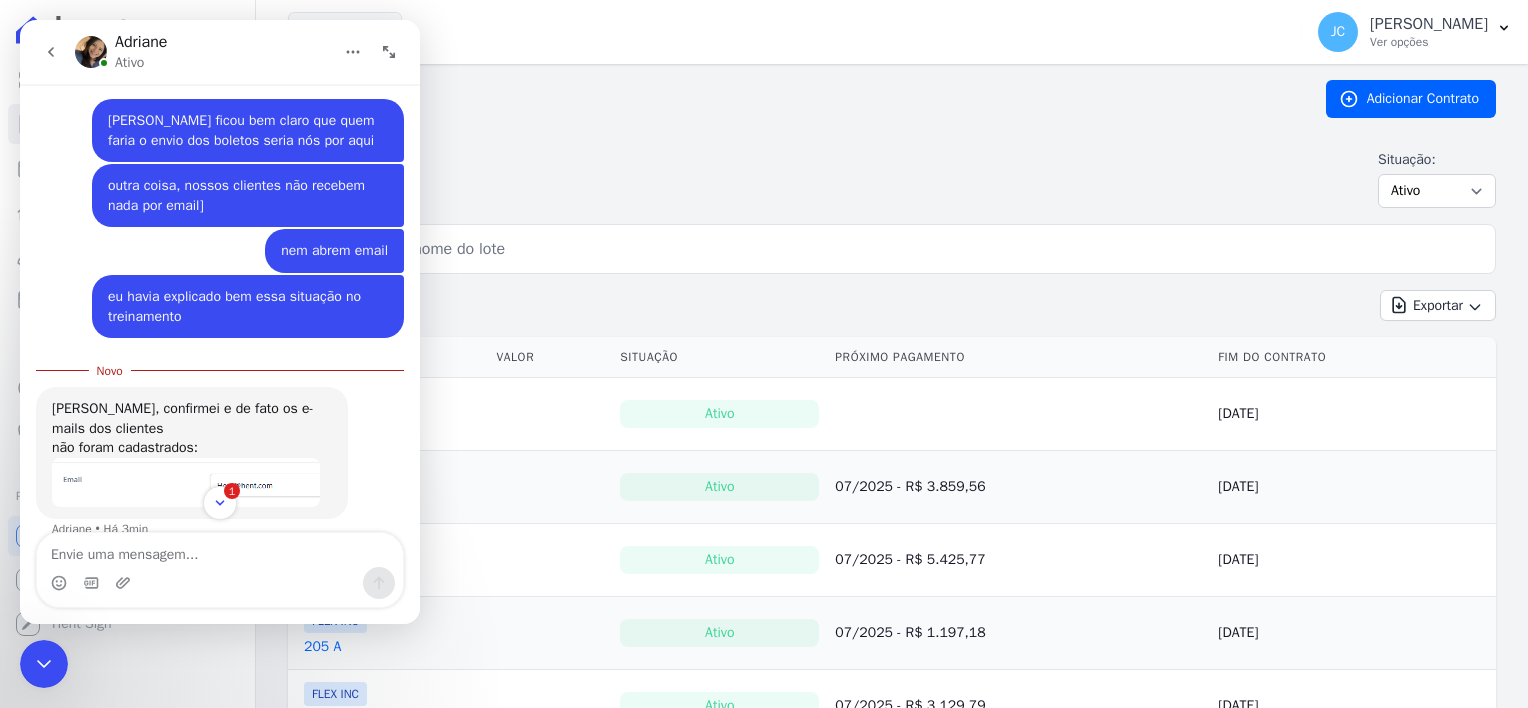 scroll, scrollTop: 1912, scrollLeft: 0, axis: vertical 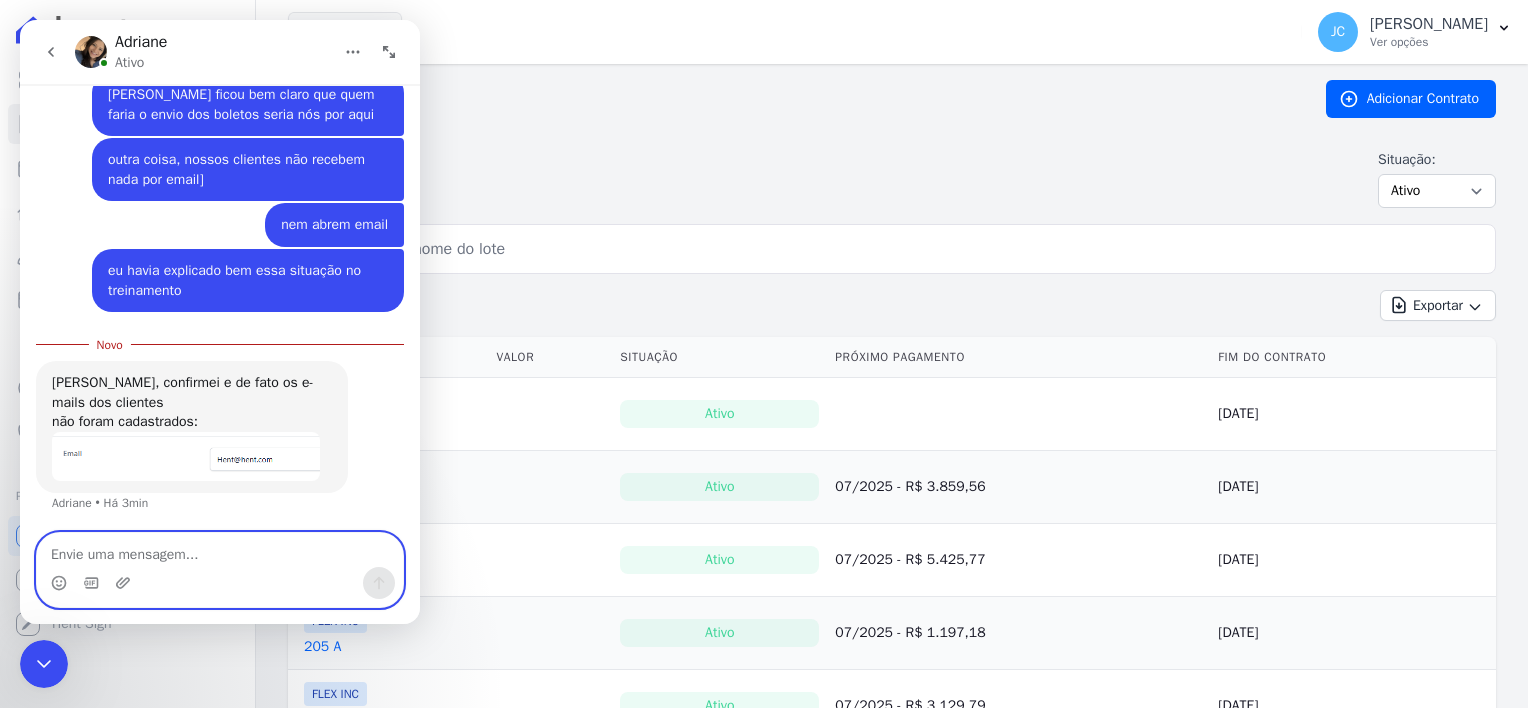 click at bounding box center (220, 550) 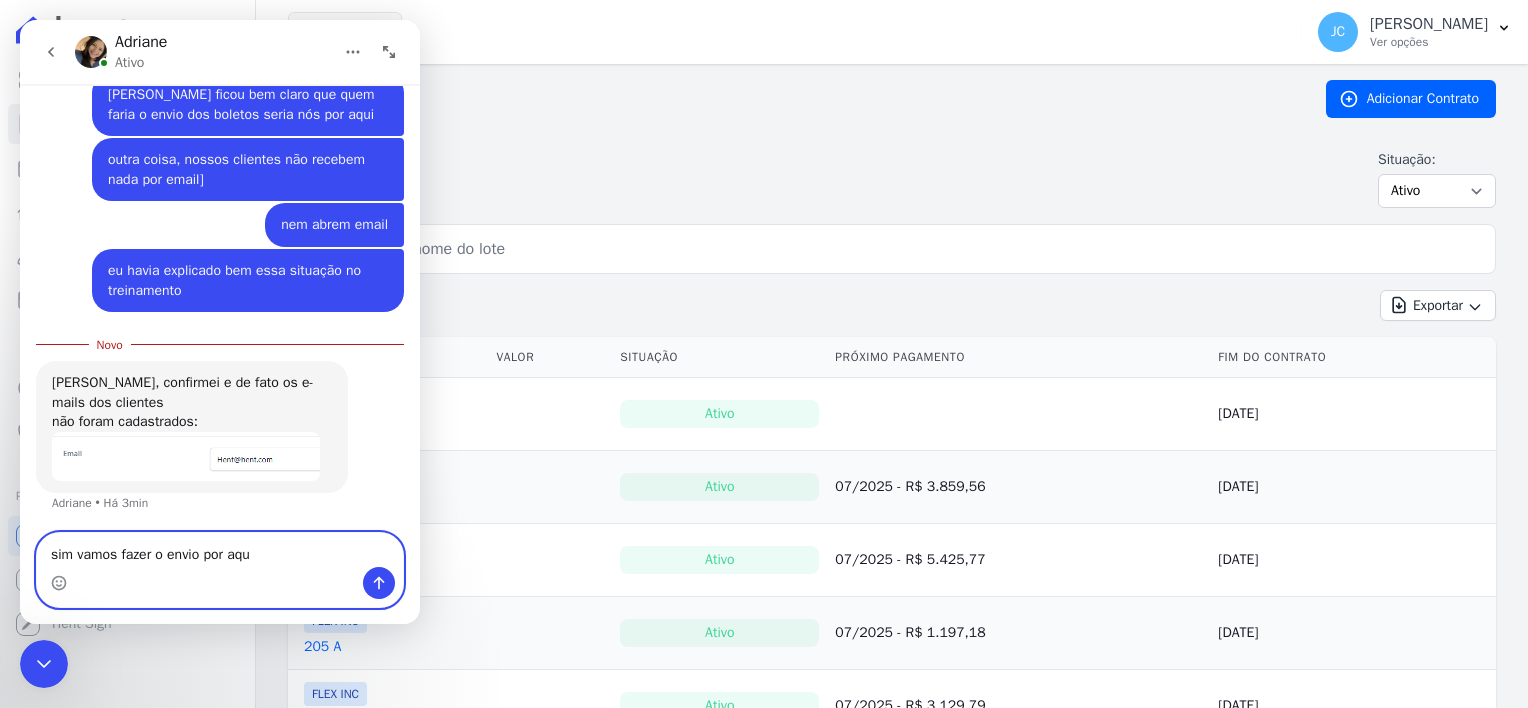 type on "sim vamos fazer o envio por aqui" 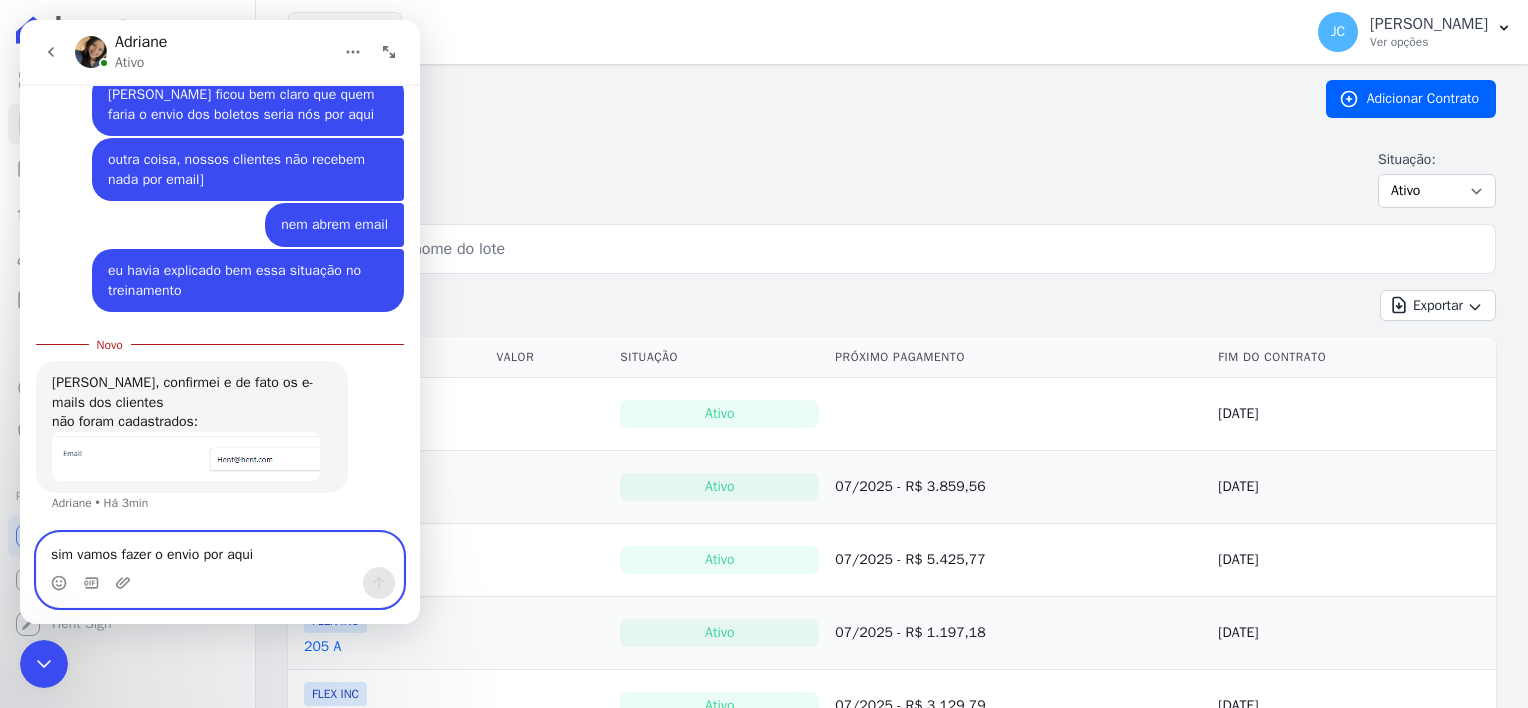 type 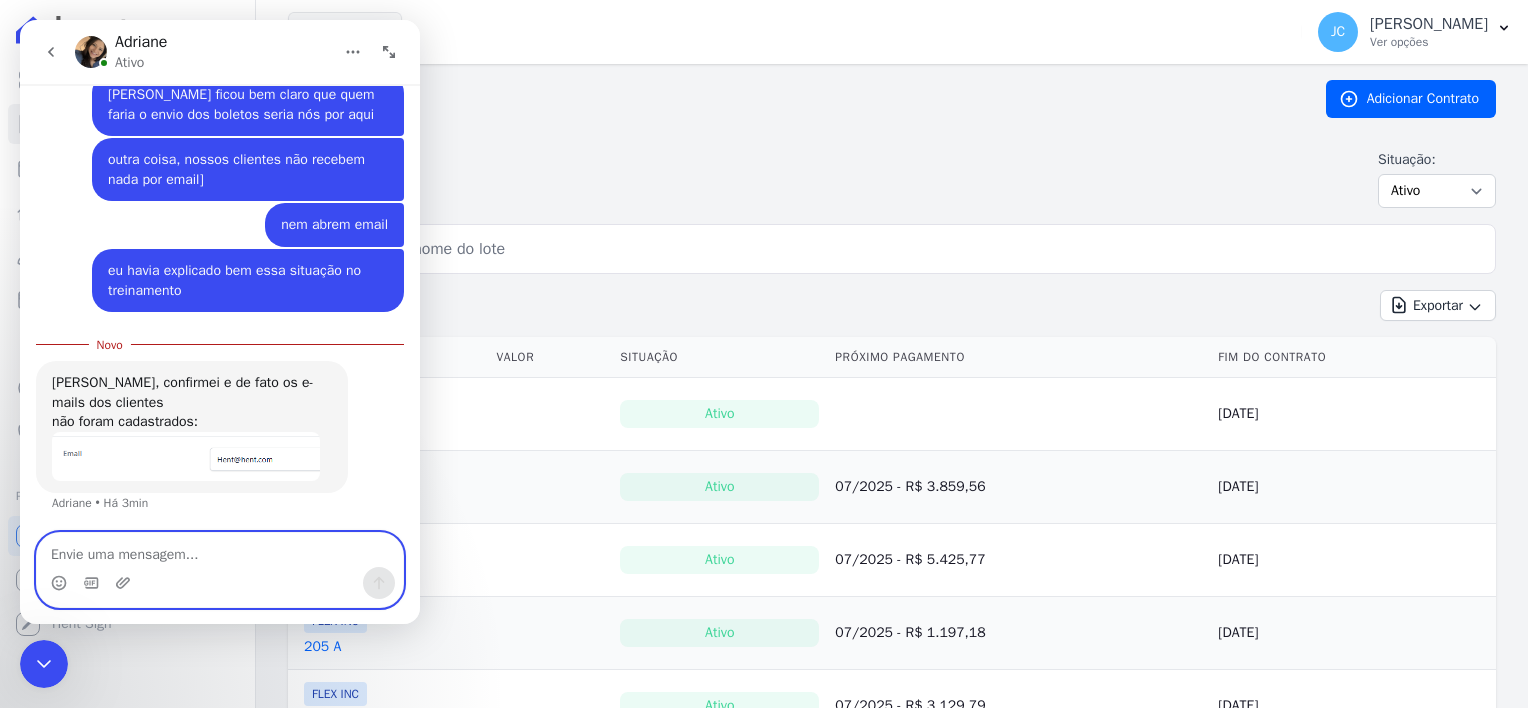 scroll, scrollTop: 1940, scrollLeft: 0, axis: vertical 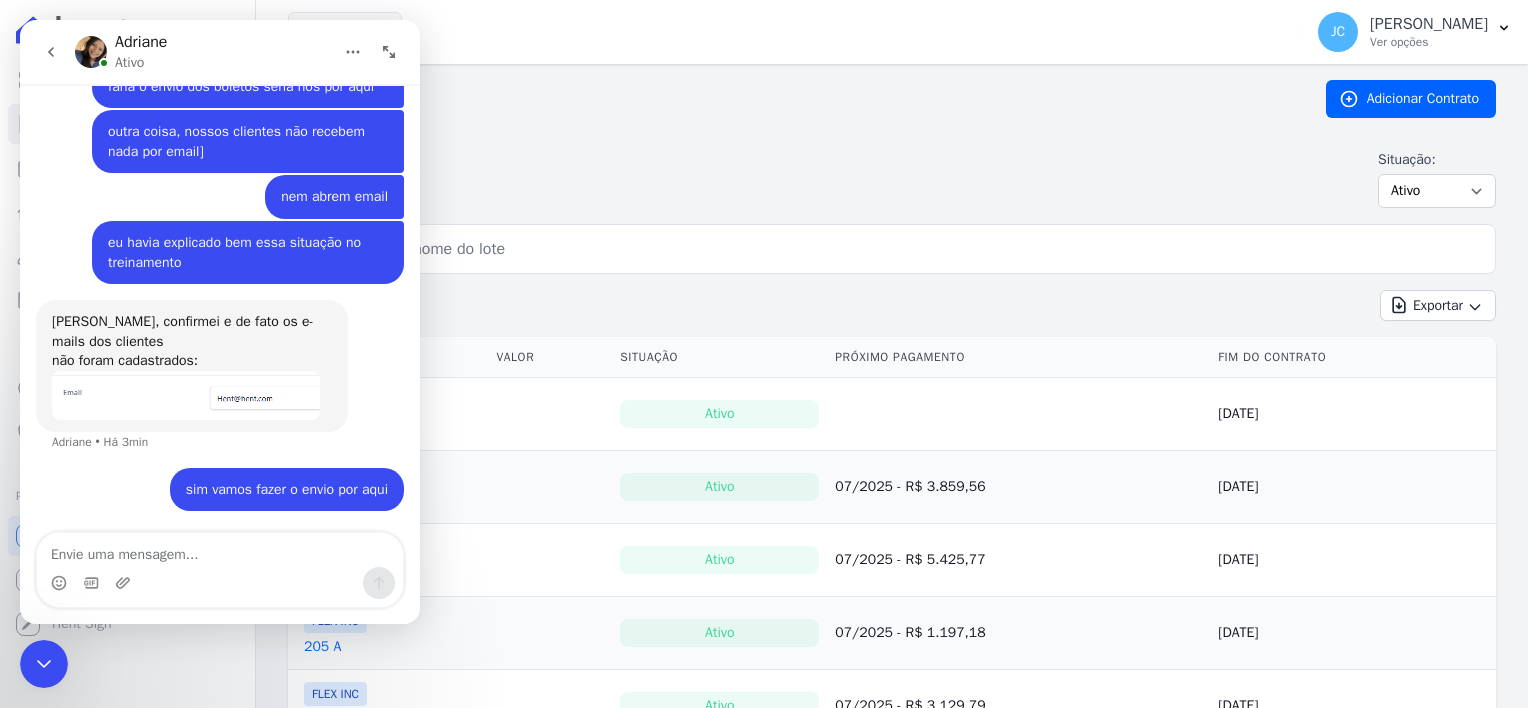 click 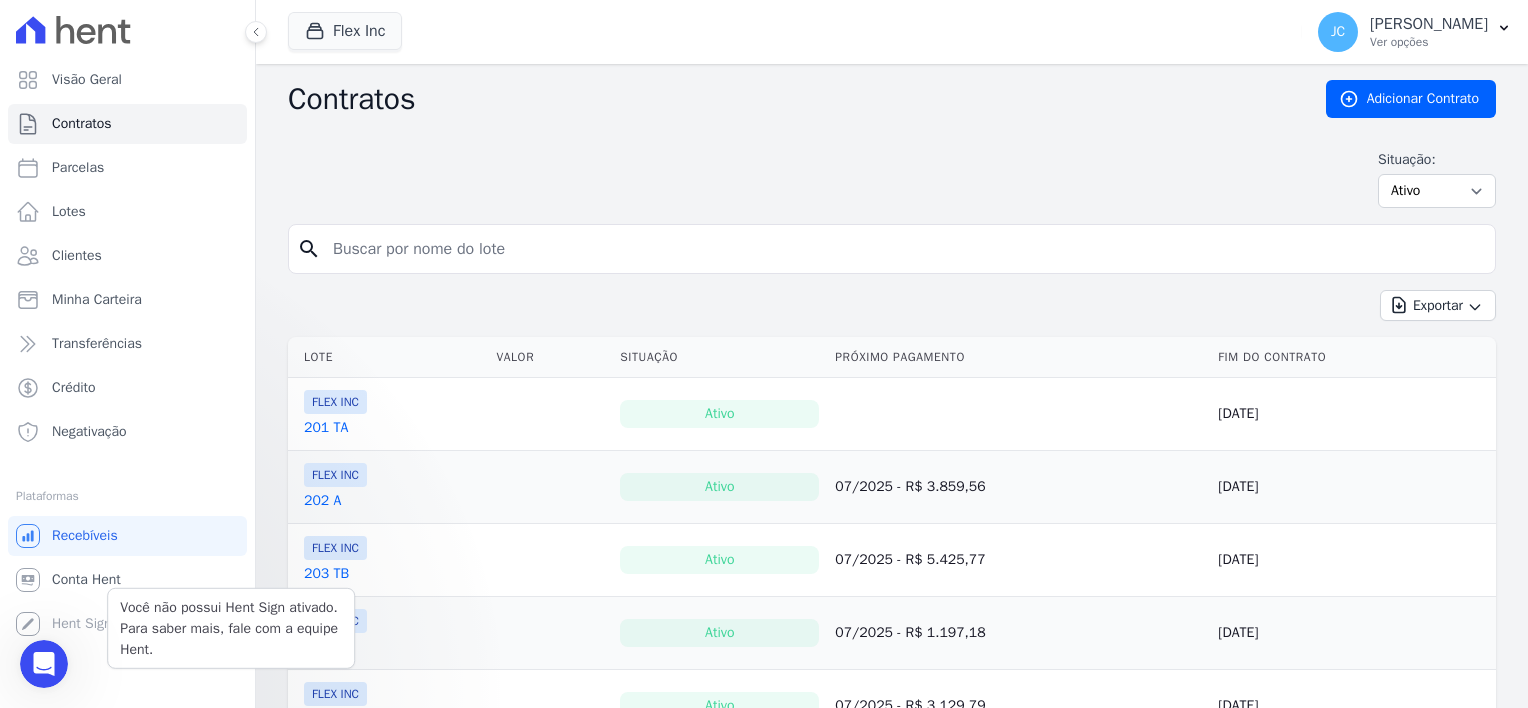 scroll, scrollTop: 0, scrollLeft: 0, axis: both 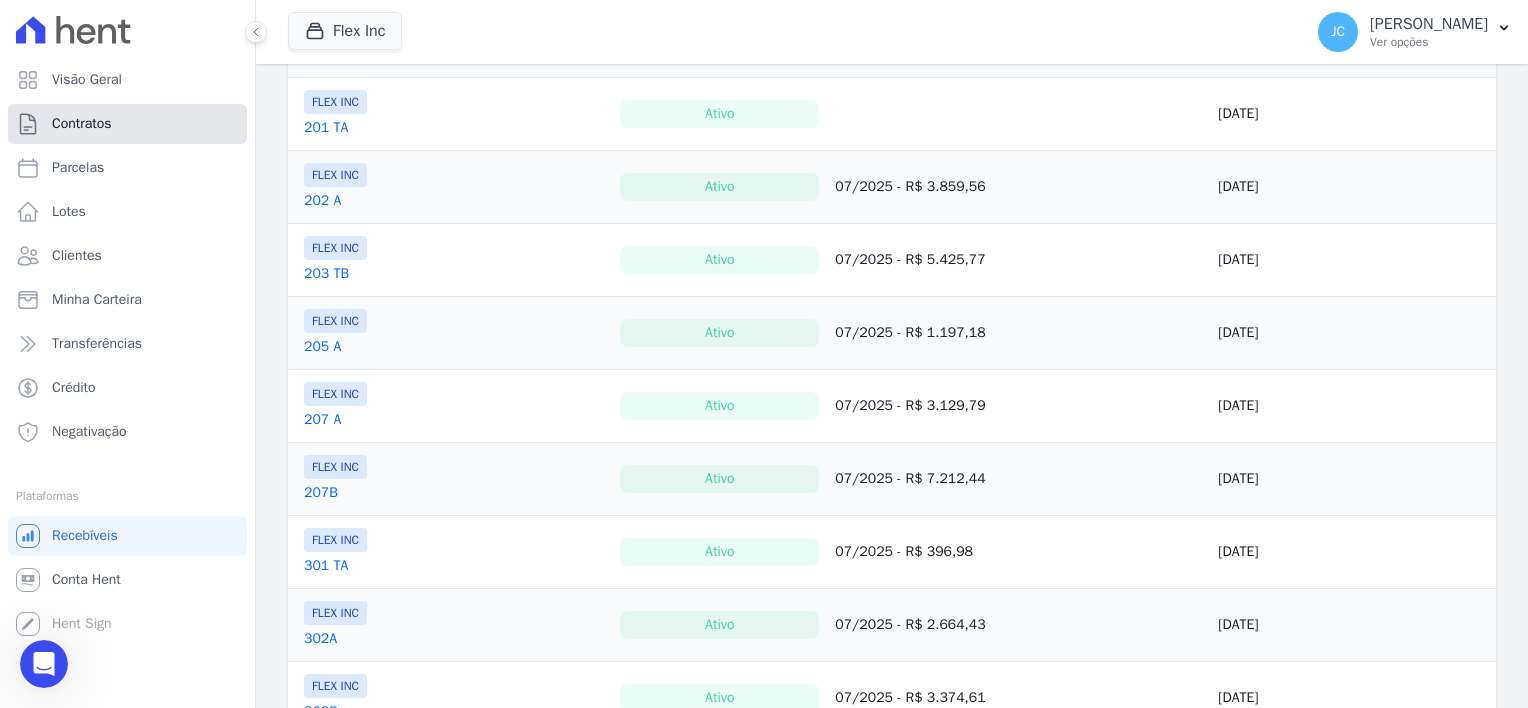 click on "Contratos" at bounding box center [82, 124] 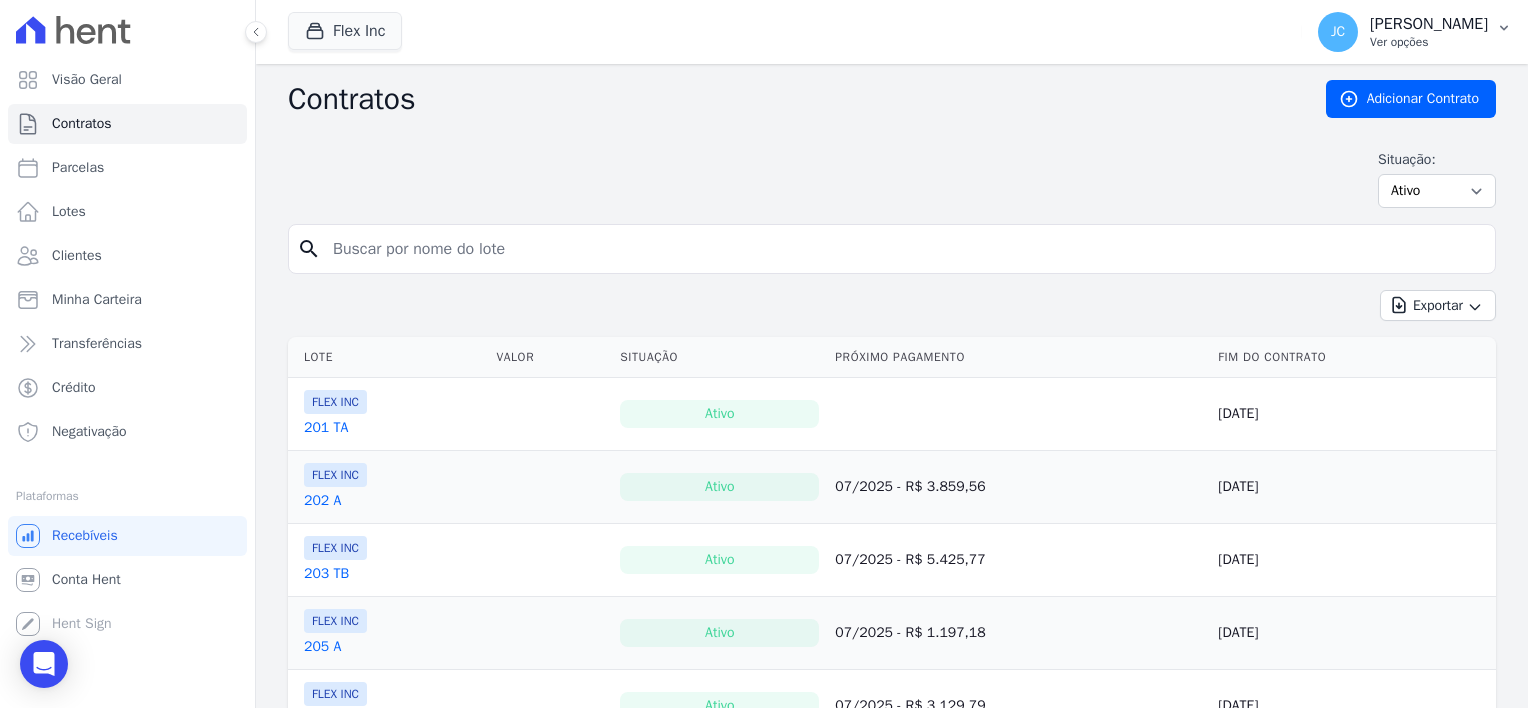 click on "Ver opções" at bounding box center (1429, 42) 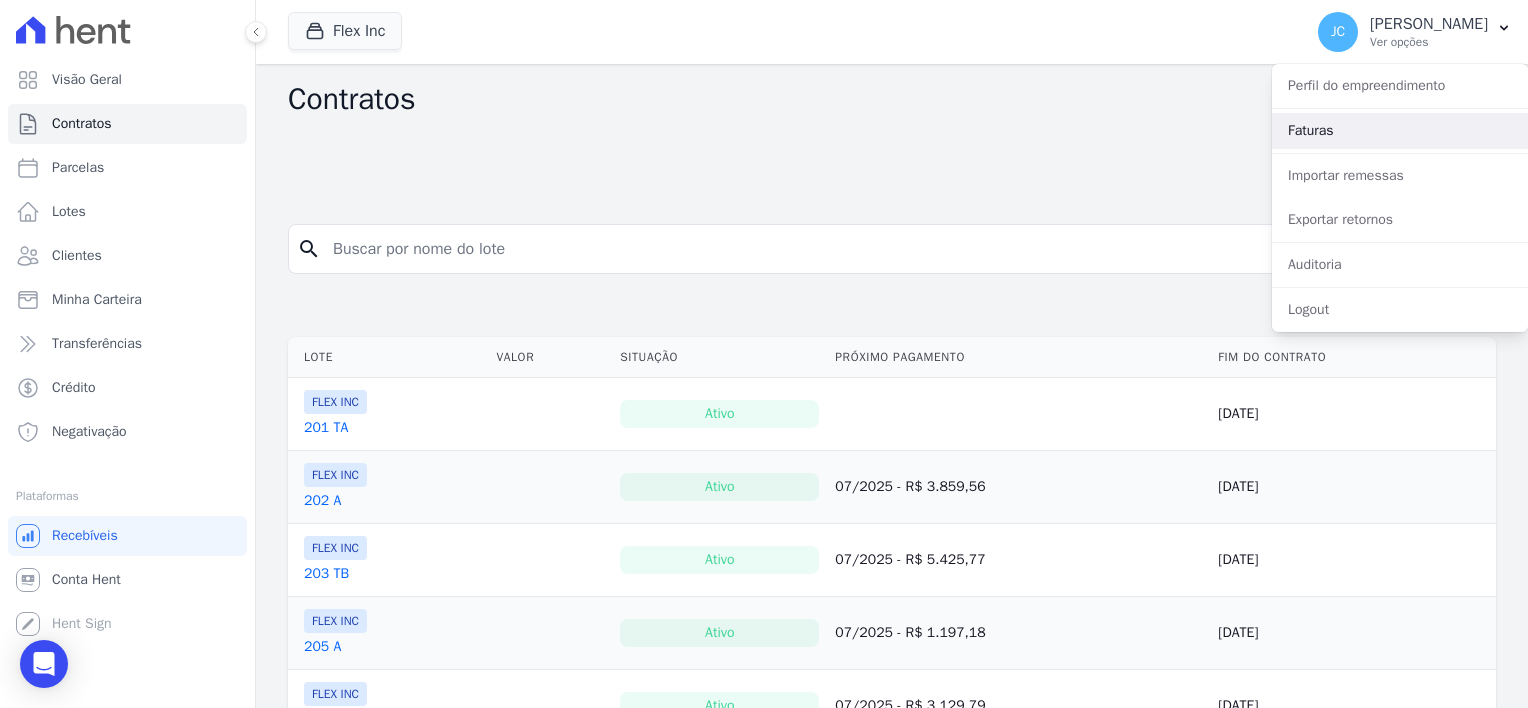 click on "Faturas" at bounding box center [1400, 131] 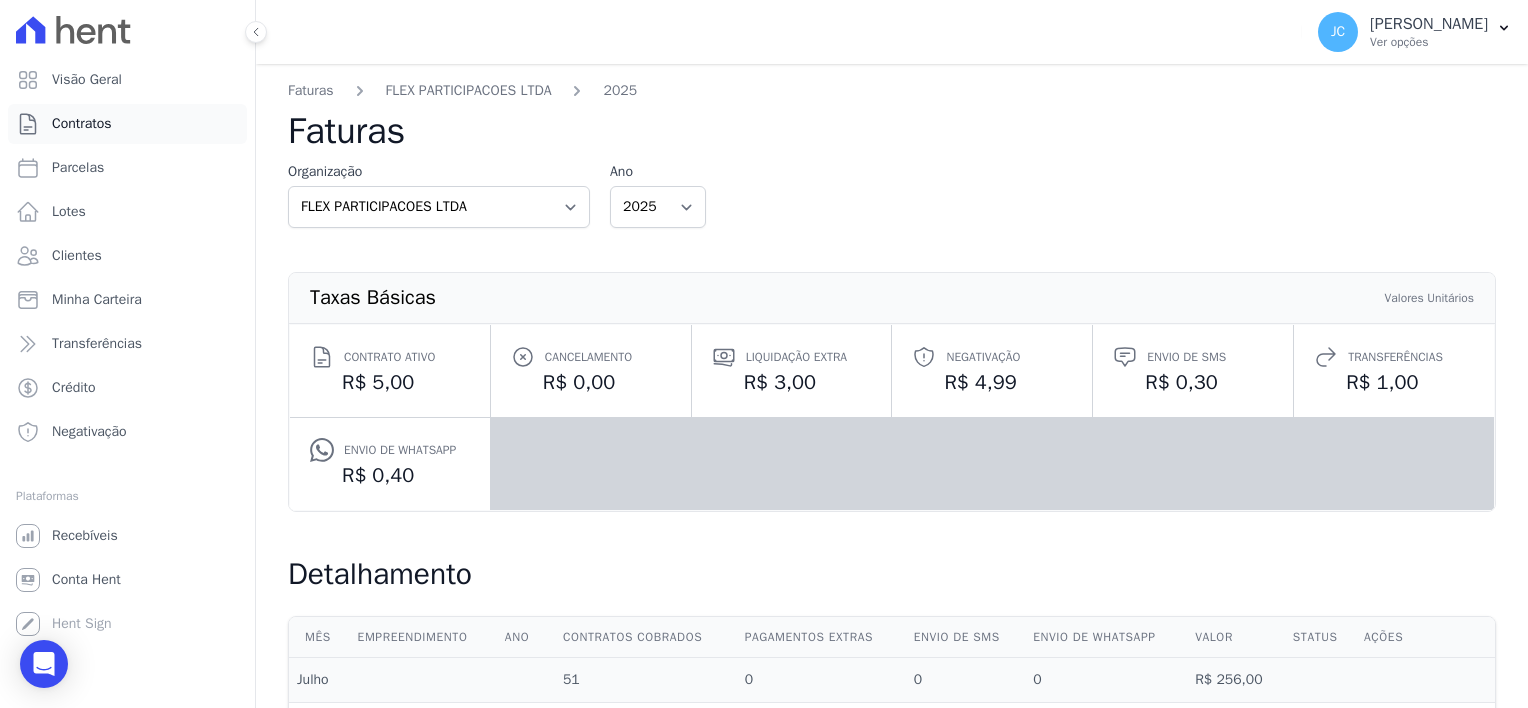 click on "Contratos" at bounding box center (82, 124) 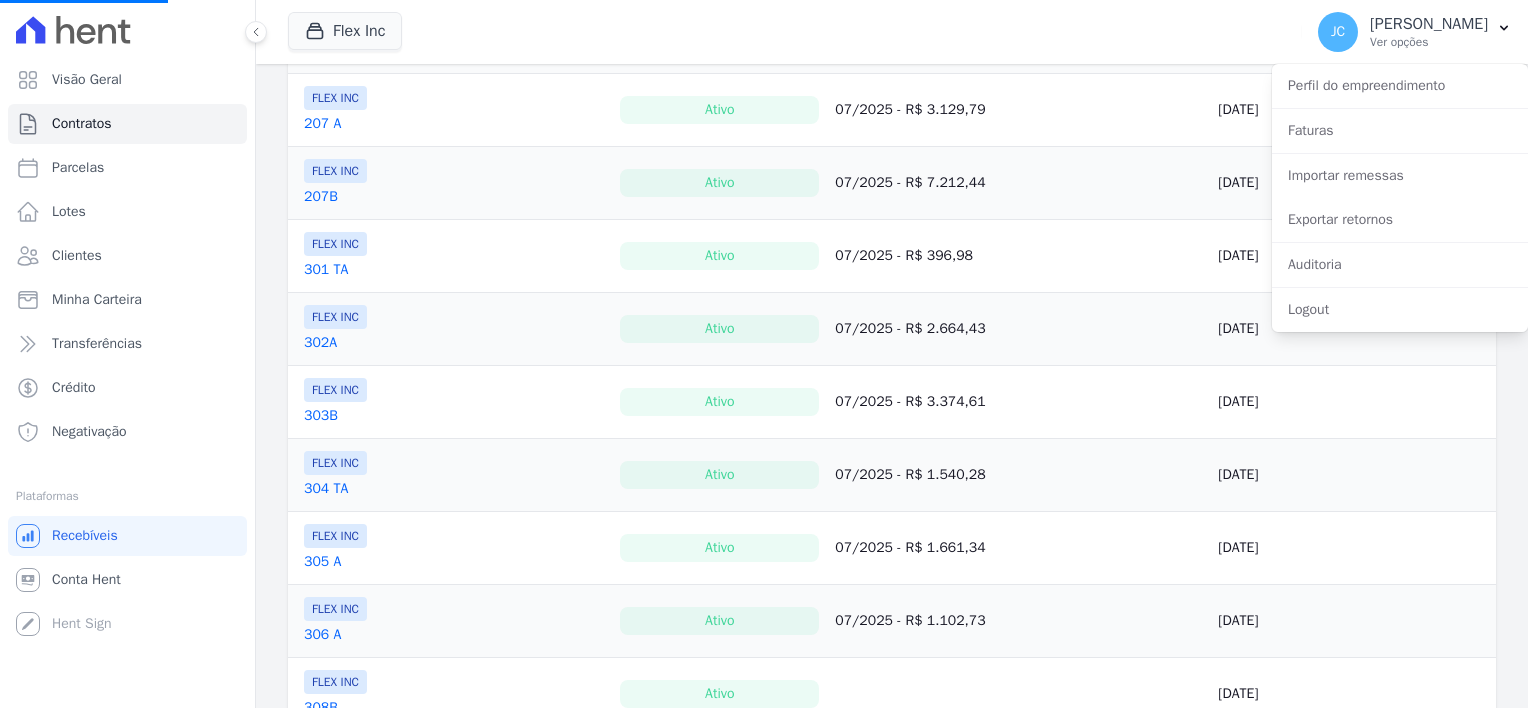 scroll, scrollTop: 0, scrollLeft: 0, axis: both 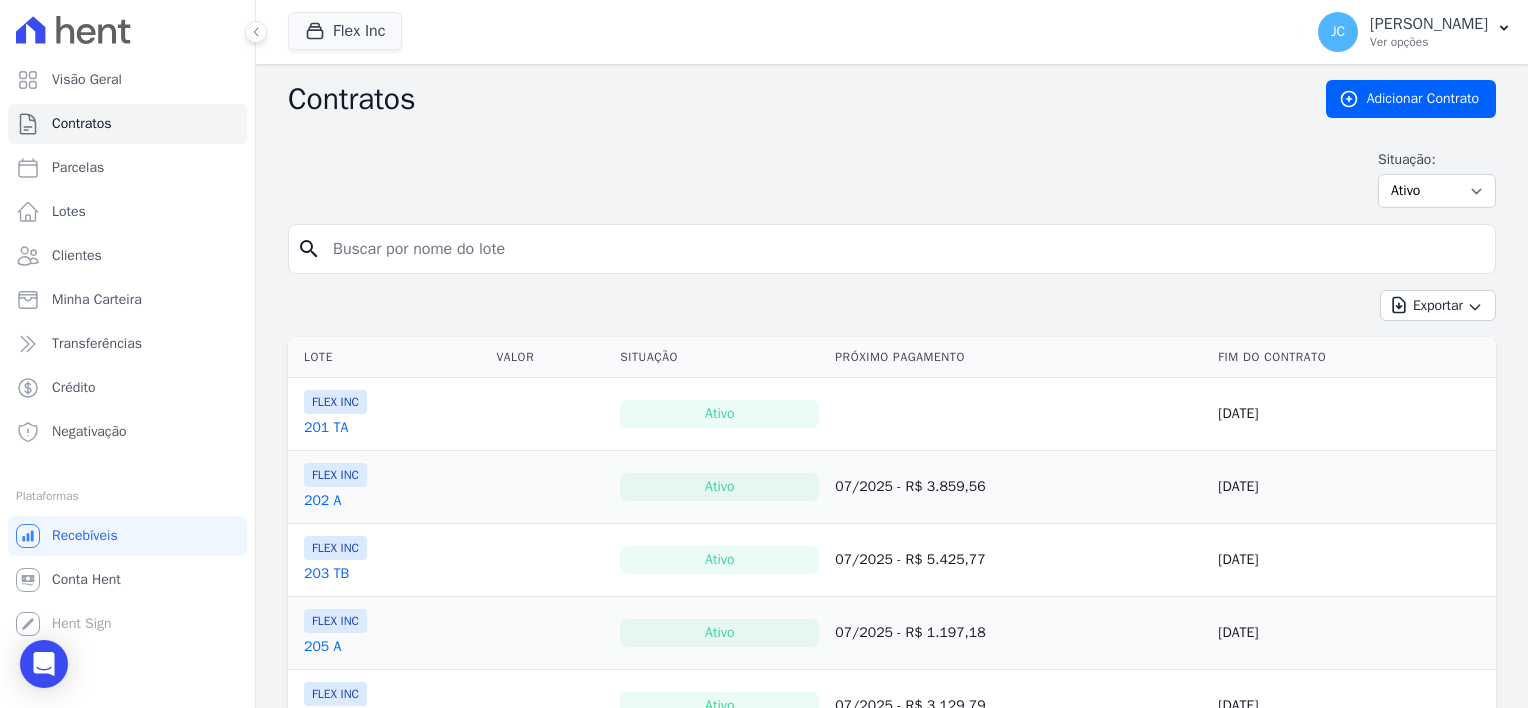 click on "Ativo" at bounding box center [719, 414] 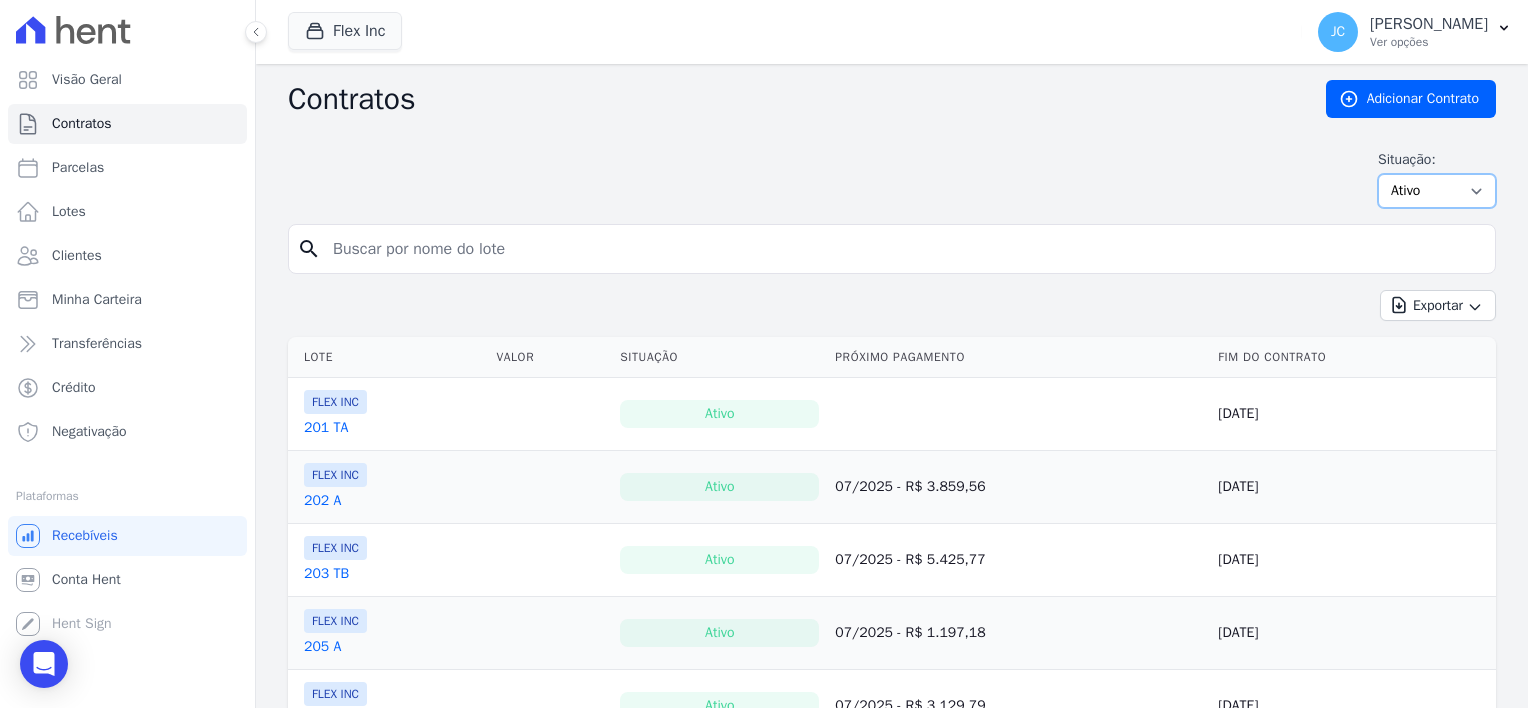 click on "Ativo
Todos
Pausado
Distratado
Rascunho
Expirado
Encerrado" at bounding box center [1437, 191] 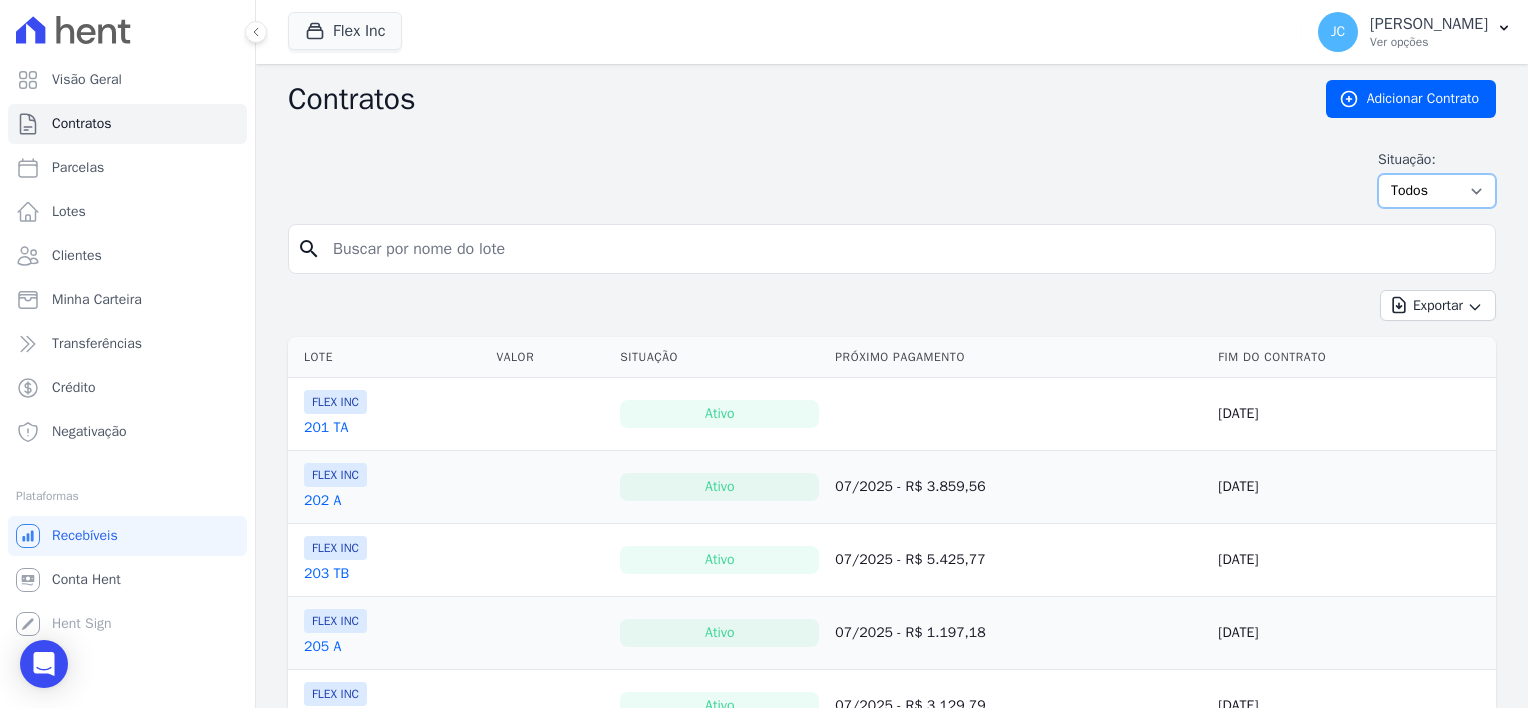 click on "Ativo
Todos
Pausado
Distratado
Rascunho
Expirado
Encerrado" at bounding box center (1437, 191) 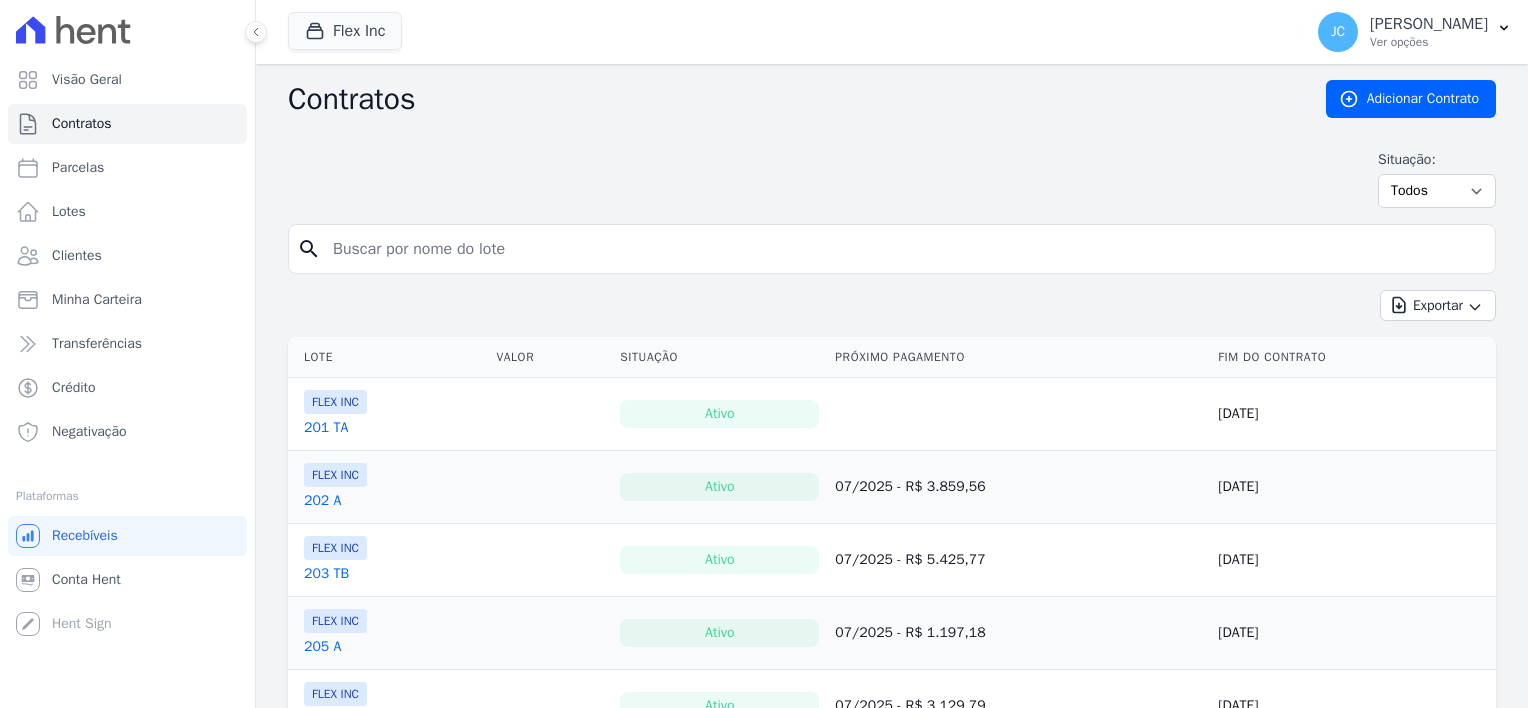 scroll, scrollTop: 0, scrollLeft: 0, axis: both 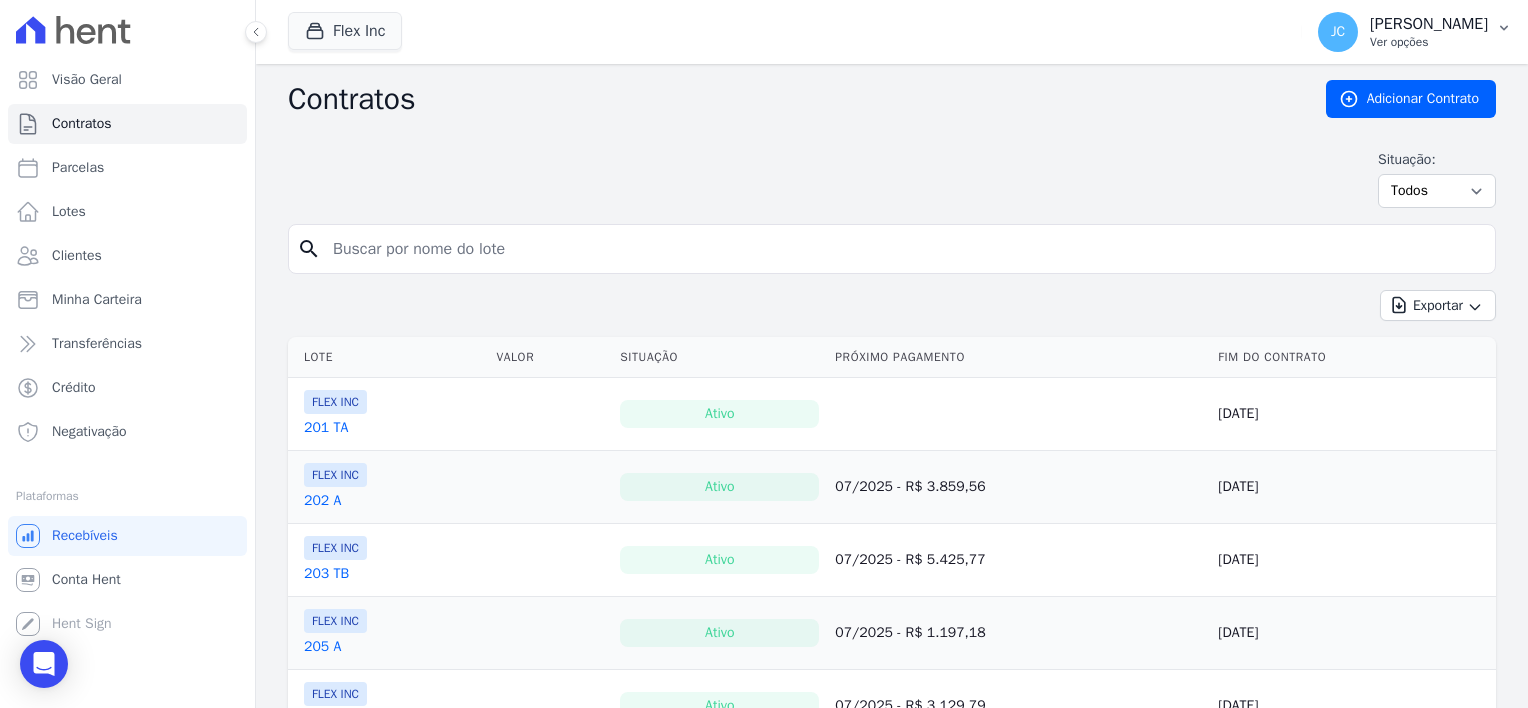 click on "[PERSON_NAME]" at bounding box center [1429, 24] 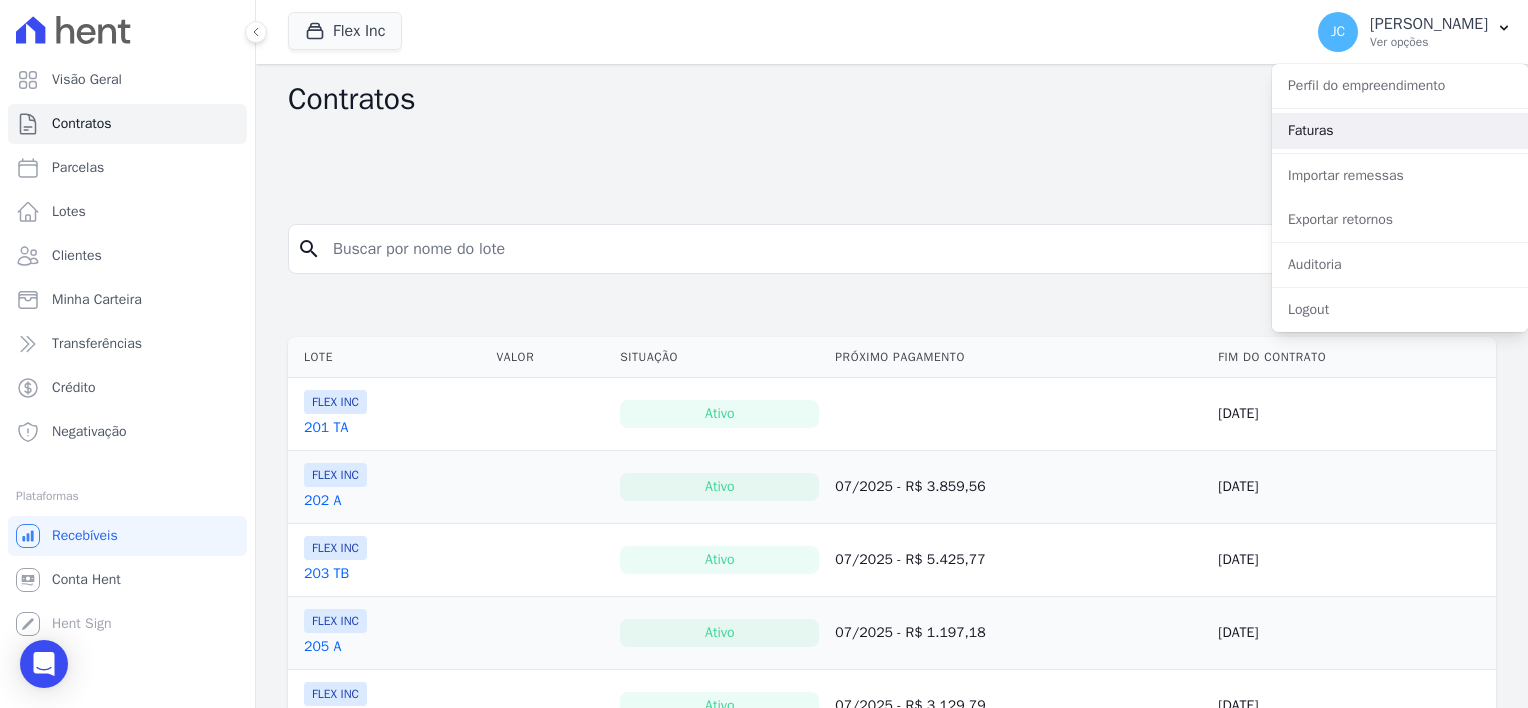 click on "Faturas" at bounding box center [1400, 131] 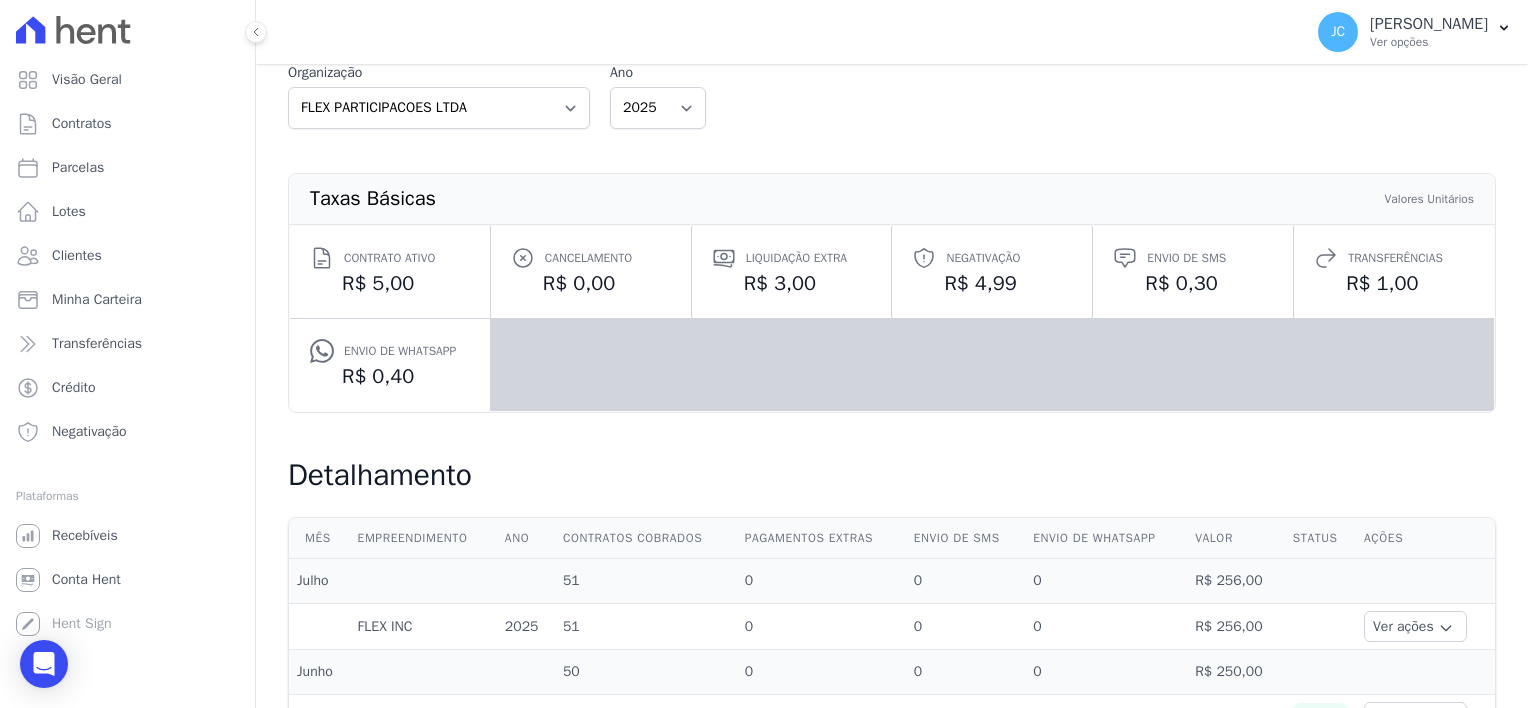 scroll, scrollTop: 169, scrollLeft: 0, axis: vertical 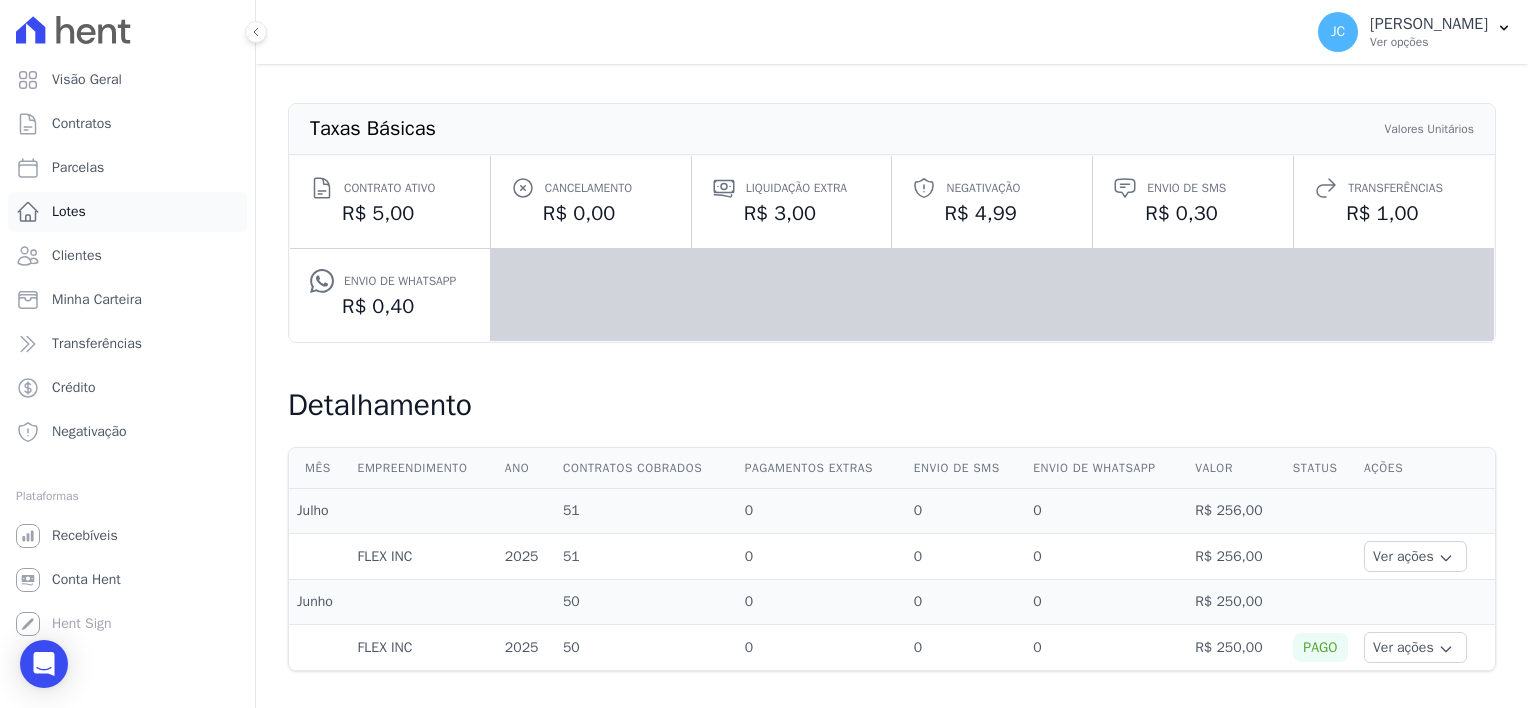 click on "Lotes" at bounding box center [69, 212] 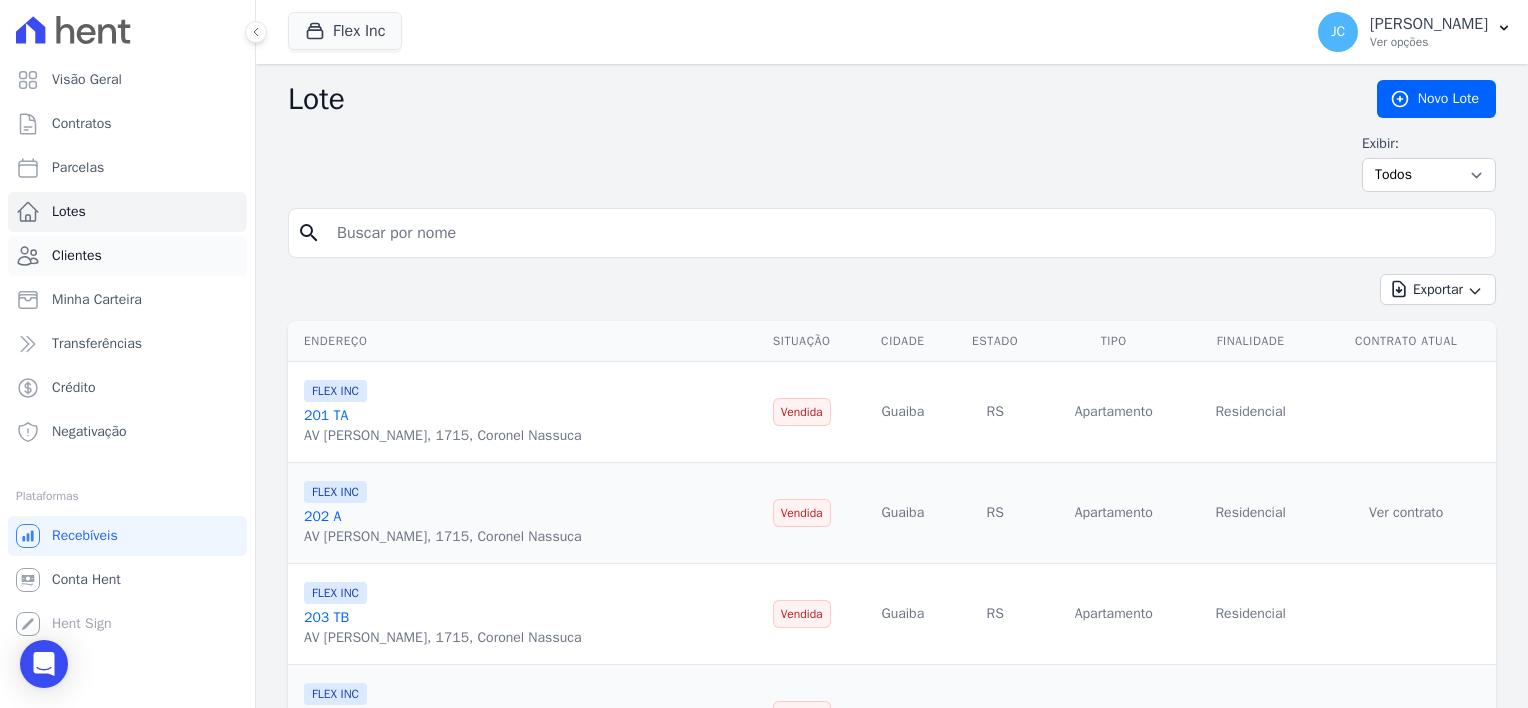 click on "Clientes" at bounding box center (77, 256) 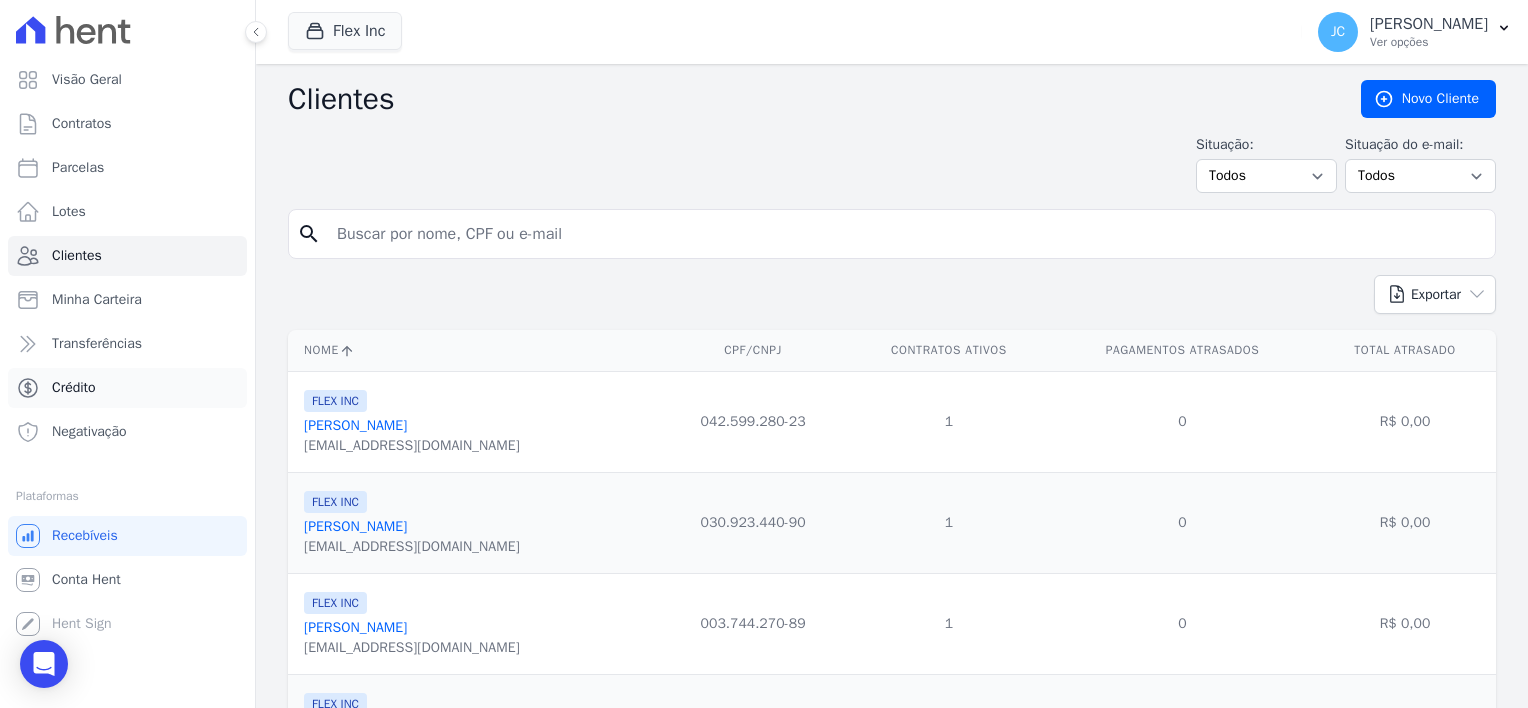 click on "Crédito" at bounding box center [74, 388] 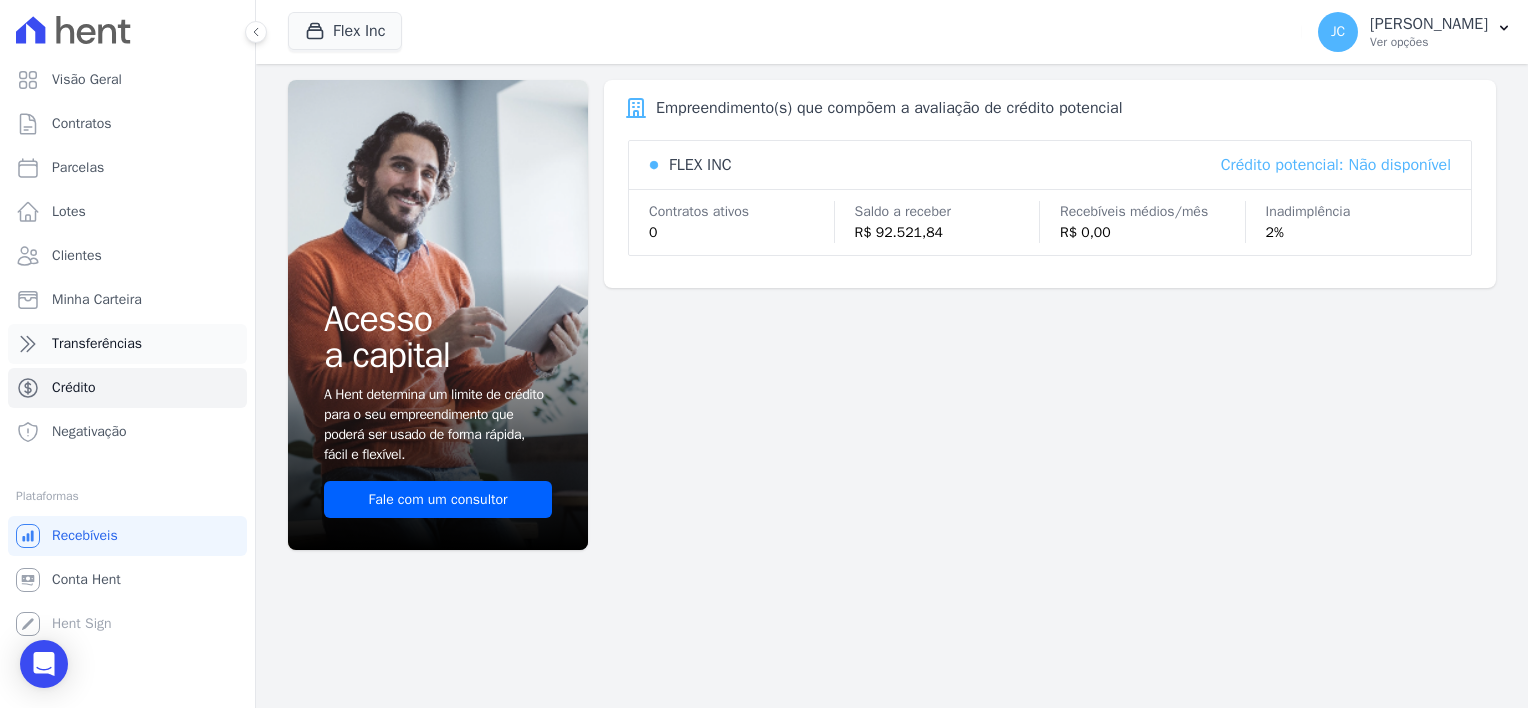 click on "Transferências" at bounding box center (97, 344) 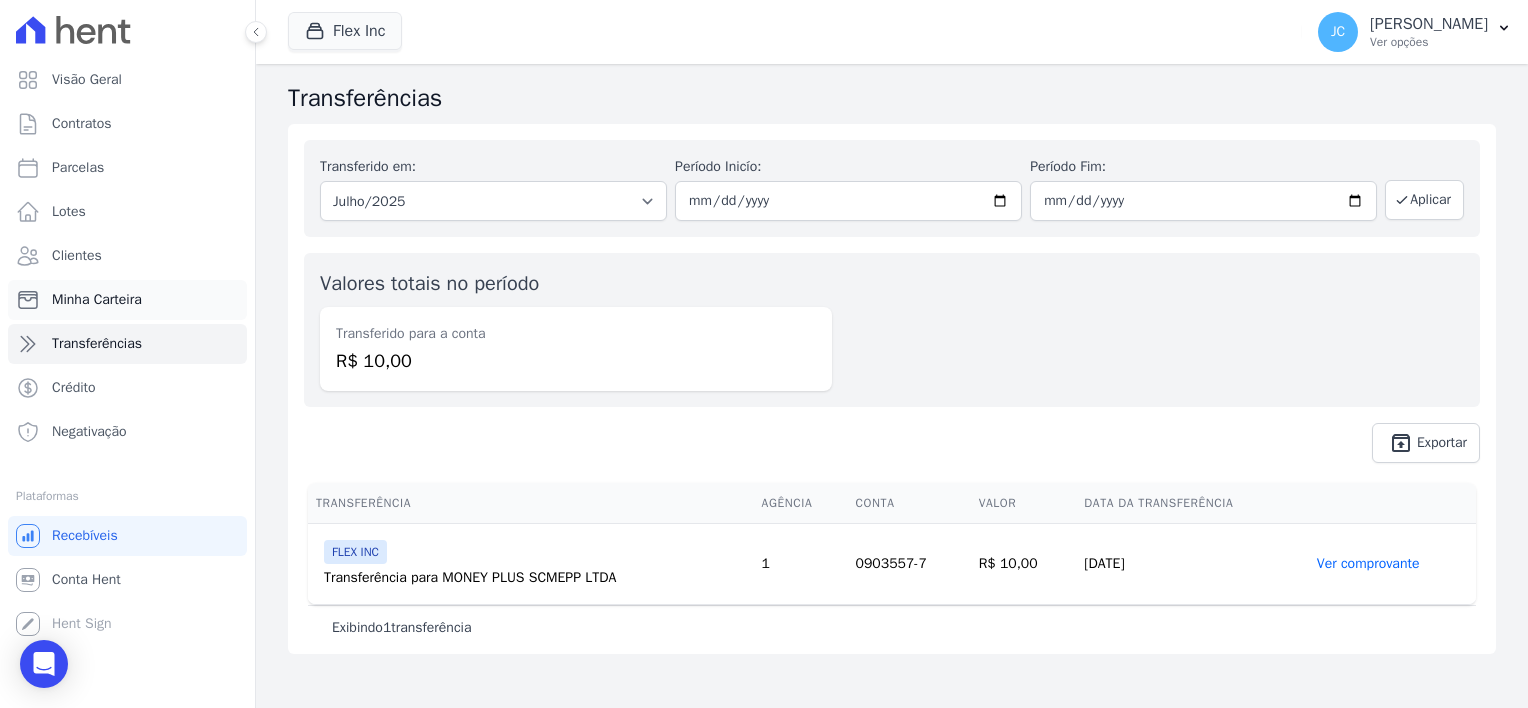 click on "Minha Carteira" at bounding box center (97, 300) 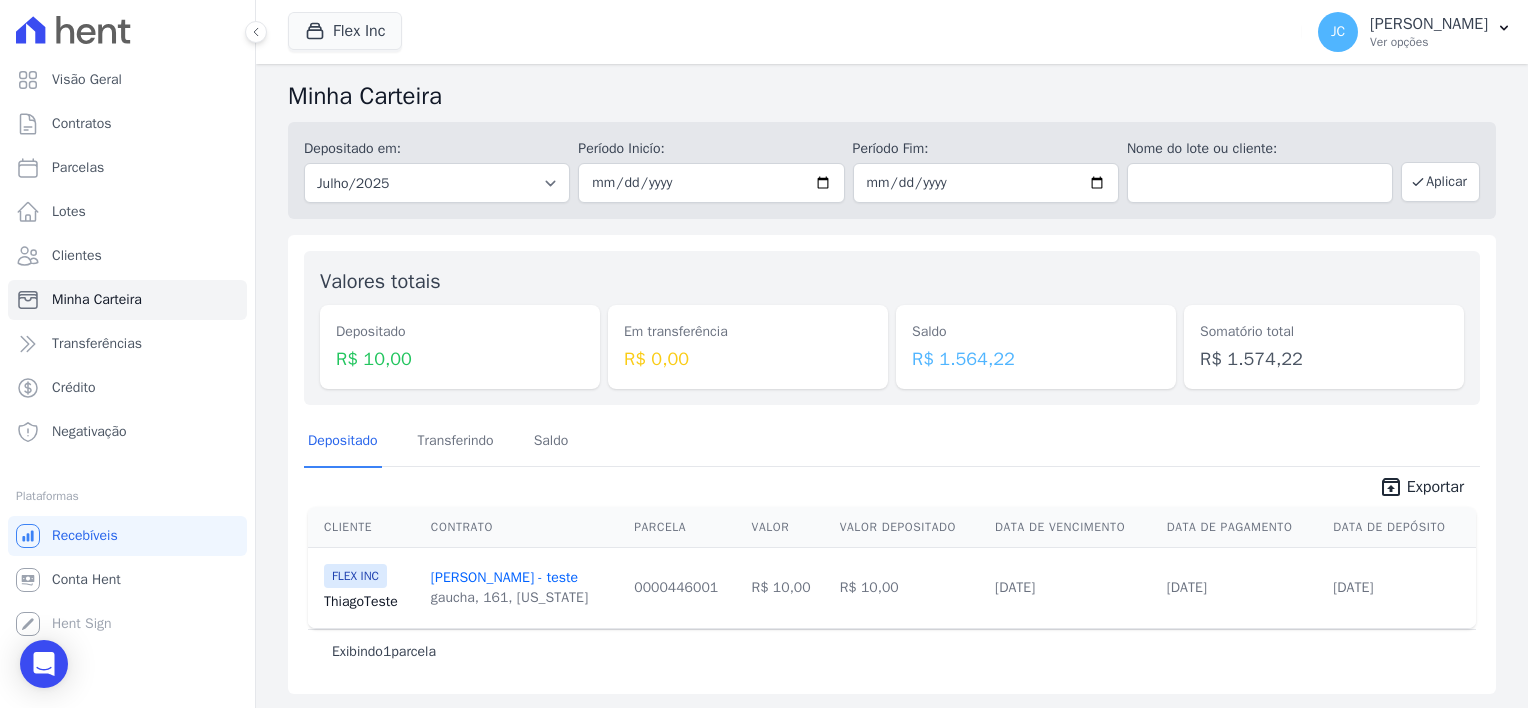 scroll, scrollTop: 0, scrollLeft: 0, axis: both 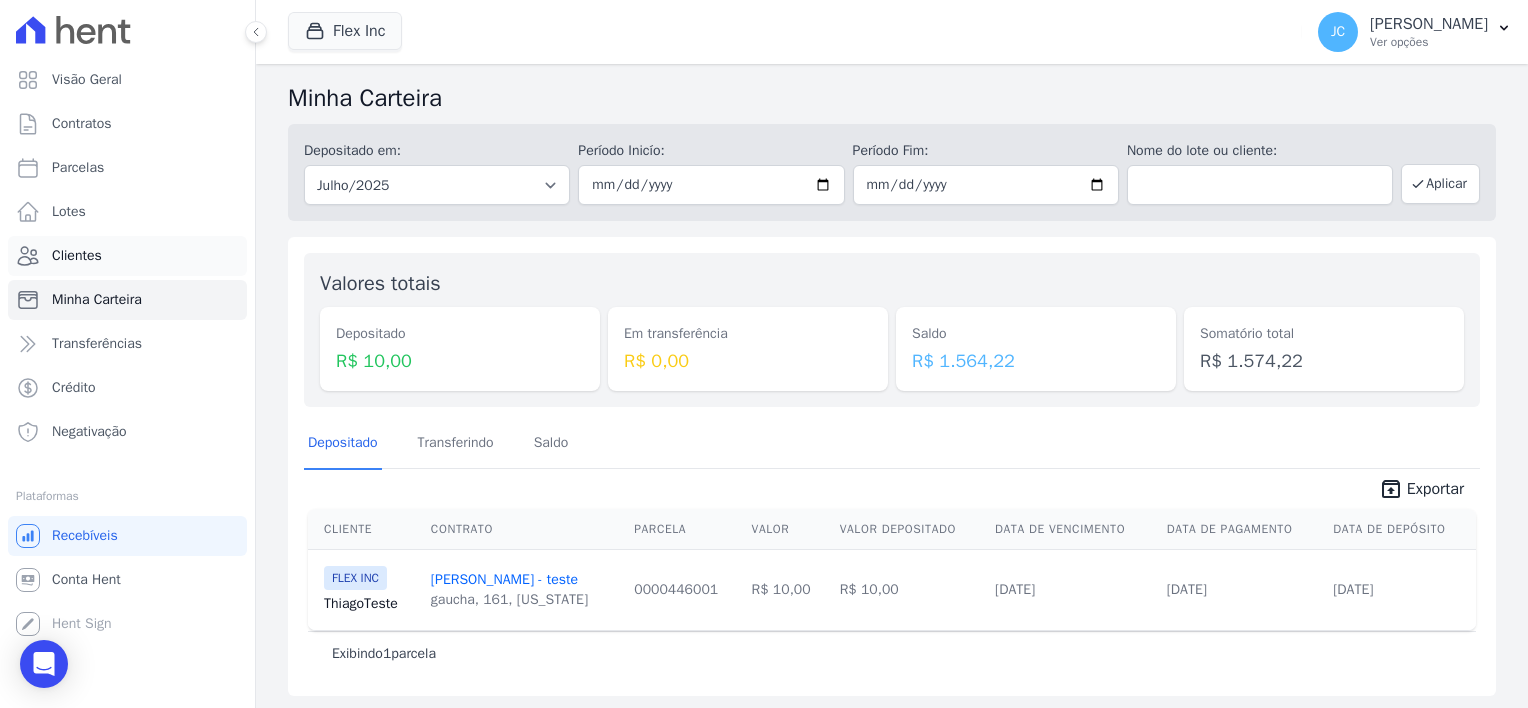 click on "Clientes" at bounding box center [127, 256] 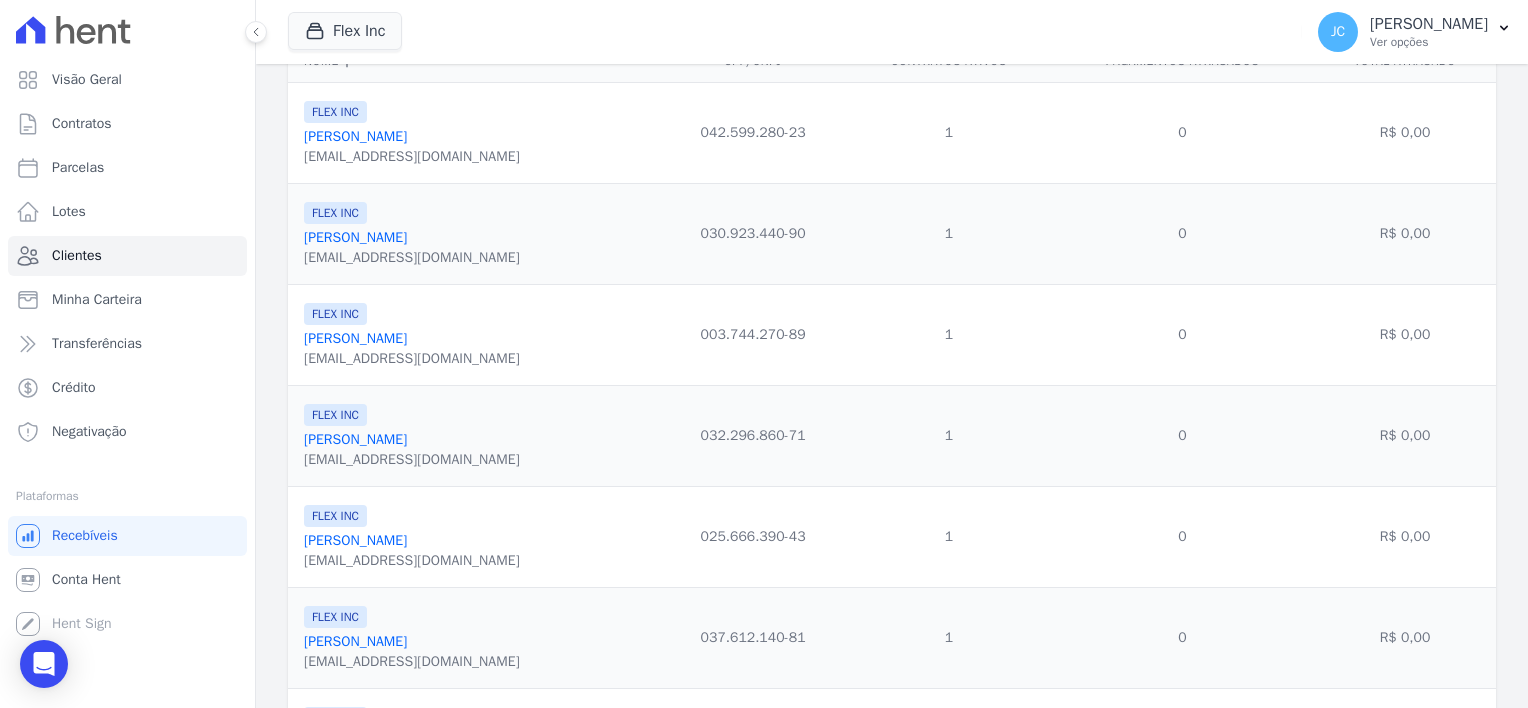 scroll, scrollTop: 0, scrollLeft: 0, axis: both 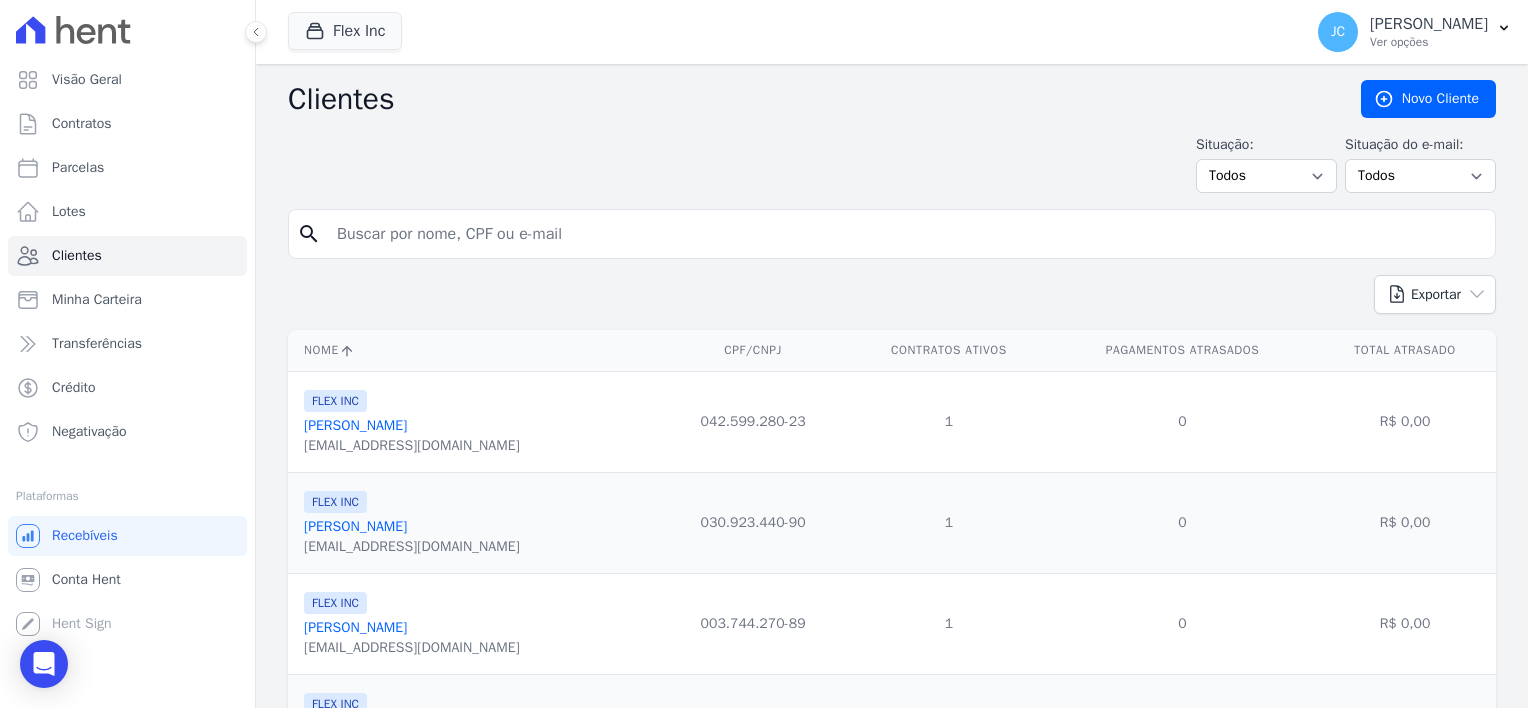 click on "Alan De Andrade Idalino" at bounding box center (355, 425) 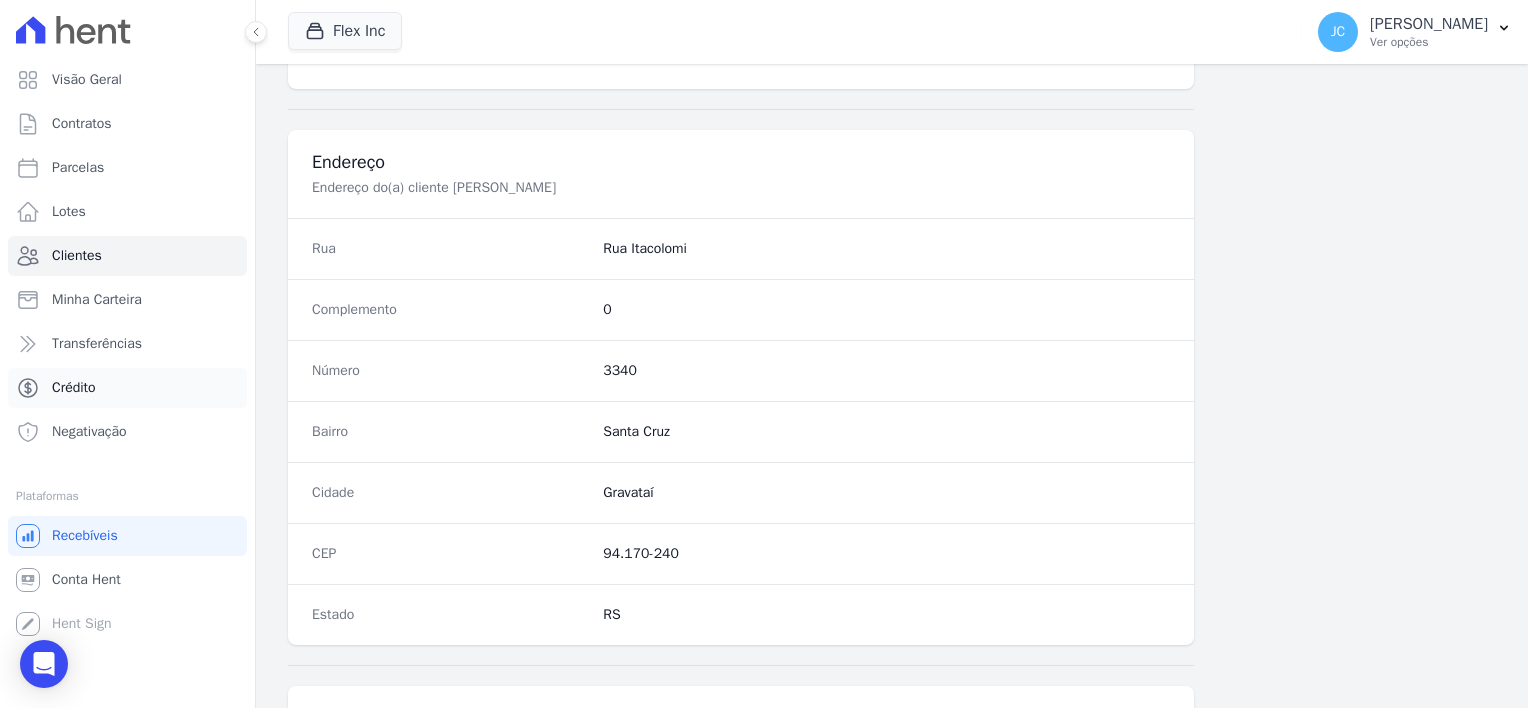 scroll, scrollTop: 856, scrollLeft: 0, axis: vertical 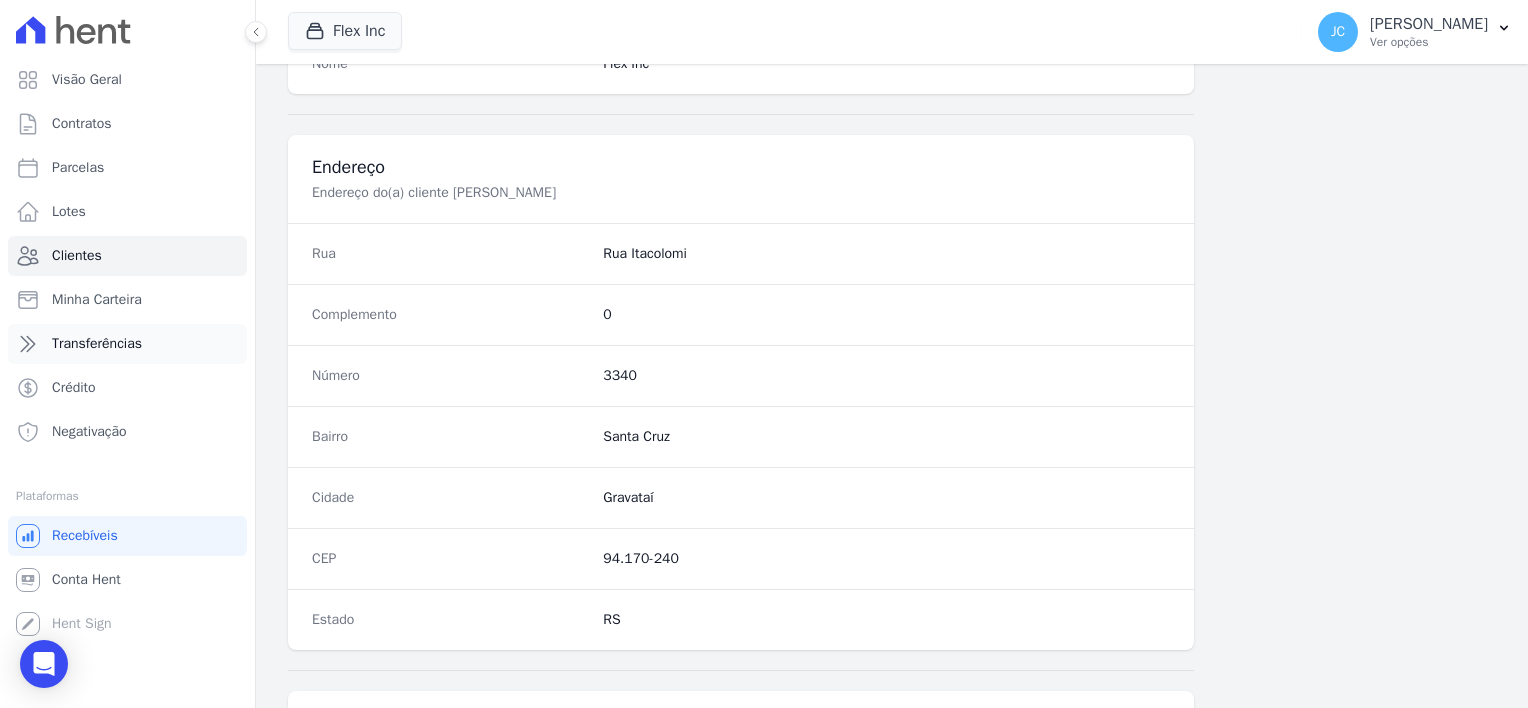 click on "Transferências" at bounding box center (97, 344) 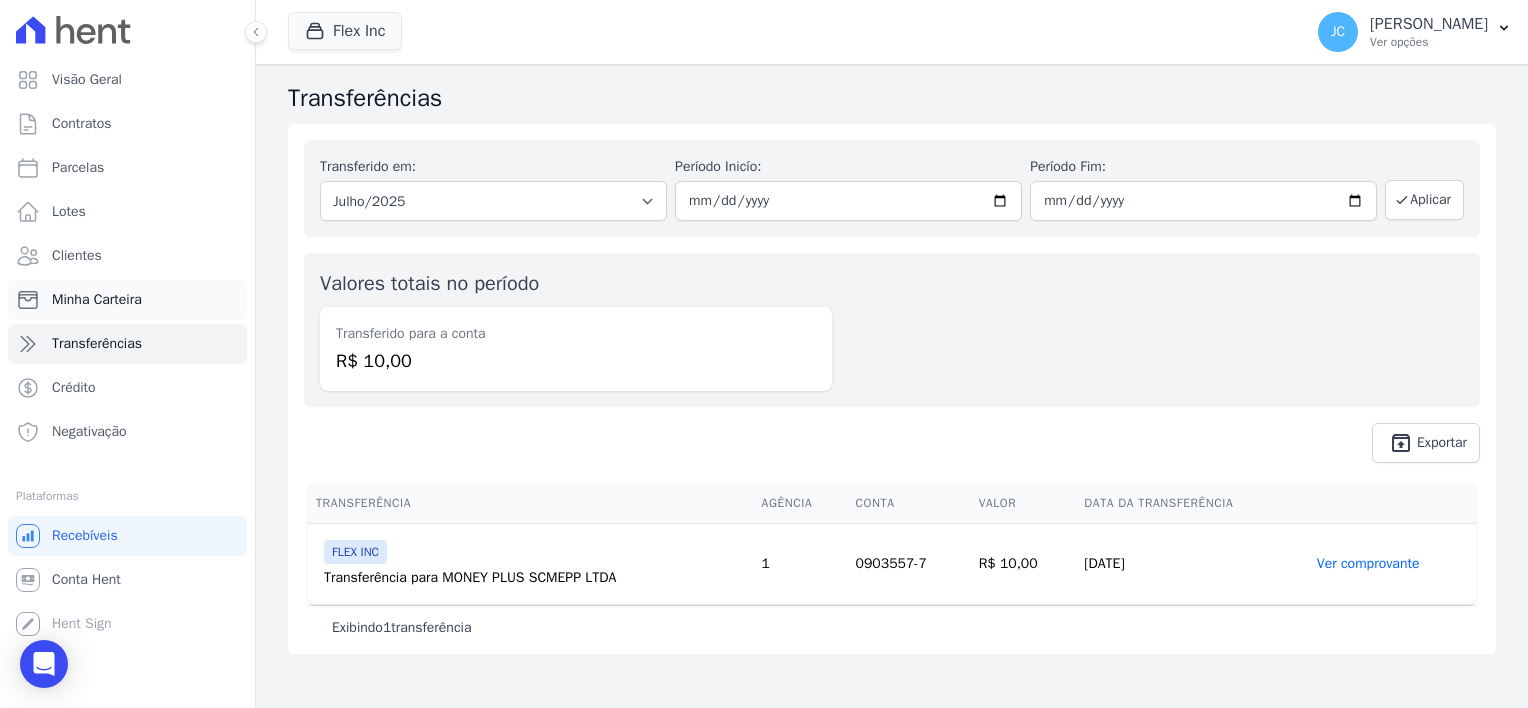 click on "Minha Carteira" at bounding box center (97, 300) 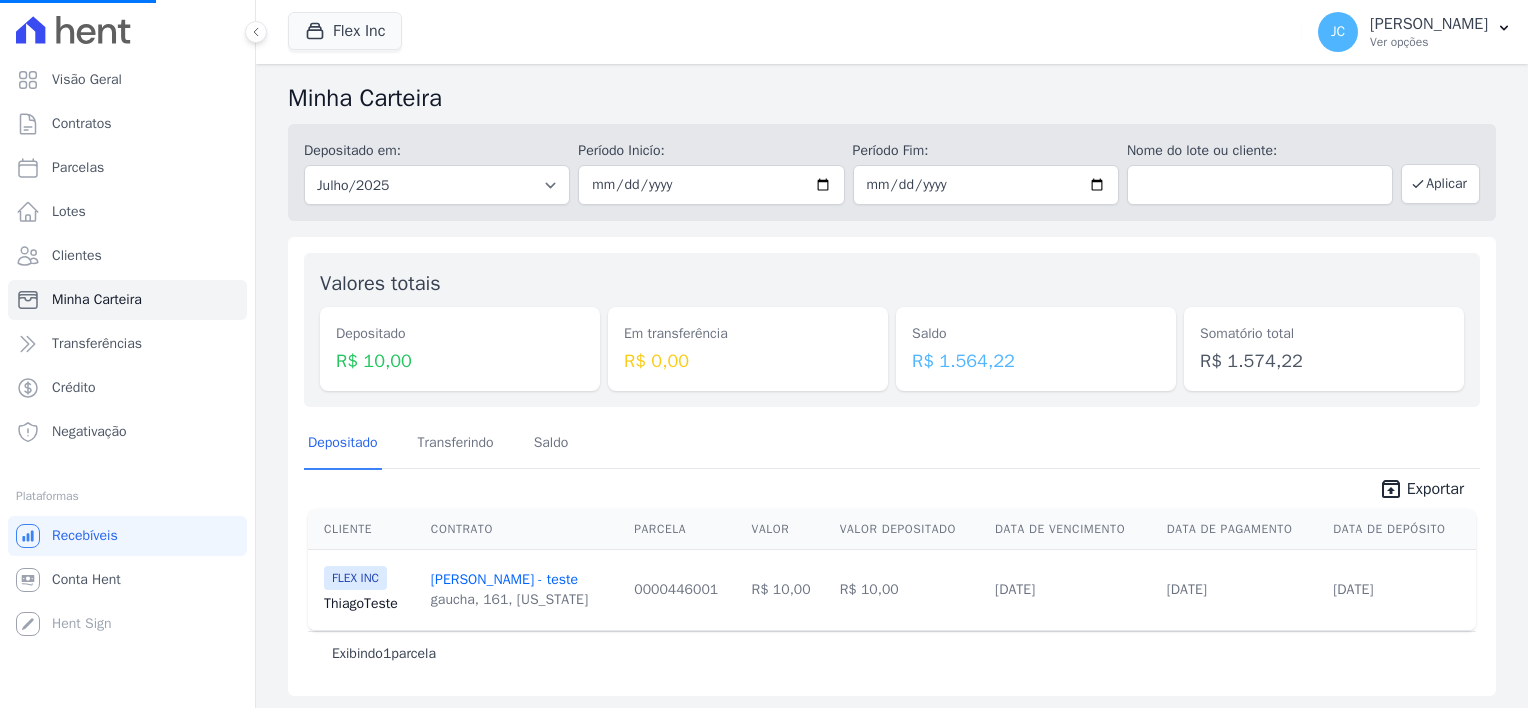 scroll, scrollTop: 2, scrollLeft: 0, axis: vertical 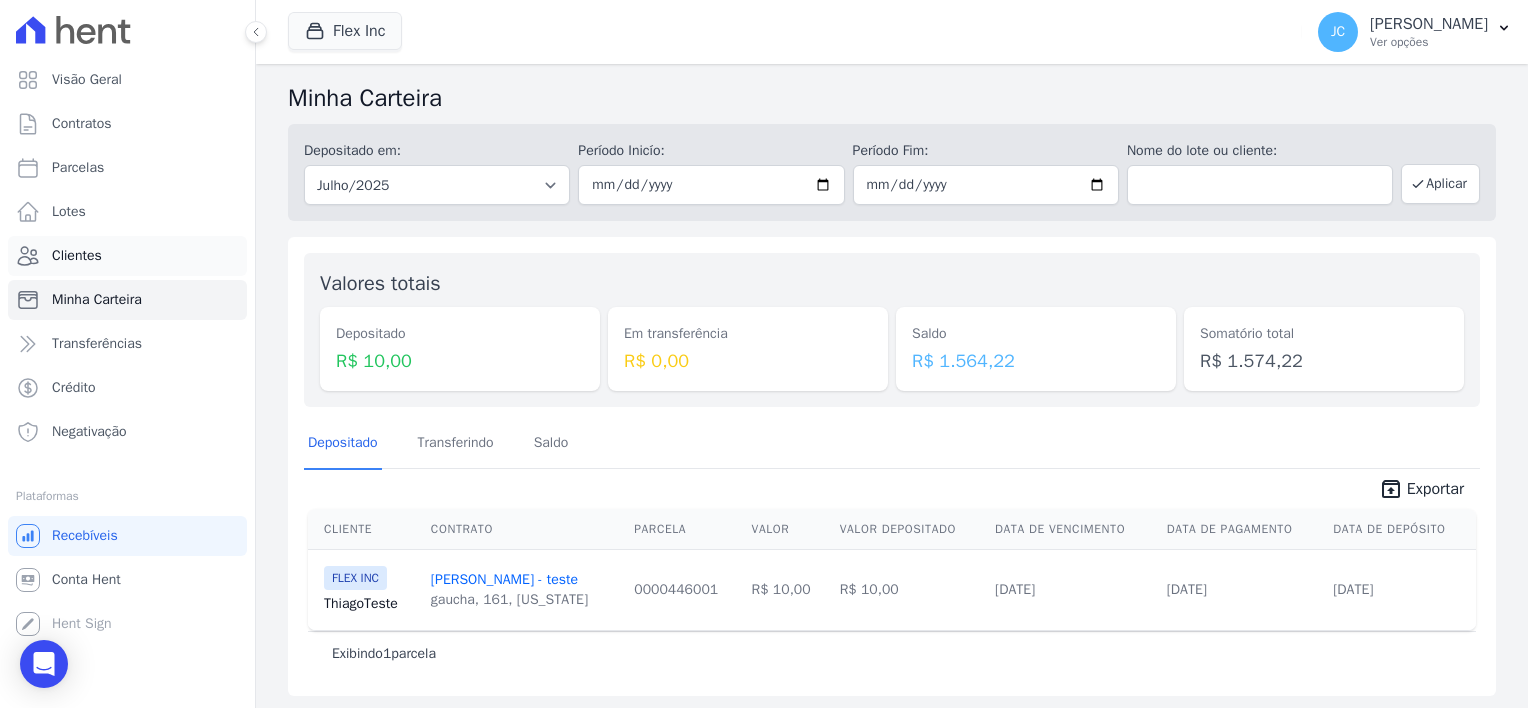 click on "Clientes" at bounding box center (77, 256) 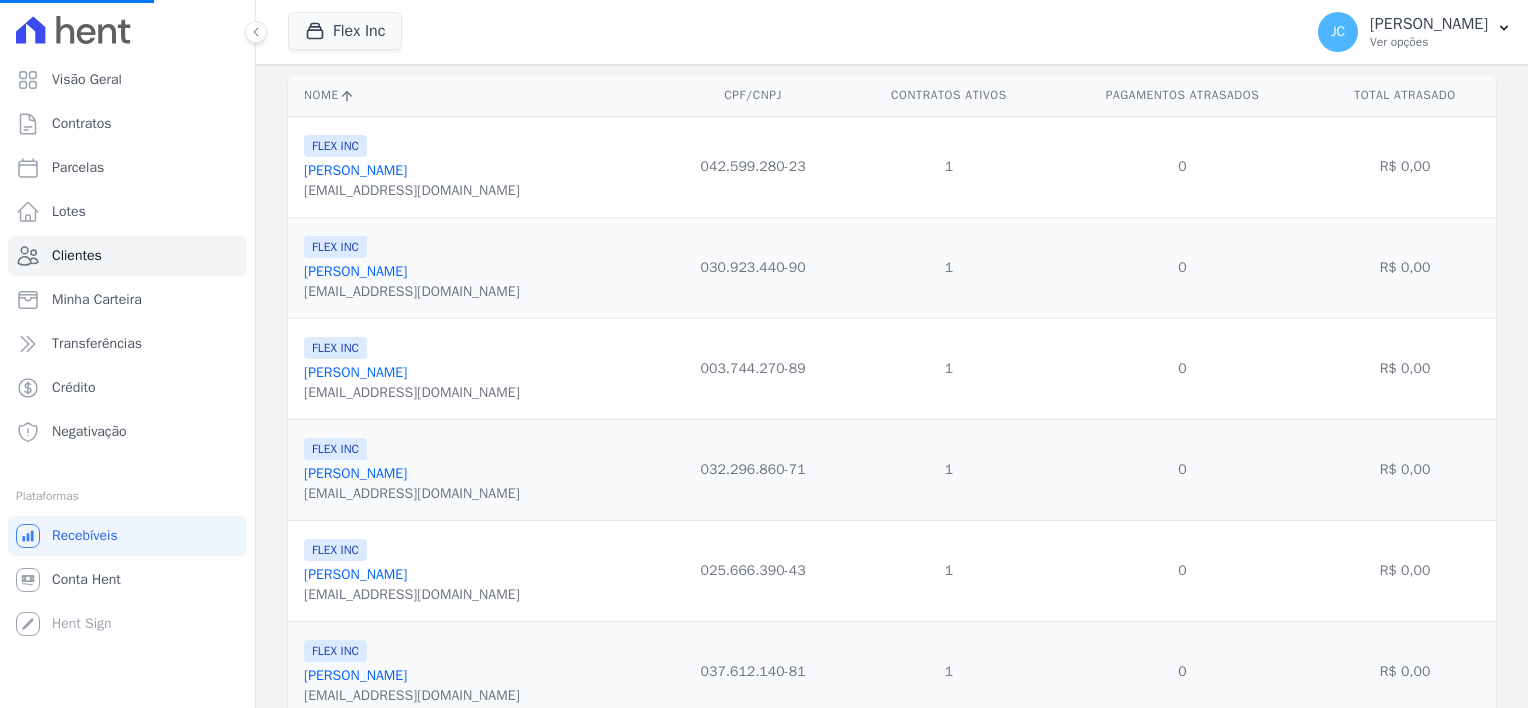 scroll, scrollTop: 0, scrollLeft: 0, axis: both 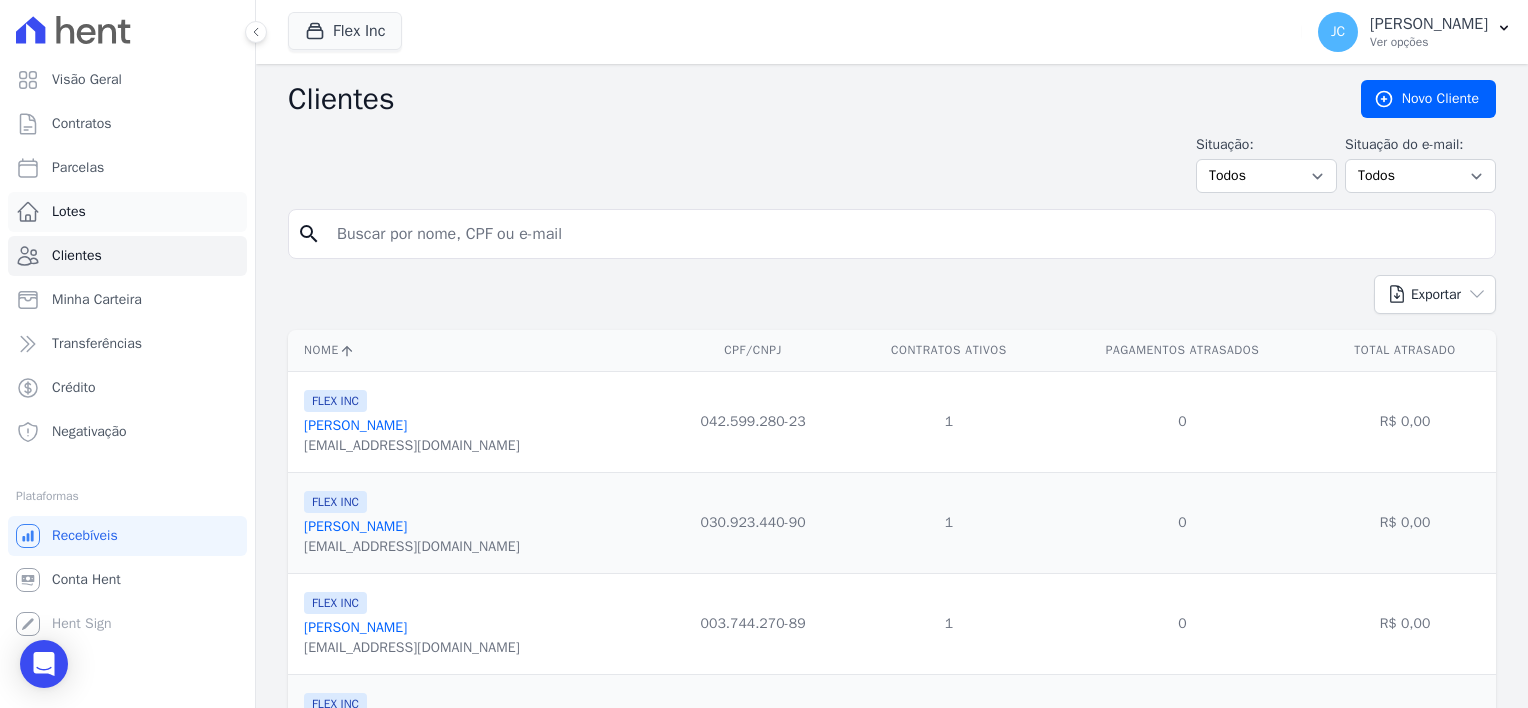 click on "Lotes" at bounding box center (69, 212) 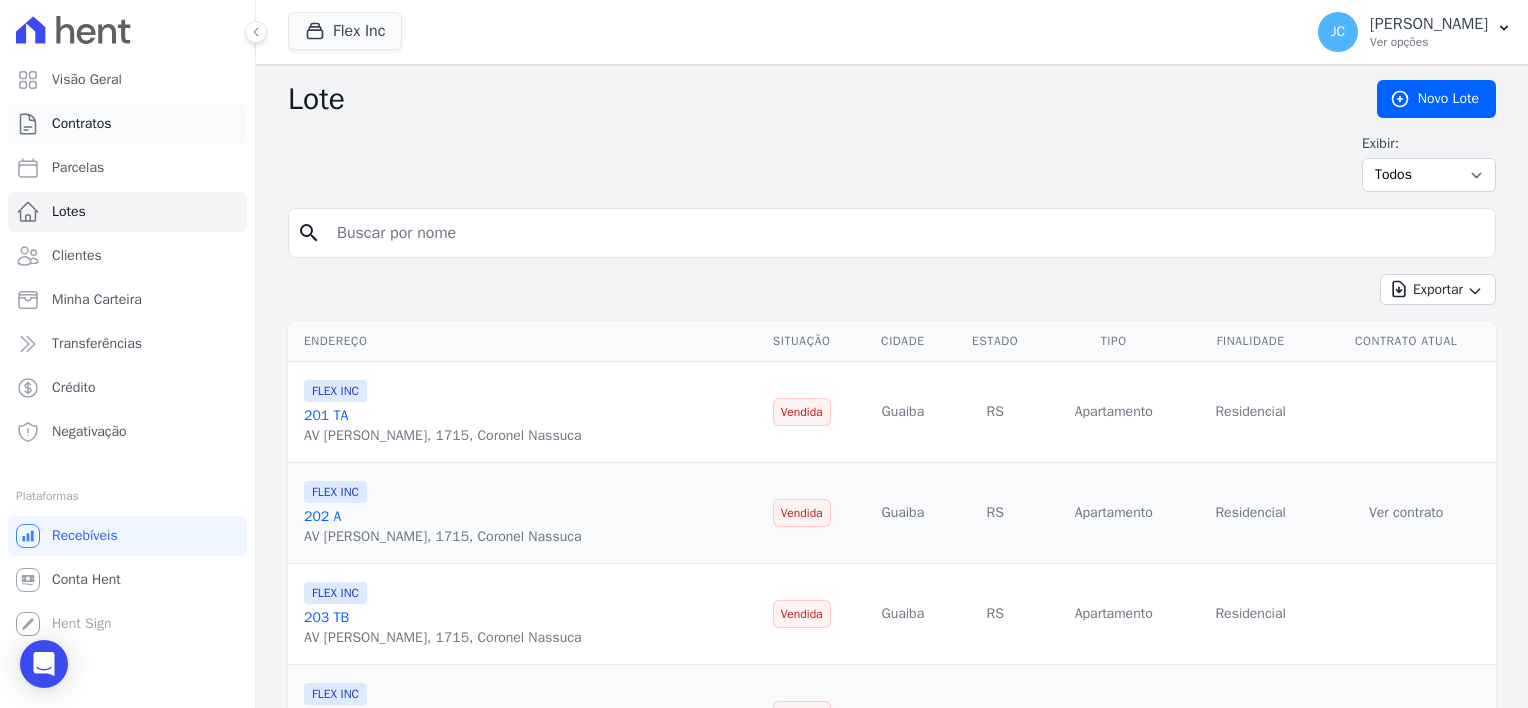 click 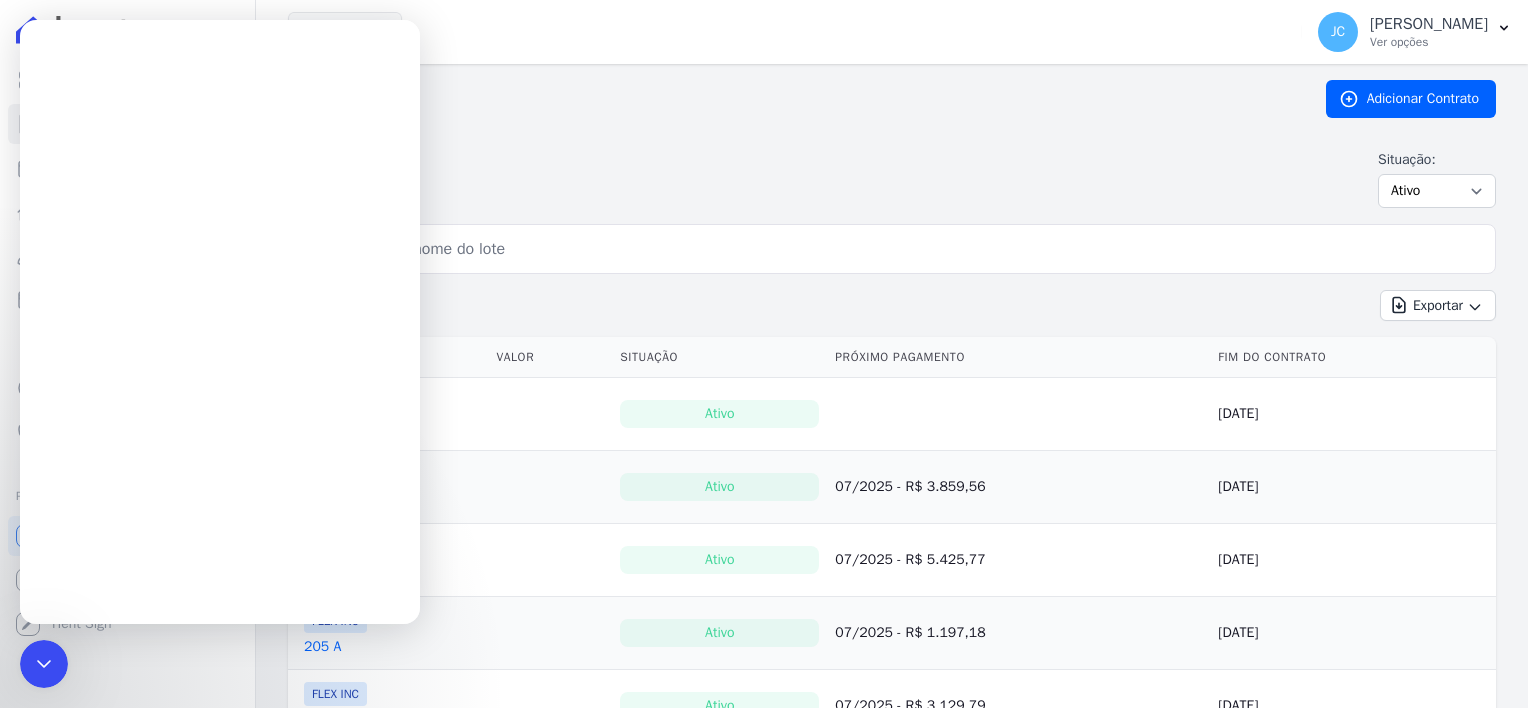 scroll, scrollTop: 0, scrollLeft: 0, axis: both 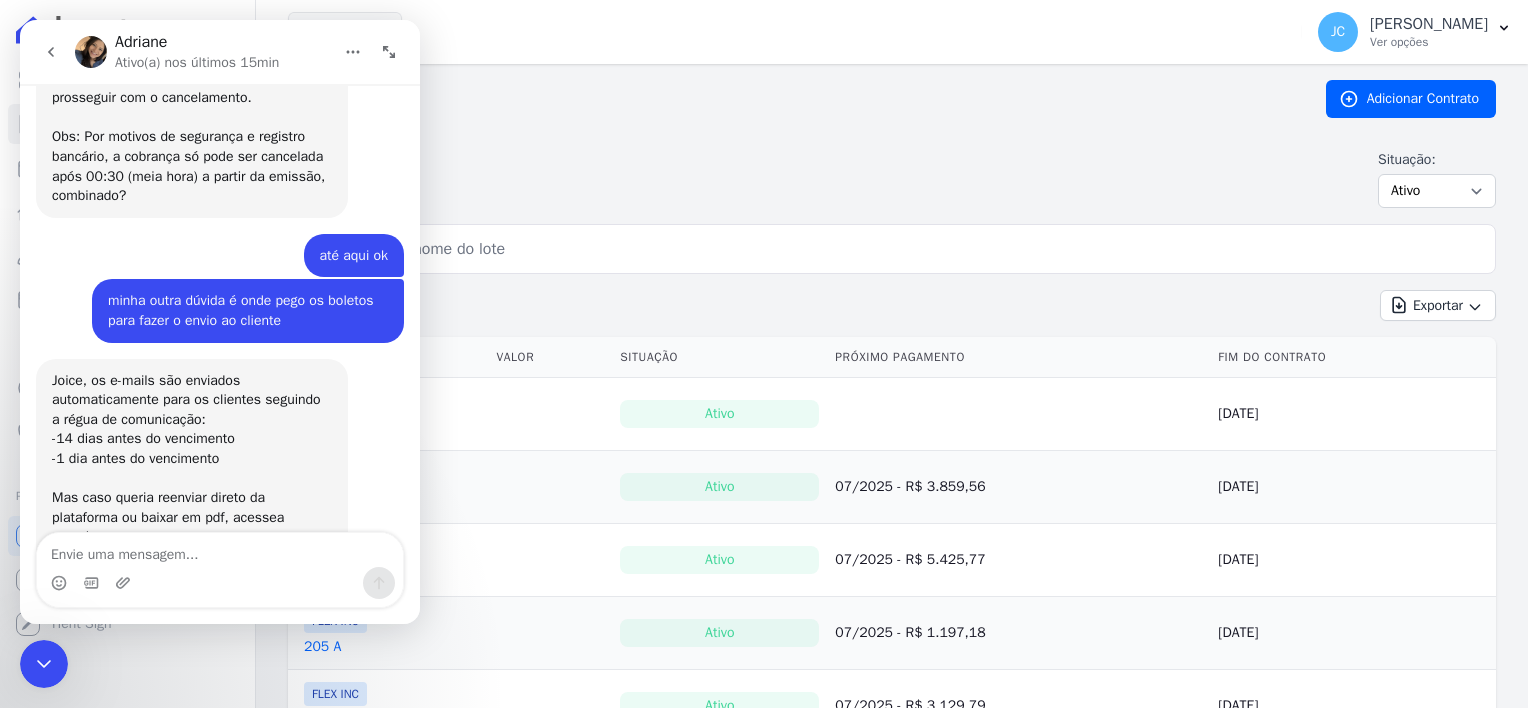click on "Contratos
Adicionar Contrato
Situação:
Ativo
Todos
Pausado
Distratado
Rascunho
Expirado
Encerrado
search
Exportar
Exportar PDF
Exportar CSV
Exportar Fichas
Lote
[GEOGRAPHIC_DATA]
Situação
Próximo Pagamento" at bounding box center (892, 1177) 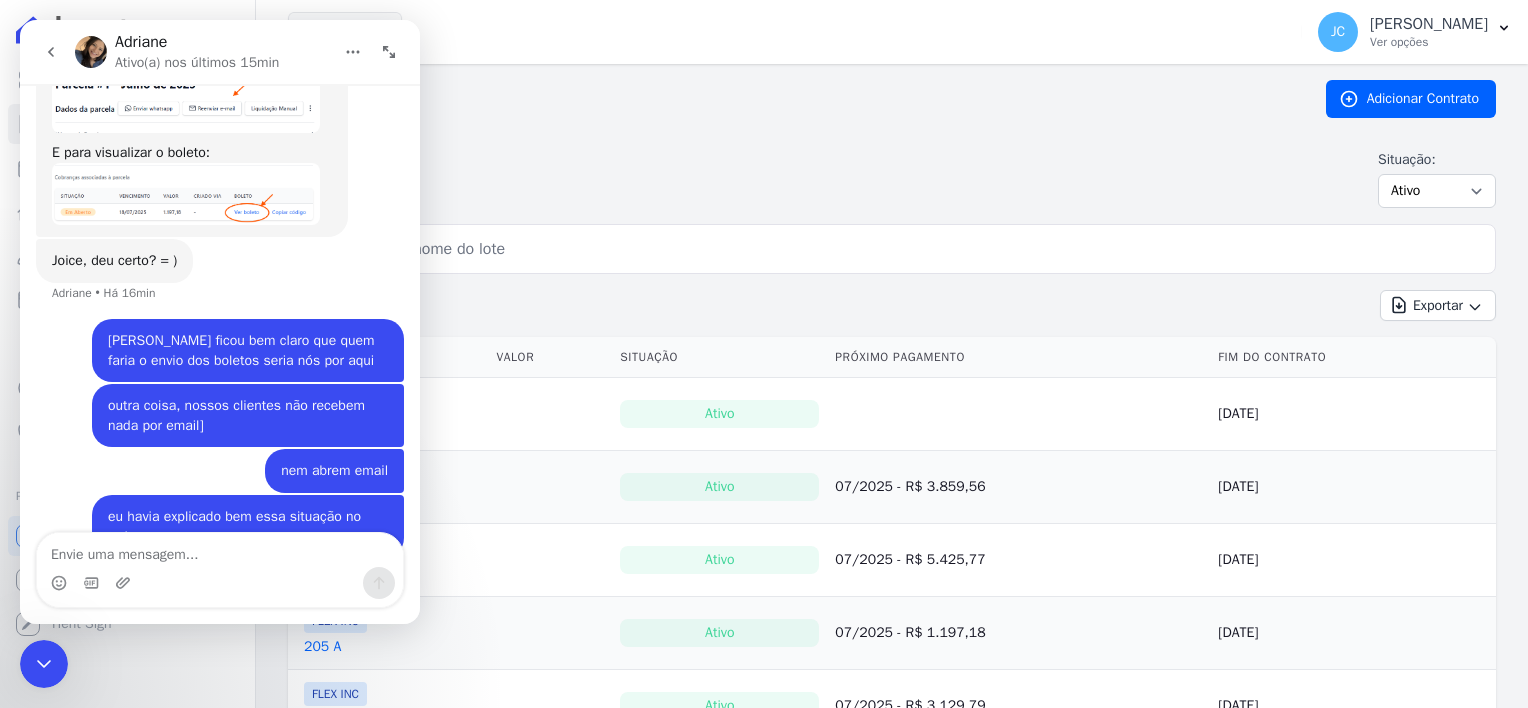 scroll, scrollTop: 1732, scrollLeft: 0, axis: vertical 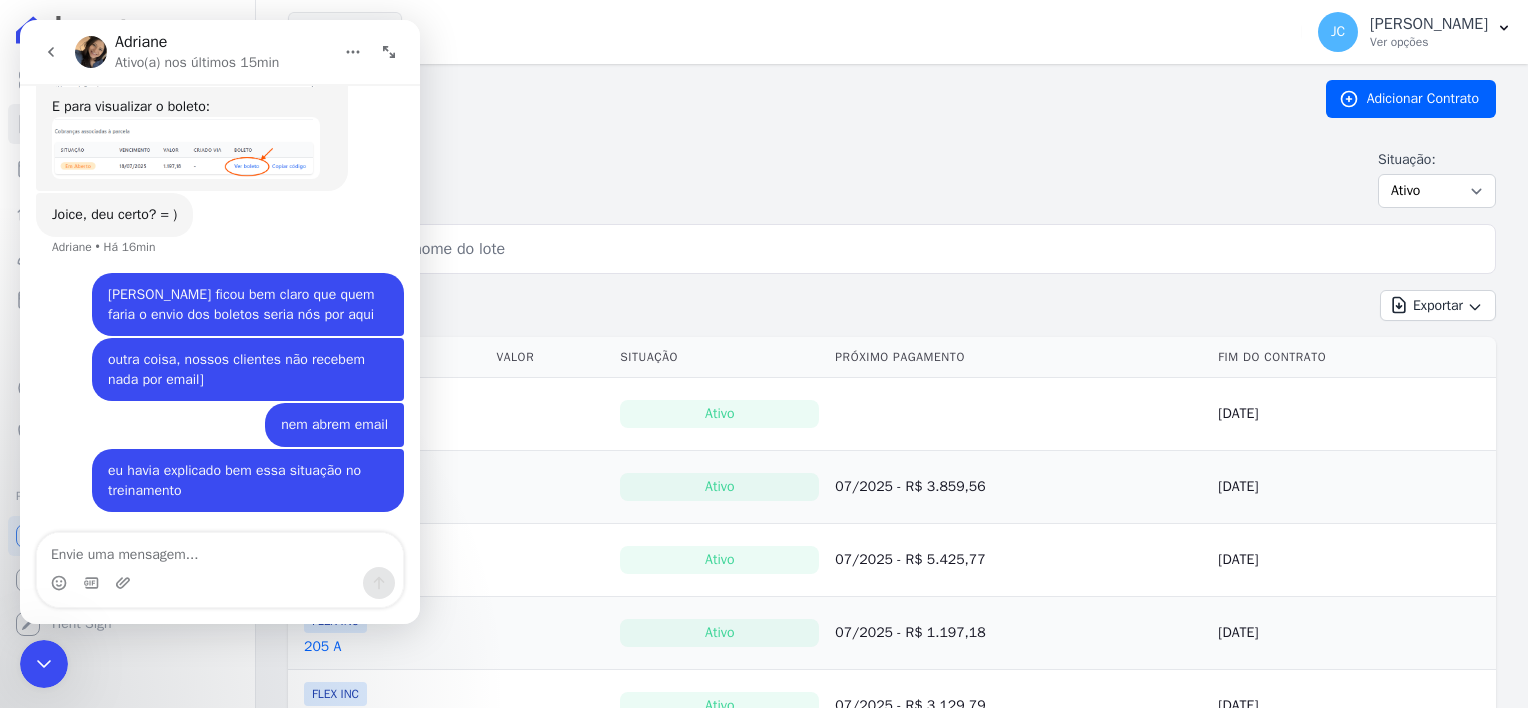 drag, startPoint x: 35, startPoint y: 689, endPoint x: 12, endPoint y: 36, distance: 653.4049 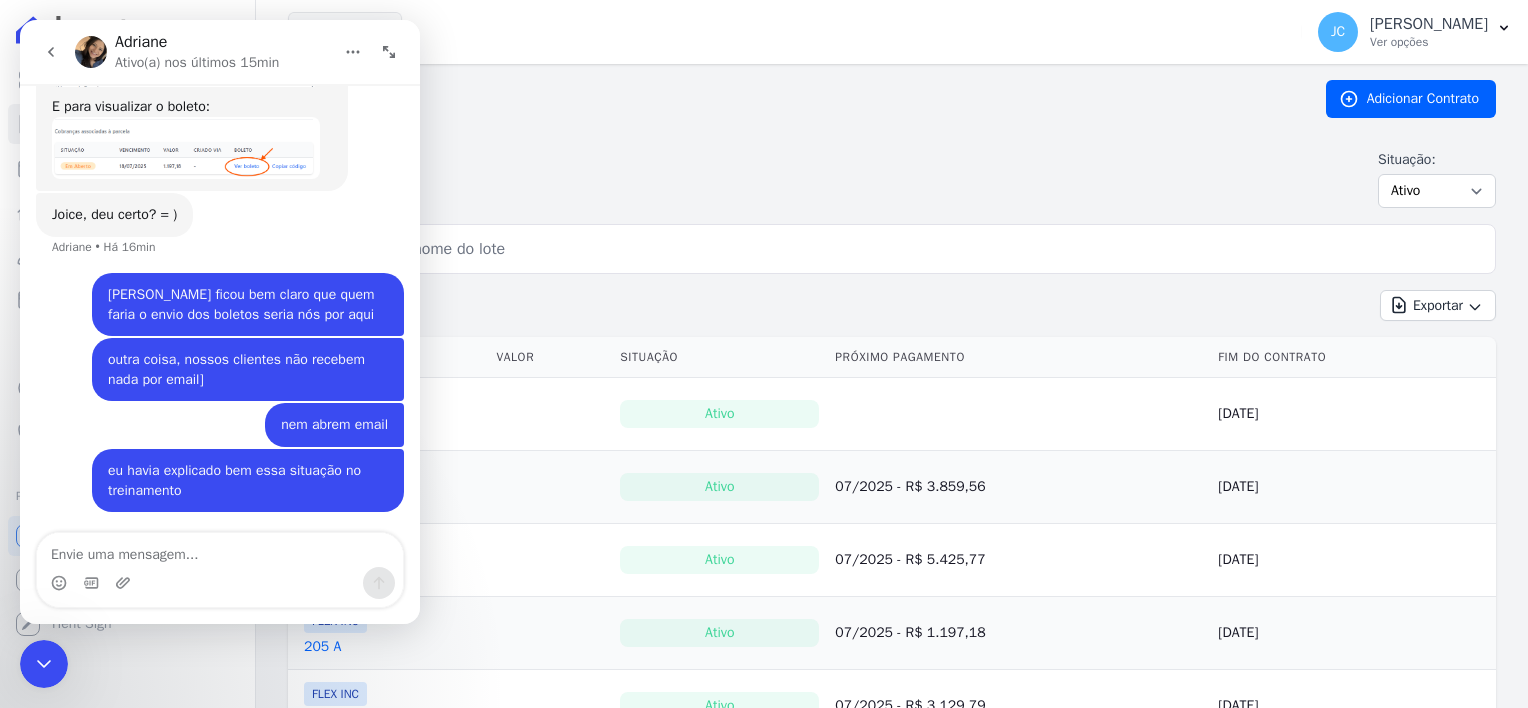 click 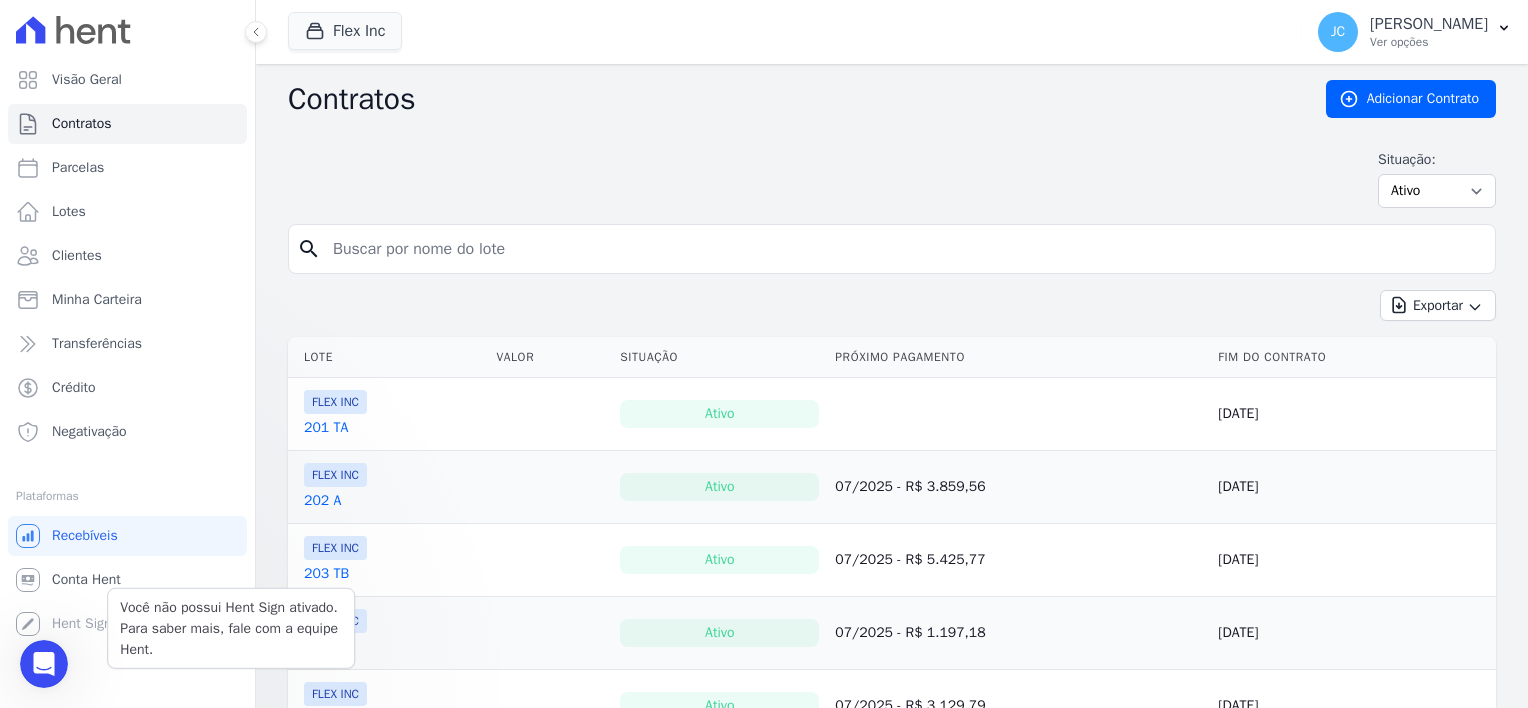 scroll, scrollTop: 0, scrollLeft: 0, axis: both 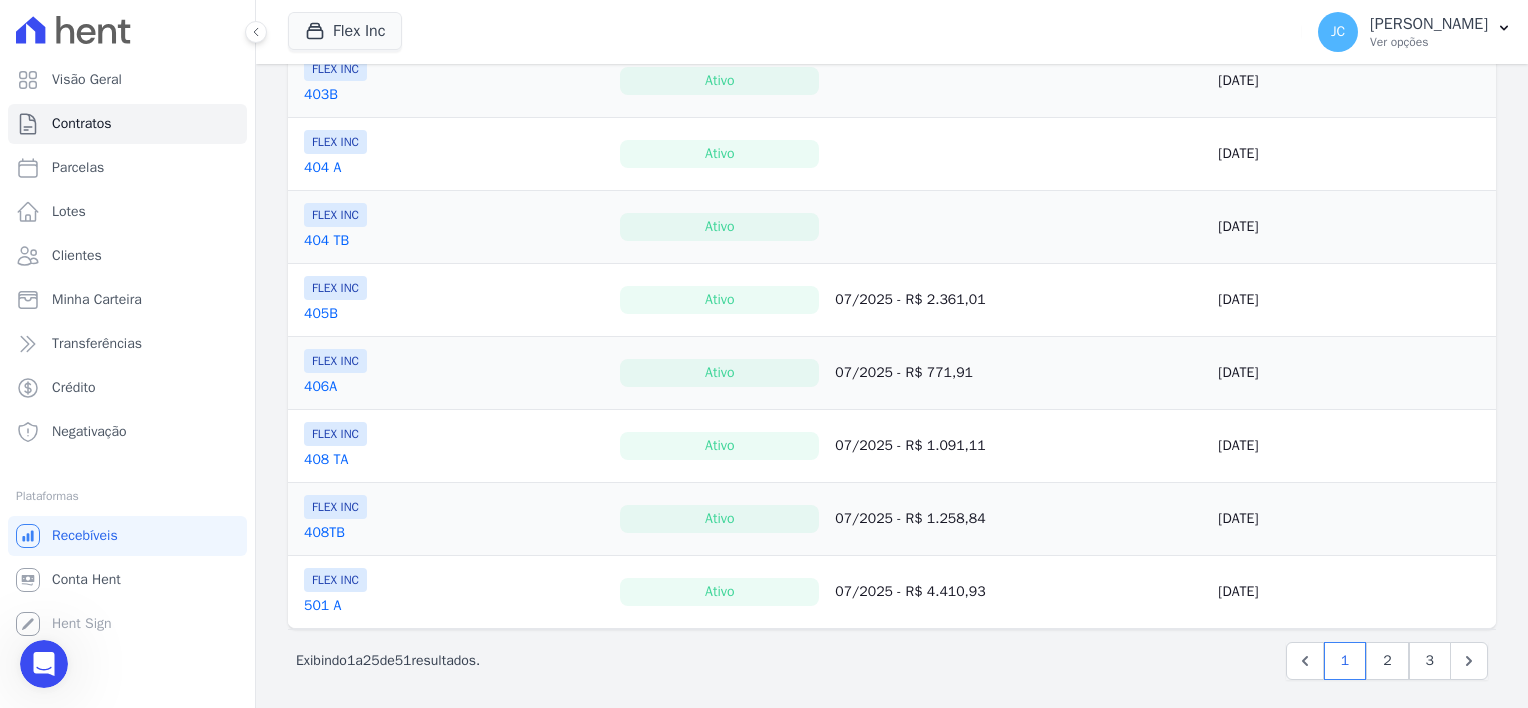 click on "Ativo" at bounding box center [719, 592] 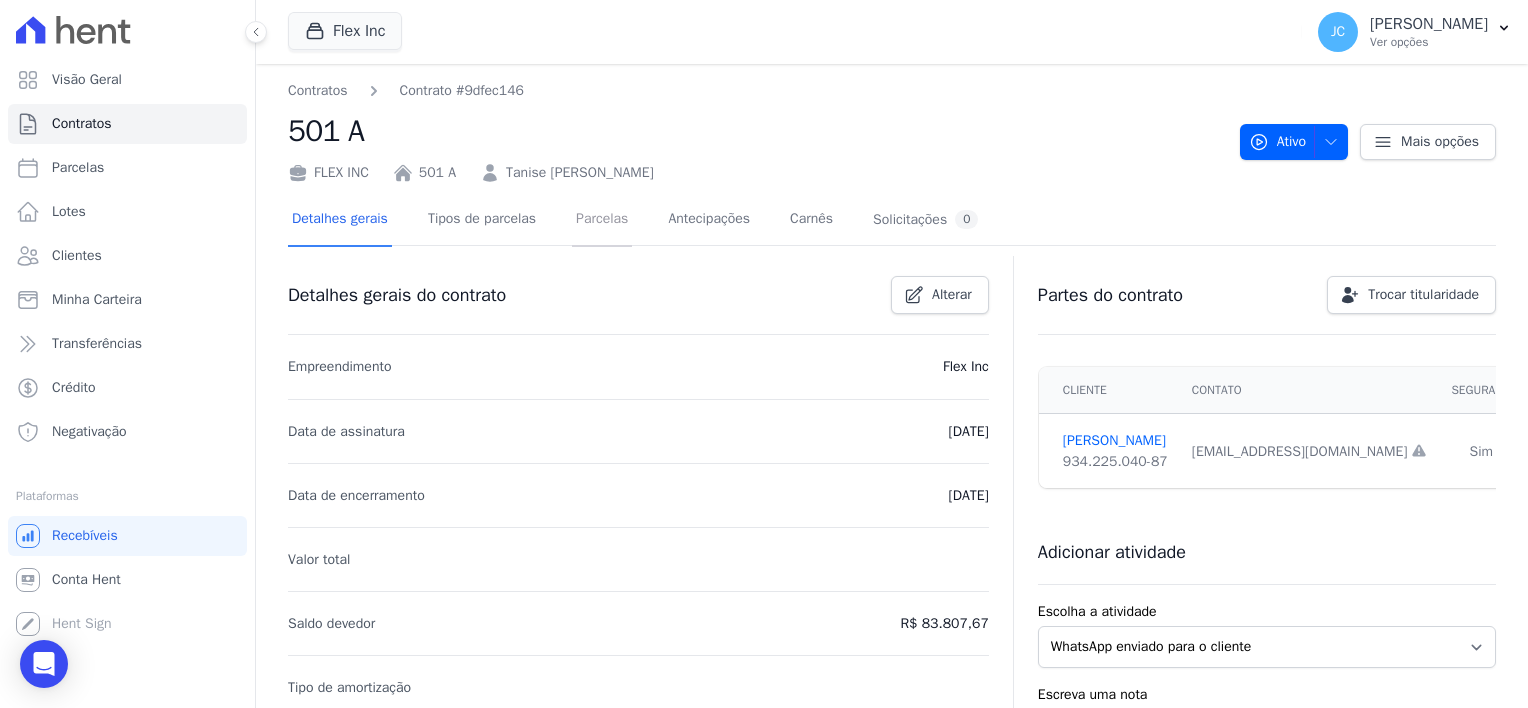click on "Parcelas" at bounding box center (602, 220) 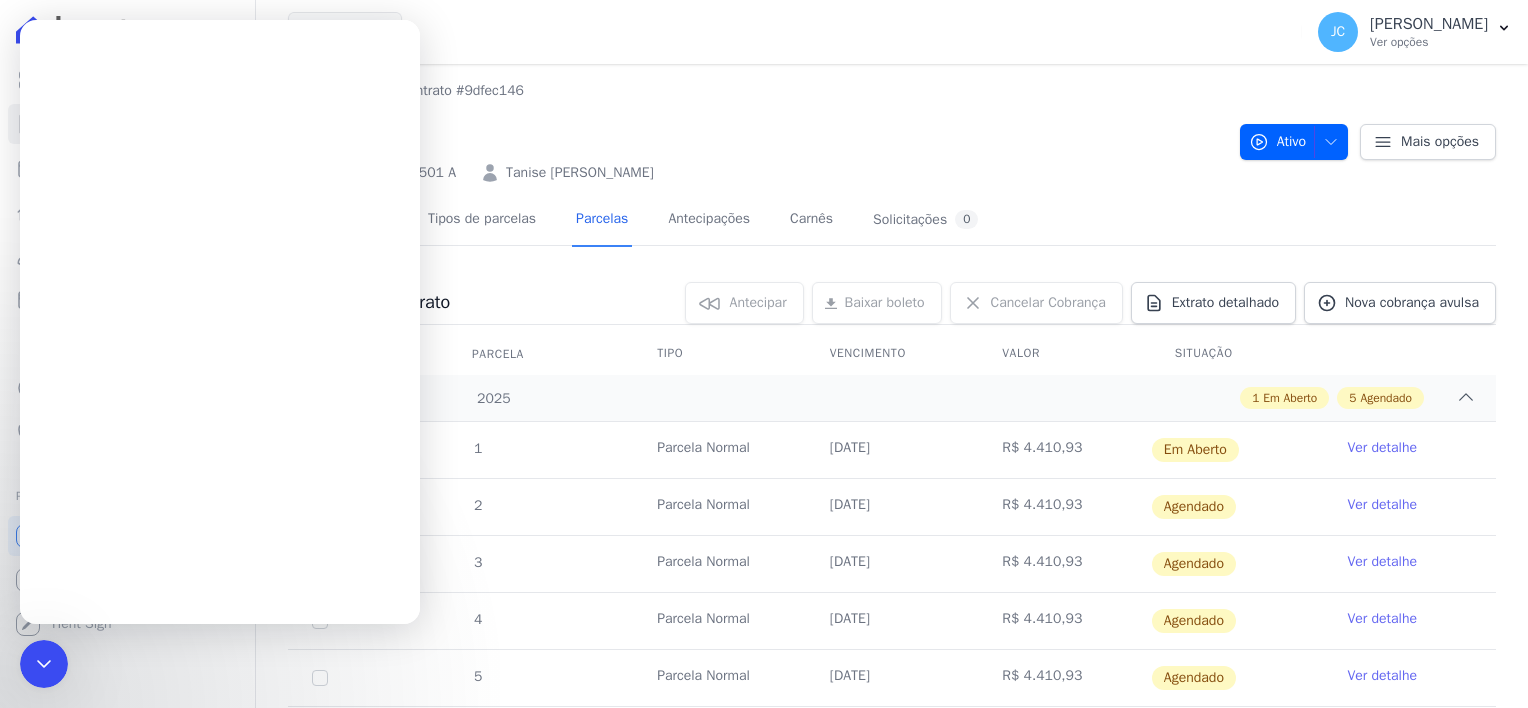 scroll, scrollTop: 0, scrollLeft: 0, axis: both 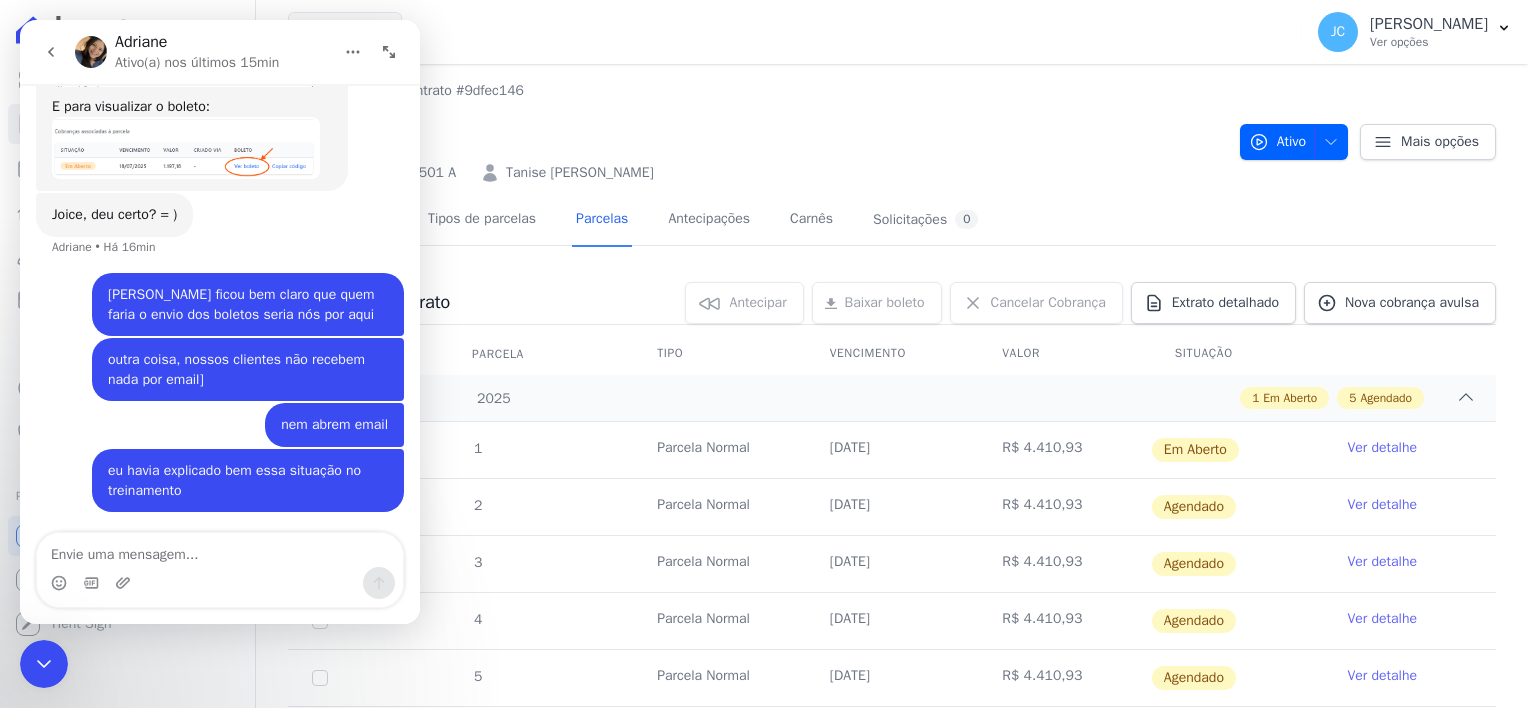click 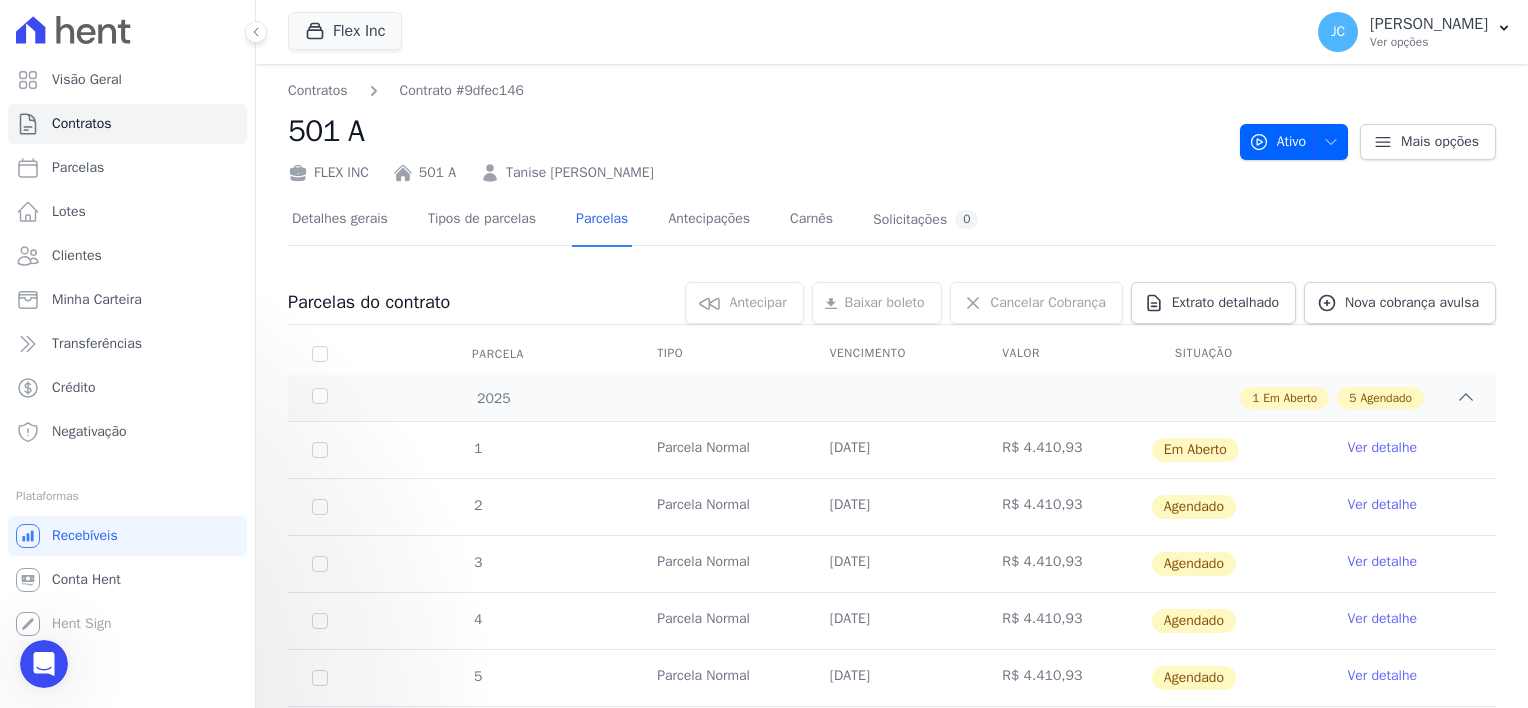 scroll, scrollTop: 0, scrollLeft: 0, axis: both 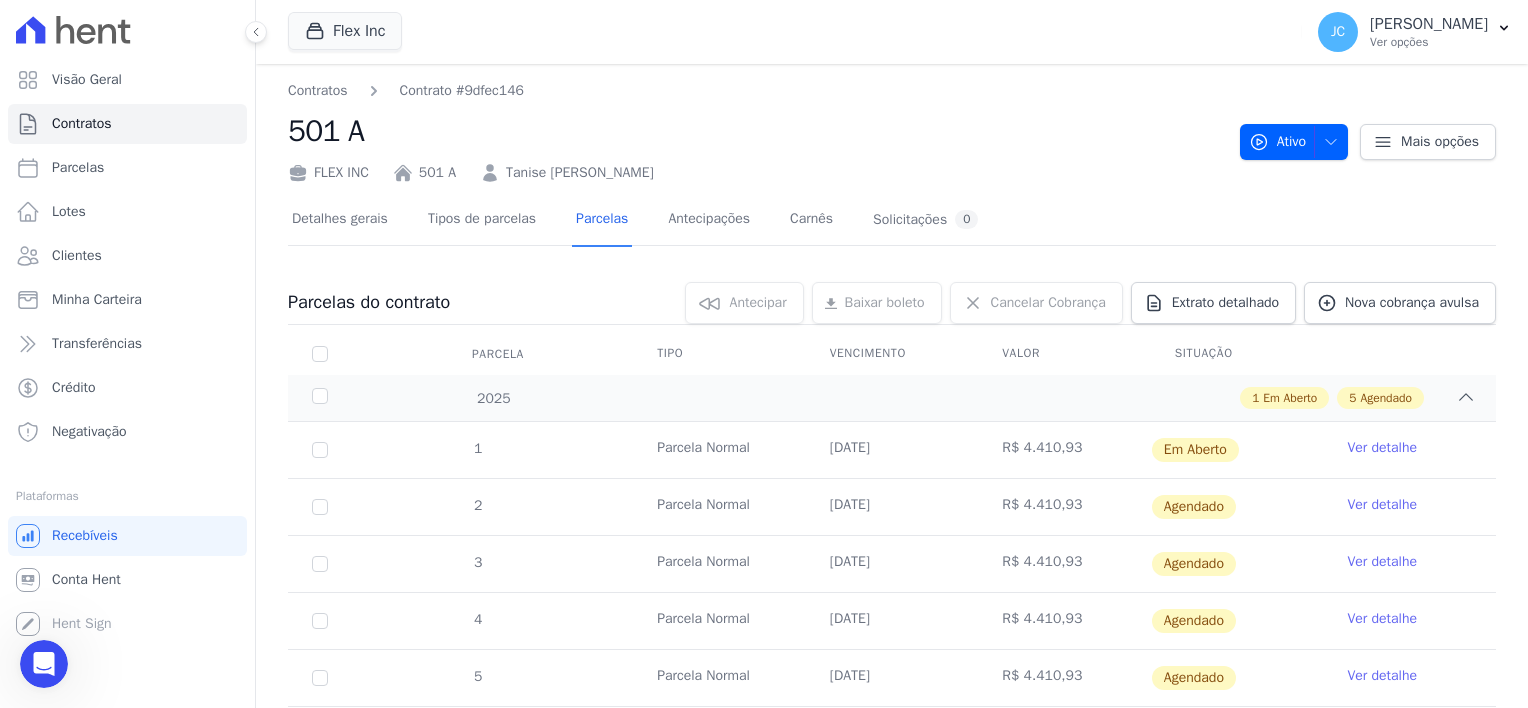 click on "Ver detalhe" at bounding box center (1382, 448) 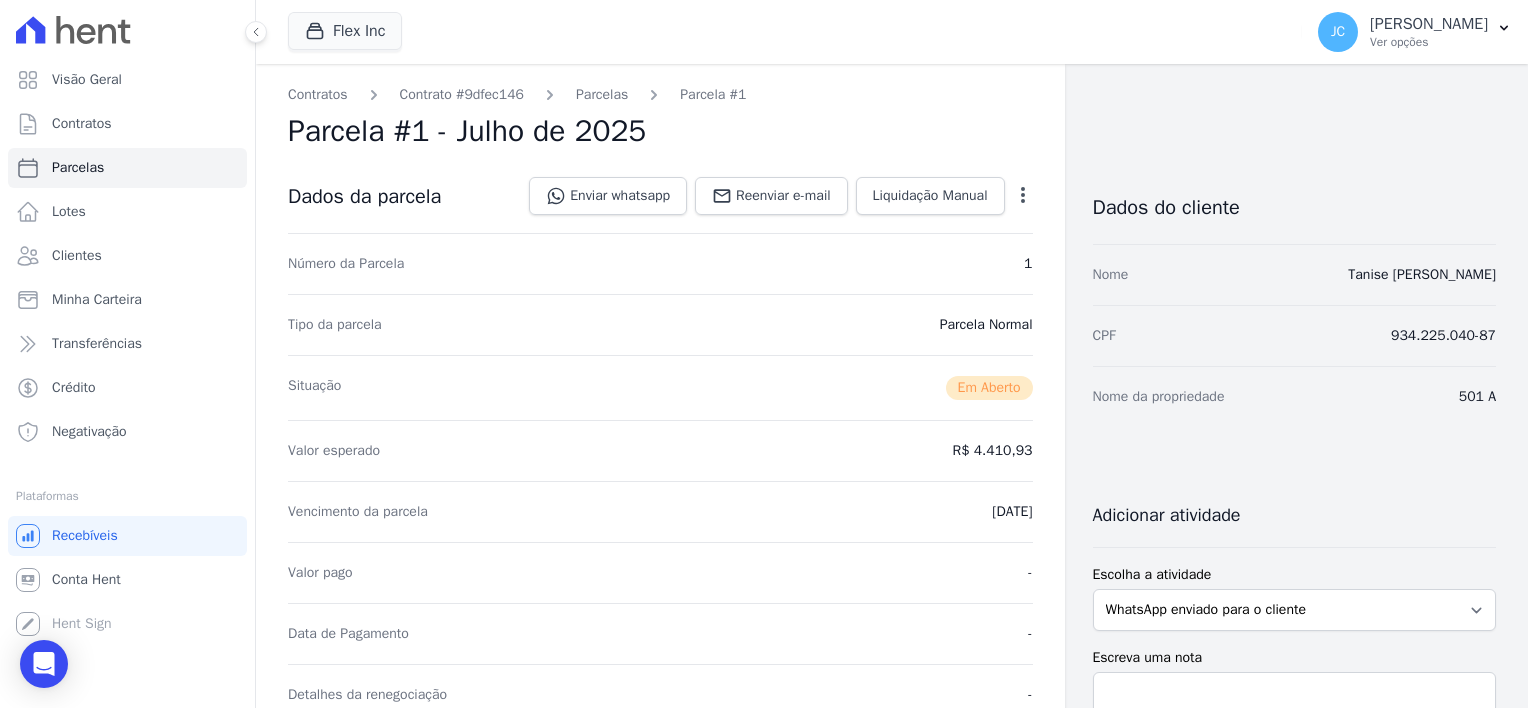 click on "Open options
Alterar
Cancelar Cobrança
Cancelar boleto
Você está prestes a cancelar um boleto, se estiver certo desta ação lembre-se que,
ao cancelar um boleto, você poderá editar o valor e o vencimento desta parcela e emitir um novo boleto.
Data de Vencimento: 25/07/2025
Valor devido: R$ 4.410,93
Atenção: O cancelamento definitivo de um boleto associado à parcela acontece em aproximadamente 1 dia.
Até lá, o título ainda estará ativo.
Fechar
Confirmar" at bounding box center (1019, 198) 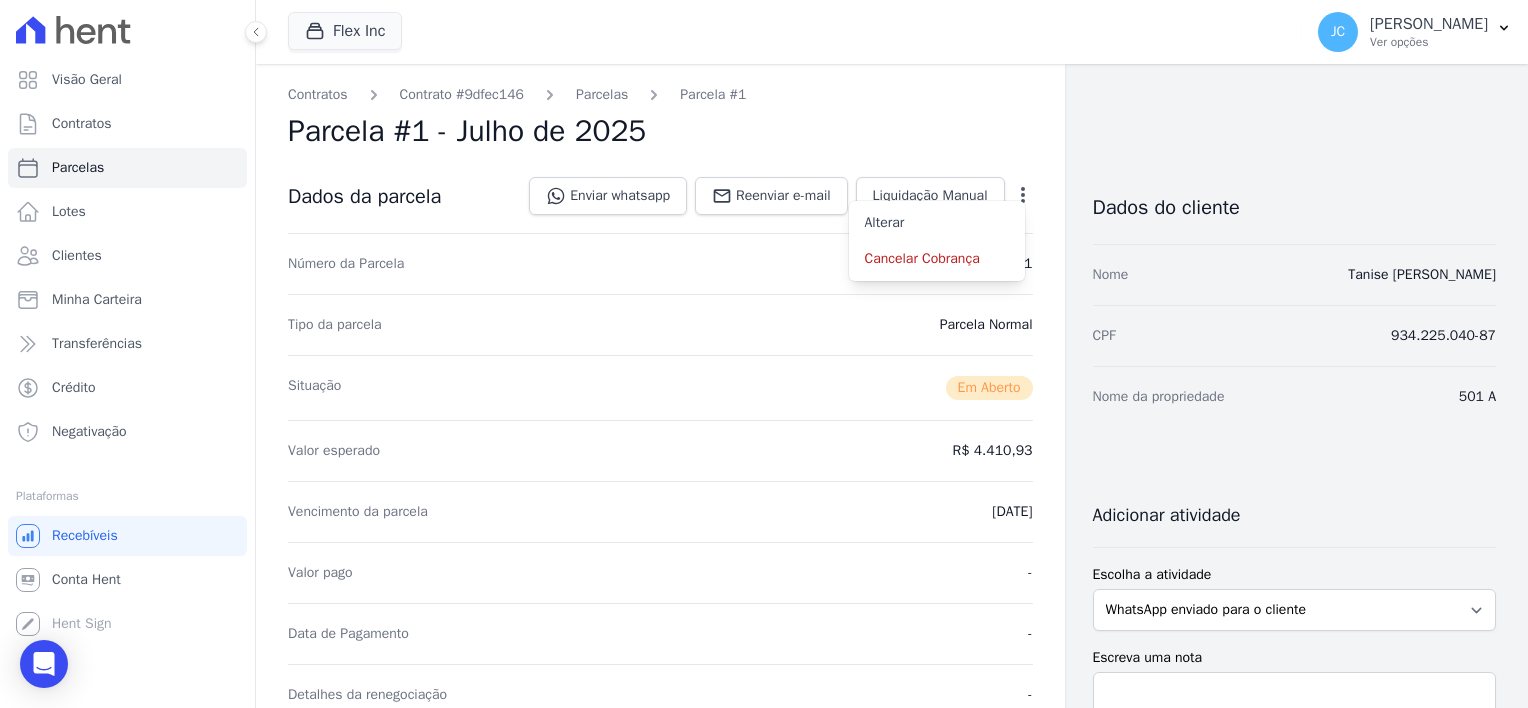 click on "Contratos
Contrato
#9dfec146
Parcelas
Parcela
#1
Parcela #1 - Julho de 2025
Dados da parcela
Enviar whatsapp
Registrar envio de WhatsApp
Caso o envio da mensagem via WhatsApp tenha sido bem-sucedido, registre esta atividade.
Escreva uma nota" at bounding box center (876, 709) 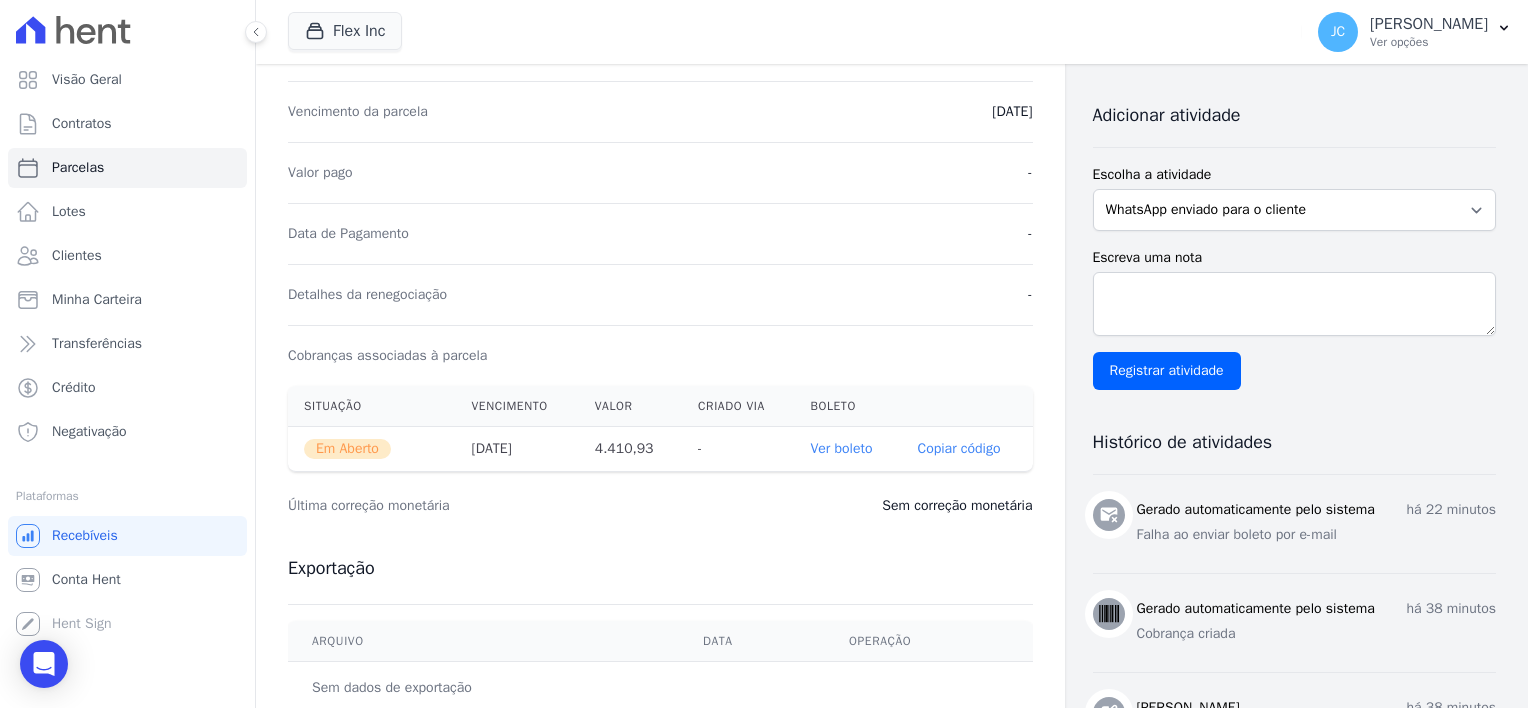 scroll, scrollTop: 500, scrollLeft: 0, axis: vertical 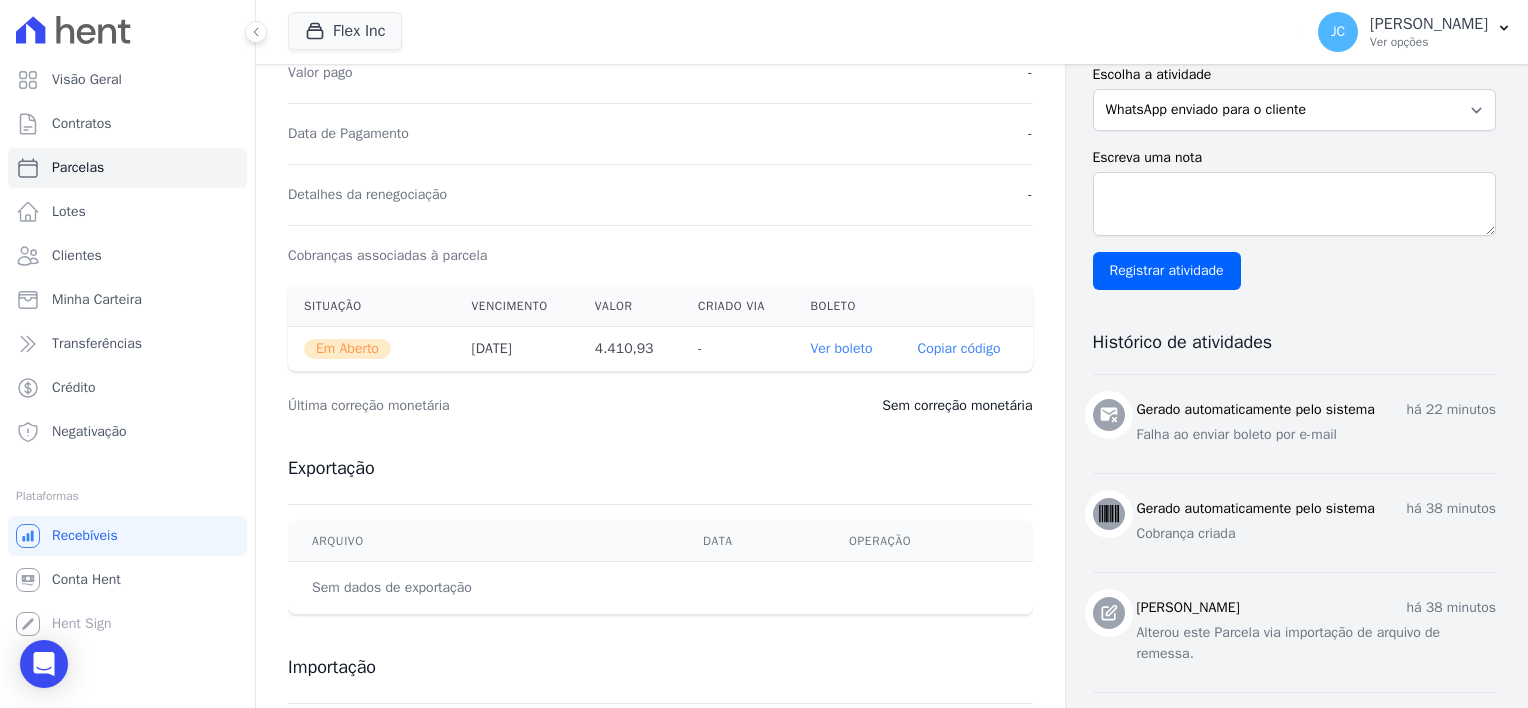 click on "Ver boleto" at bounding box center (841, 348) 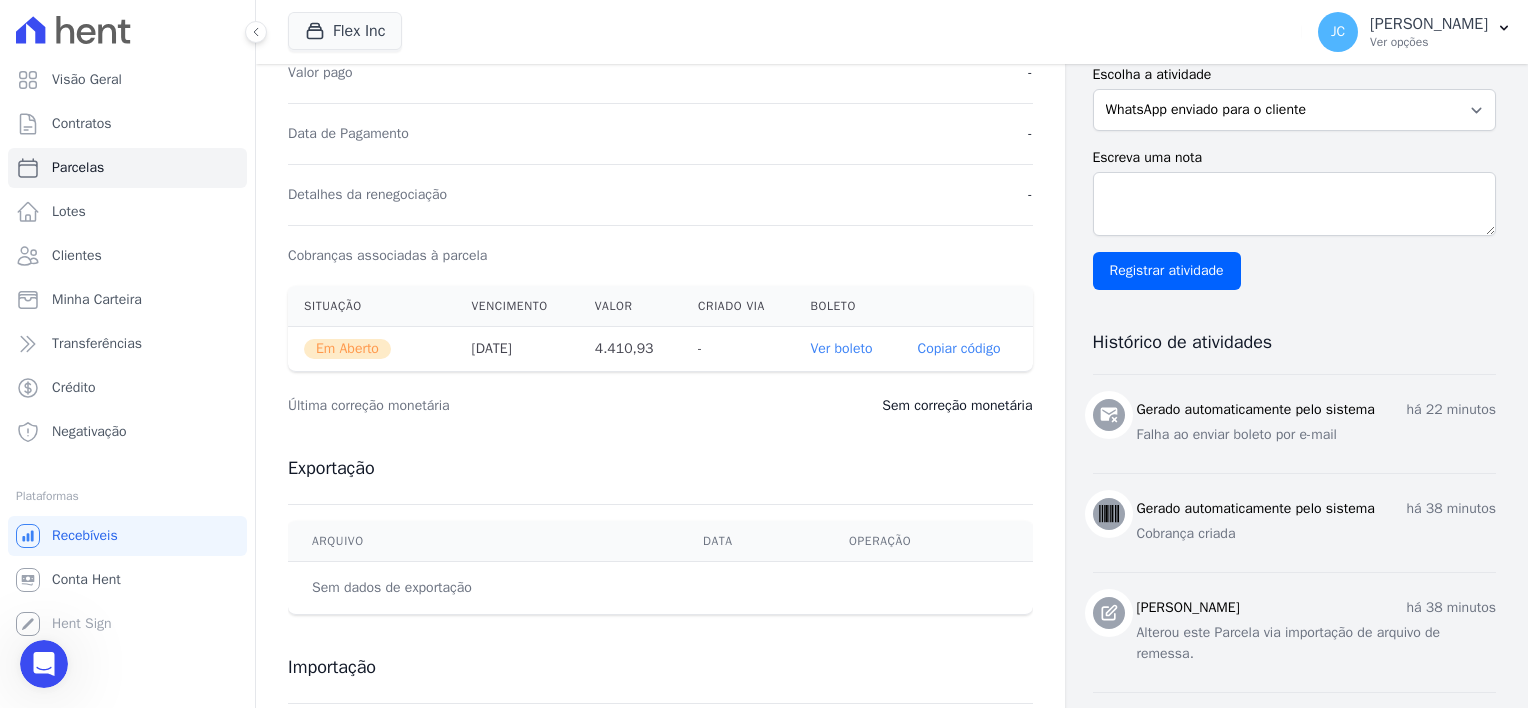 scroll, scrollTop: 0, scrollLeft: 0, axis: both 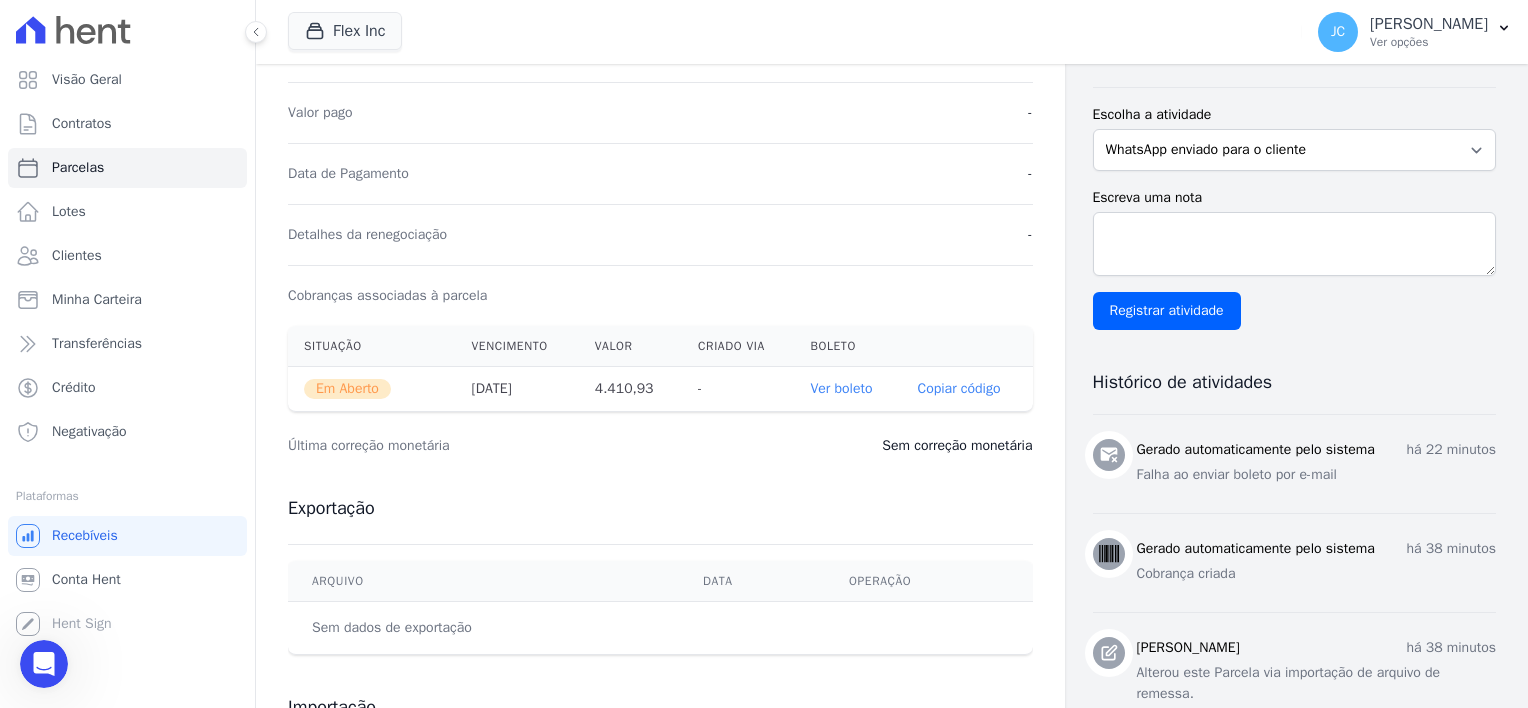 click on "Data de Pagamento
-" at bounding box center (660, 173) 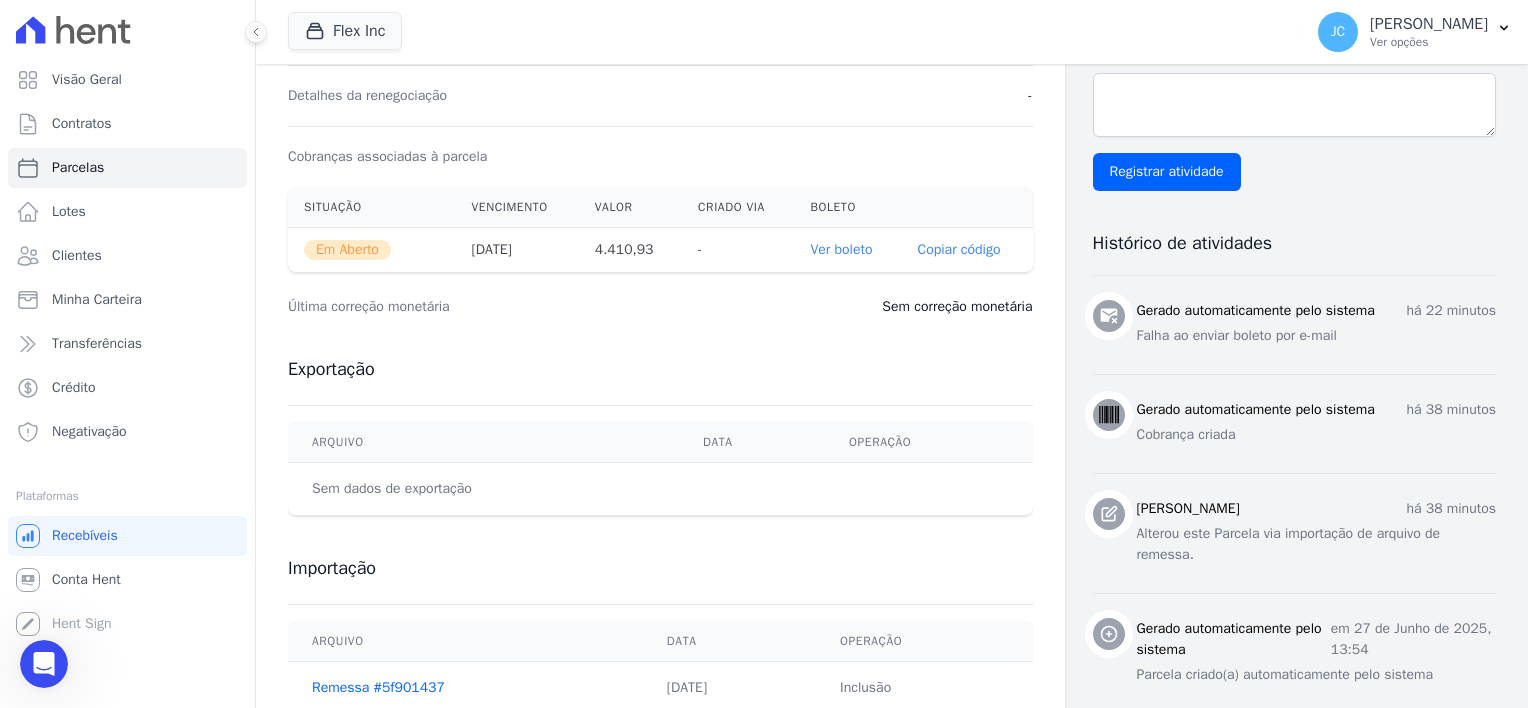 scroll, scrollTop: 658, scrollLeft: 0, axis: vertical 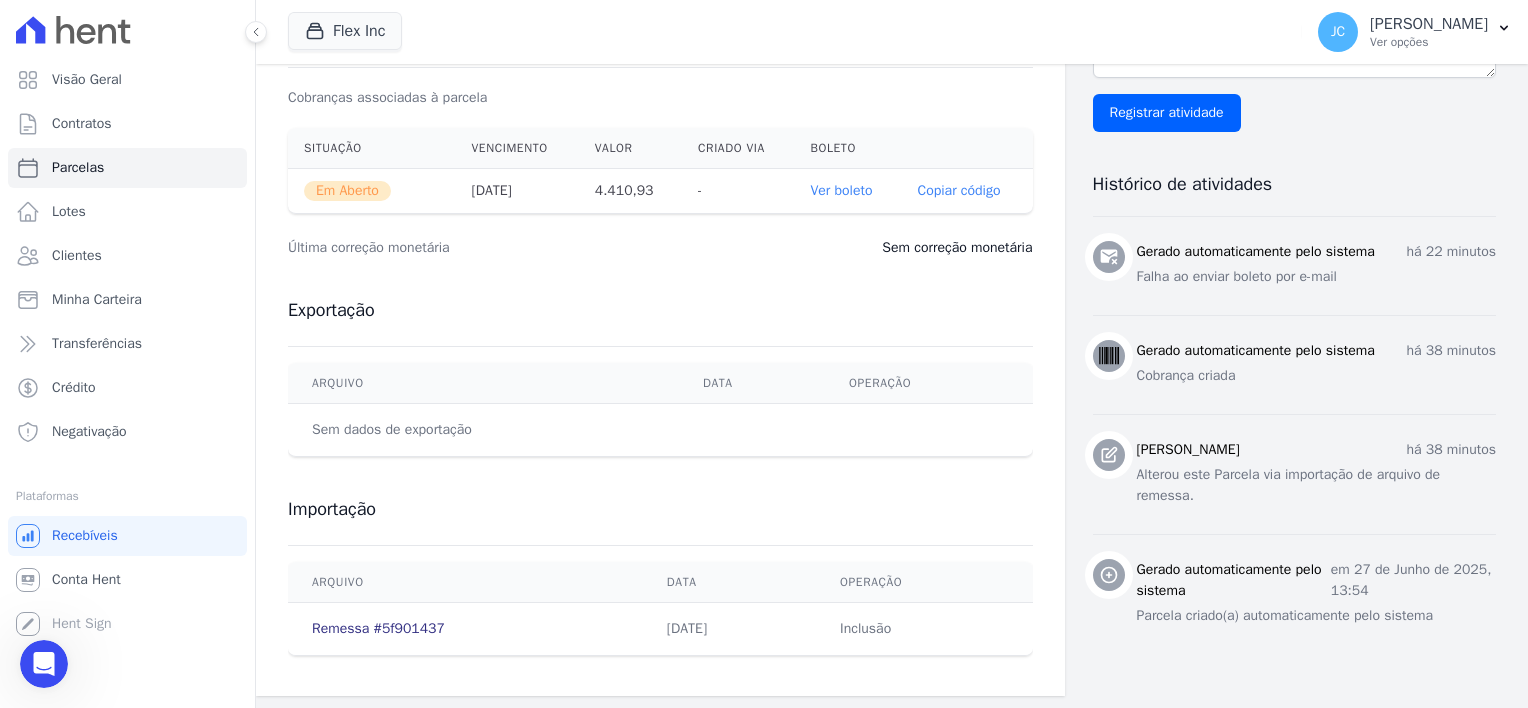 click on "Remessa #5f901437" at bounding box center (378, 628) 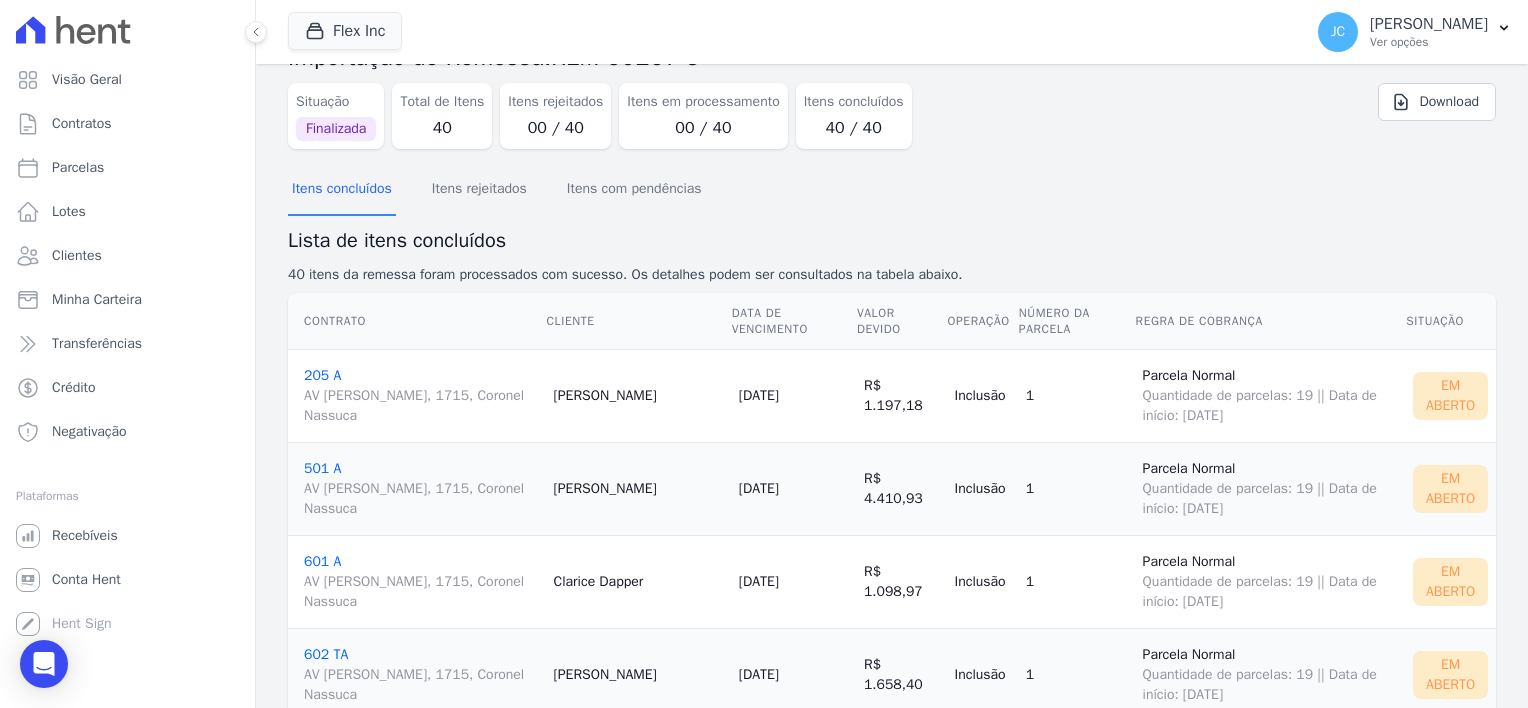 scroll, scrollTop: 0, scrollLeft: 0, axis: both 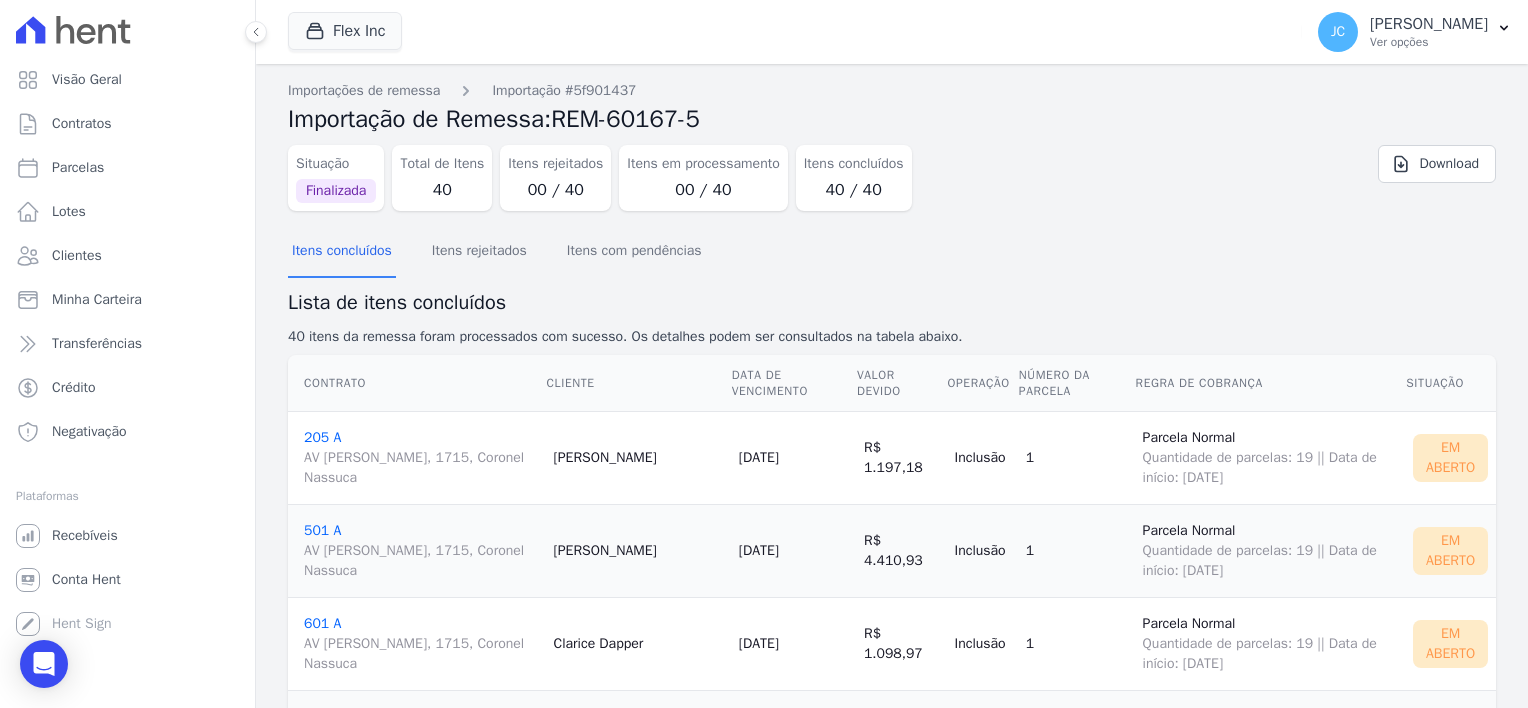 click on "Em Aberto" at bounding box center (1450, 458) 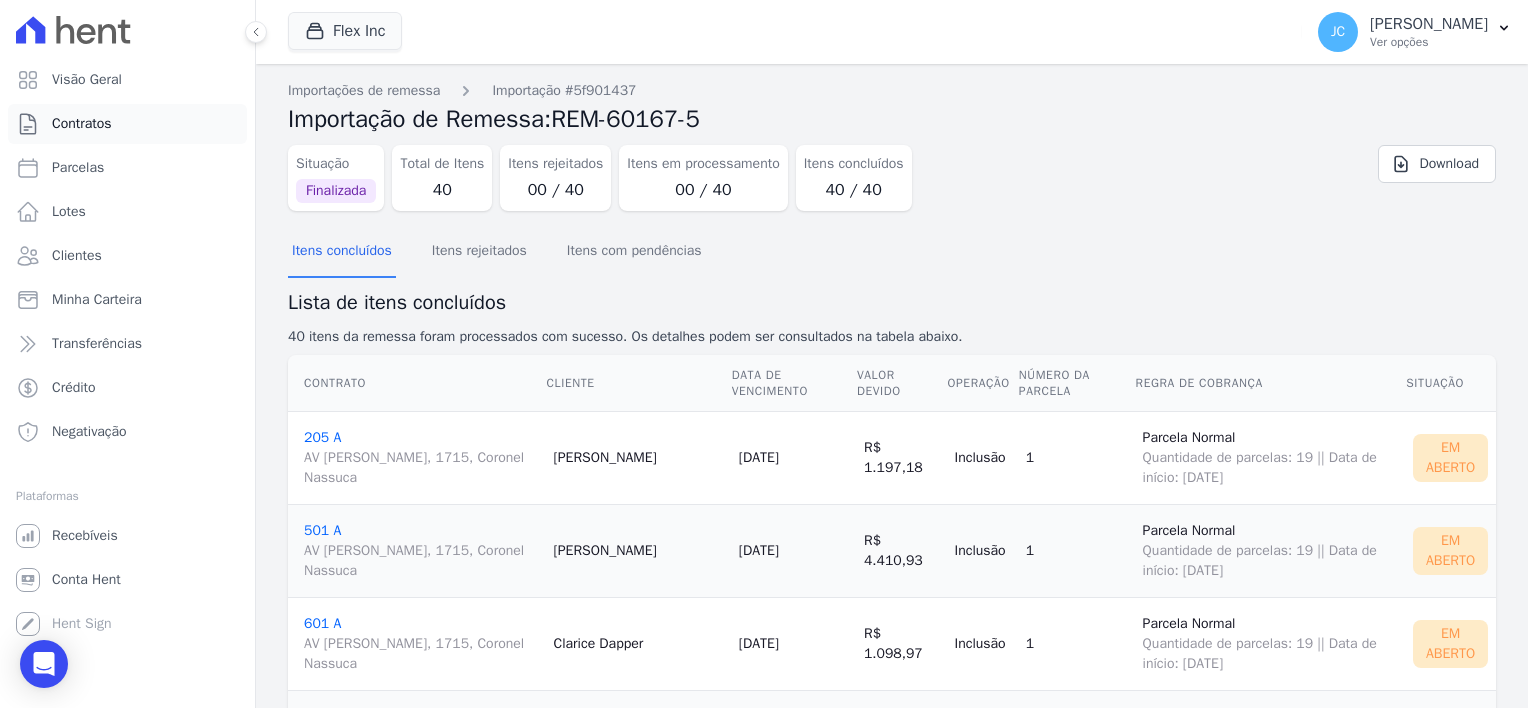 click on "Contratos" at bounding box center (82, 124) 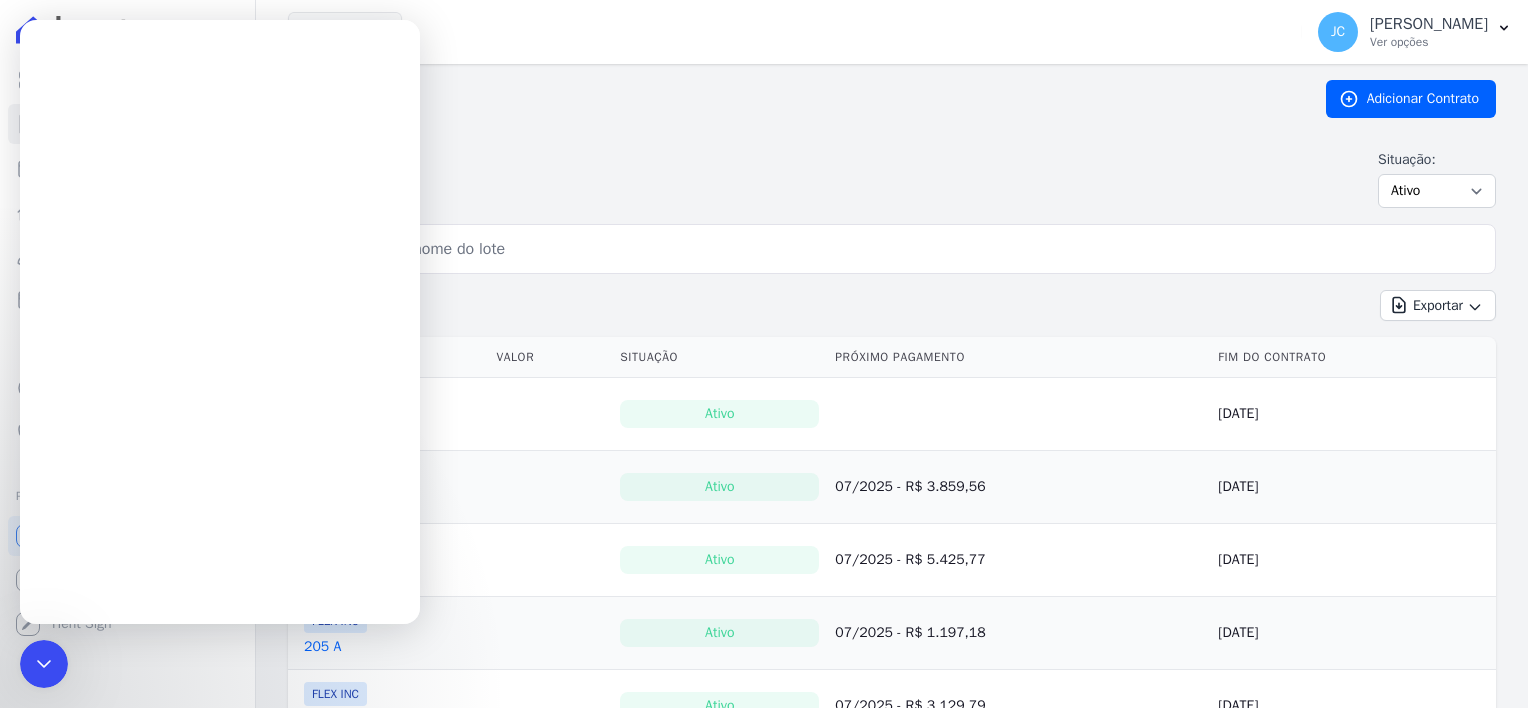 scroll, scrollTop: 0, scrollLeft: 0, axis: both 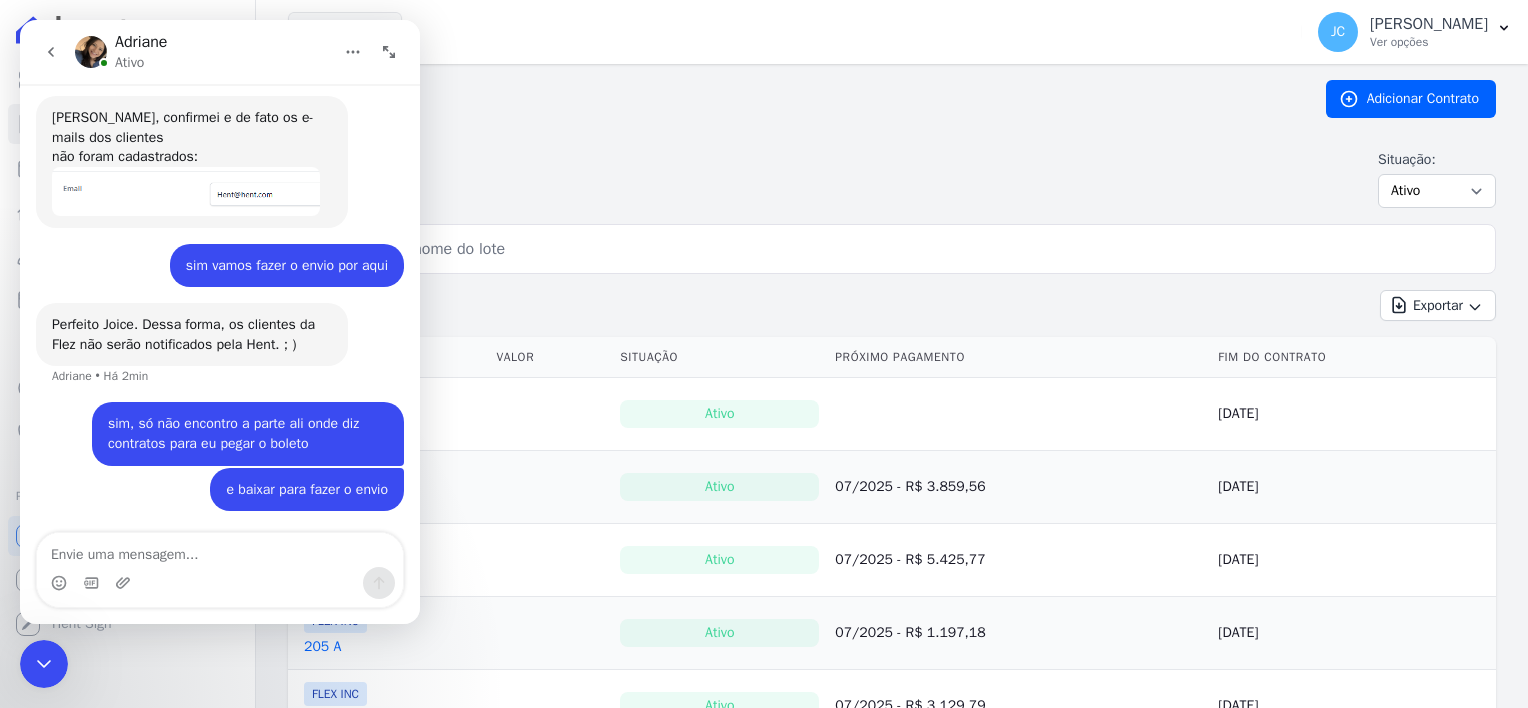 click 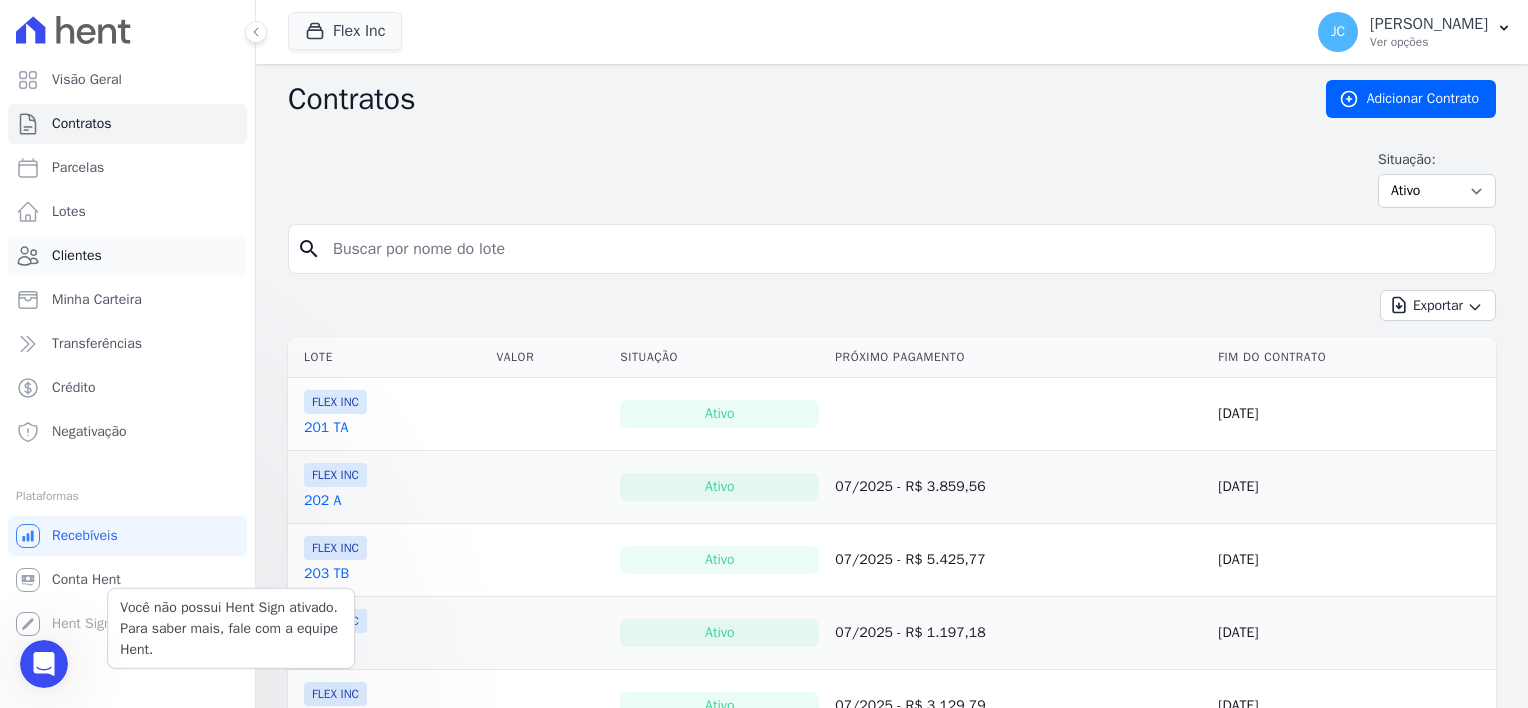 scroll, scrollTop: 0, scrollLeft: 0, axis: both 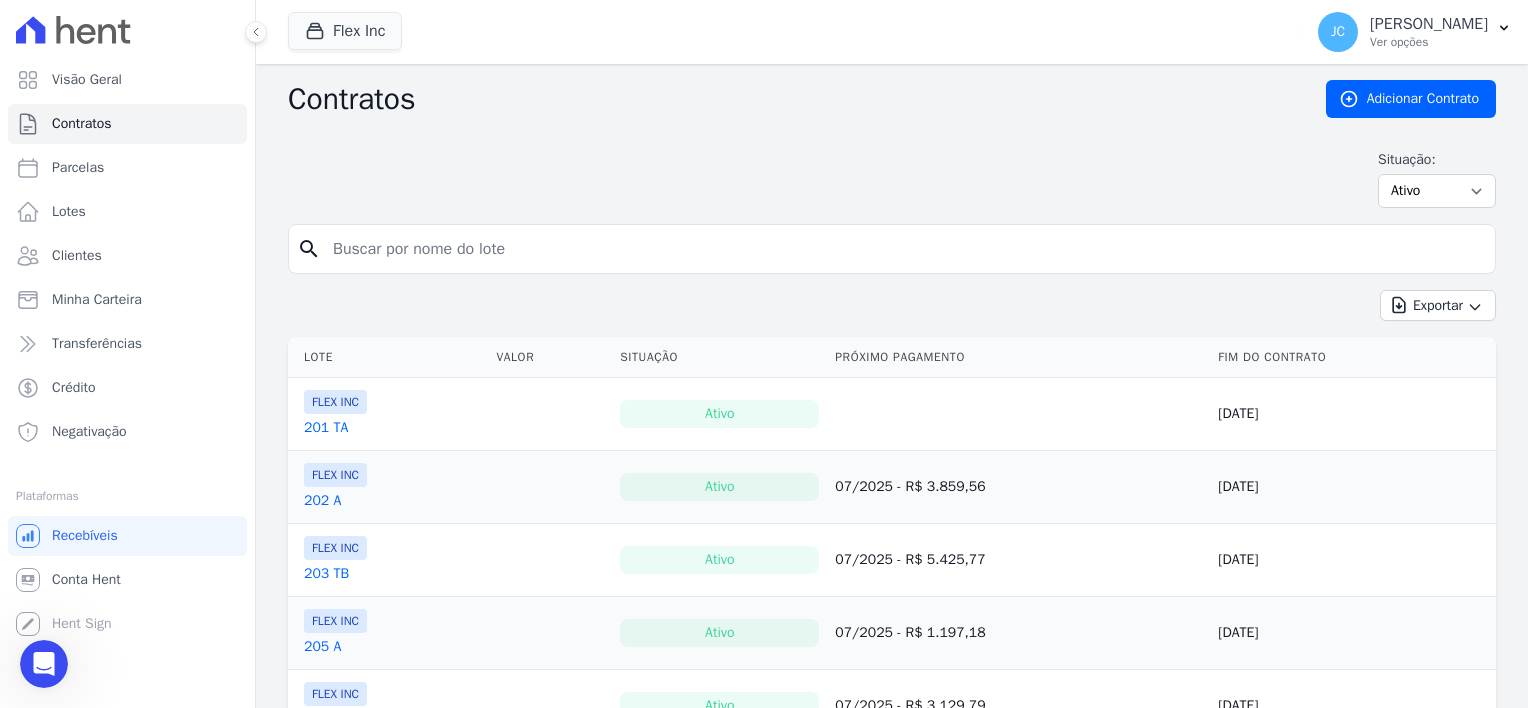 click on "Ativo" at bounding box center (719, 414) 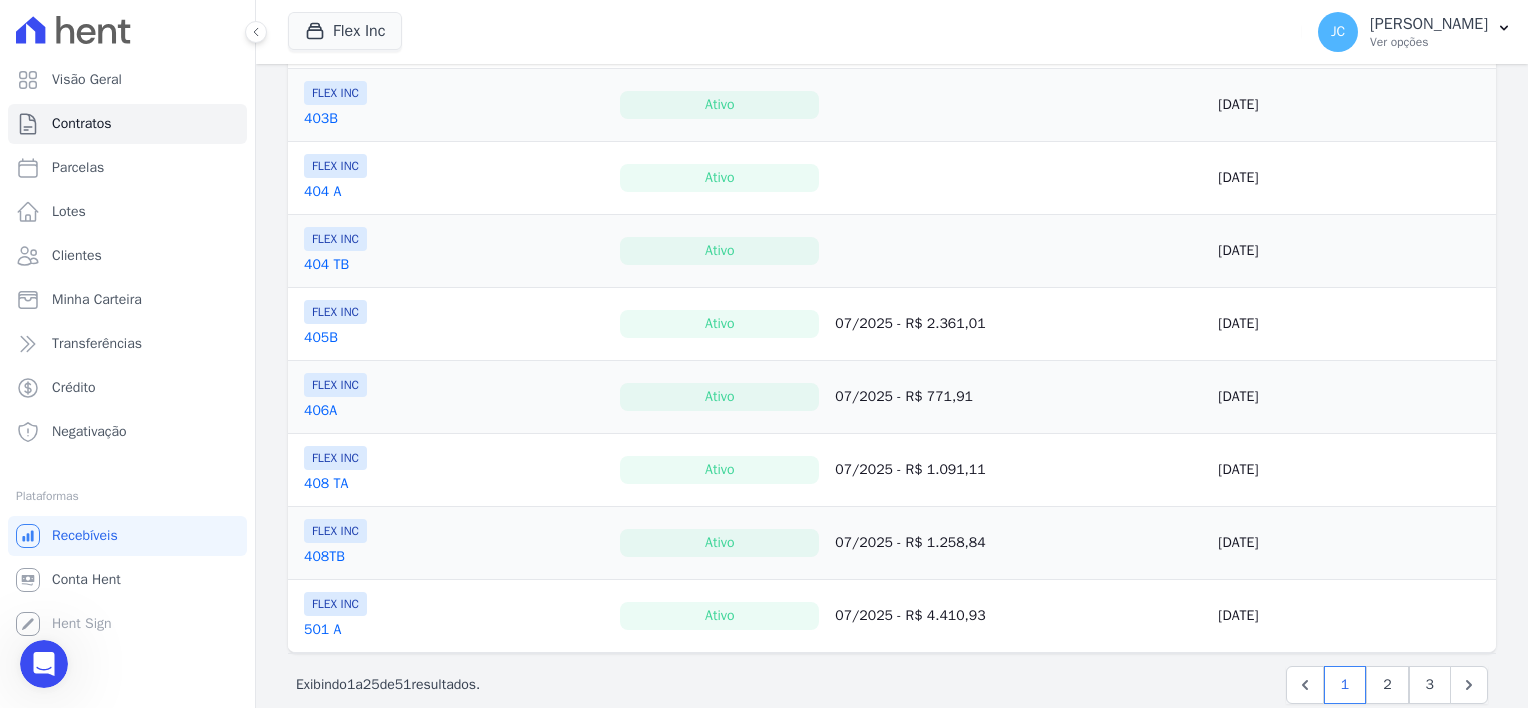 scroll, scrollTop: 1574, scrollLeft: 0, axis: vertical 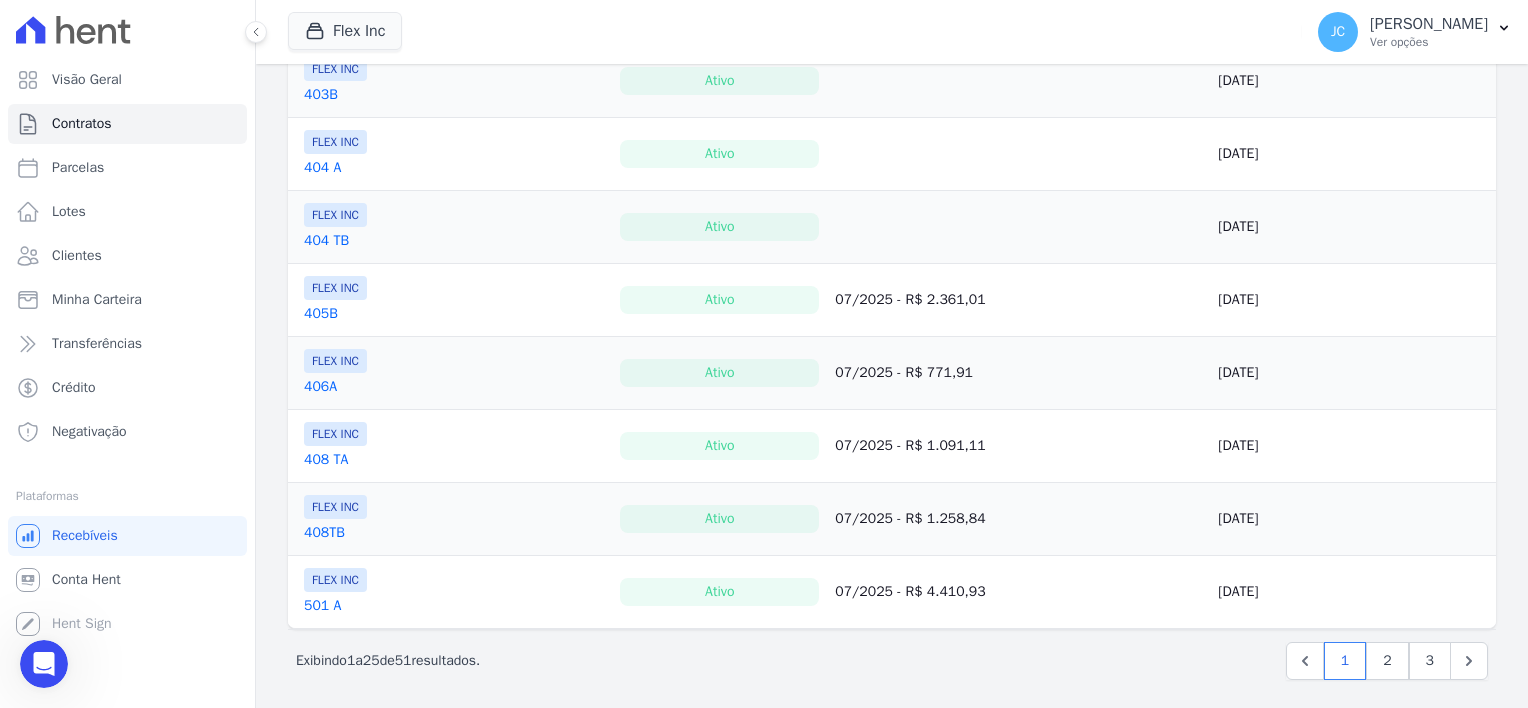 click on "501 A" at bounding box center (322, 606) 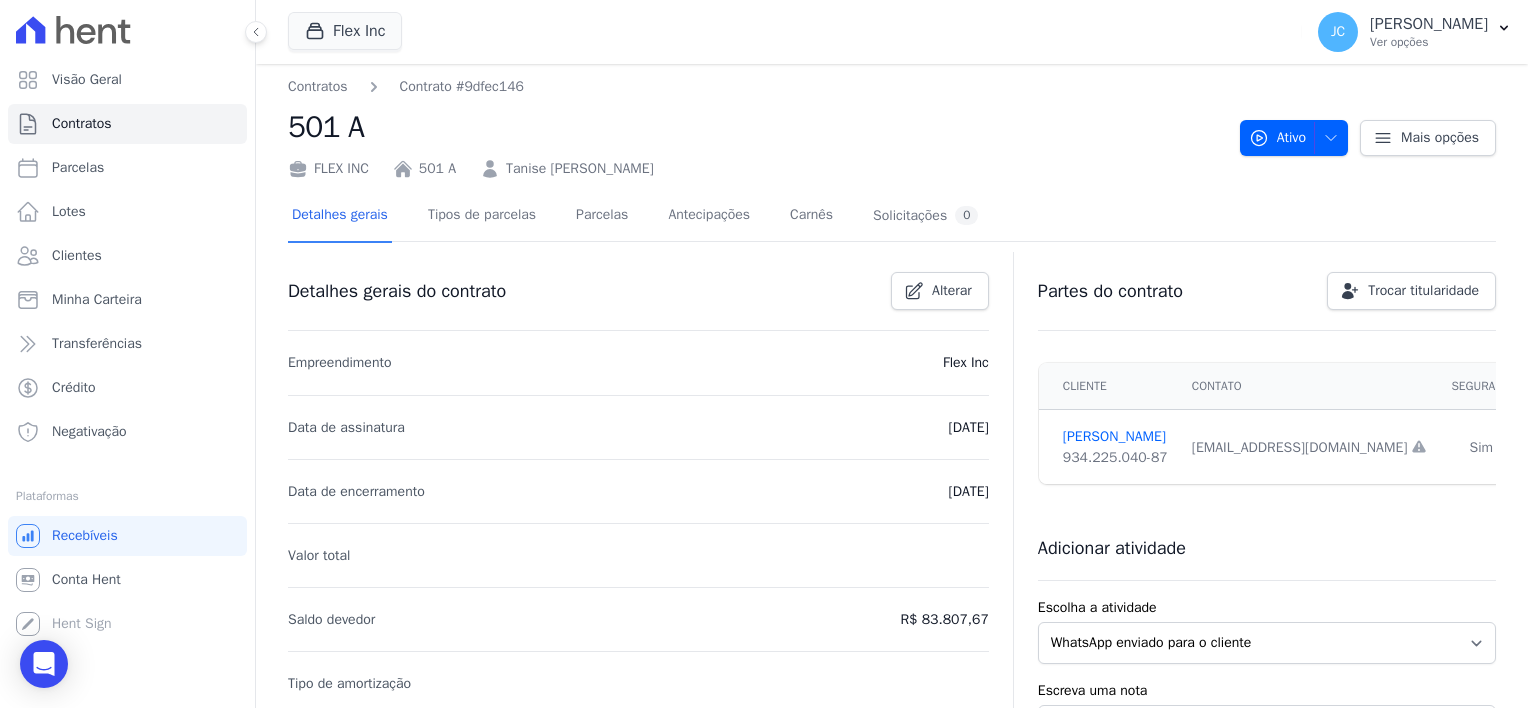 scroll, scrollTop: 0, scrollLeft: 0, axis: both 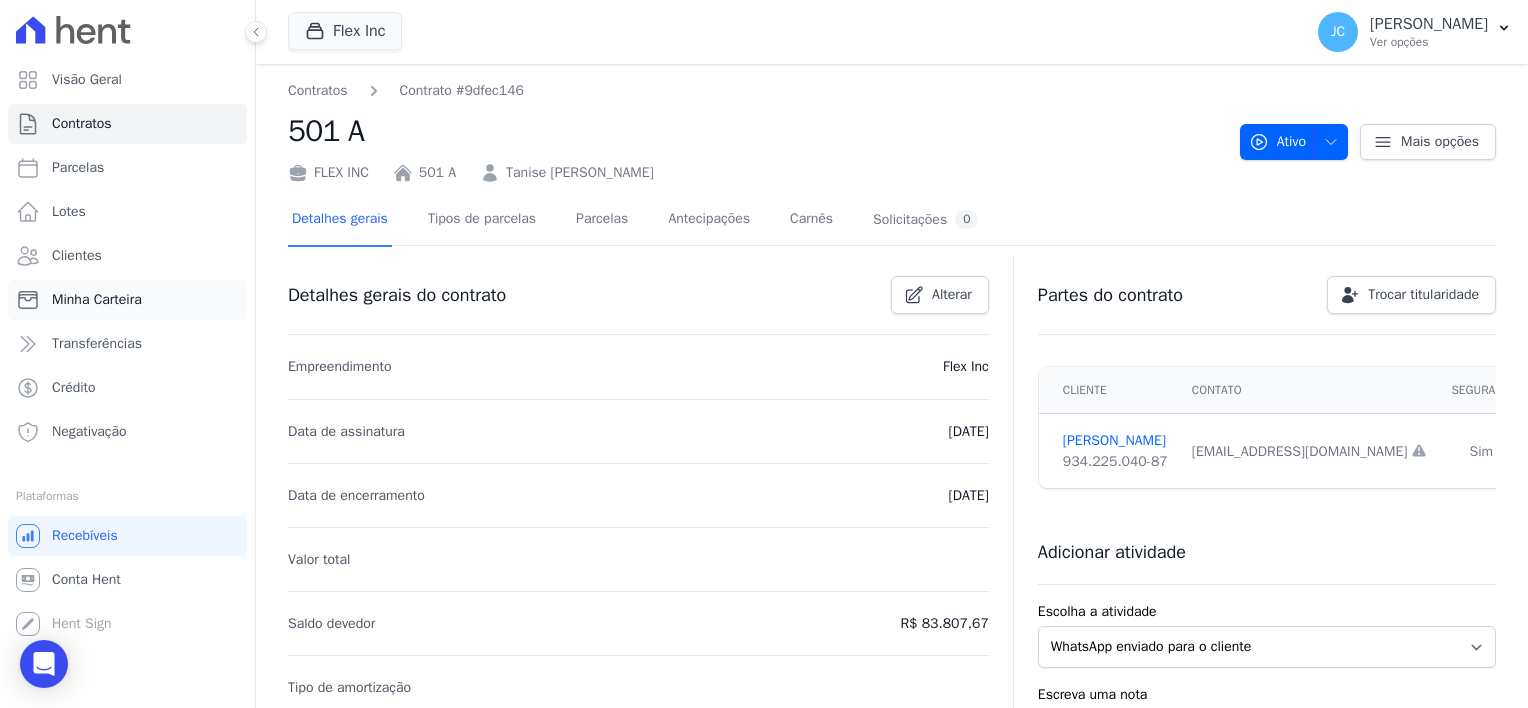 click on "Minha Carteira" at bounding box center (97, 300) 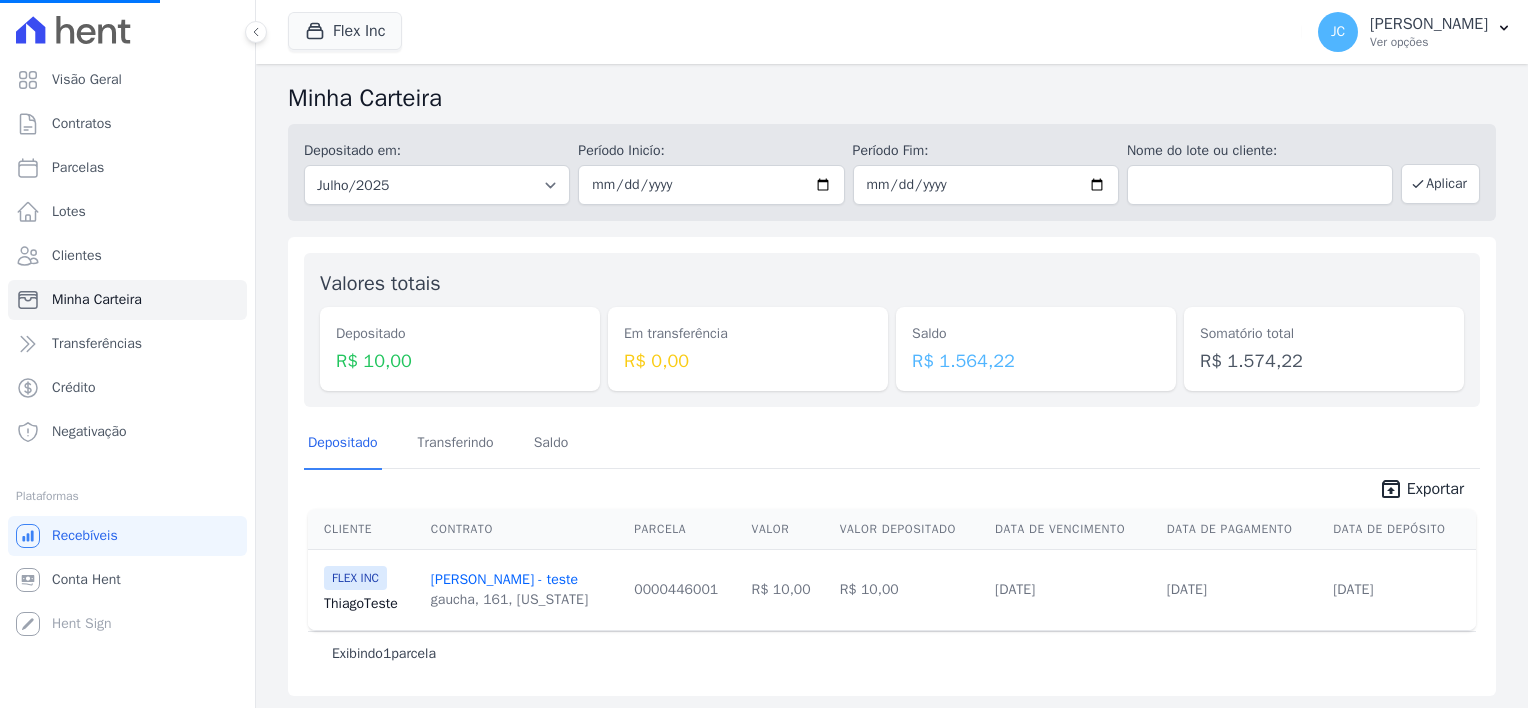 scroll, scrollTop: 2, scrollLeft: 0, axis: vertical 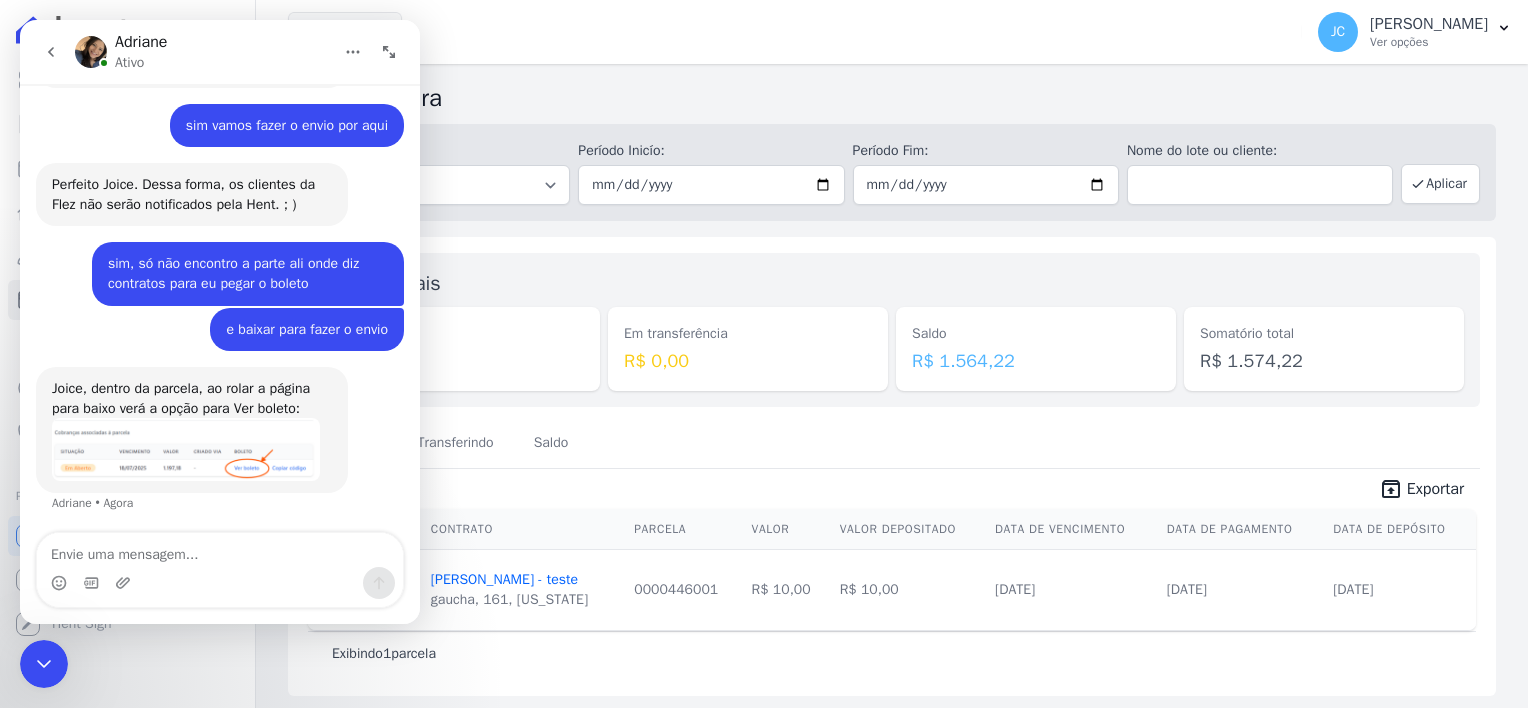 click at bounding box center (186, 449) 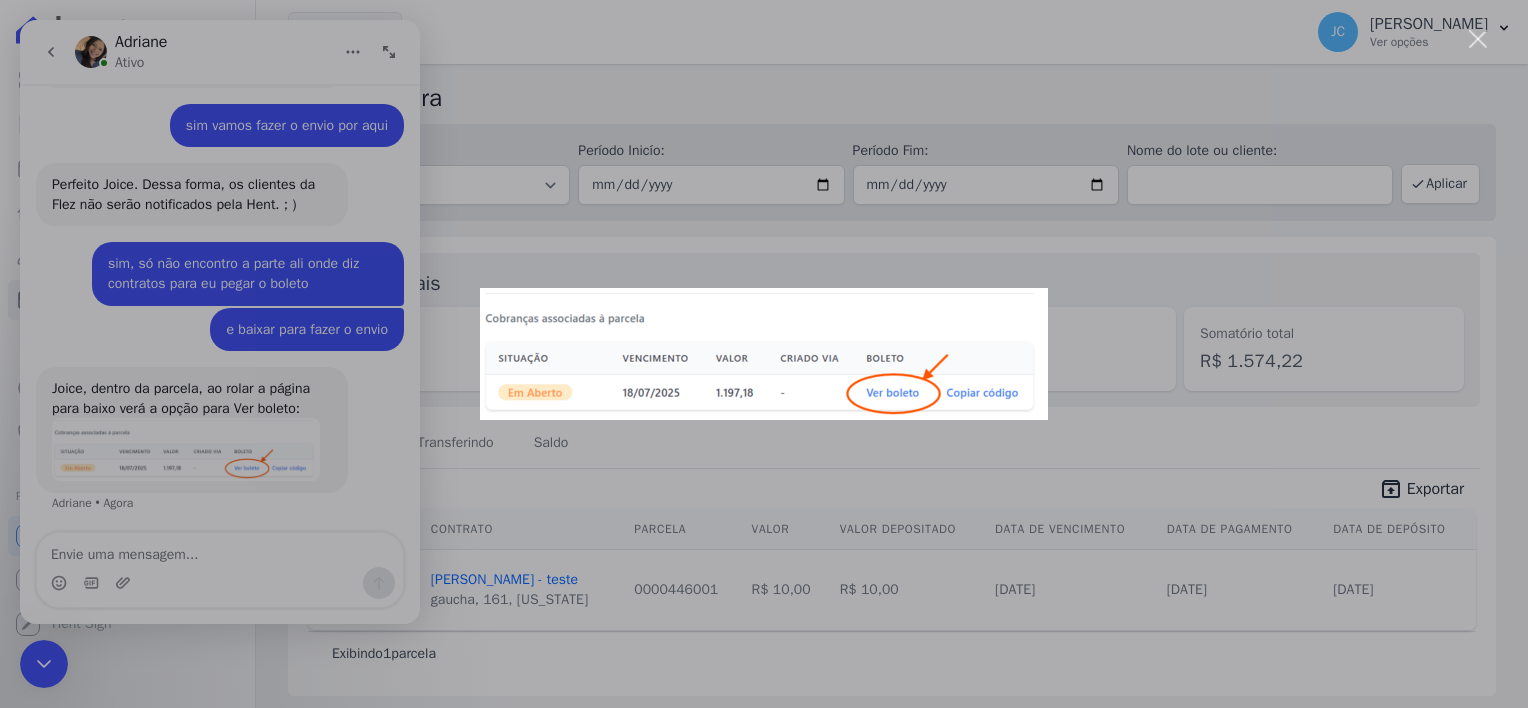 scroll, scrollTop: 0, scrollLeft: 0, axis: both 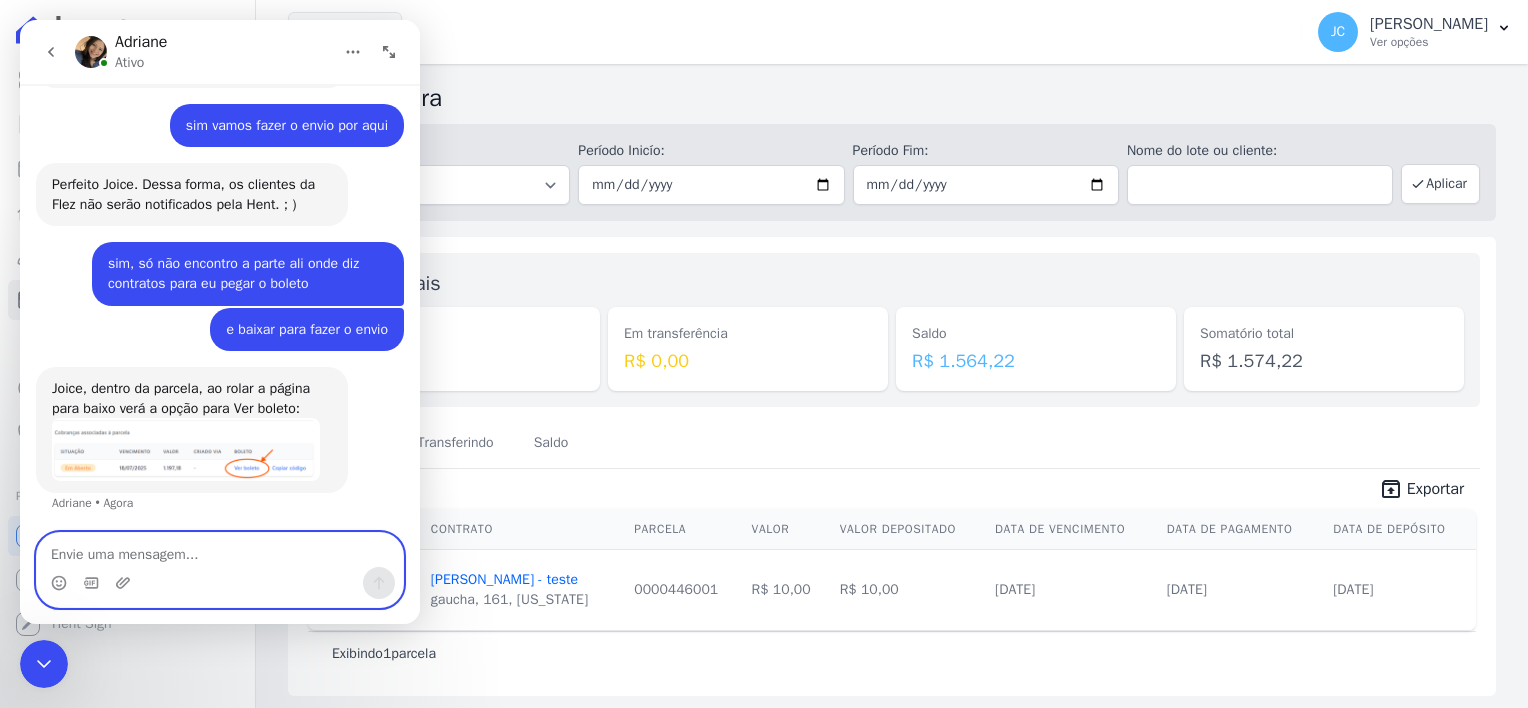 click at bounding box center (220, 550) 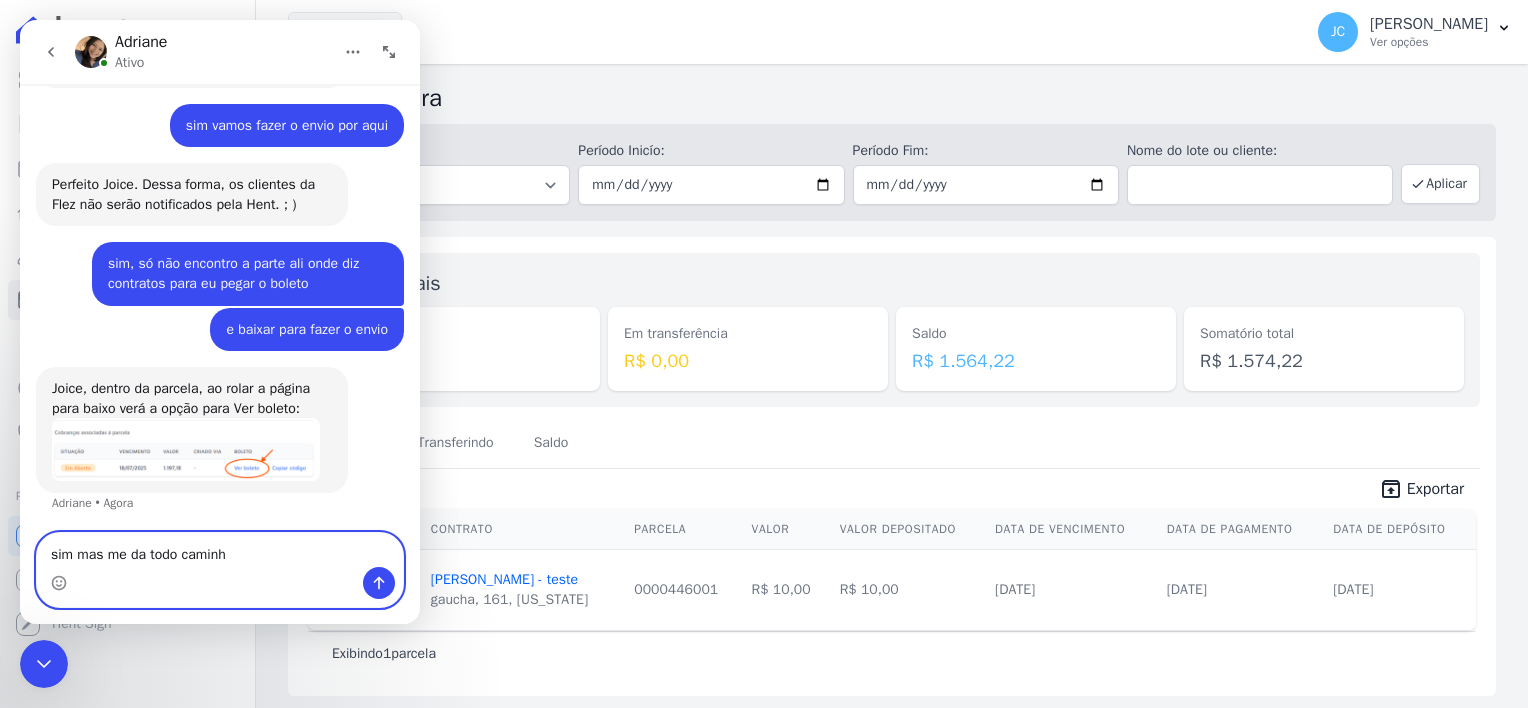 type on "sim mas me da todo caminho" 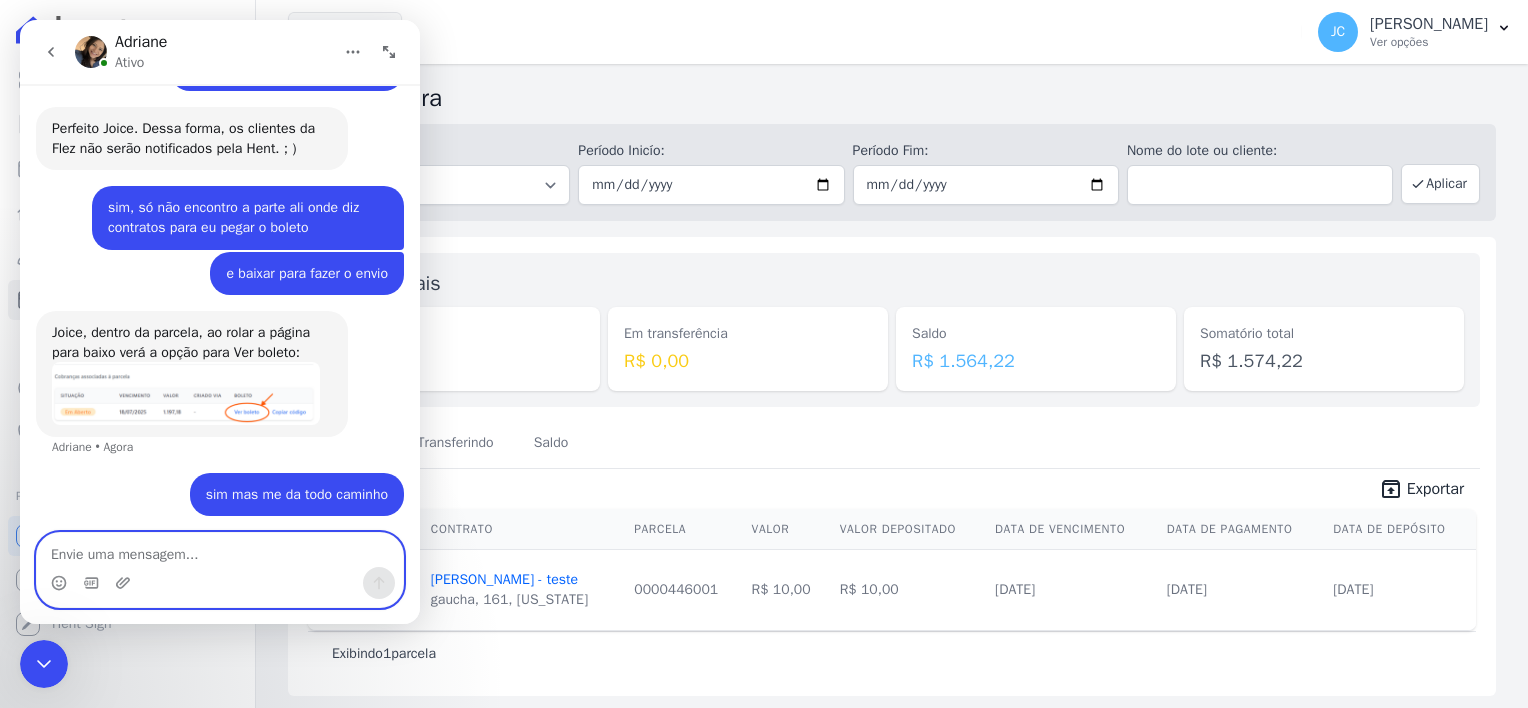 scroll, scrollTop: 2344, scrollLeft: 0, axis: vertical 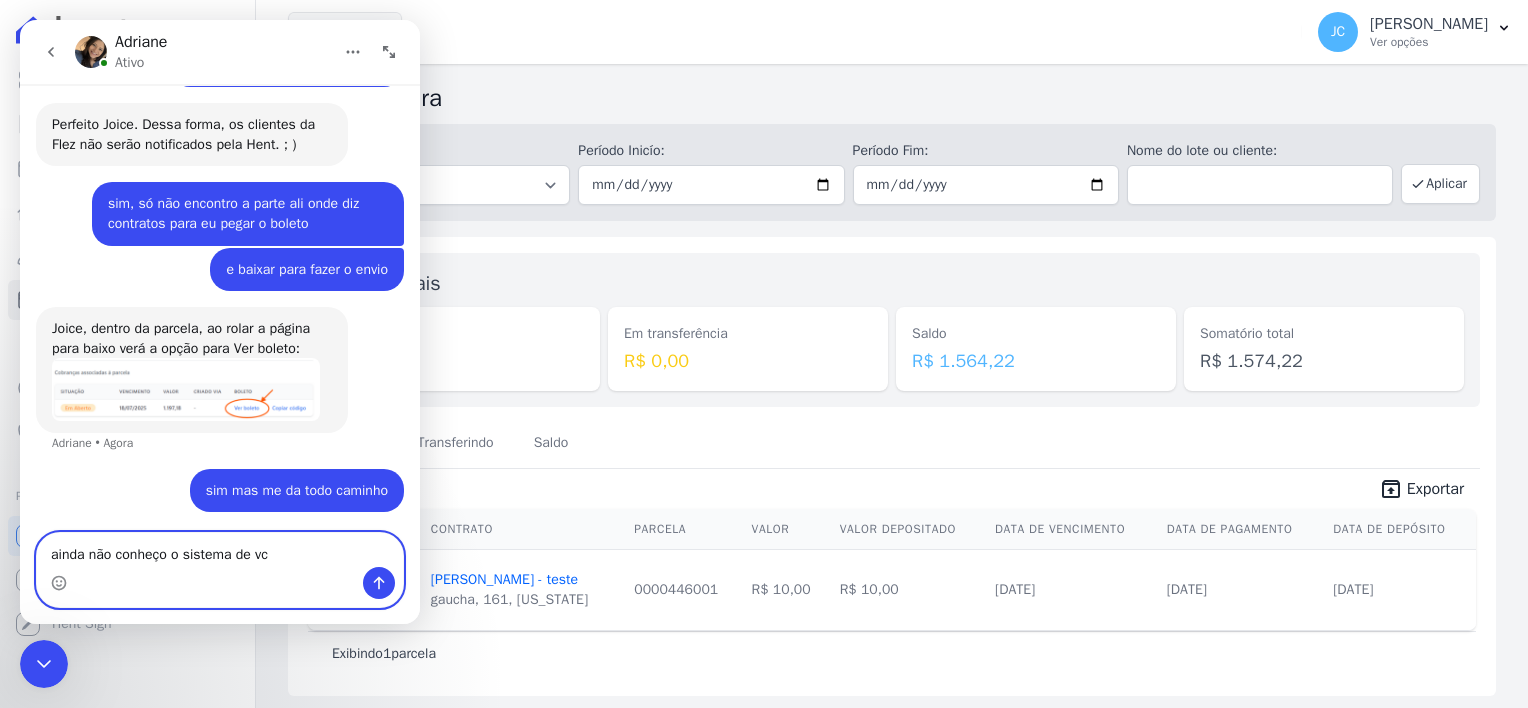 type on "ainda não conheço o sistema de vcs" 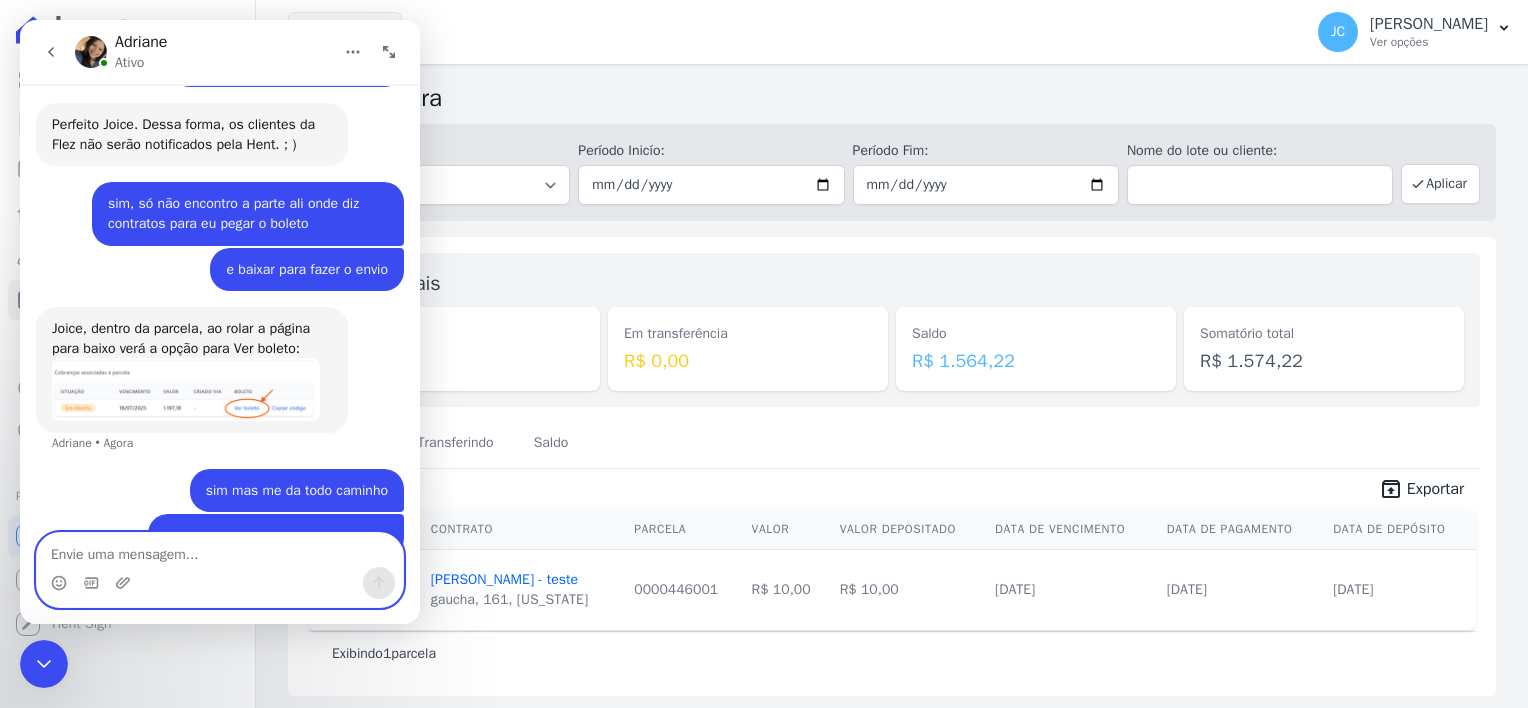 scroll, scrollTop: 2390, scrollLeft: 0, axis: vertical 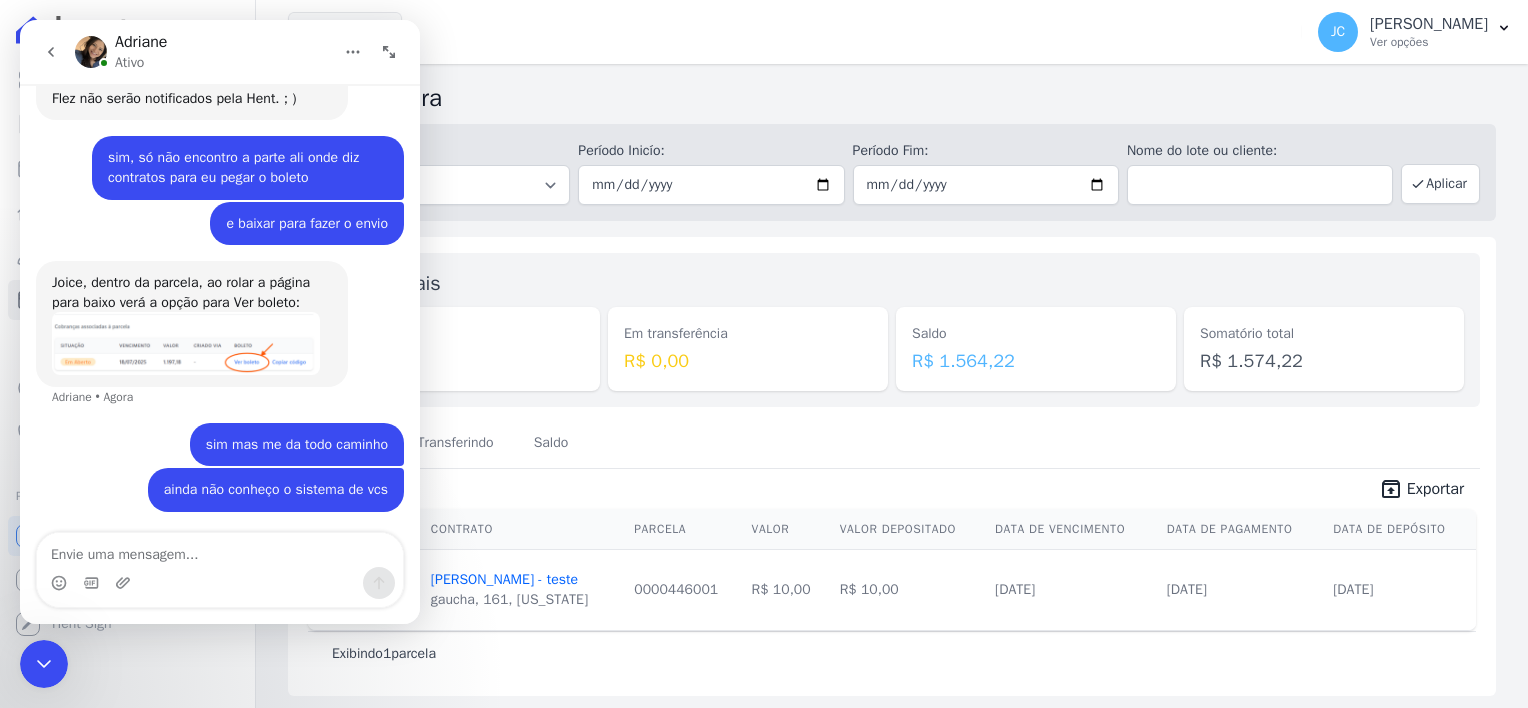 click on "Joice, dentro da parcela, ao rolar a página para baixo verá a opção para Ver boleto:" at bounding box center [192, 292] 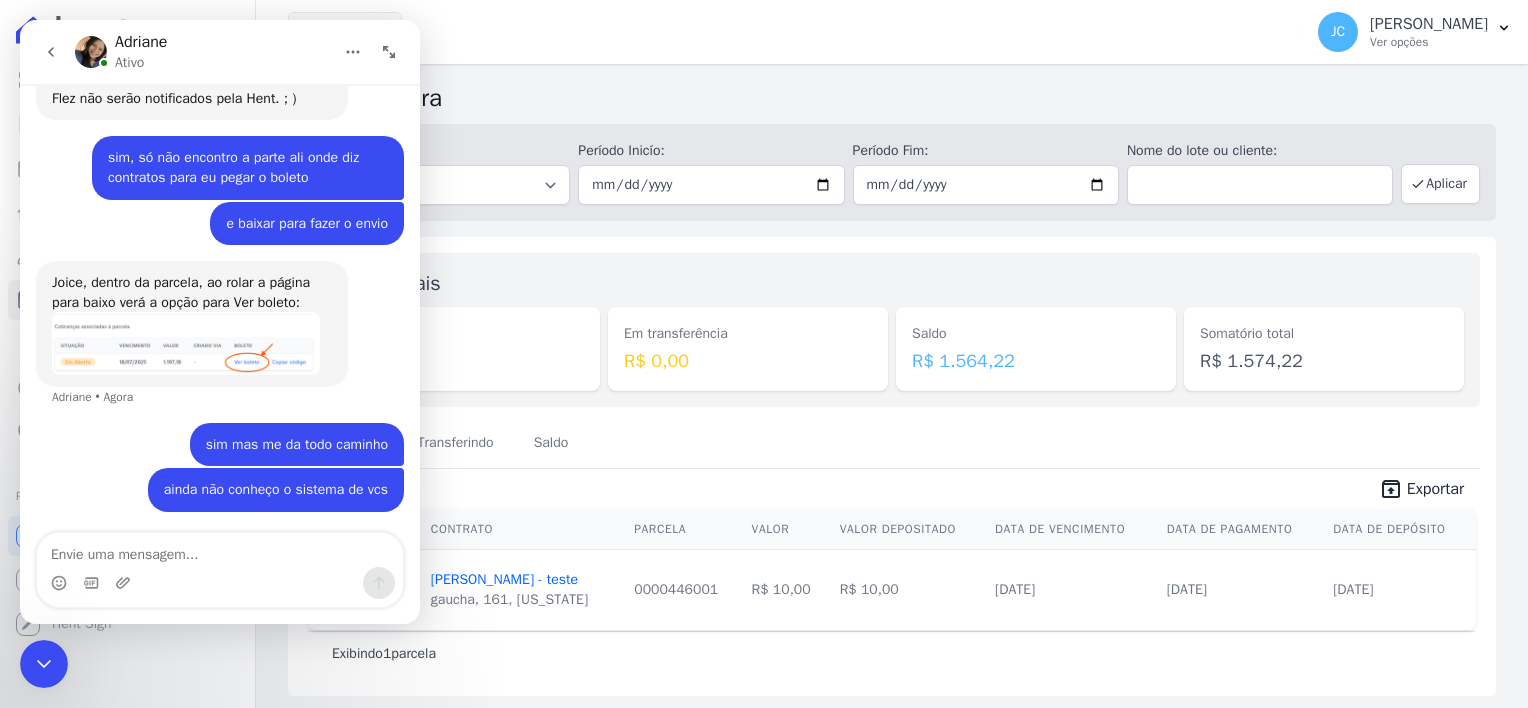 scroll, scrollTop: 0, scrollLeft: 0, axis: both 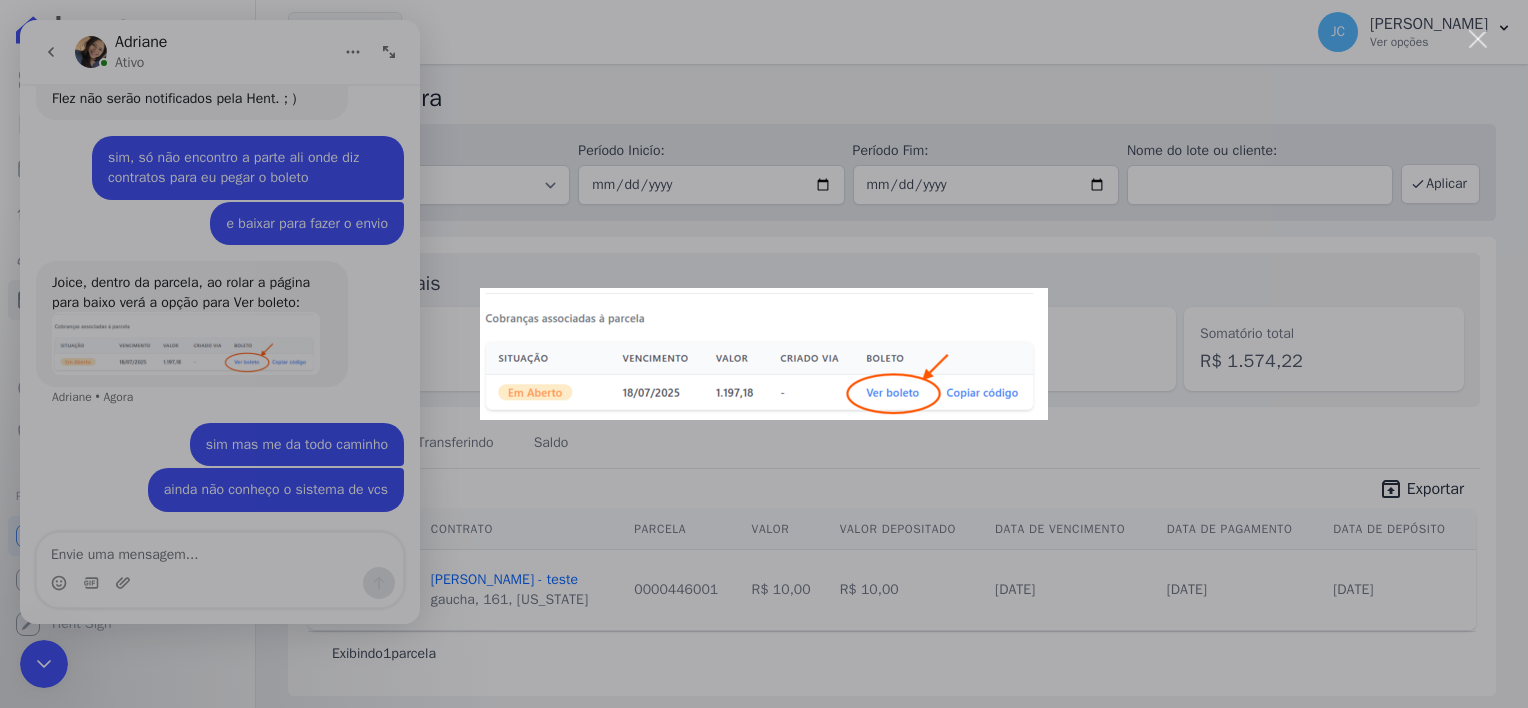 click at bounding box center [764, 354] 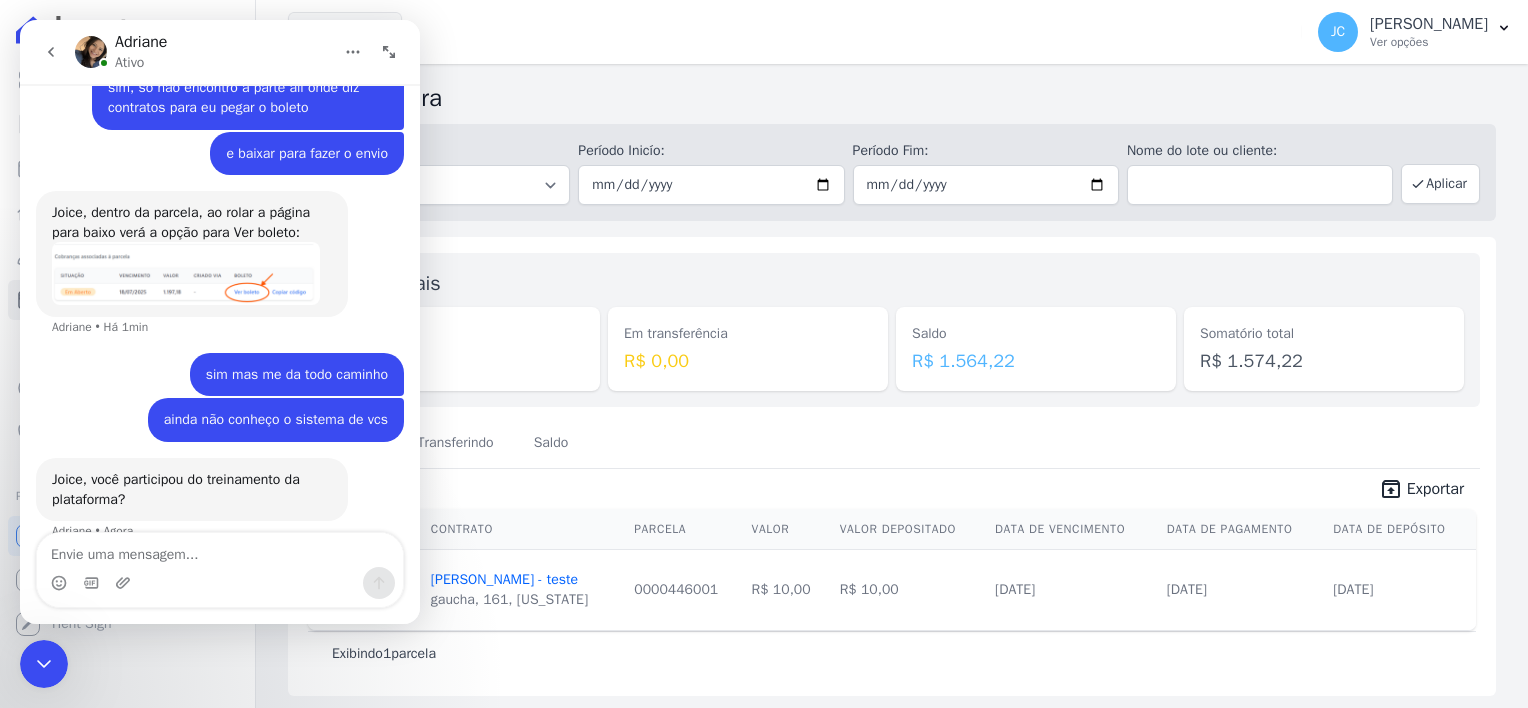 scroll, scrollTop: 2489, scrollLeft: 0, axis: vertical 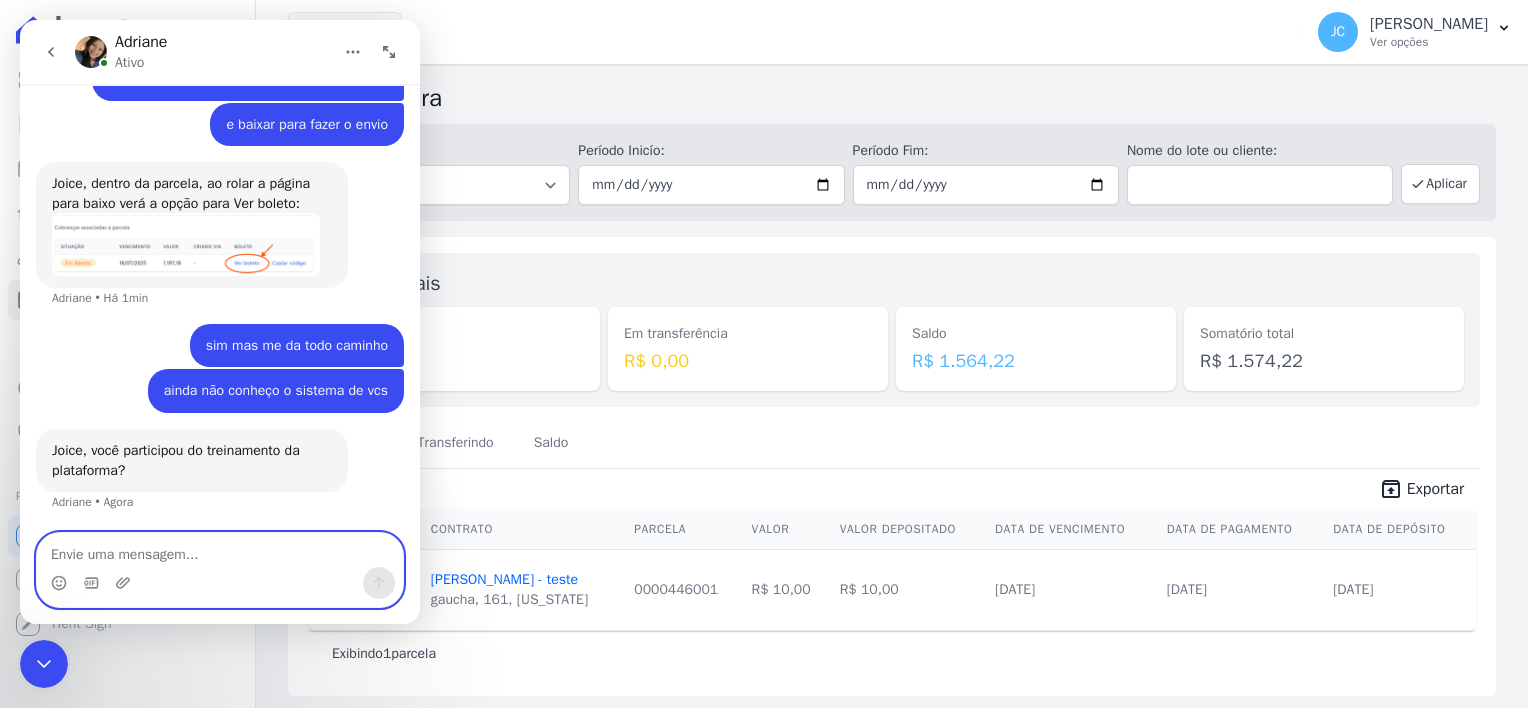 click at bounding box center [220, 550] 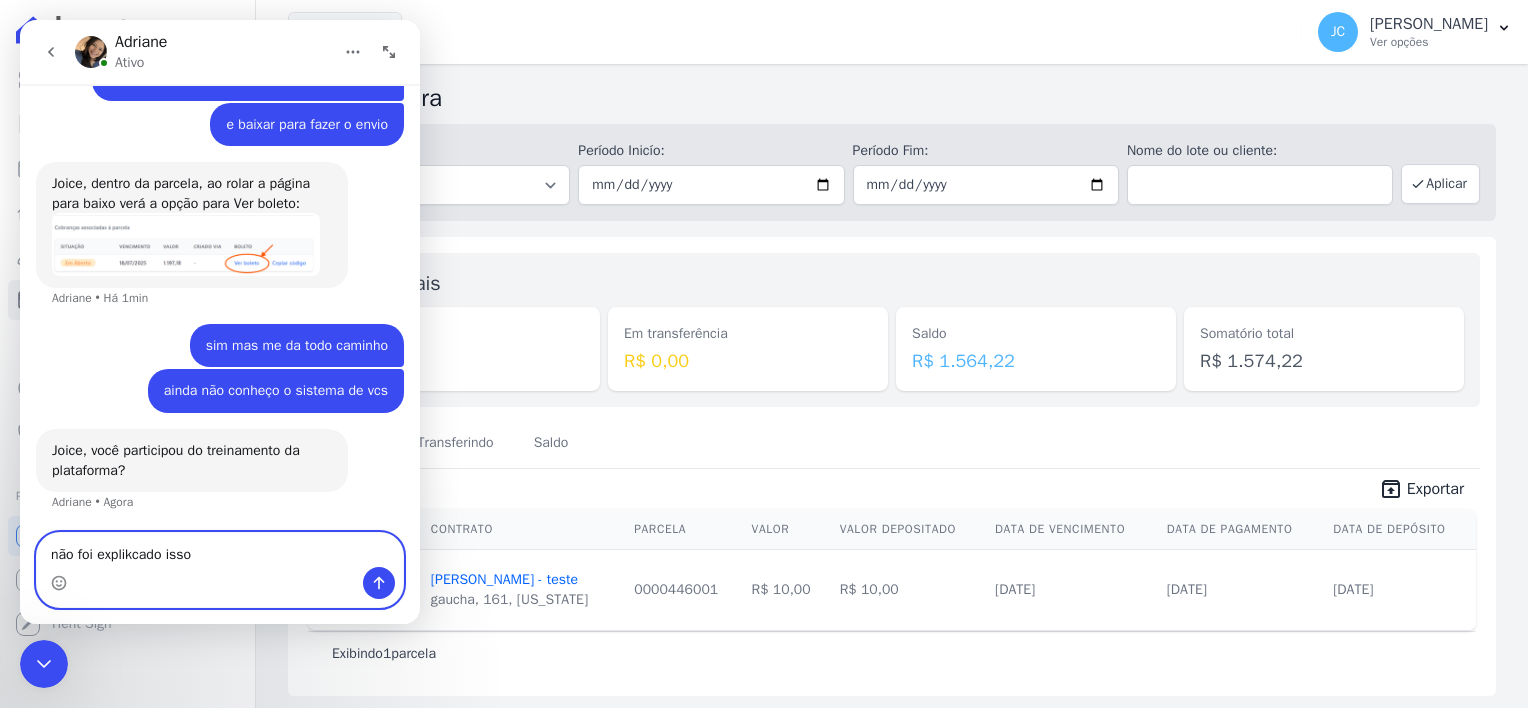 drag, startPoint x: 138, startPoint y: 552, endPoint x: 153, endPoint y: 537, distance: 21.213203 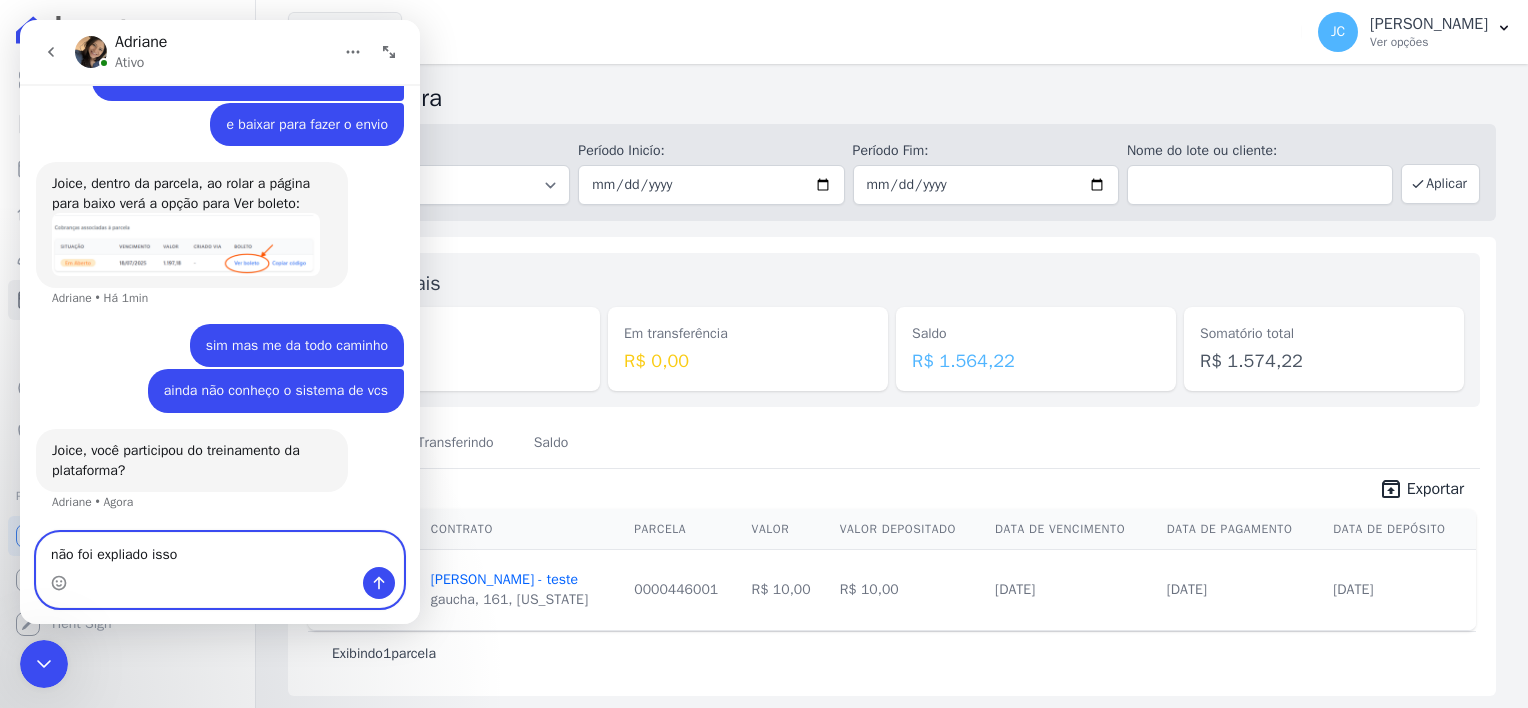 type on "não foi explicado isso" 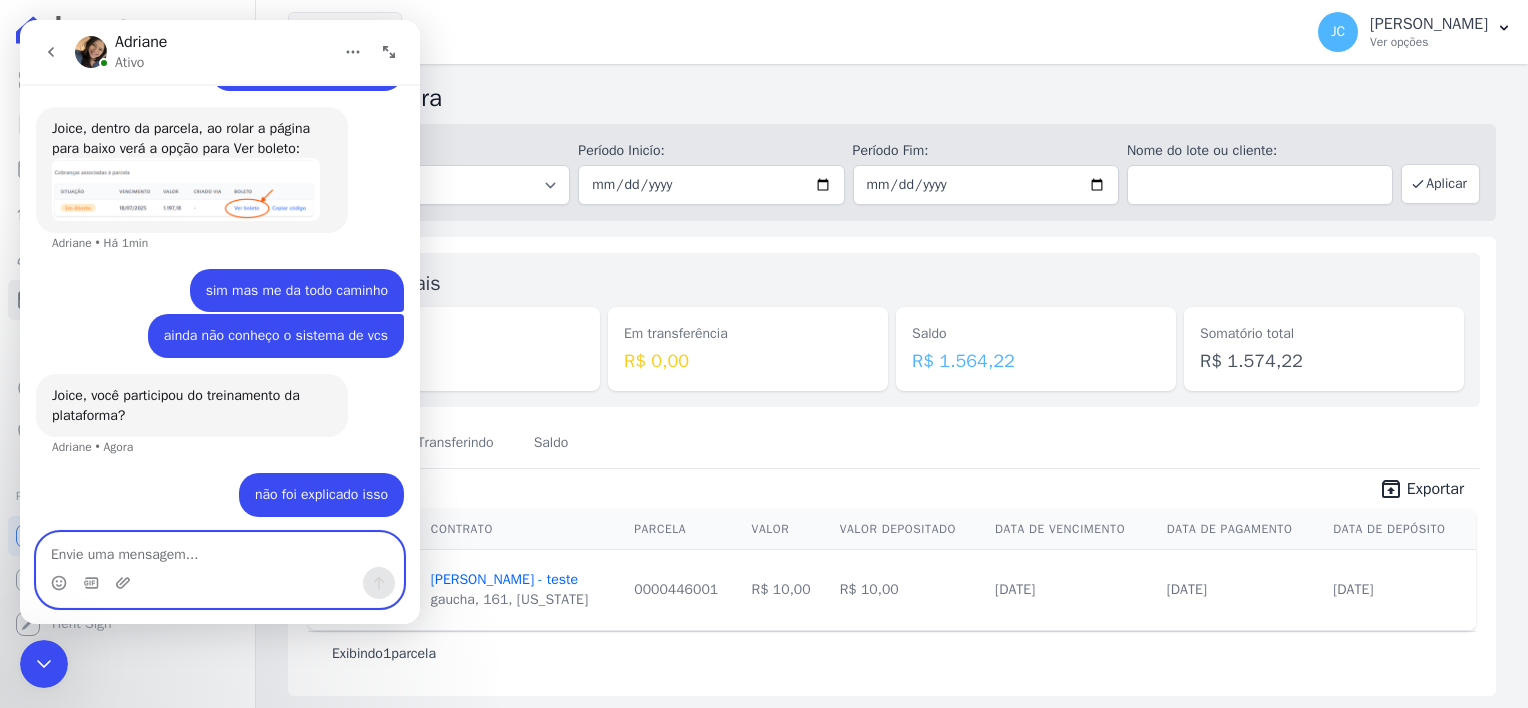 scroll, scrollTop: 2548, scrollLeft: 0, axis: vertical 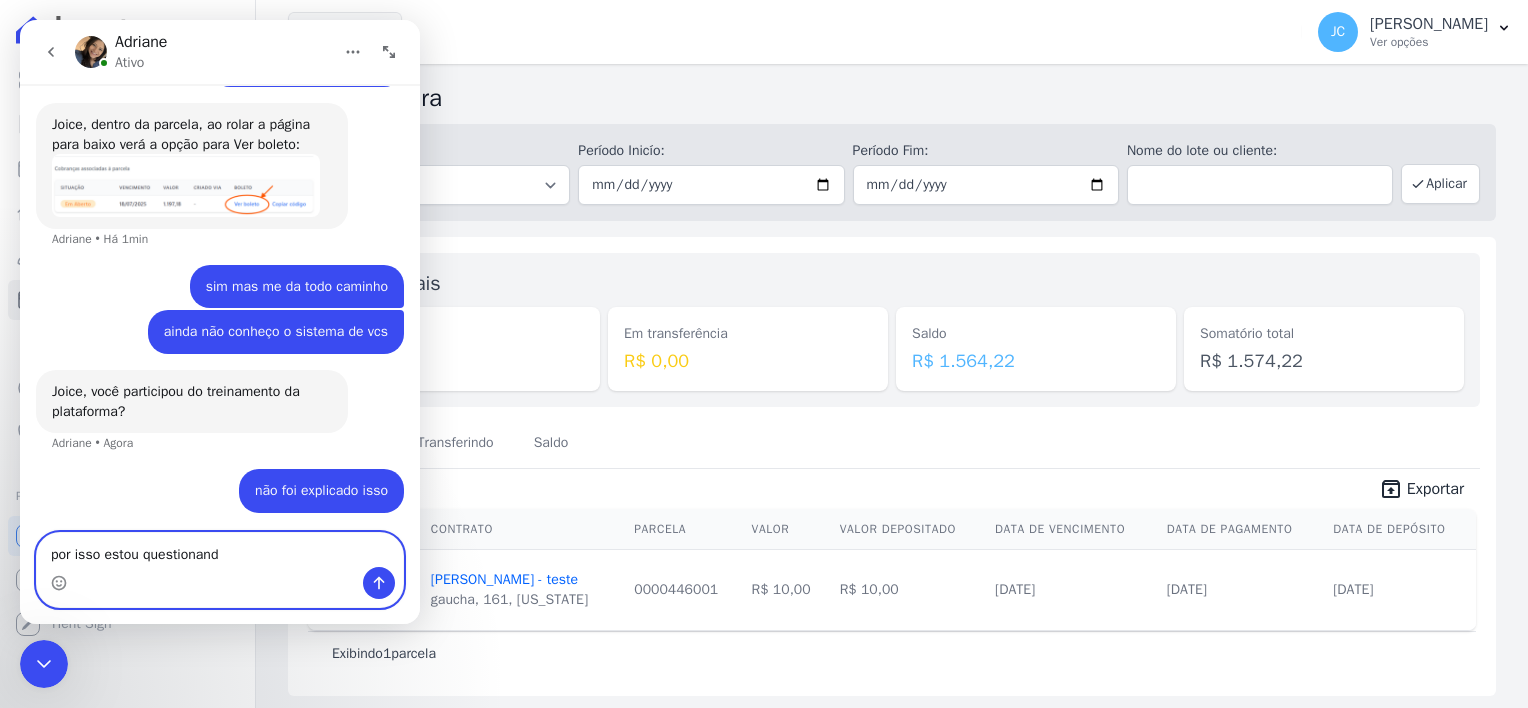 type on "por isso estou questionando" 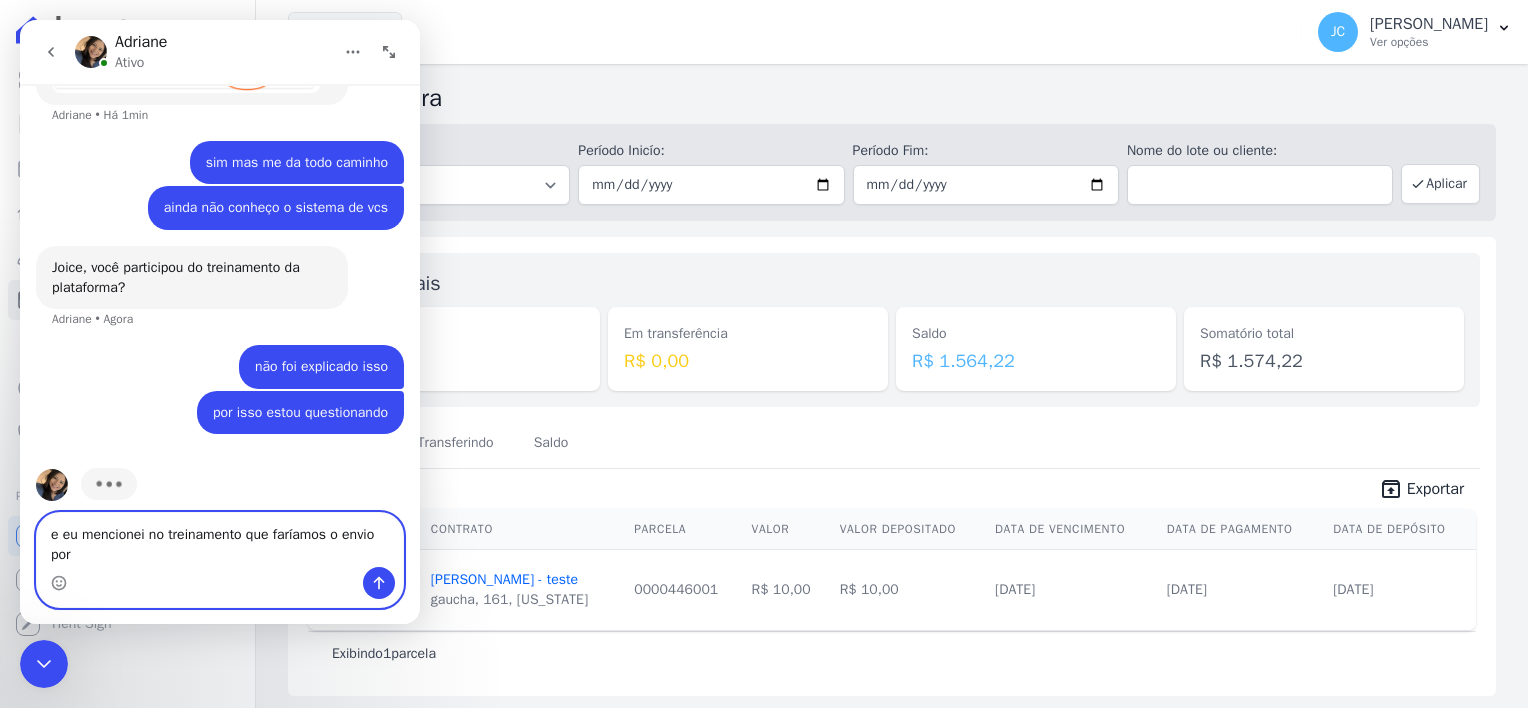 scroll, scrollTop: 2692, scrollLeft: 0, axis: vertical 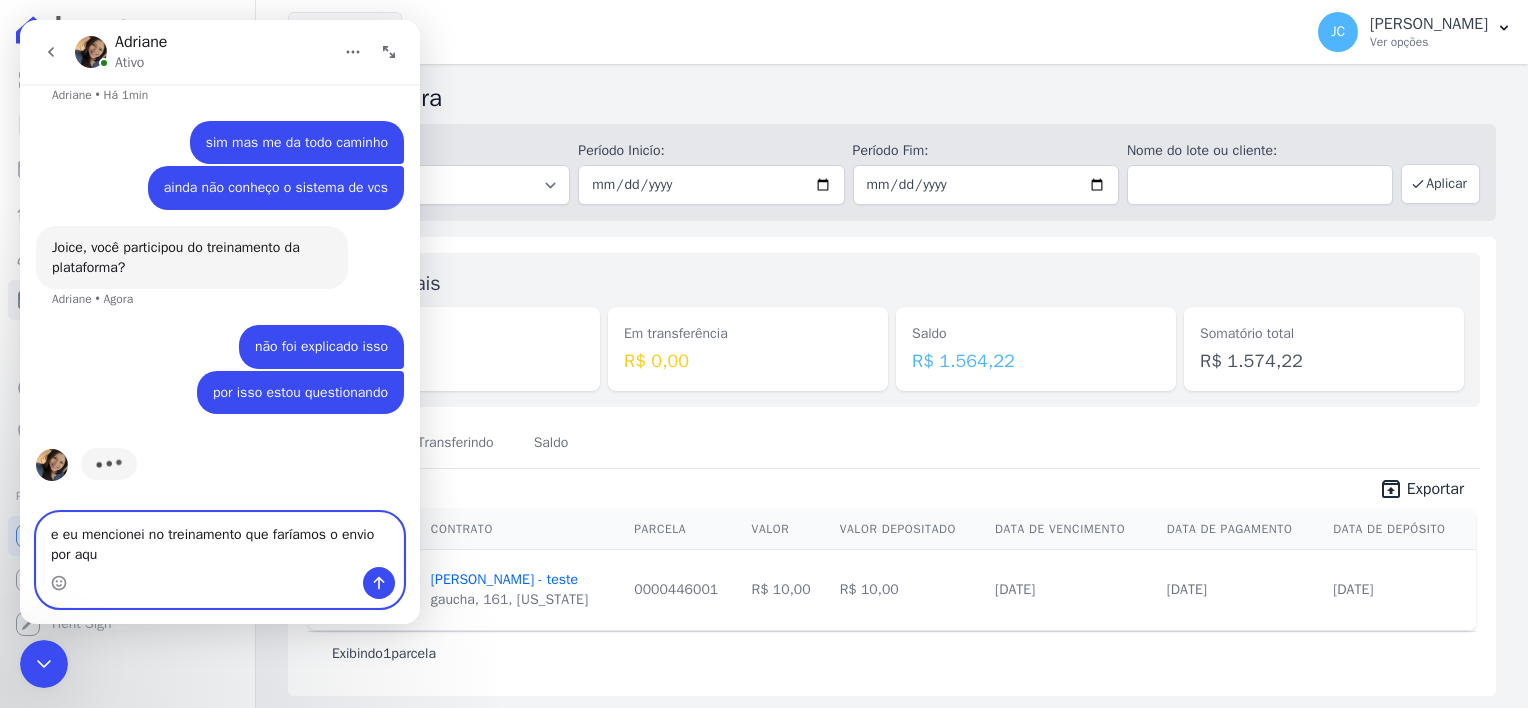 type on "e eu mencionei no treinamento que faríamos o envio por aqui" 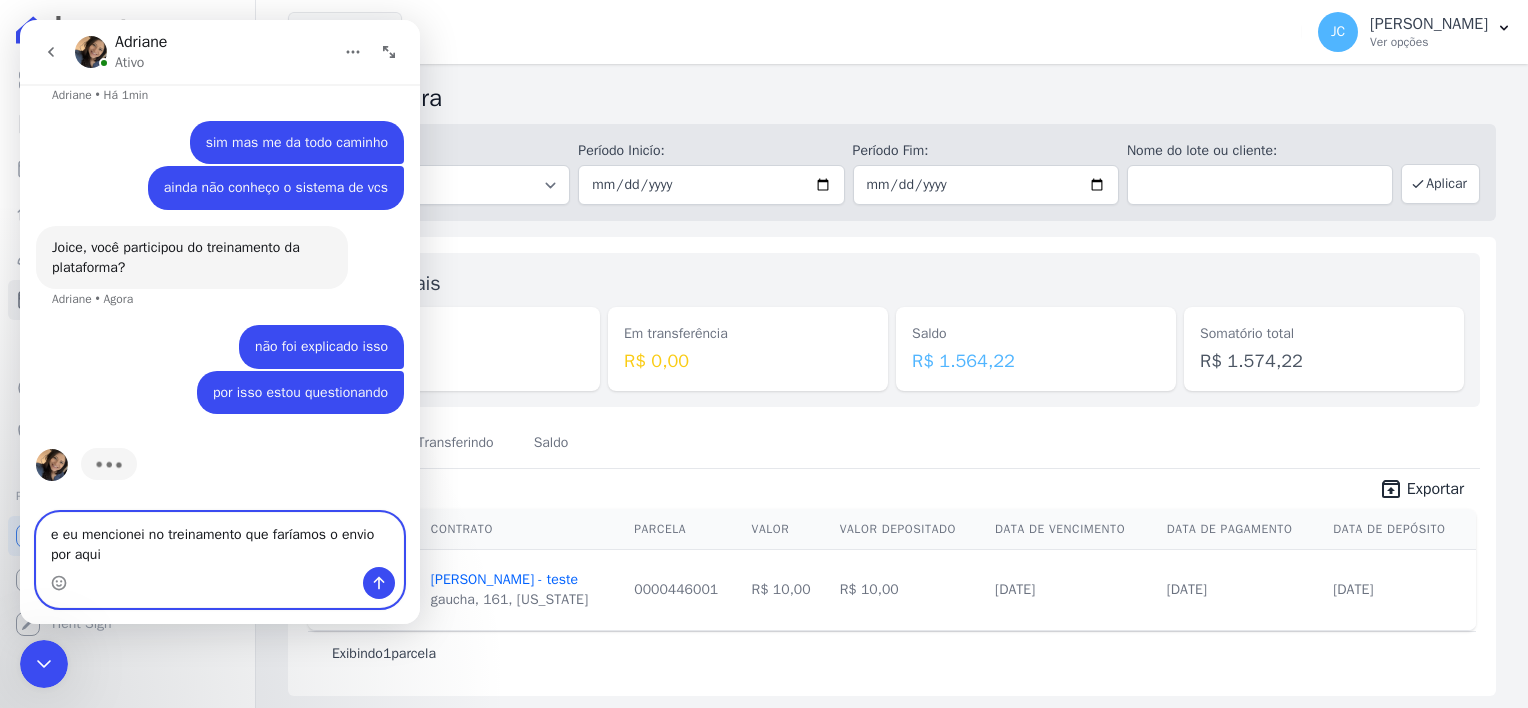 type 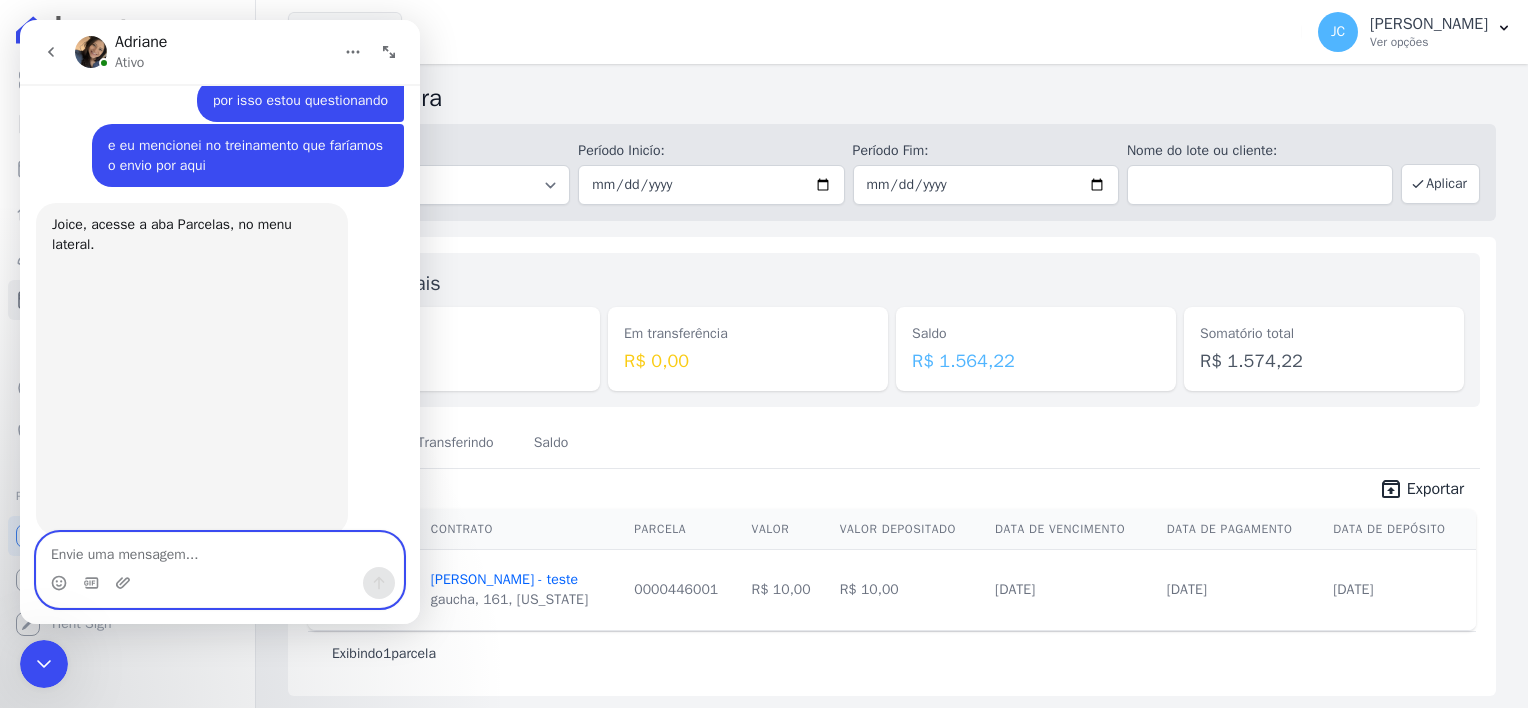 scroll, scrollTop: 2987, scrollLeft: 0, axis: vertical 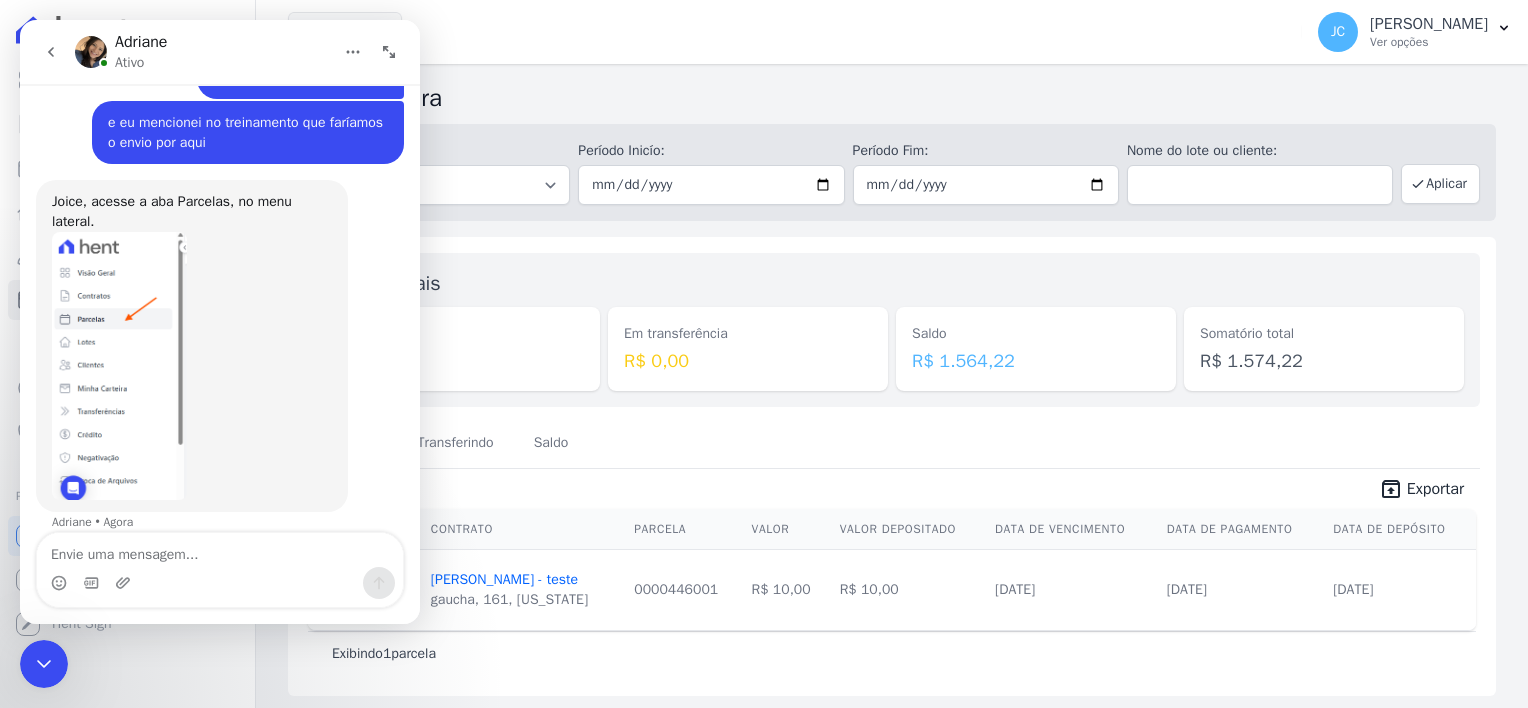 click on "Flex Inc
Você possui apenas um empreendimento
Aplicar" at bounding box center (791, 32) 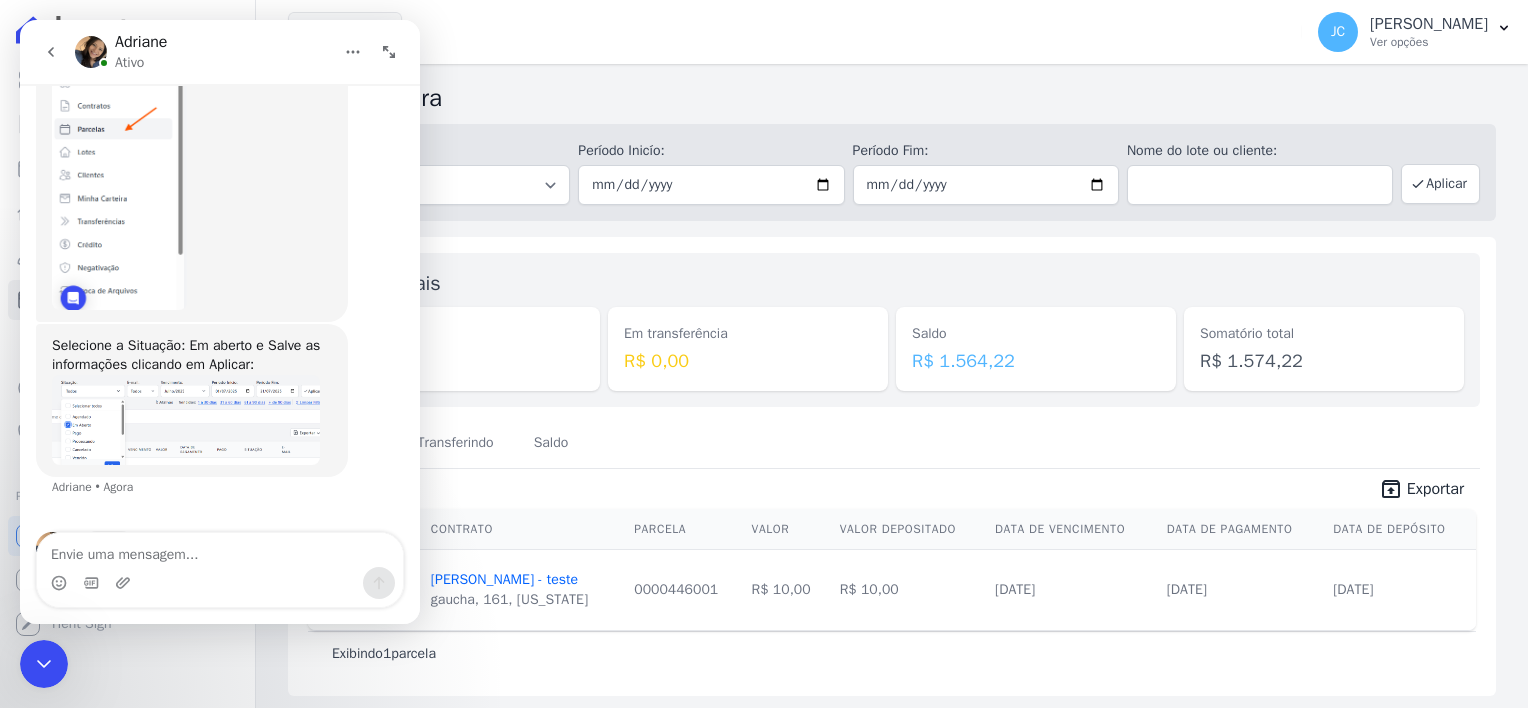 scroll, scrollTop: 3220, scrollLeft: 0, axis: vertical 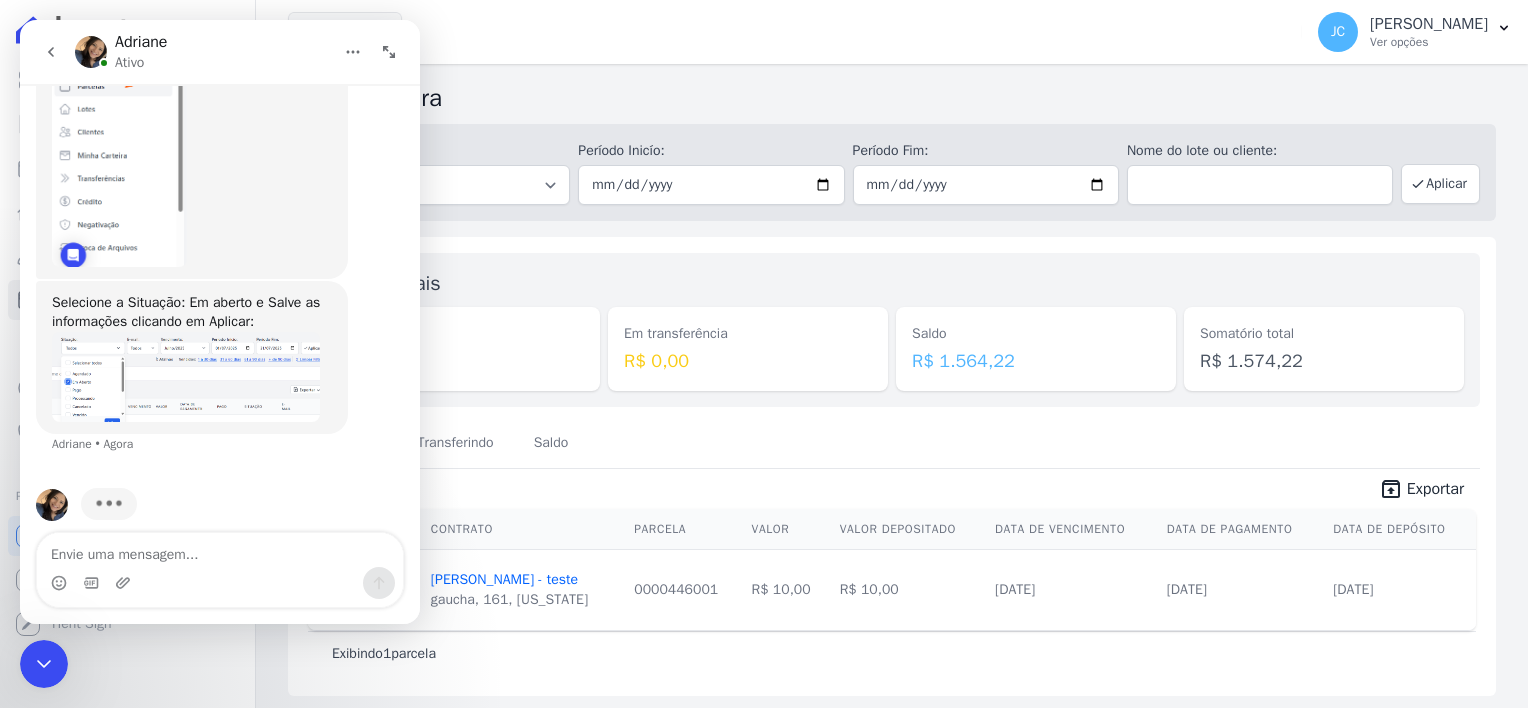 click at bounding box center (186, 377) 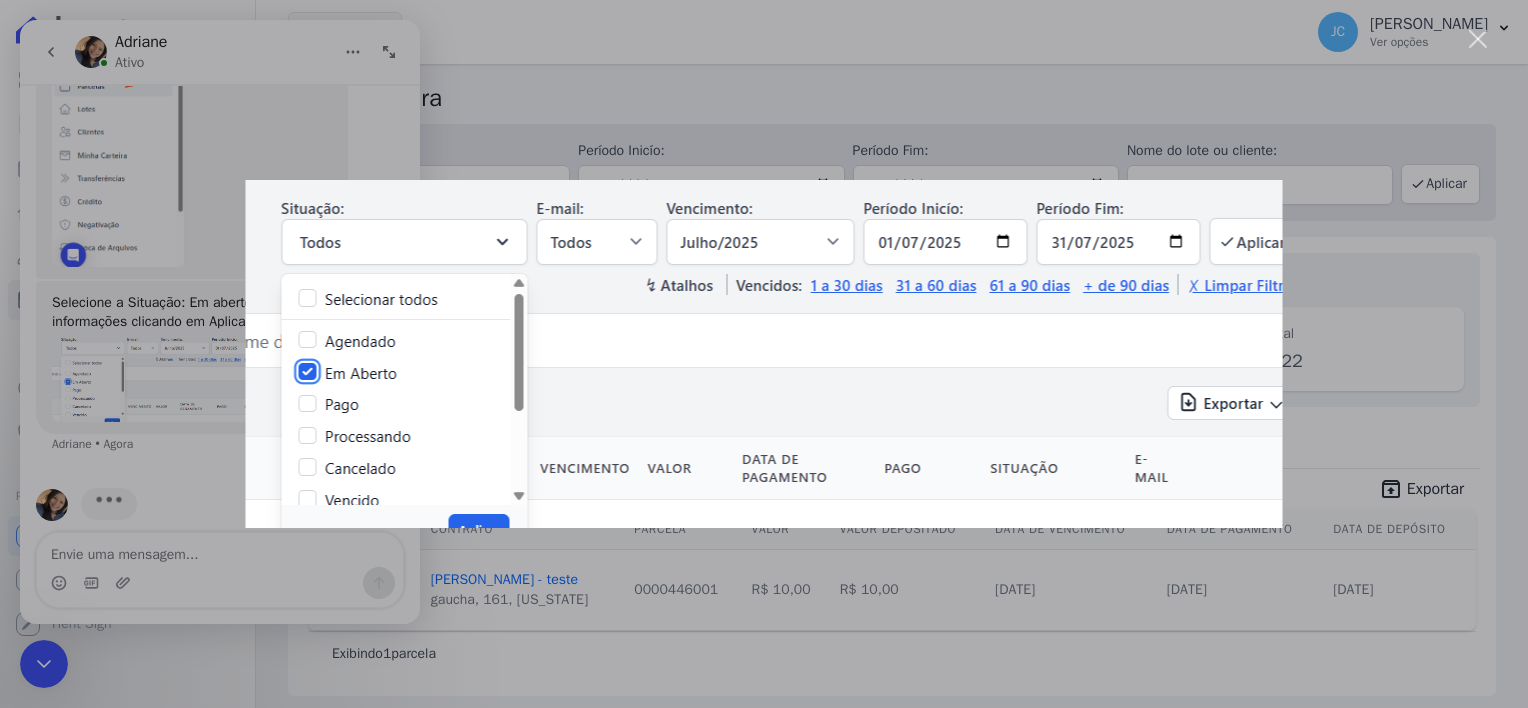 scroll, scrollTop: 0, scrollLeft: 0, axis: both 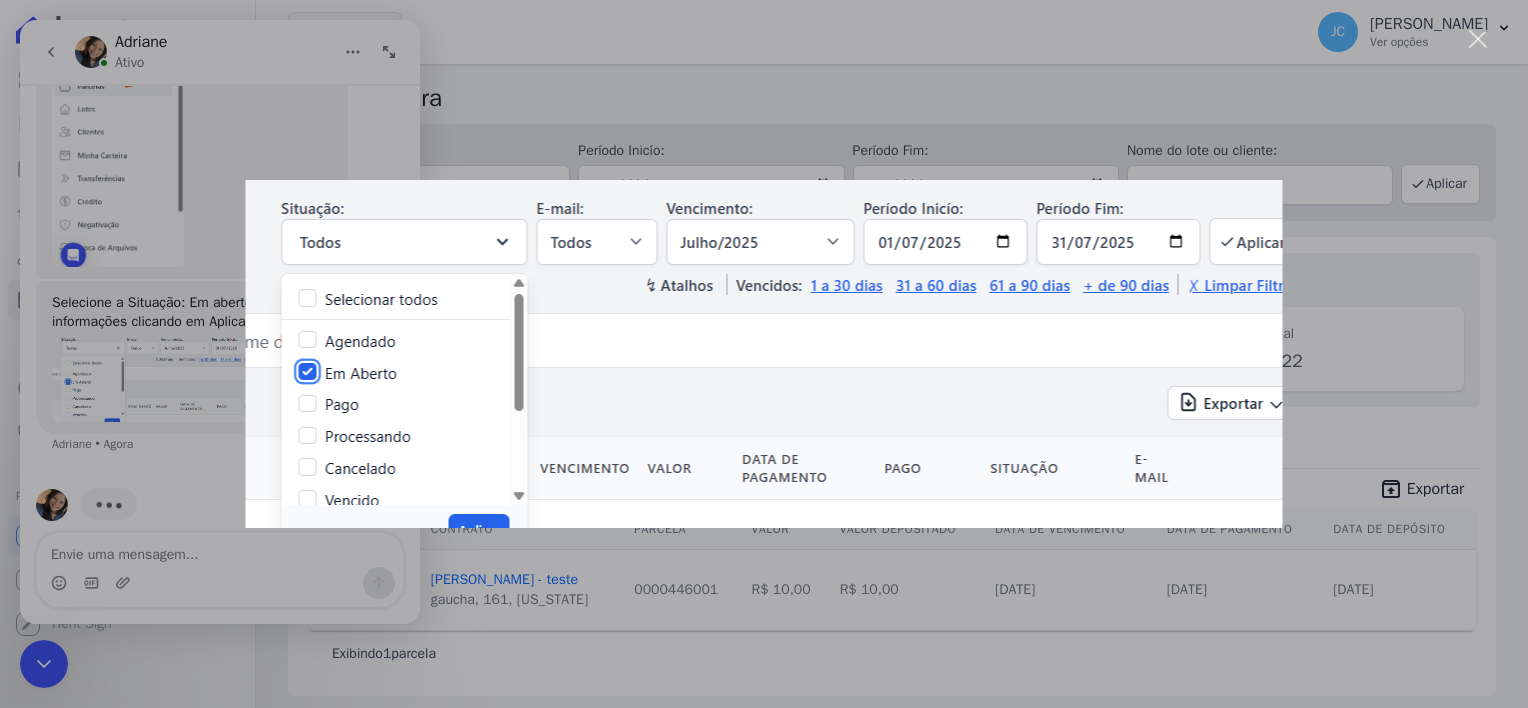click at bounding box center (764, 354) 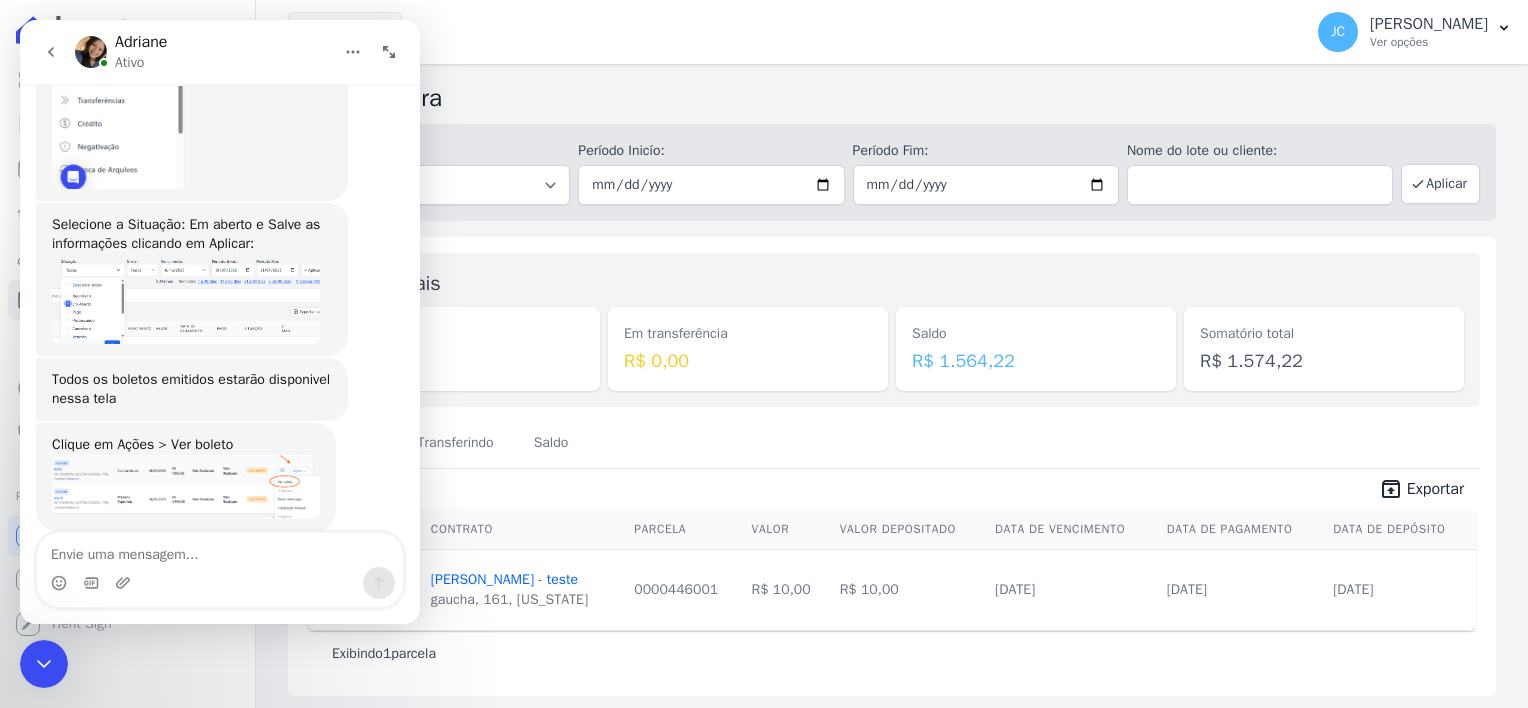 scroll, scrollTop: 3394, scrollLeft: 0, axis: vertical 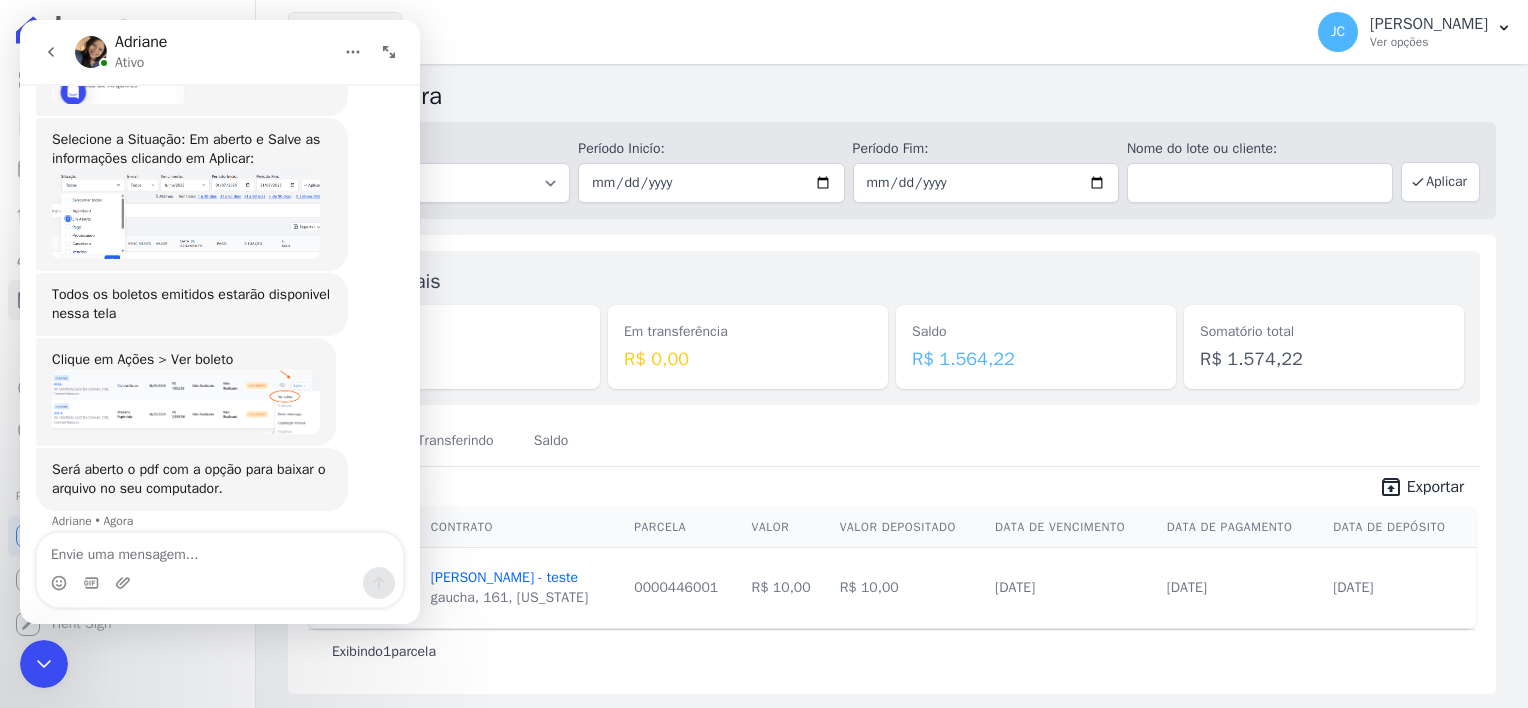 click on "Valores totais
Depositado
R$ 10,00
Em transferência
R$ 0,00
Saldo
R$ 1.564,22
Somatório total
R$ 1.574,22
Depositado
Transferindo
Saldo
unarchive
Exportar
Cliente
Contrato
Parcela
Valor
Valor Depositado
Data de Vencimento
Data de Pagamento
Data de Depósito" at bounding box center (892, 464) 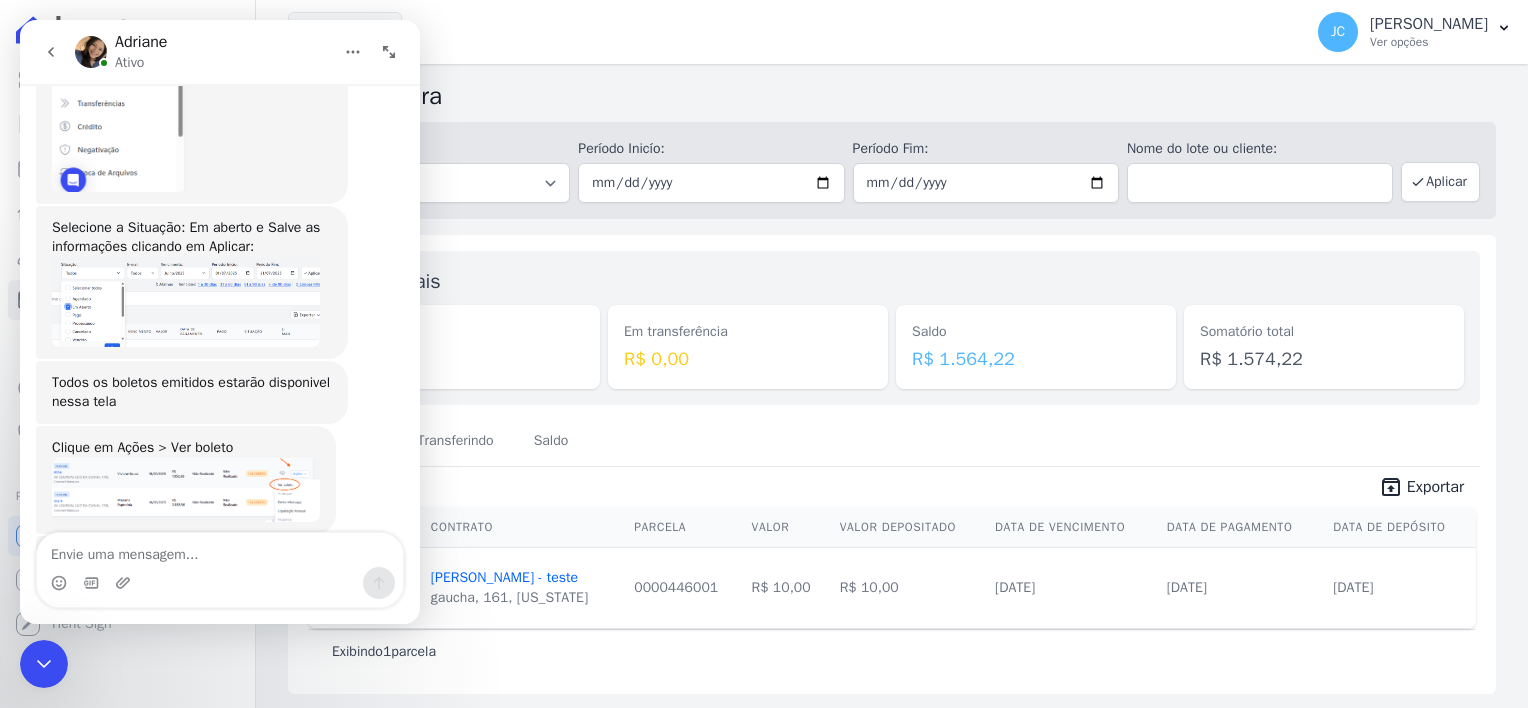 scroll, scrollTop: 3183, scrollLeft: 0, axis: vertical 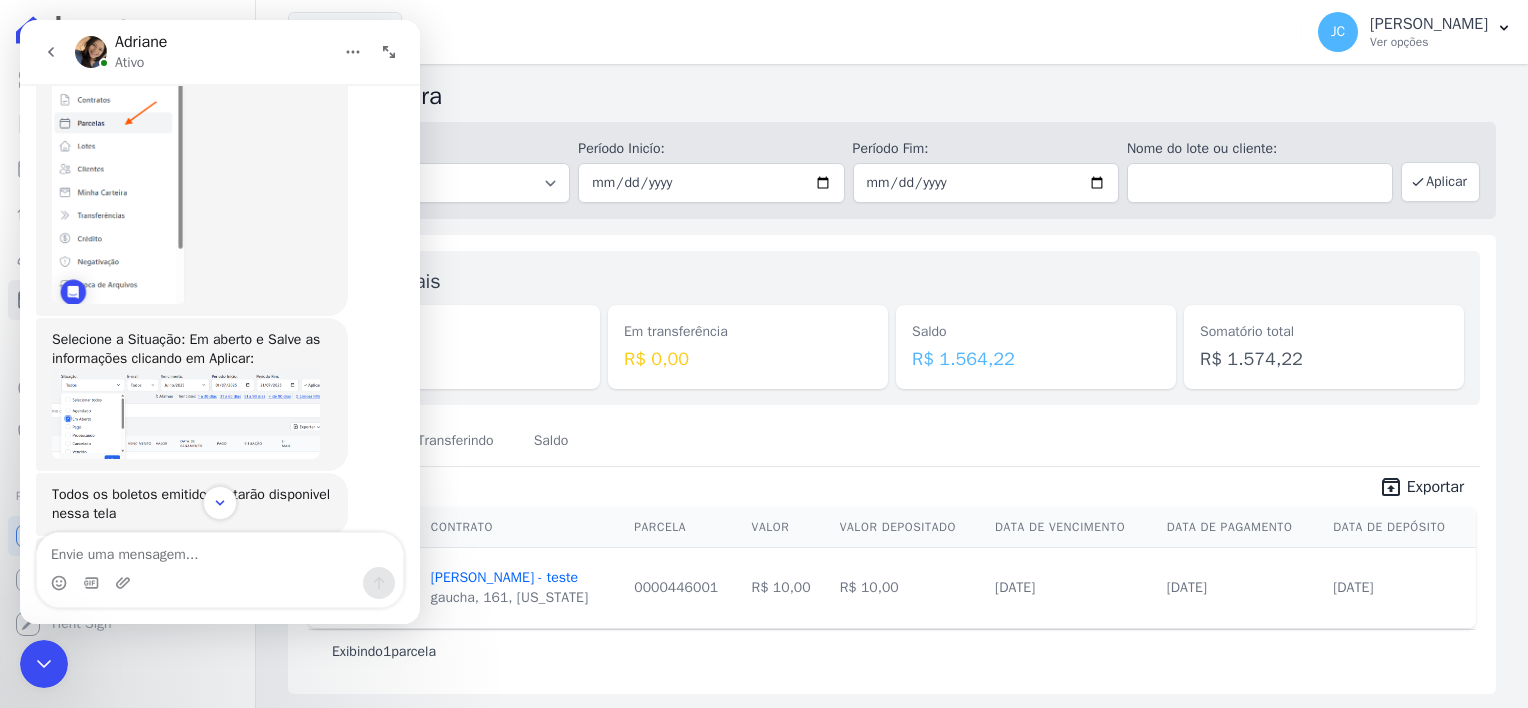 click at bounding box center [186, 414] 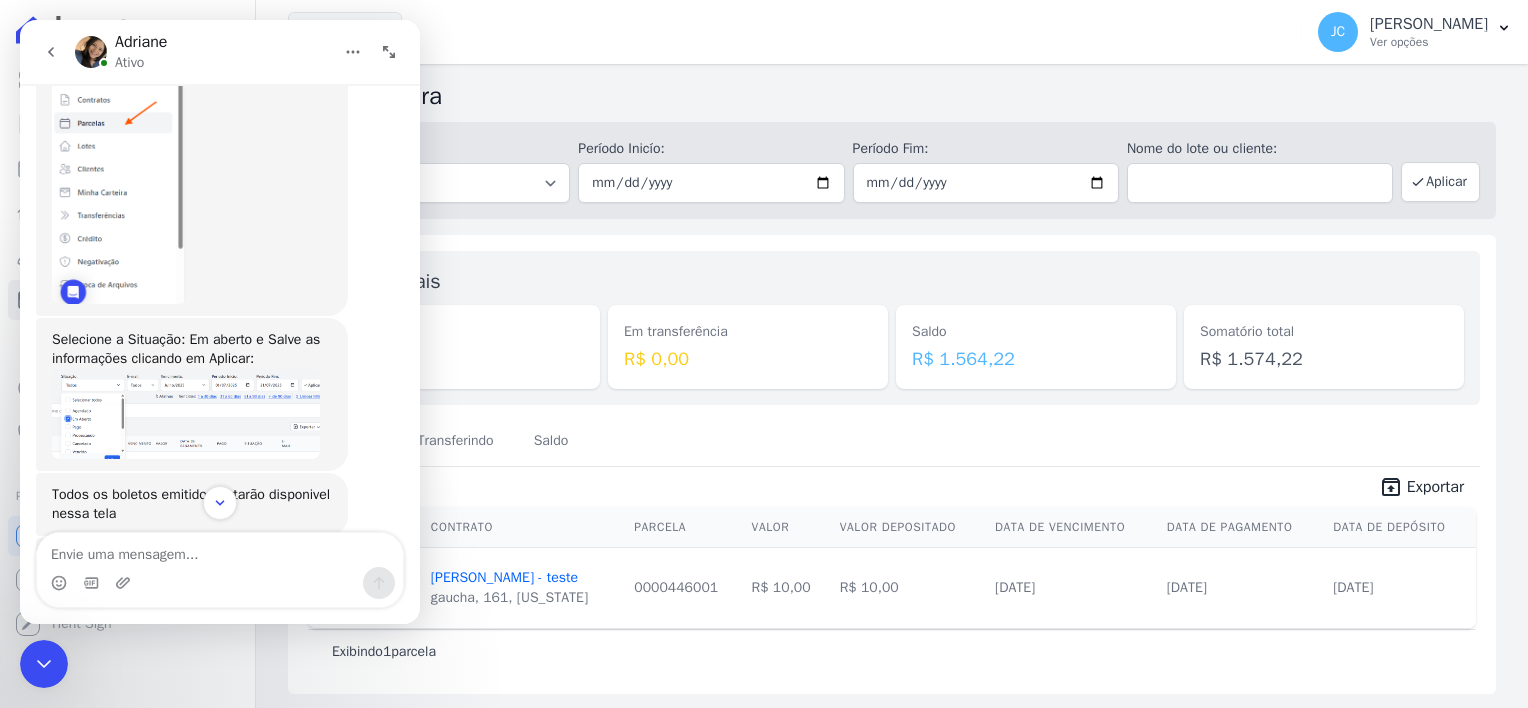 scroll, scrollTop: 0, scrollLeft: 0, axis: both 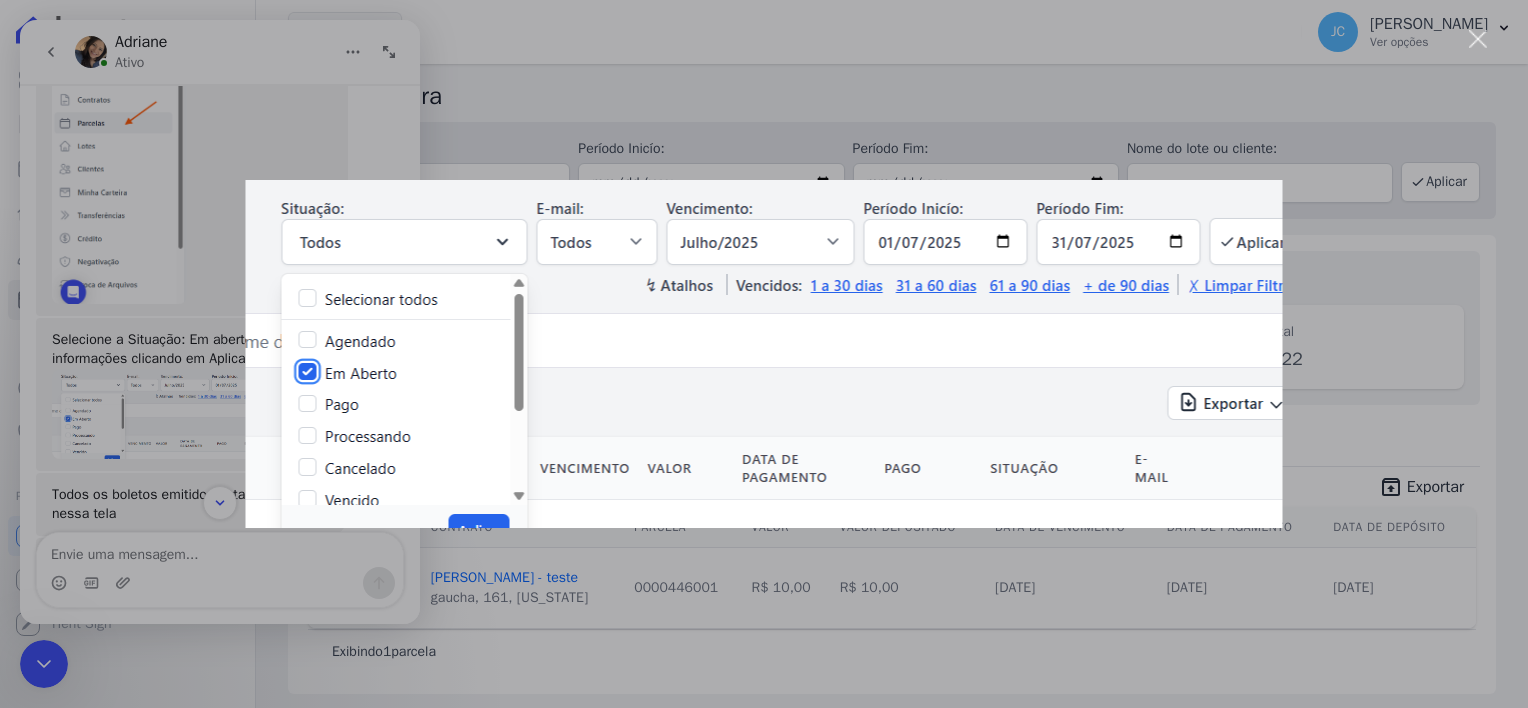click at bounding box center (764, 354) 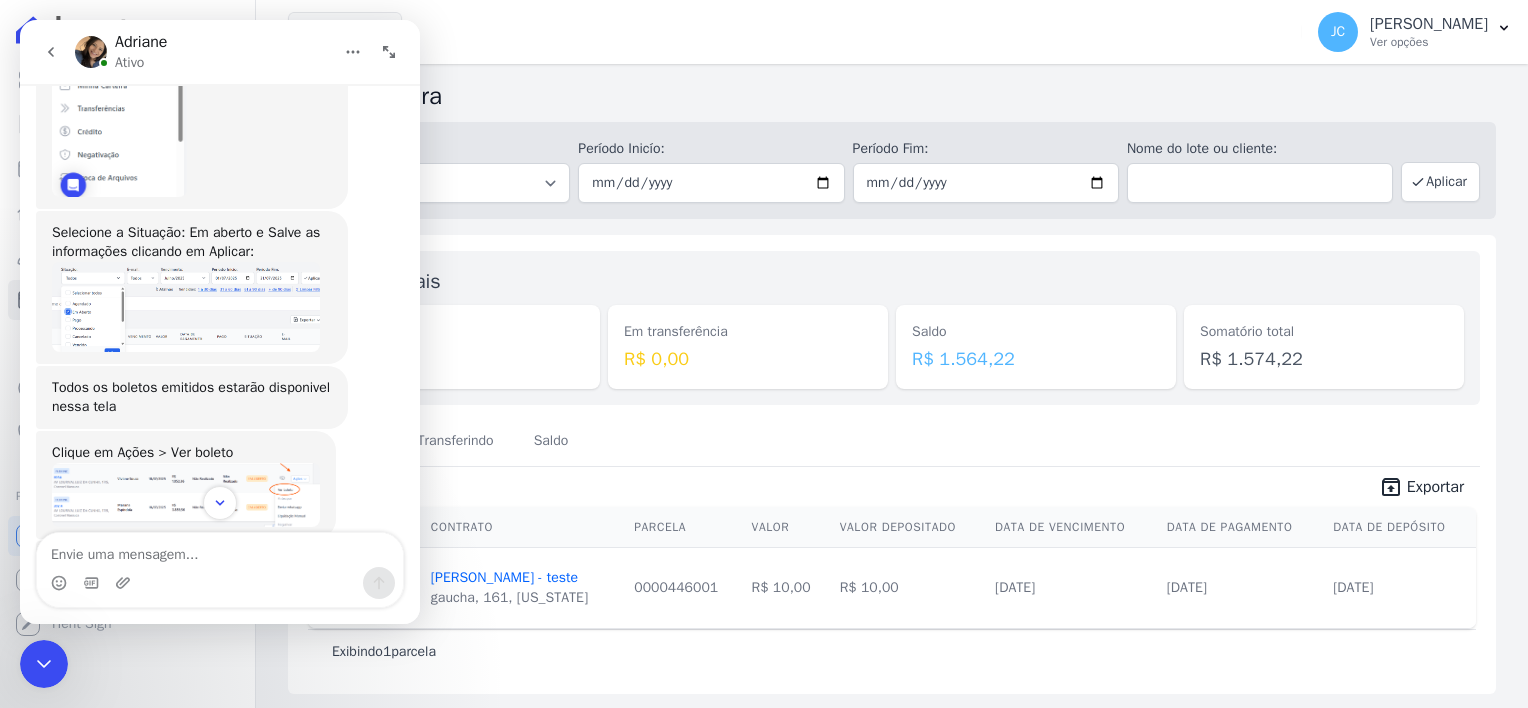 scroll, scrollTop: 3383, scrollLeft: 0, axis: vertical 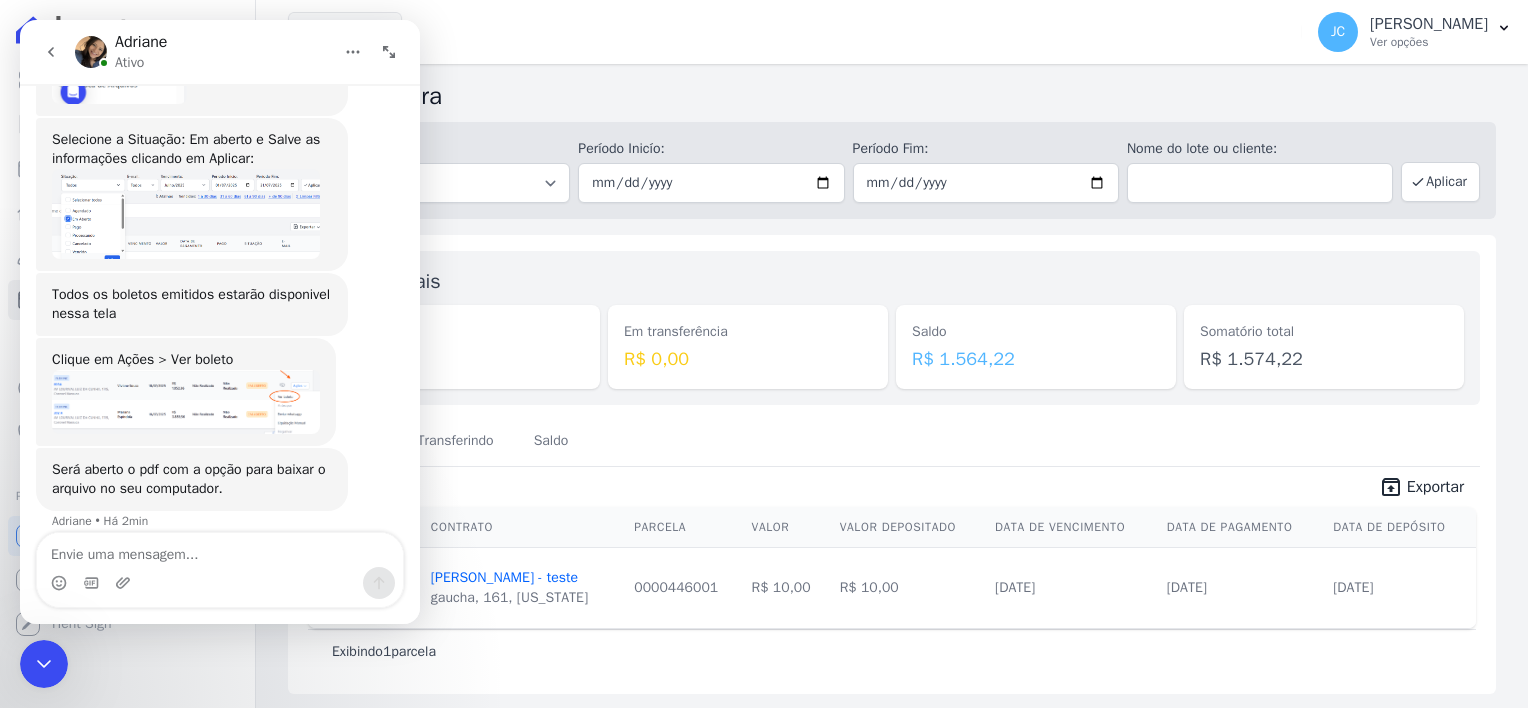 click at bounding box center (186, 402) 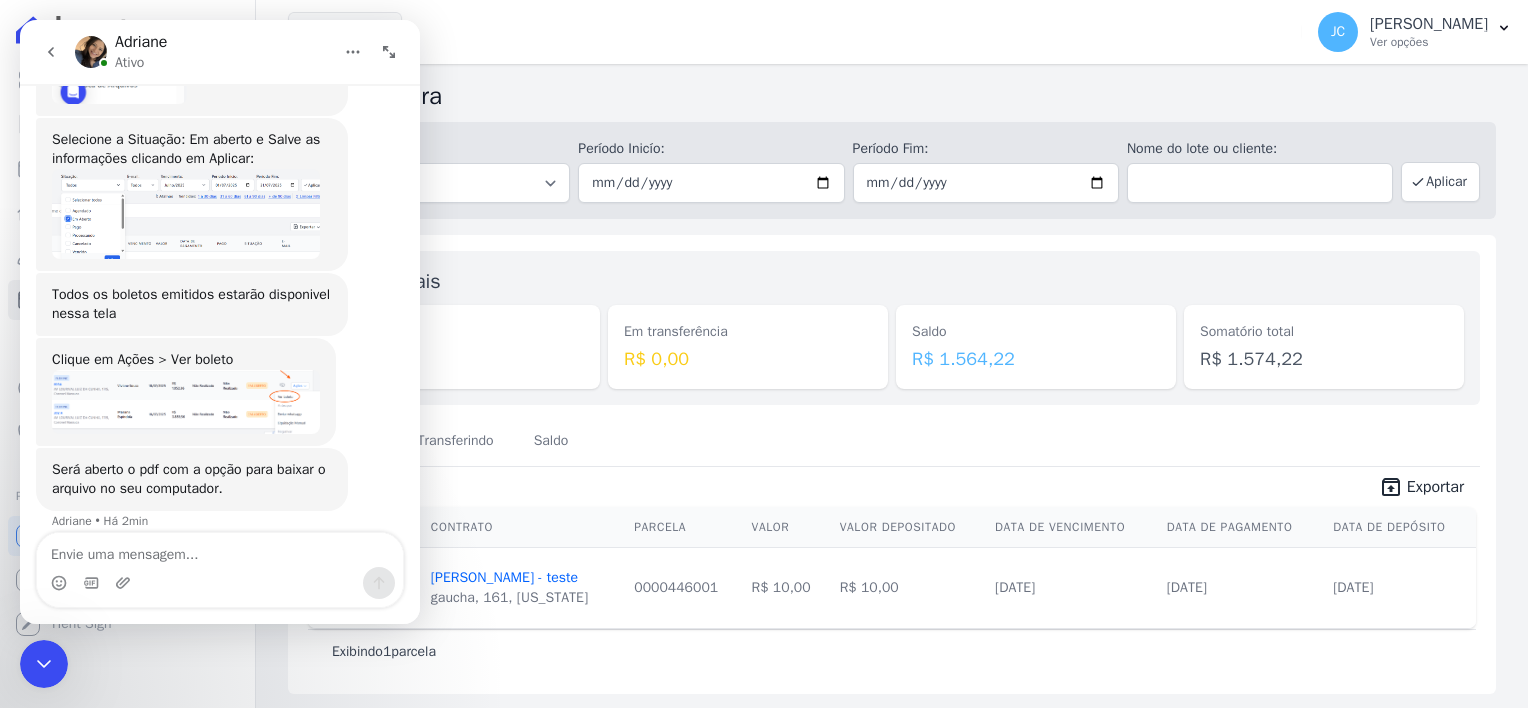scroll, scrollTop: 0, scrollLeft: 0, axis: both 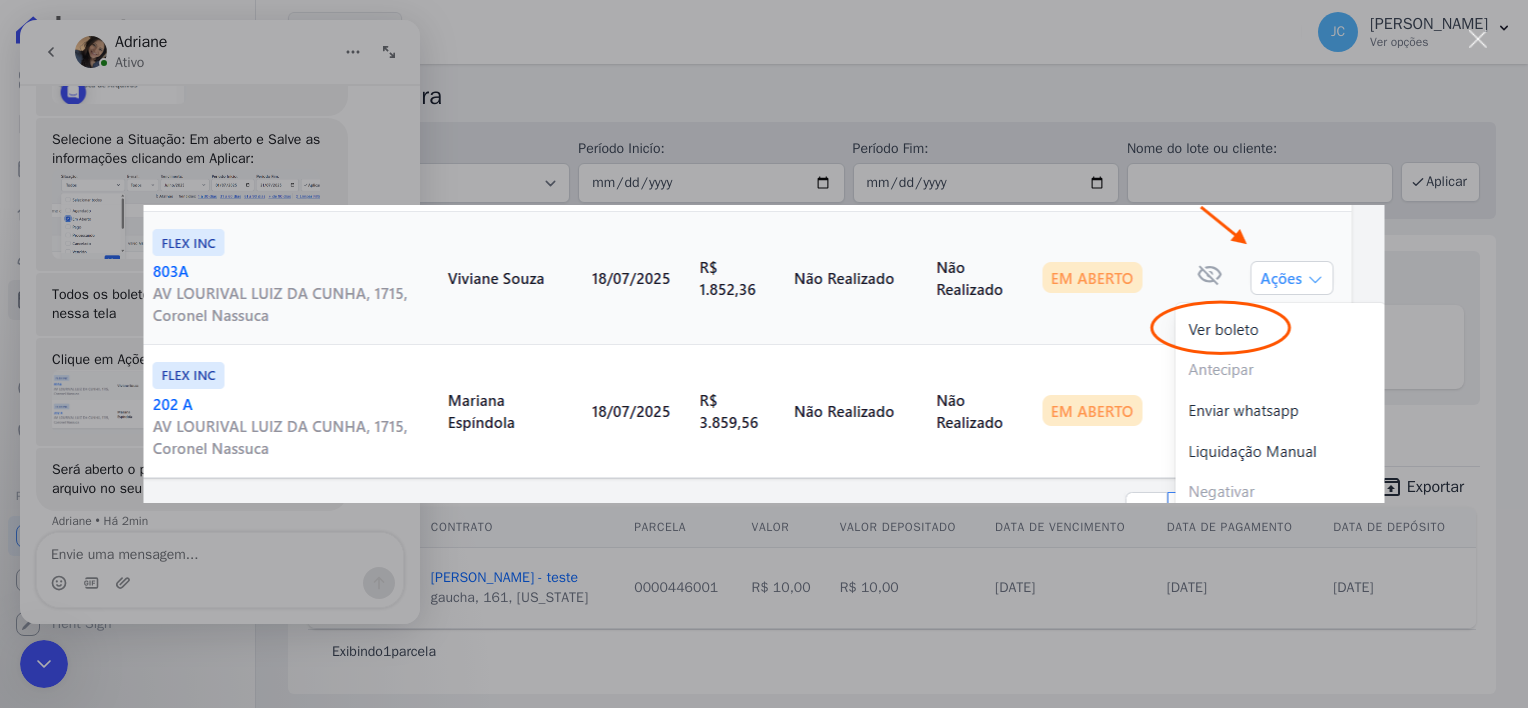 click at bounding box center [764, 354] 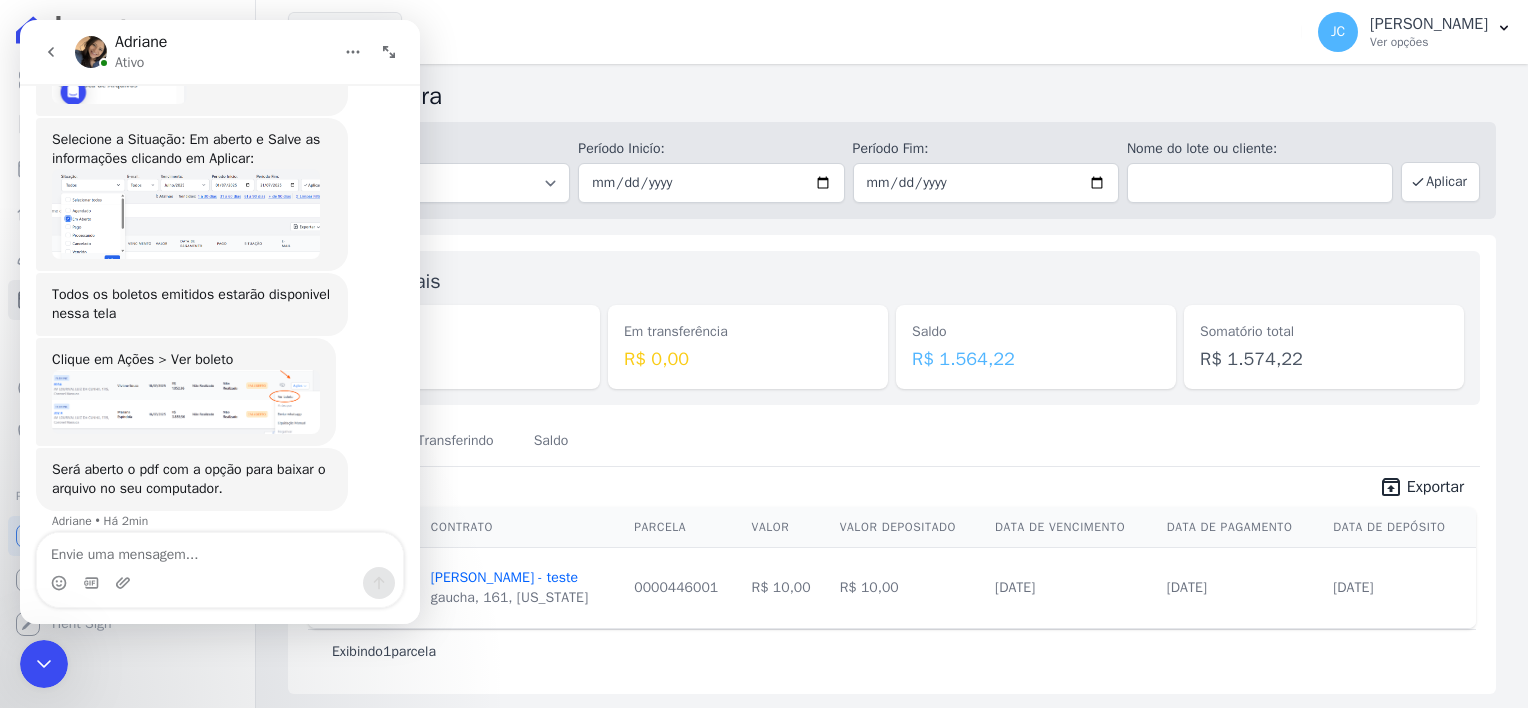 click on "Minha Carteira" at bounding box center (892, 96) 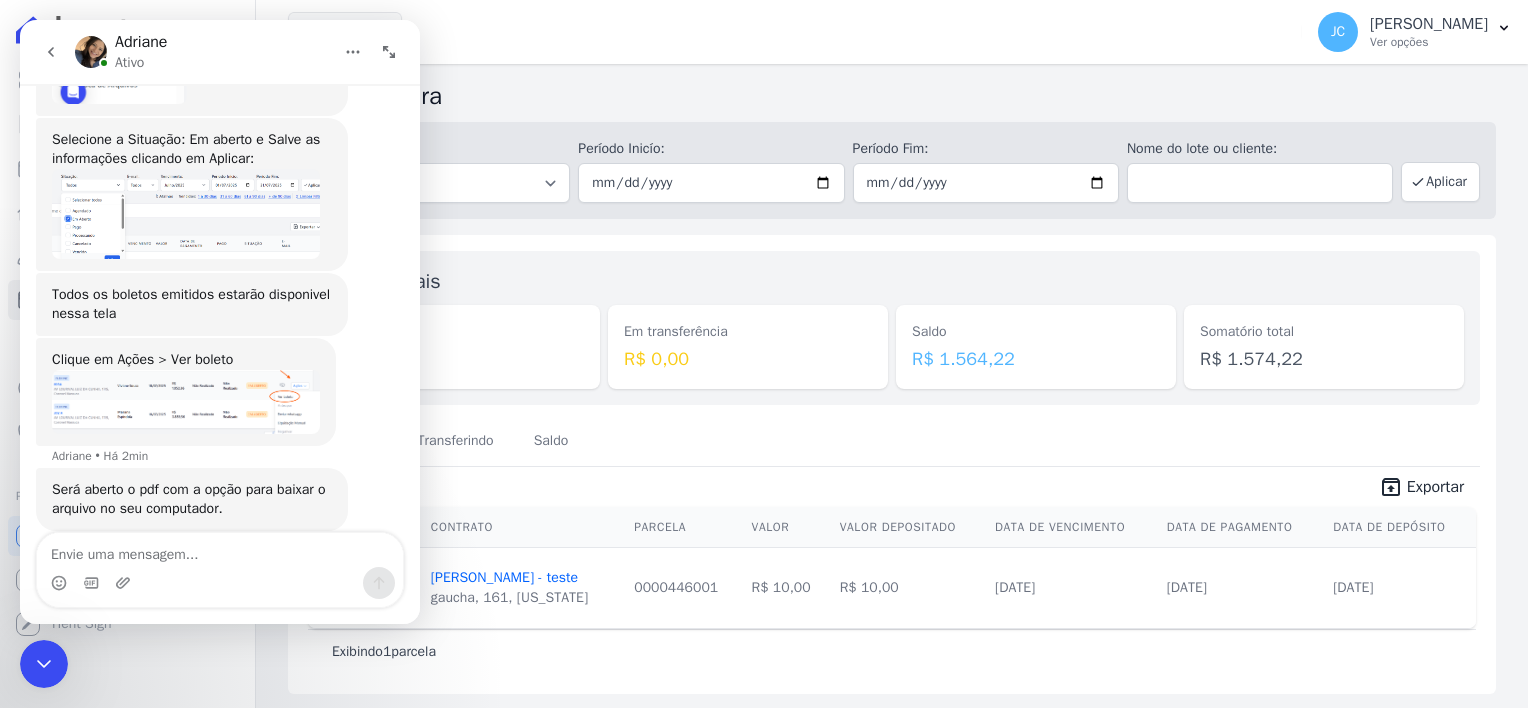 scroll, scrollTop: 3403, scrollLeft: 0, axis: vertical 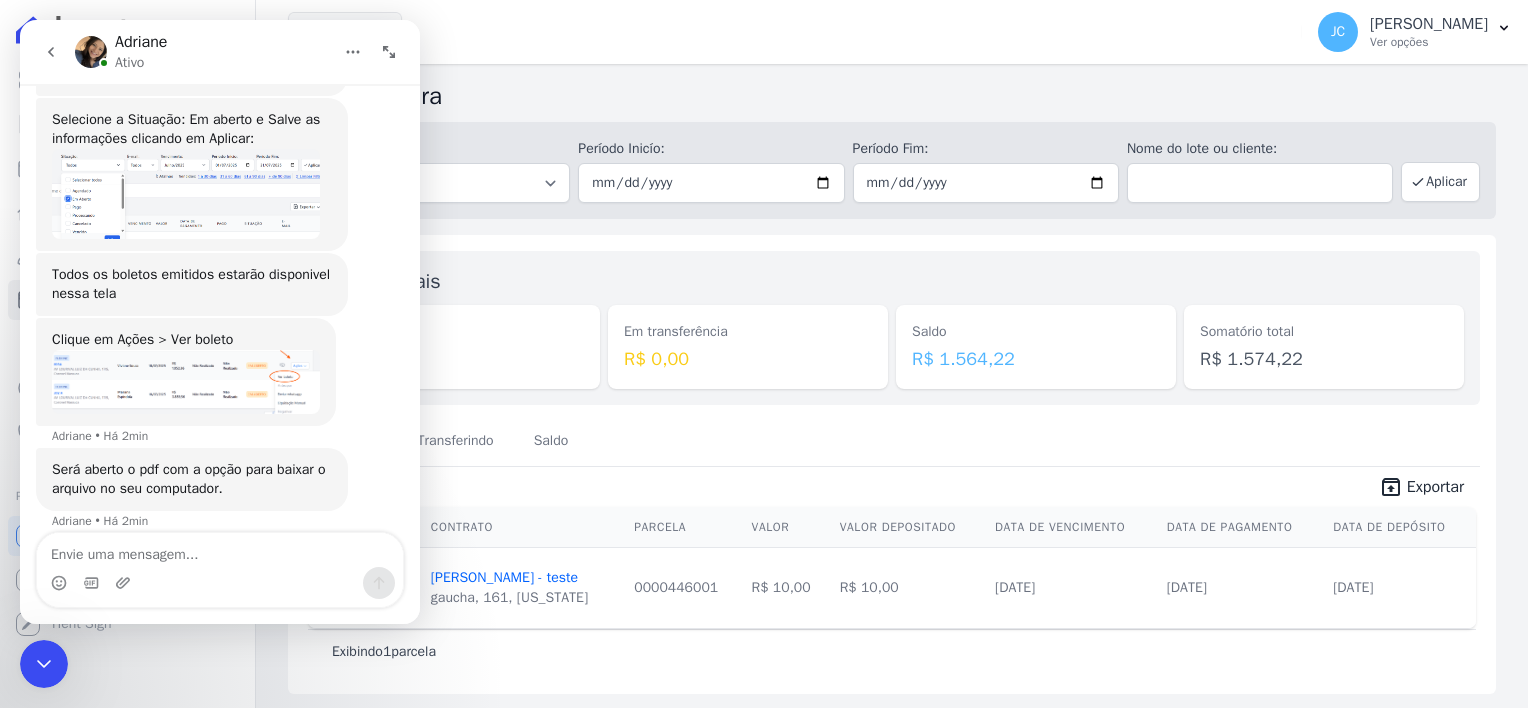click at bounding box center [186, 382] 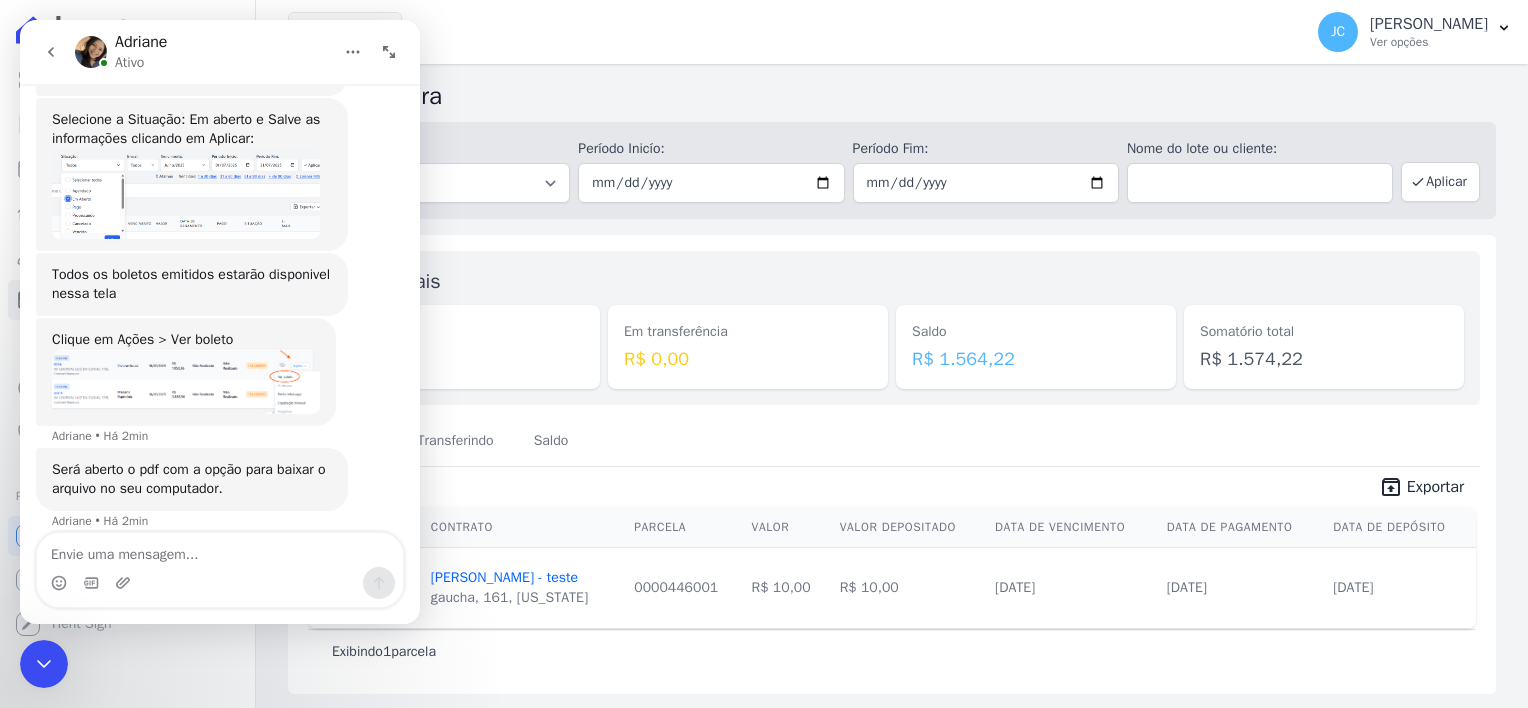 scroll, scrollTop: 0, scrollLeft: 0, axis: both 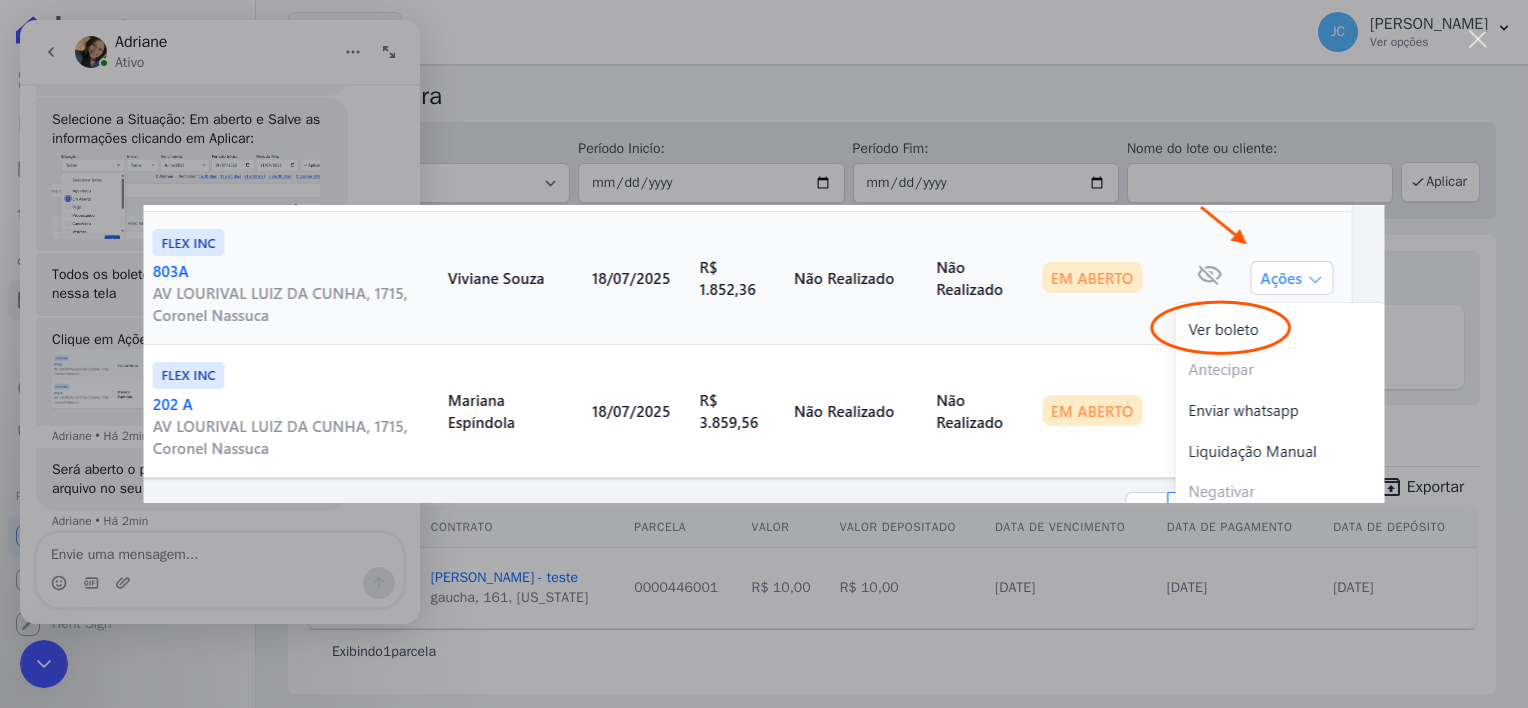 click at bounding box center (764, 354) 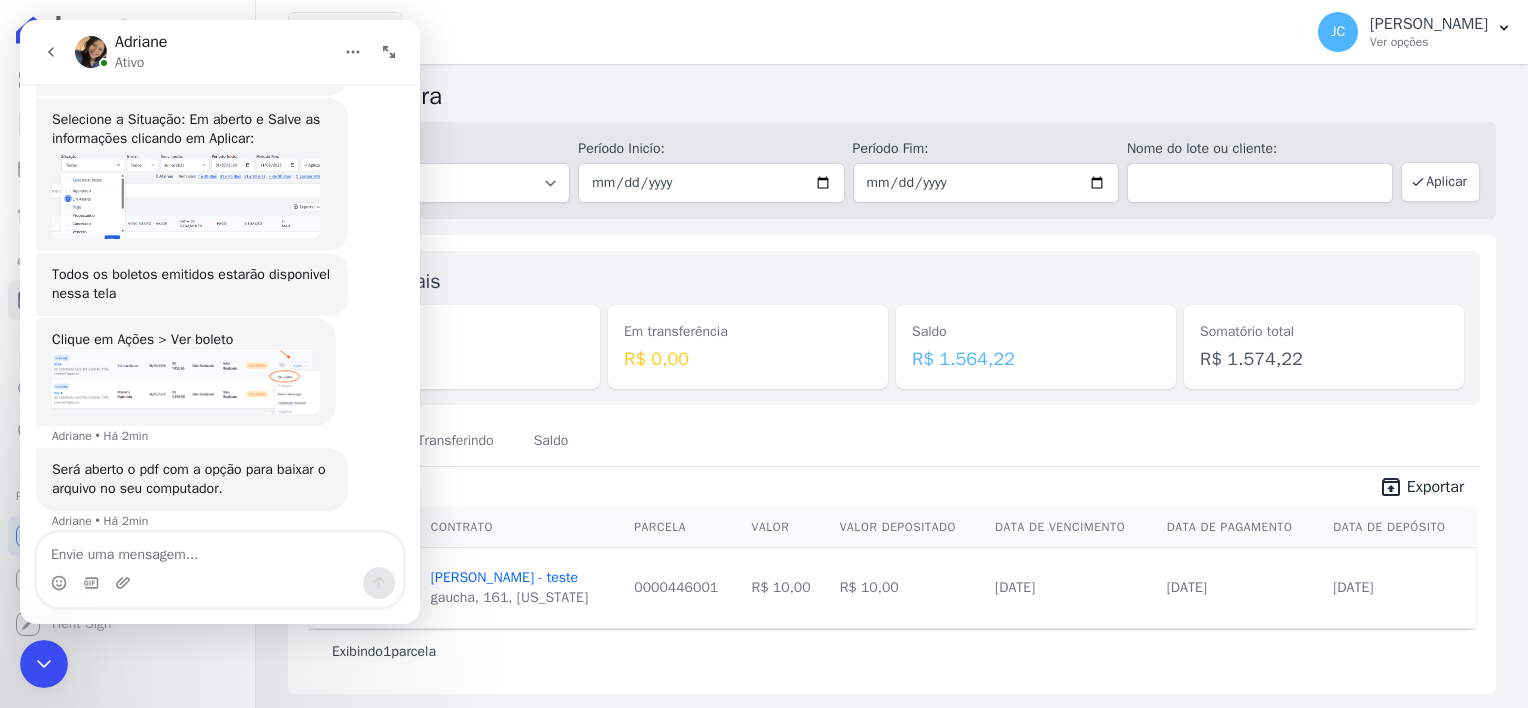 scroll, scrollTop: 0, scrollLeft: 0, axis: both 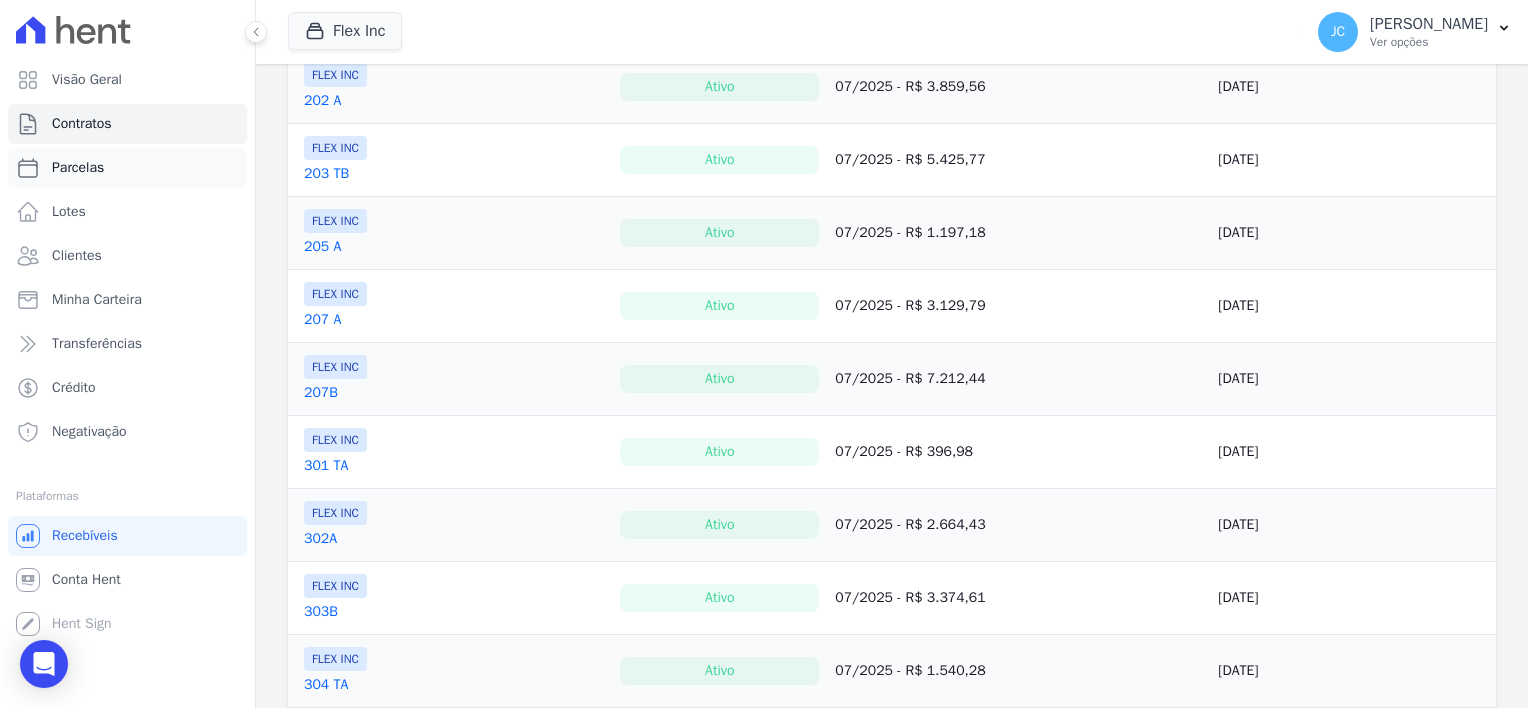 click on "Parcelas" at bounding box center [78, 168] 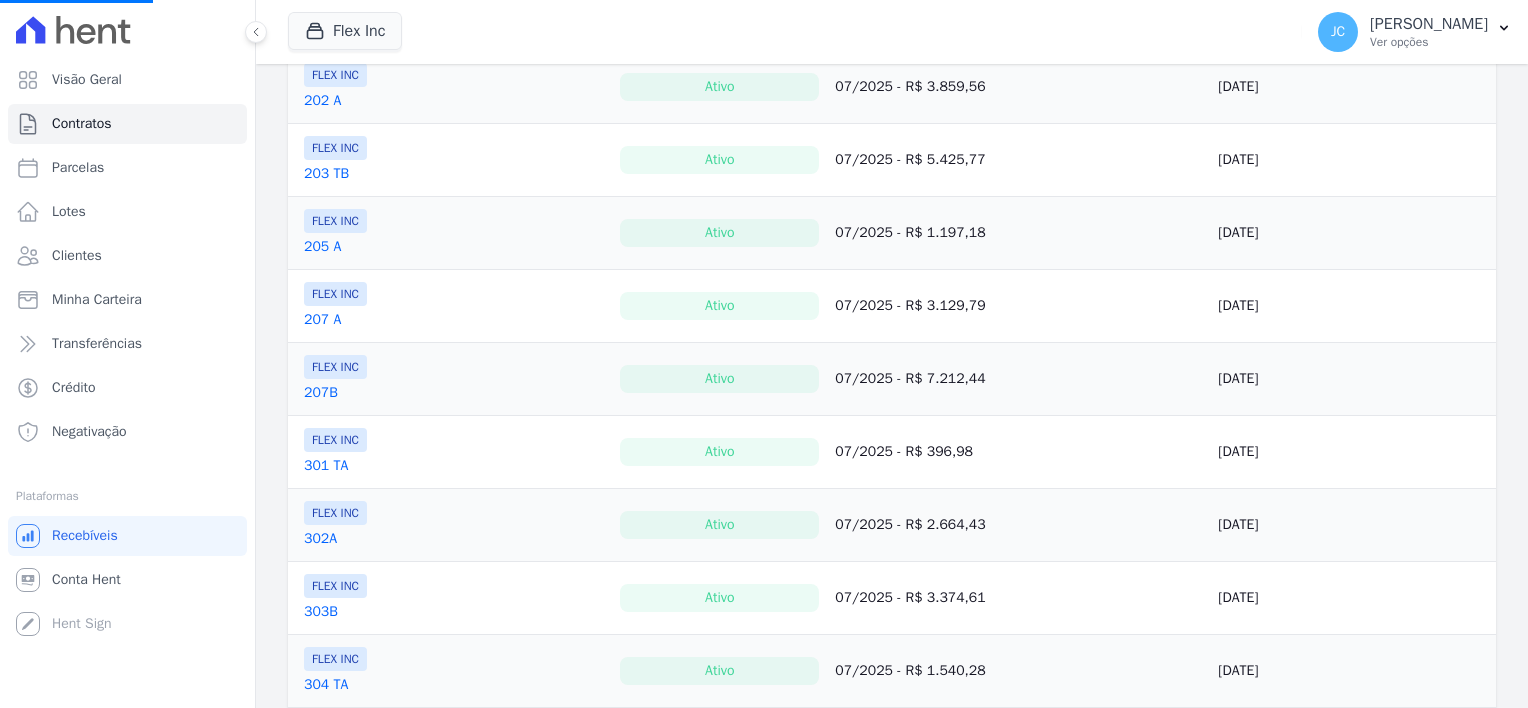 select 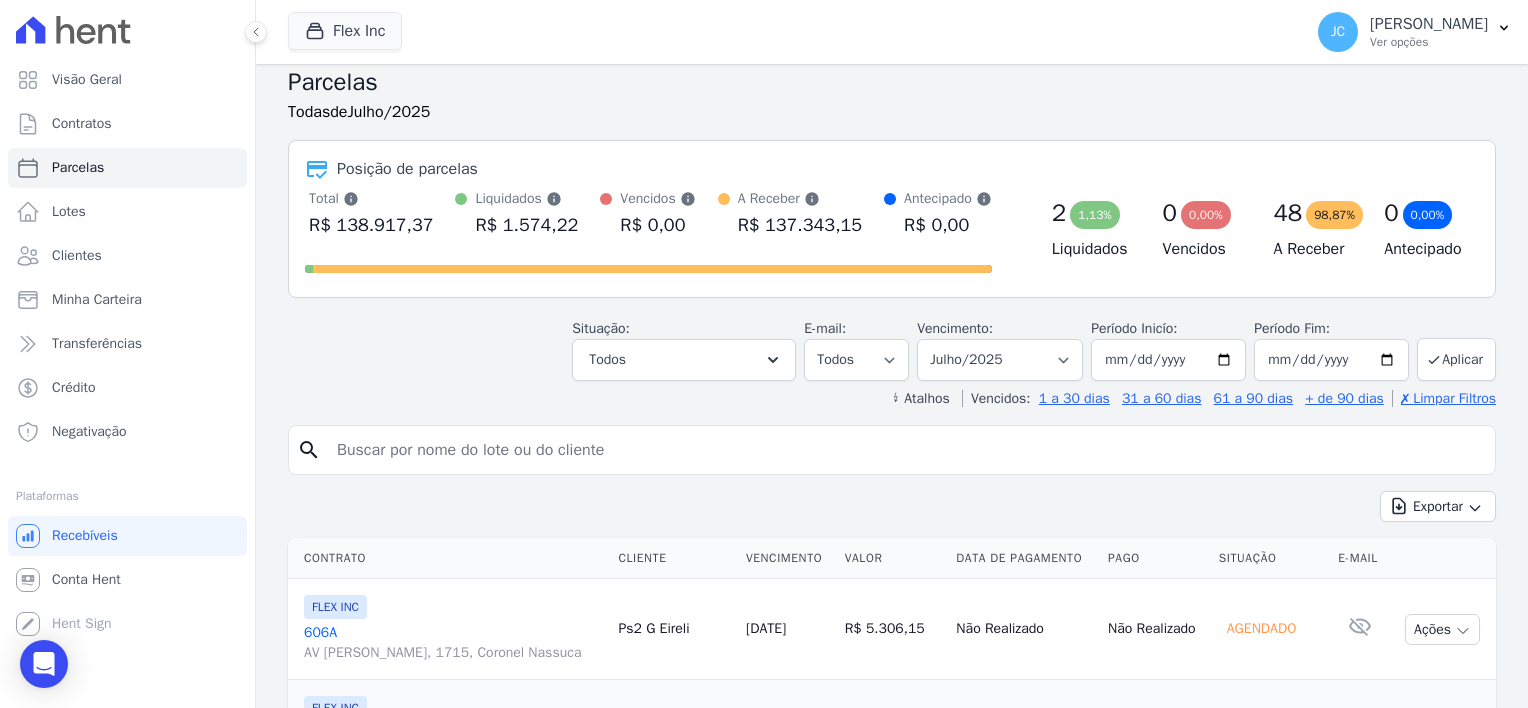 scroll, scrollTop: 0, scrollLeft: 0, axis: both 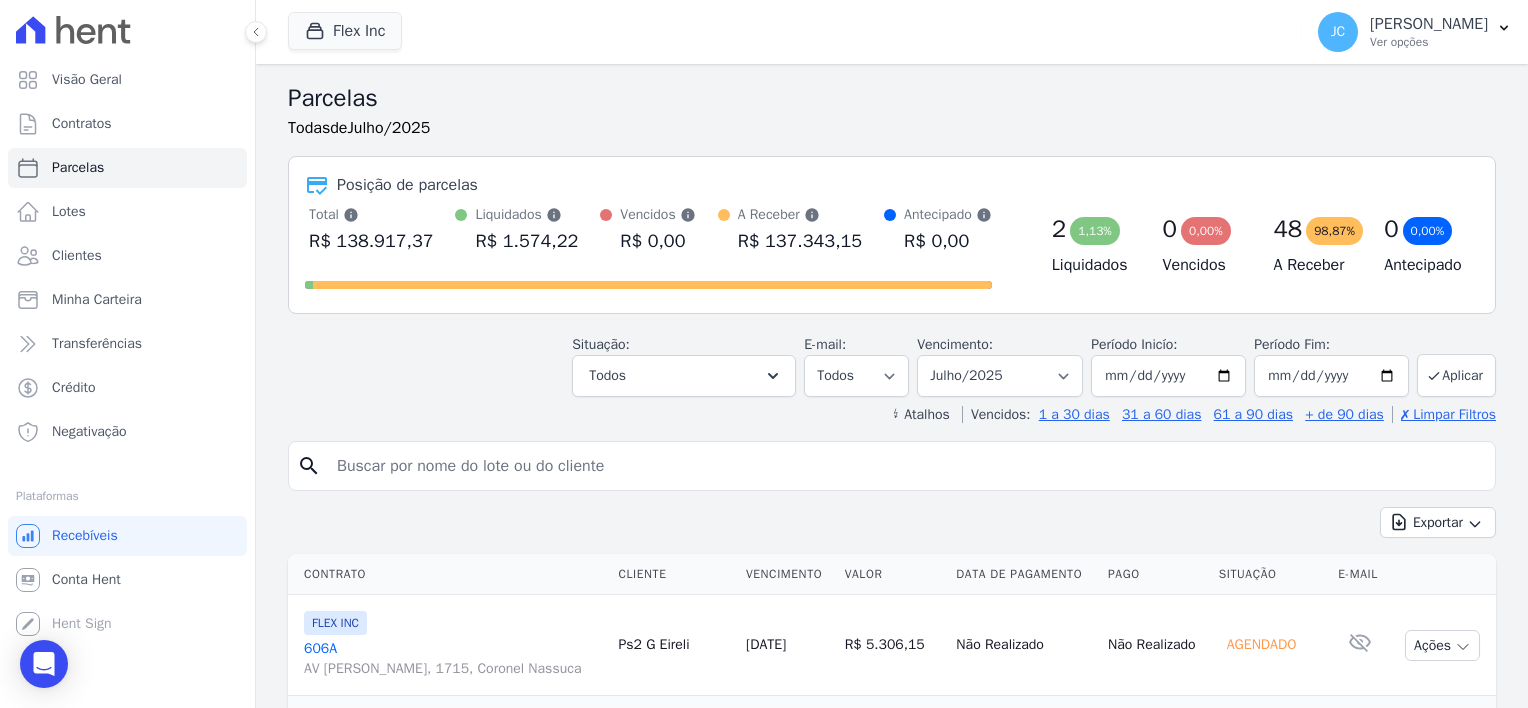 click on "1,13%" at bounding box center (1095, 231) 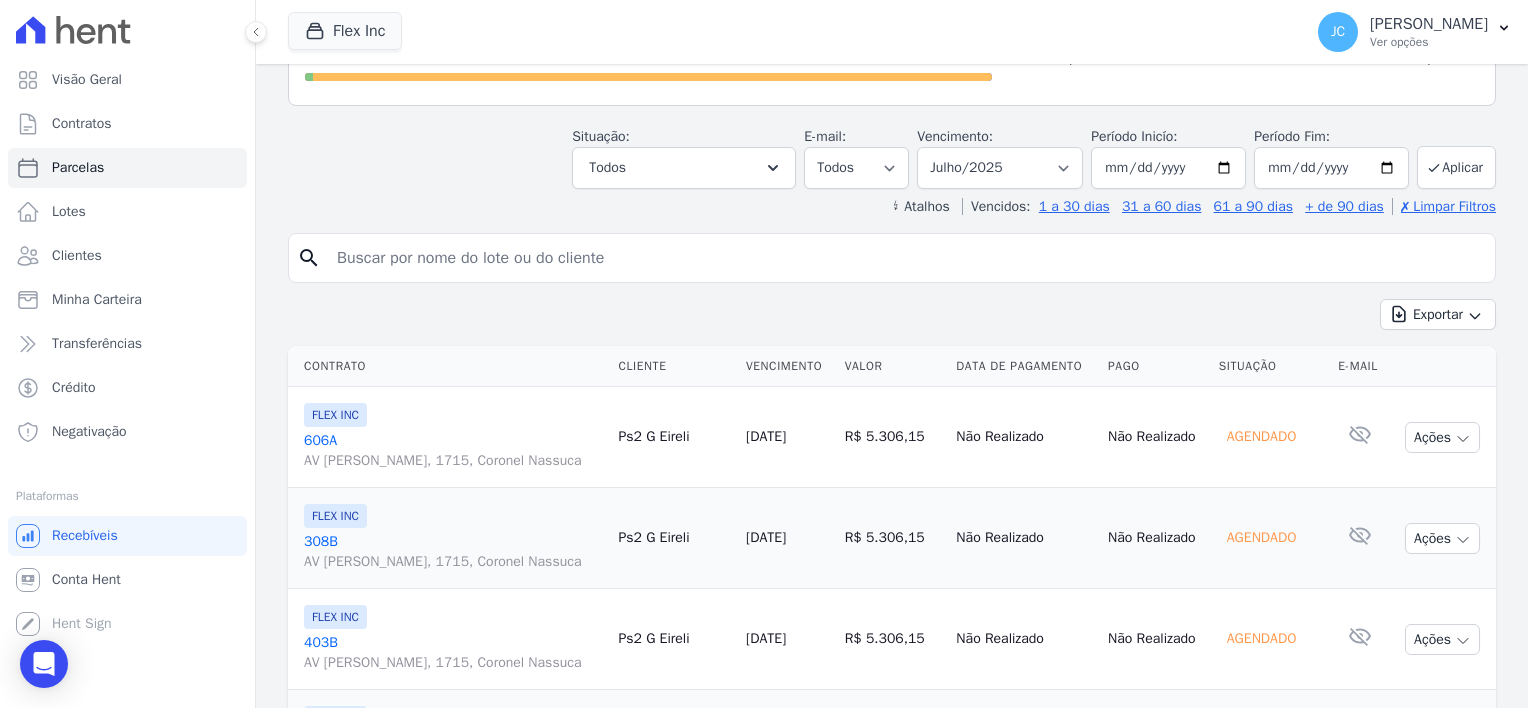 scroll, scrollTop: 200, scrollLeft: 0, axis: vertical 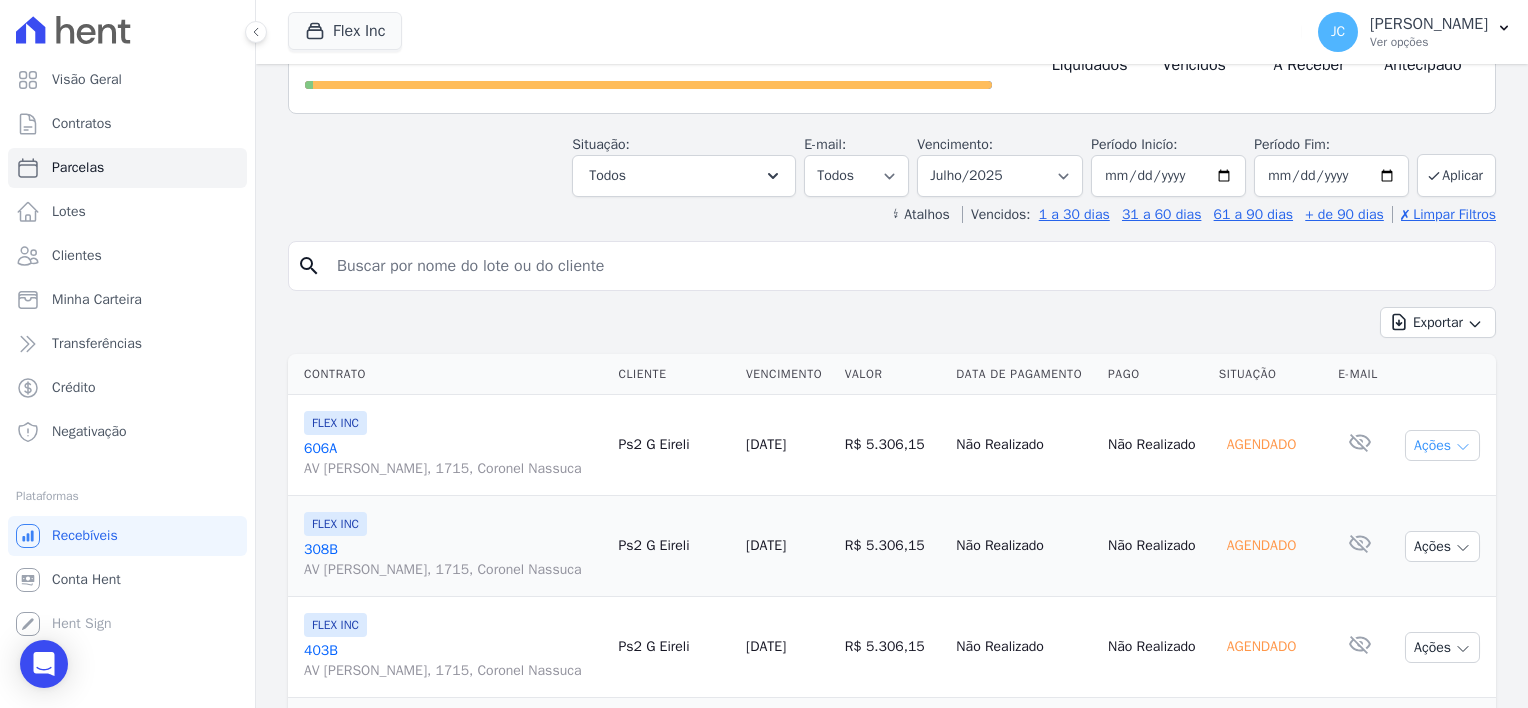 click on "Ações" at bounding box center [1442, 445] 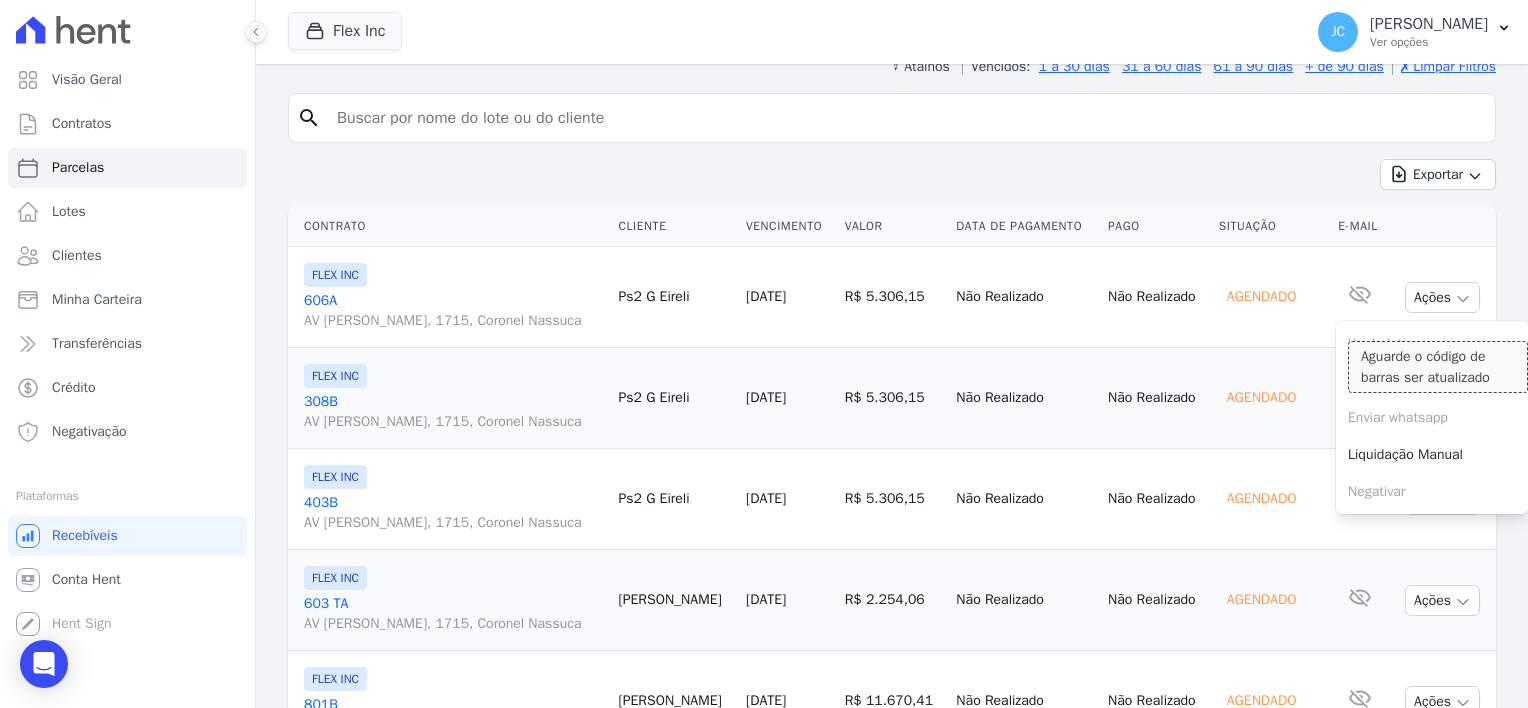 scroll, scrollTop: 500, scrollLeft: 0, axis: vertical 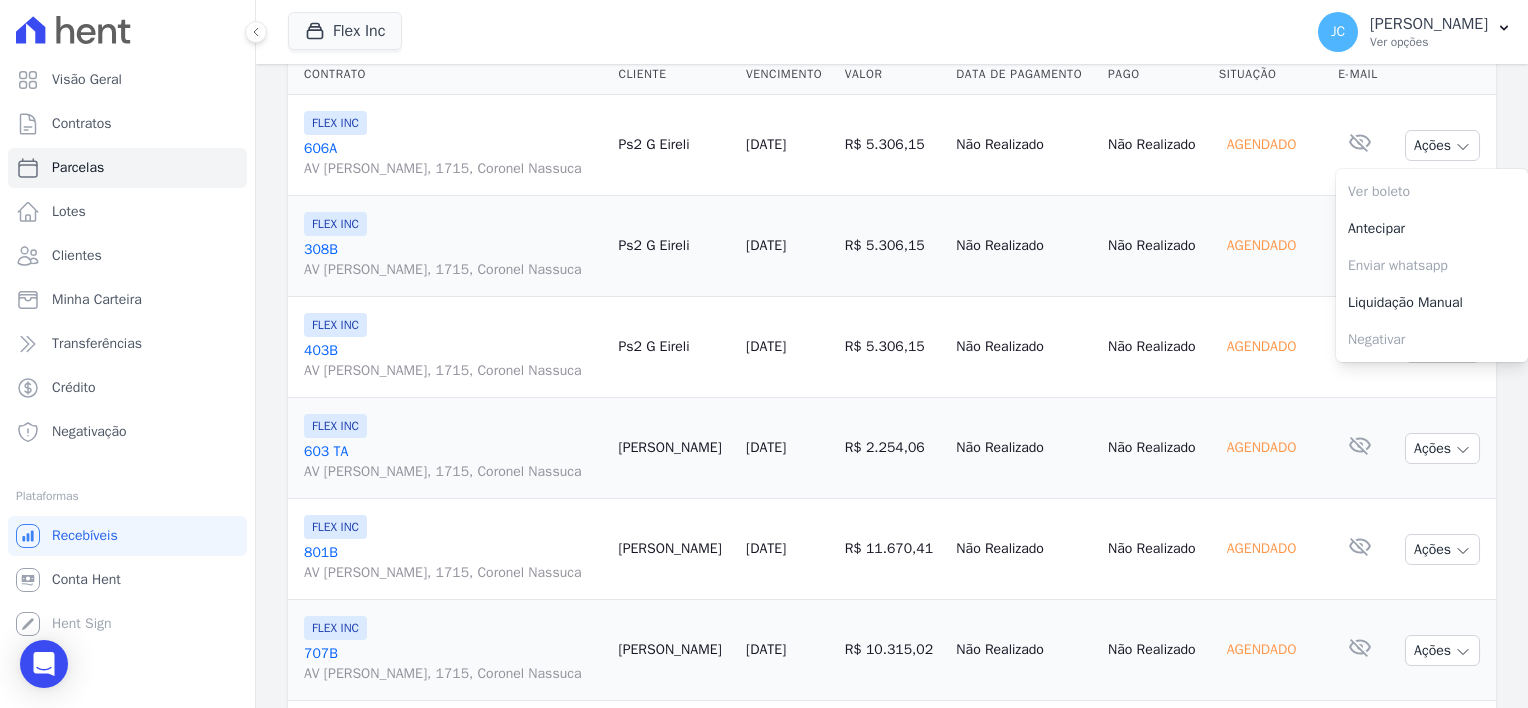 click on "Não Realizado" at bounding box center [1155, 145] 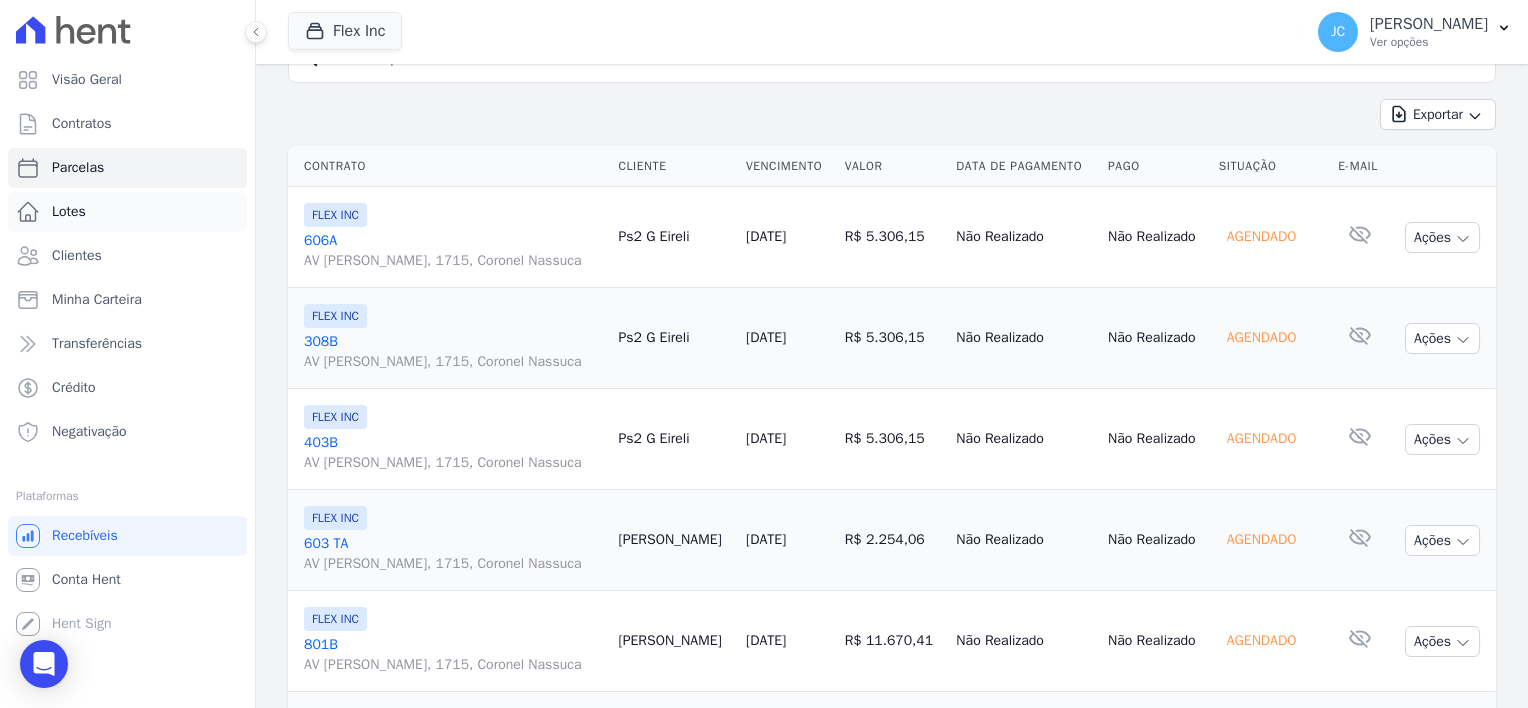 scroll, scrollTop: 200, scrollLeft: 0, axis: vertical 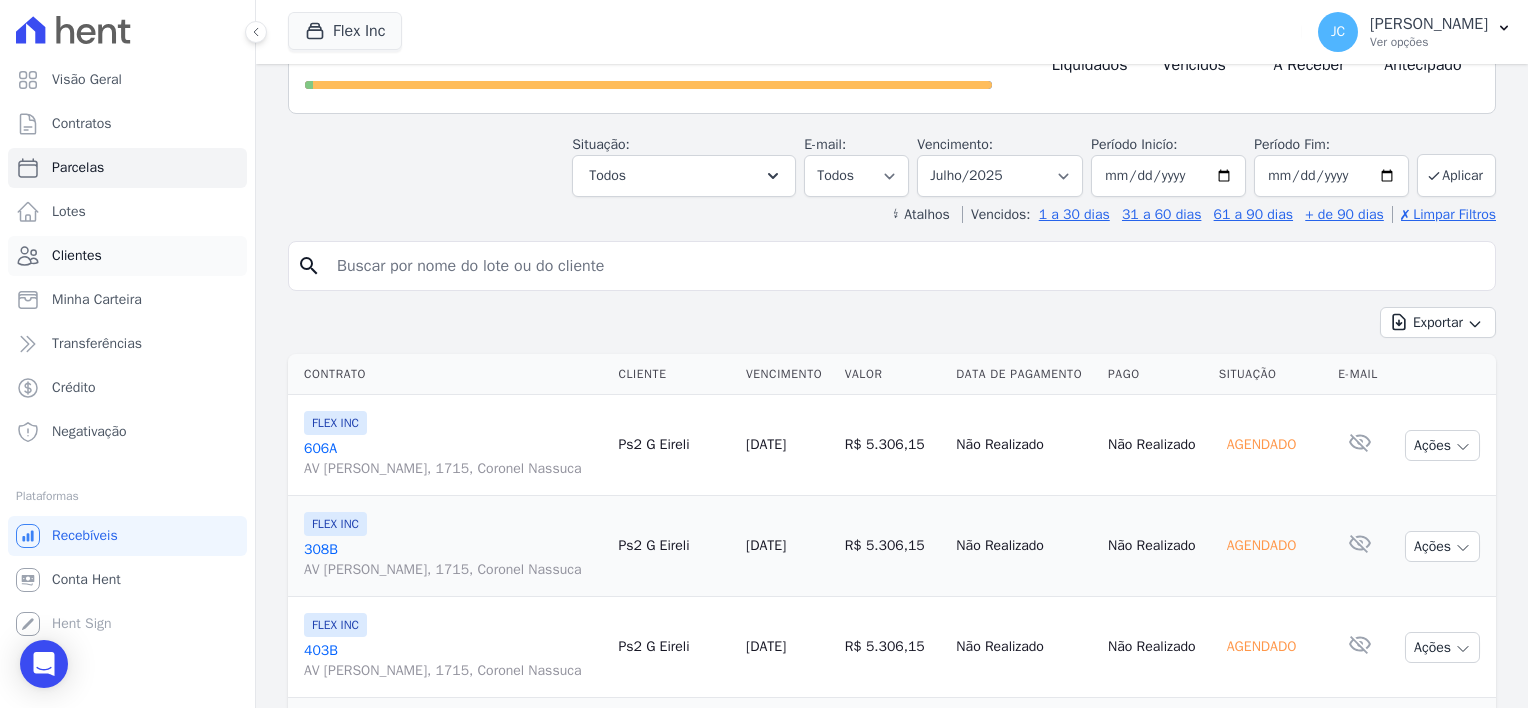 click on "Clientes" at bounding box center (77, 256) 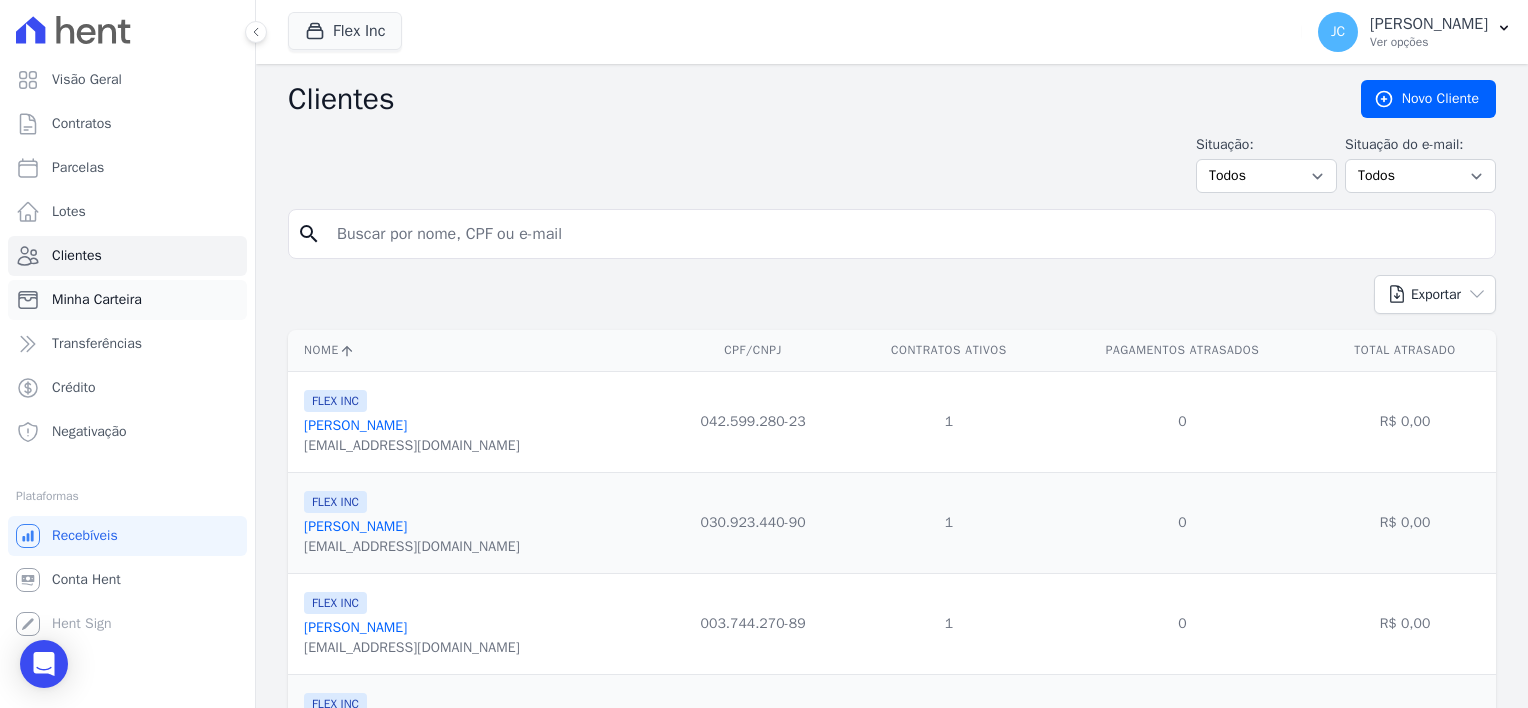 click on "Minha Carteira" at bounding box center (97, 300) 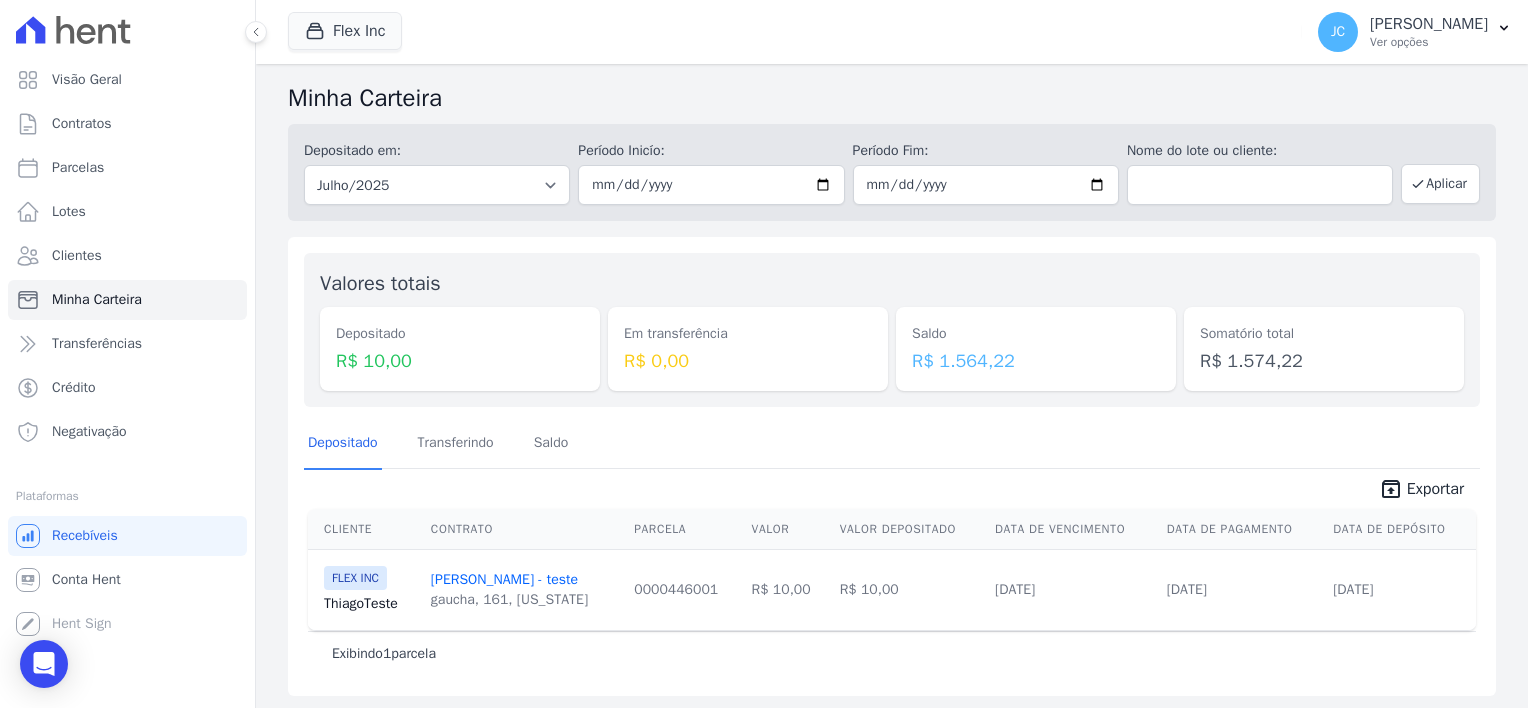 scroll, scrollTop: 2, scrollLeft: 0, axis: vertical 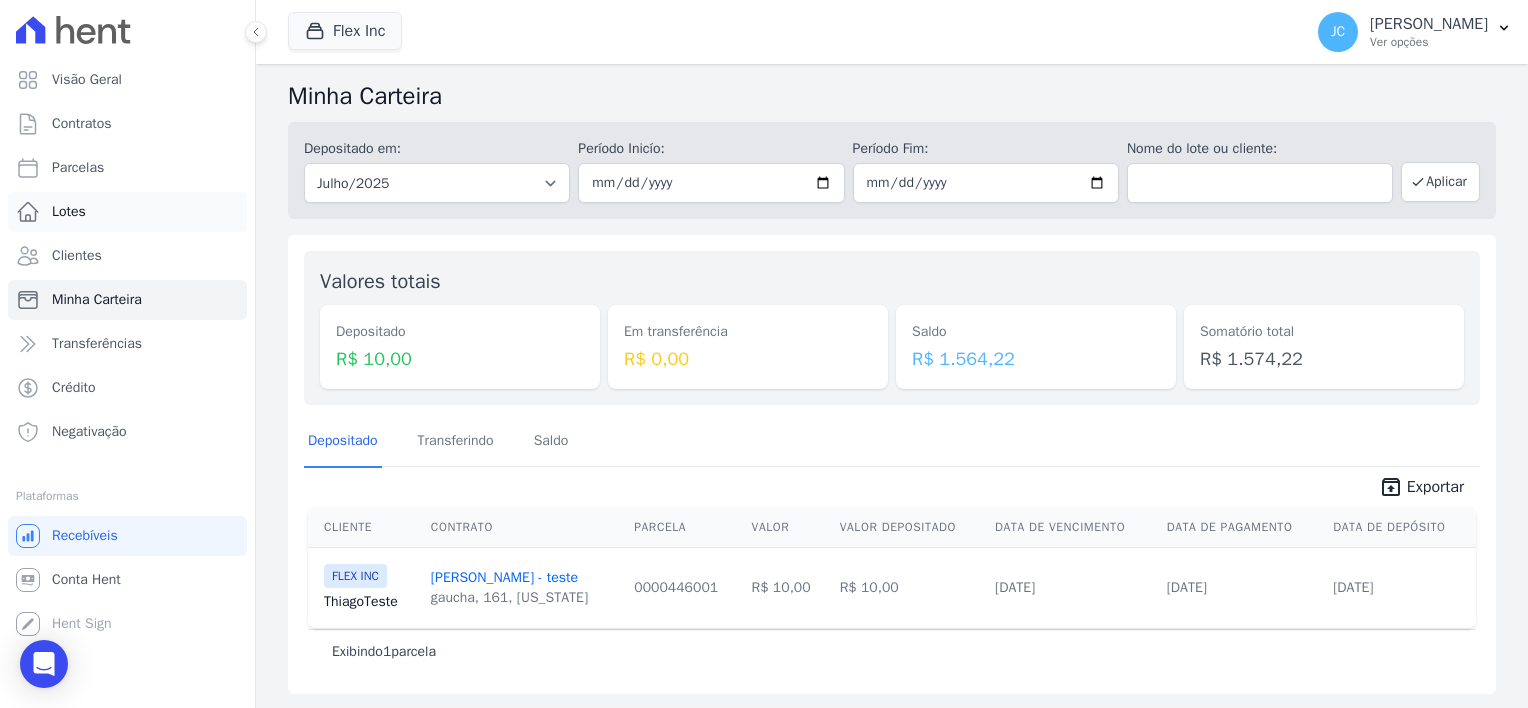 click on "Lotes" at bounding box center (69, 212) 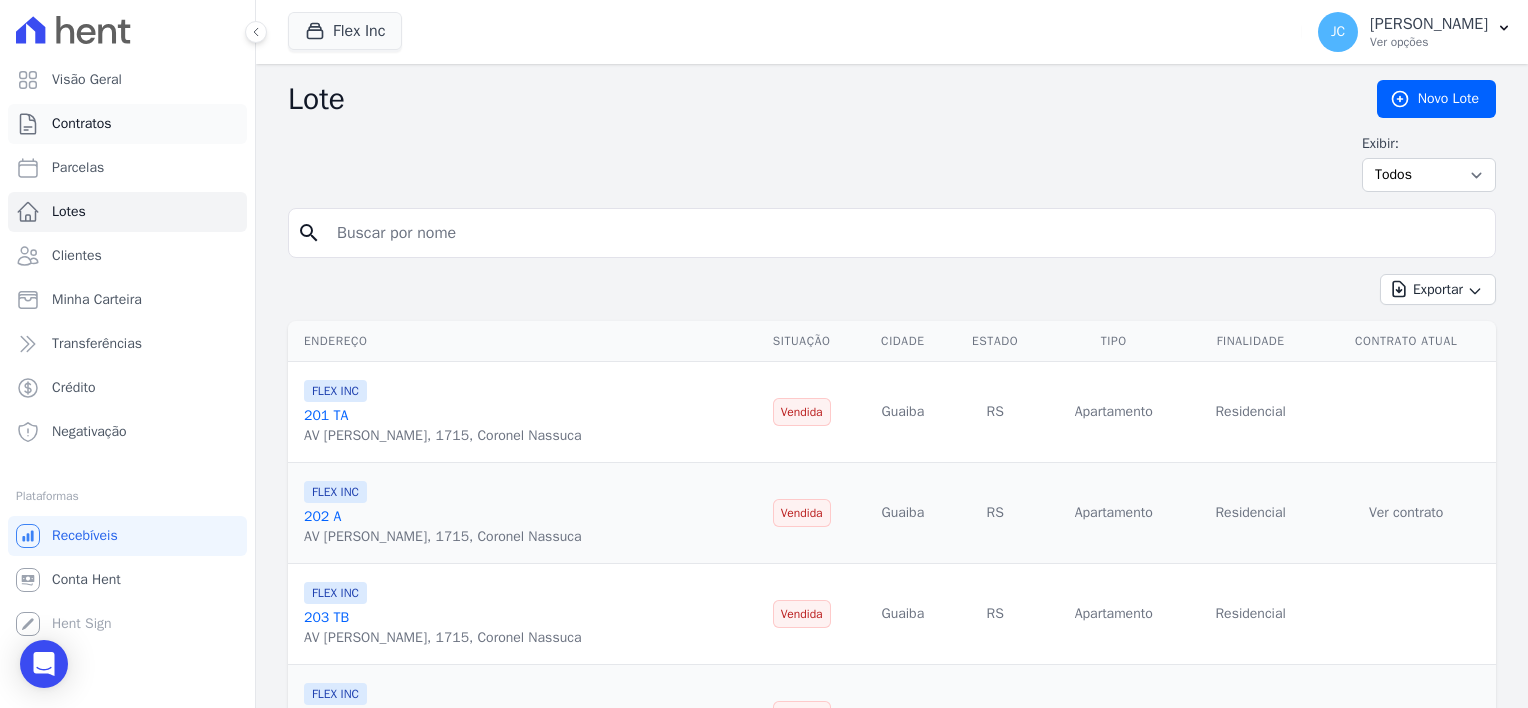 click on "Contratos" at bounding box center [82, 124] 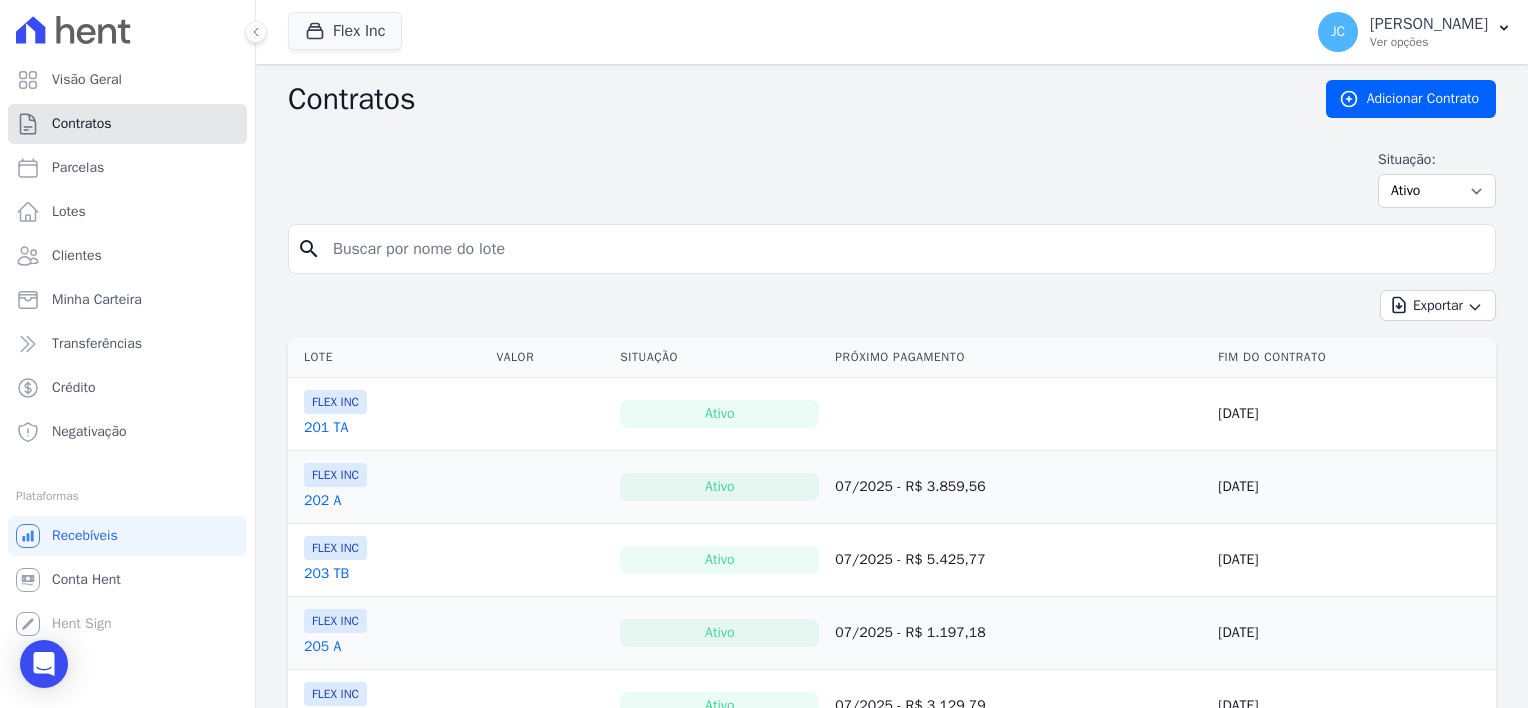 click on "Contratos" at bounding box center [82, 124] 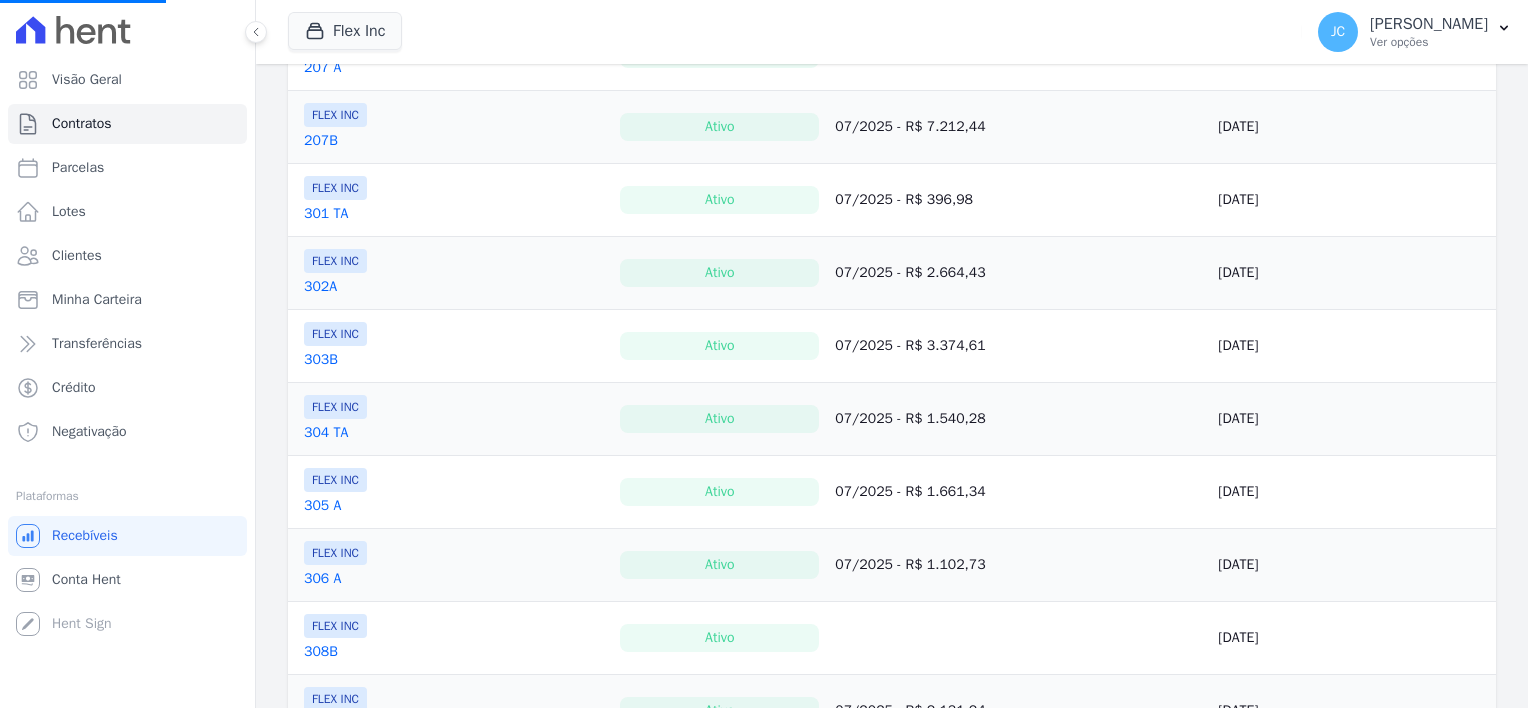 scroll, scrollTop: 0, scrollLeft: 0, axis: both 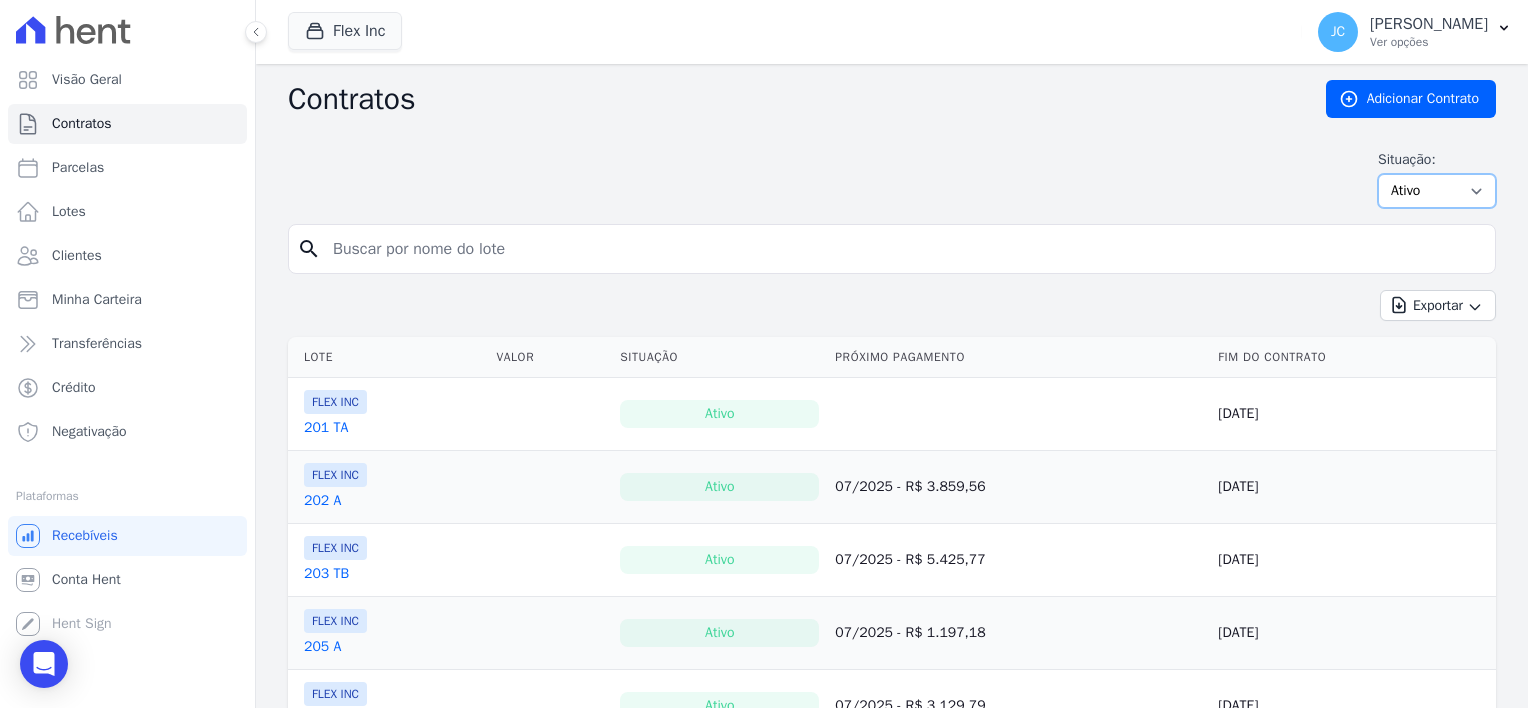 click on "Ativo
Todos
Pausado
Distratado
Rascunho
Expirado
Encerrado" at bounding box center [1437, 191] 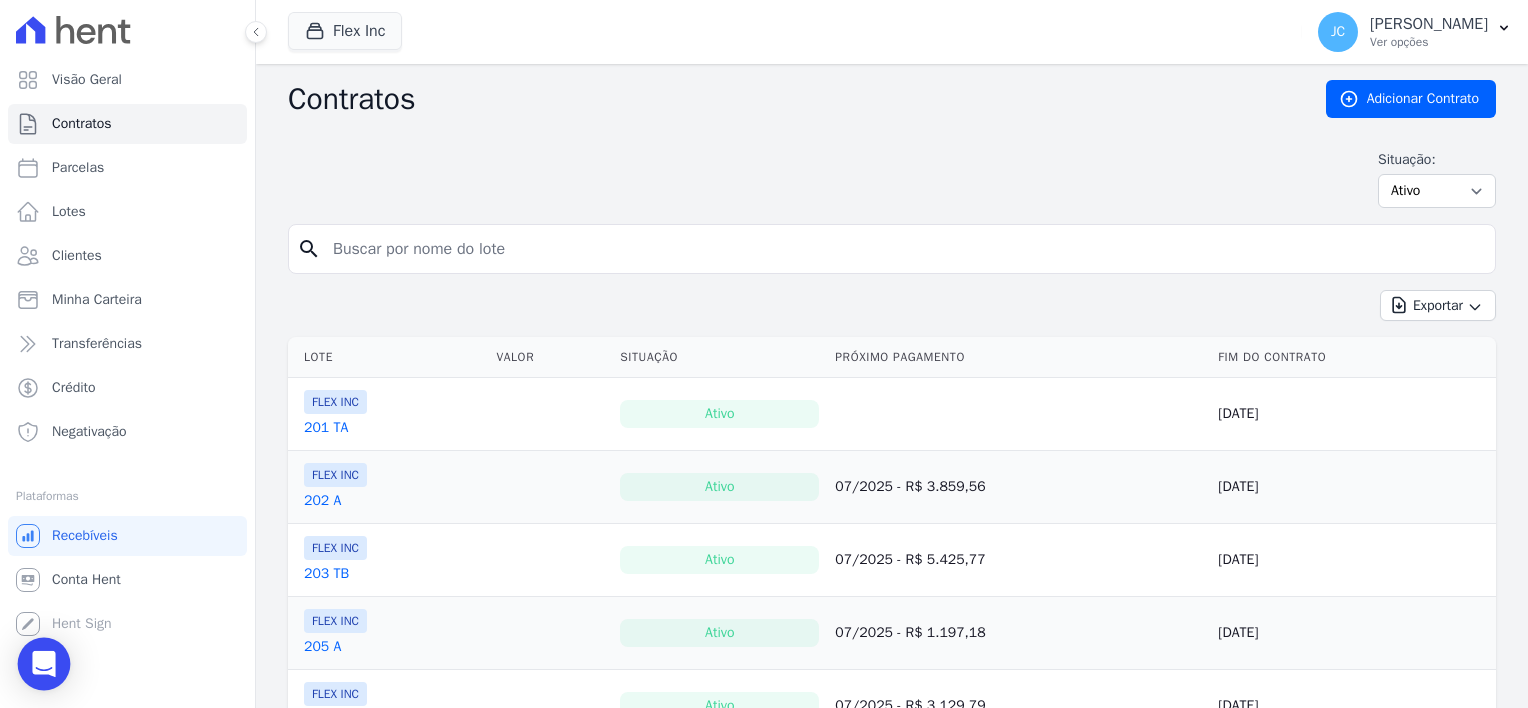 click 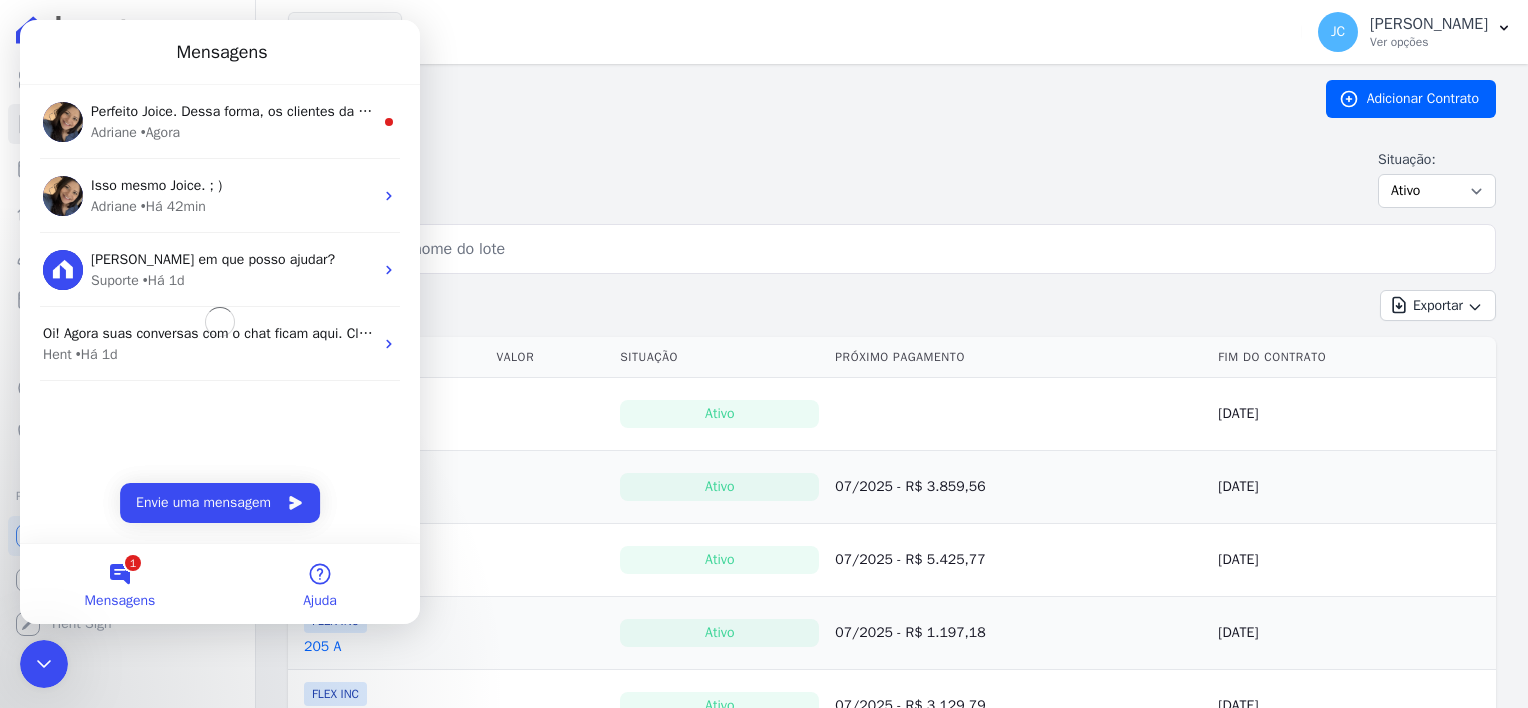 scroll, scrollTop: 0, scrollLeft: 0, axis: both 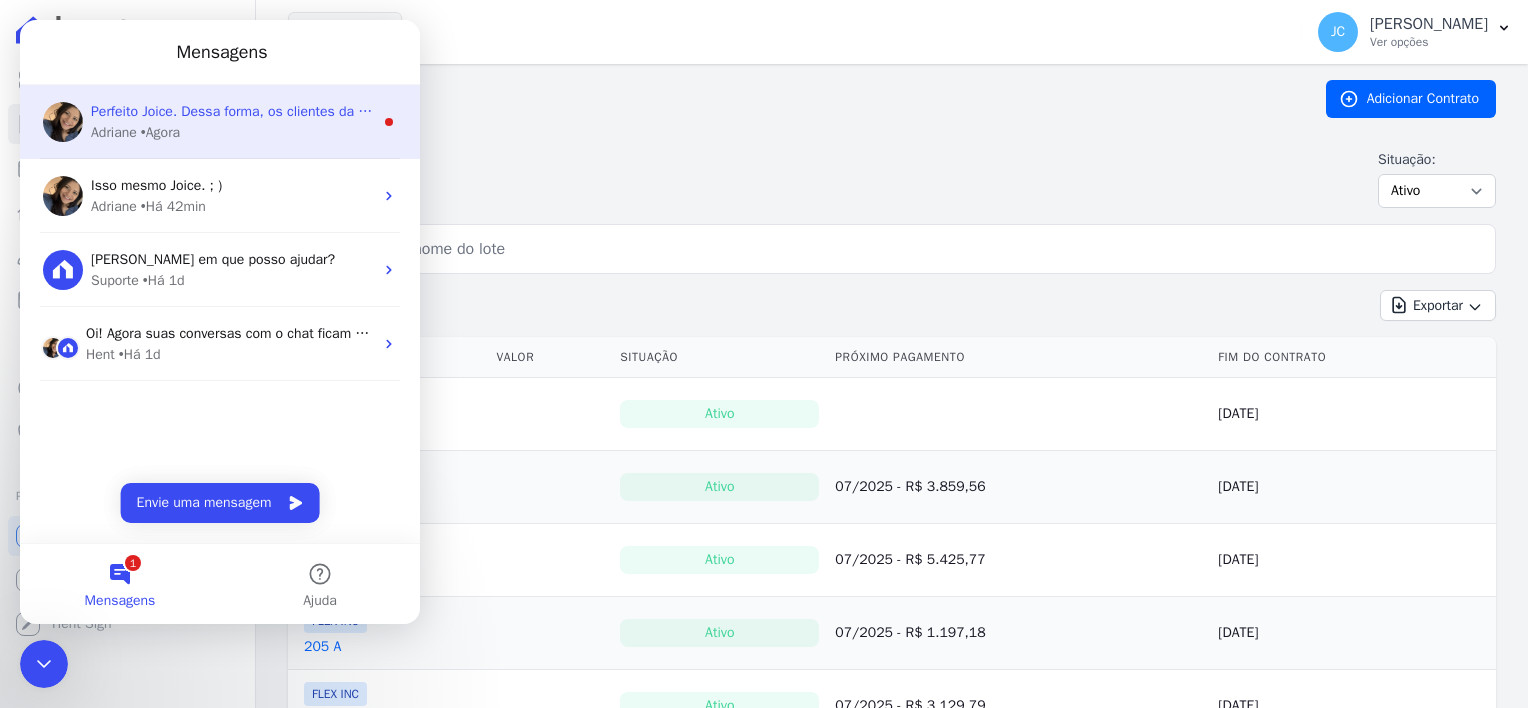 click on "•  Agora" at bounding box center (160, 132) 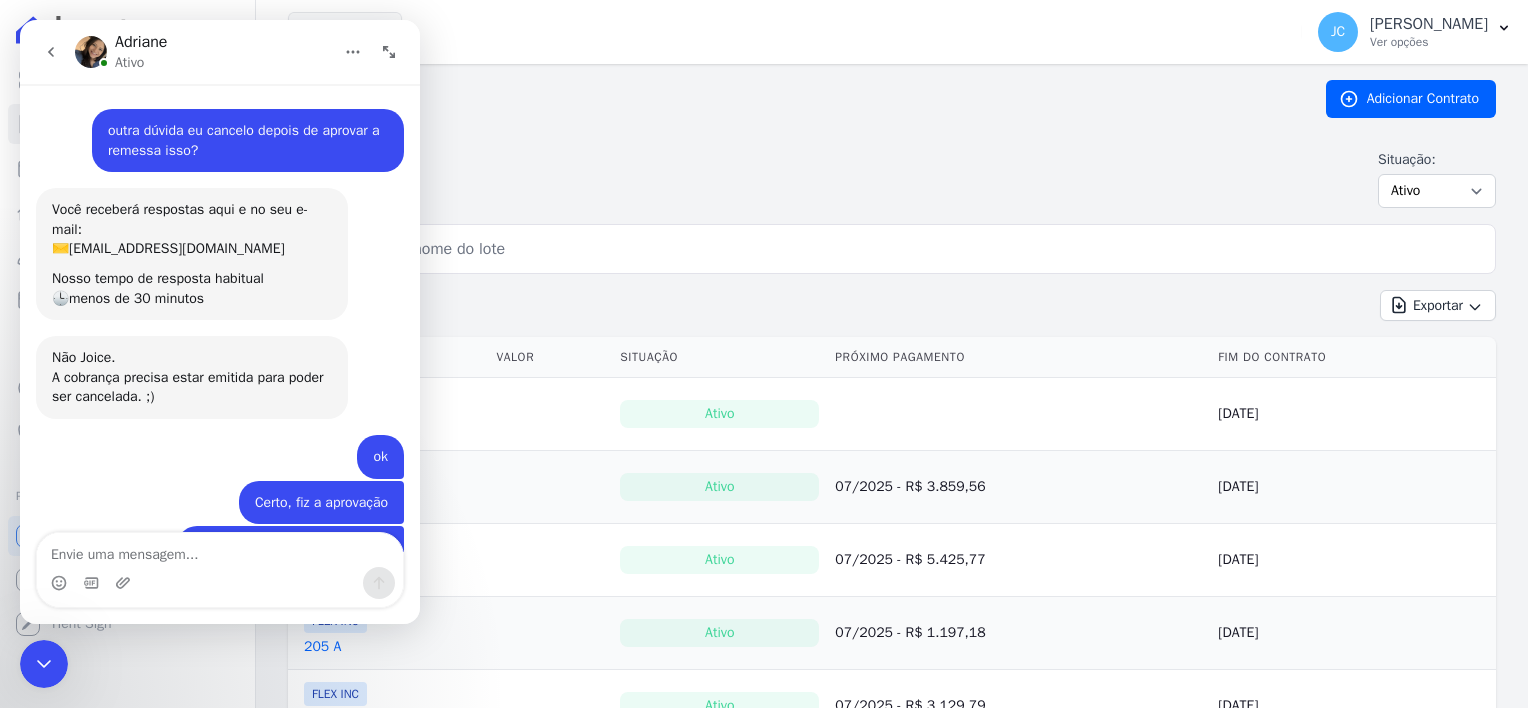 scroll, scrollTop: 2, scrollLeft: 0, axis: vertical 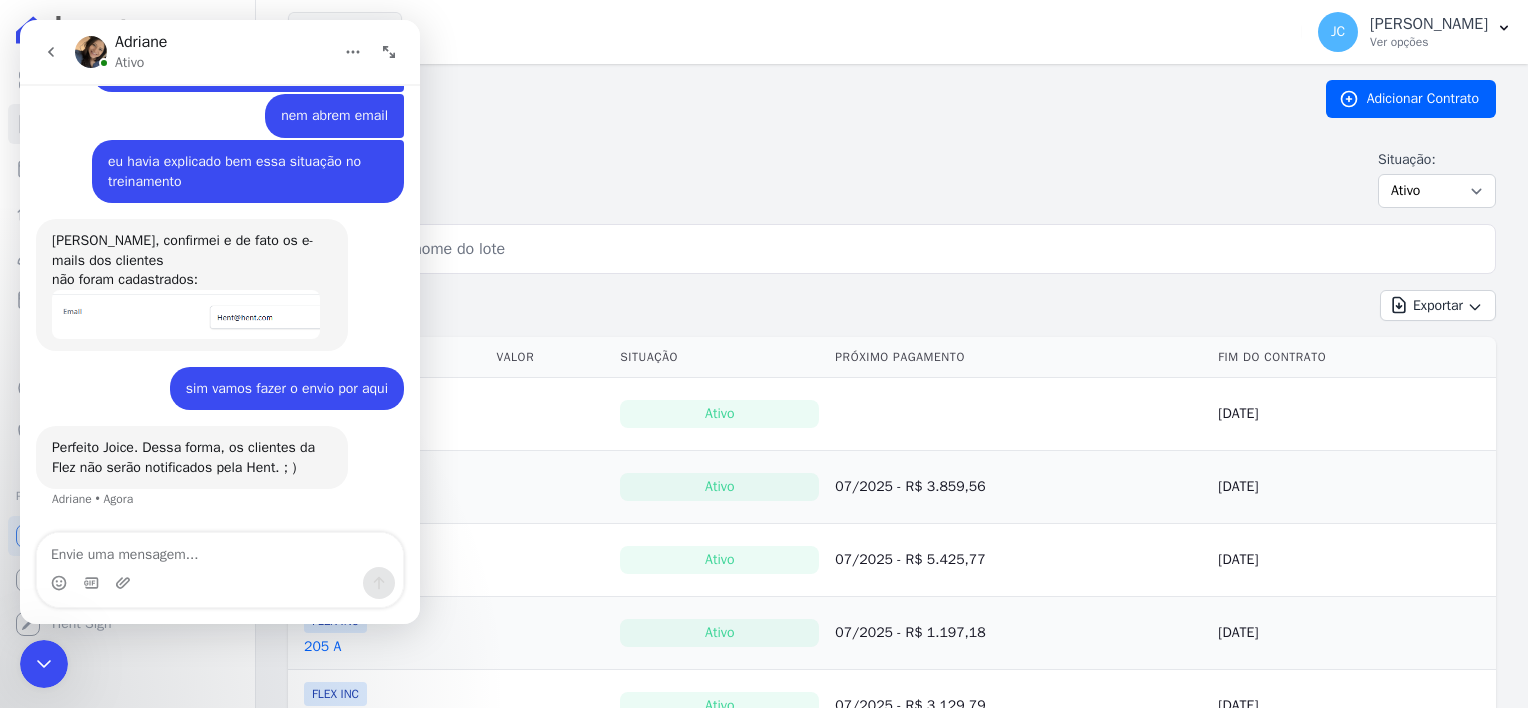 click at bounding box center [220, 550] 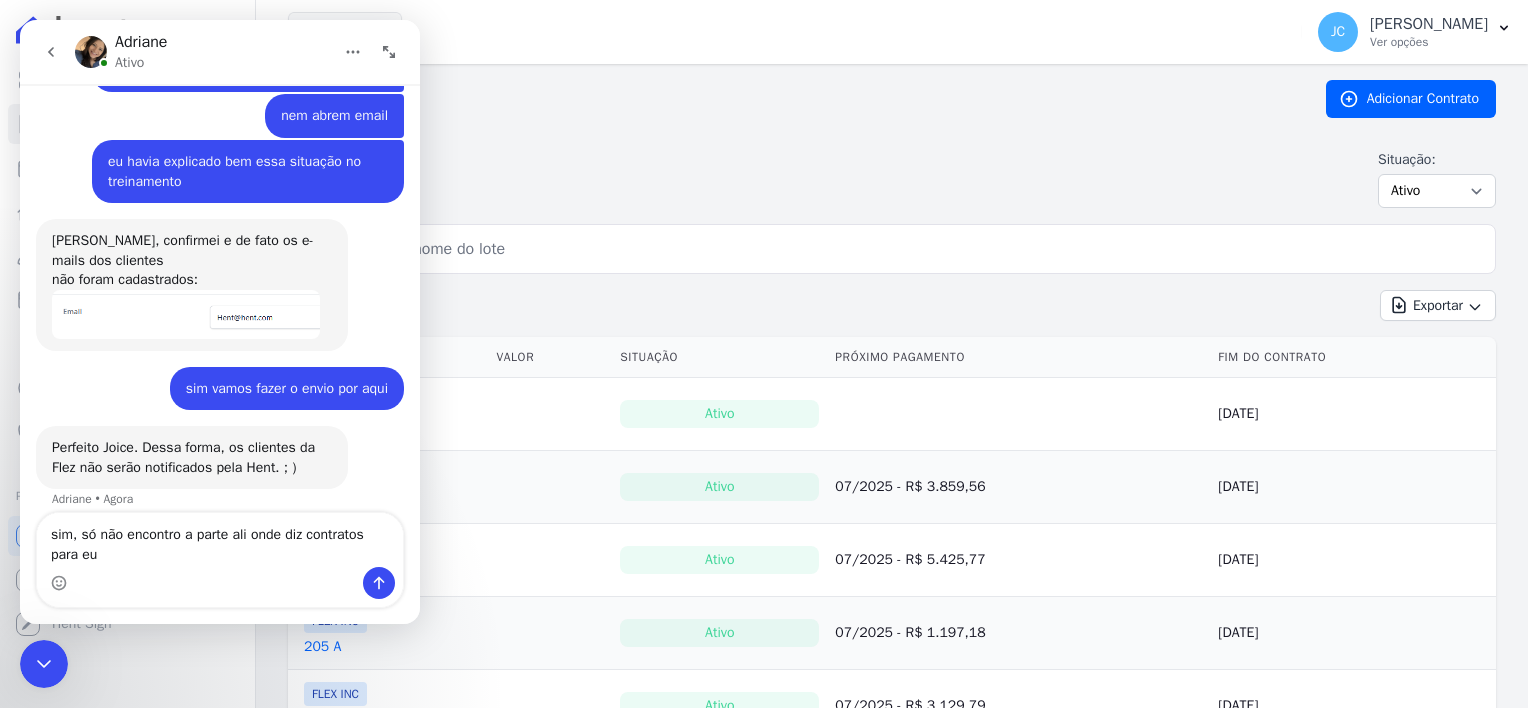 scroll, scrollTop: 2039, scrollLeft: 0, axis: vertical 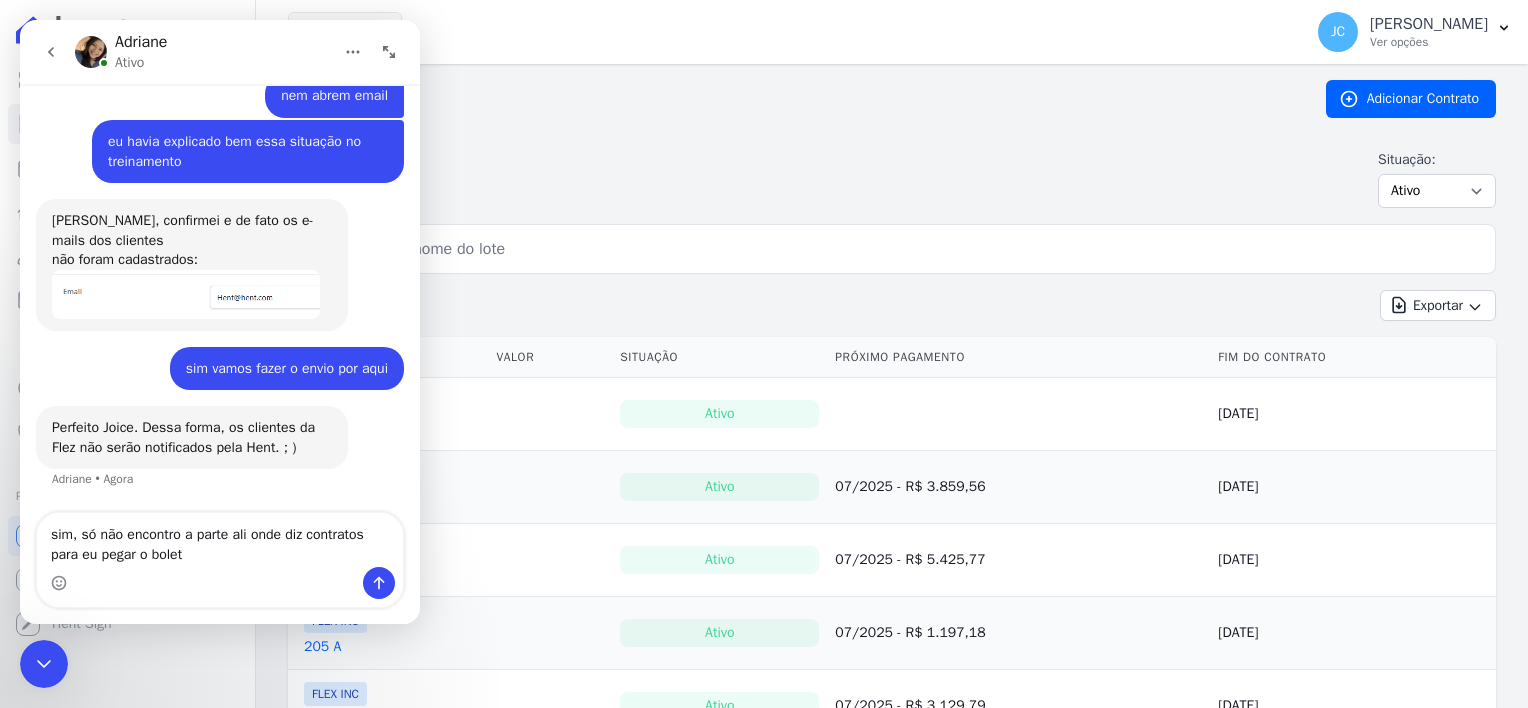 type on "sim, só não encontro a parte ali onde diz contratos para eu pegar o boleto" 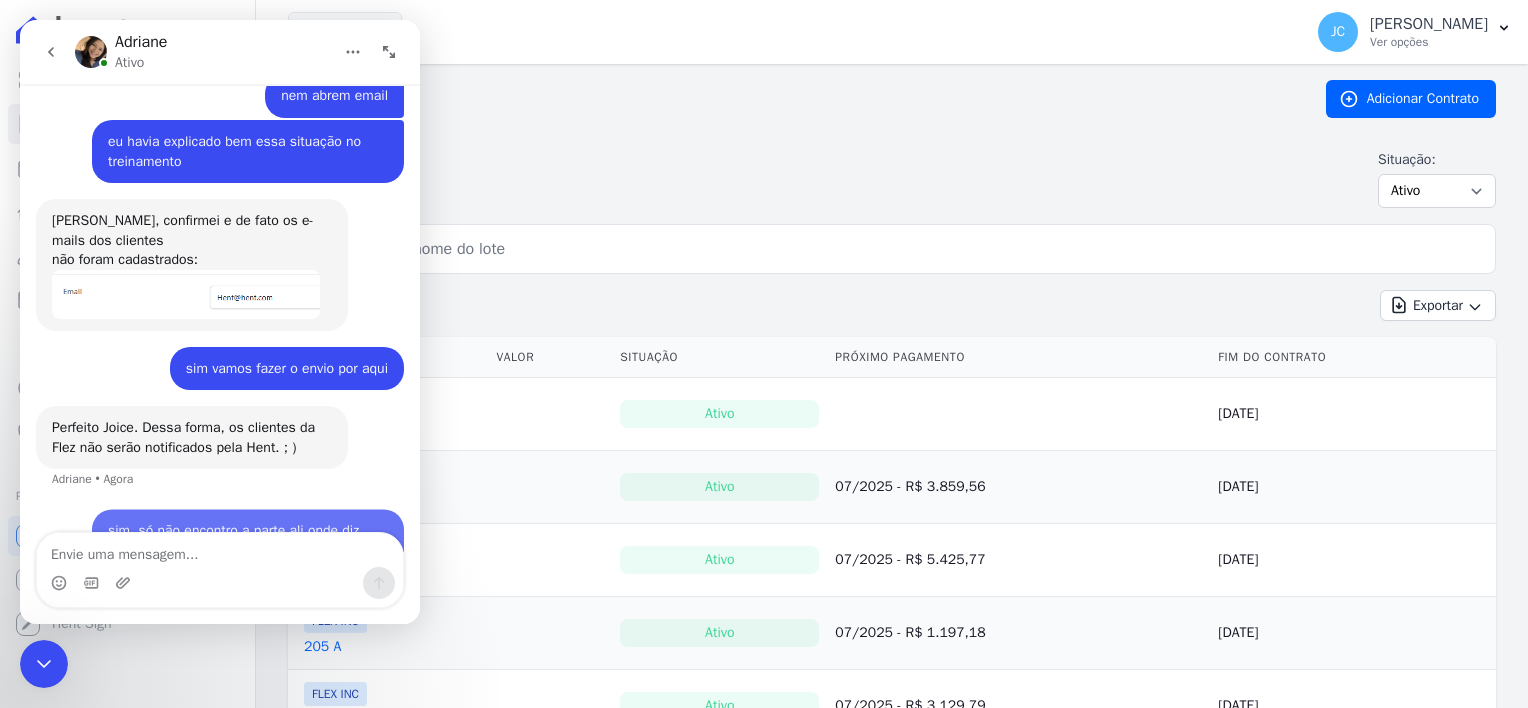 scroll, scrollTop: 2098, scrollLeft: 0, axis: vertical 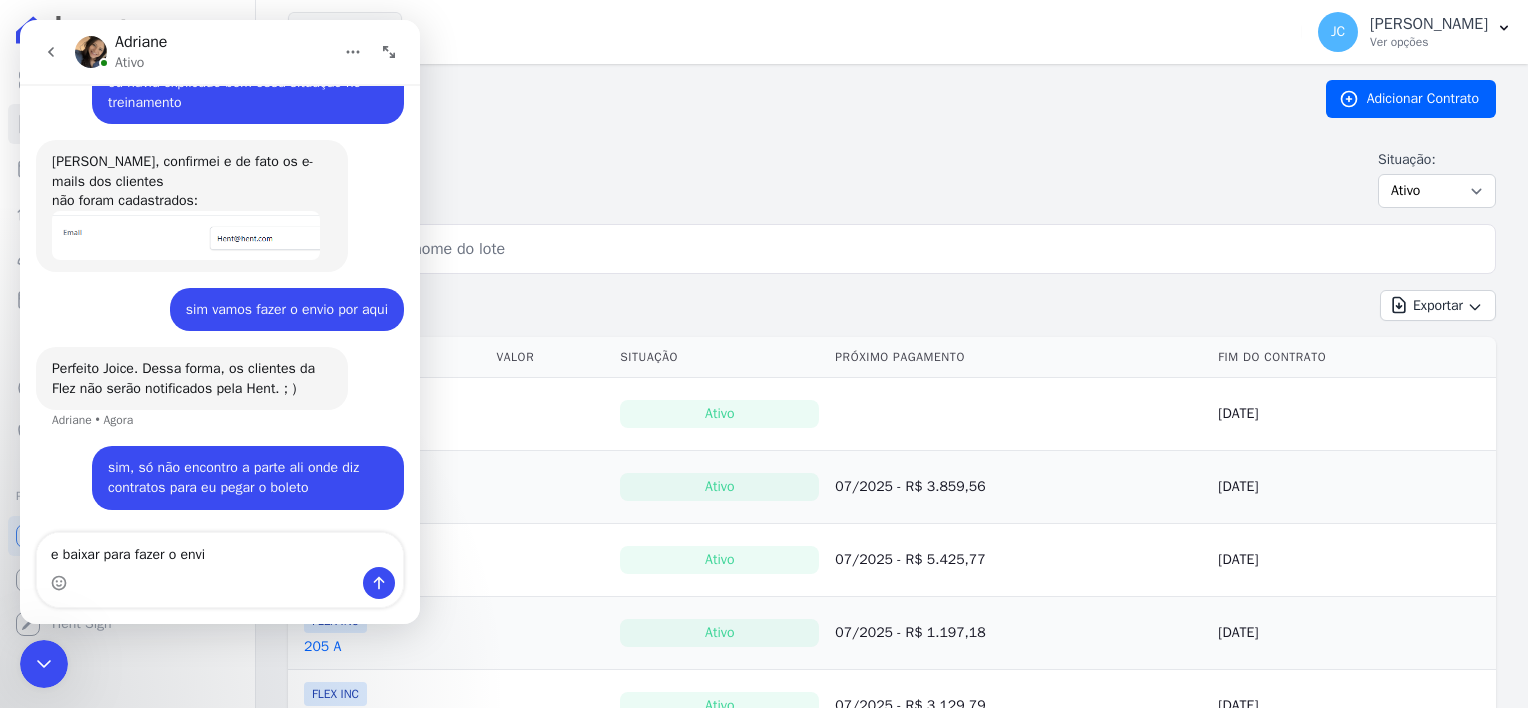 type on "e baixar para fazer o envio" 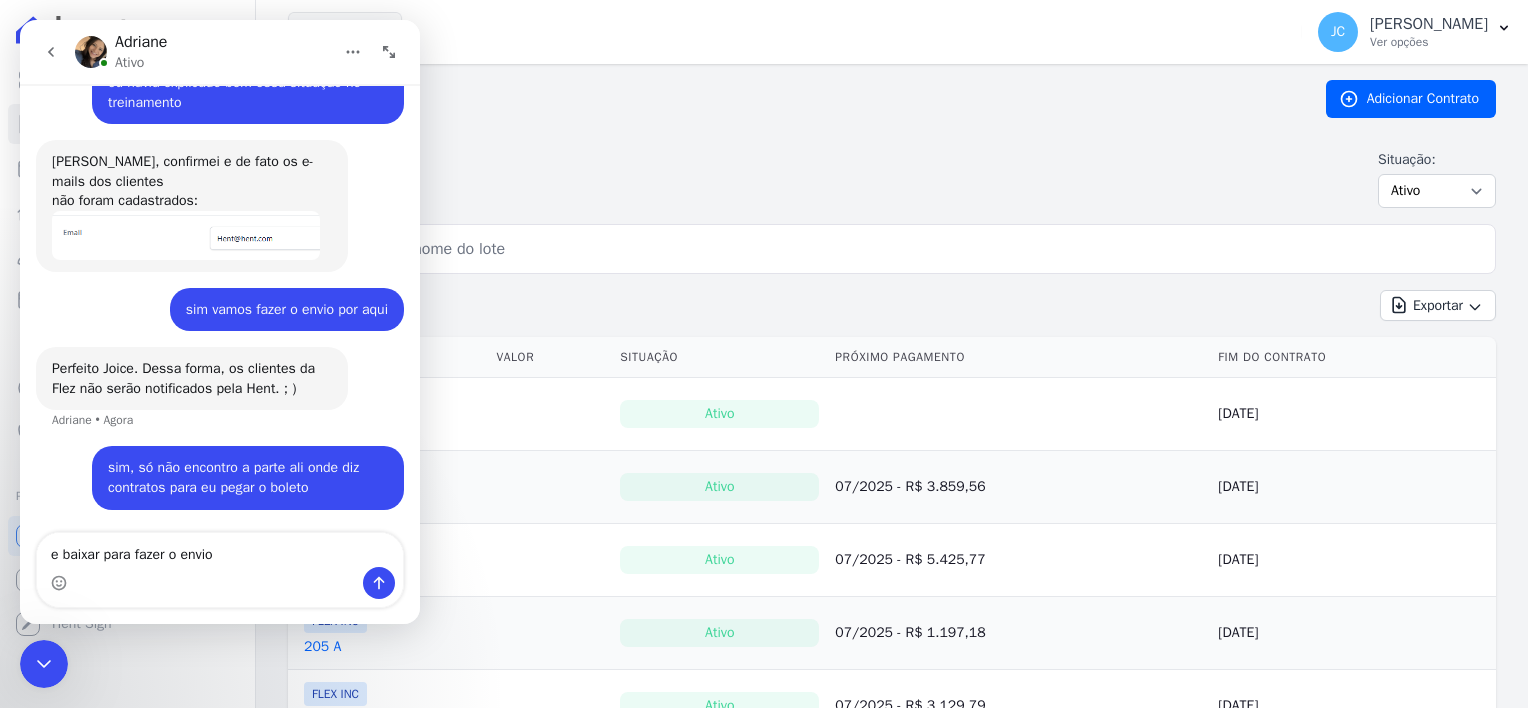 type 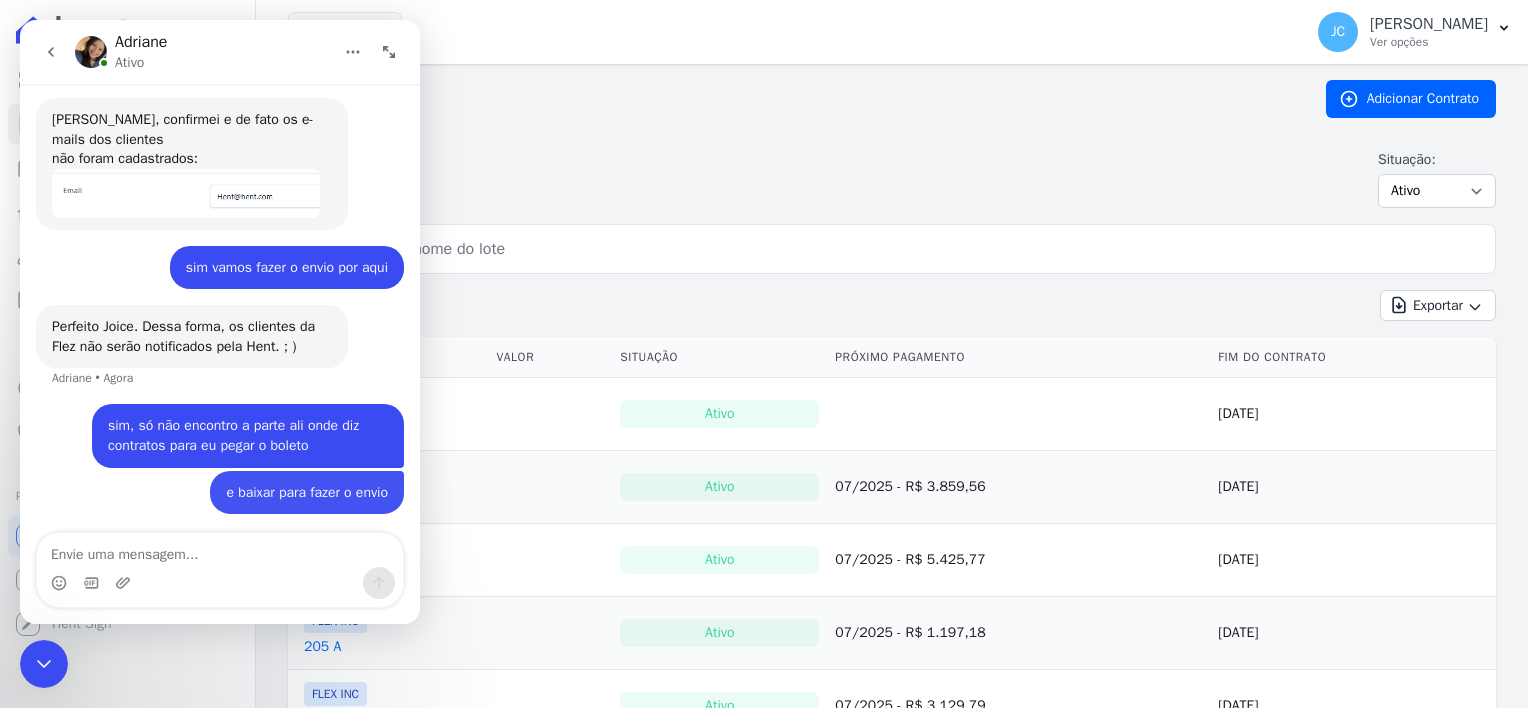 scroll, scrollTop: 2144, scrollLeft: 0, axis: vertical 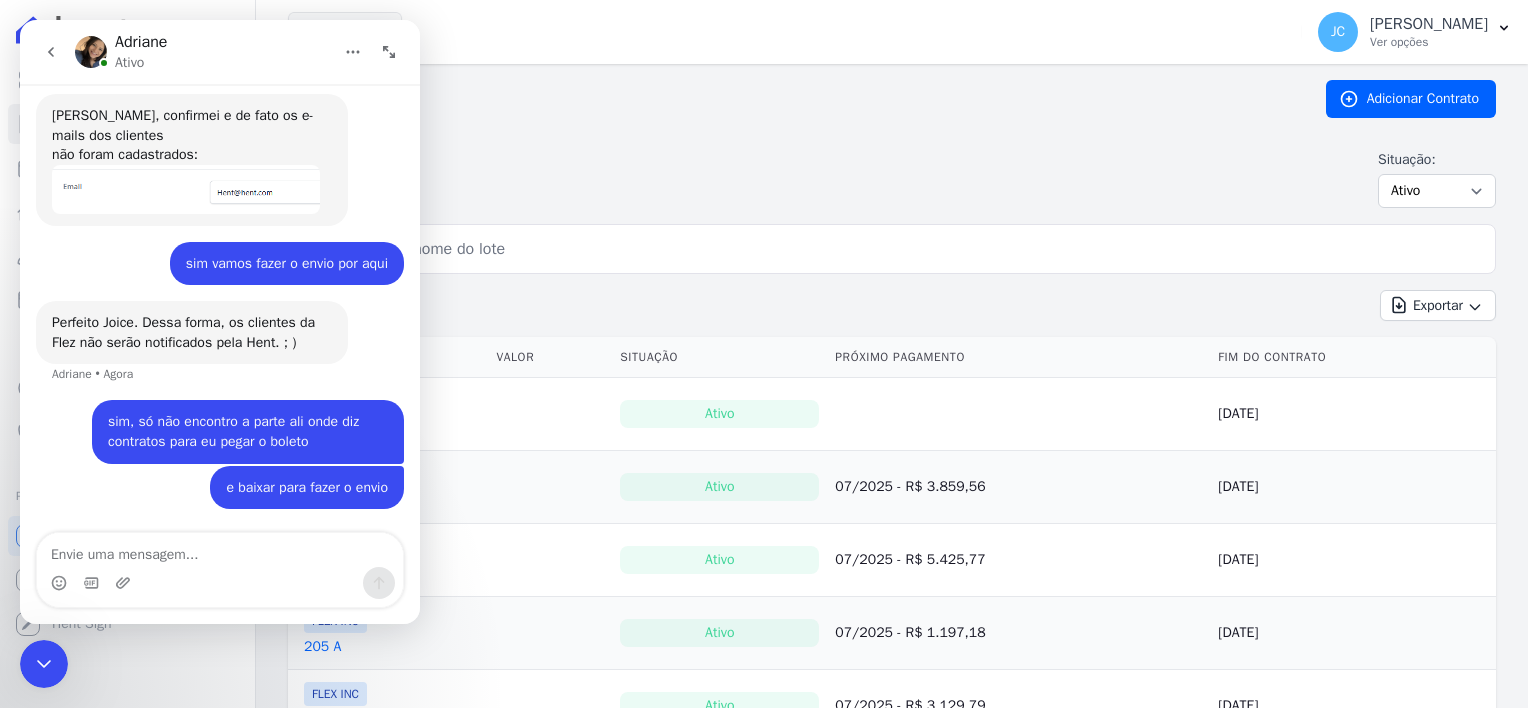 click on "Contratos" at bounding box center [791, 99] 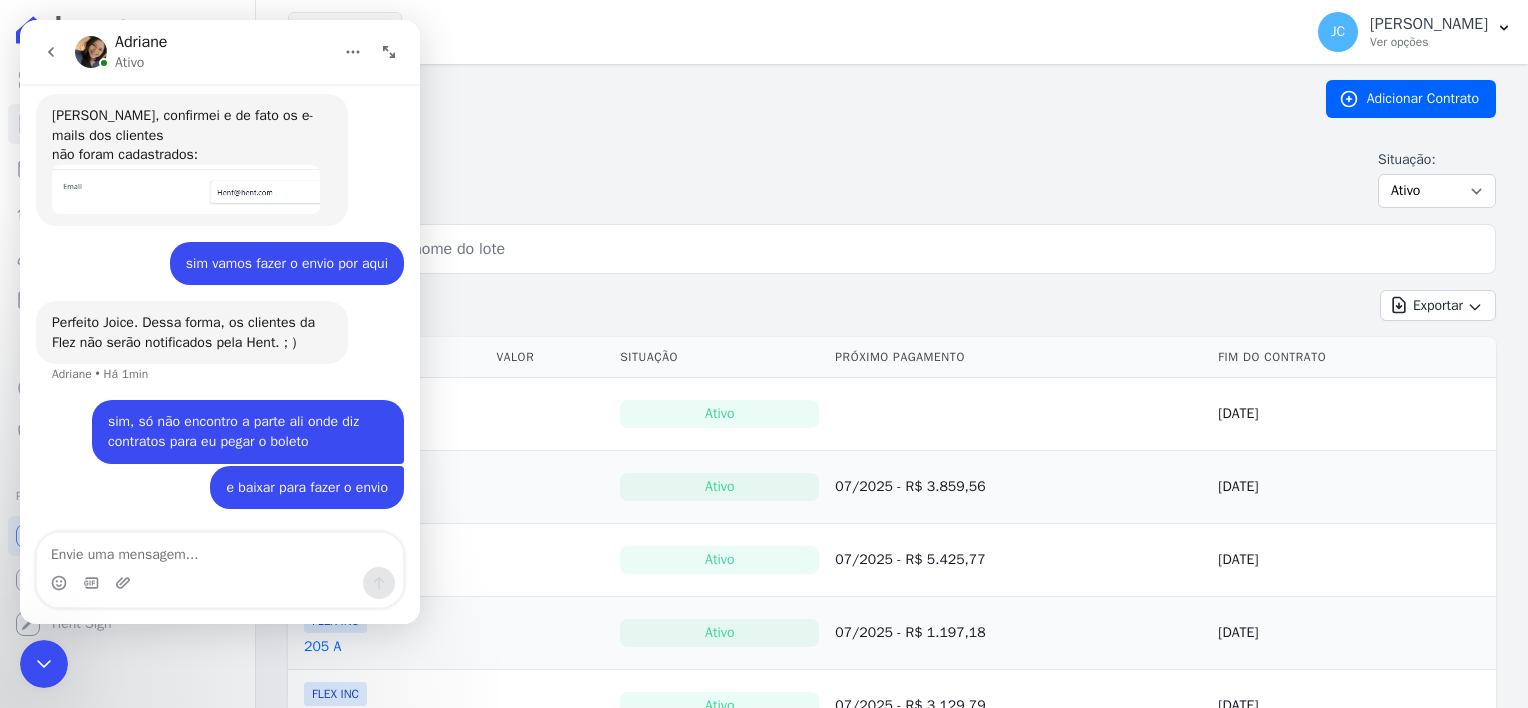 click 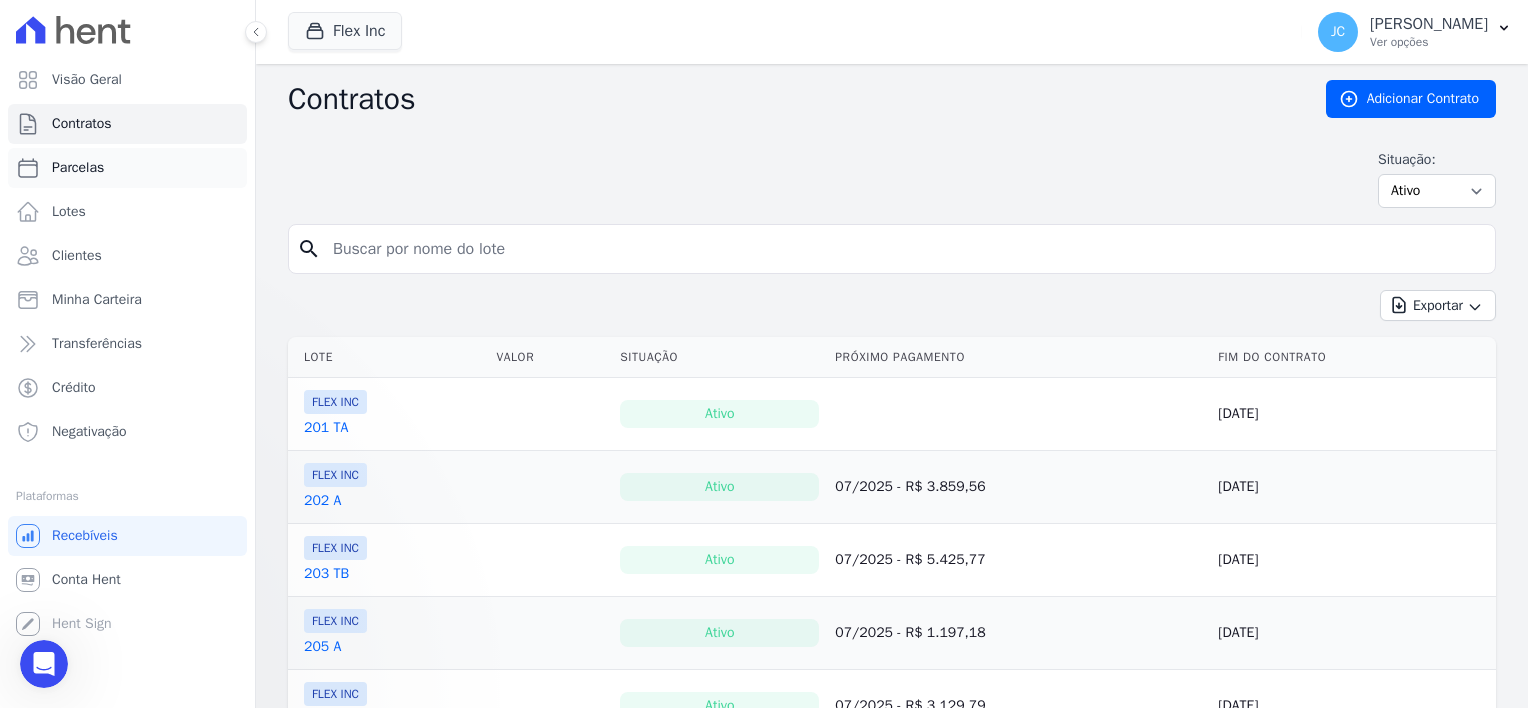 scroll, scrollTop: 0, scrollLeft: 0, axis: both 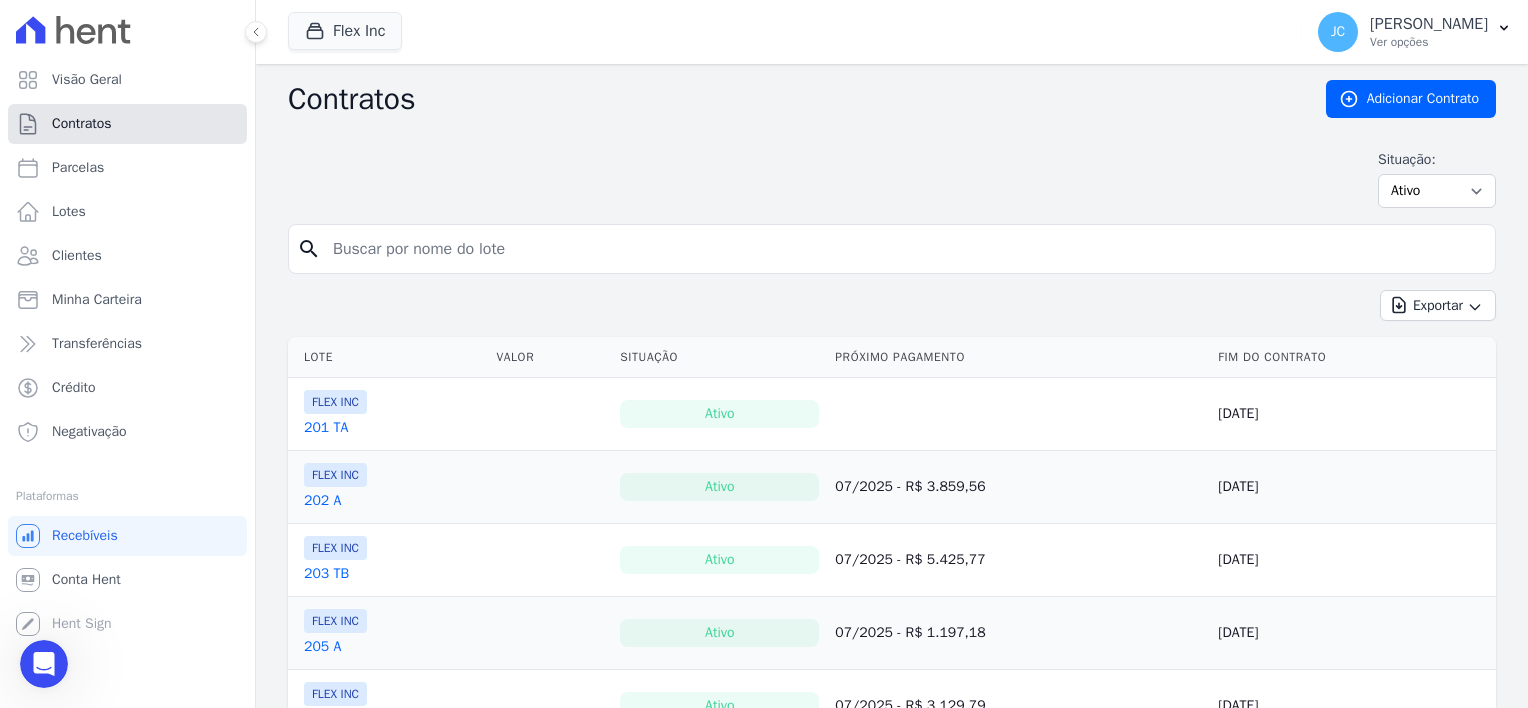 click on "Contratos" at bounding box center (82, 124) 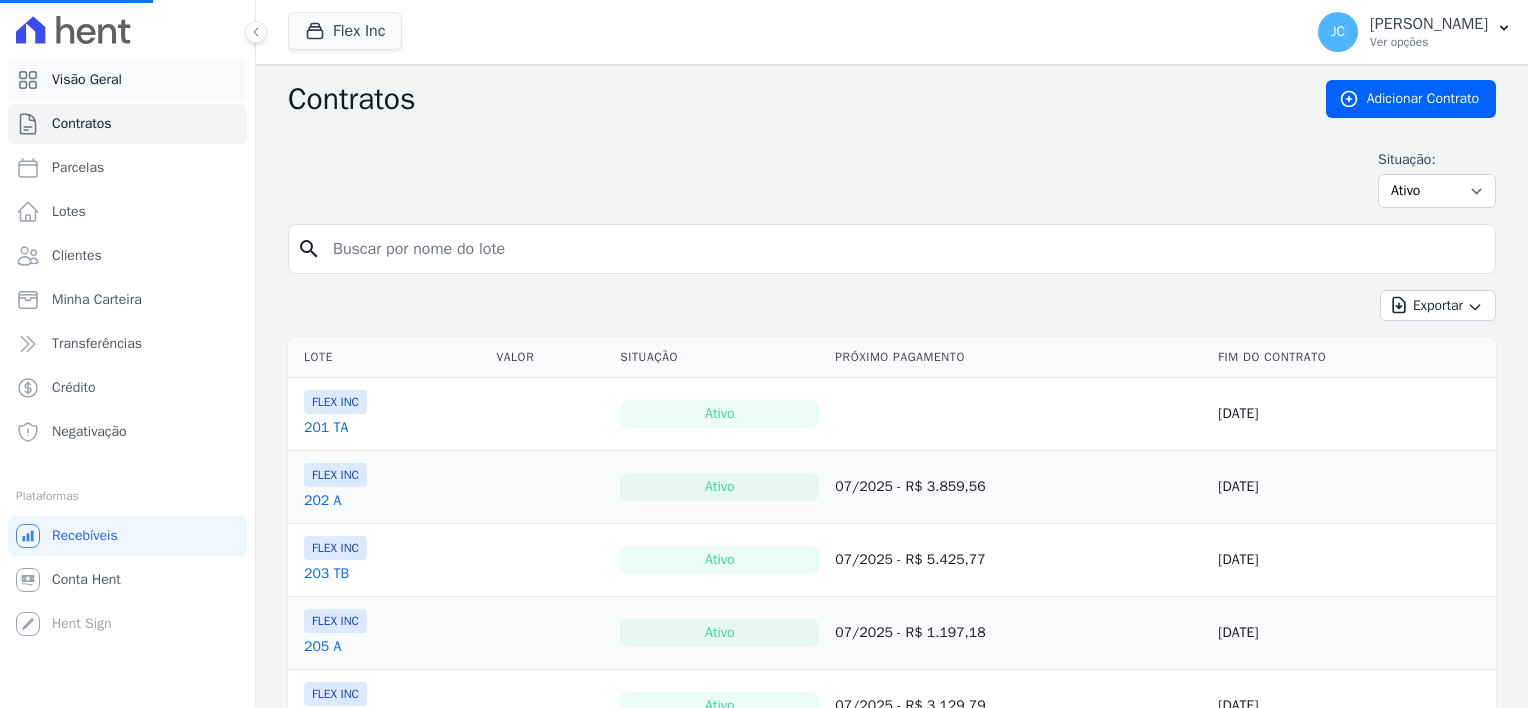 click on "Visão Geral" at bounding box center (87, 80) 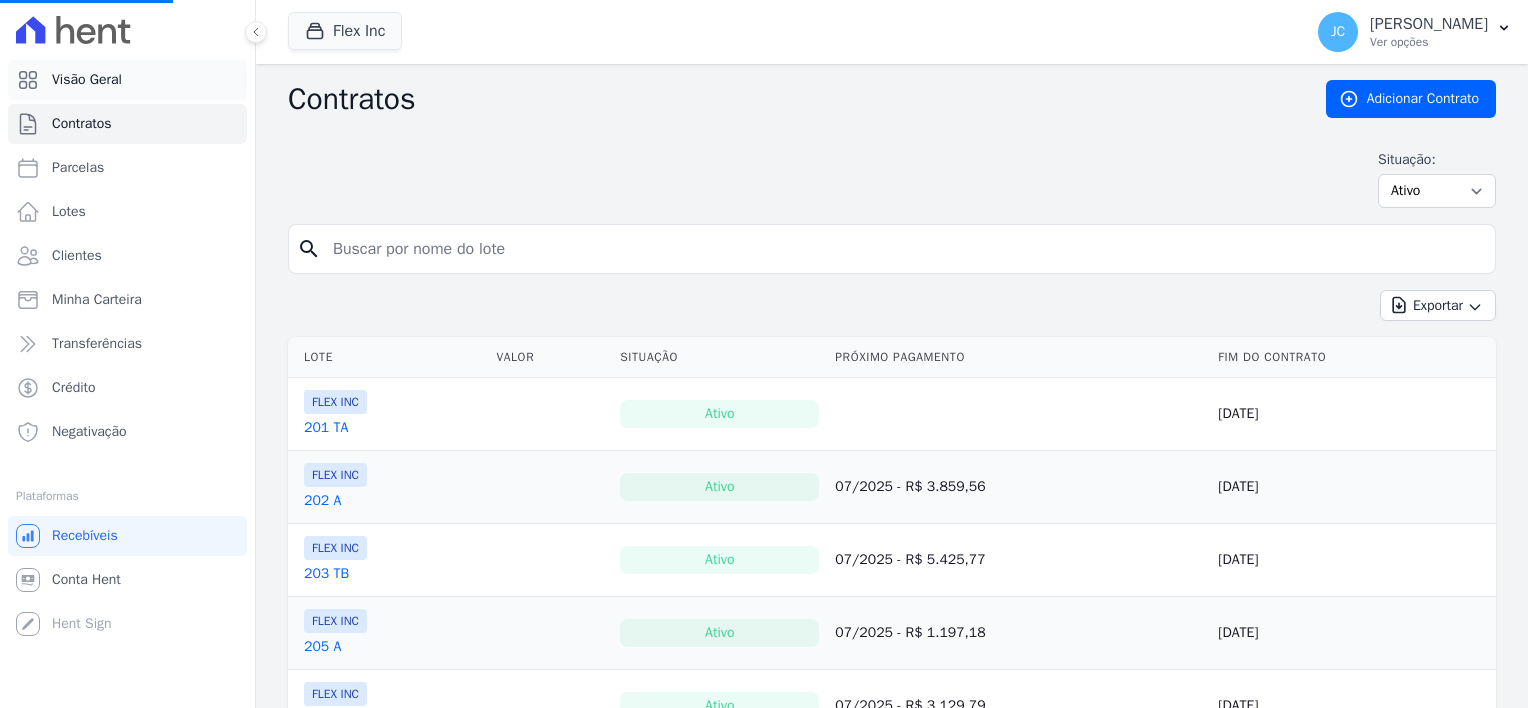 click on "Visão Geral" at bounding box center (87, 80) 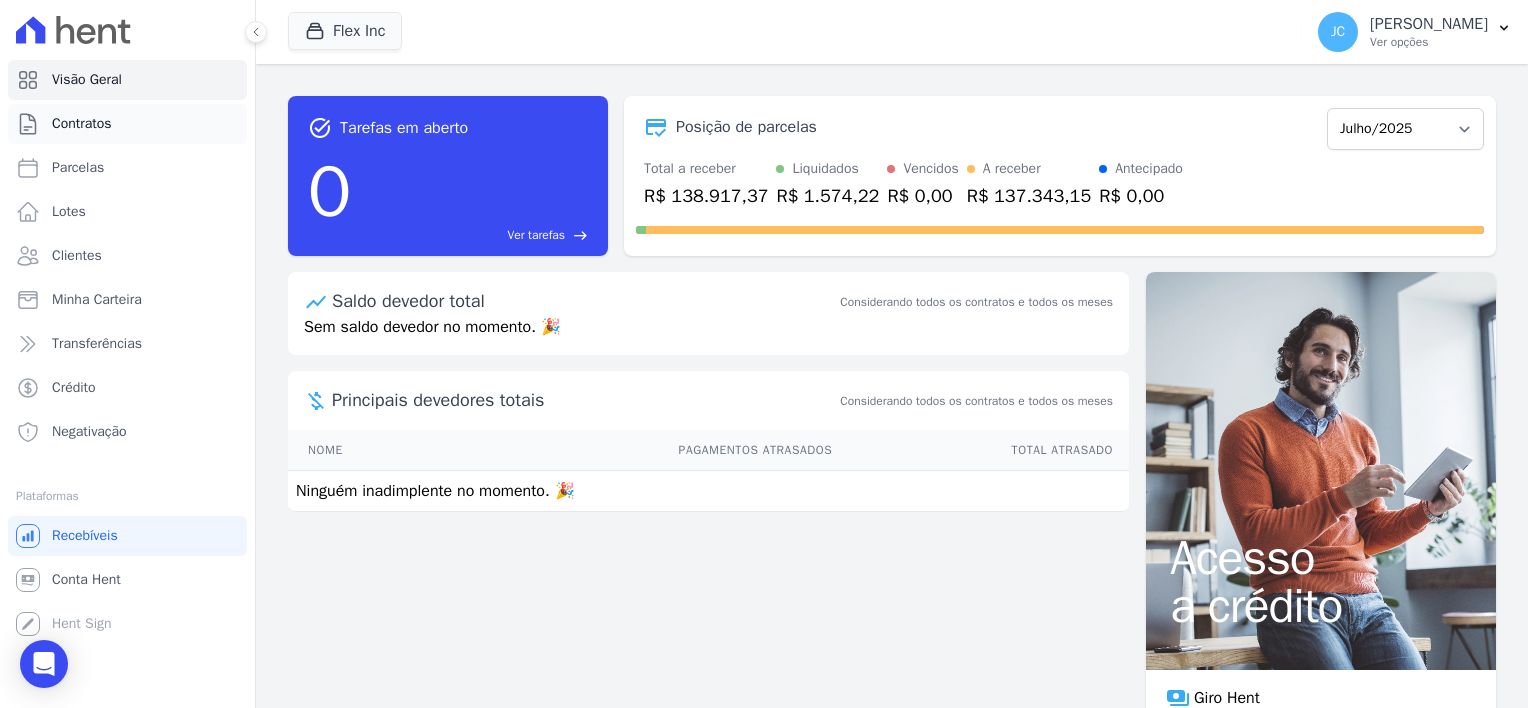 click on "Contratos" at bounding box center [82, 124] 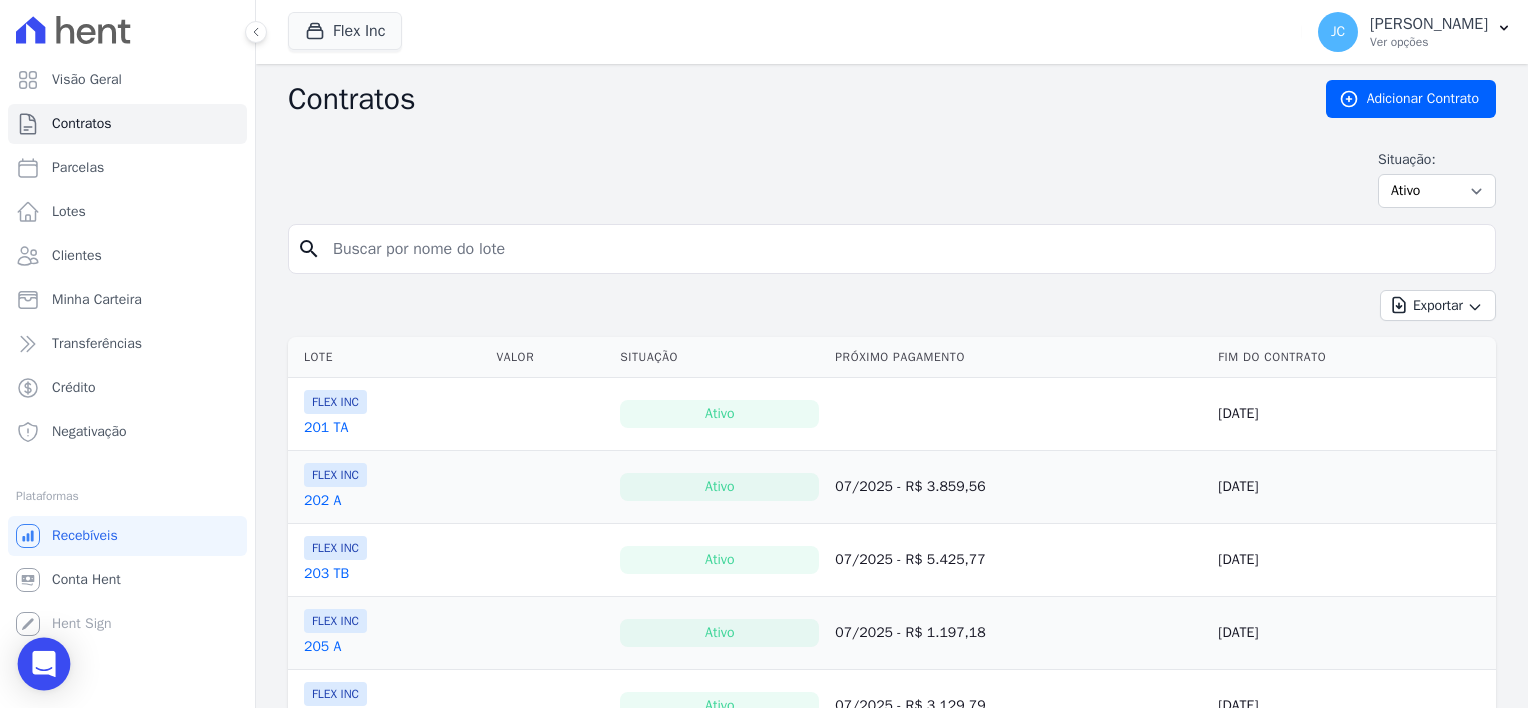 click at bounding box center [44, 664] 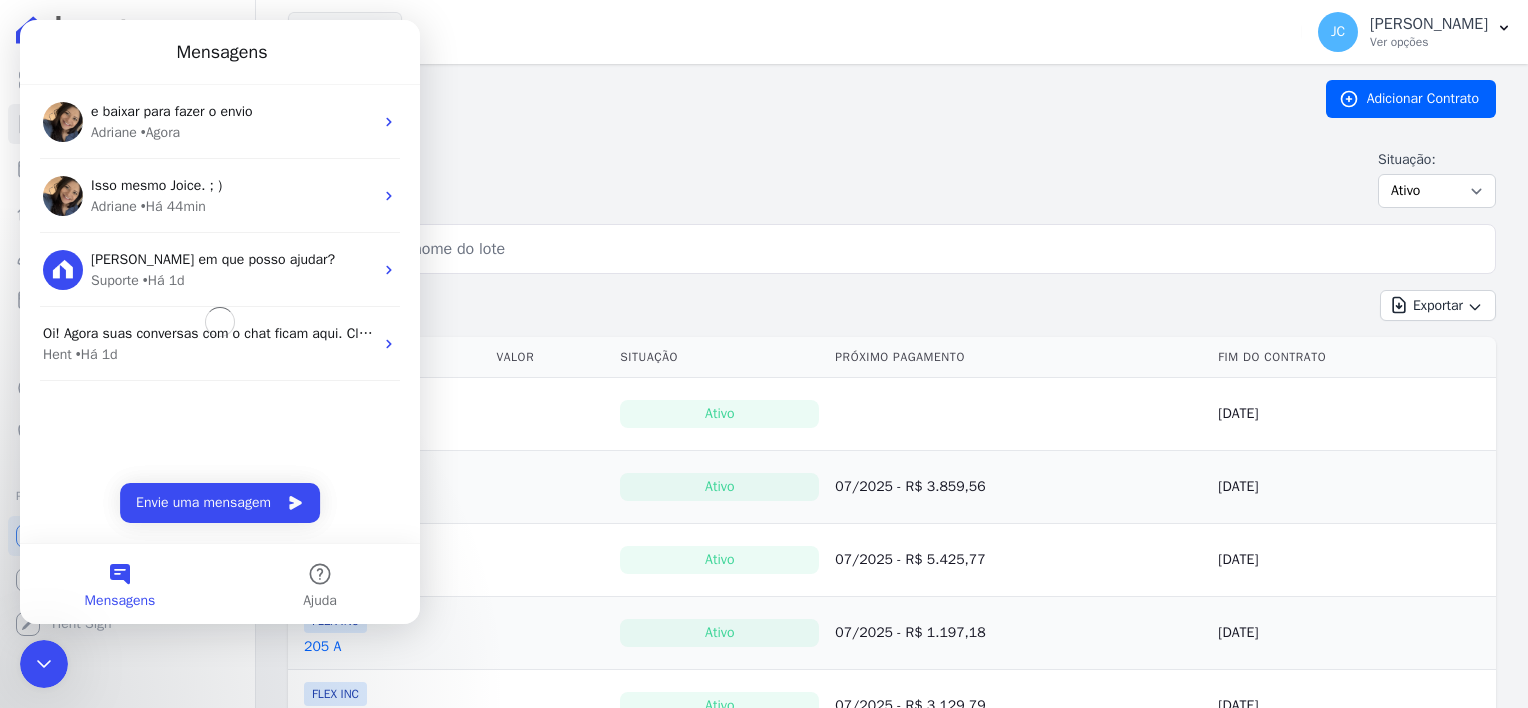 scroll, scrollTop: 0, scrollLeft: 0, axis: both 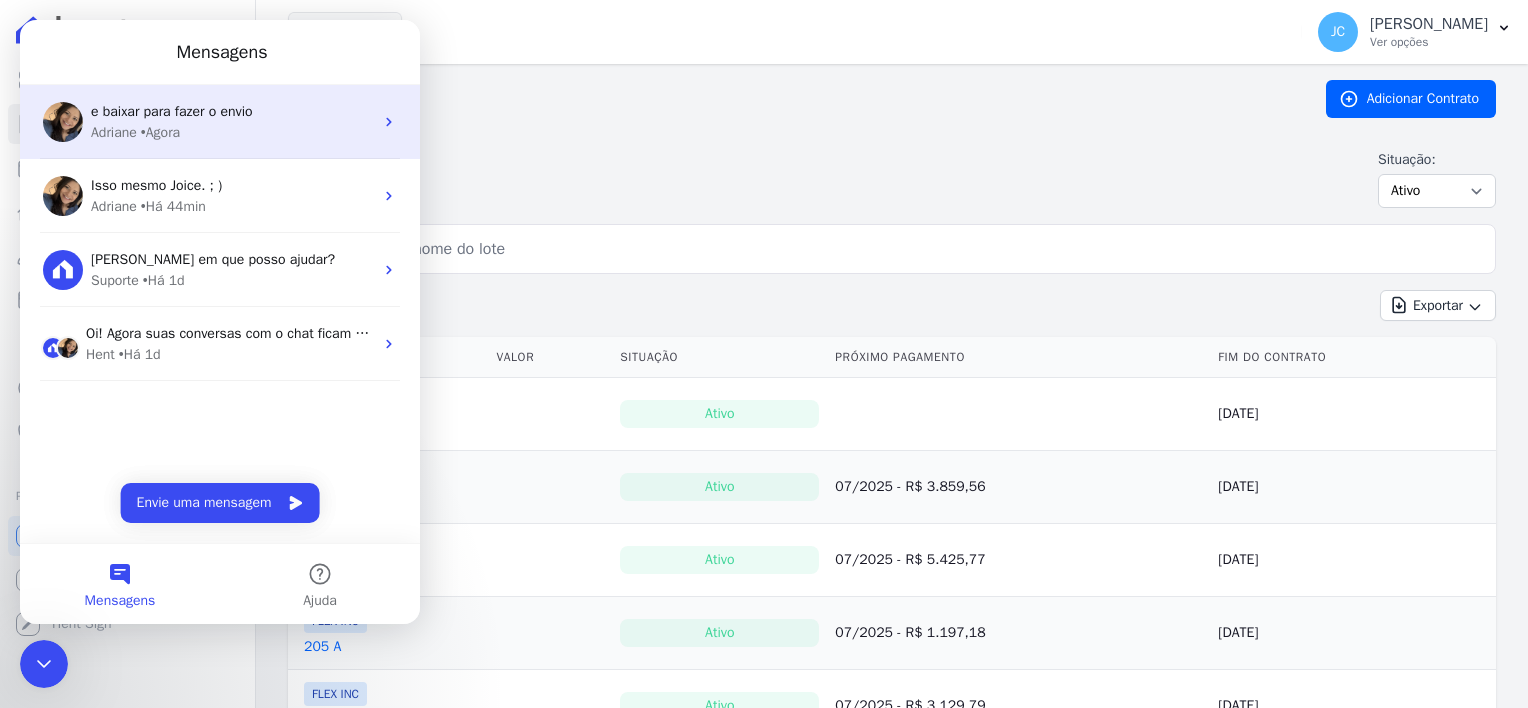 click on "•  Agora" at bounding box center (160, 132) 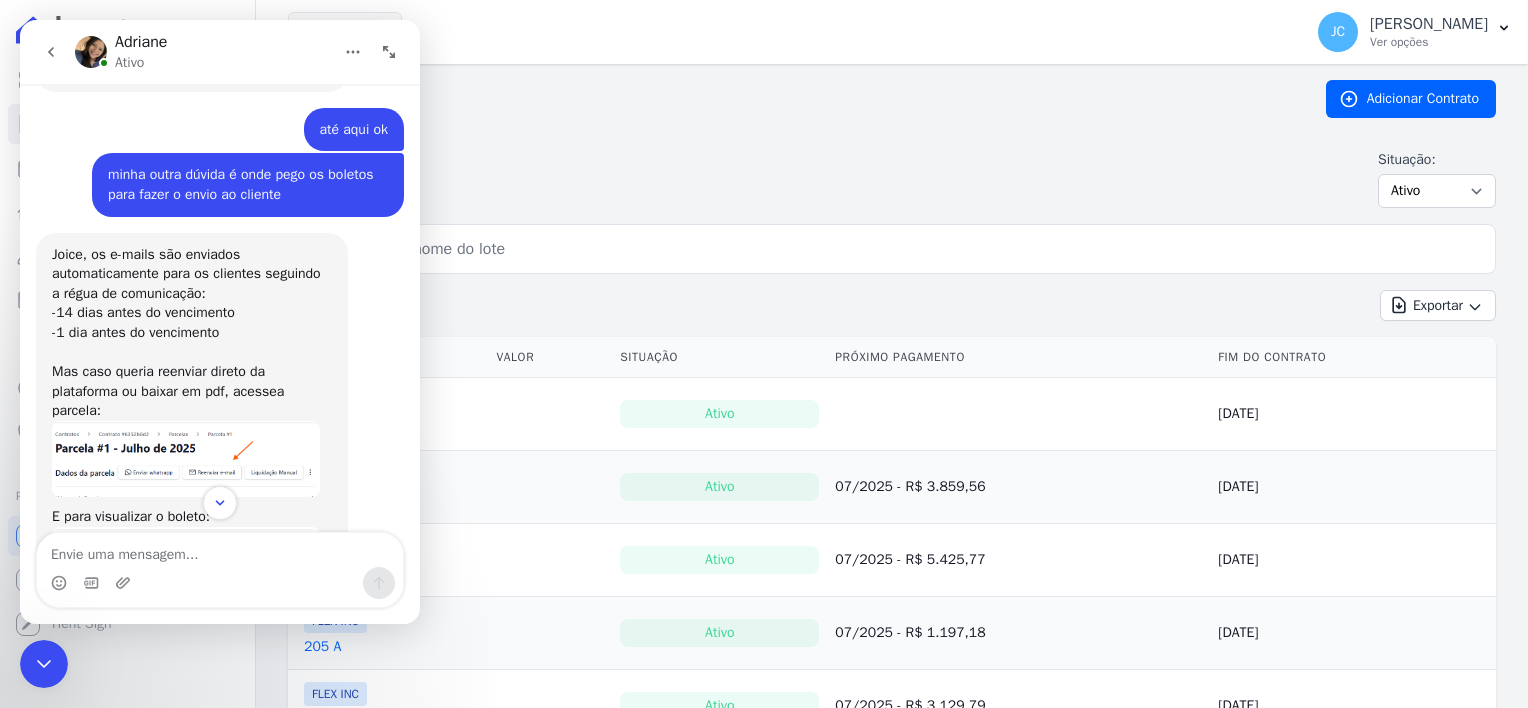 scroll, scrollTop: 1356, scrollLeft: 0, axis: vertical 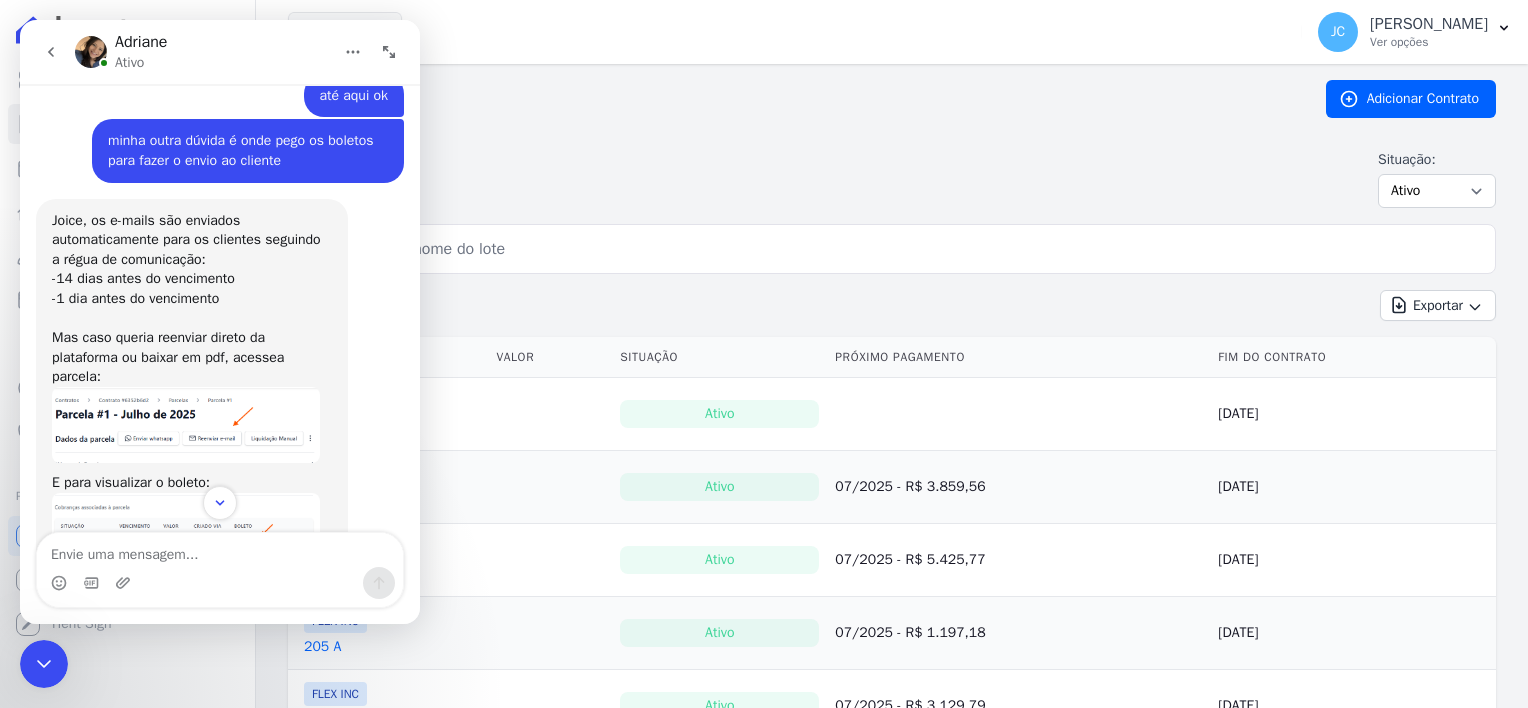 click at bounding box center (186, 425) 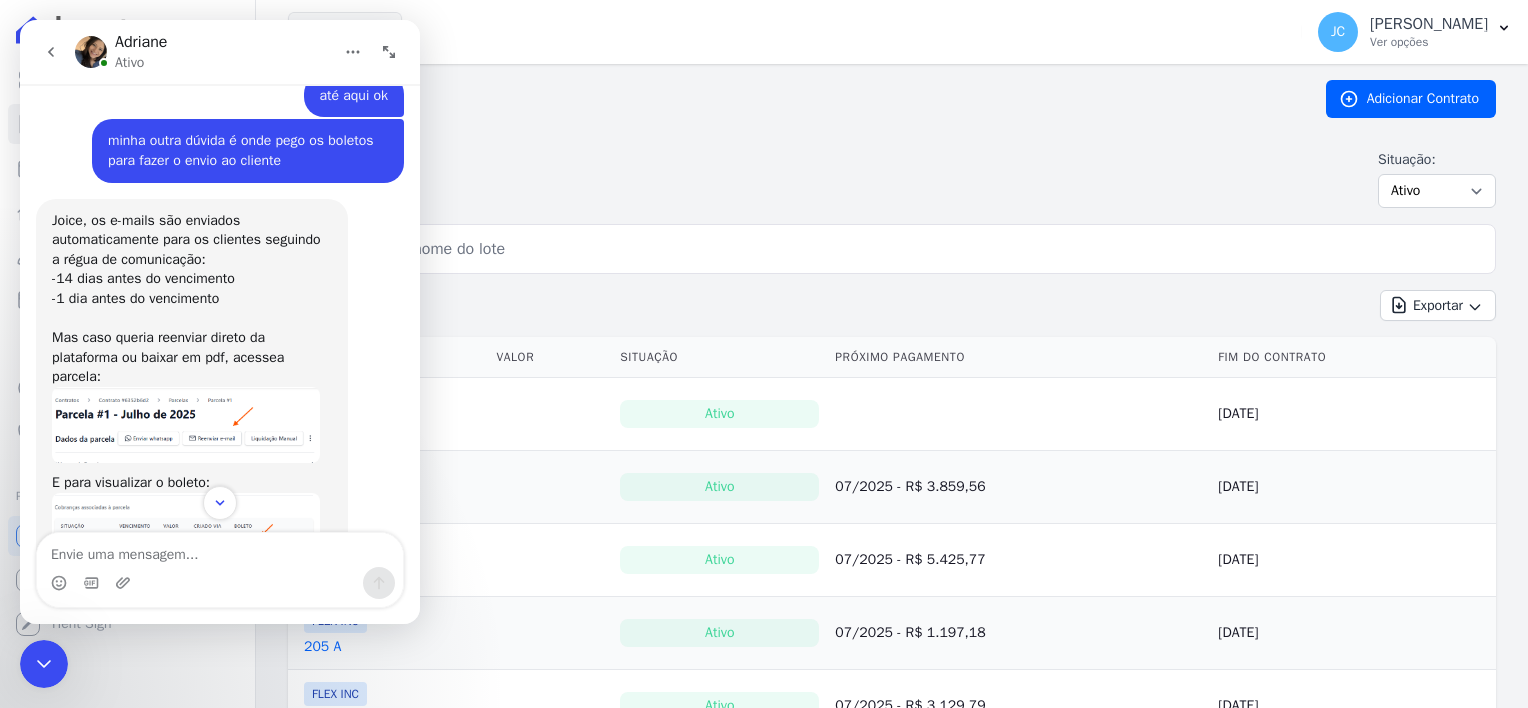 scroll, scrollTop: 0, scrollLeft: 0, axis: both 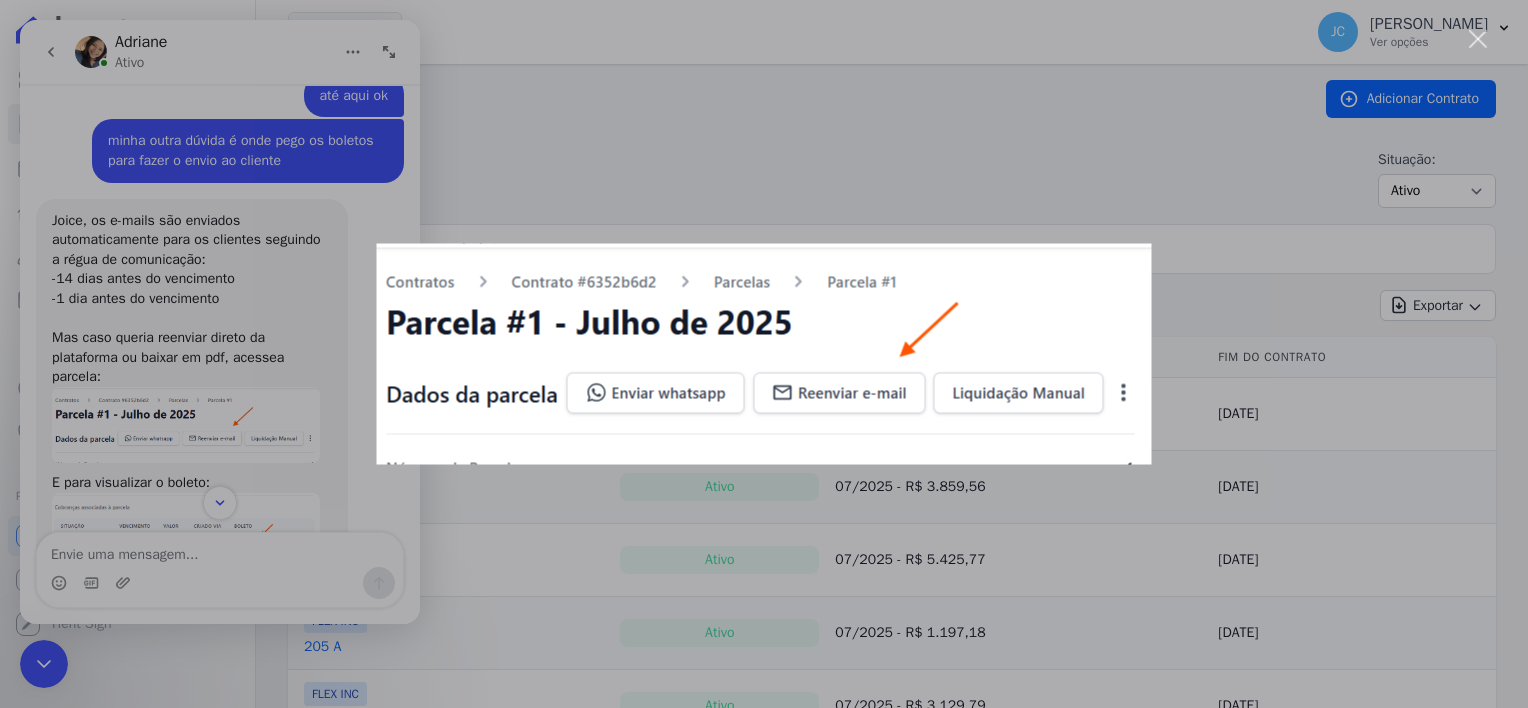 click at bounding box center (764, 354) 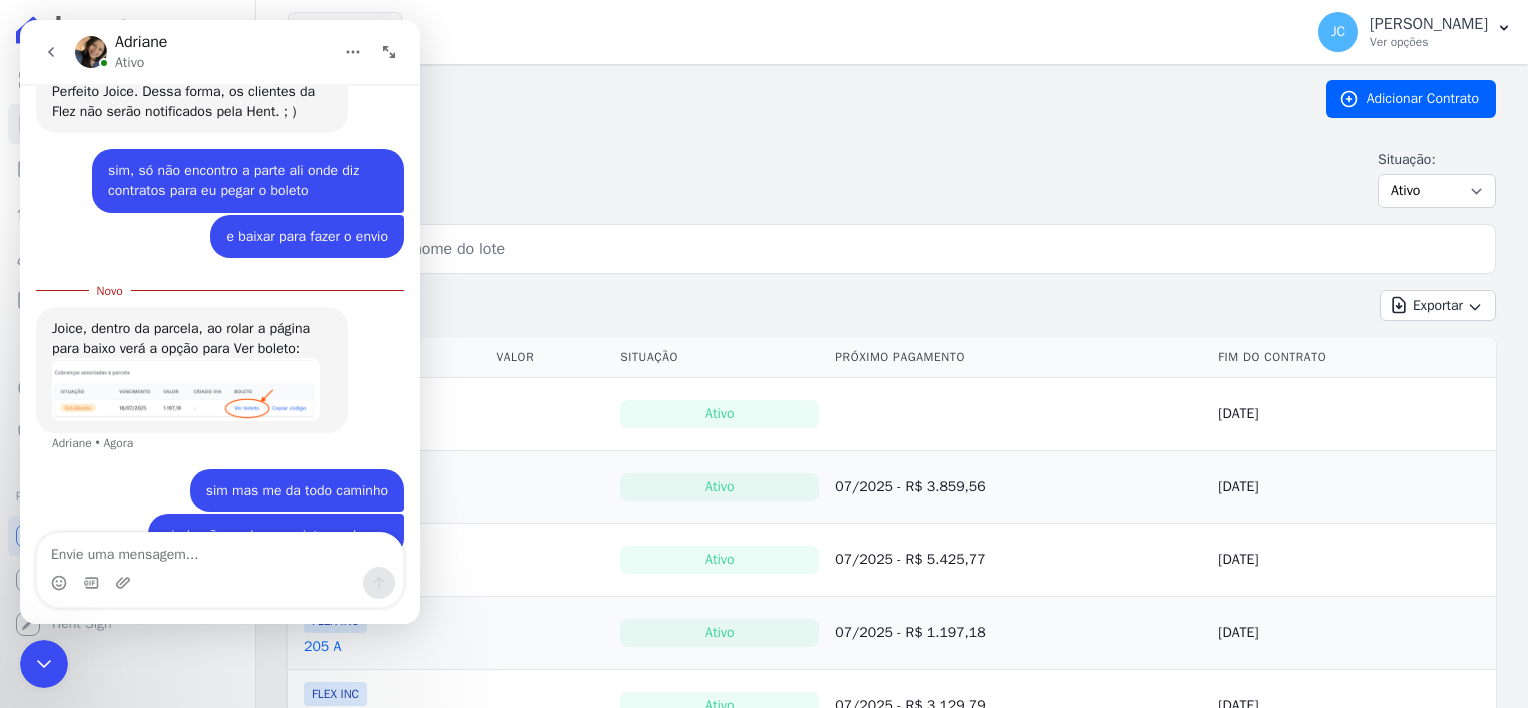scroll, scrollTop: 2423, scrollLeft: 0, axis: vertical 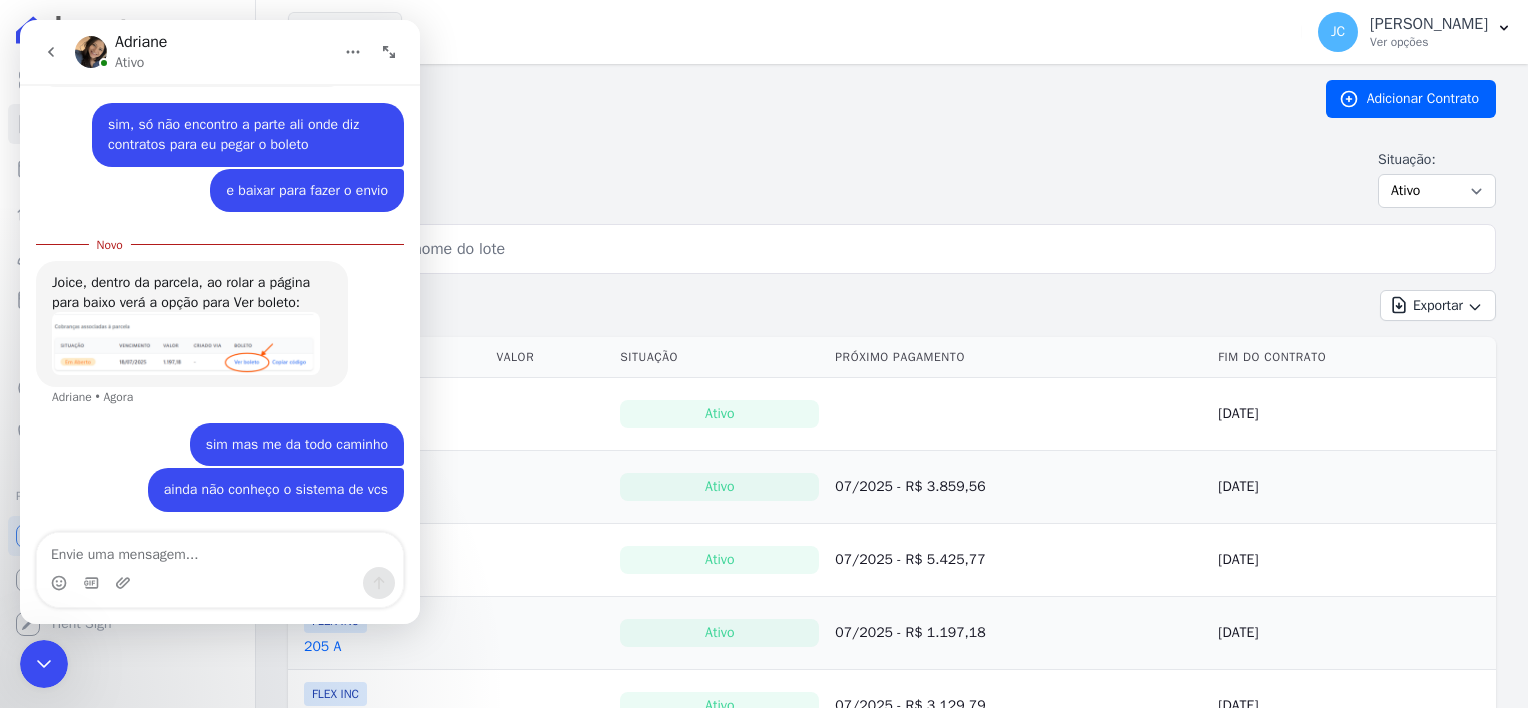 click at bounding box center [44, 664] 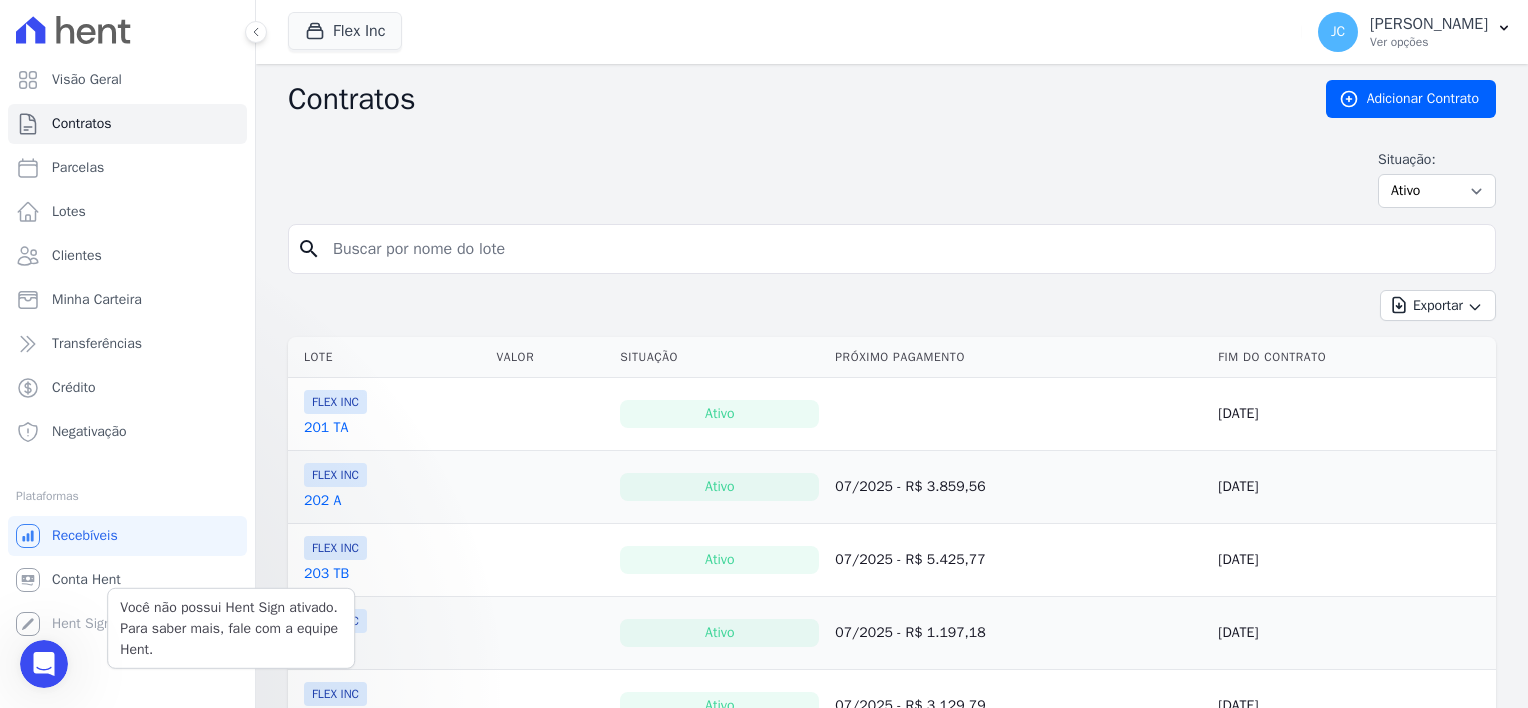 scroll, scrollTop: 0, scrollLeft: 0, axis: both 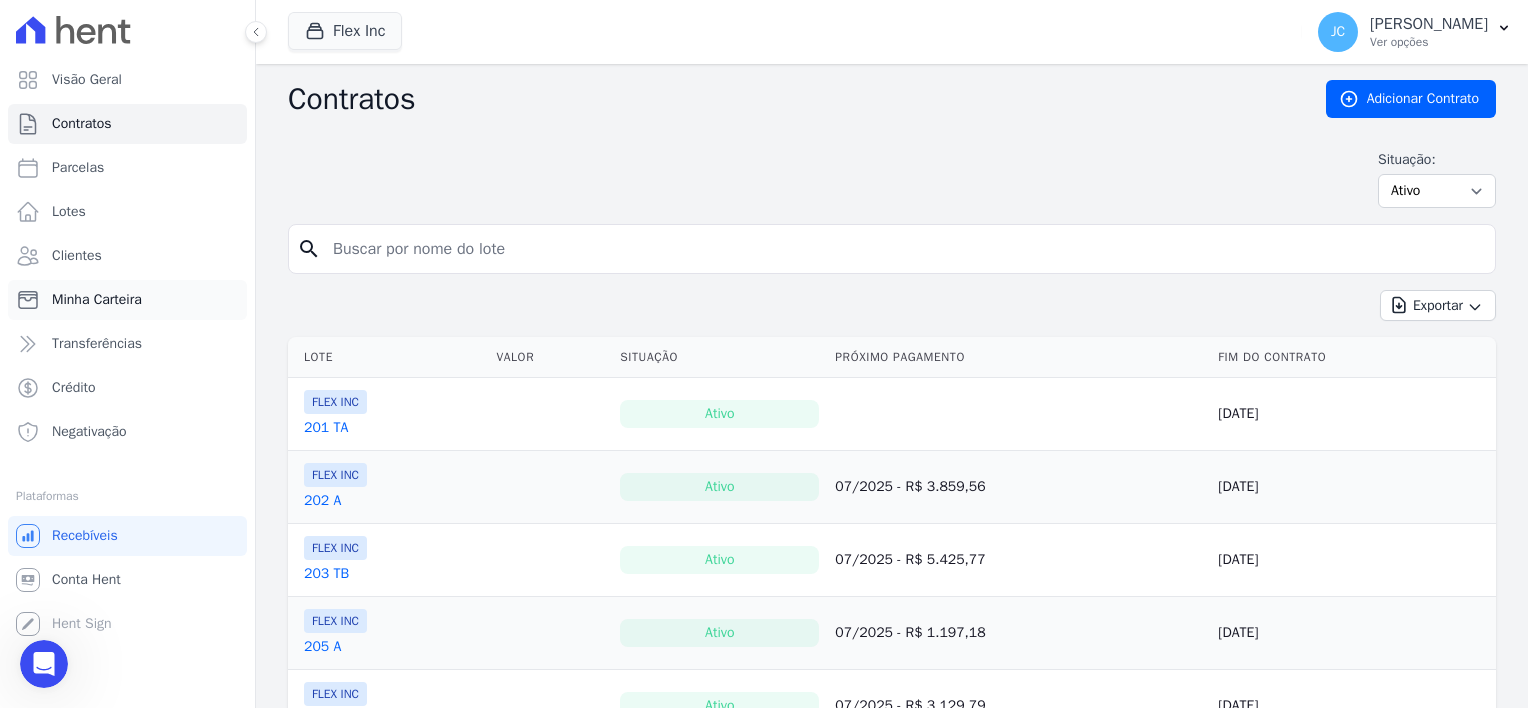 click on "Minha Carteira" at bounding box center [97, 300] 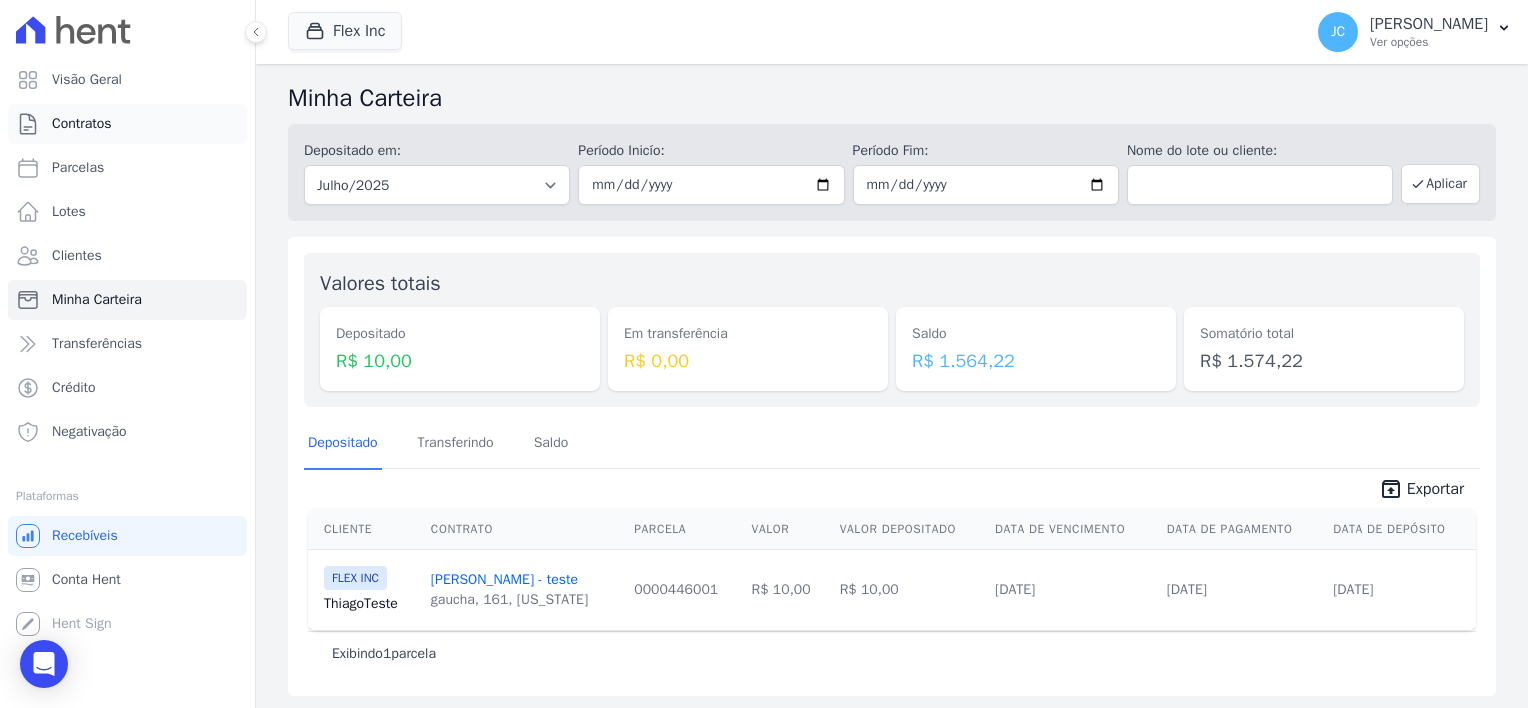 click on "Contratos" at bounding box center [82, 124] 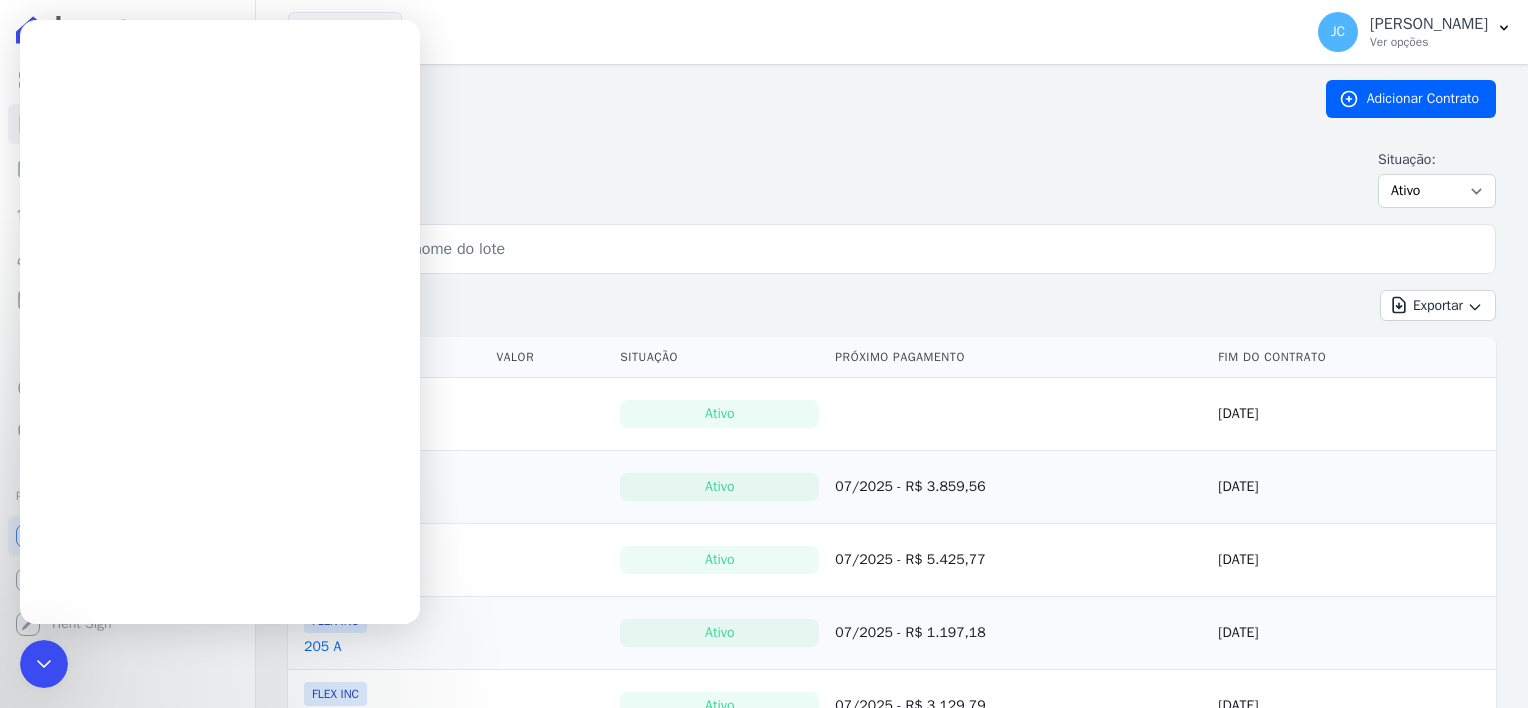 scroll, scrollTop: 0, scrollLeft: 0, axis: both 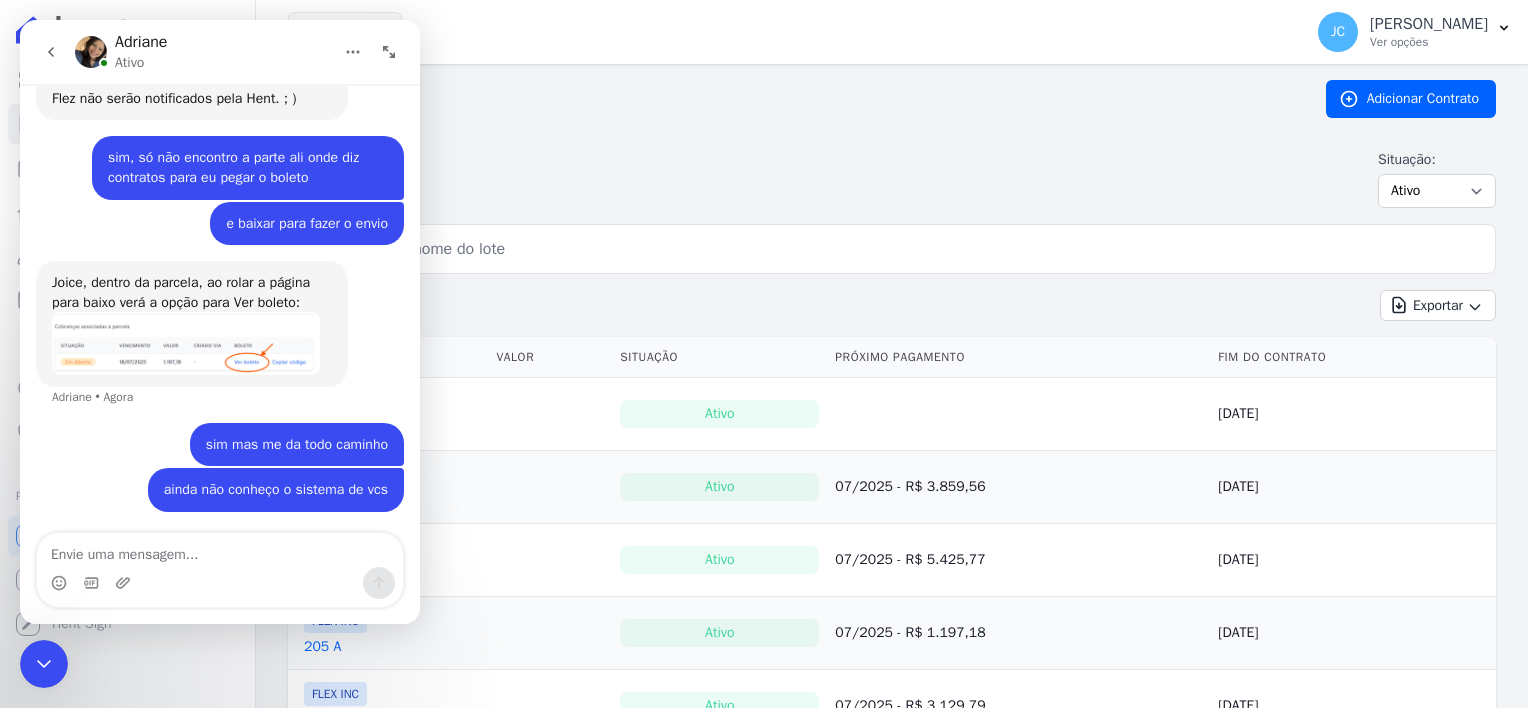 click at bounding box center (44, 664) 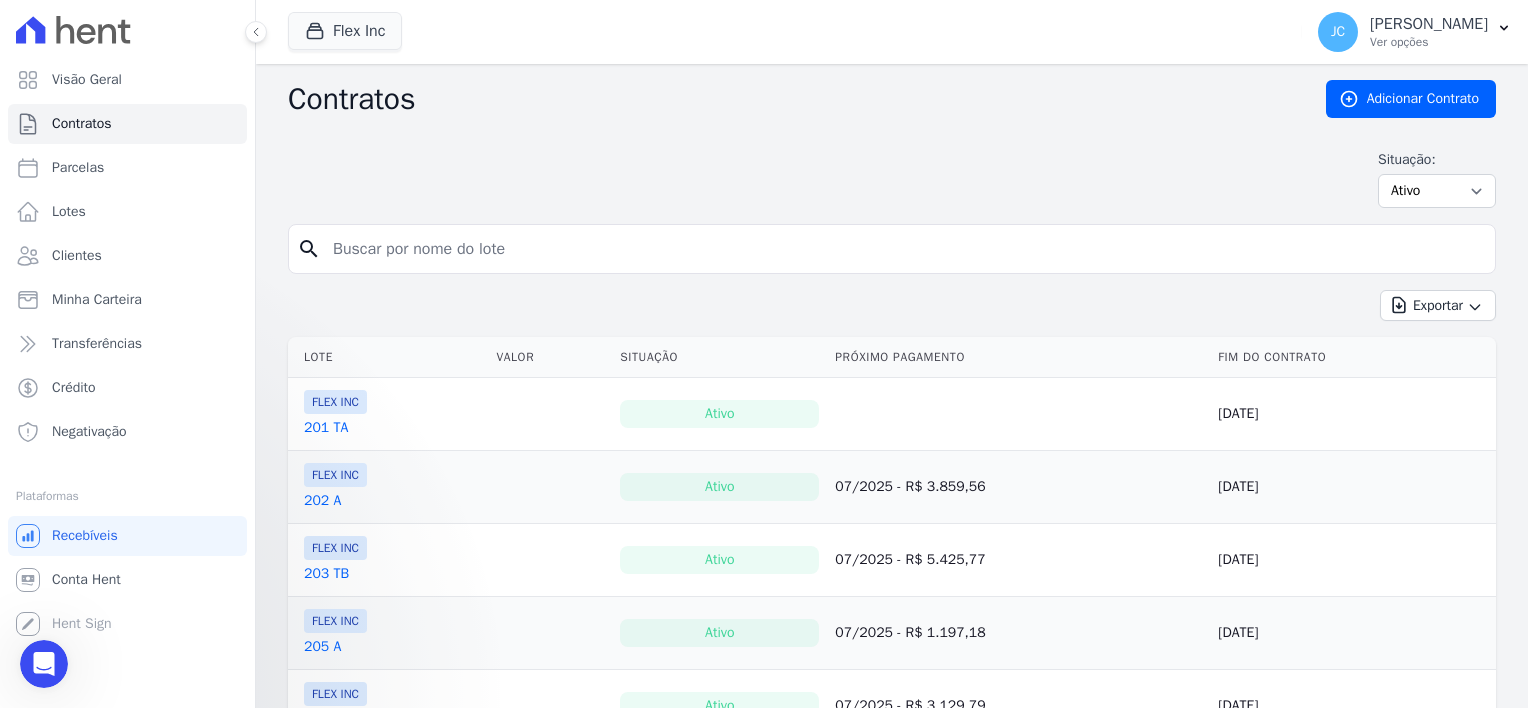 scroll, scrollTop: 0, scrollLeft: 0, axis: both 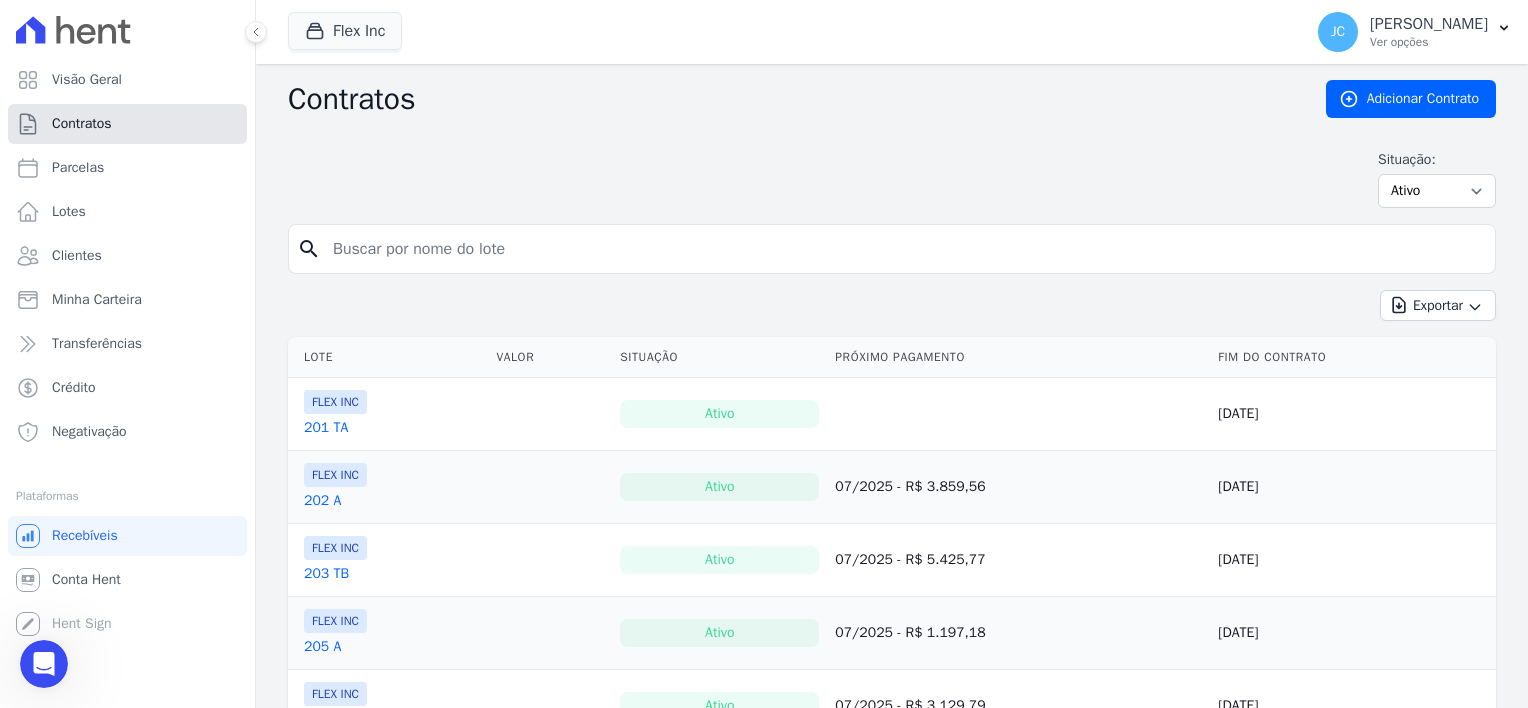 click on "Contratos" at bounding box center (82, 124) 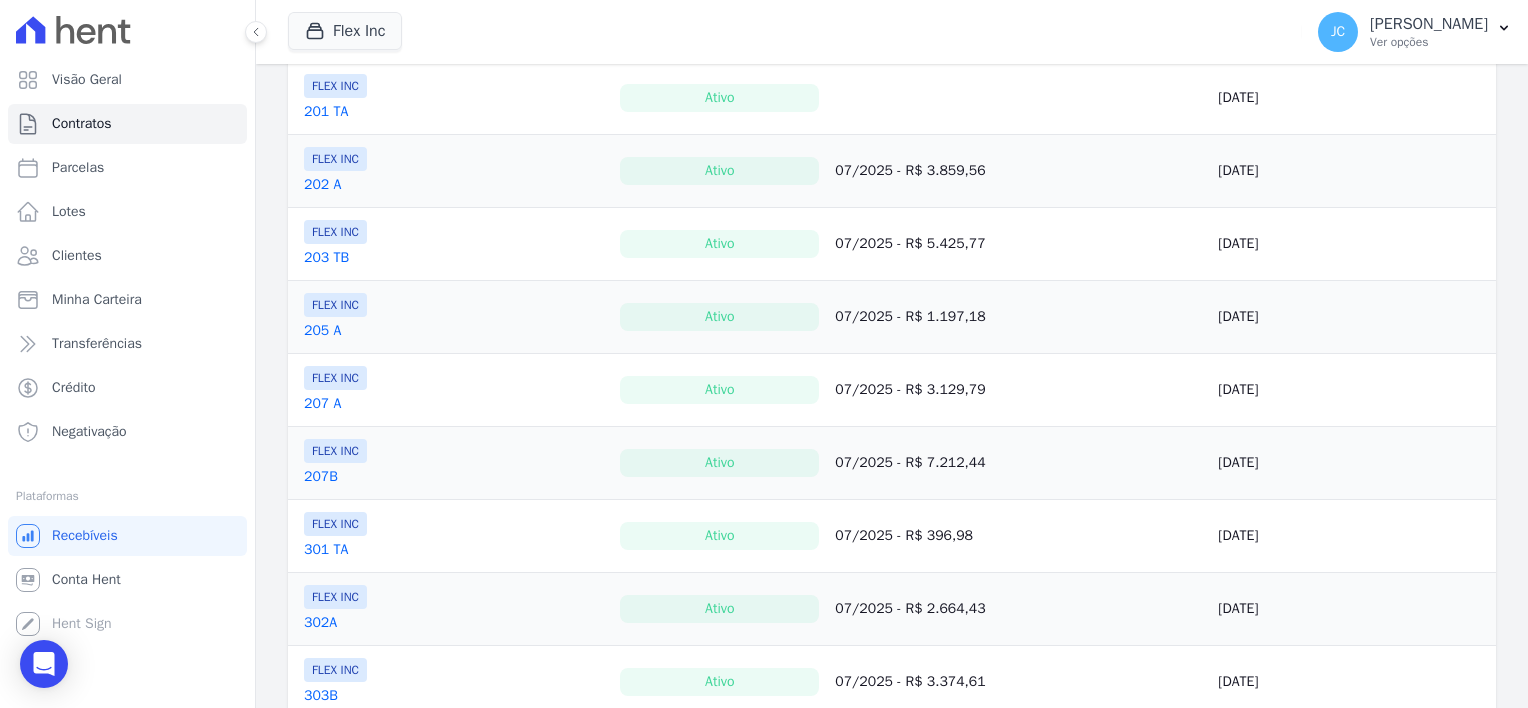 scroll, scrollTop: 74, scrollLeft: 0, axis: vertical 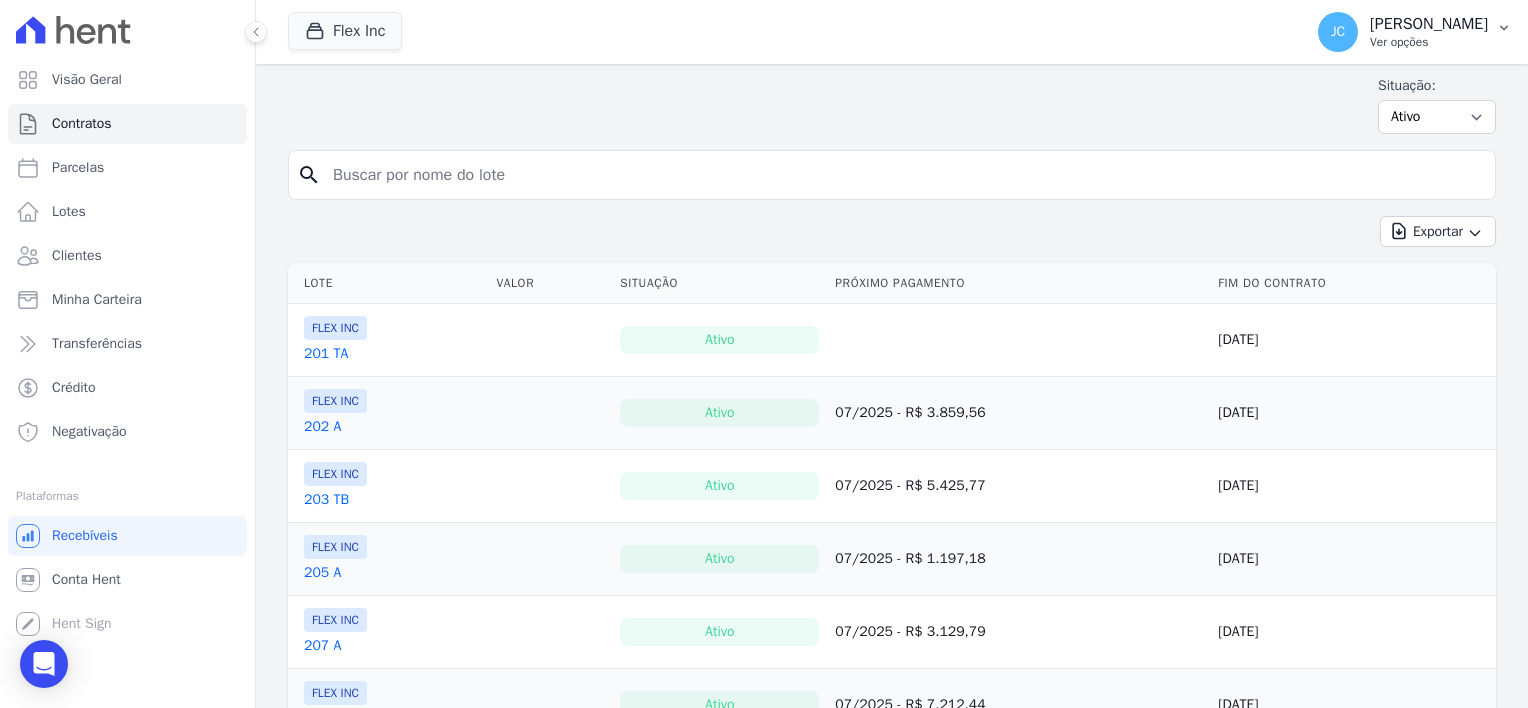 click on "[PERSON_NAME]" at bounding box center [1429, 24] 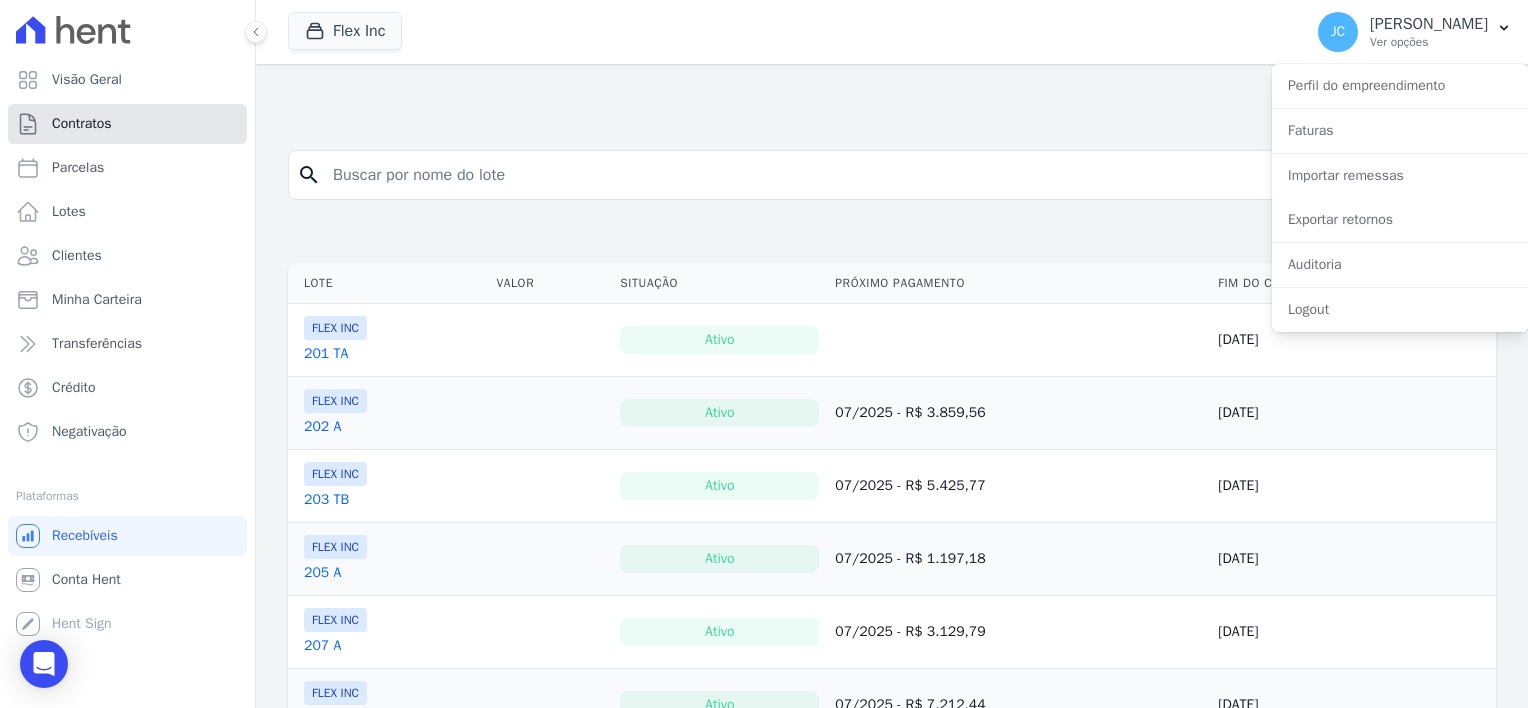 click on "Contratos" at bounding box center [82, 124] 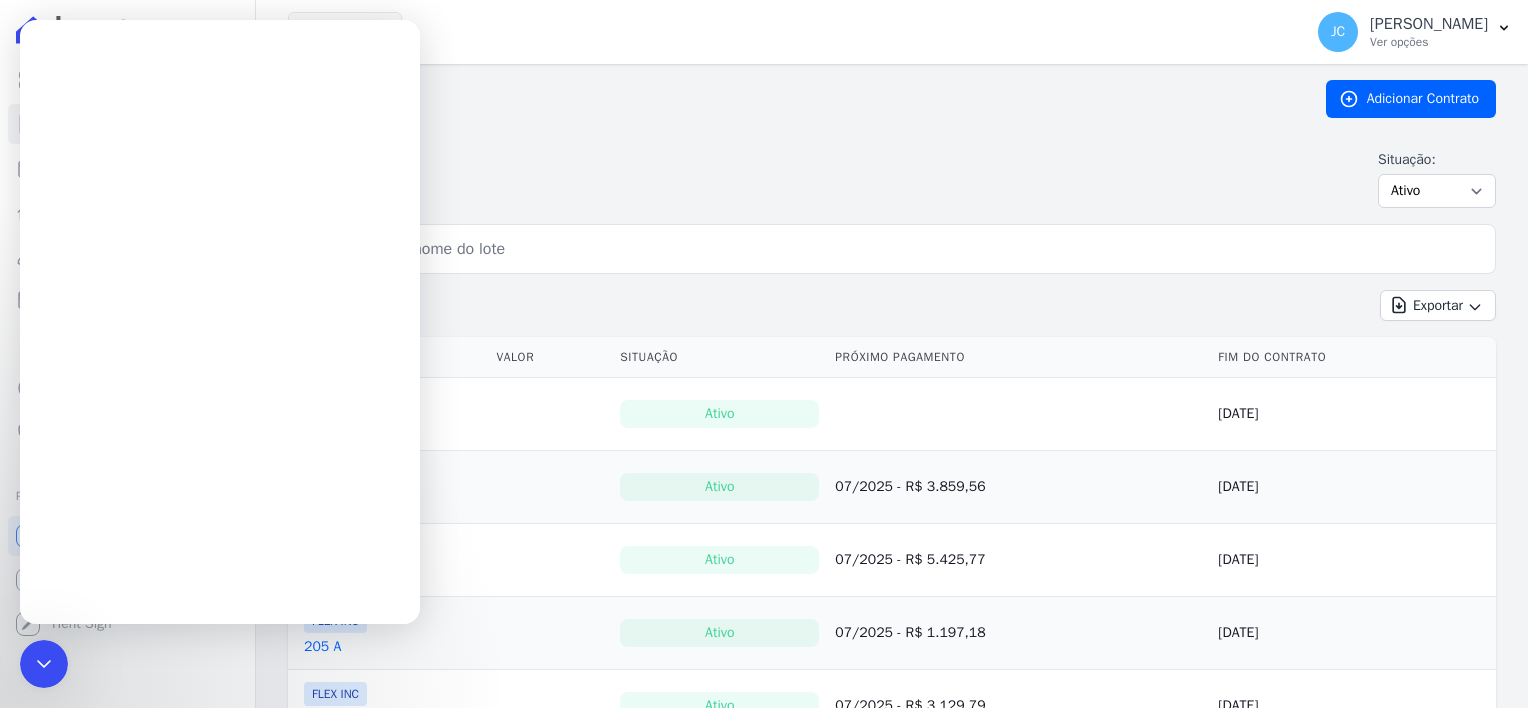 scroll, scrollTop: 0, scrollLeft: 0, axis: both 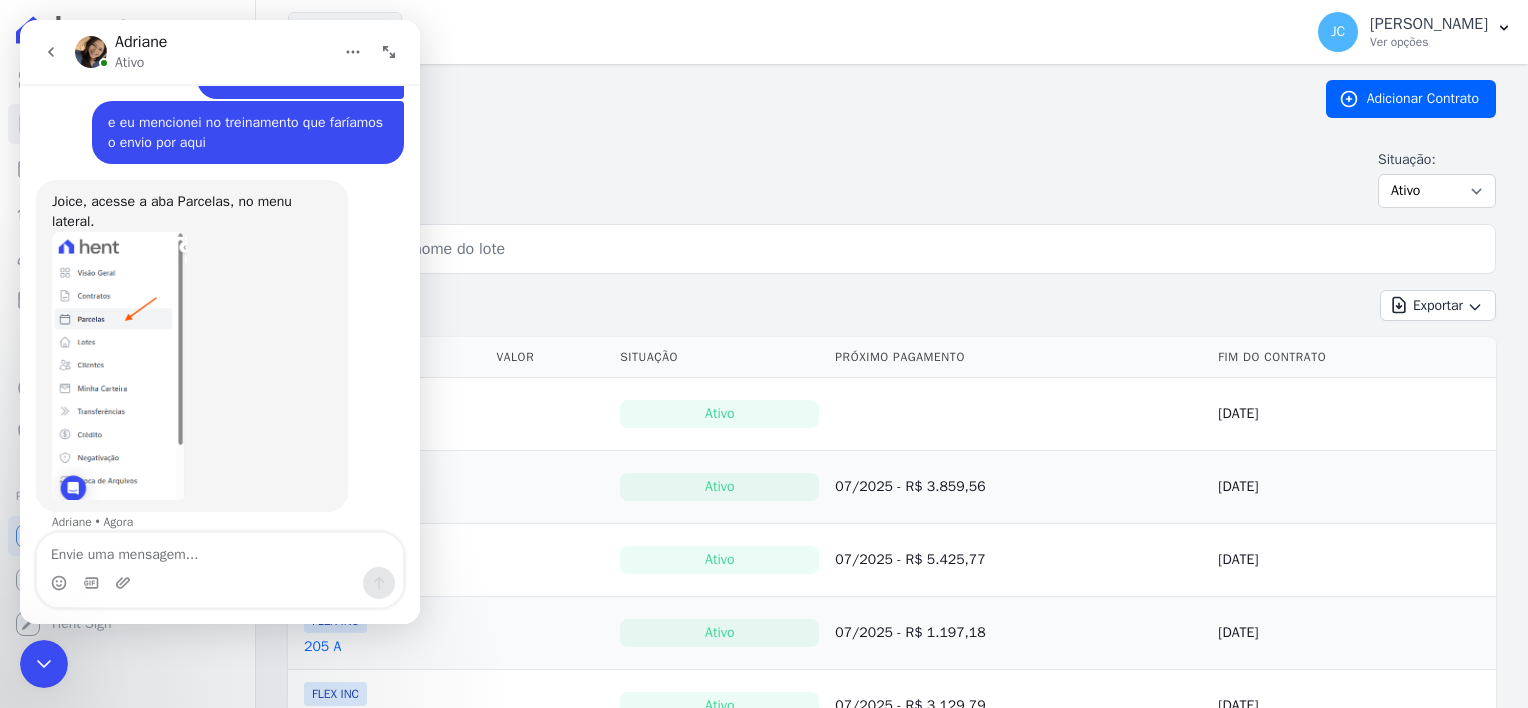 drag, startPoint x: 47, startPoint y: 668, endPoint x: 87, endPoint y: 1206, distance: 539.4849 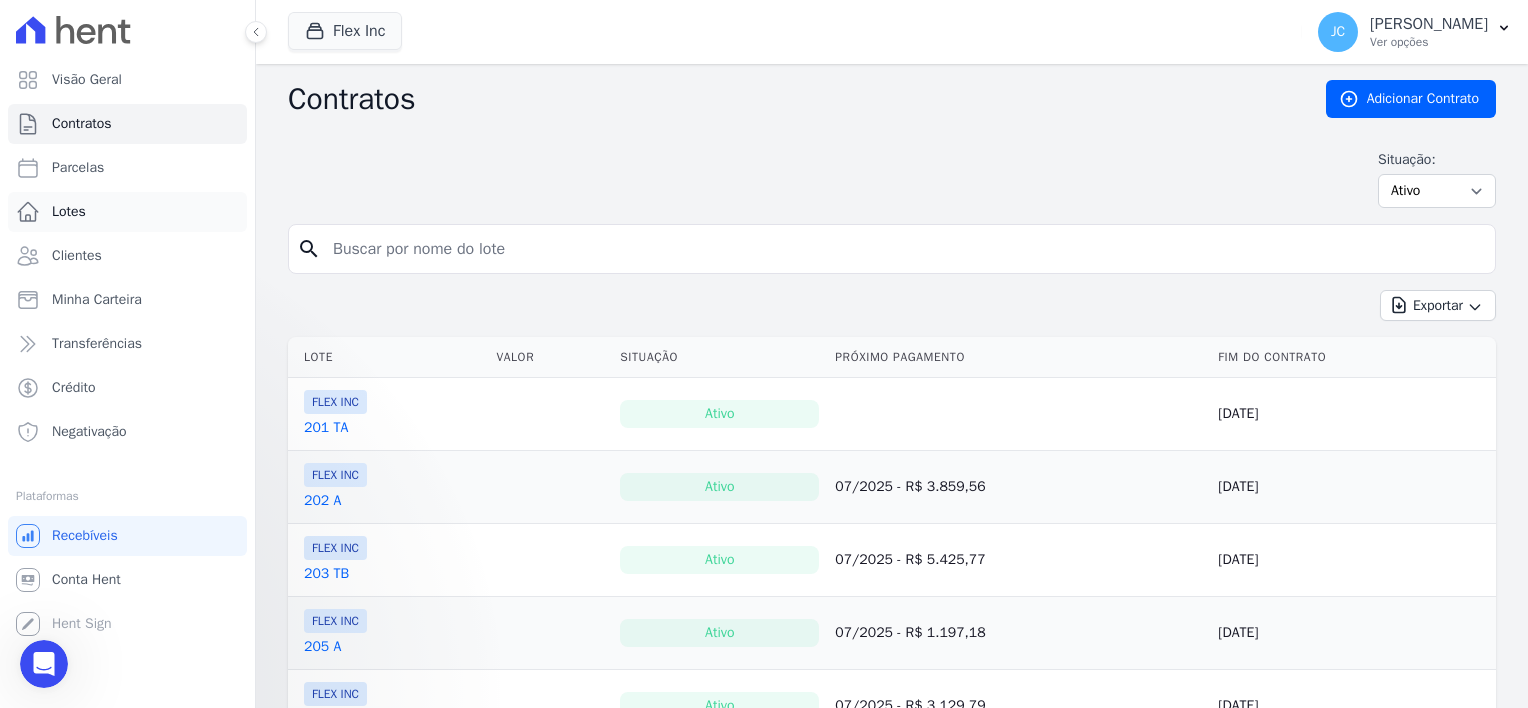 scroll, scrollTop: 0, scrollLeft: 0, axis: both 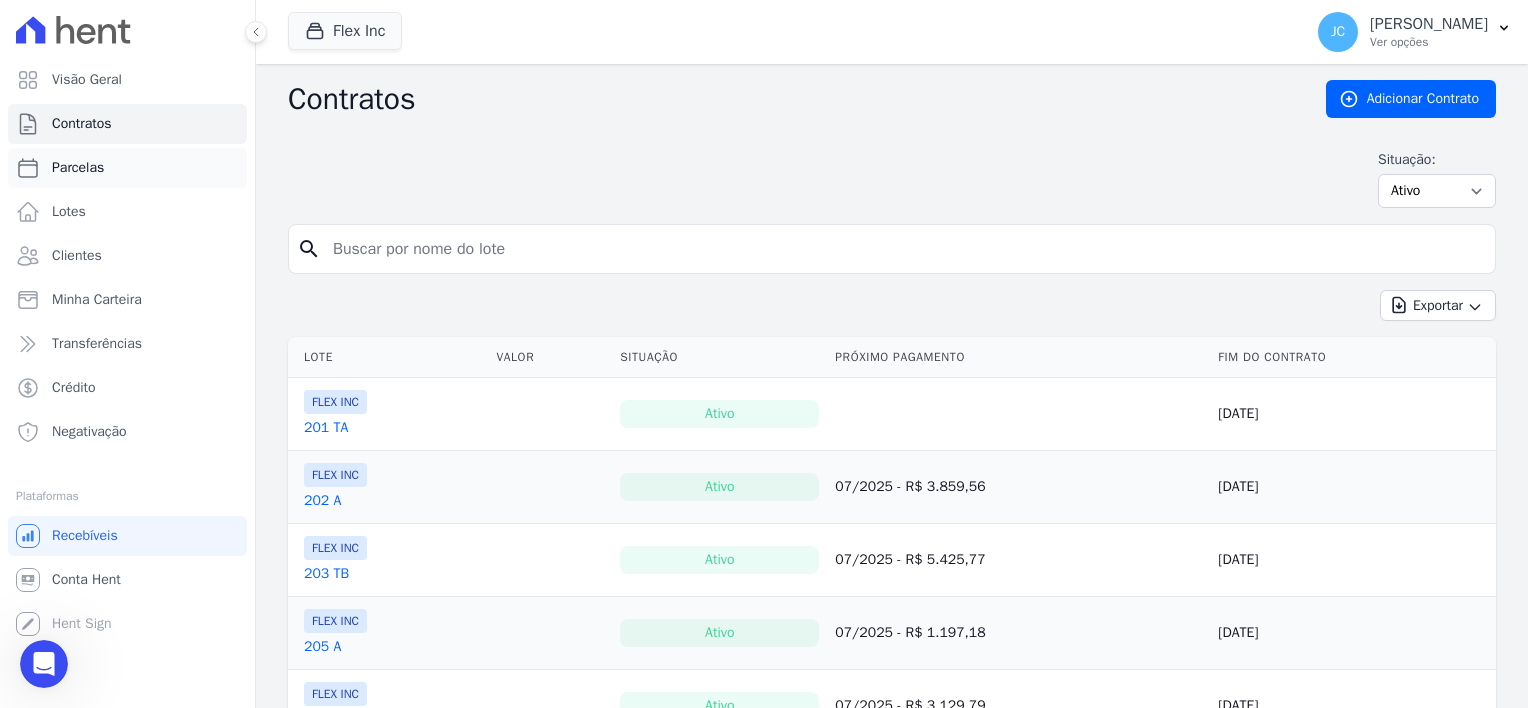 click on "Parcelas" at bounding box center (127, 168) 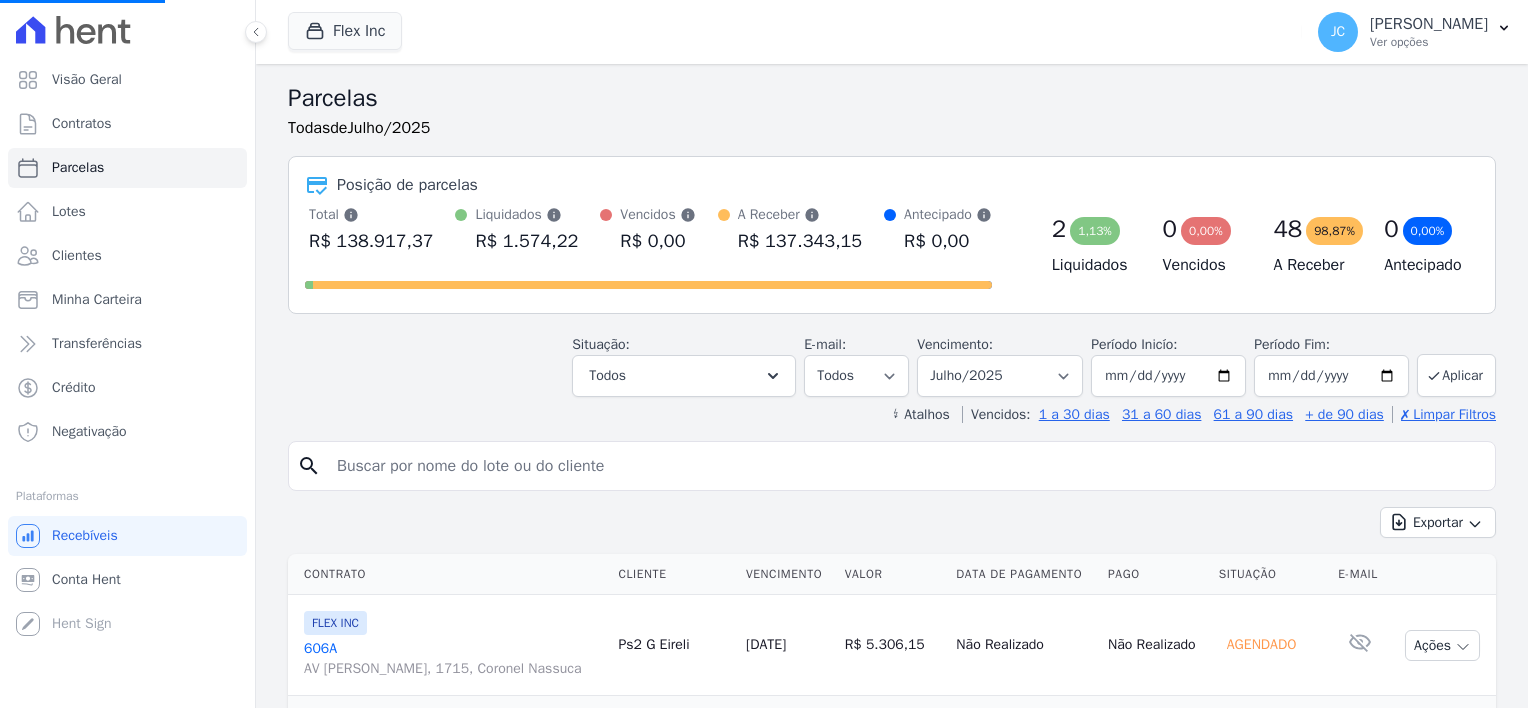 select 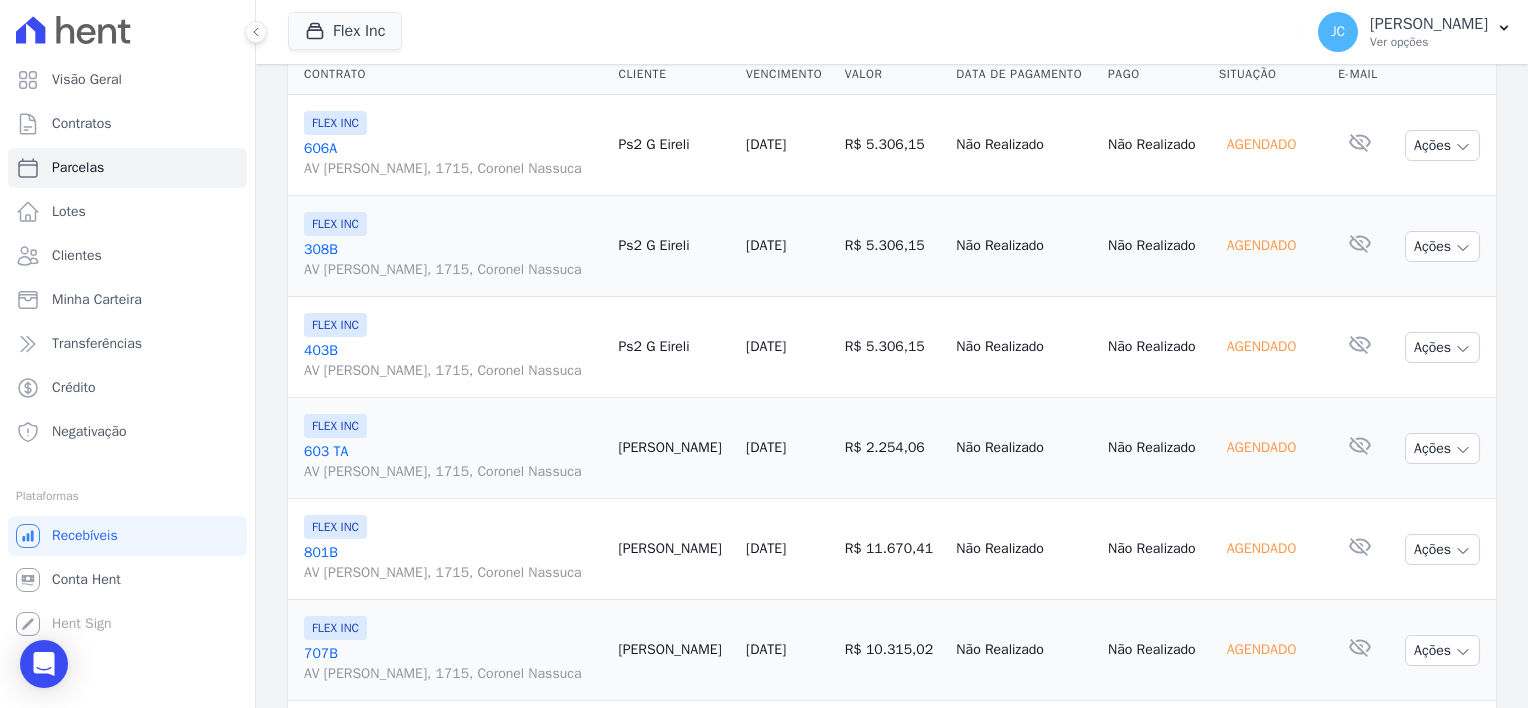 scroll, scrollTop: 600, scrollLeft: 0, axis: vertical 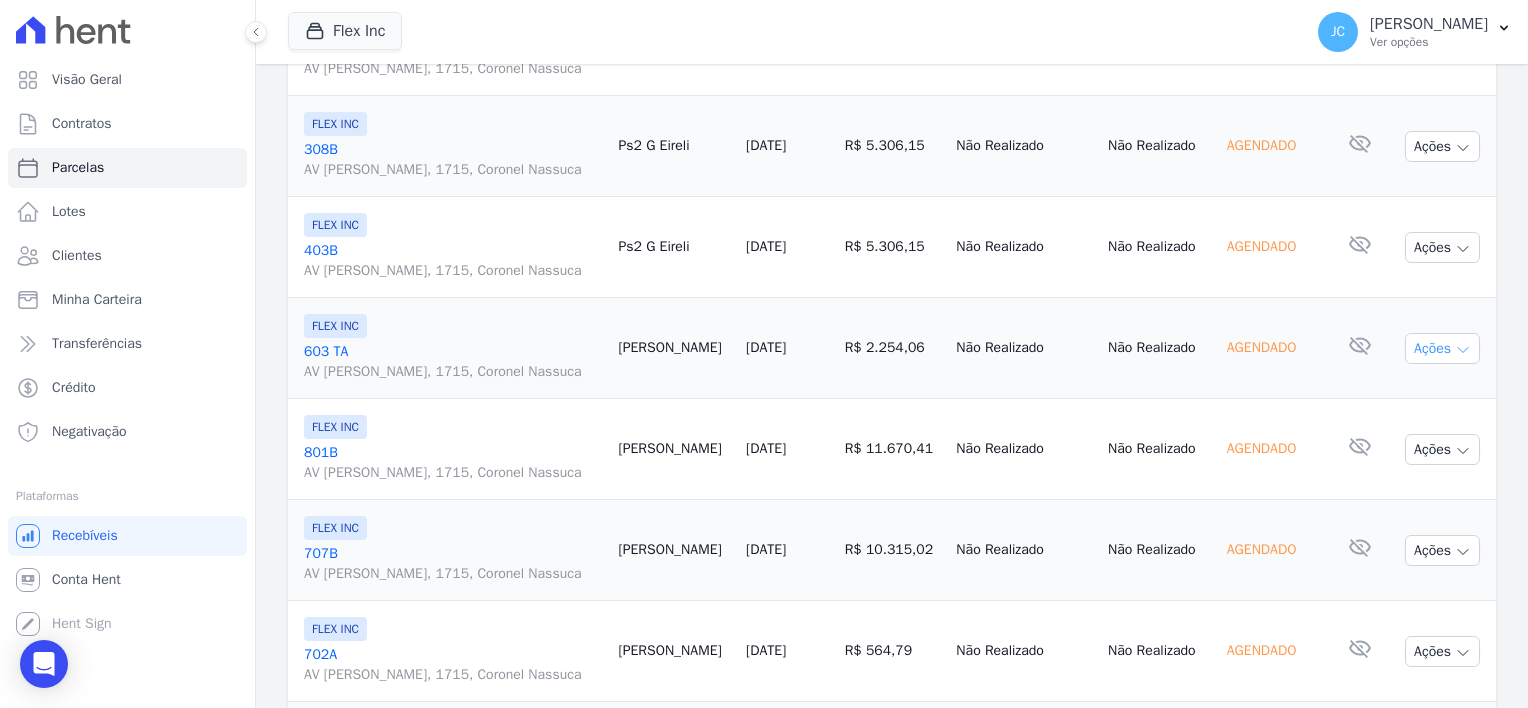 click on "Ações" at bounding box center (1442, 348) 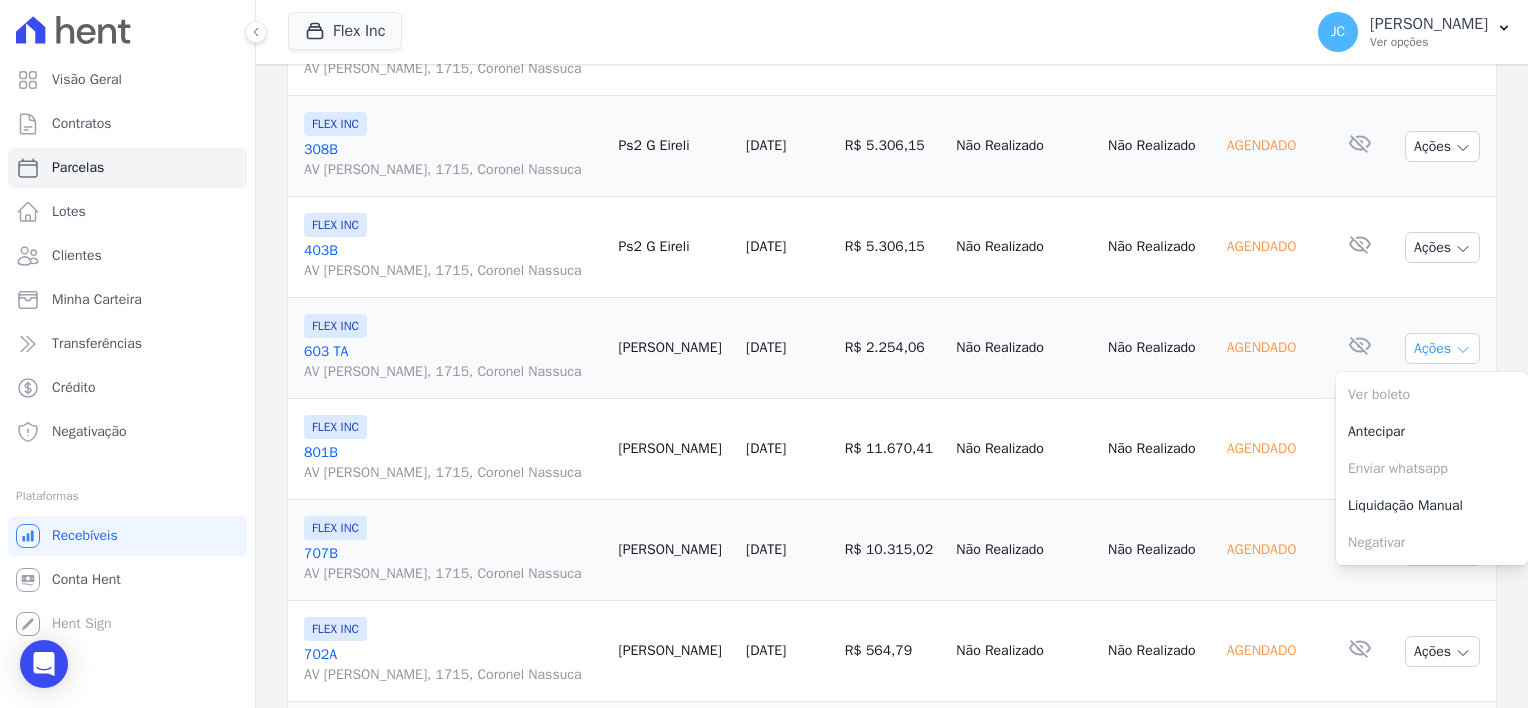 click on "Ações" at bounding box center [1442, 348] 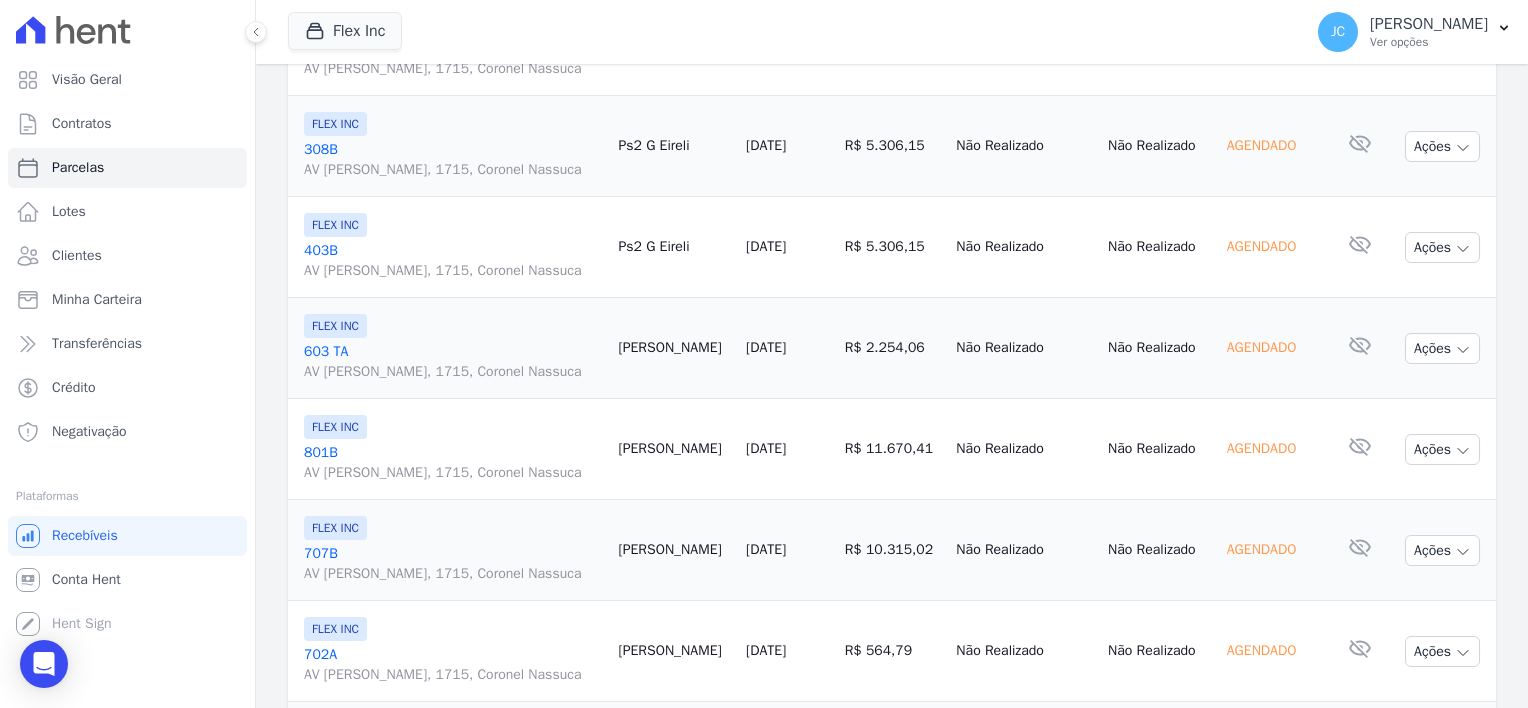 click on "603 TA
AV LOURIVAL LUIZ DA CUNHA, 1715, Coronel Nassuca" at bounding box center (453, 362) 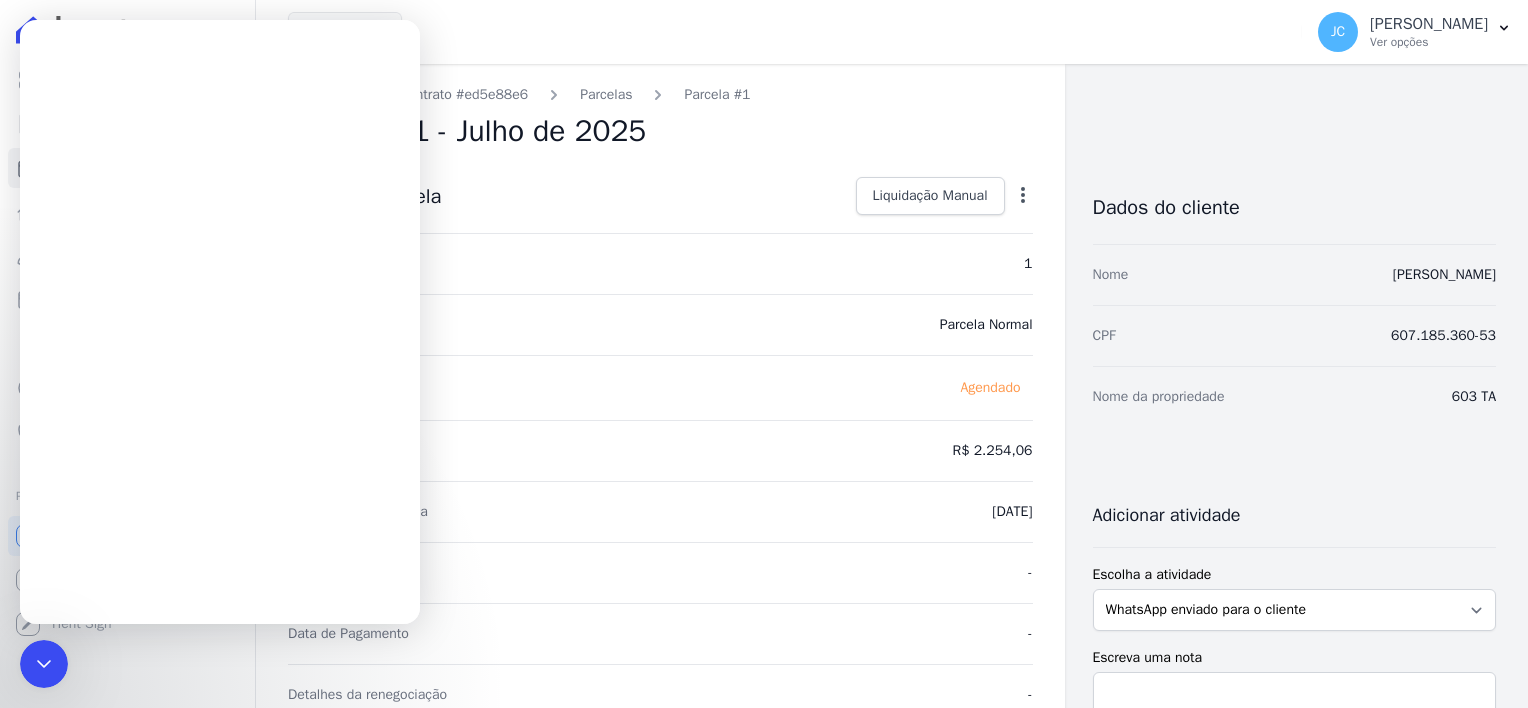 scroll, scrollTop: 0, scrollLeft: 0, axis: both 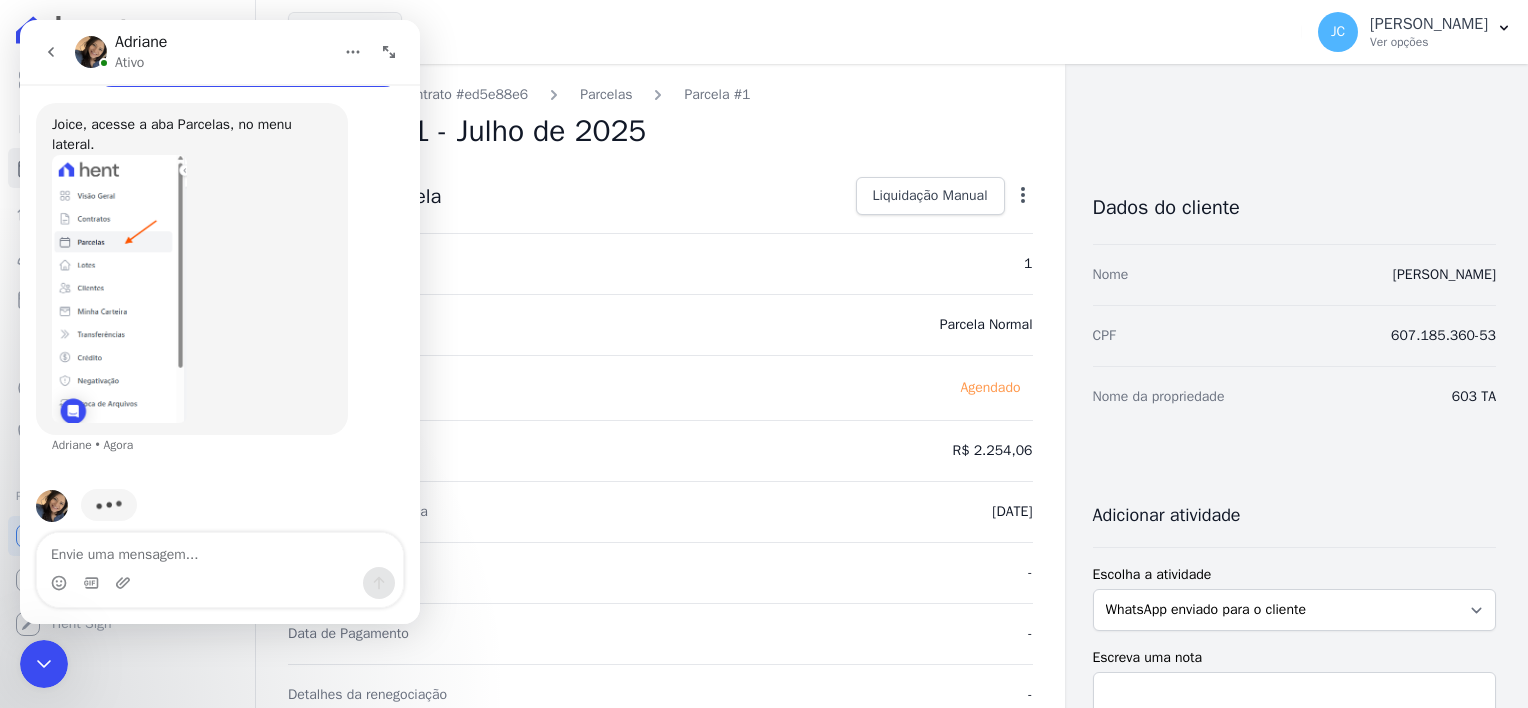 click on "Situação
Agendado" at bounding box center (660, 387) 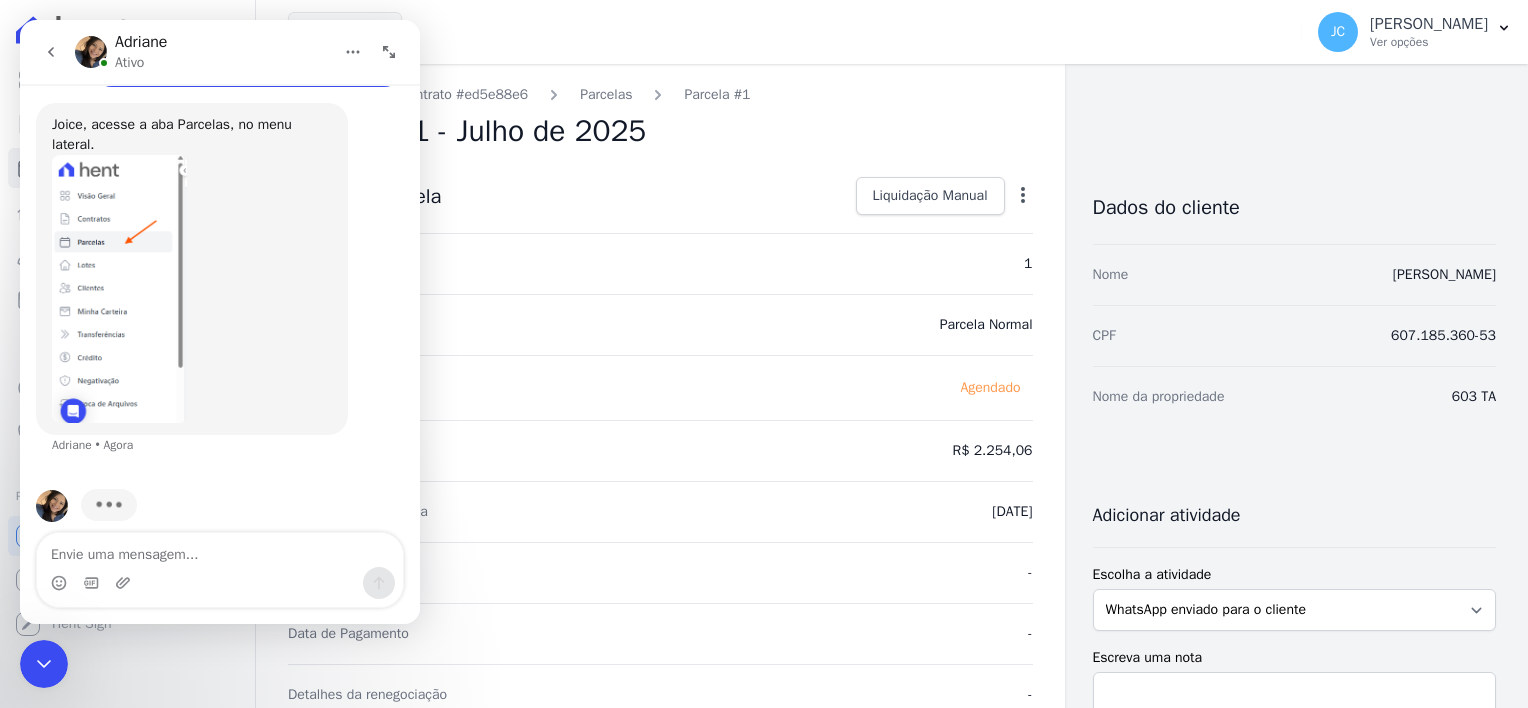 click on "Contratos
Contrato
#ed5e88e6
Parcelas
Parcela
#1
Parcela #1 - Julho de 2025
Dados da parcela
Liquidação Manual
Liquidação Manual
Data de Pagamento
2025-07-16
Valor pago
R$
2254.06" at bounding box center (876, 707) 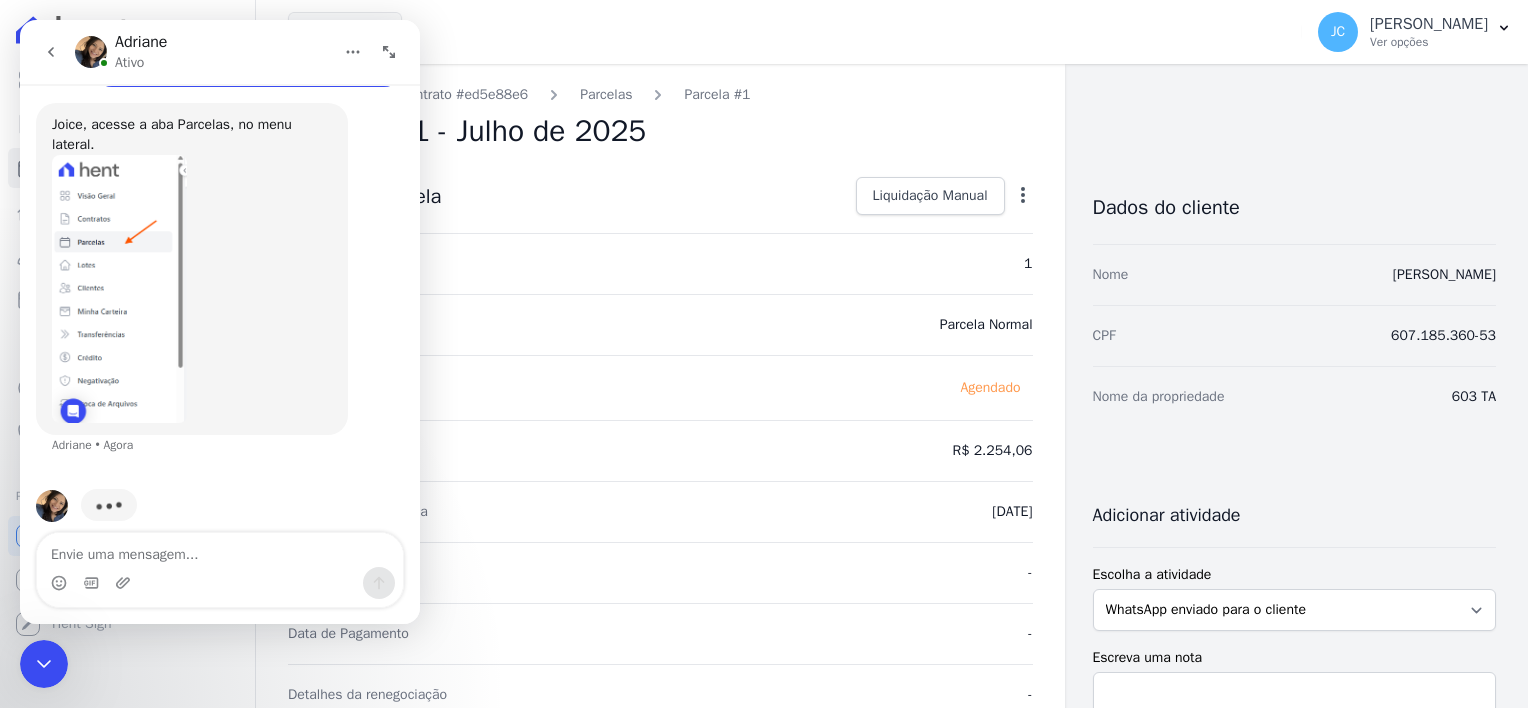 click 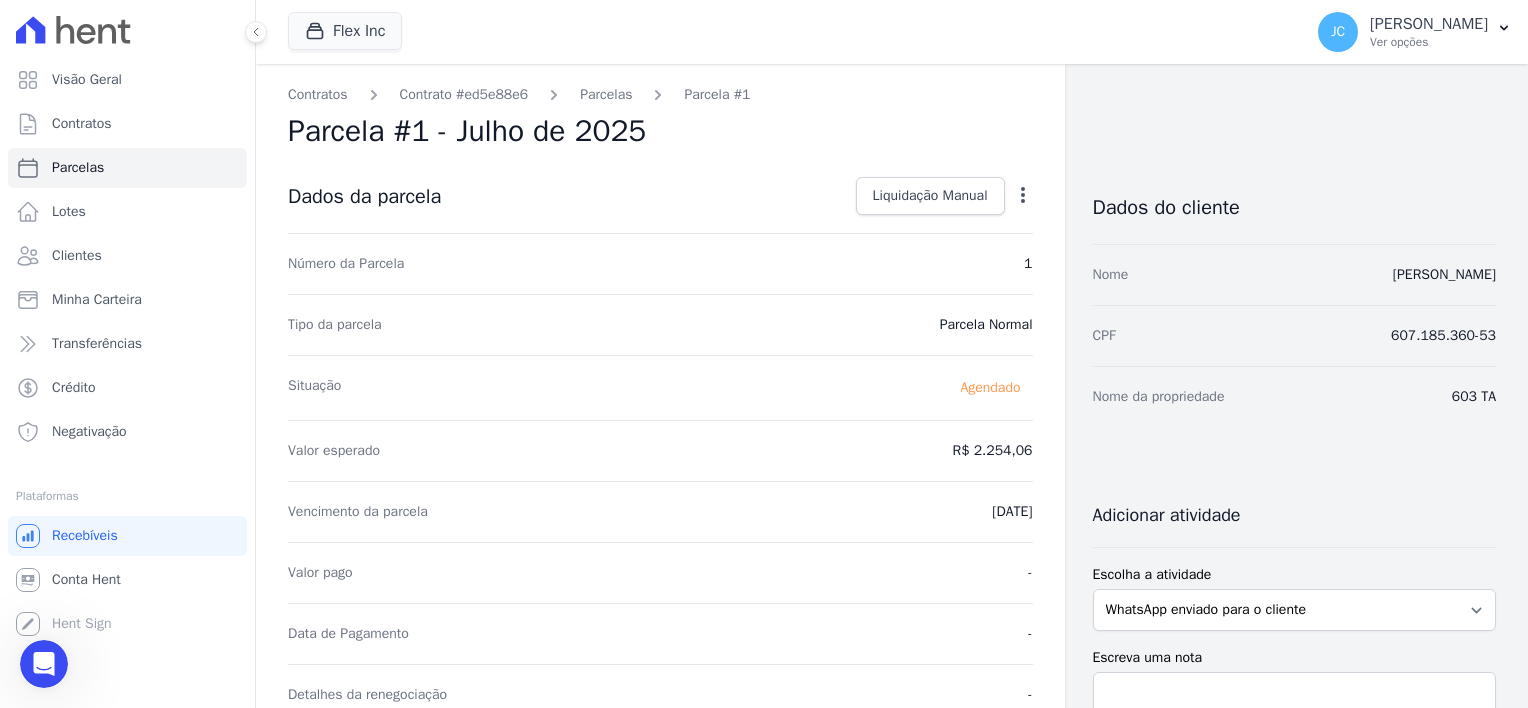 scroll, scrollTop: 0, scrollLeft: 0, axis: both 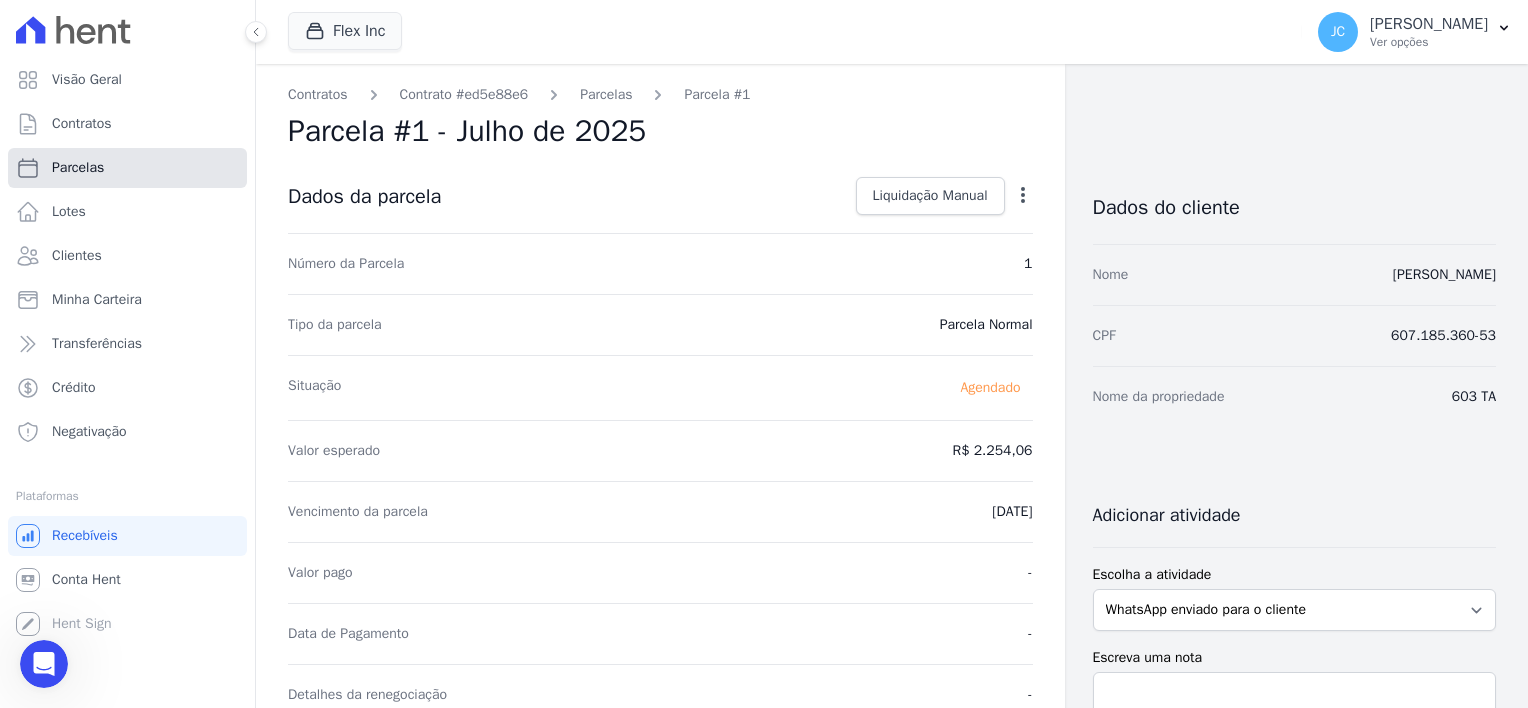 click on "Parcelas" at bounding box center (78, 168) 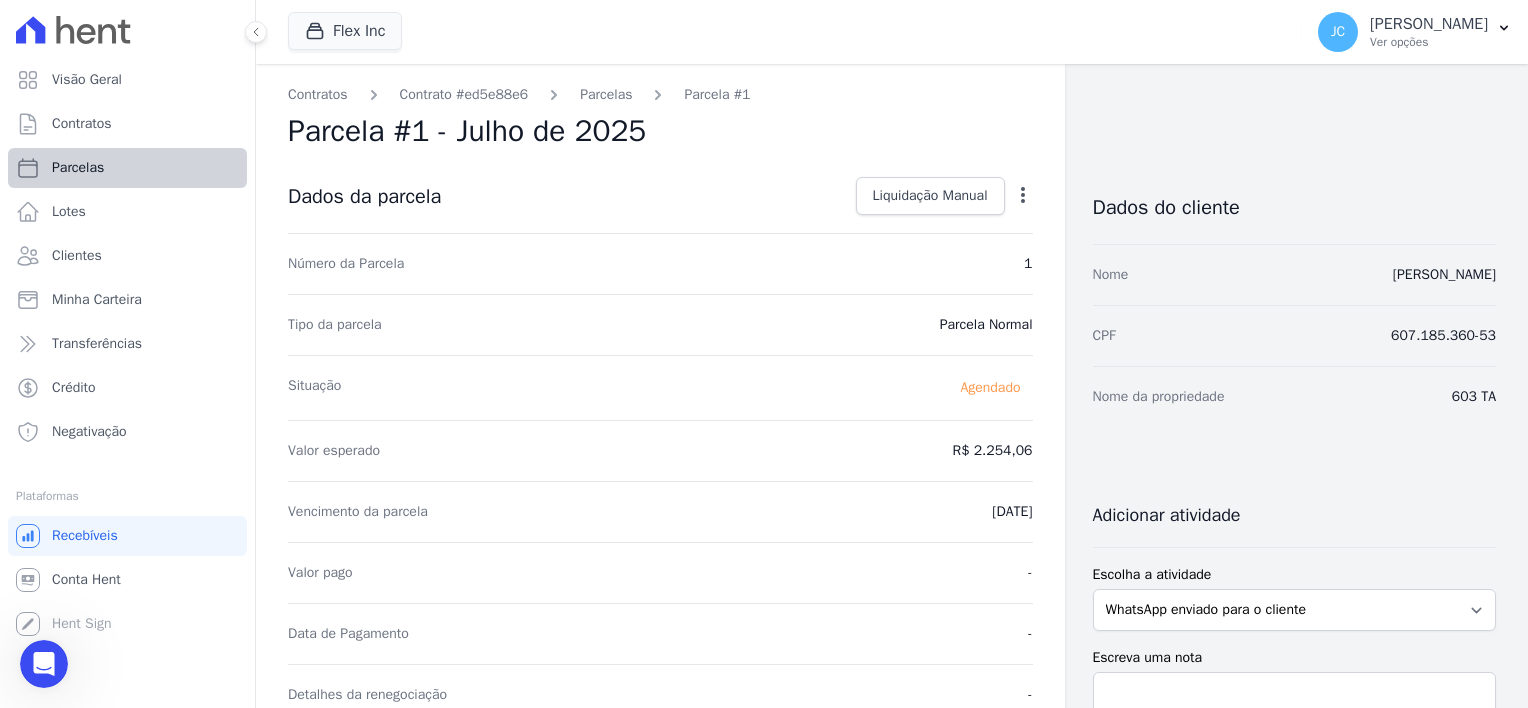 select 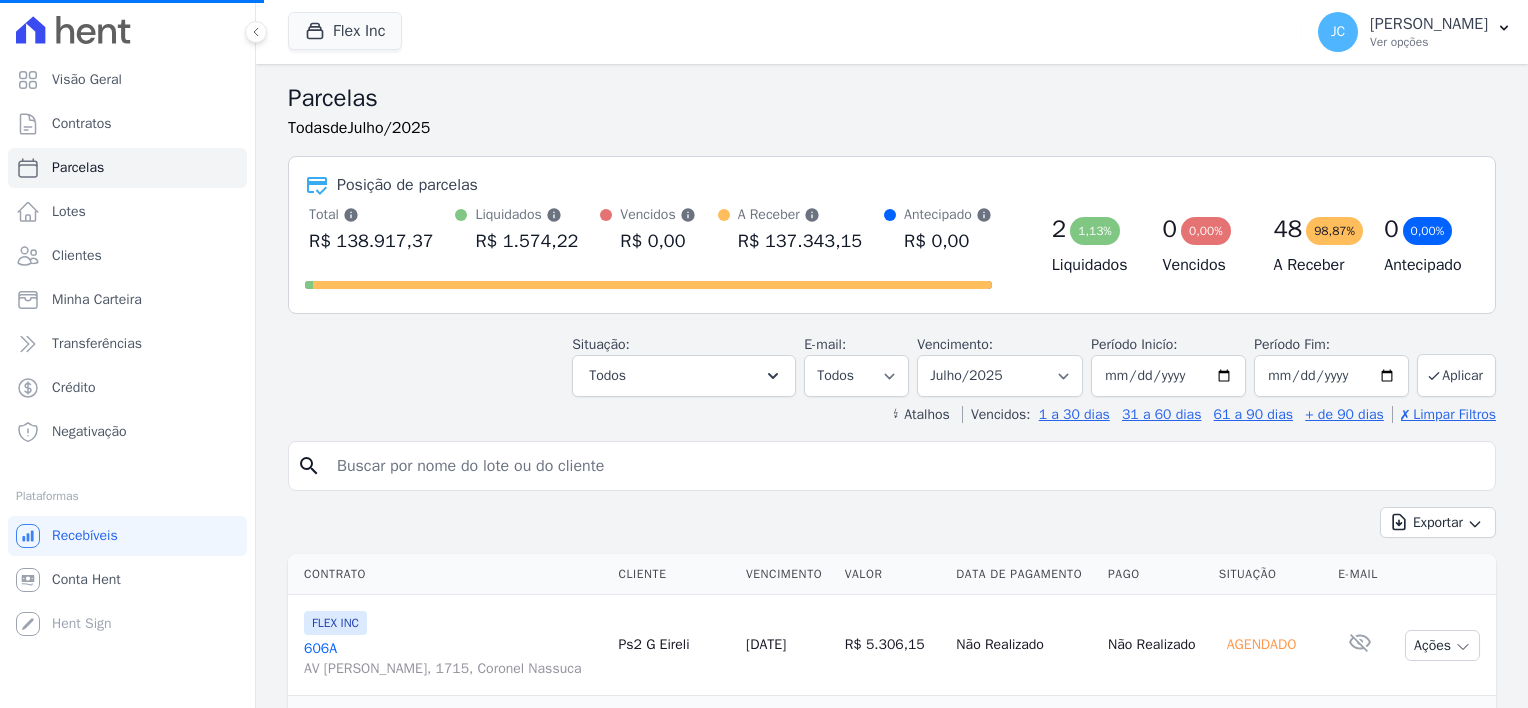 select 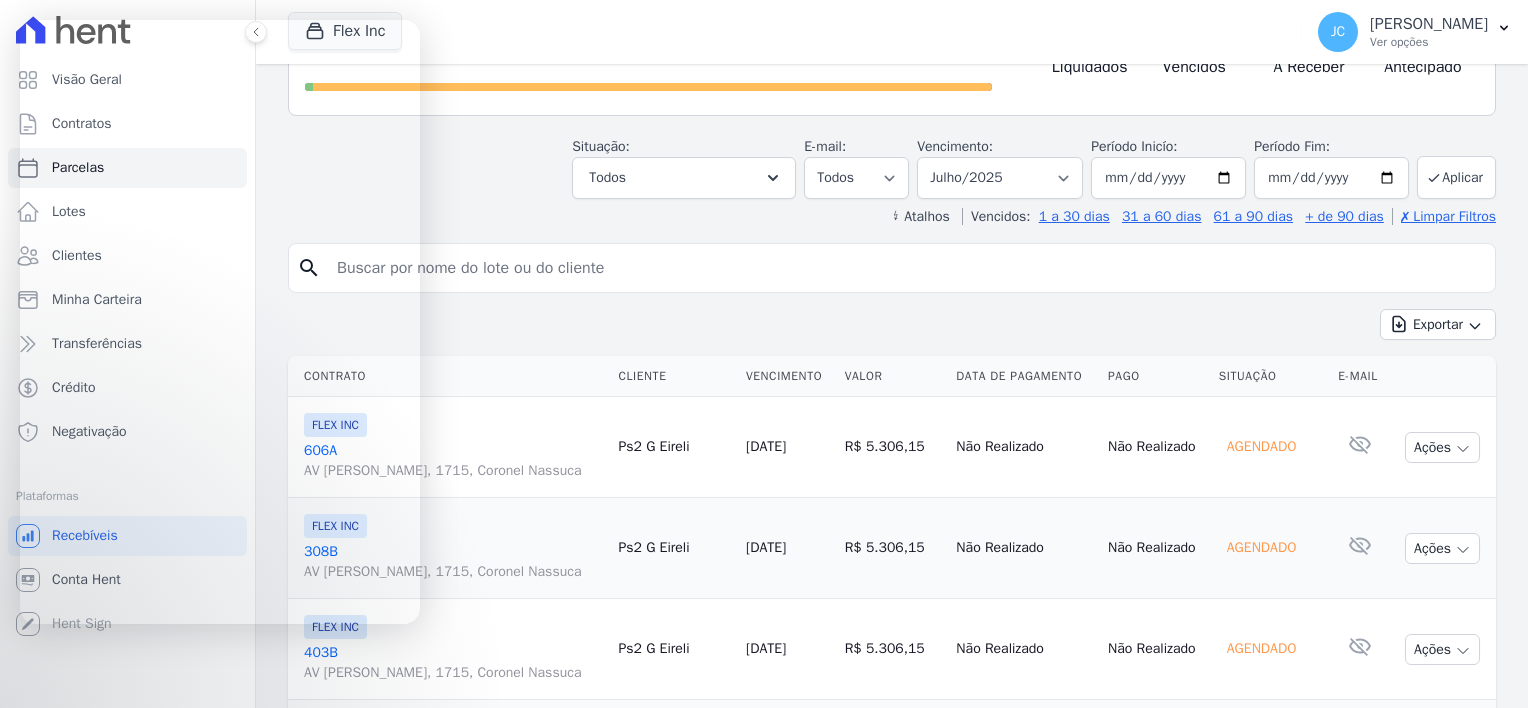 scroll, scrollTop: 200, scrollLeft: 0, axis: vertical 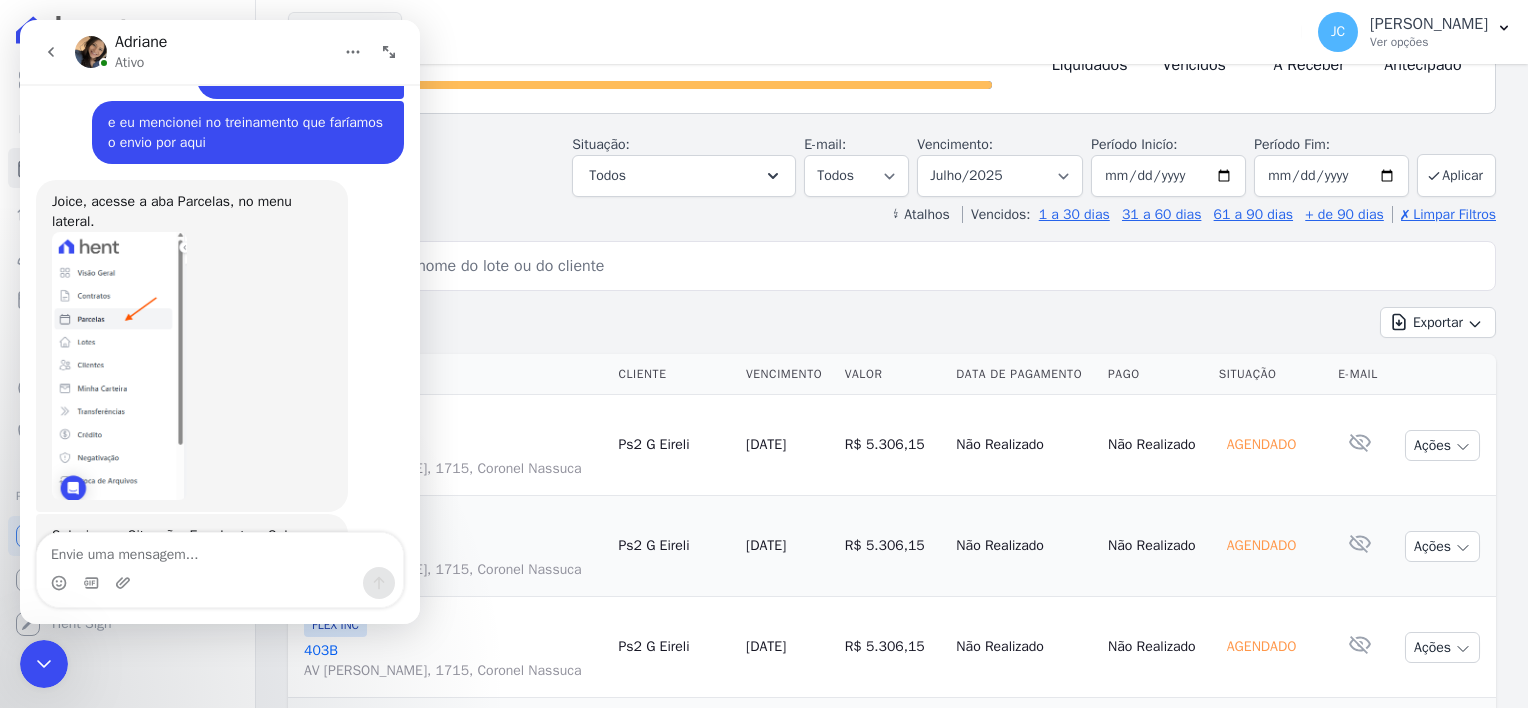 click 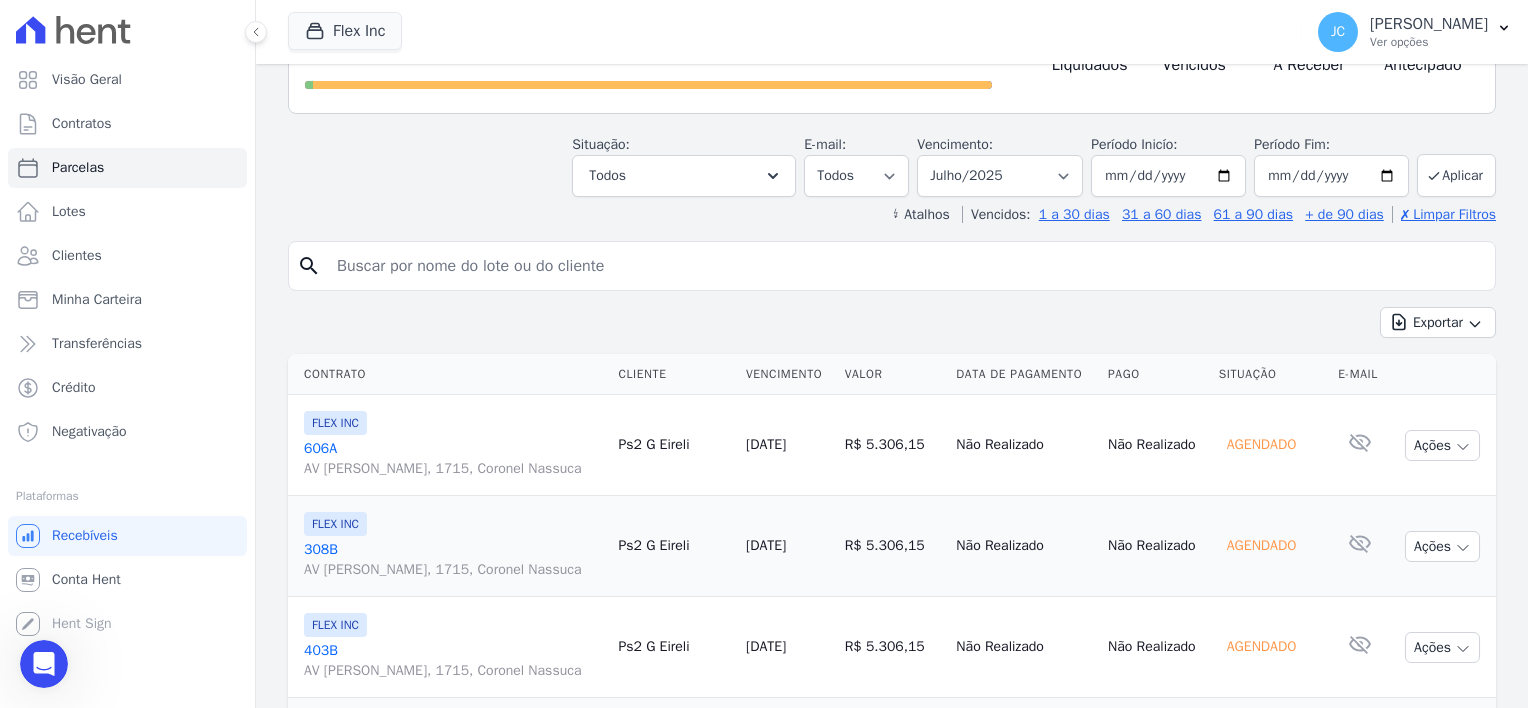 scroll, scrollTop: 0, scrollLeft: 0, axis: both 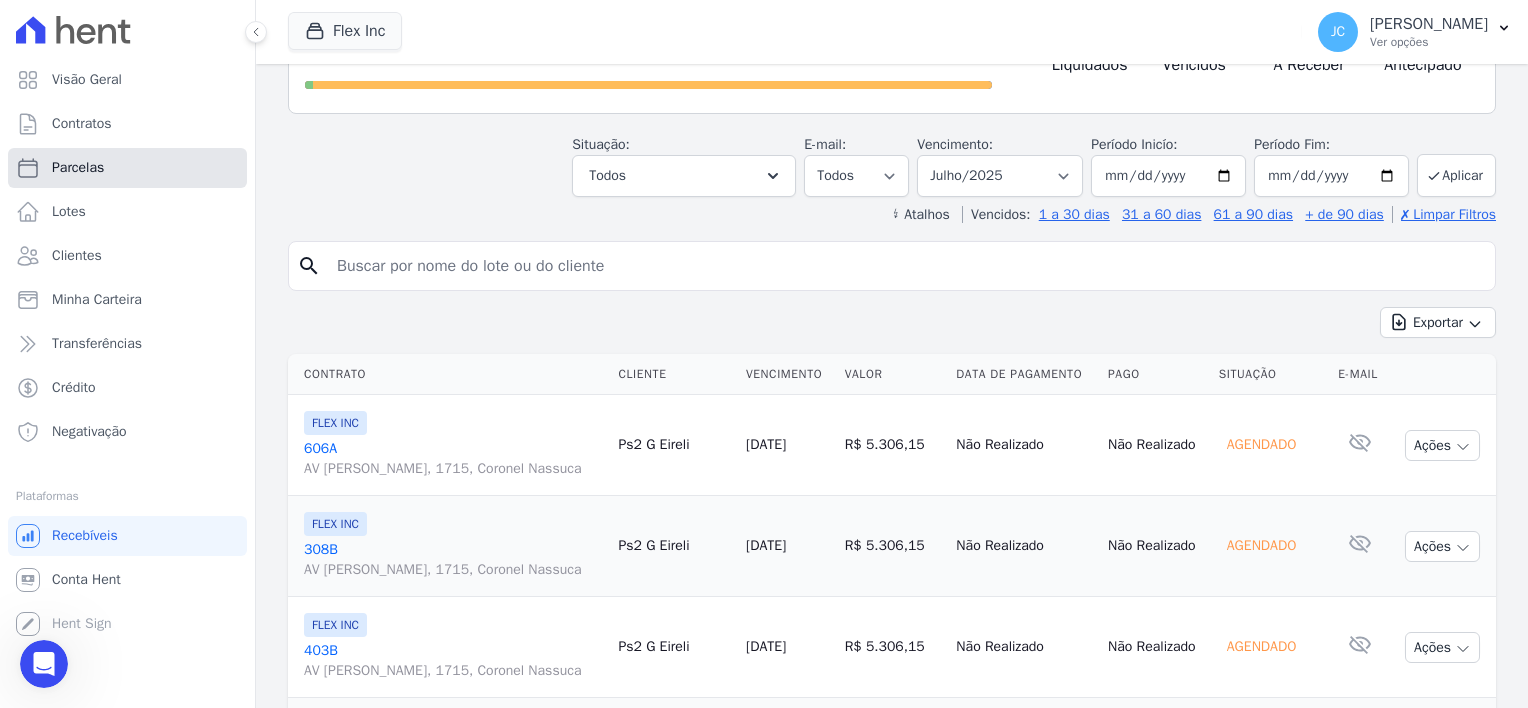 click on "Parcelas" at bounding box center [78, 168] 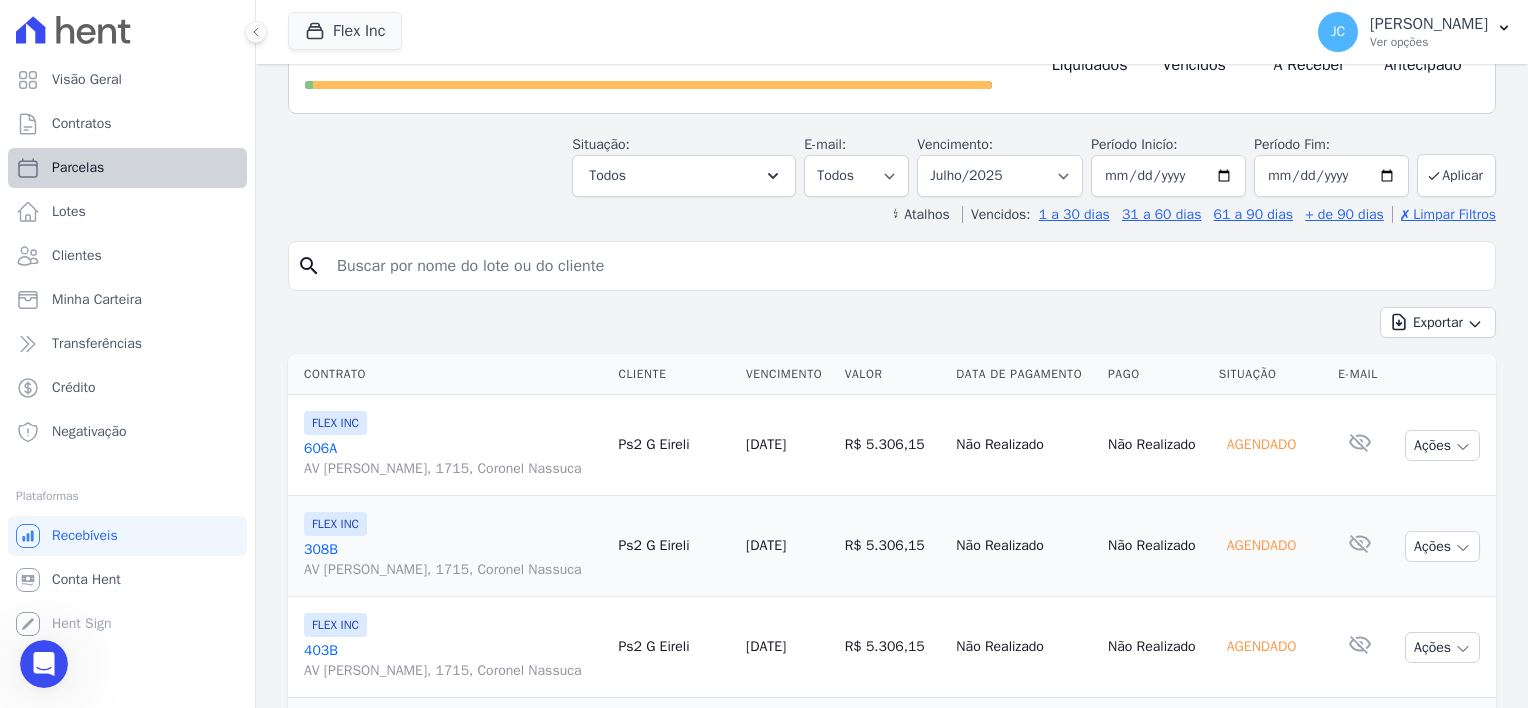 select 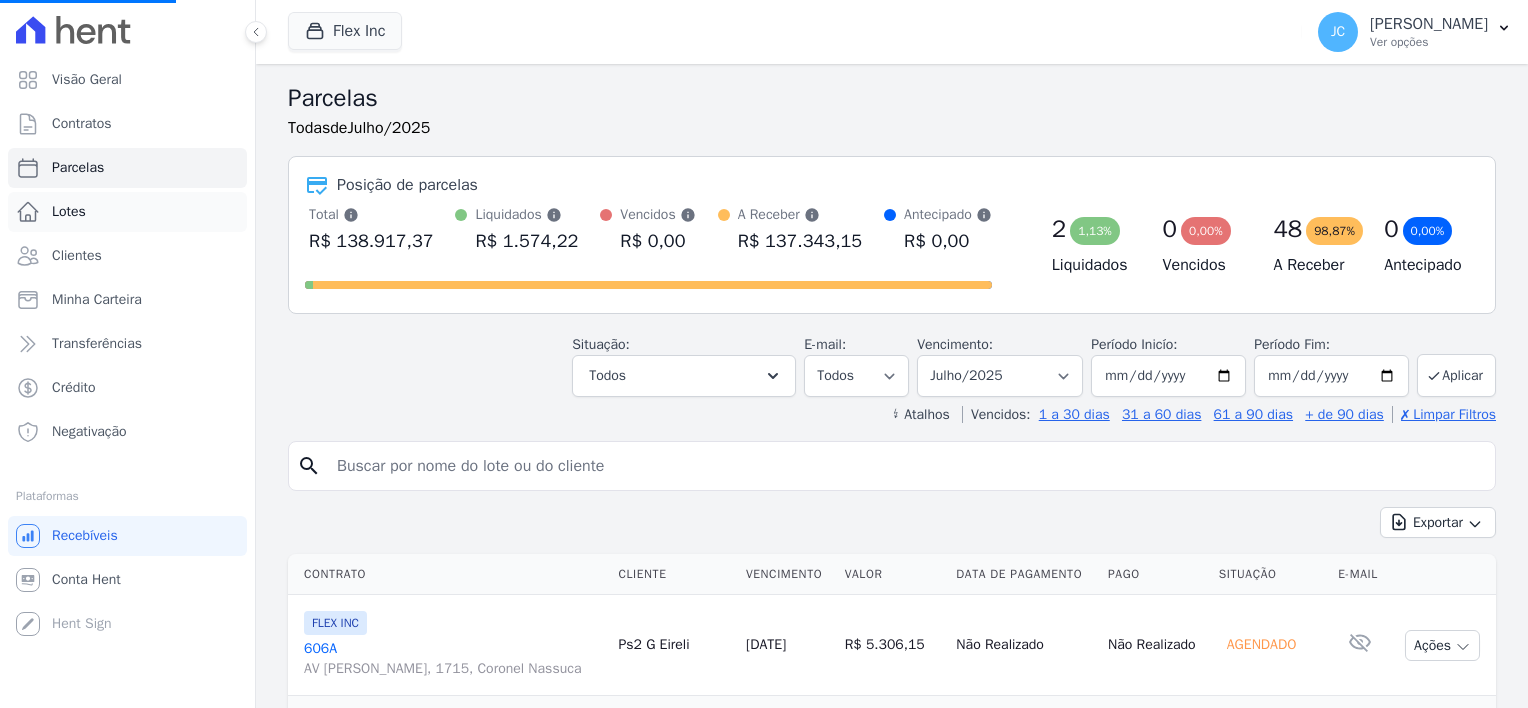 select 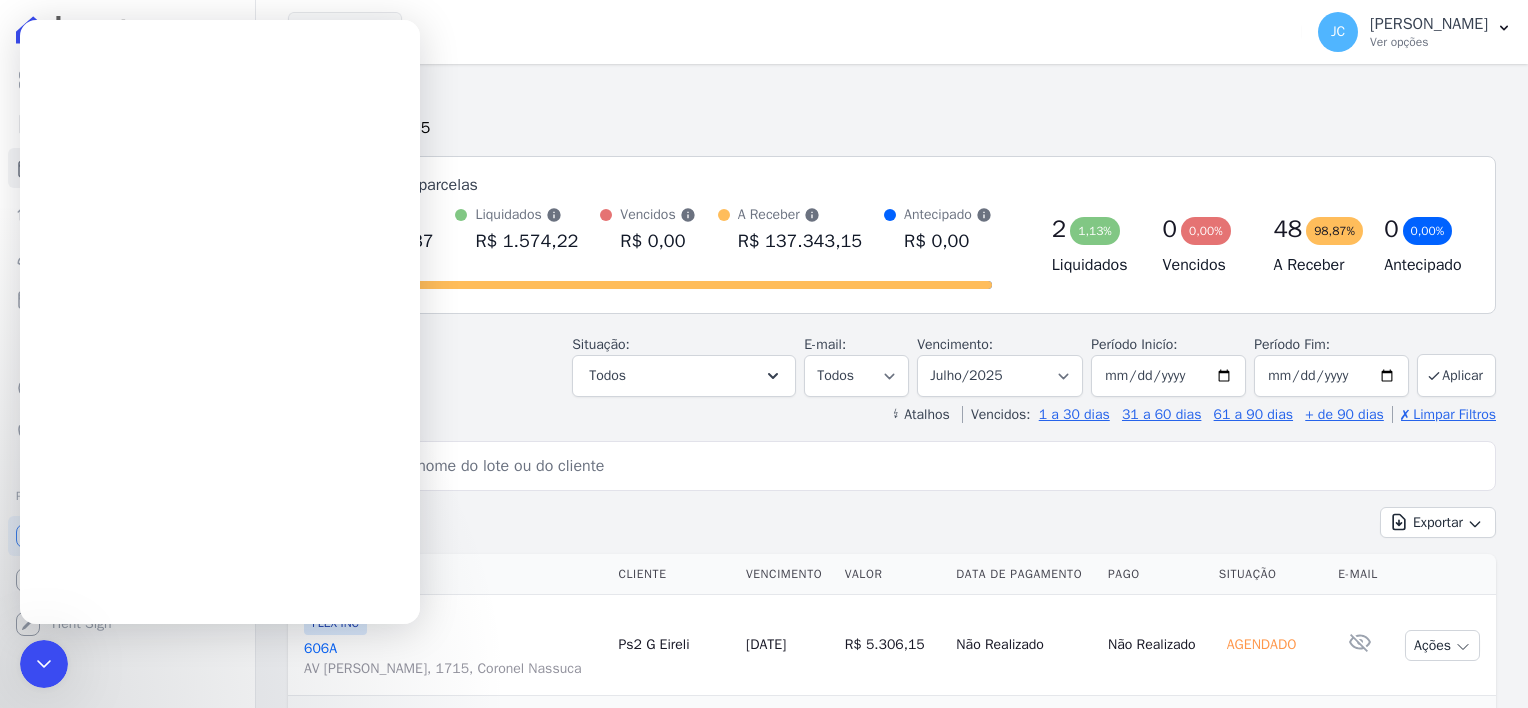 scroll, scrollTop: 0, scrollLeft: 0, axis: both 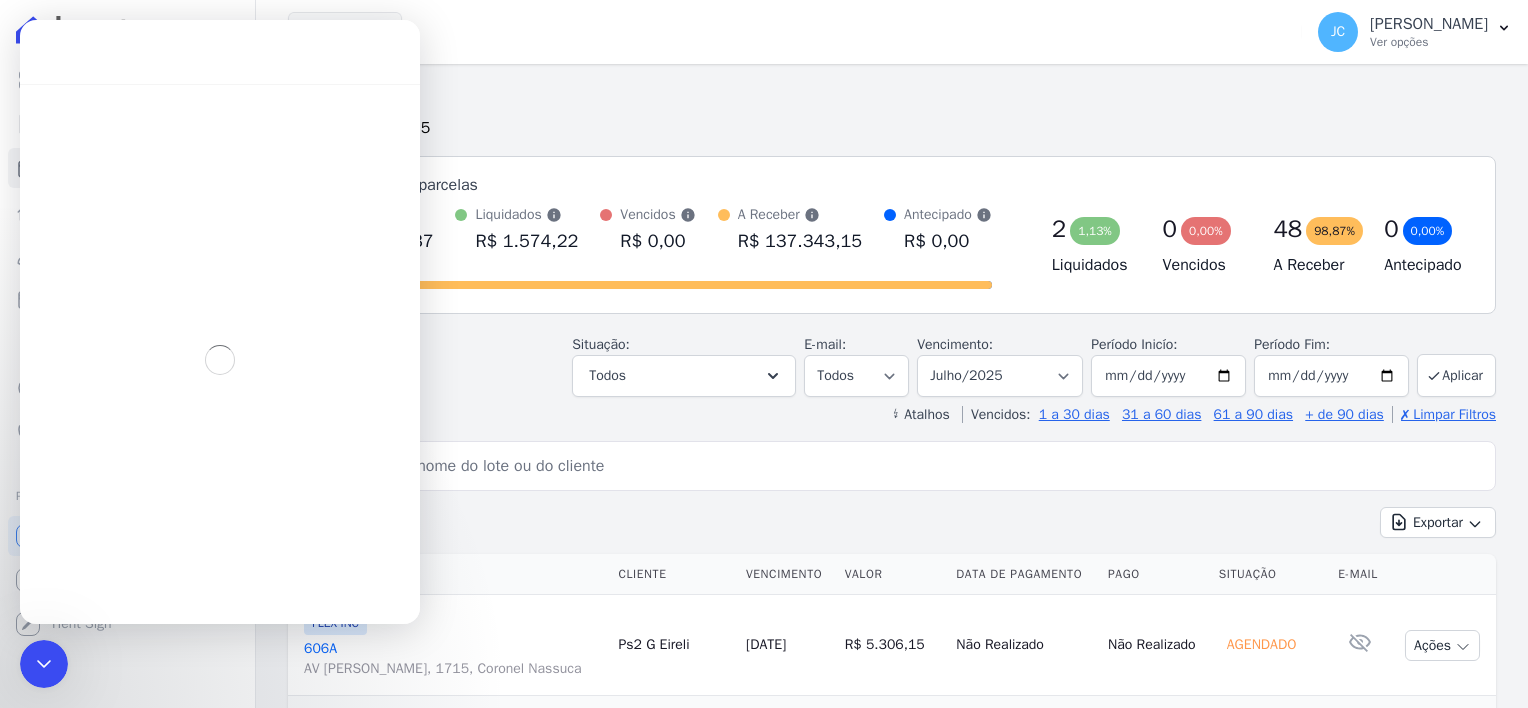 click on "Parcelas" at bounding box center [892, 98] 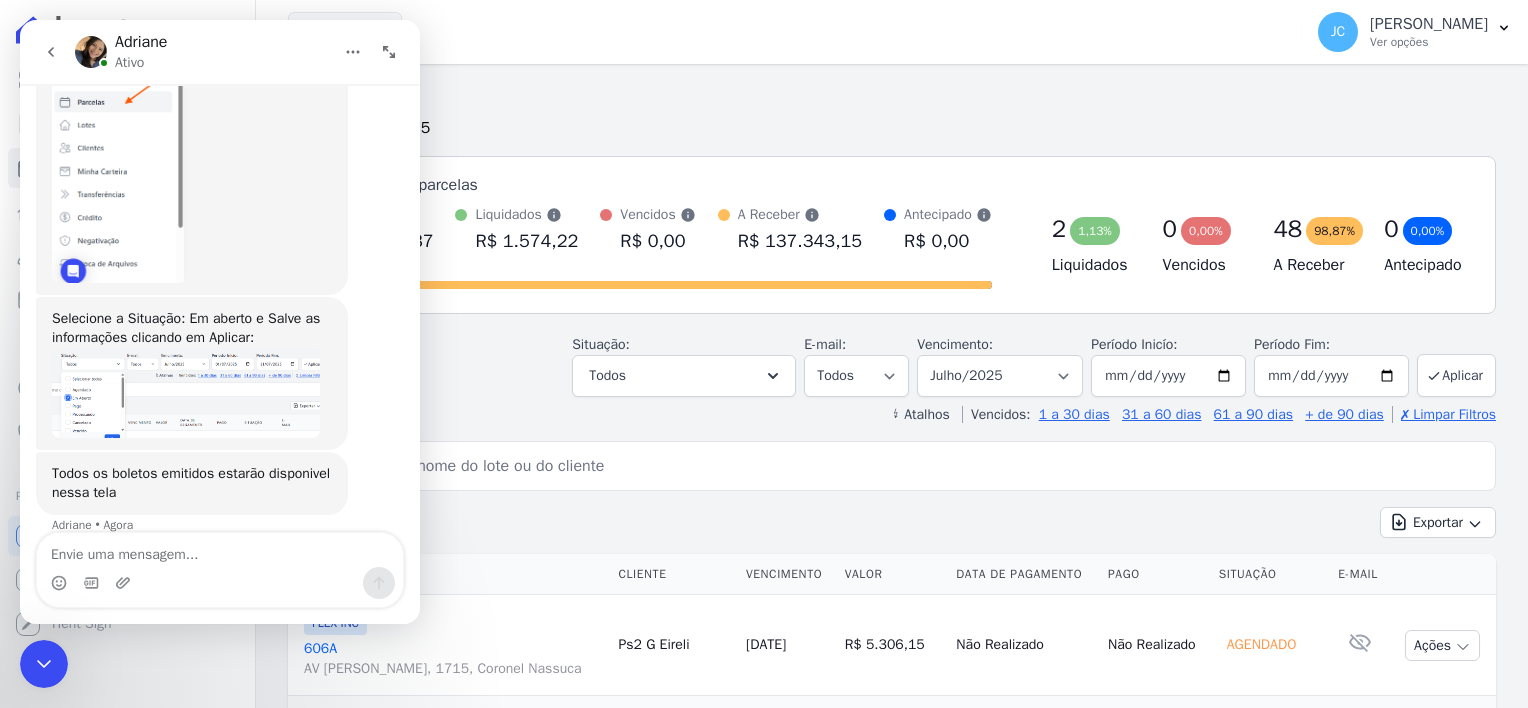 scroll, scrollTop: 3188, scrollLeft: 0, axis: vertical 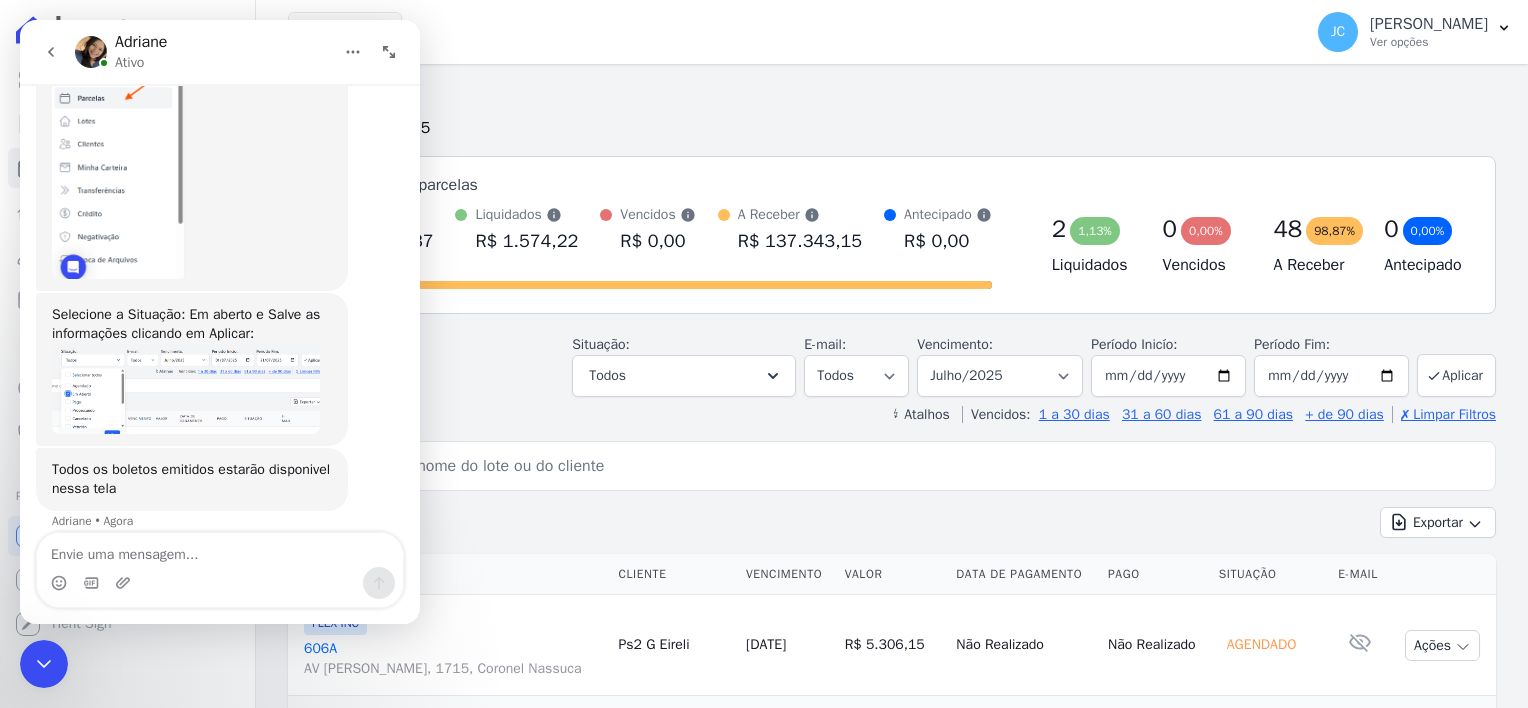 click on "Flex Inc
Você possui apenas um empreendimento
Aplicar" at bounding box center [791, 32] 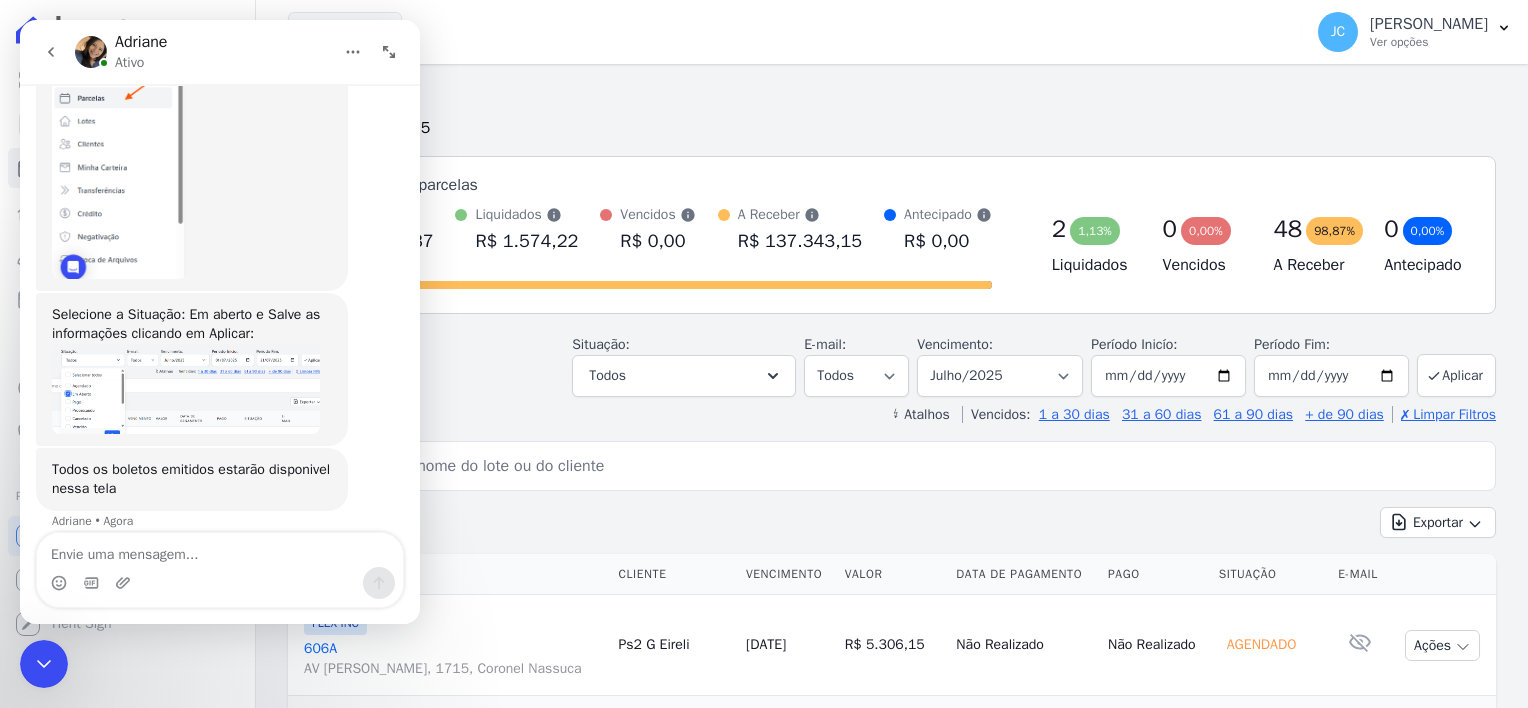 click 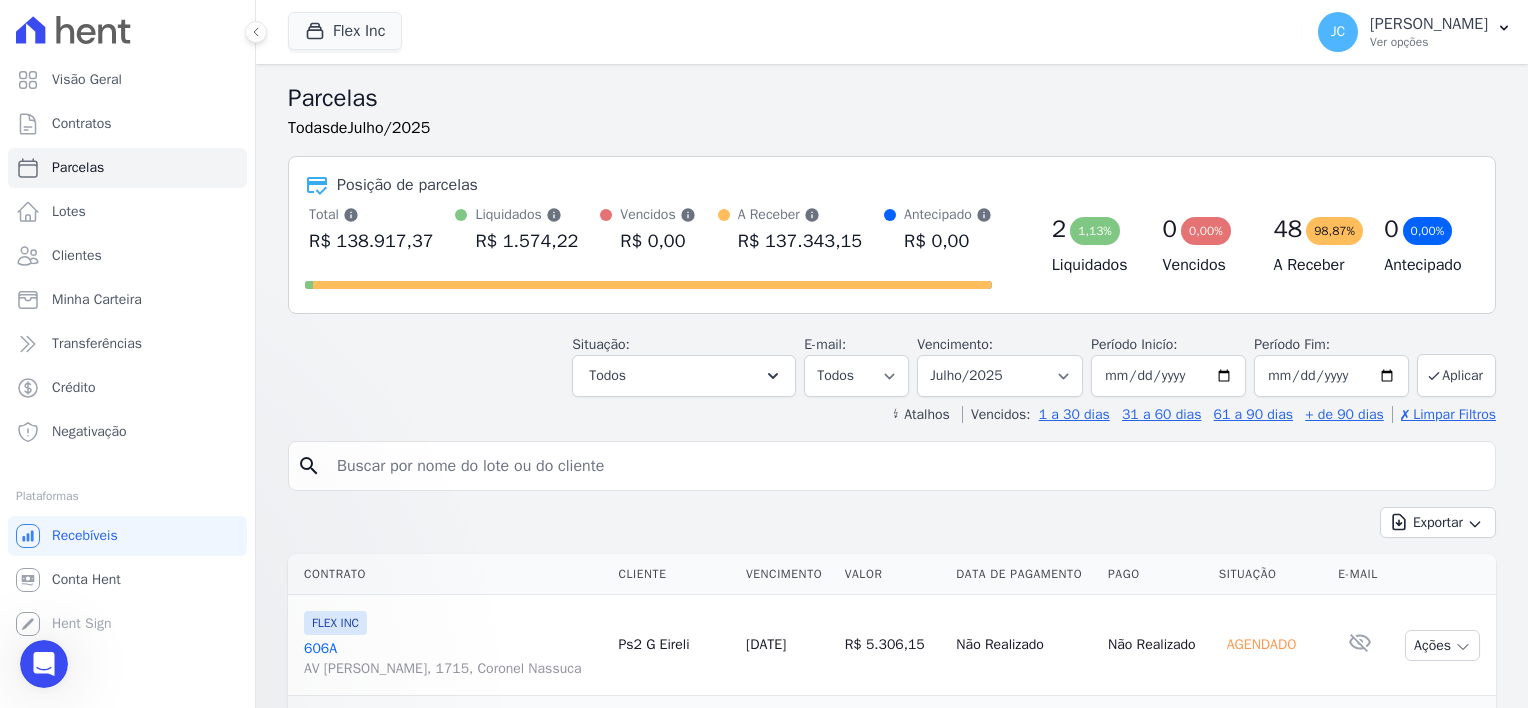 scroll, scrollTop: 0, scrollLeft: 0, axis: both 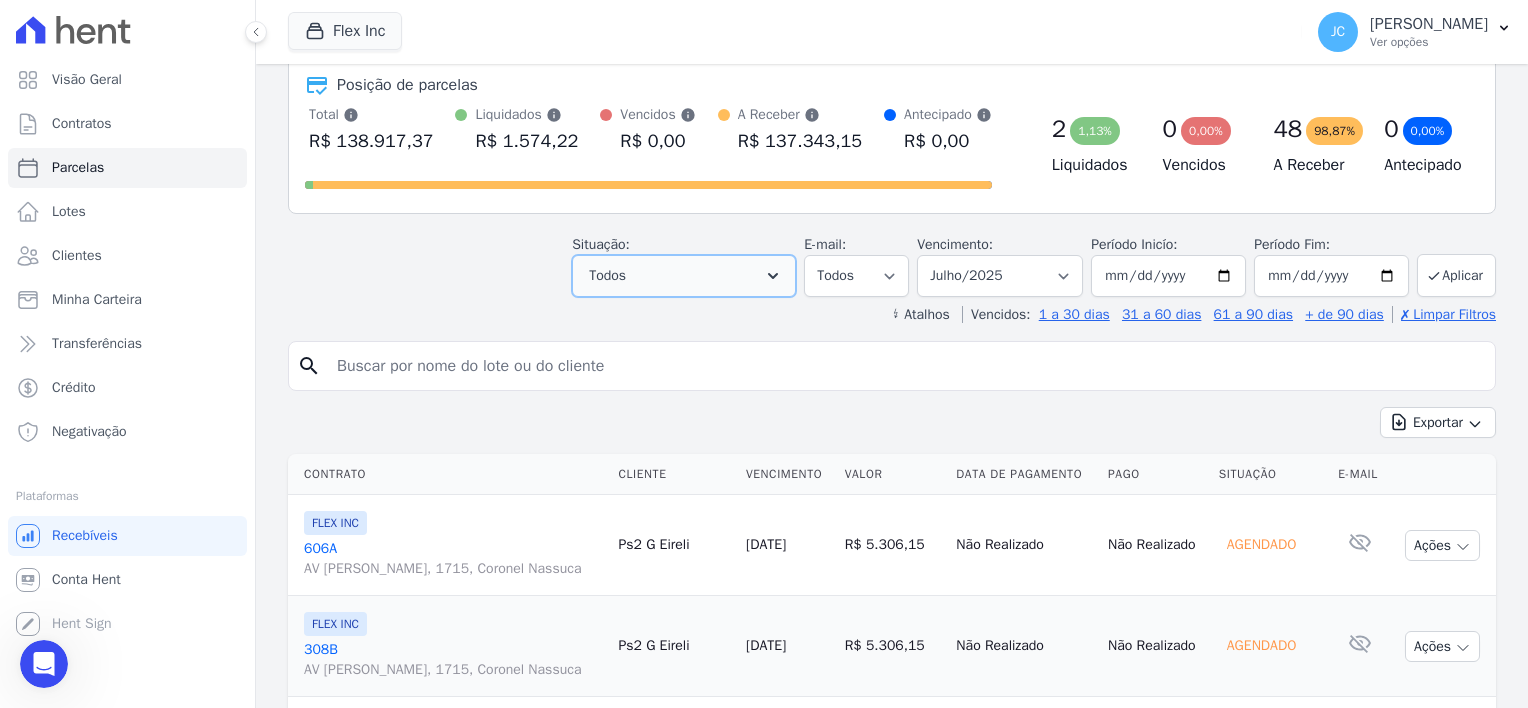 click on "Todos" at bounding box center [684, 276] 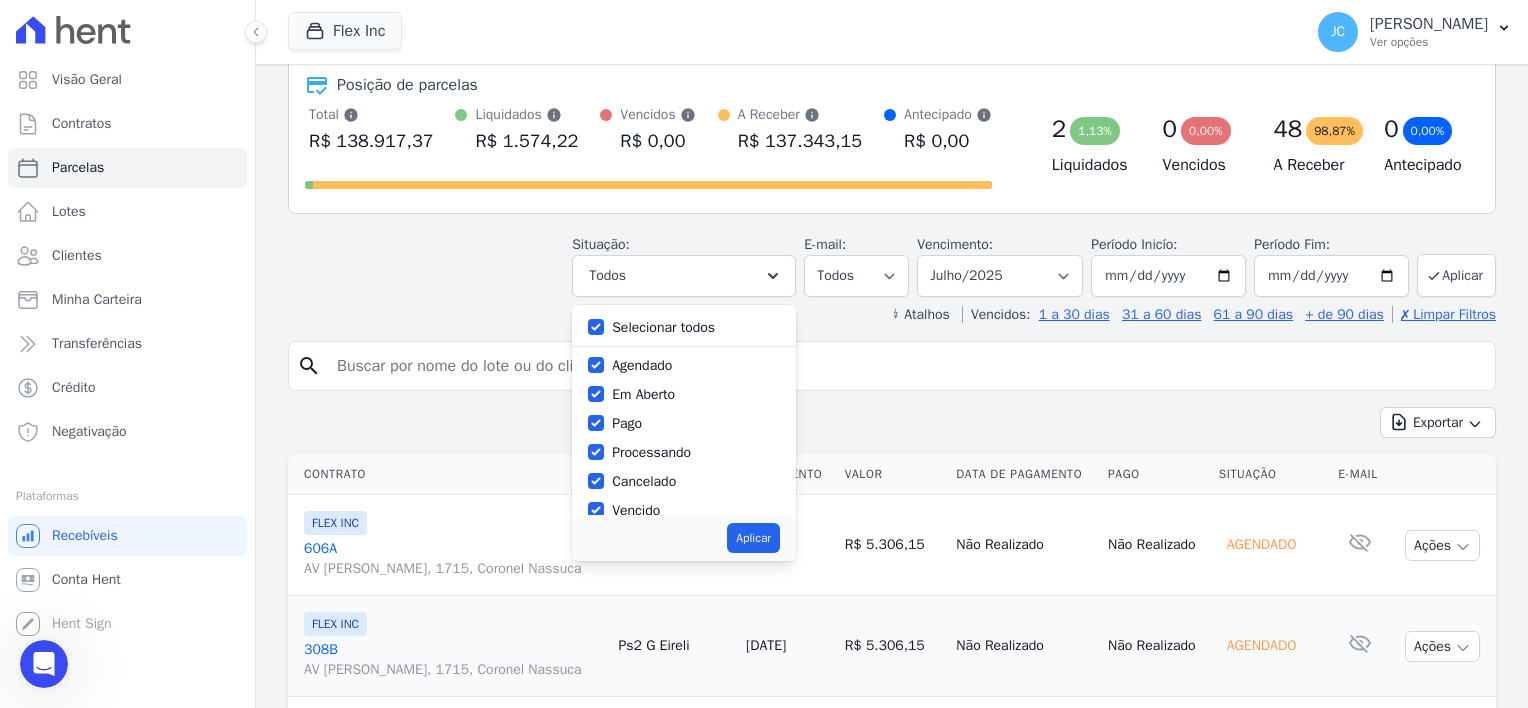 click on "Em Aberto" at bounding box center [643, 394] 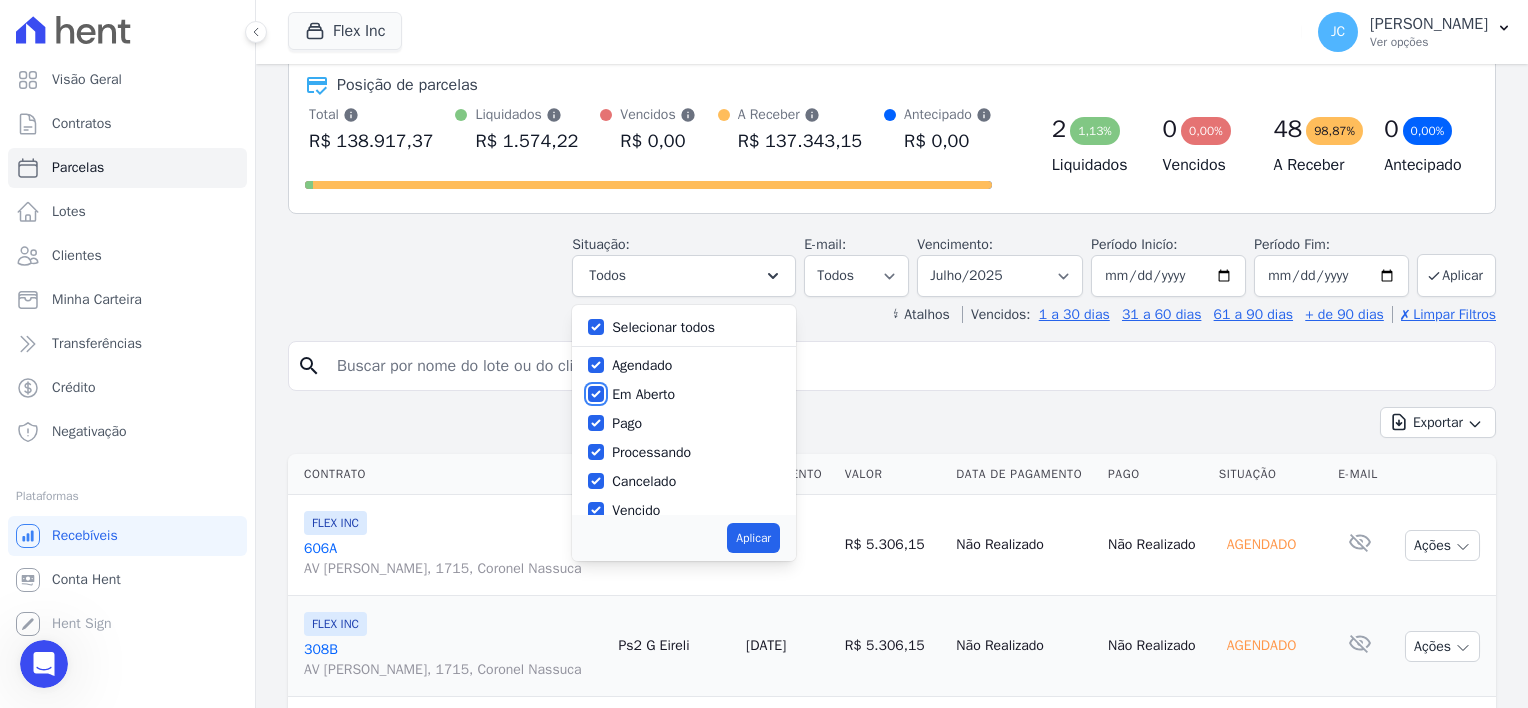 click on "Em Aberto" at bounding box center [596, 394] 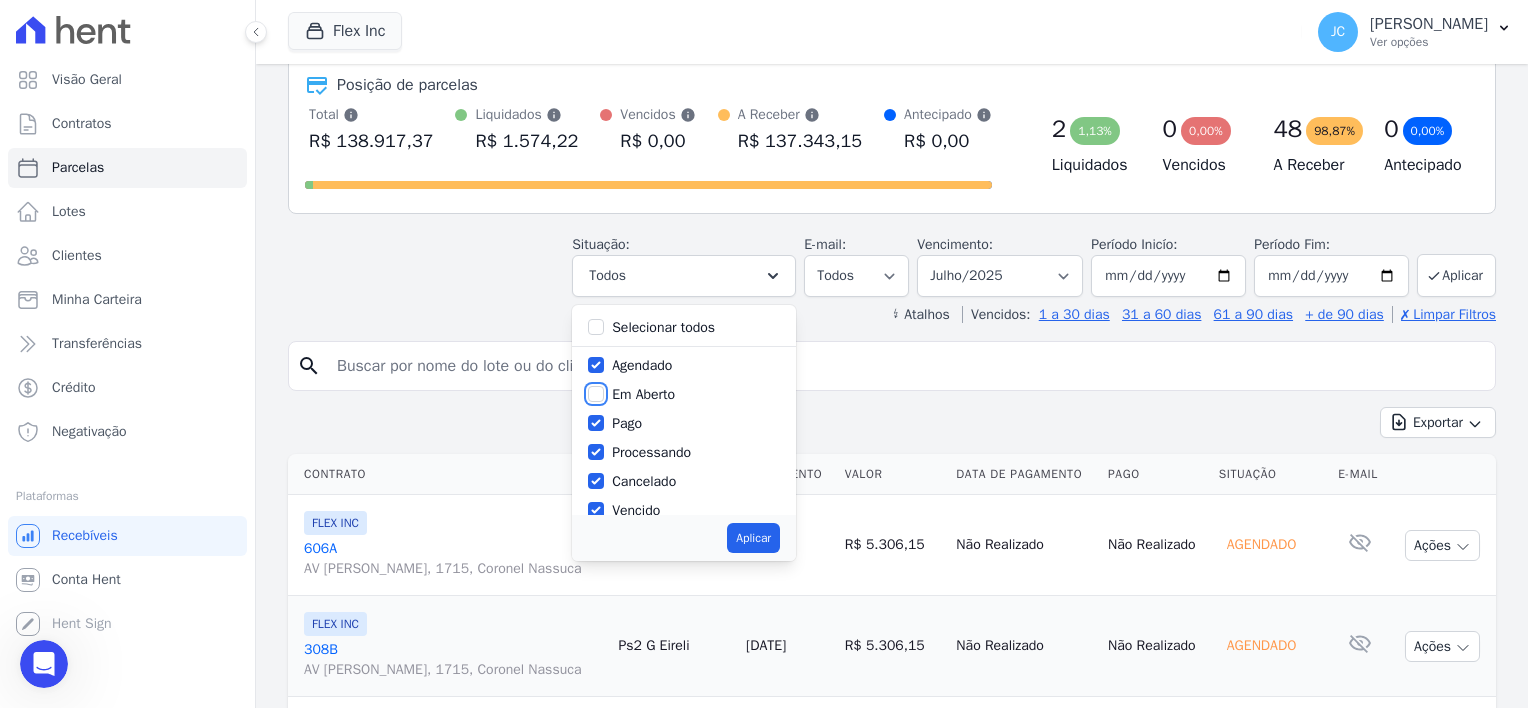 checkbox on "false" 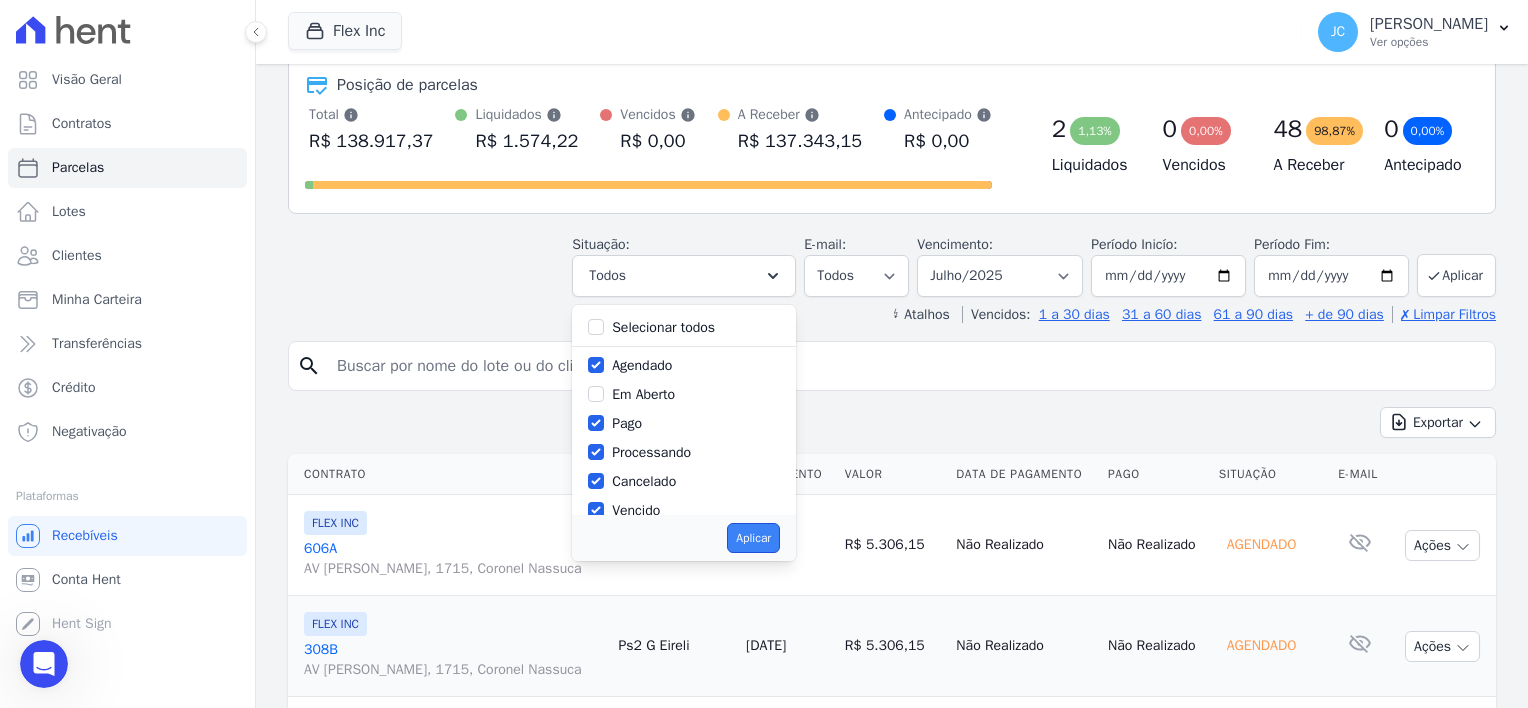 click on "Aplicar" at bounding box center (753, 538) 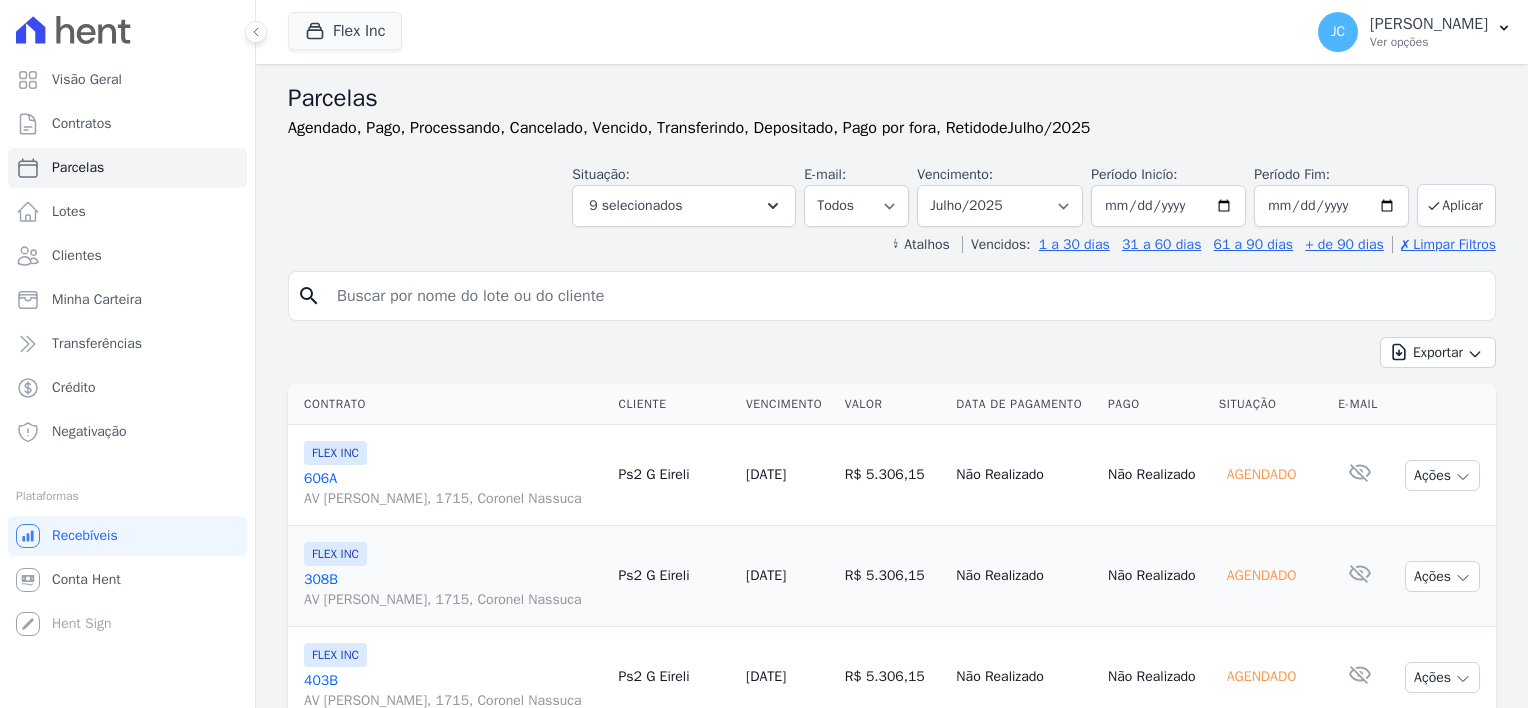 select 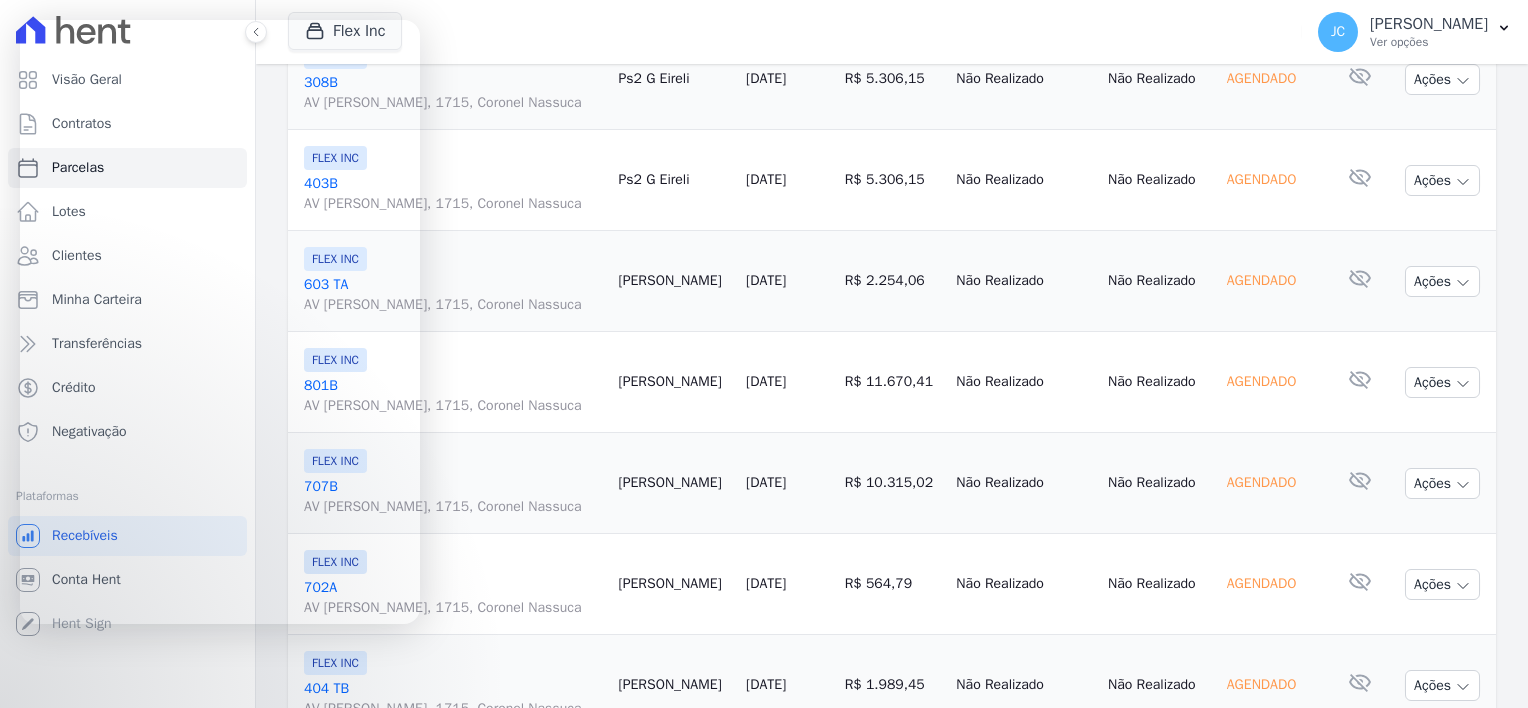 scroll, scrollTop: 500, scrollLeft: 0, axis: vertical 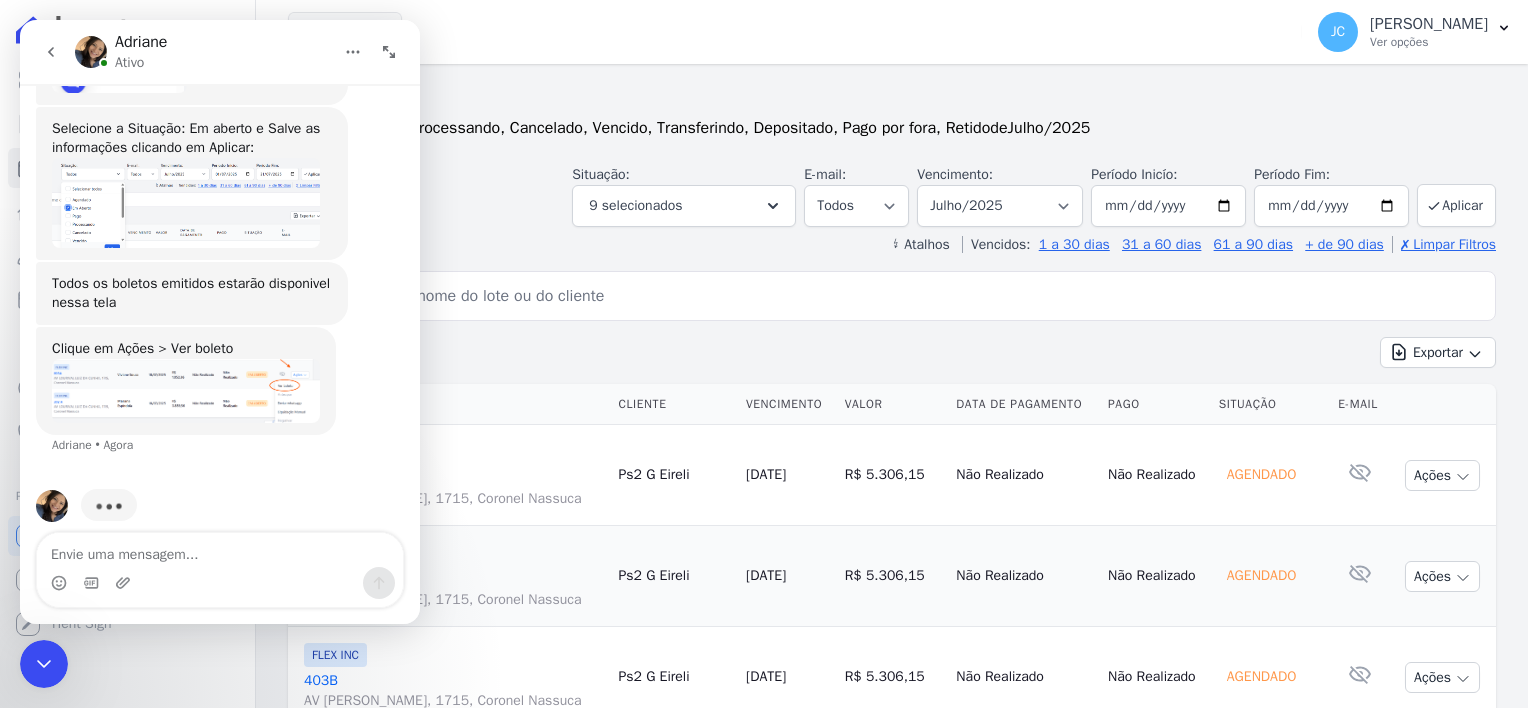click at bounding box center (906, 296) 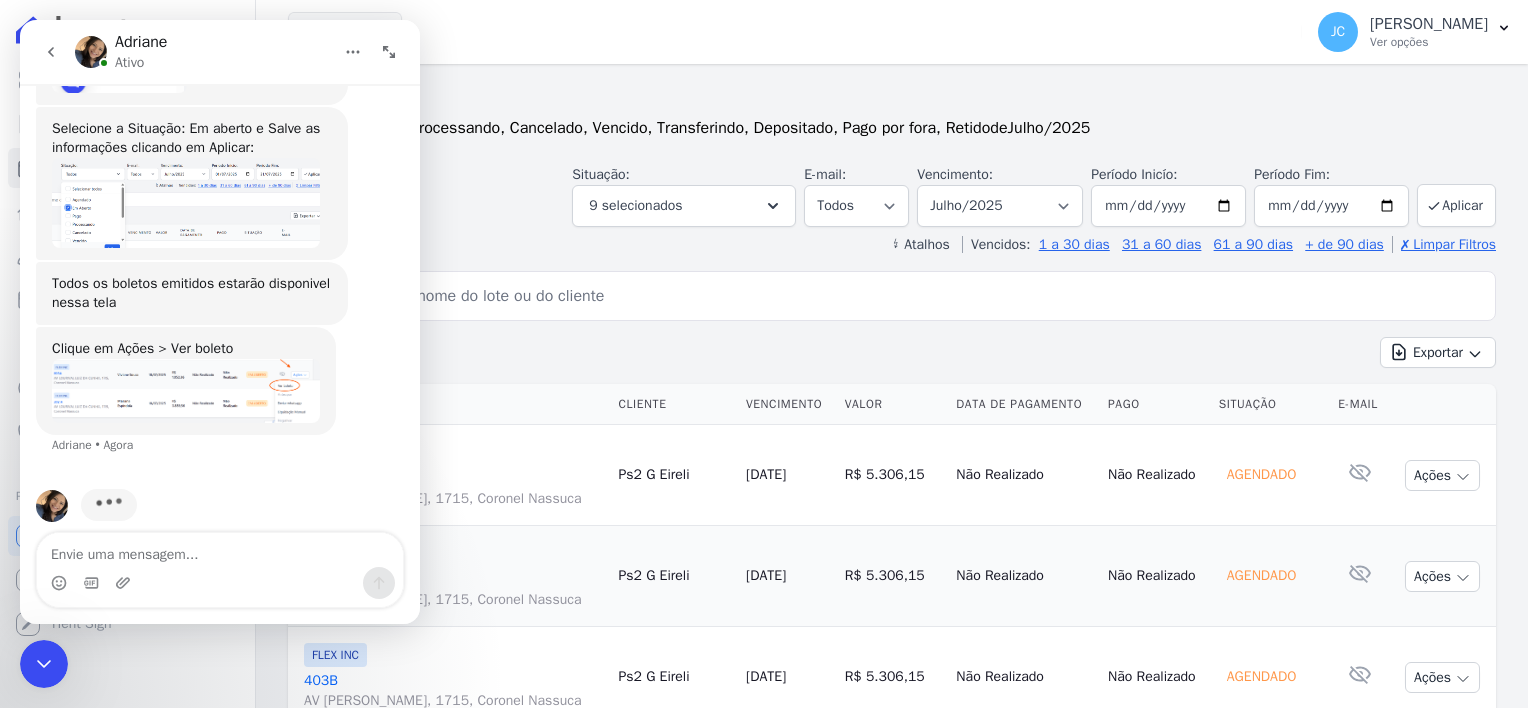 click on "Flex Inc
Você possui apenas um empreendimento
Aplicar" at bounding box center [791, 32] 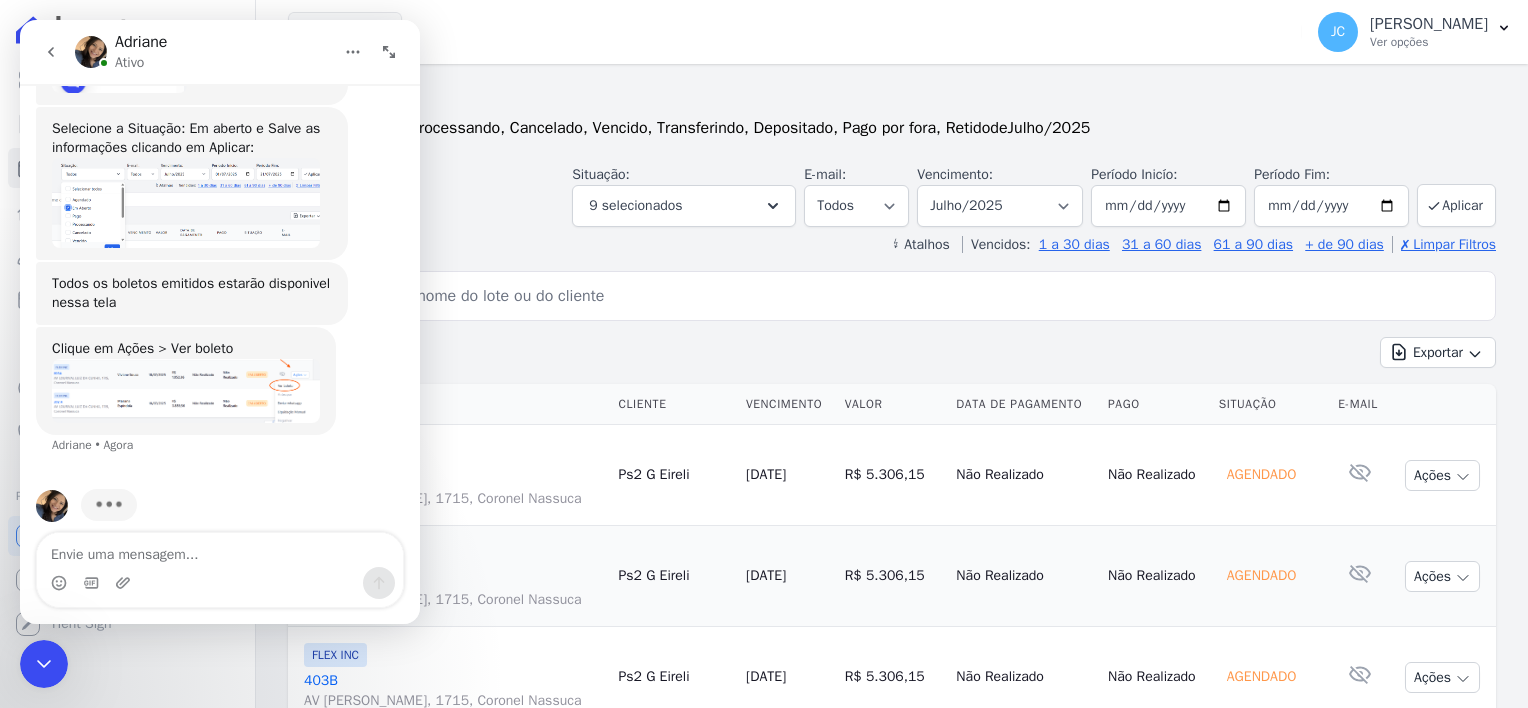 click 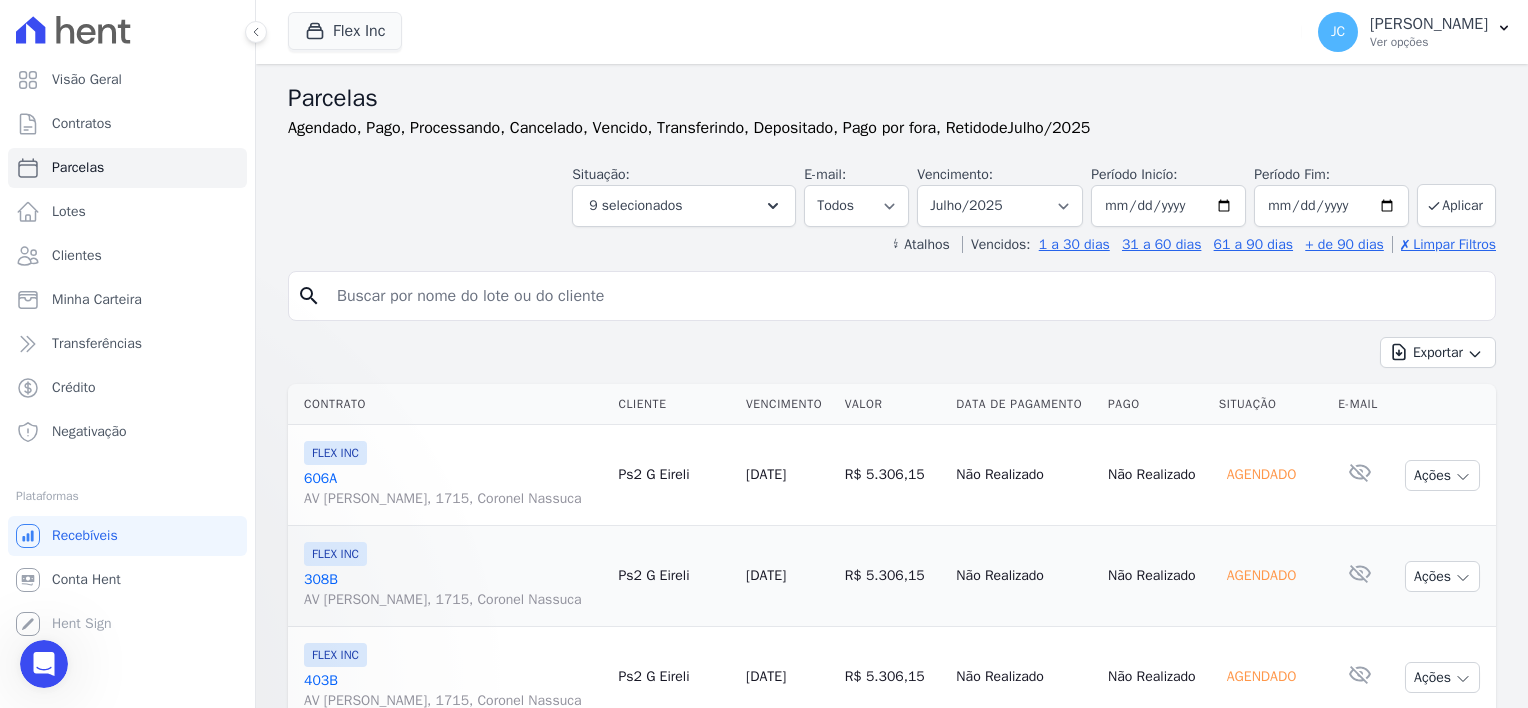 scroll, scrollTop: 0, scrollLeft: 0, axis: both 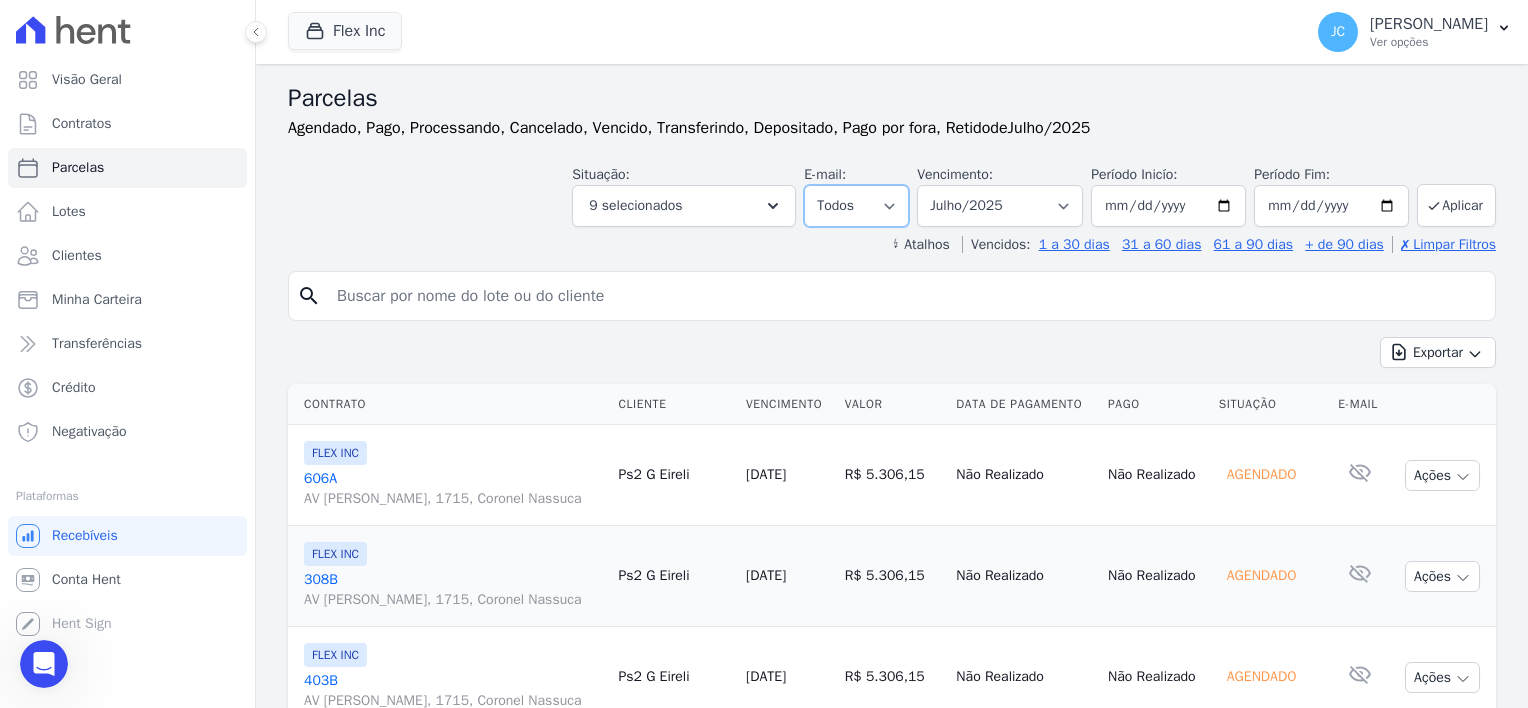 click on "Todos
Lido
Não-lido" at bounding box center (856, 206) 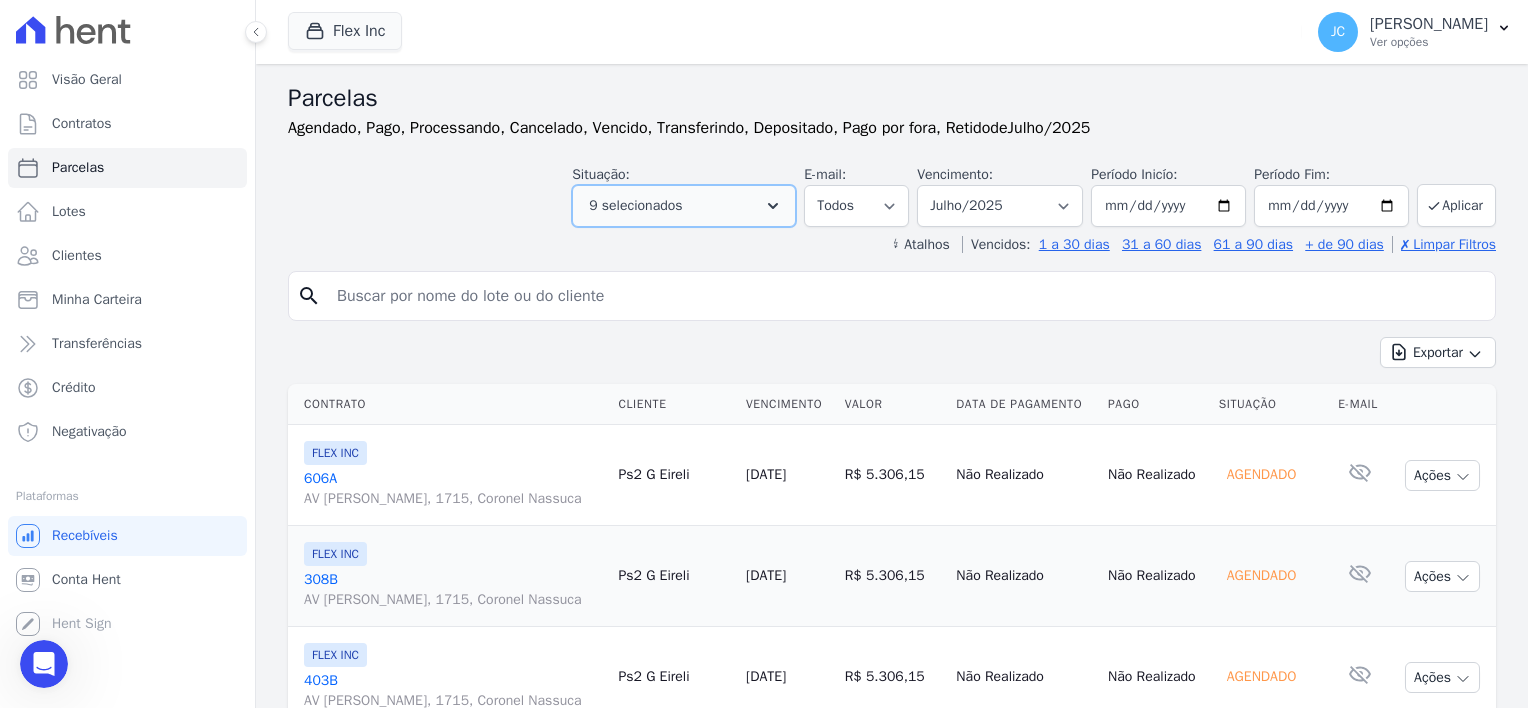 click on "9 selecionados" at bounding box center (684, 206) 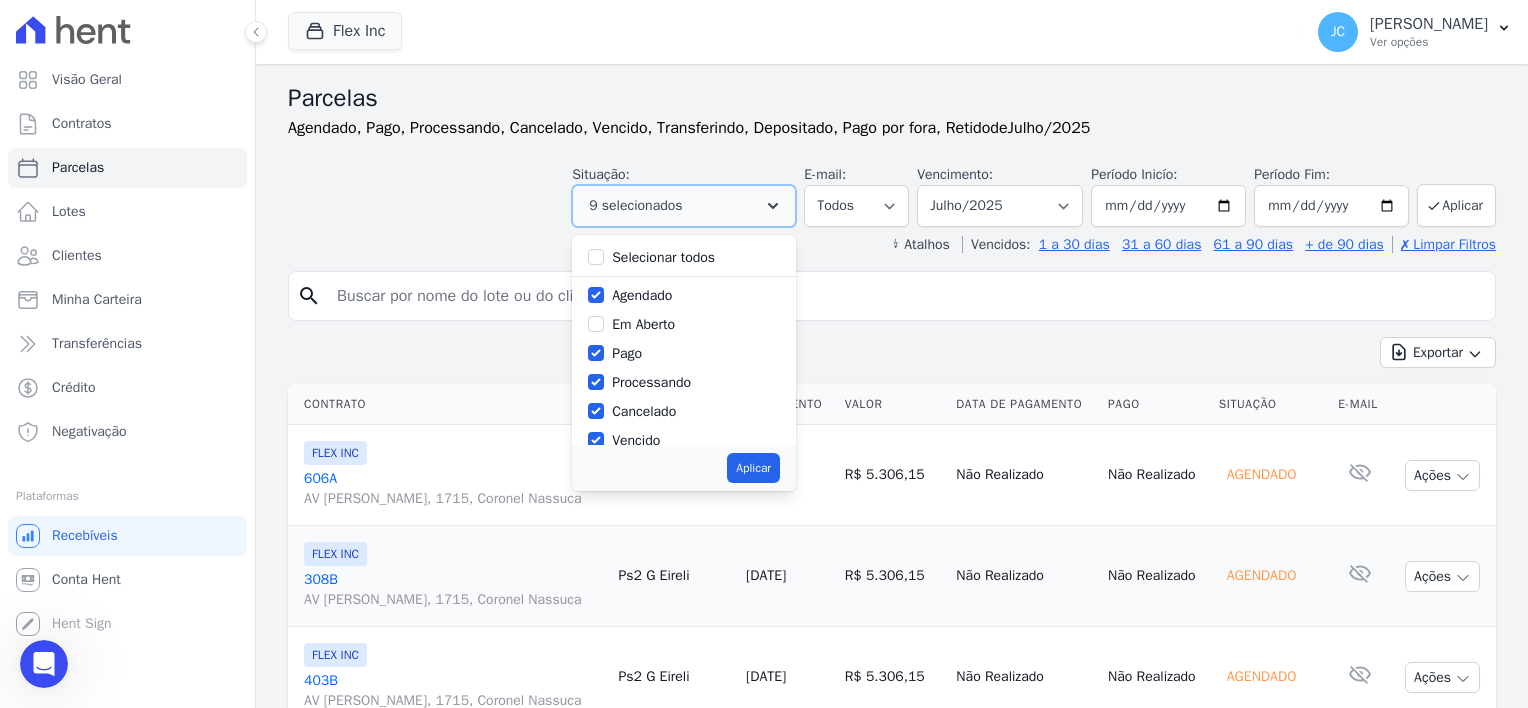 scroll, scrollTop: 3363, scrollLeft: 0, axis: vertical 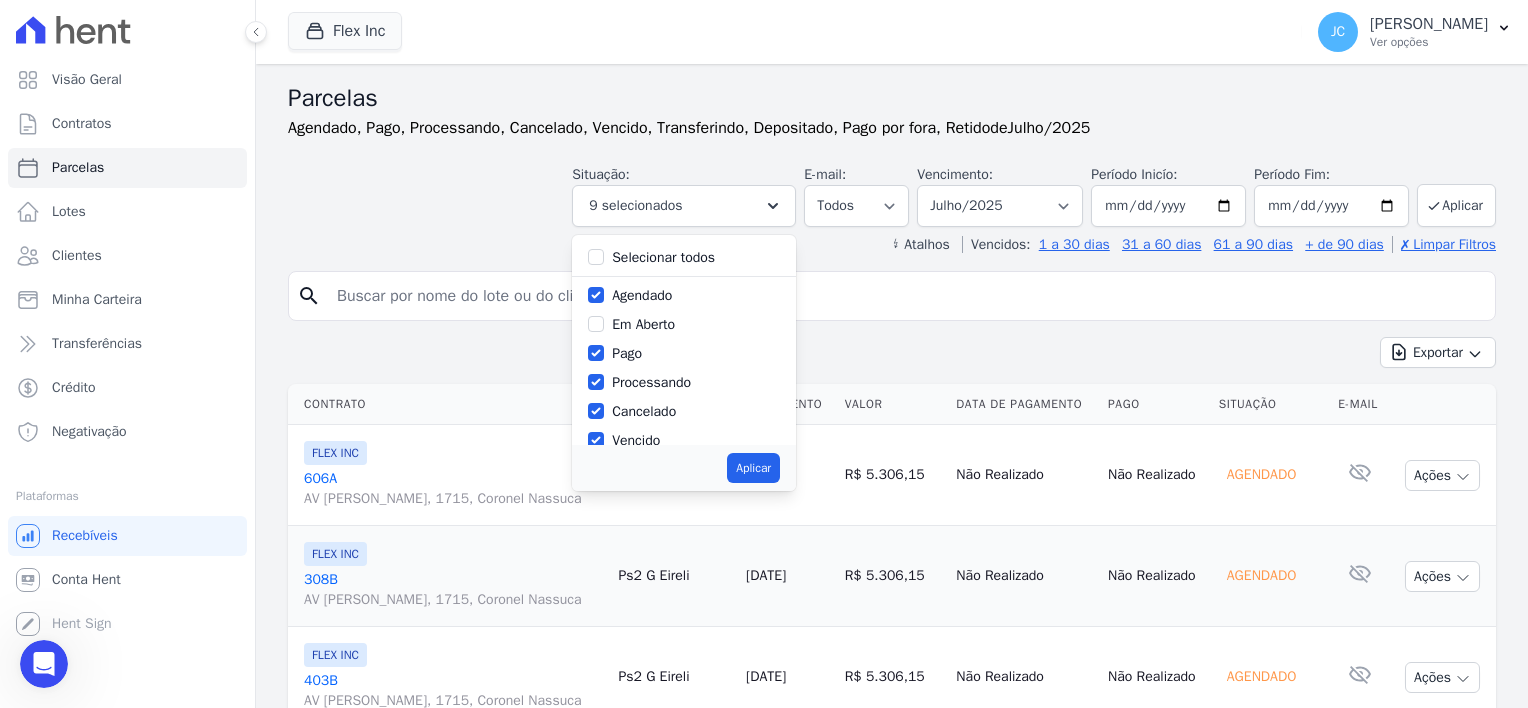 click on "Em Aberto" at bounding box center [643, 324] 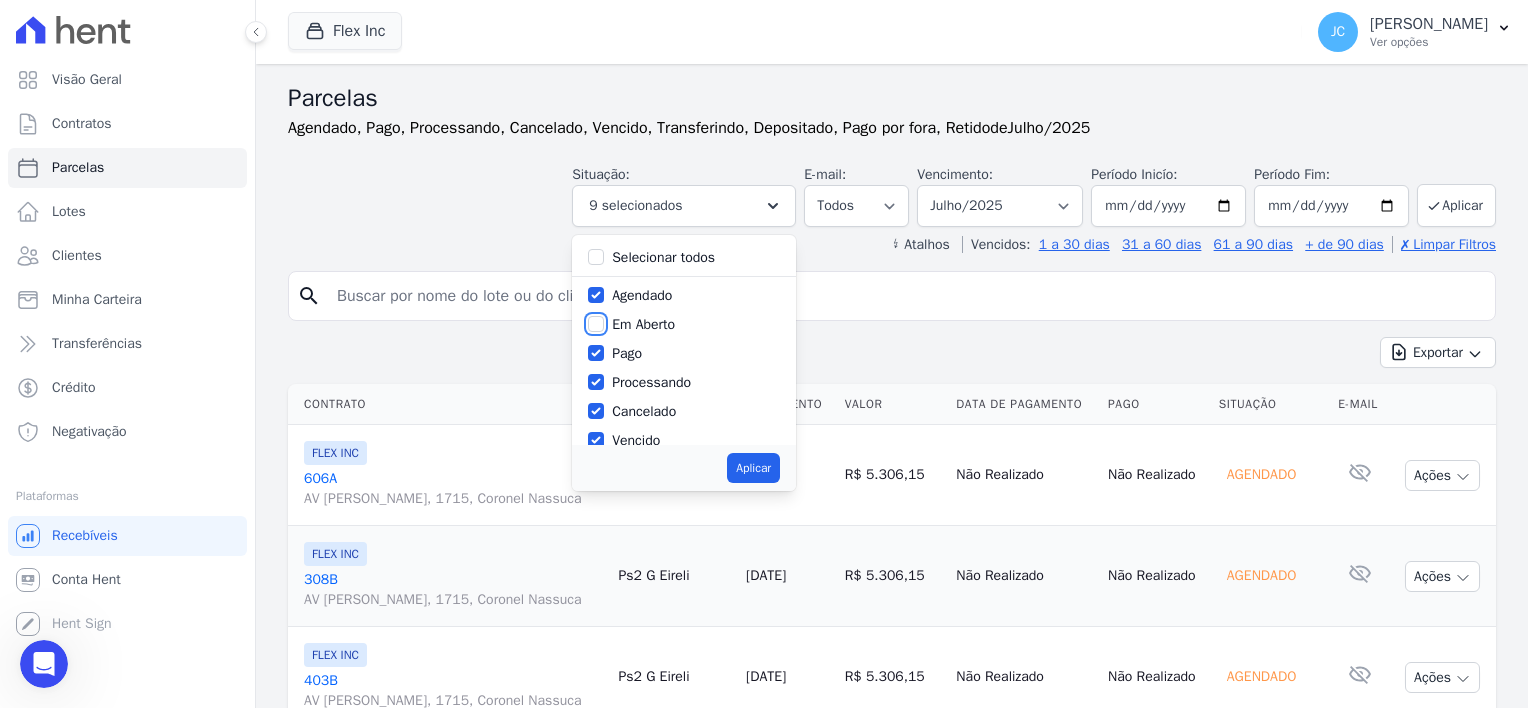 click on "Em Aberto" at bounding box center [596, 324] 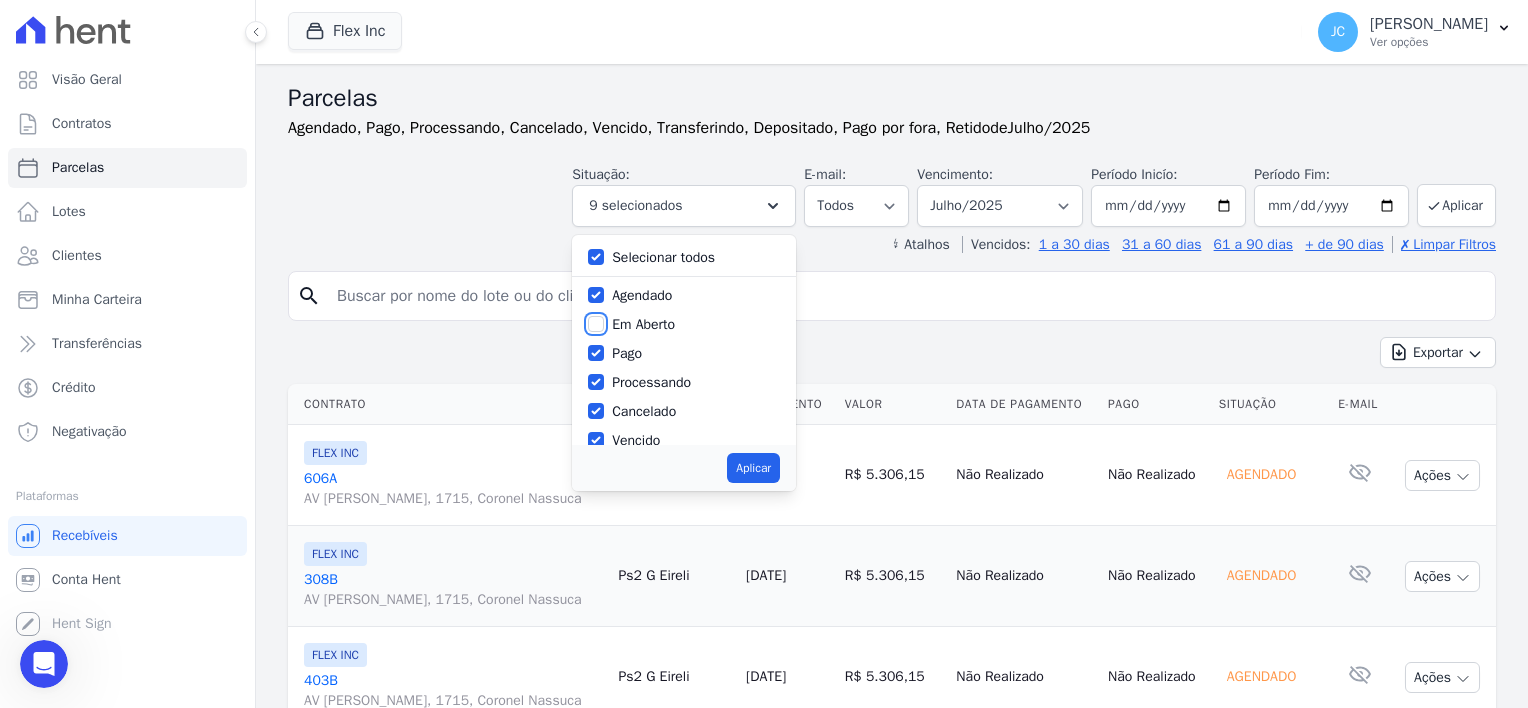 checkbox on "true" 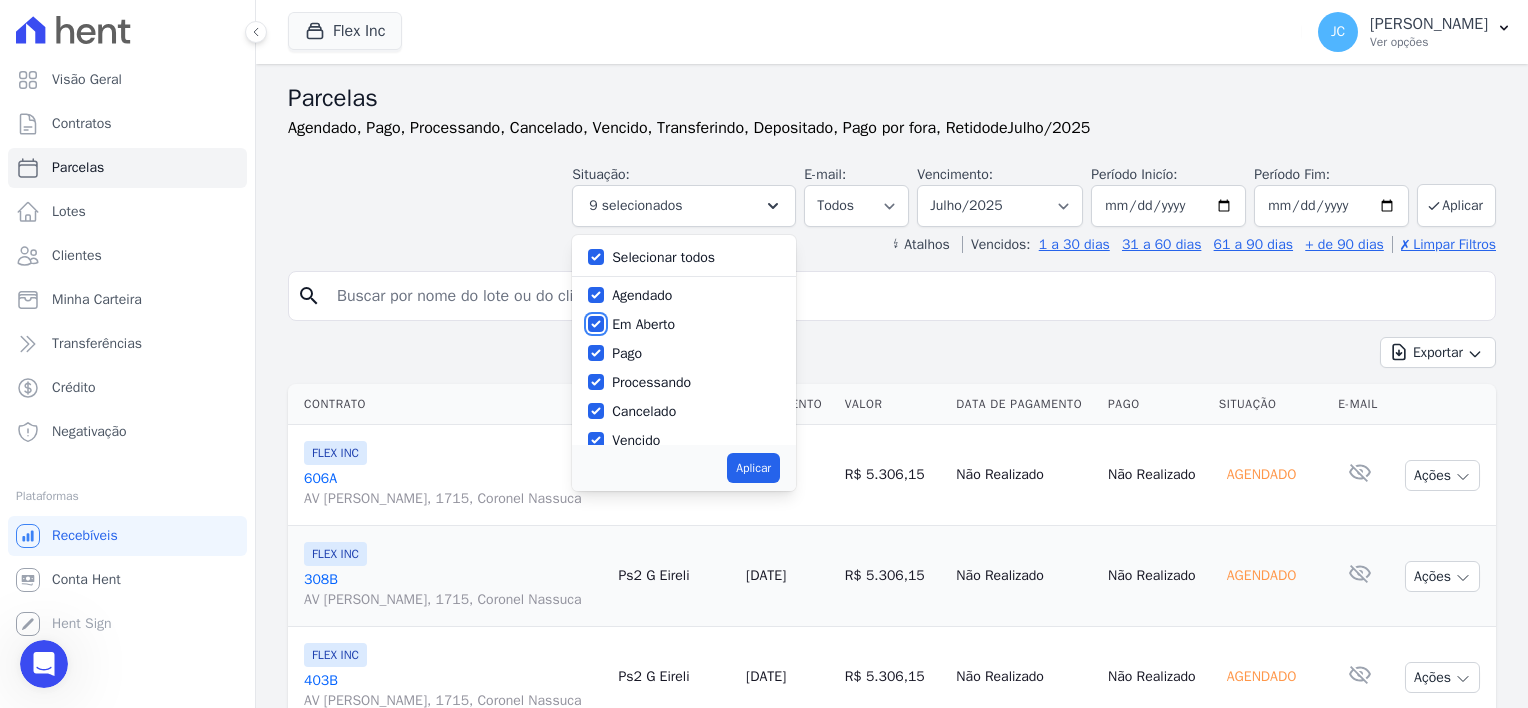checkbox on "true" 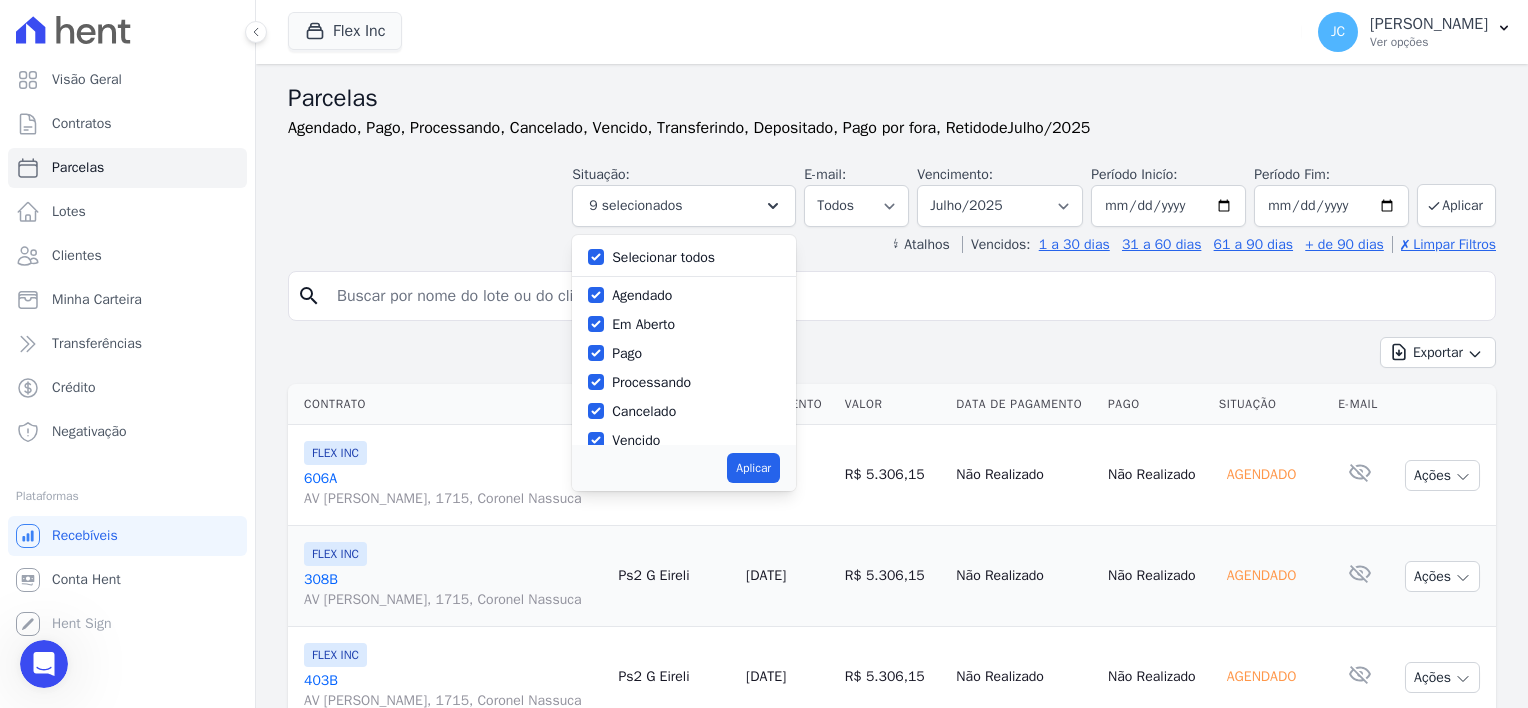 click on "Pago" at bounding box center (627, 353) 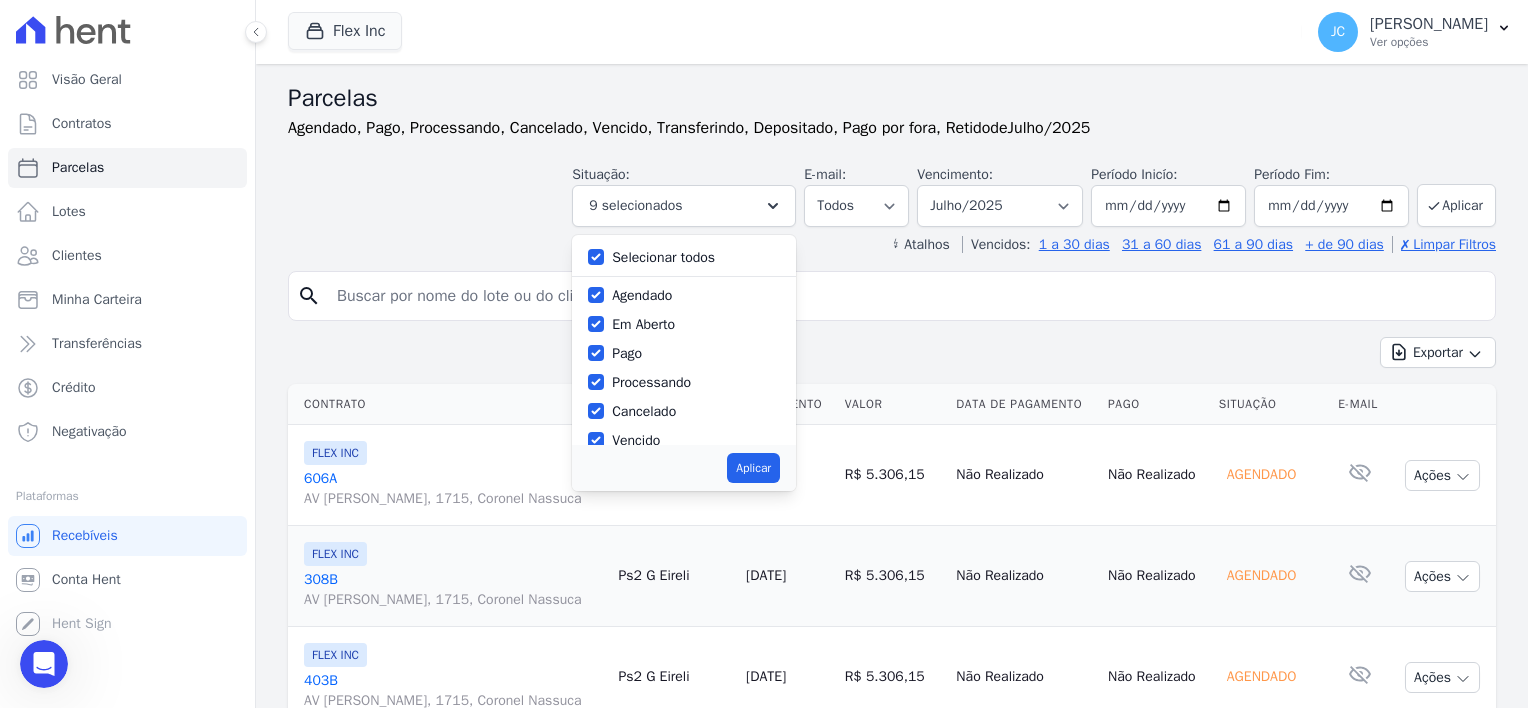 click on "Pago" at bounding box center [596, 353] 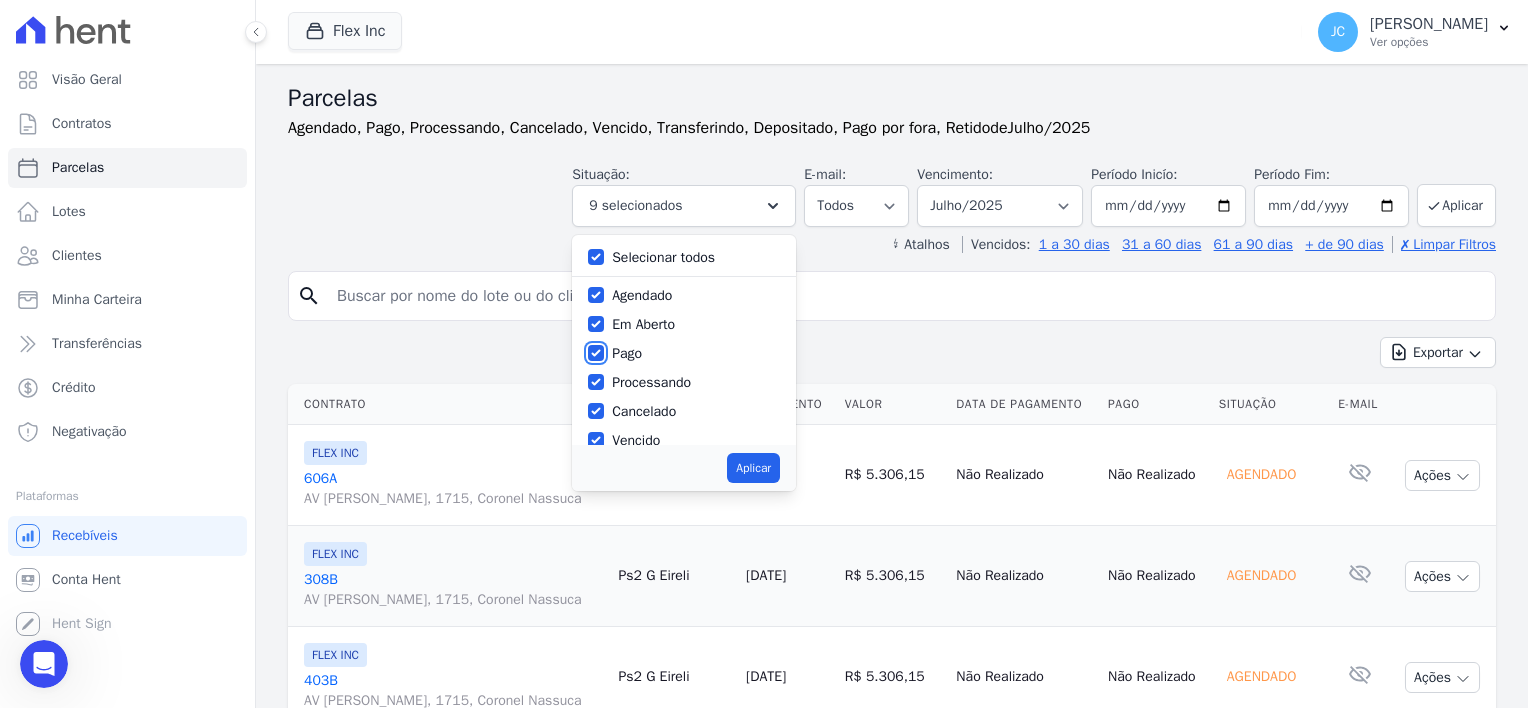 checkbox on "false" 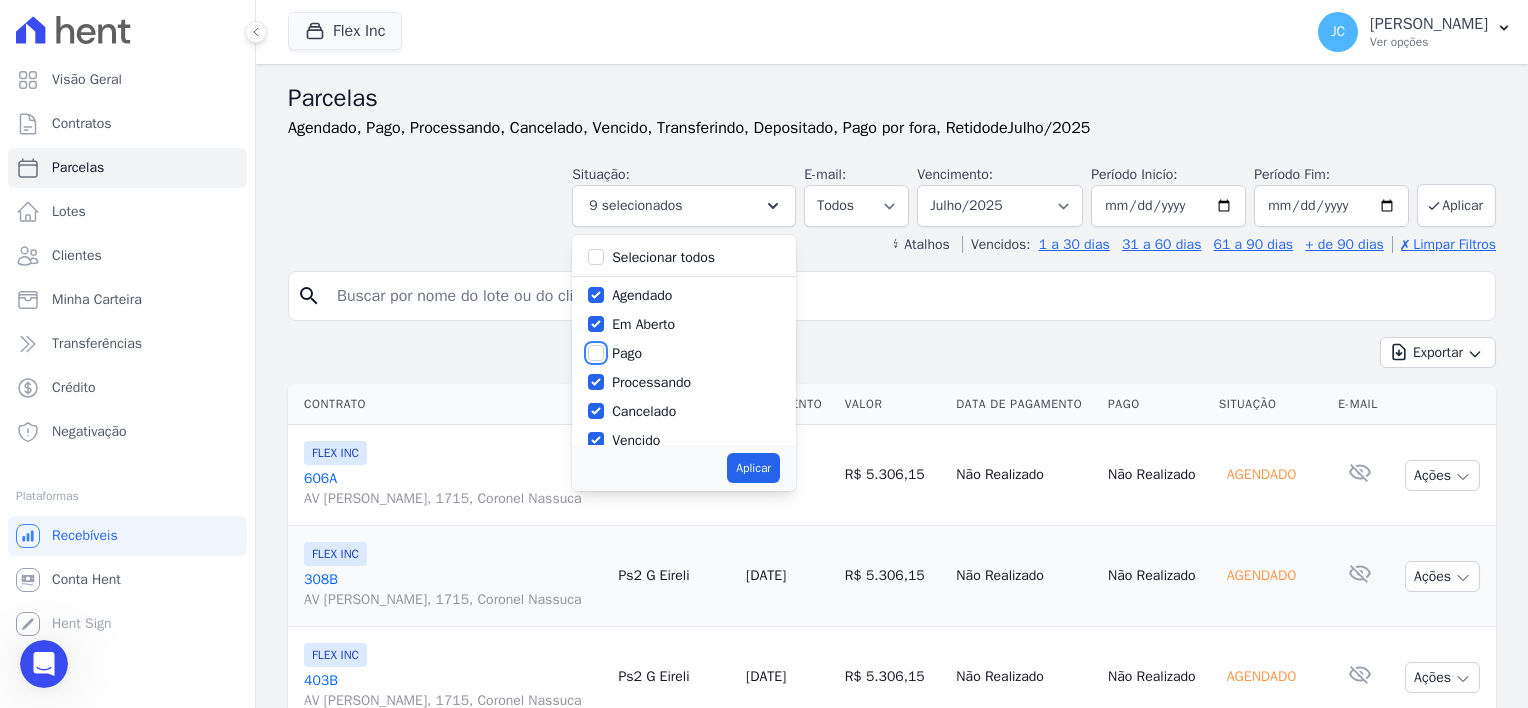 checkbox on "false" 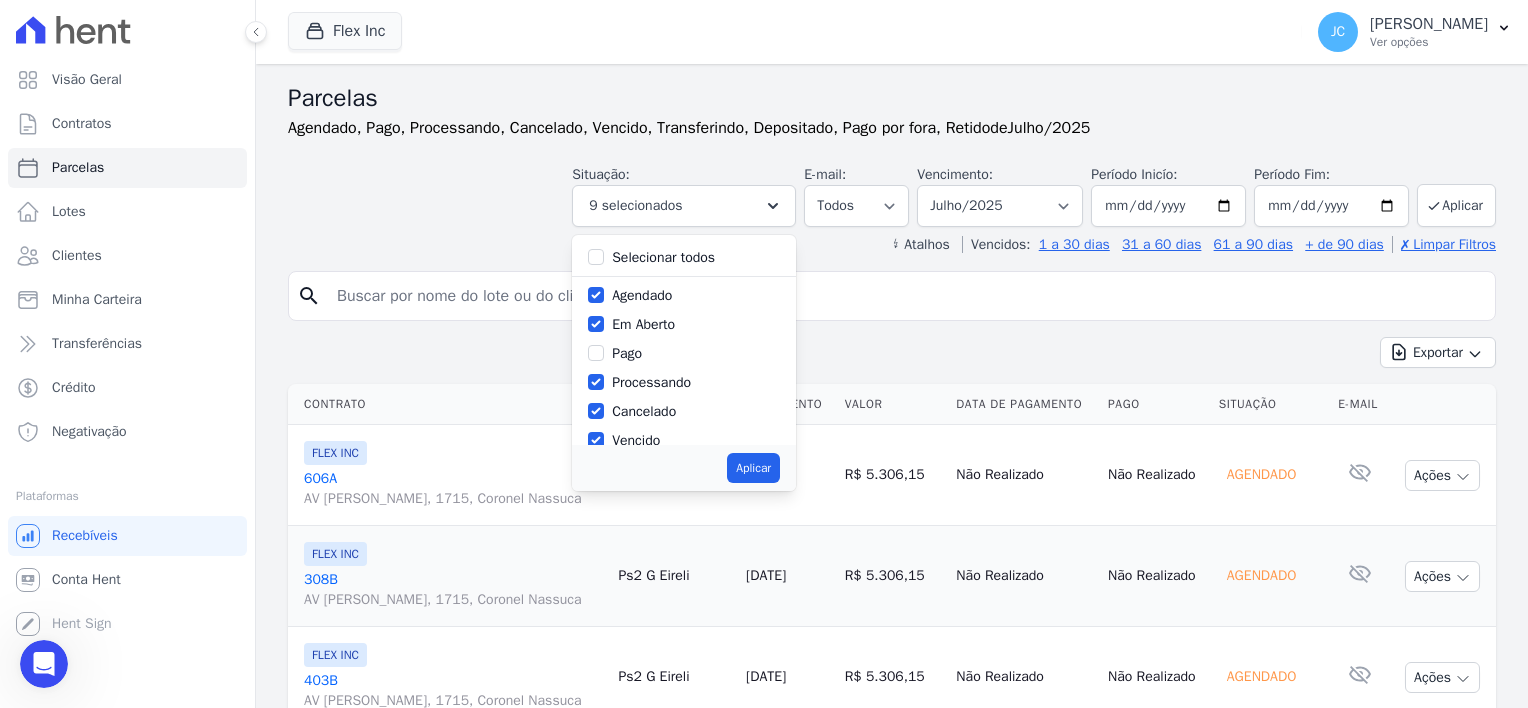 click on "Processando" at bounding box center (651, 382) 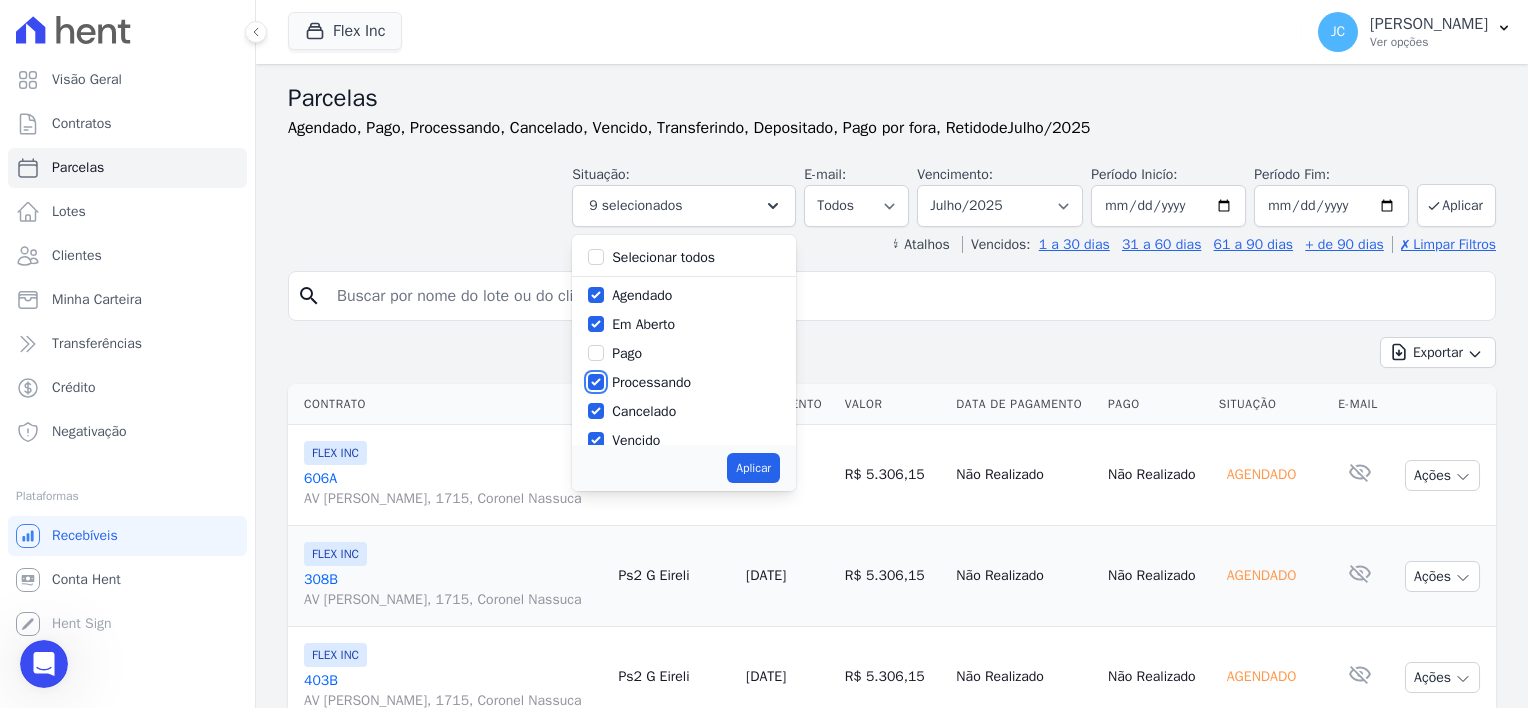 click on "Processando" at bounding box center (596, 382) 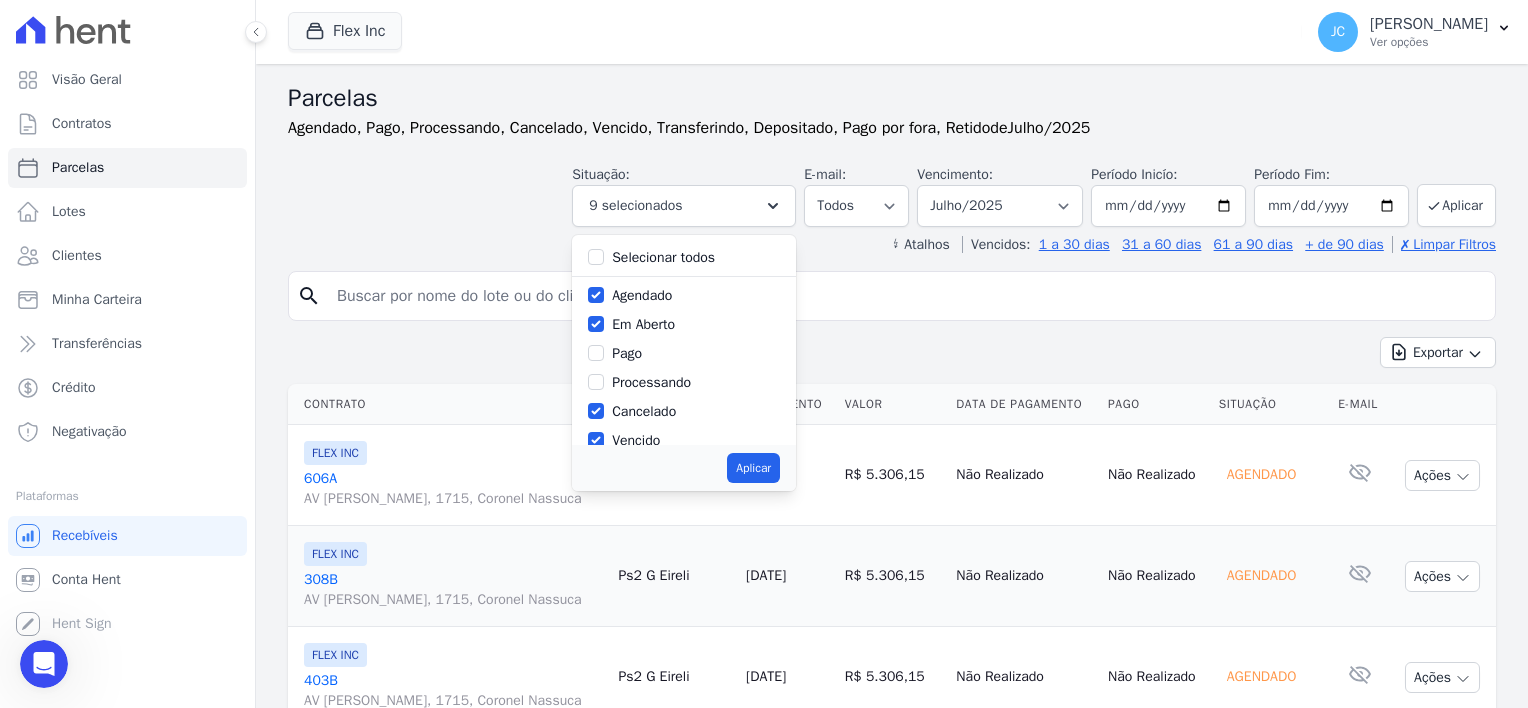 click on "Cancelado" at bounding box center (644, 411) 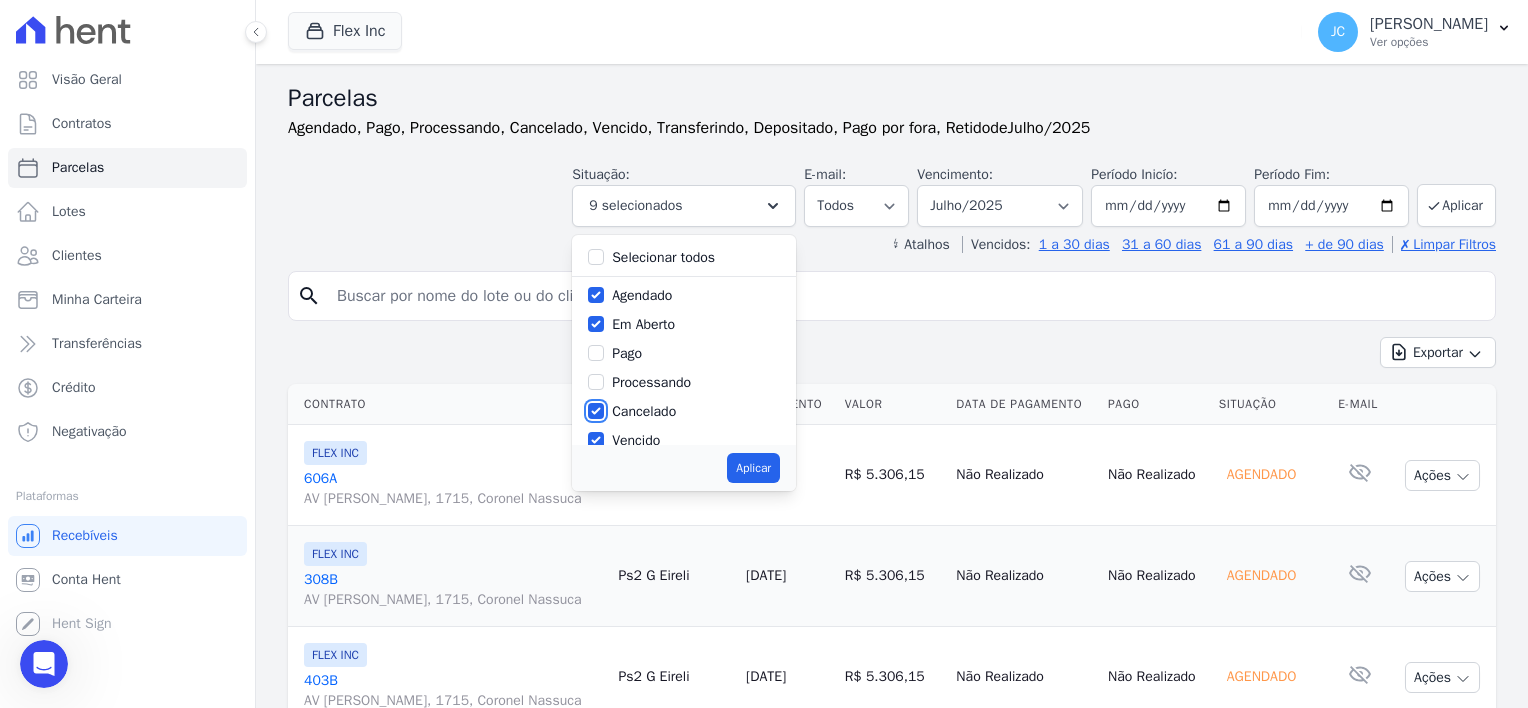 click on "Cancelado" at bounding box center (596, 411) 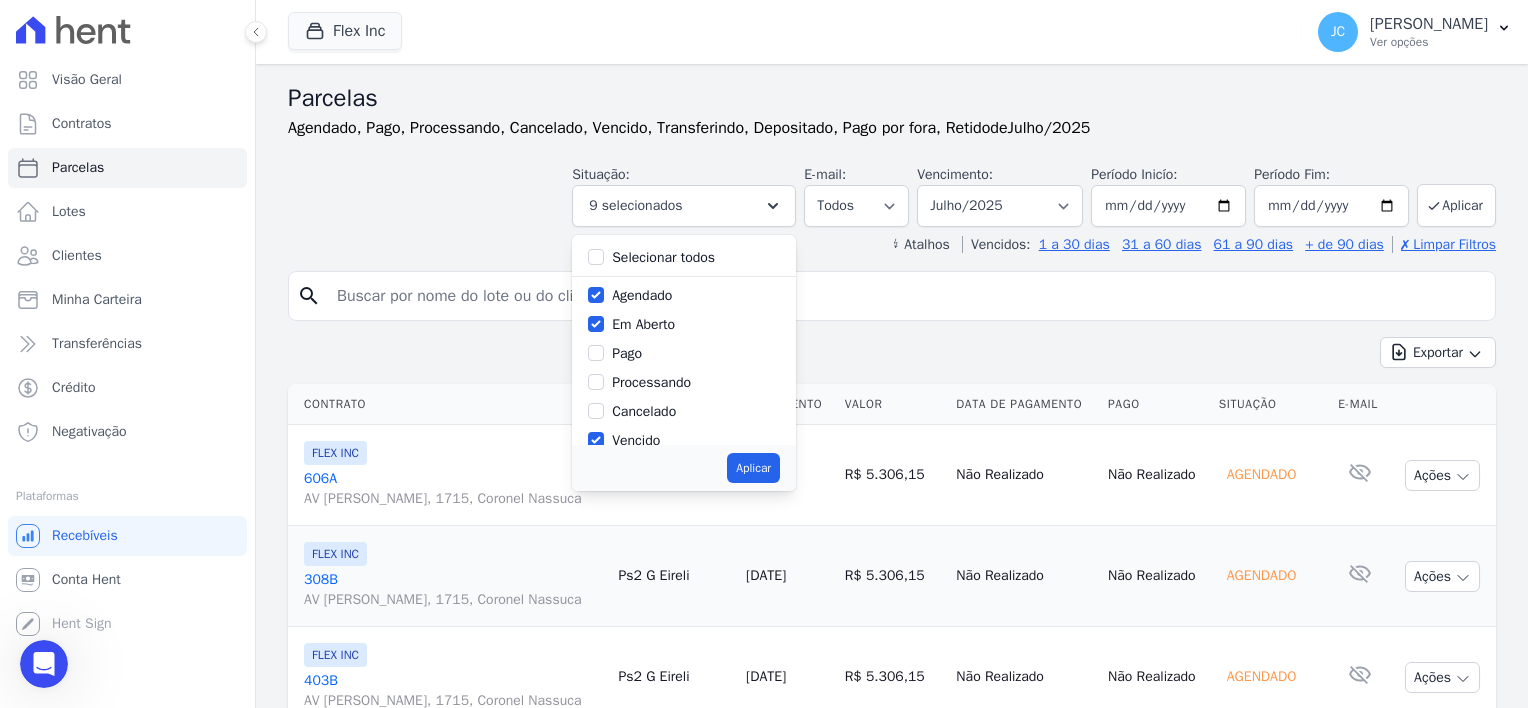 click on "Vencido" at bounding box center (636, 440) 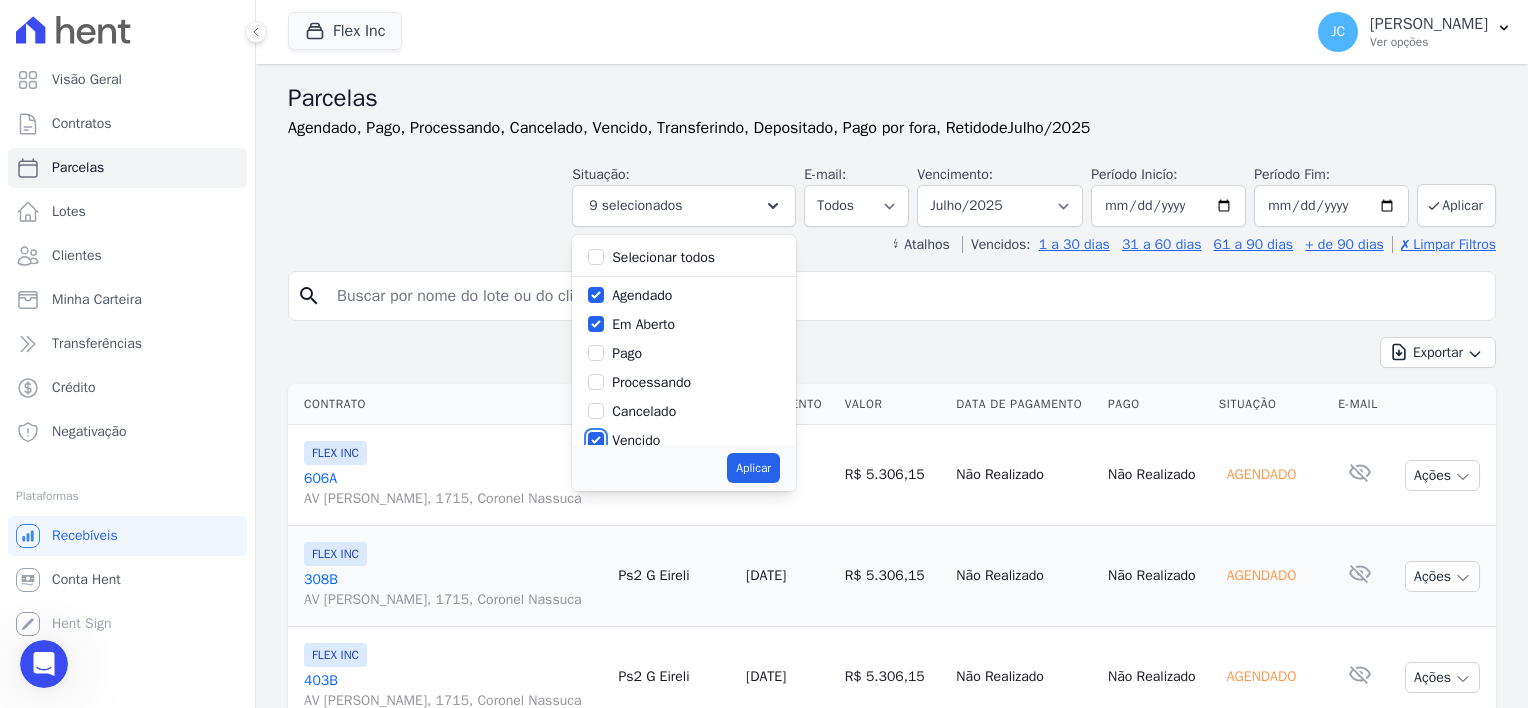 click on "Vencido" at bounding box center [596, 440] 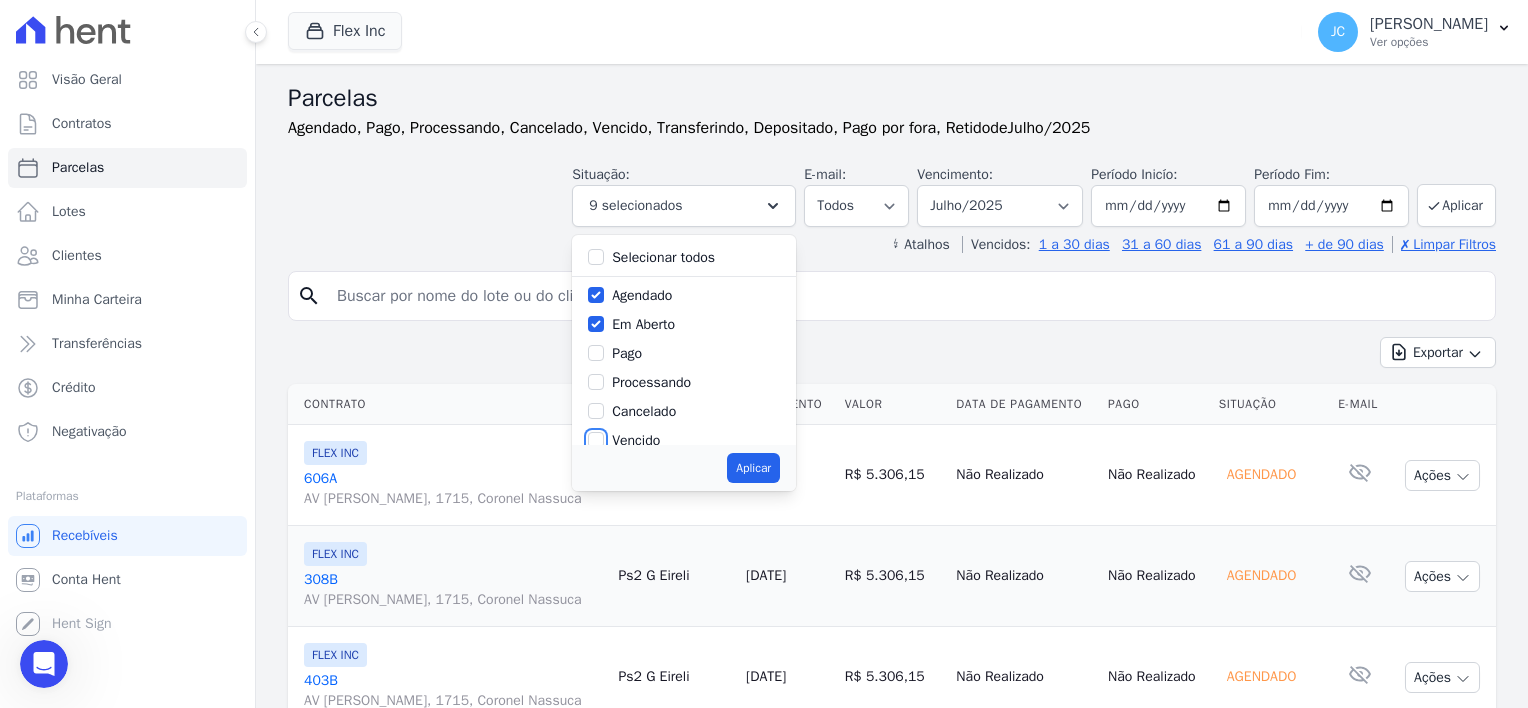 scroll, scrollTop: 2, scrollLeft: 0, axis: vertical 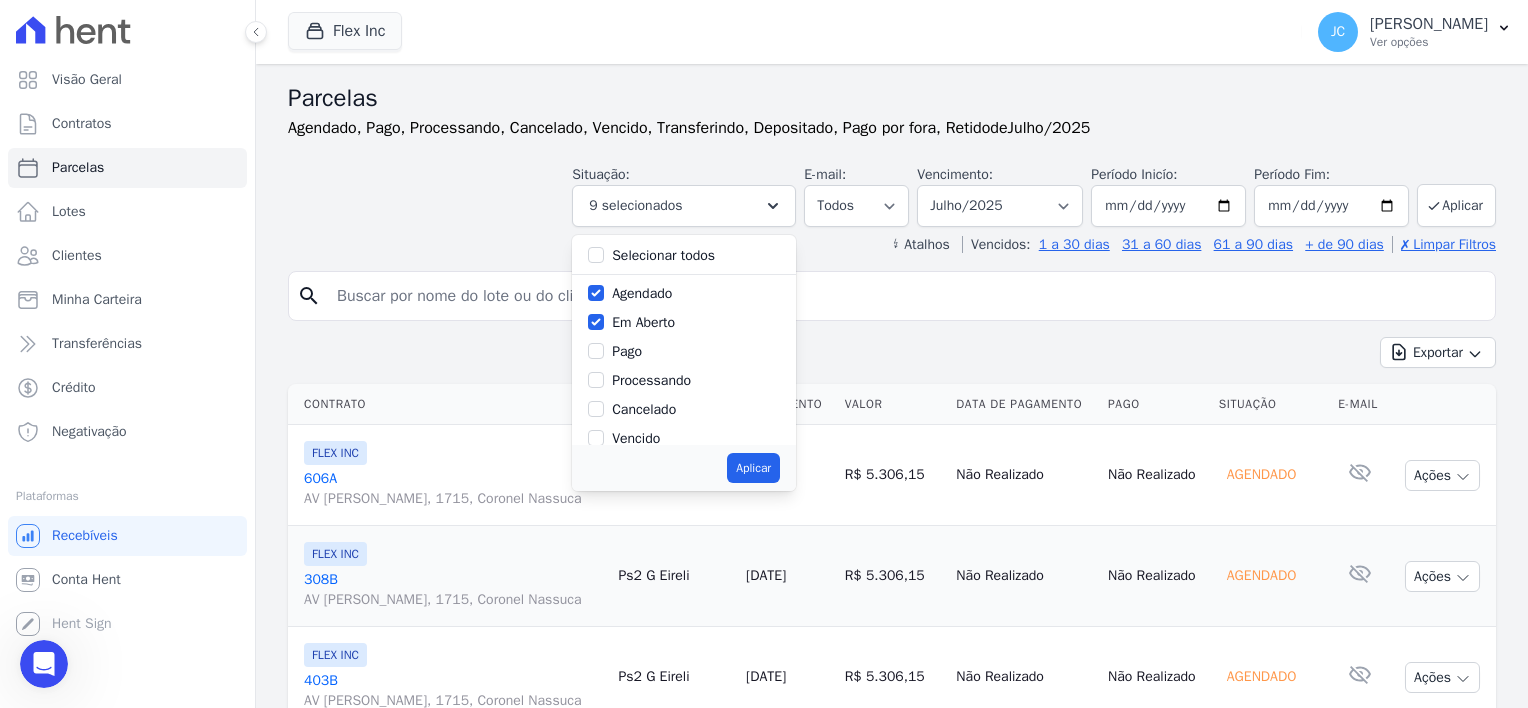 click on "Agendado" at bounding box center [642, 293] 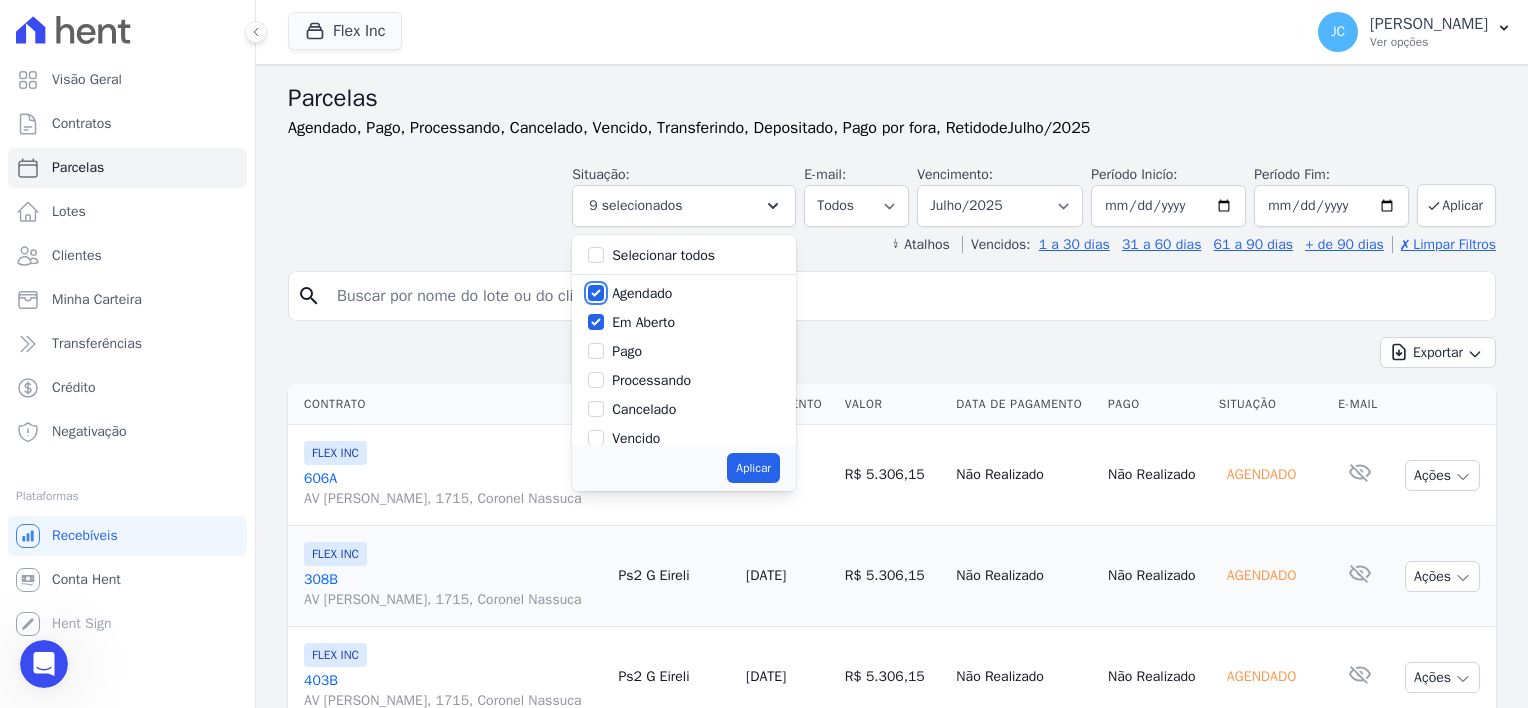 click on "Agendado" at bounding box center [596, 293] 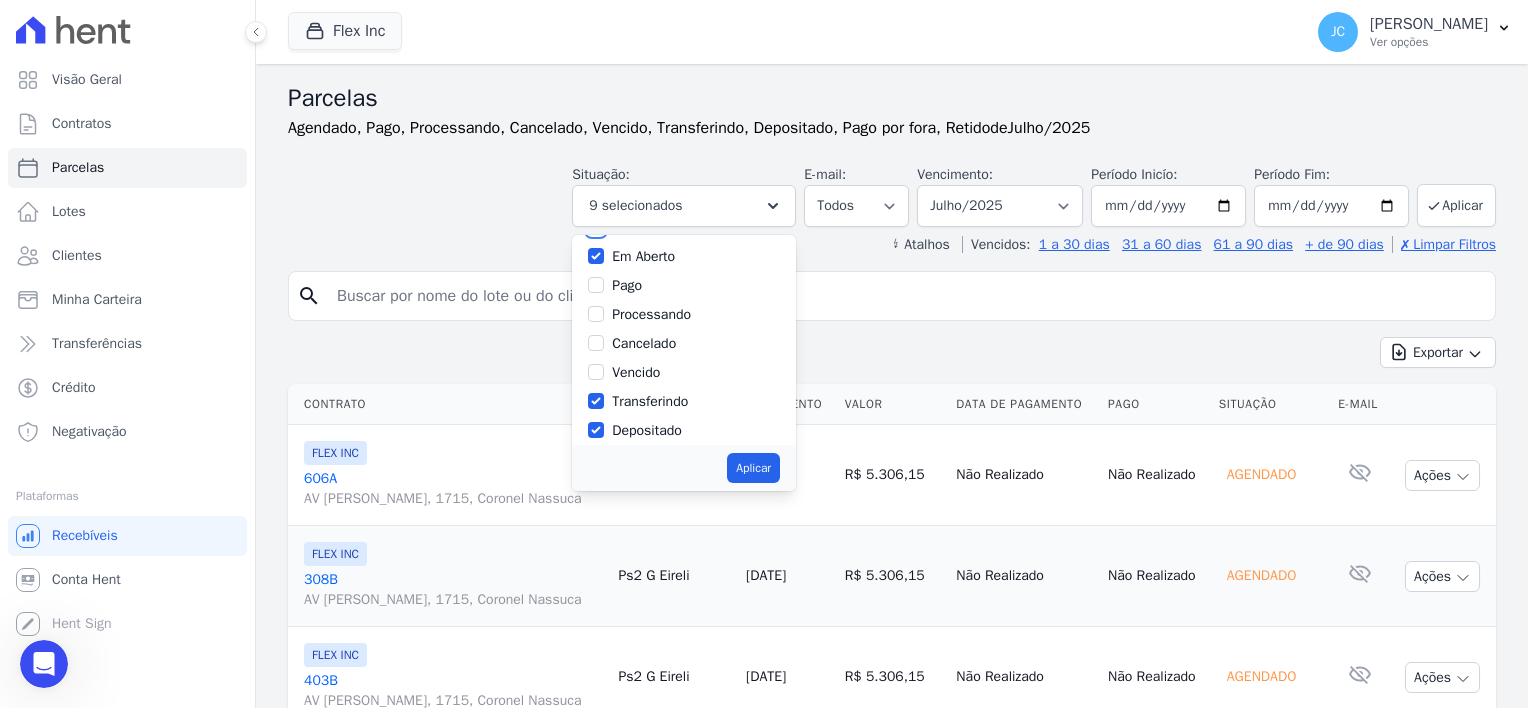 scroll, scrollTop: 133, scrollLeft: 0, axis: vertical 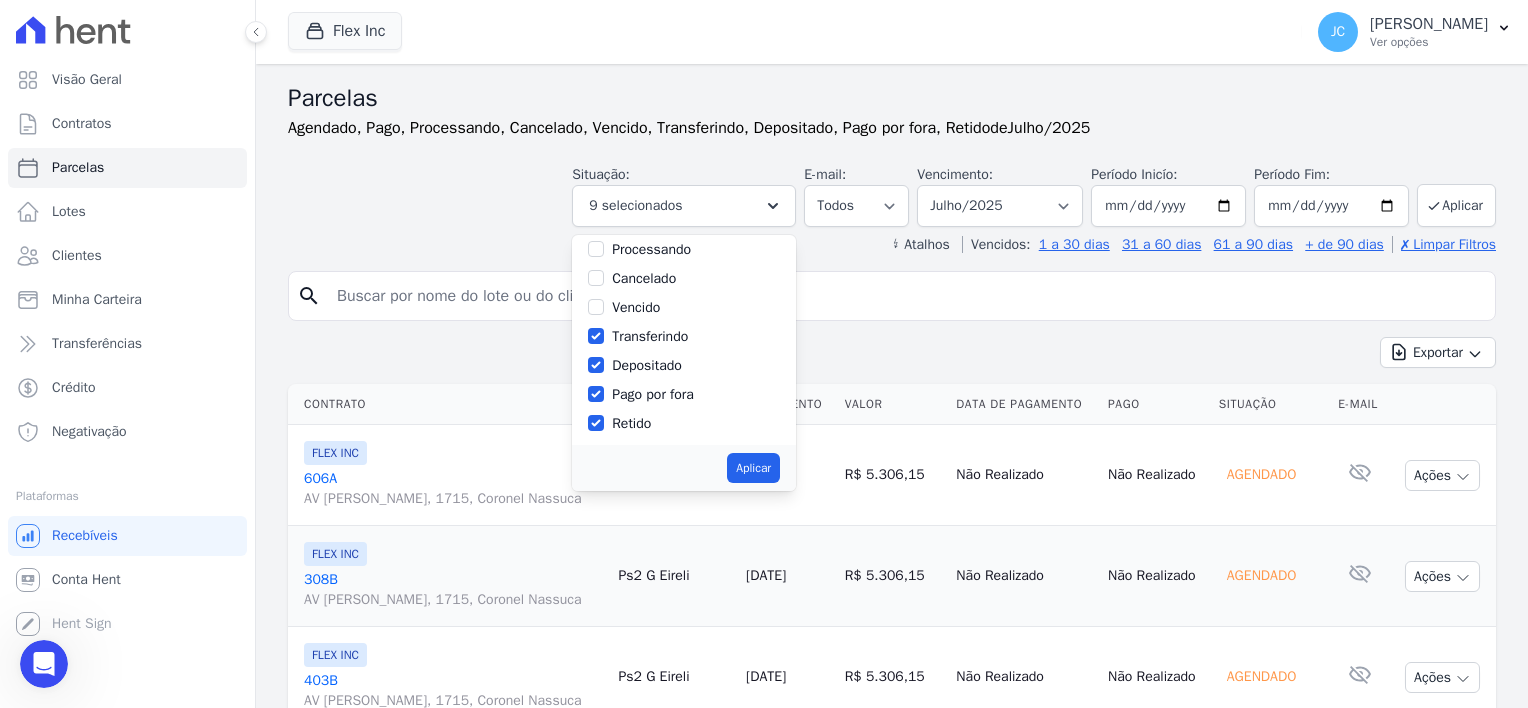click on "Transferindo" at bounding box center [650, 336] 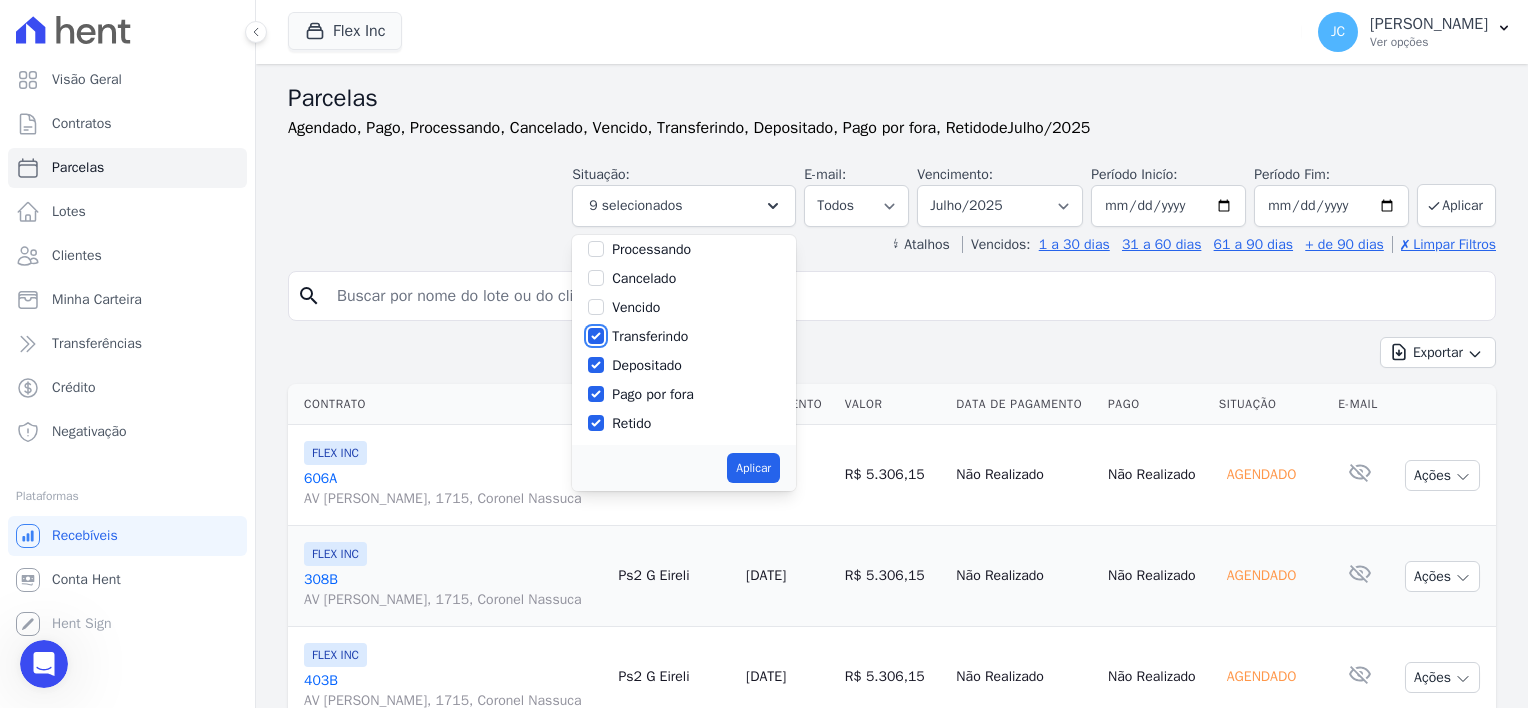 click on "Transferindo" at bounding box center (596, 336) 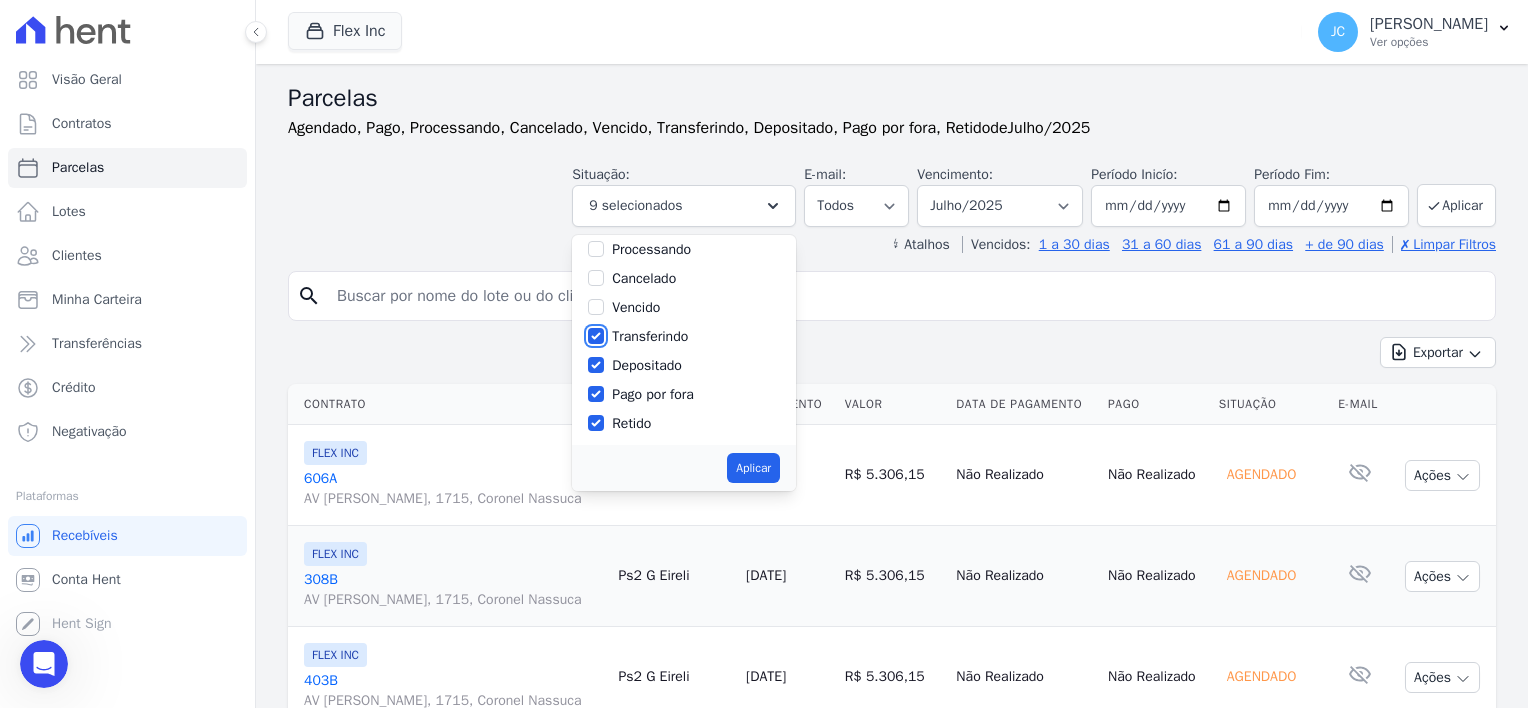 checkbox on "false" 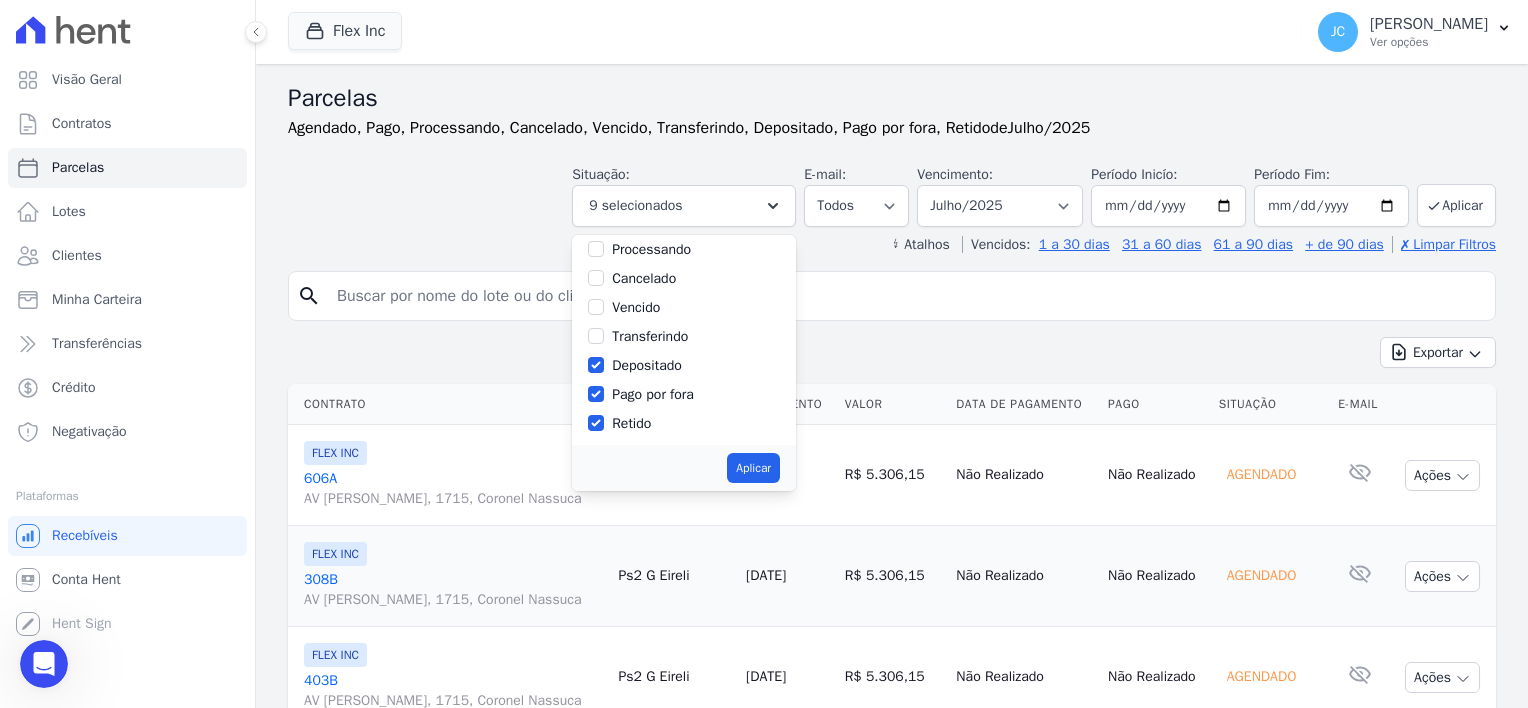 click on "Depositado" at bounding box center [647, 365] 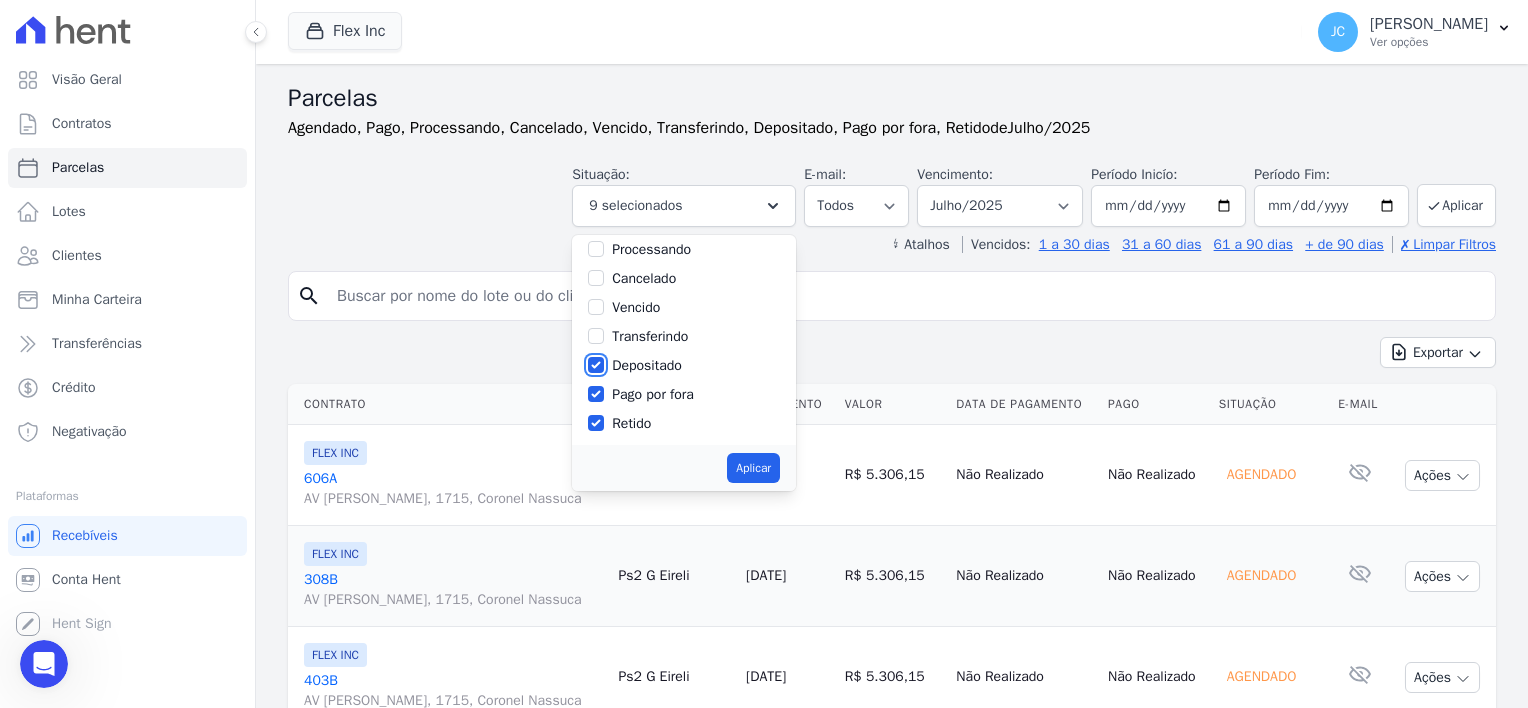 click on "Depositado" at bounding box center (596, 365) 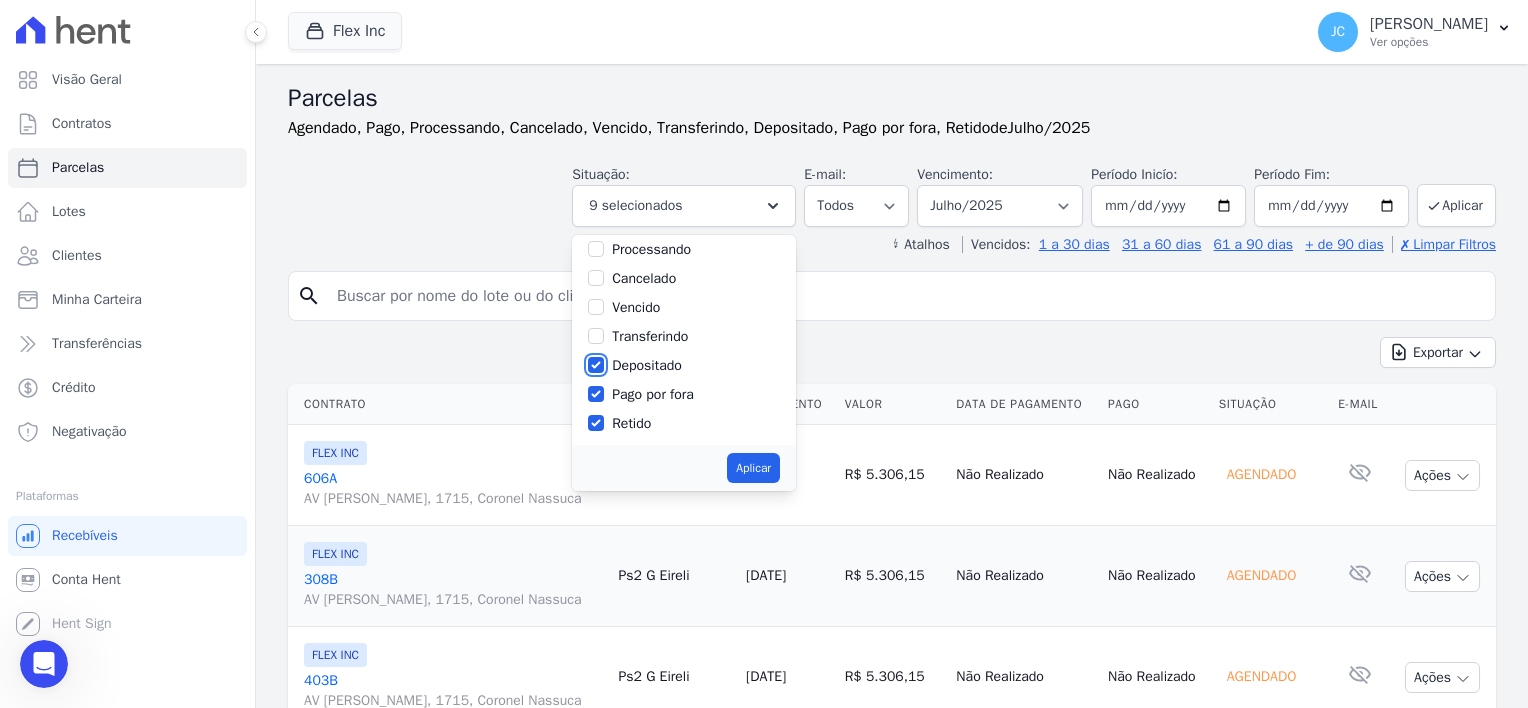 checkbox on "false" 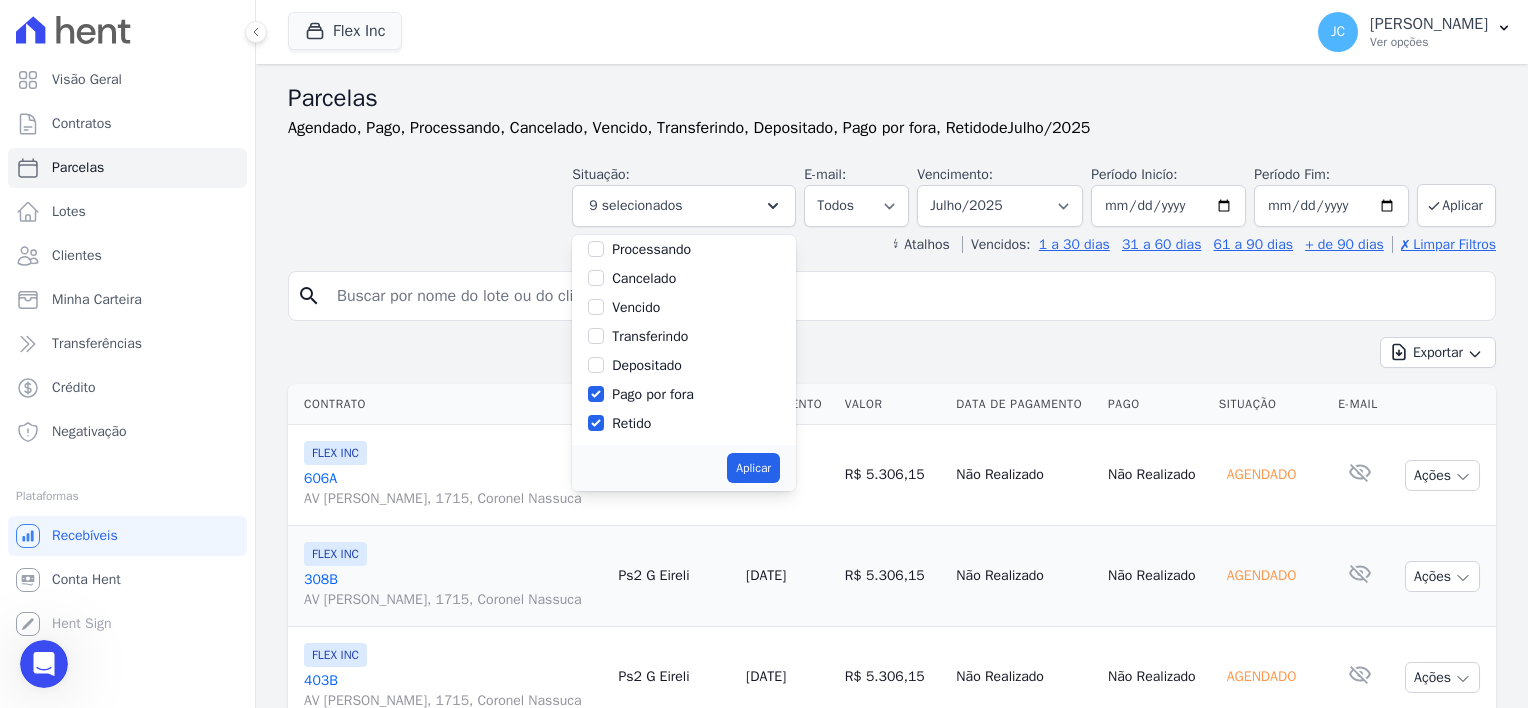 click on "Pago por fora" at bounding box center [653, 394] 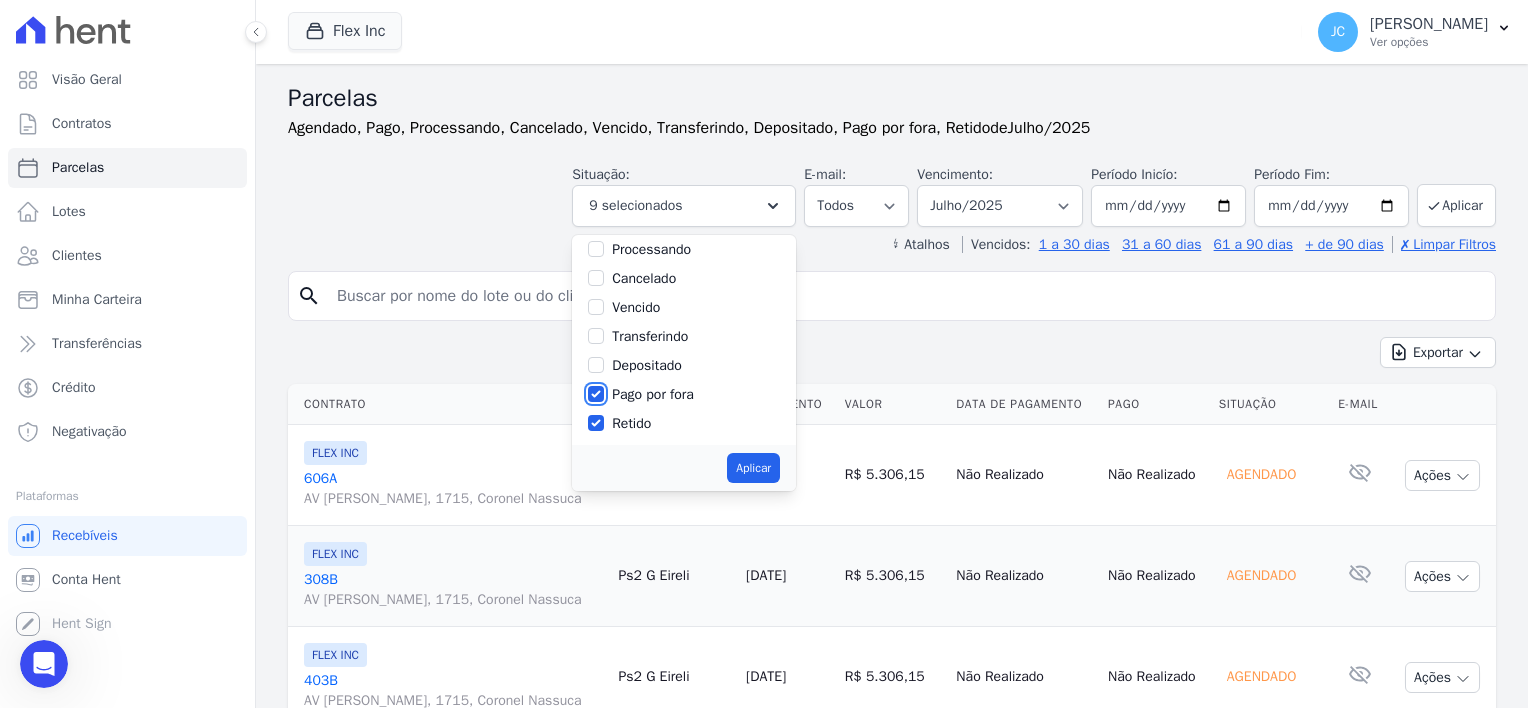 click on "Pago por fora" at bounding box center (596, 394) 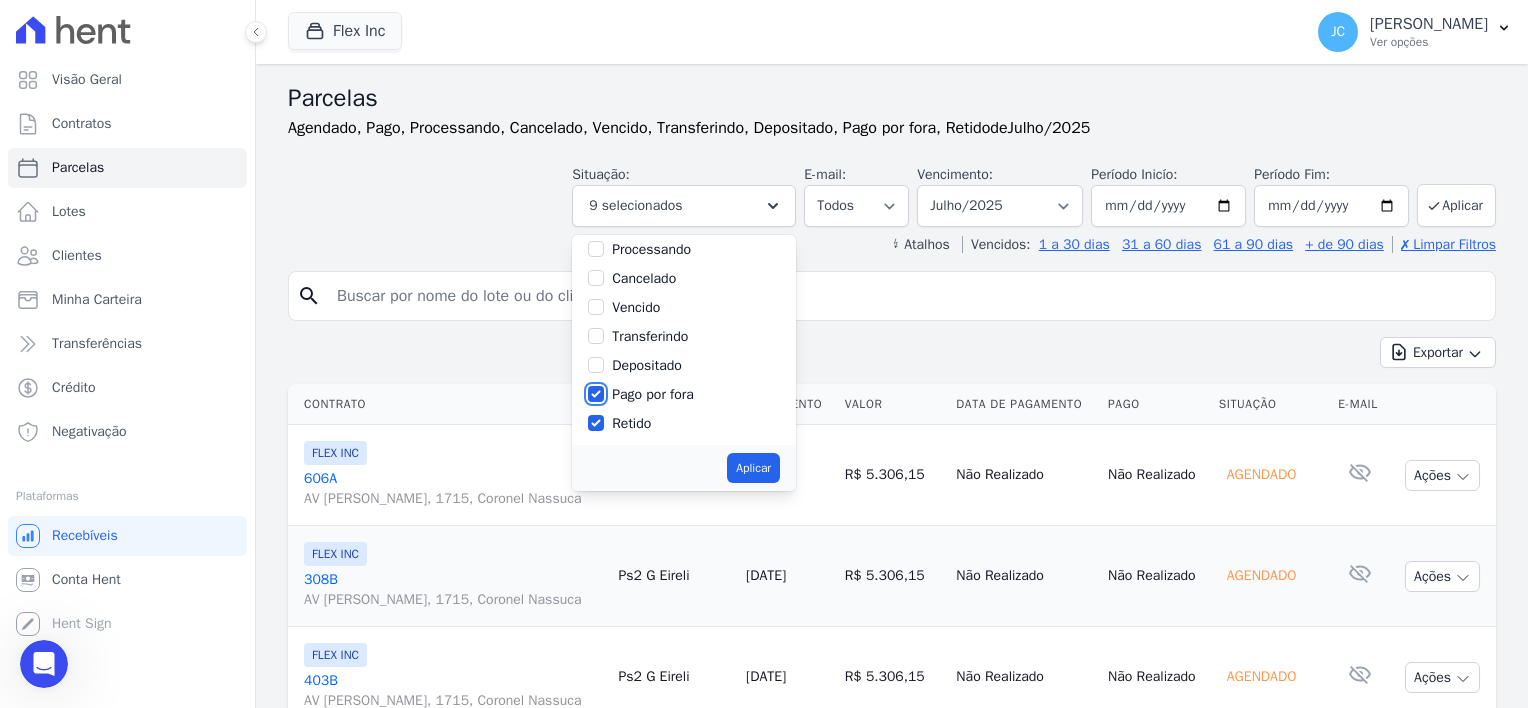 checkbox on "false" 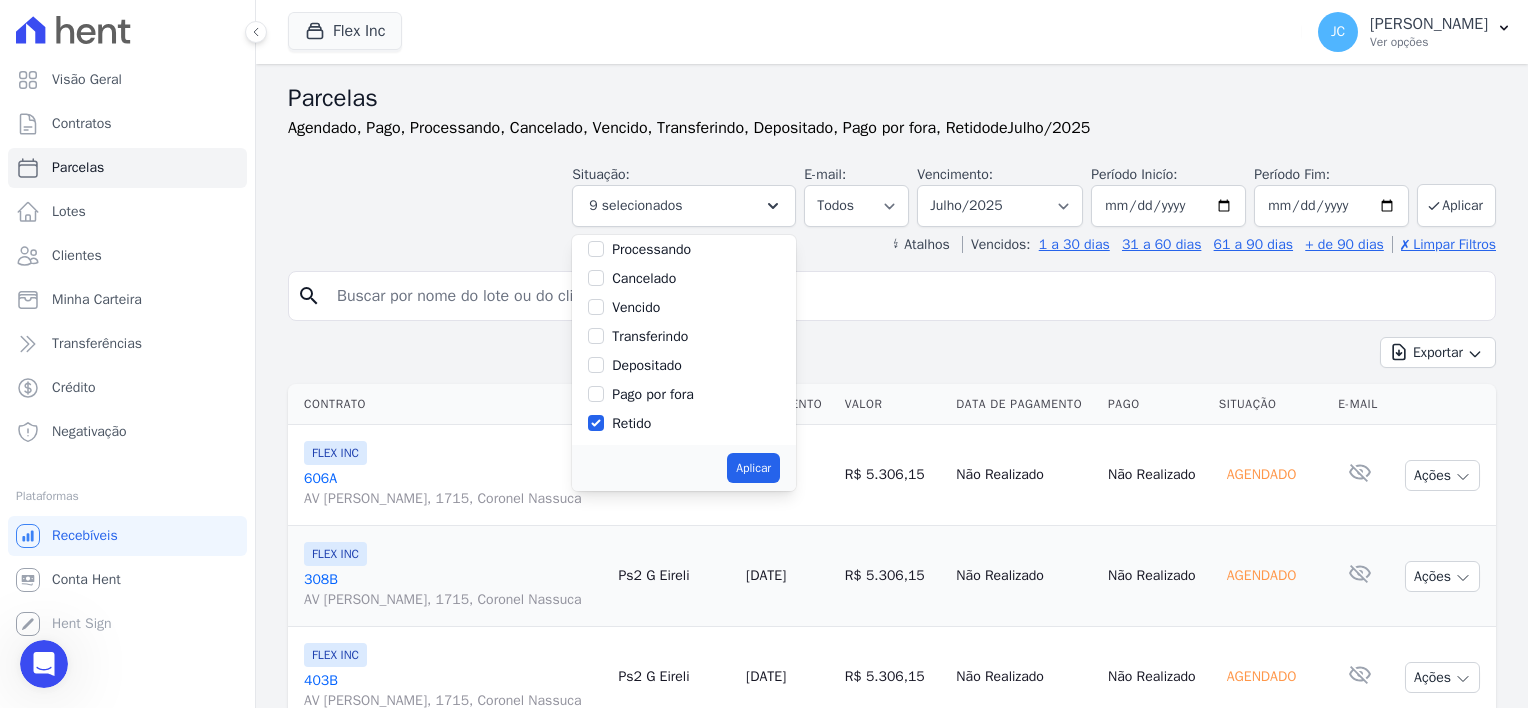 click on "Retido" at bounding box center (684, 423) 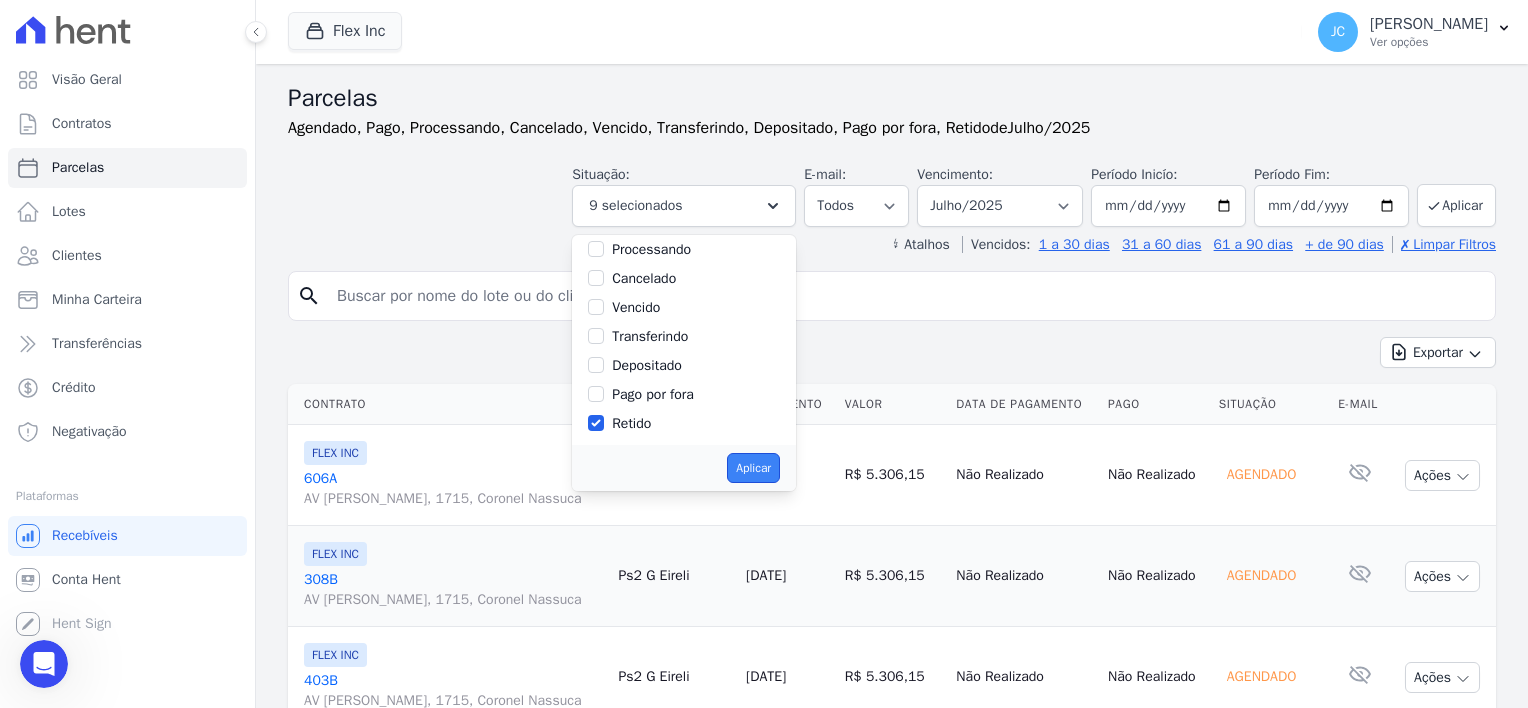 click on "Aplicar" at bounding box center (753, 468) 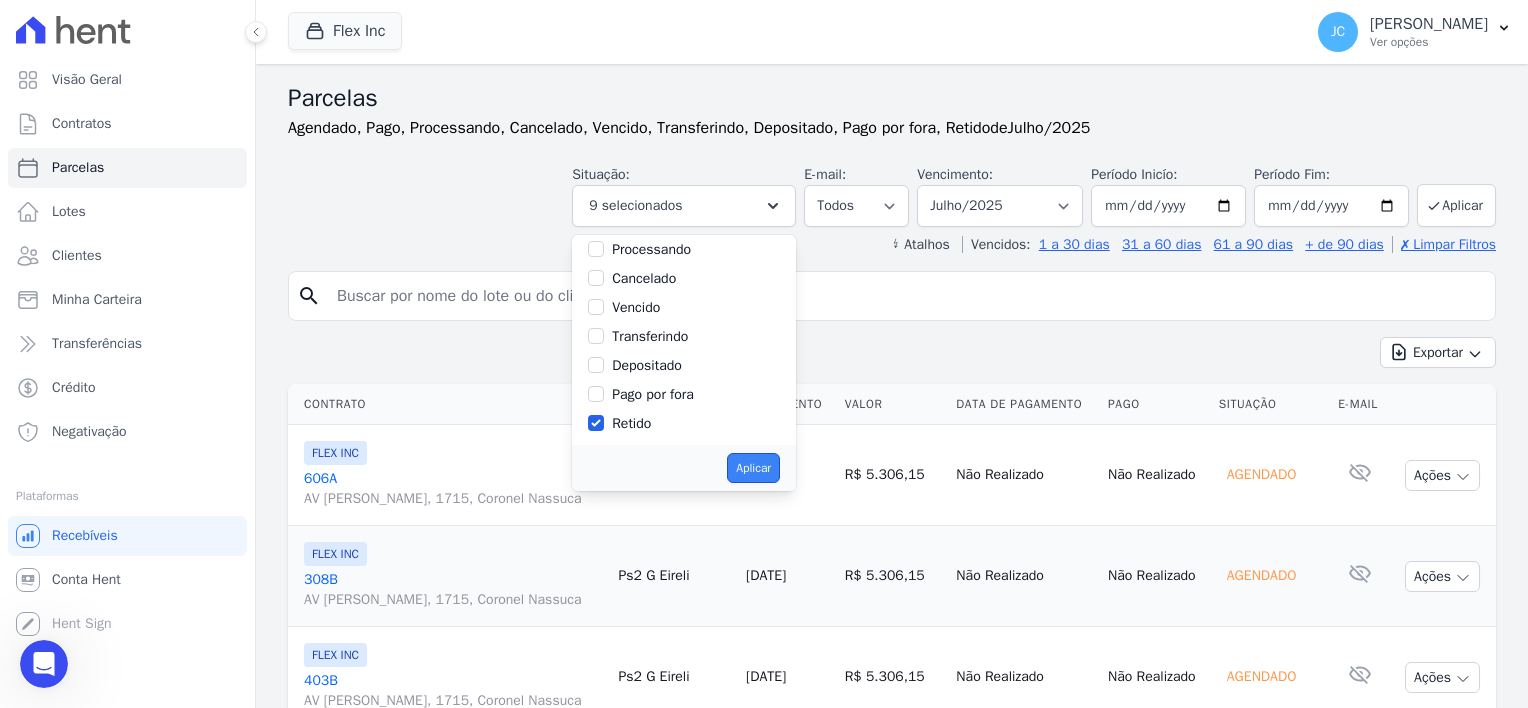 select on "pending" 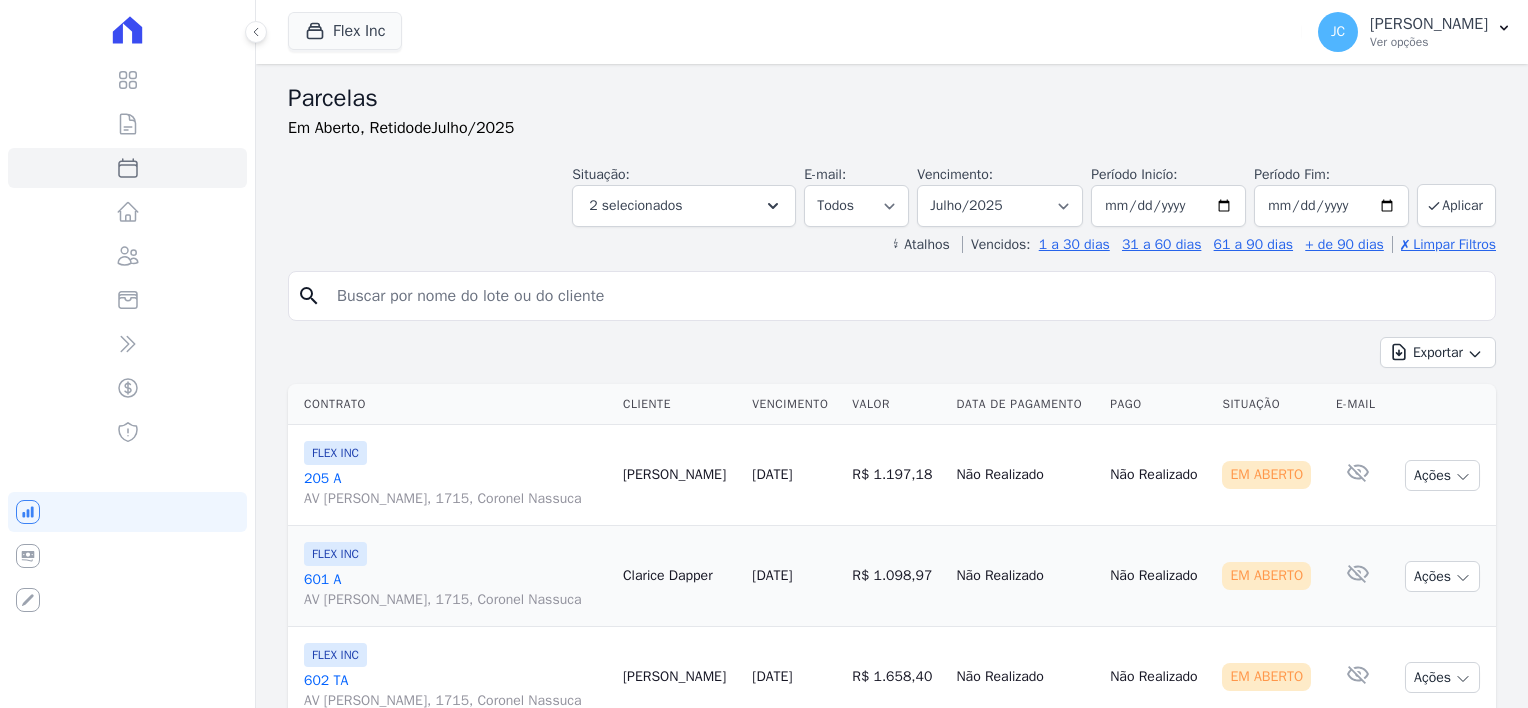 select 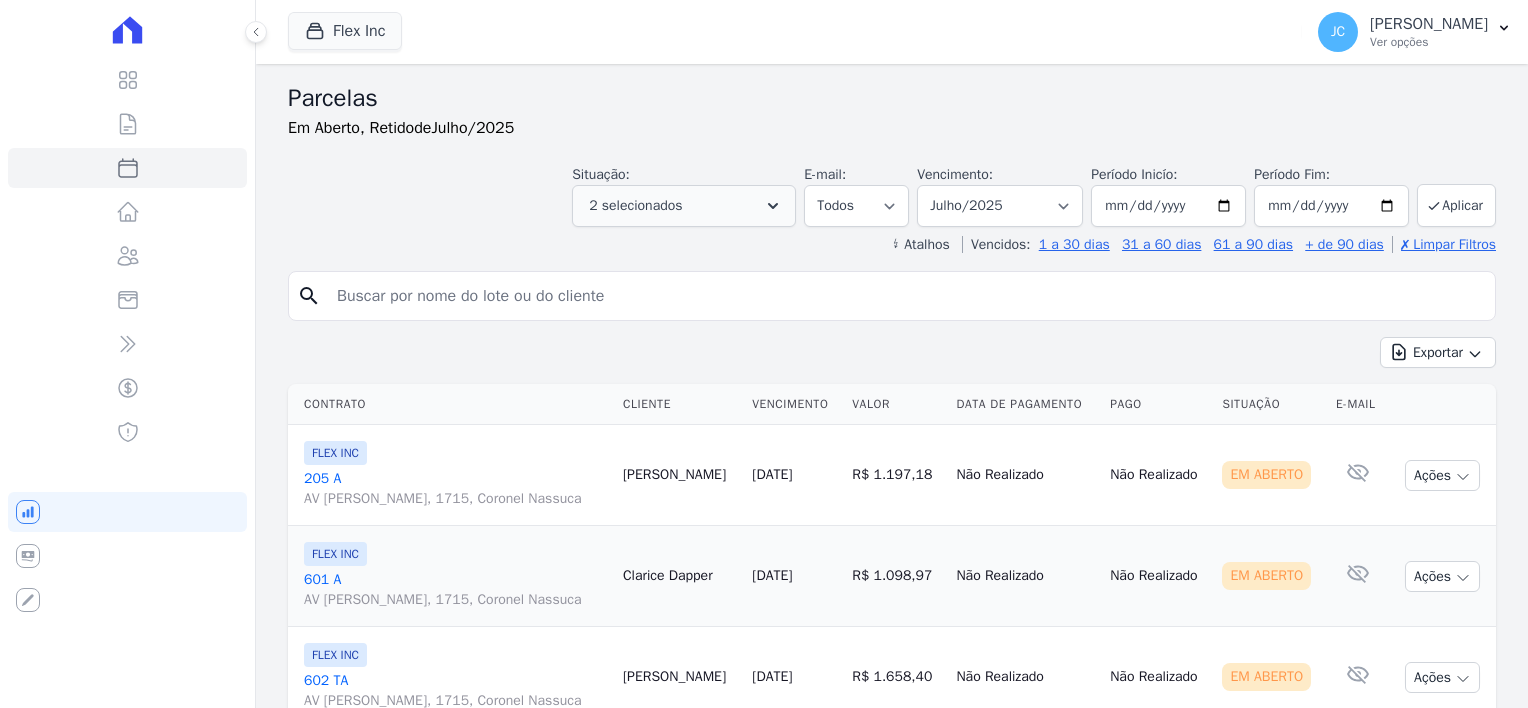 scroll, scrollTop: 0, scrollLeft: 0, axis: both 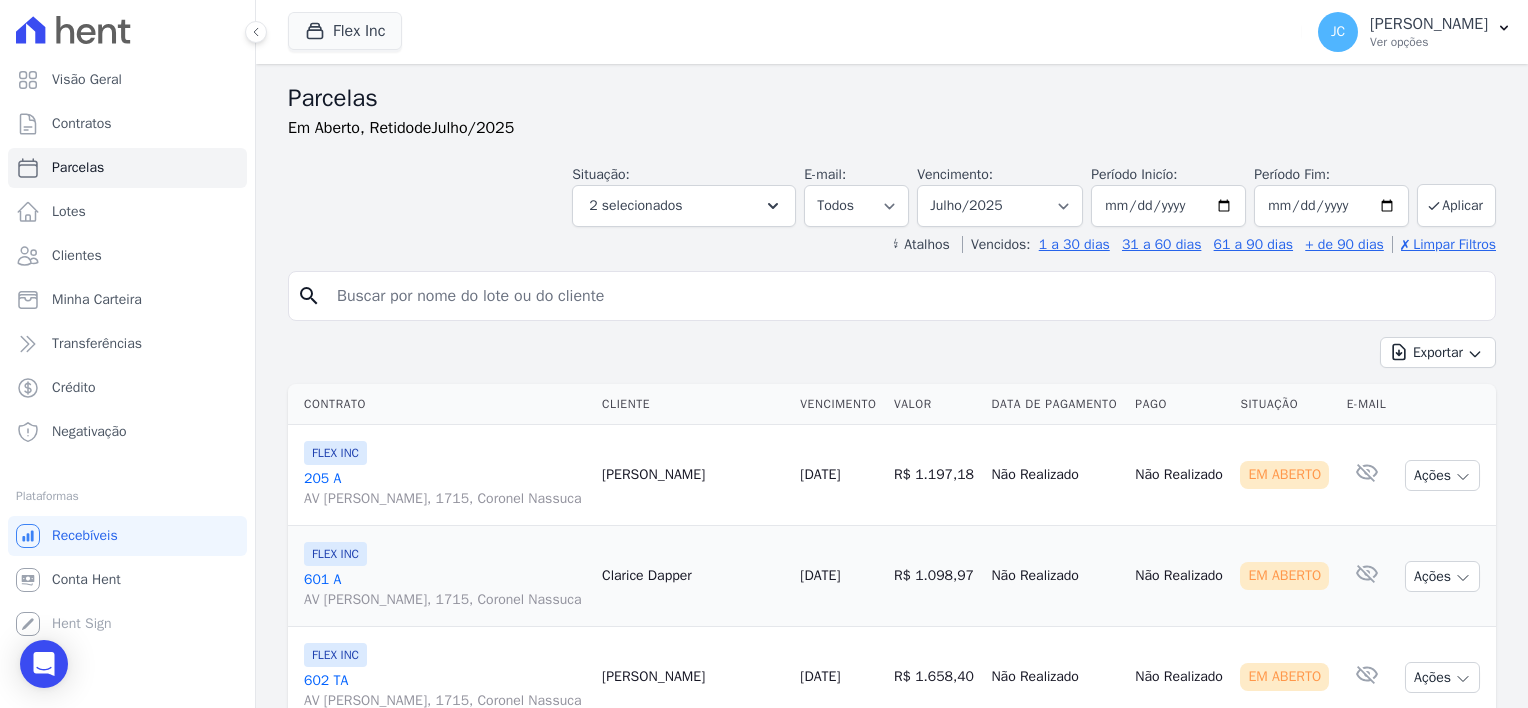 click on "Em Aberto" at bounding box center [1284, 475] 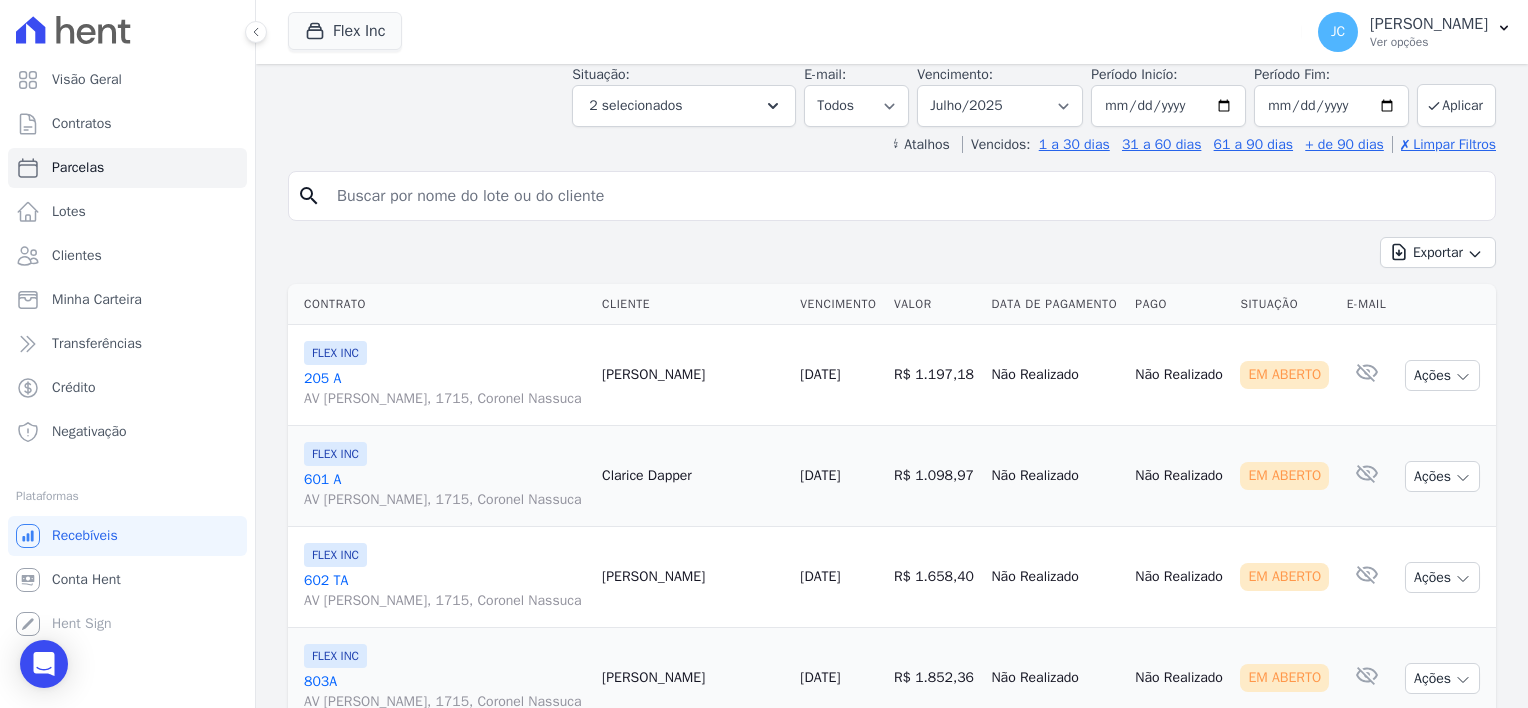 click on "Em Aberto" at bounding box center (1284, 375) 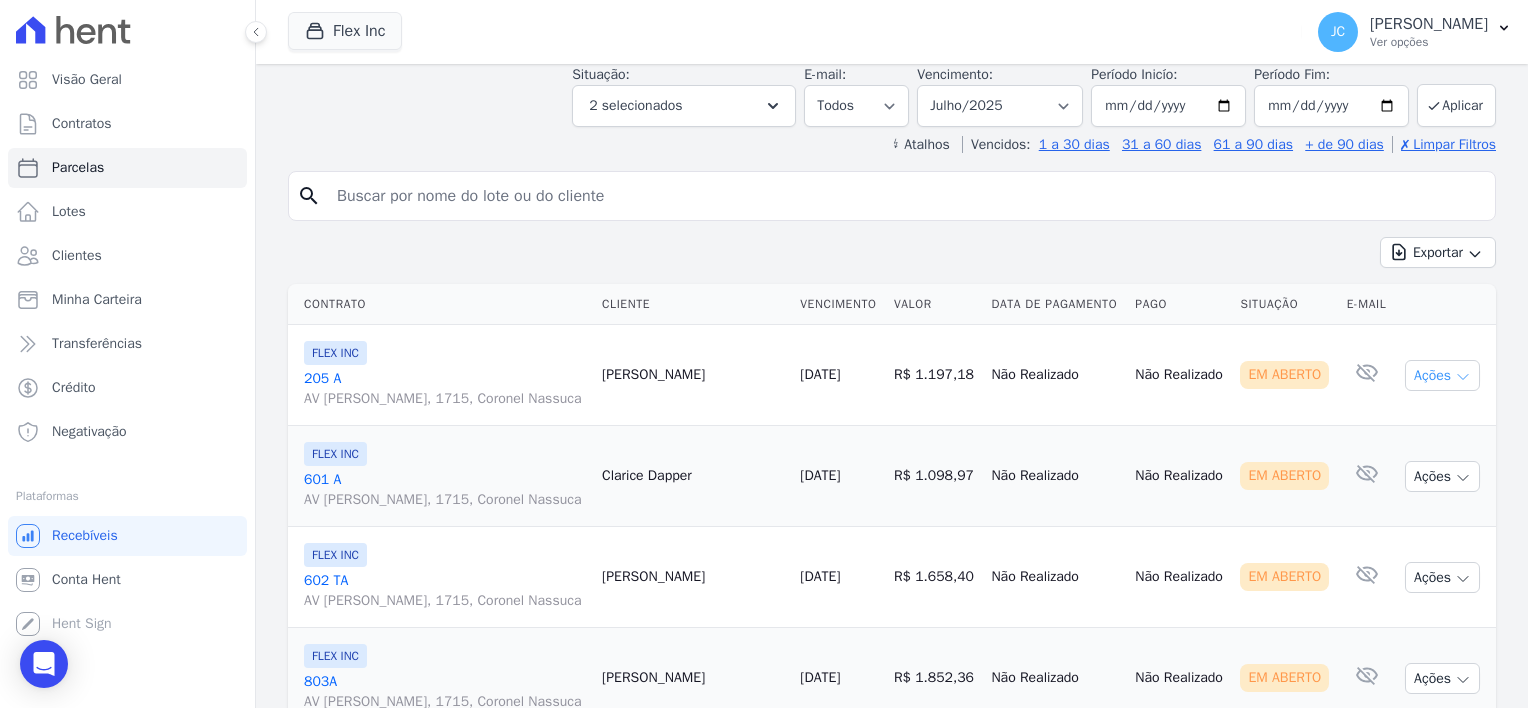 click on "Ações" at bounding box center (1442, 375) 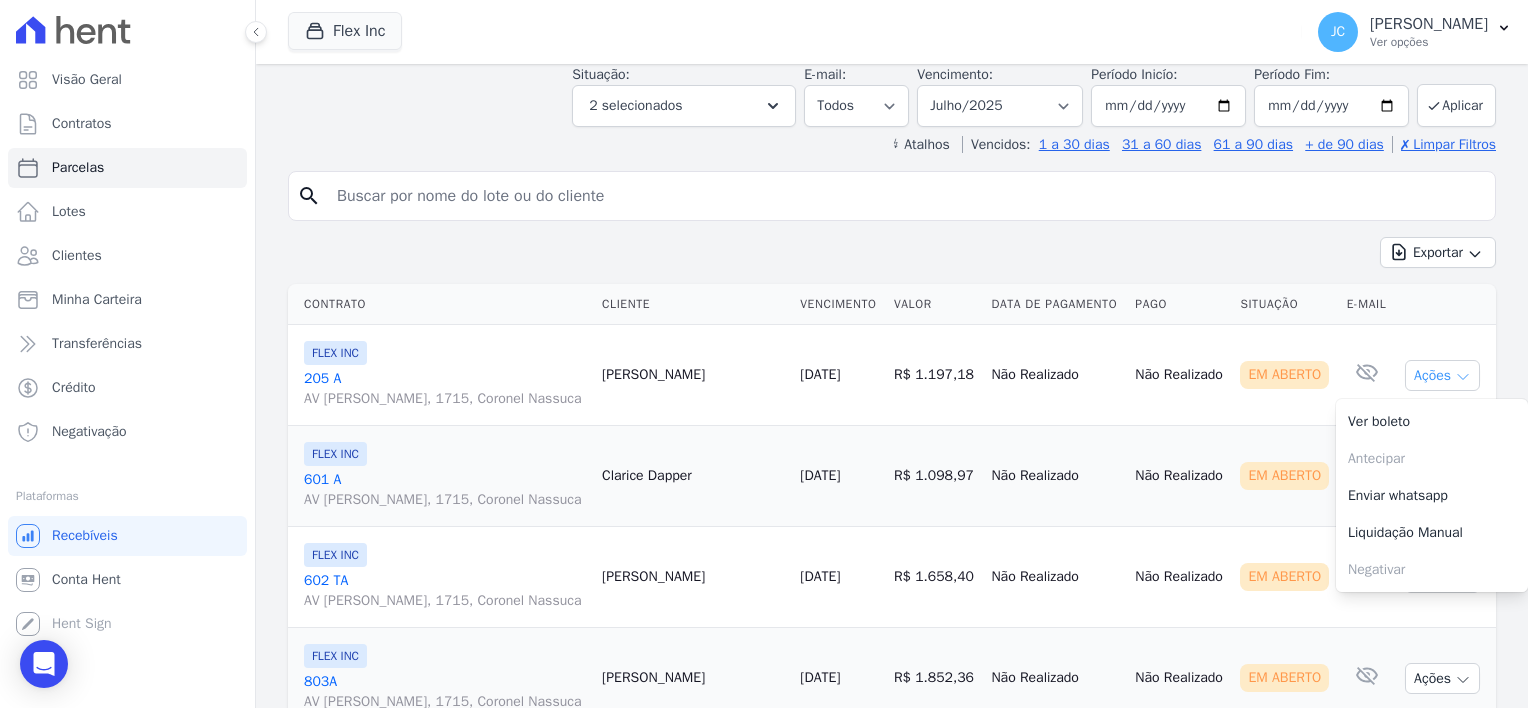 click on "Ações" at bounding box center [1442, 375] 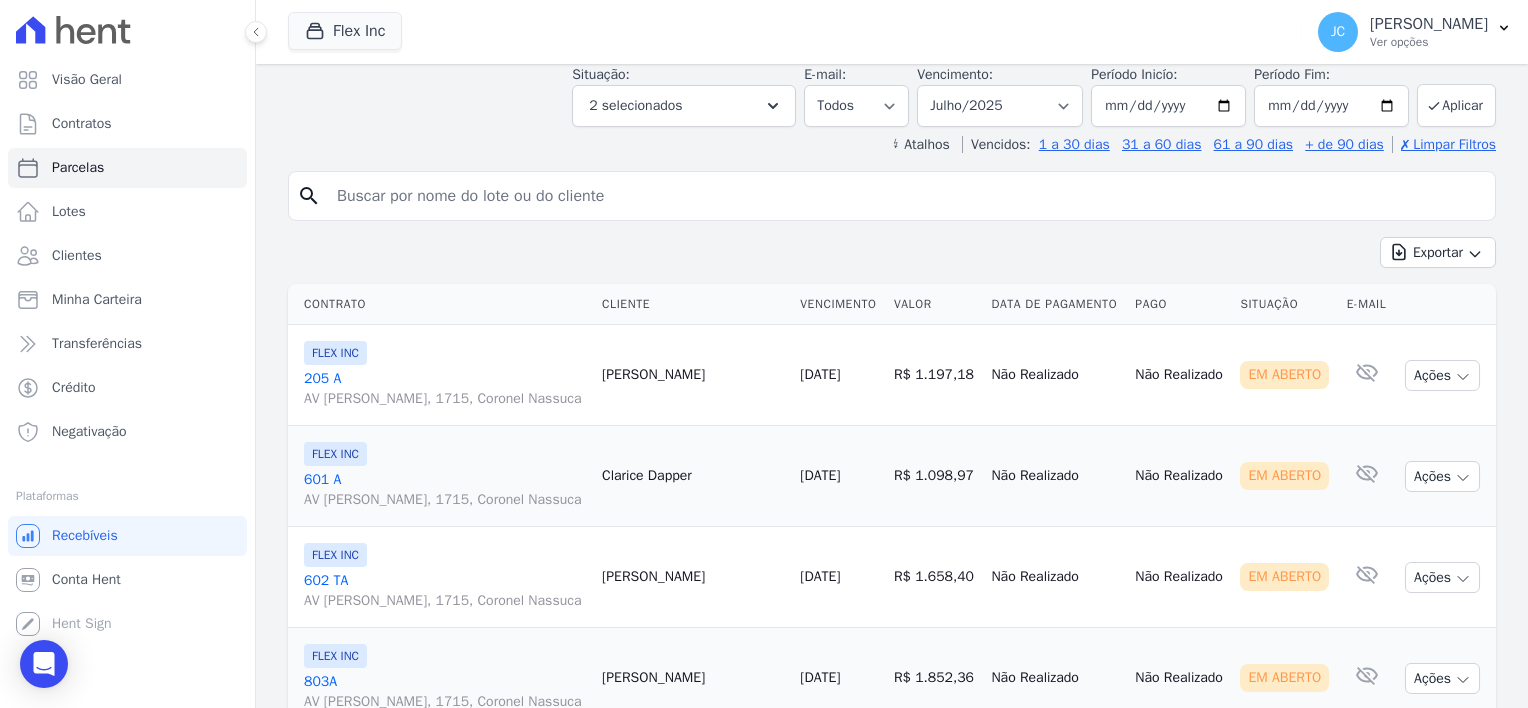 click on "205 A
AV LOURIVAL LUIZ DA CUNHA, 1715, Coronel Nassuca" at bounding box center (445, 389) 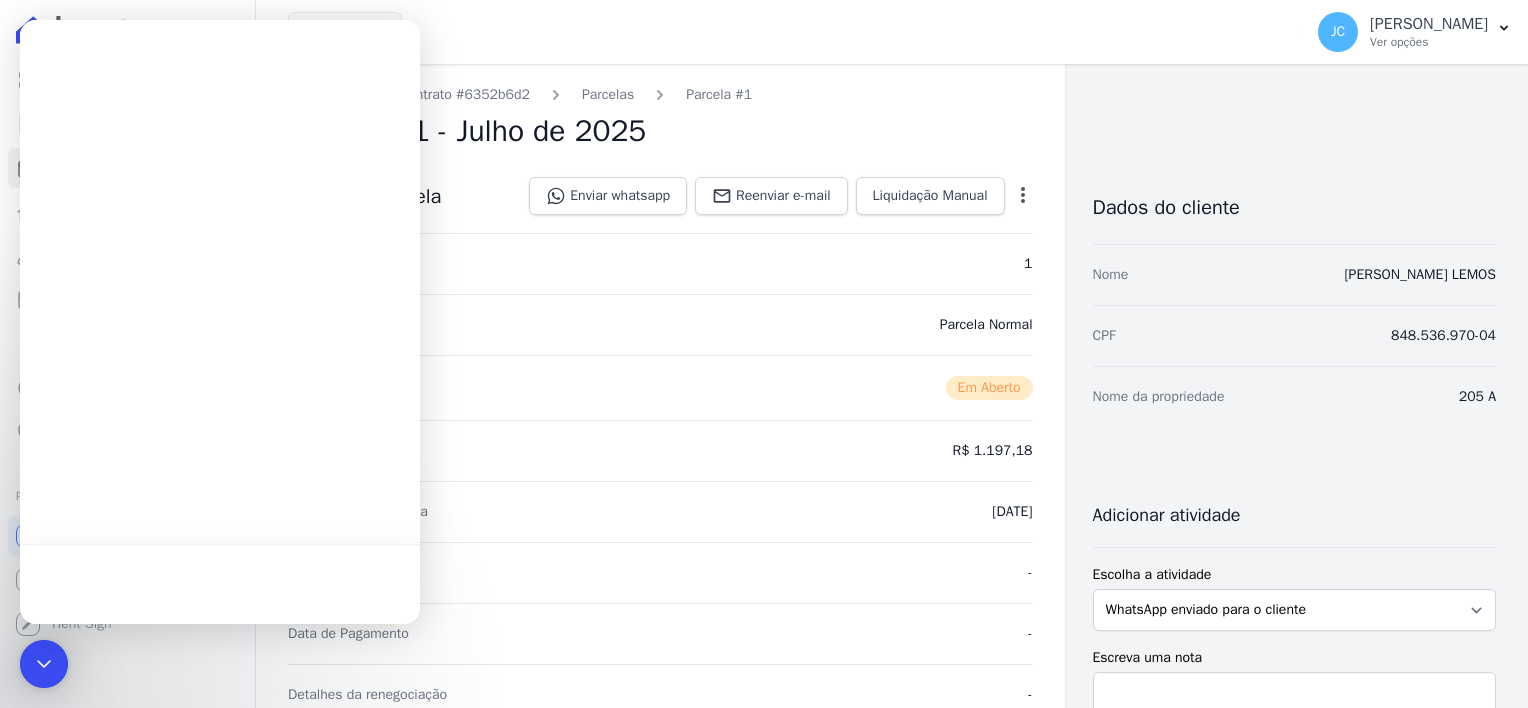 scroll, scrollTop: 0, scrollLeft: 0, axis: both 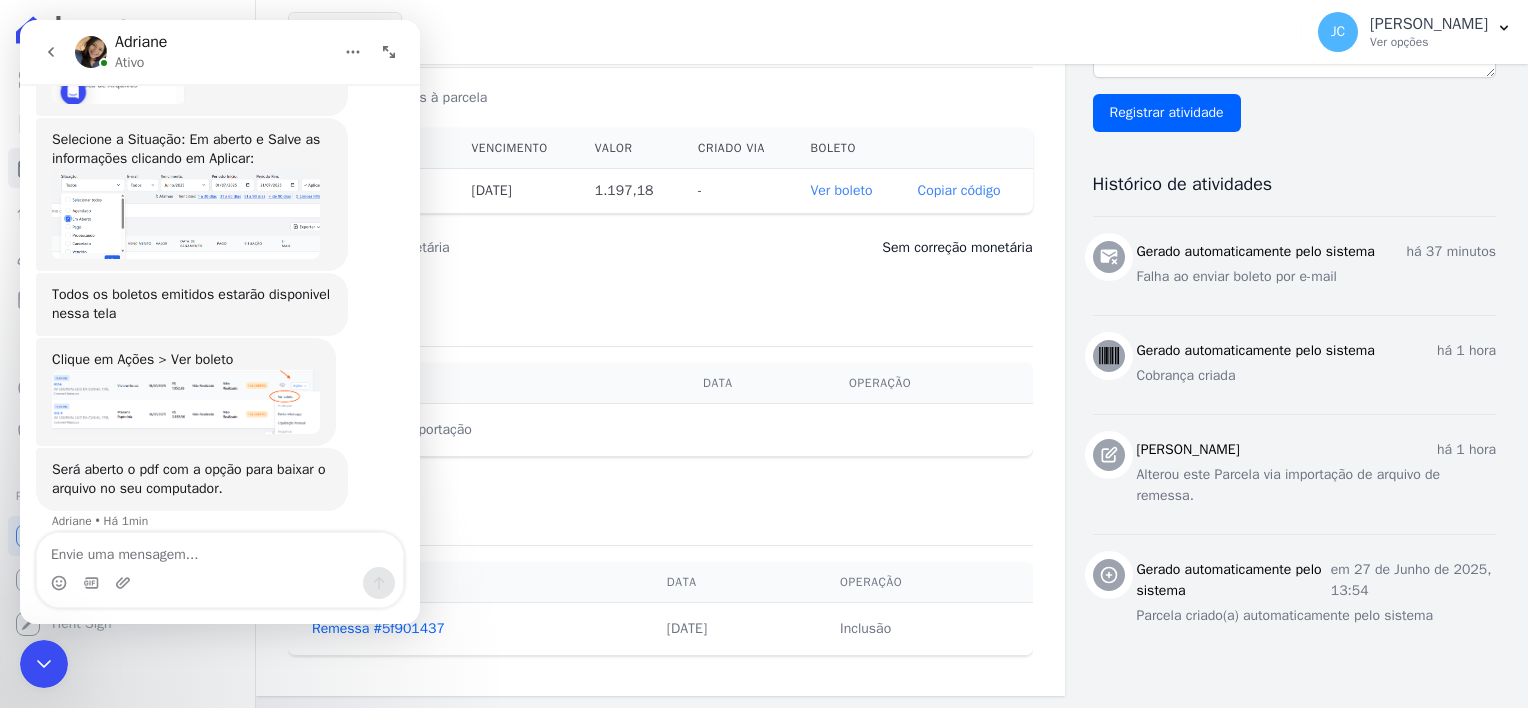click on "Ver boleto" at bounding box center [841, 190] 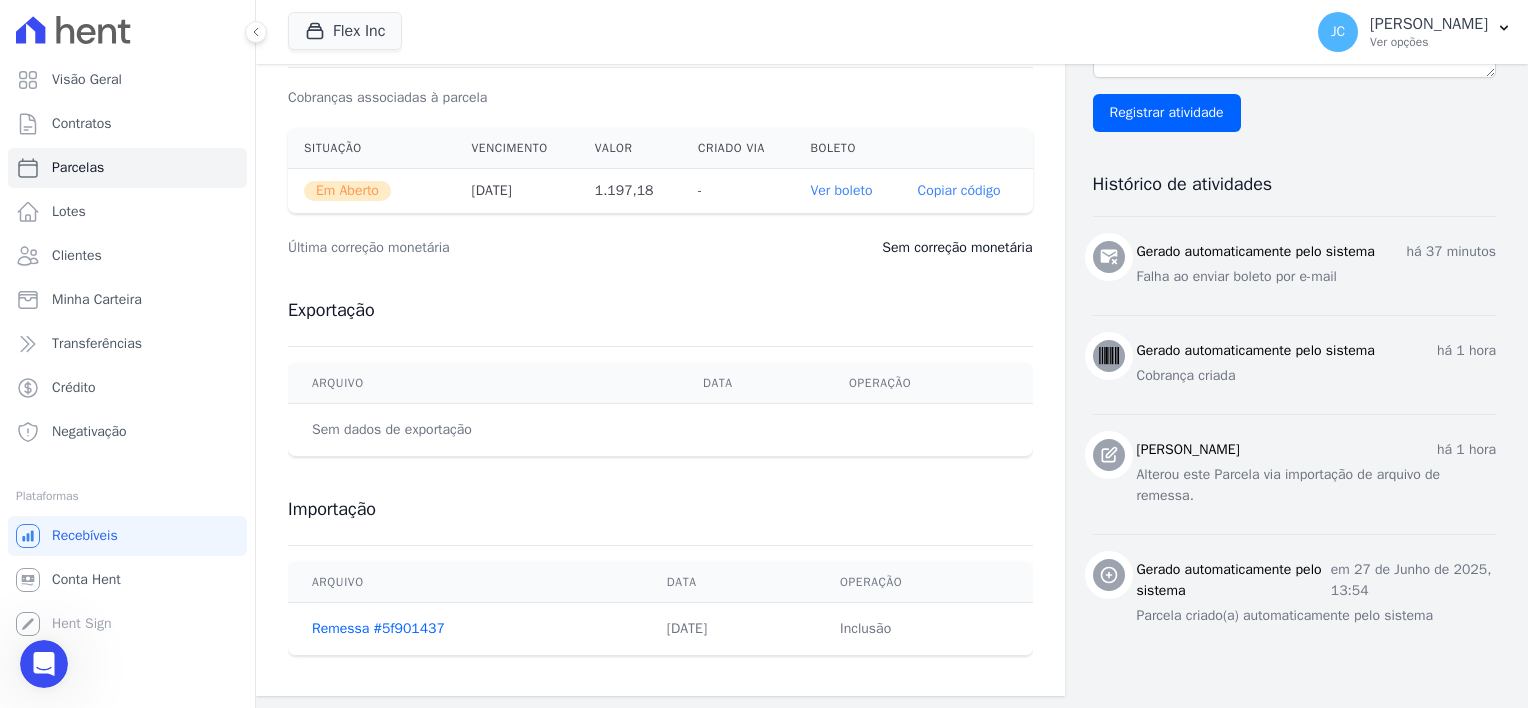 scroll, scrollTop: 0, scrollLeft: 0, axis: both 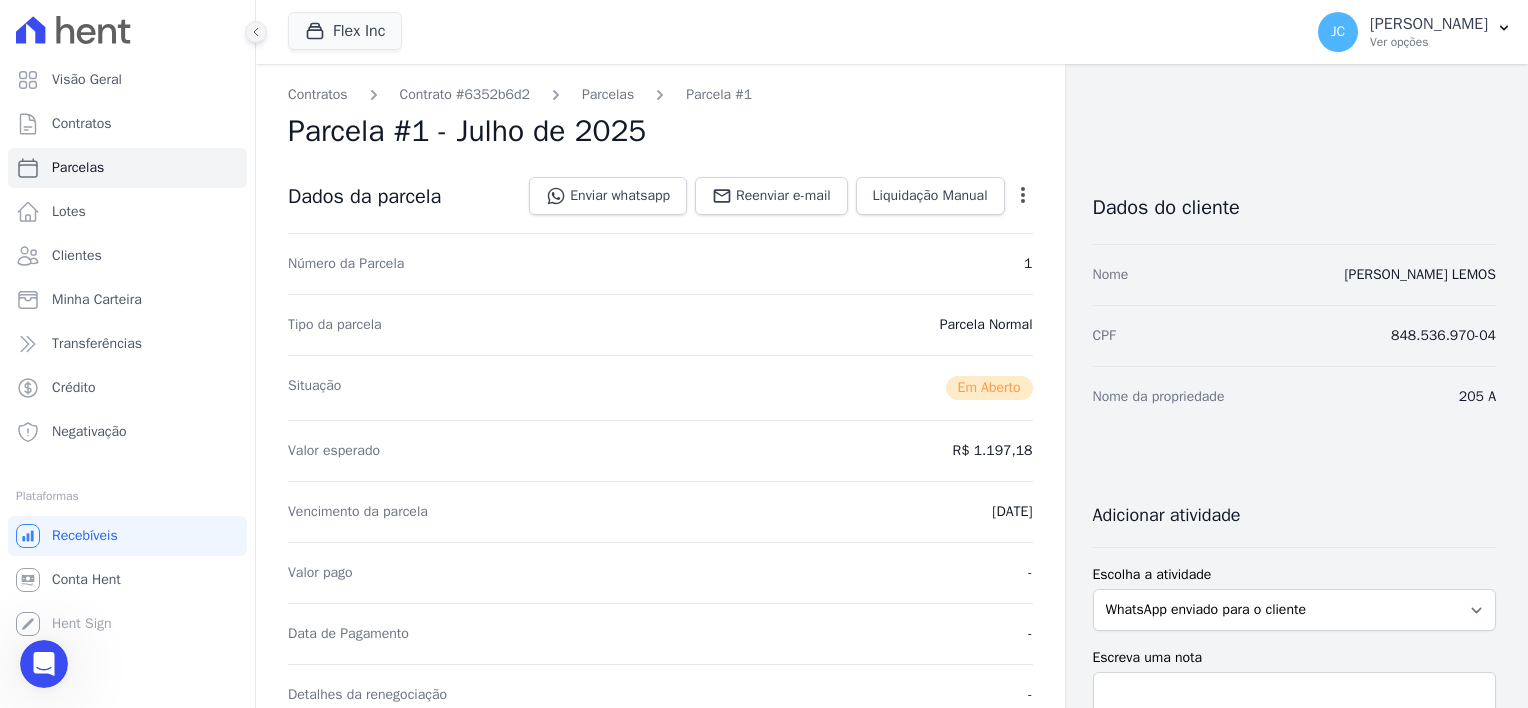 click 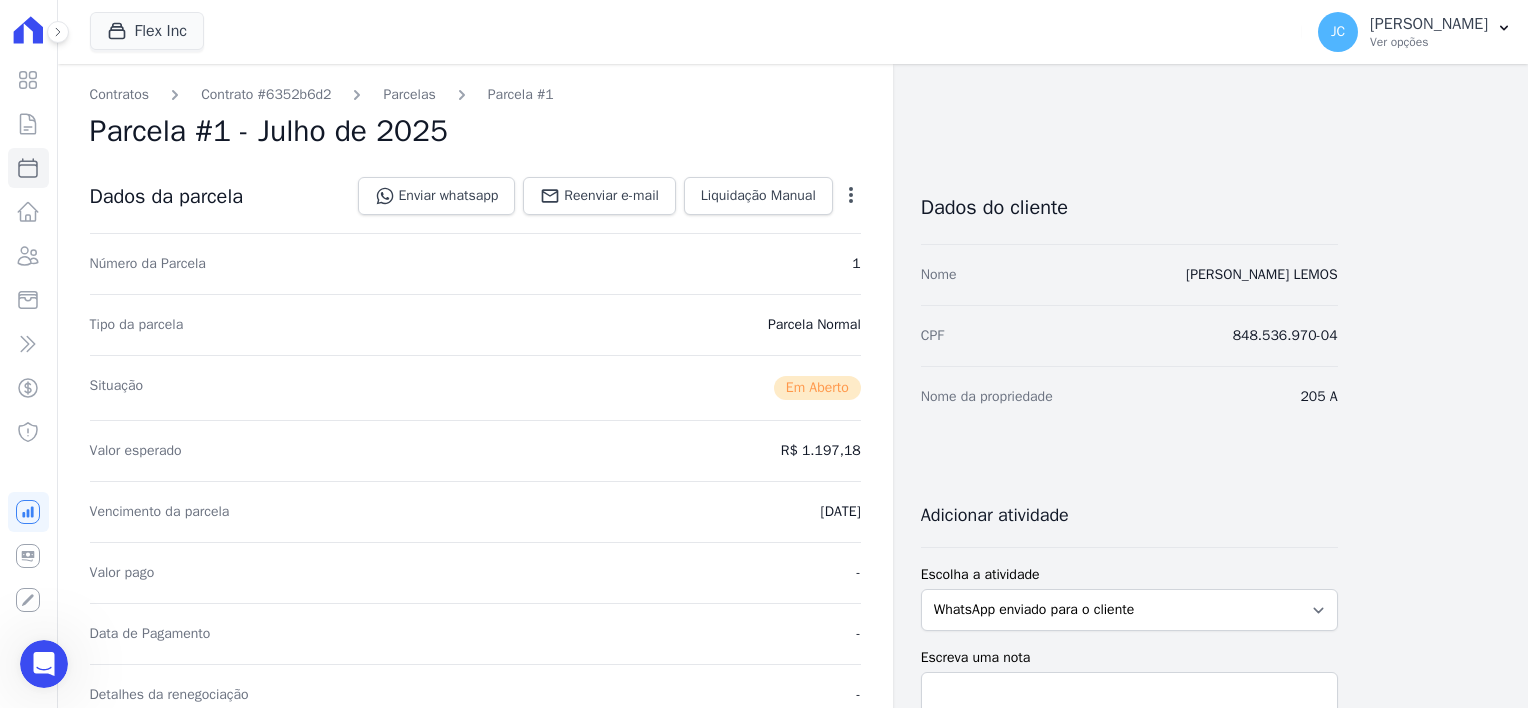 select 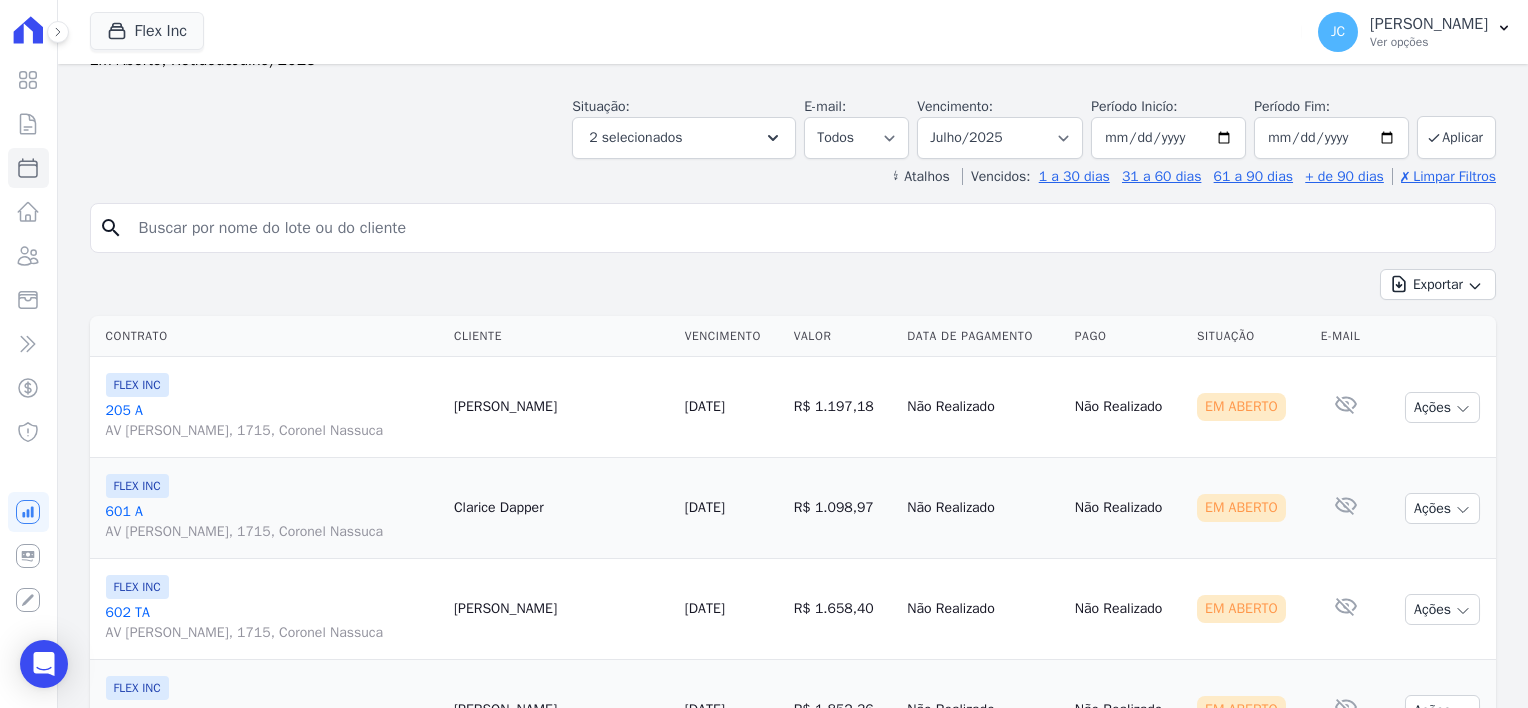 scroll, scrollTop: 100, scrollLeft: 0, axis: vertical 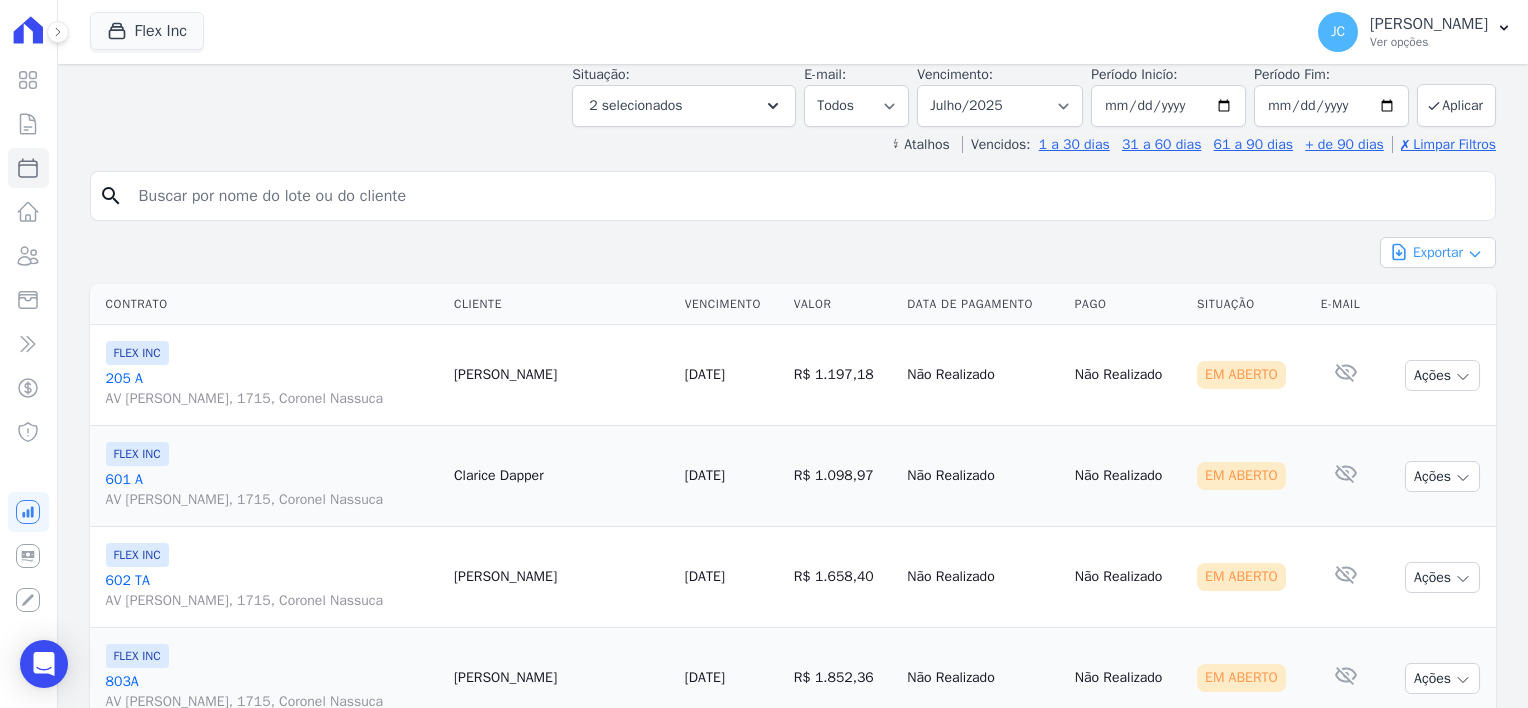 click on "Exportar" at bounding box center (1438, 252) 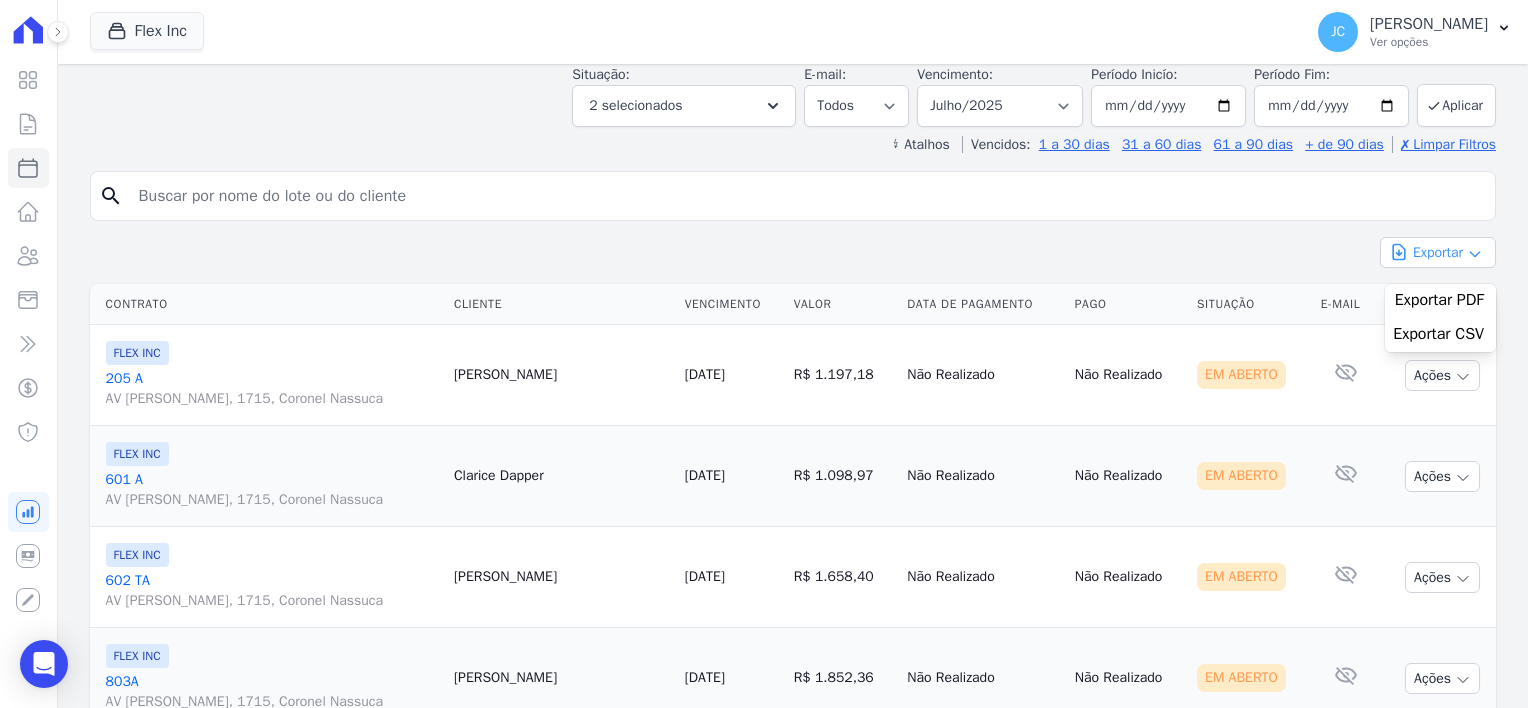 click on "Exportar" at bounding box center [1438, 252] 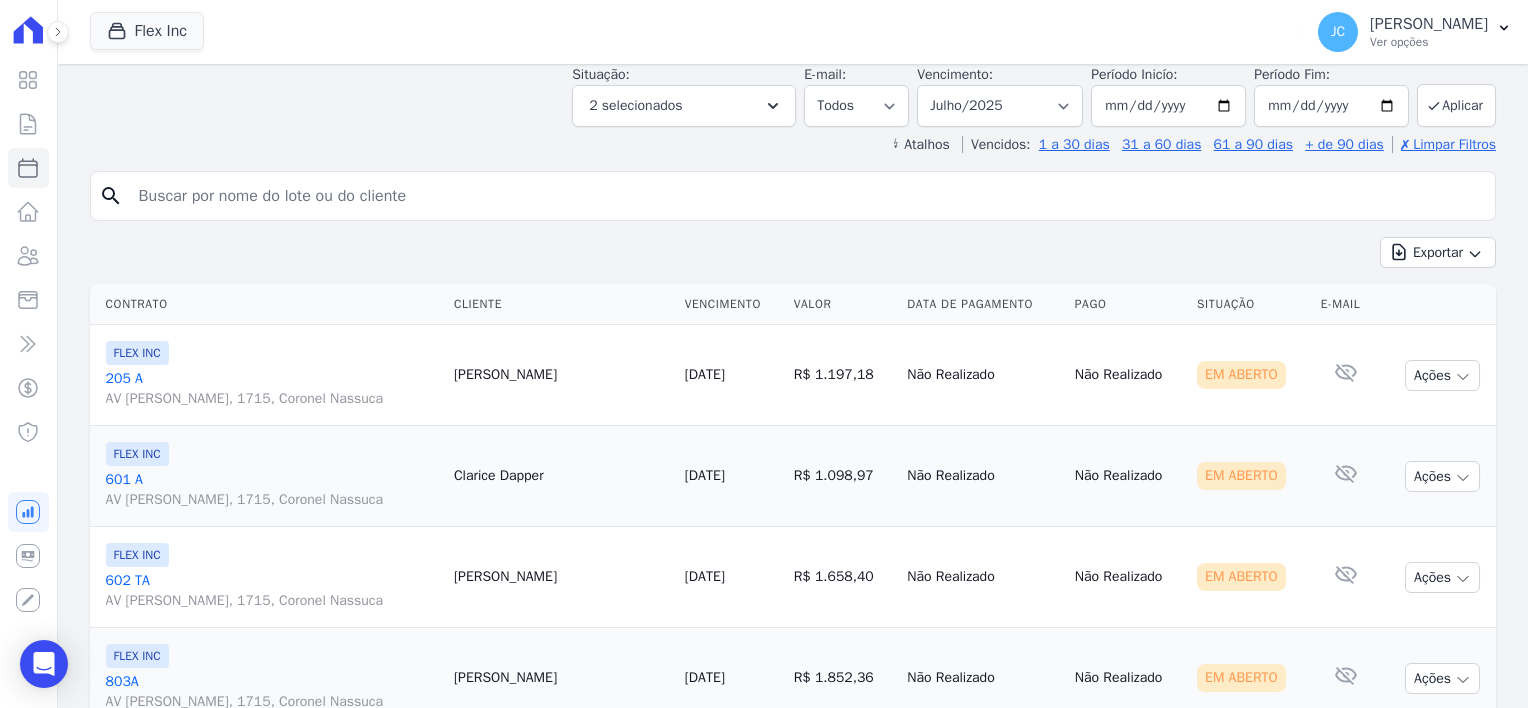 scroll, scrollTop: 200, scrollLeft: 0, axis: vertical 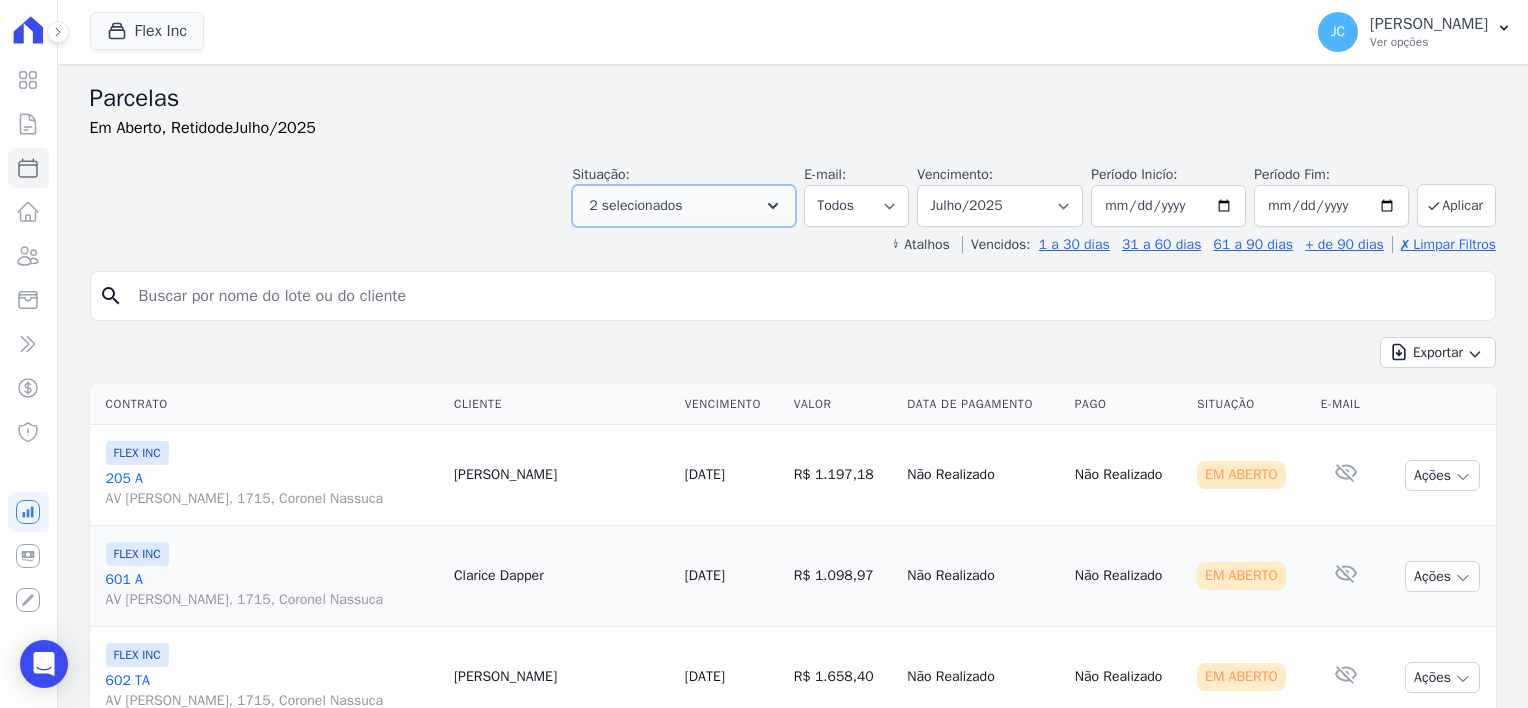 click on "2 selecionados" at bounding box center (684, 206) 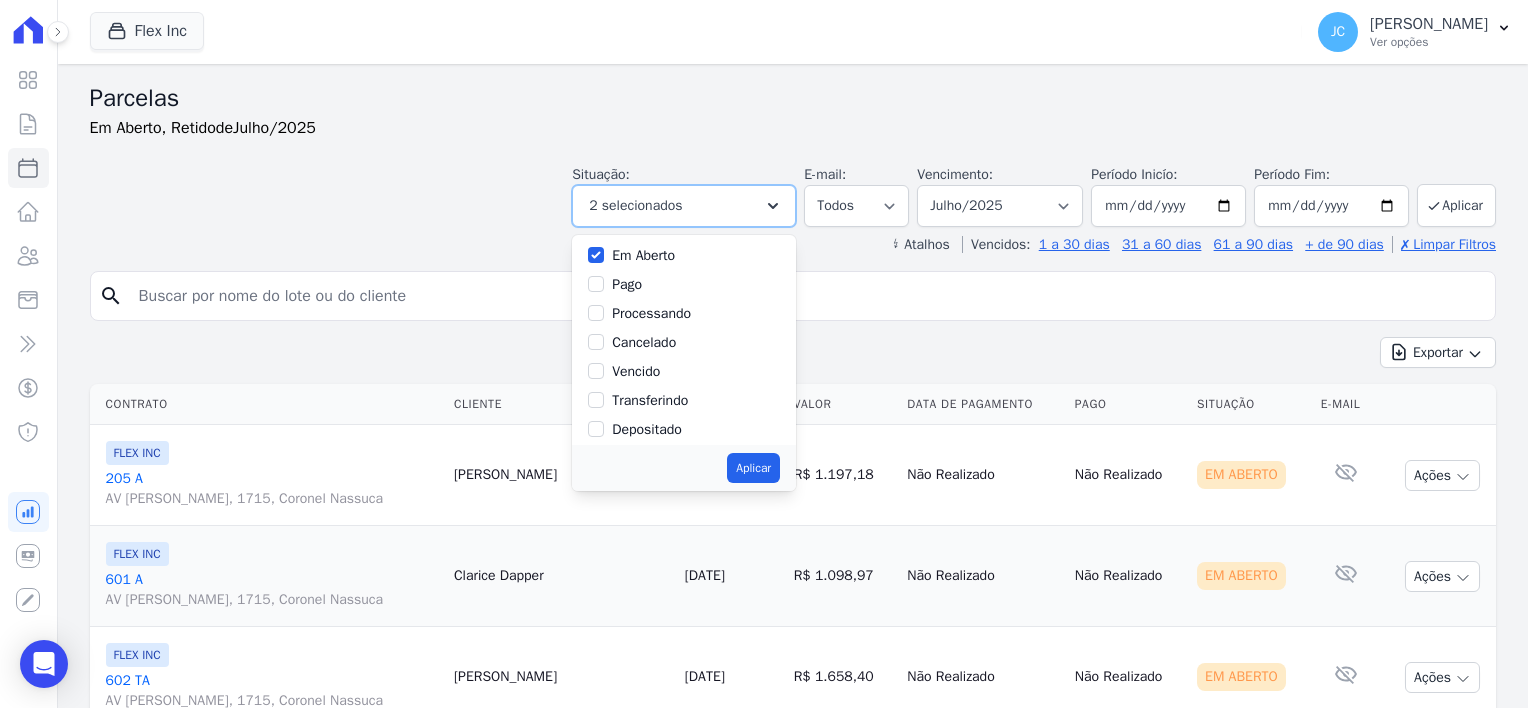 scroll, scrollTop: 133, scrollLeft: 0, axis: vertical 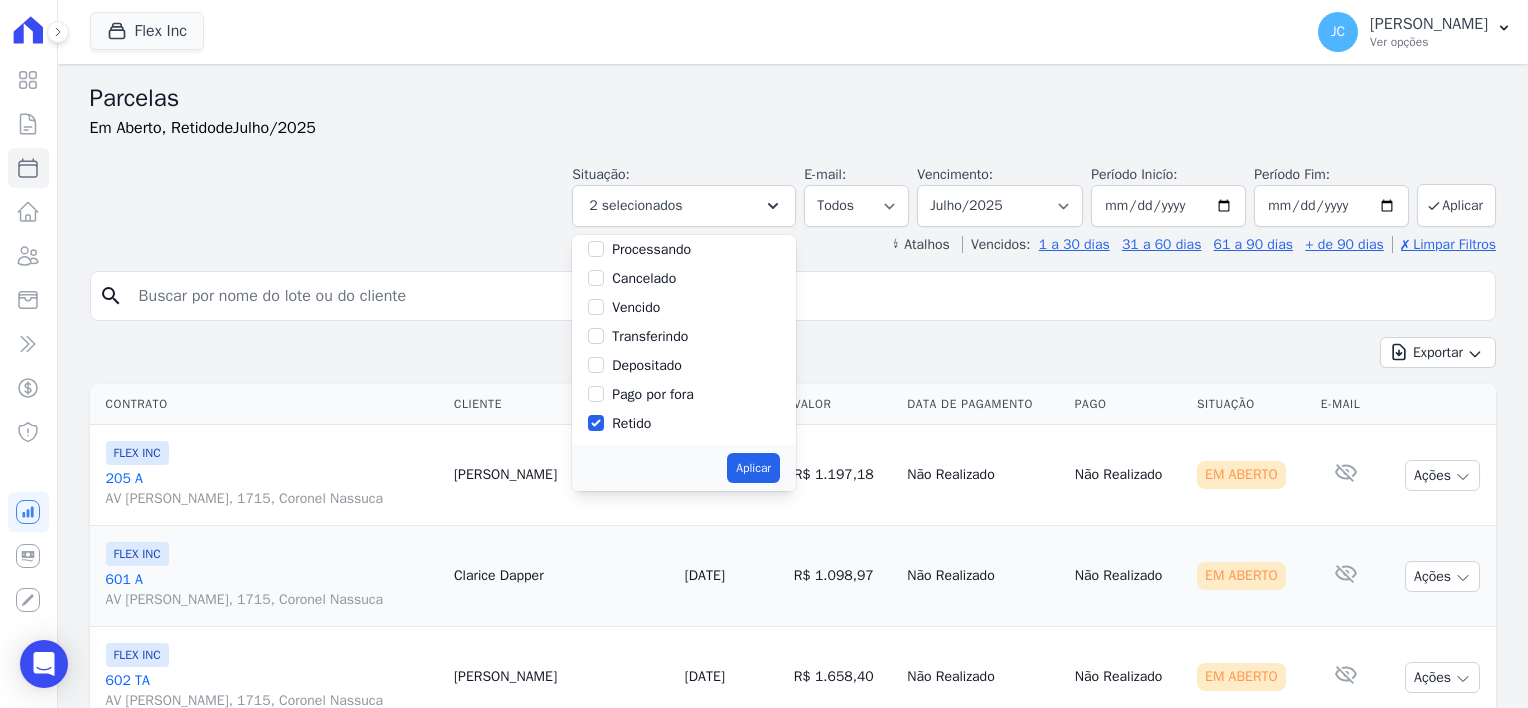 click on "Retido" at bounding box center (631, 423) 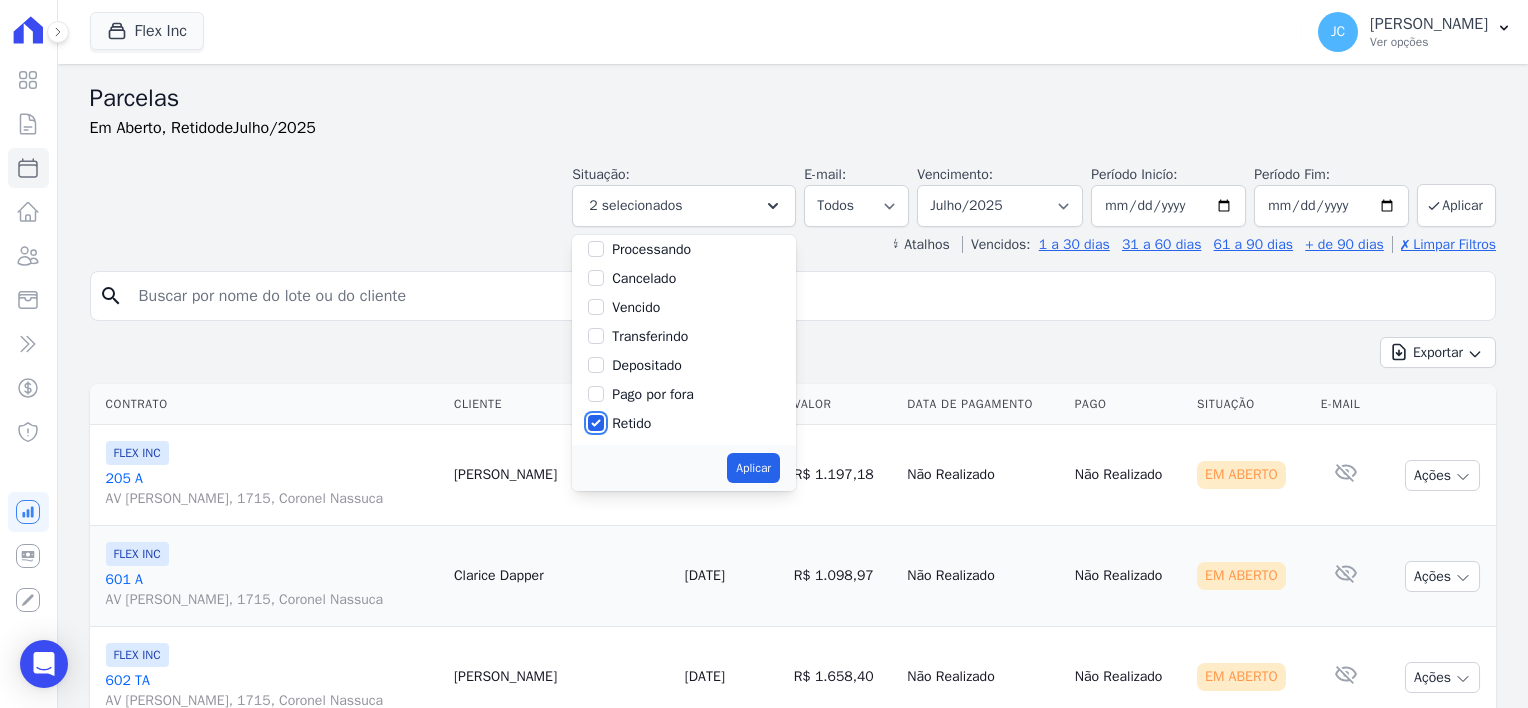 click on "Retido" at bounding box center [596, 423] 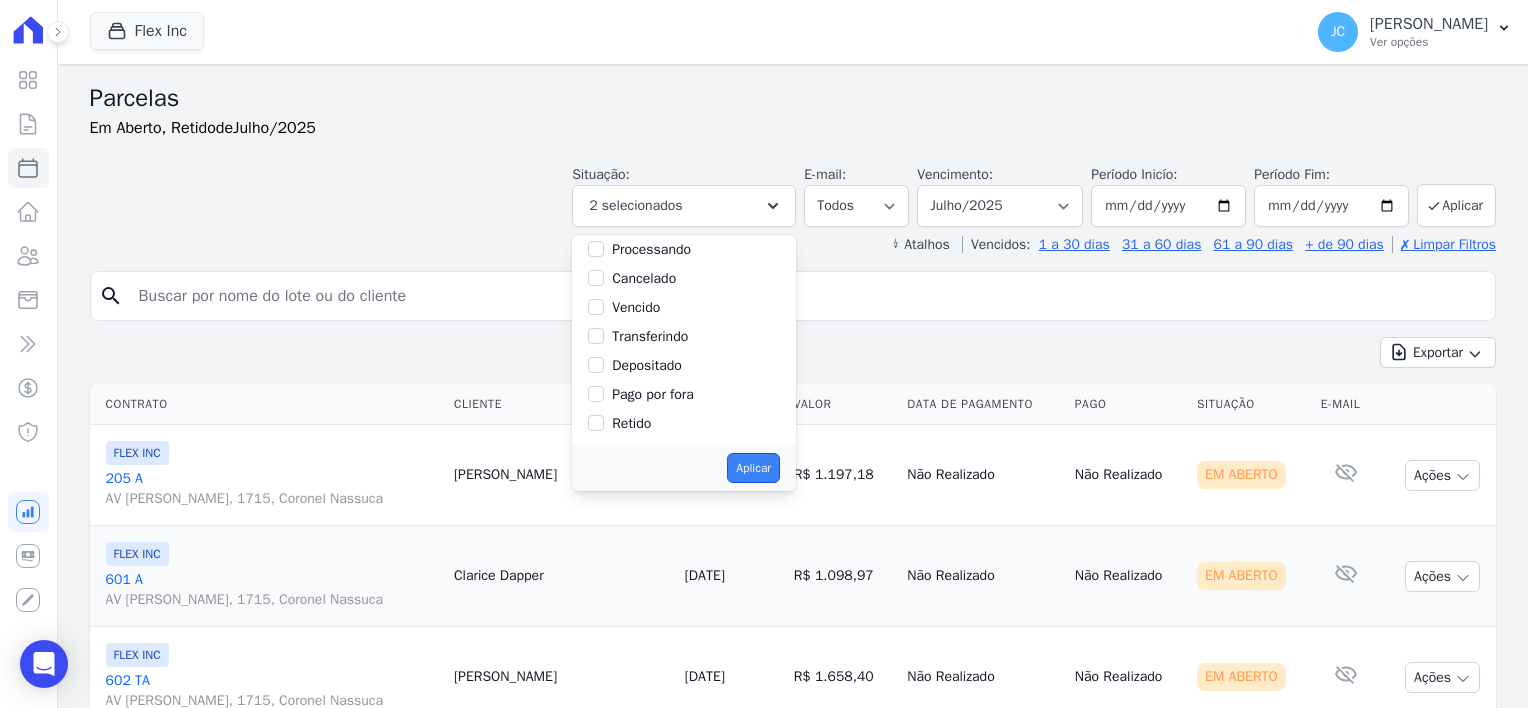 click on "Aplicar" at bounding box center (753, 468) 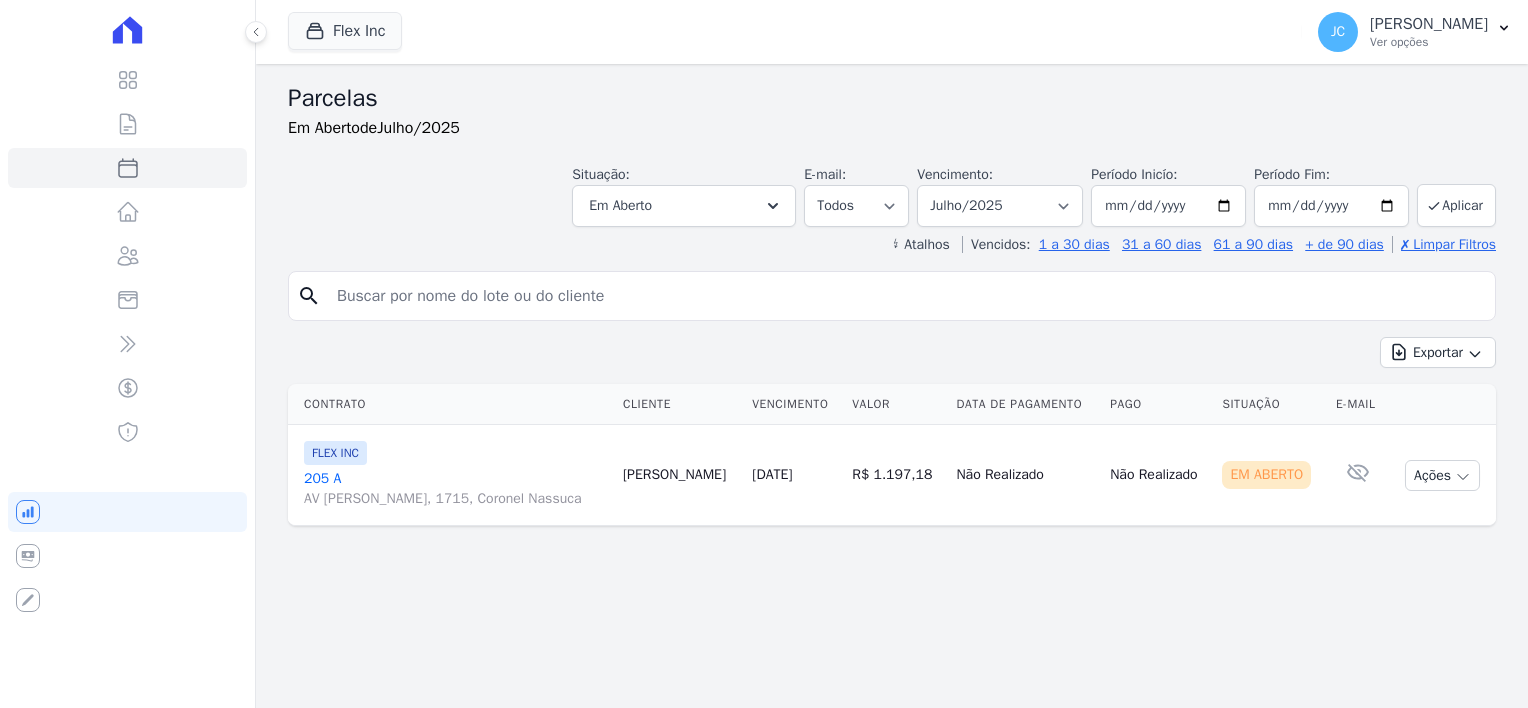 select 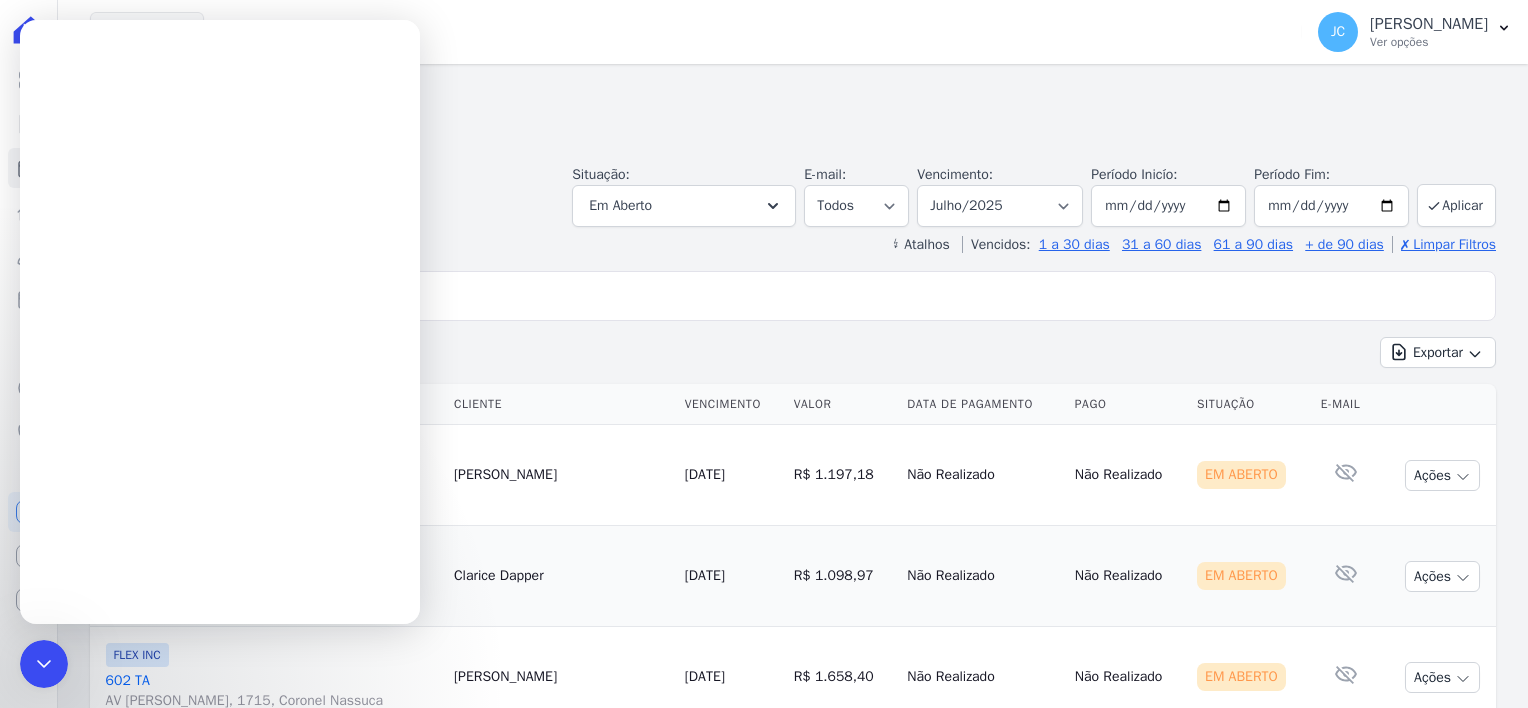 scroll, scrollTop: 0, scrollLeft: 0, axis: both 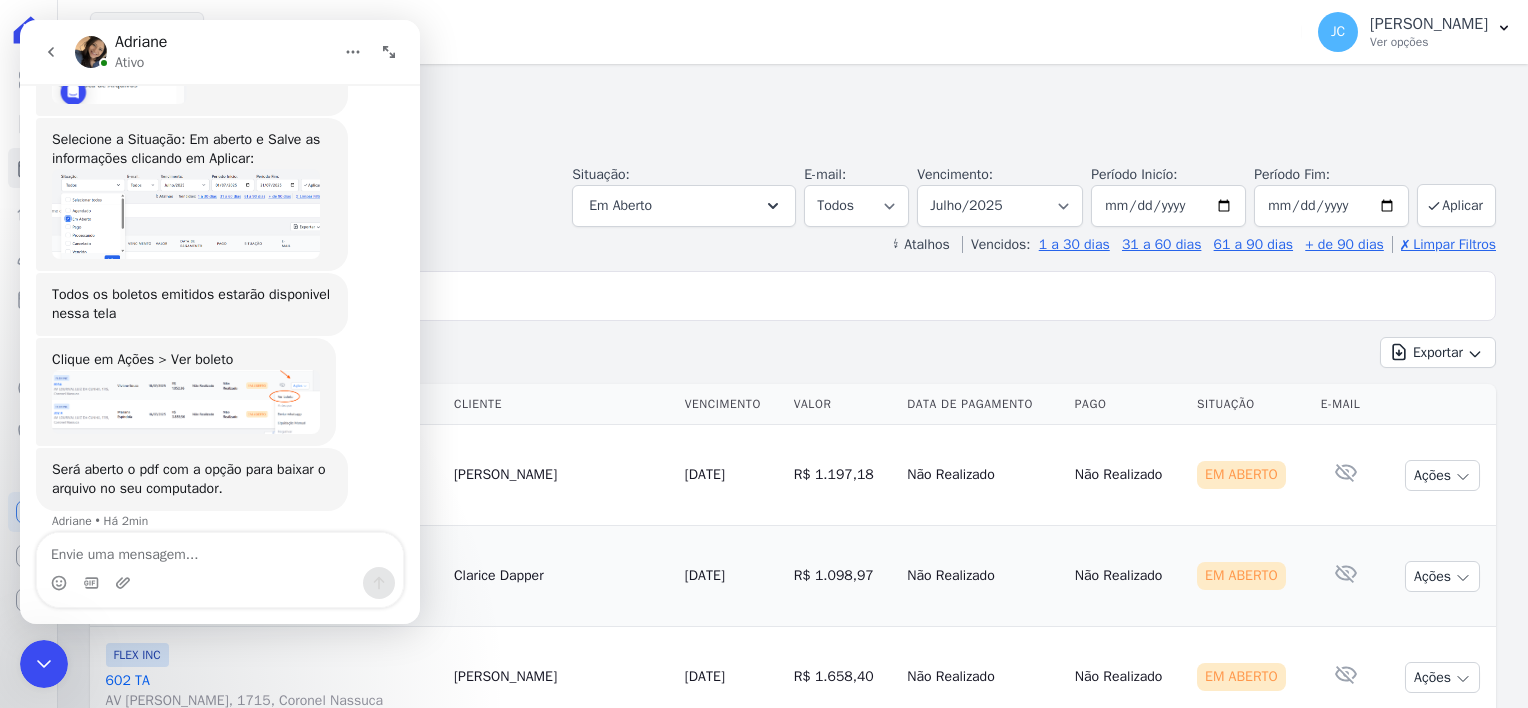 click 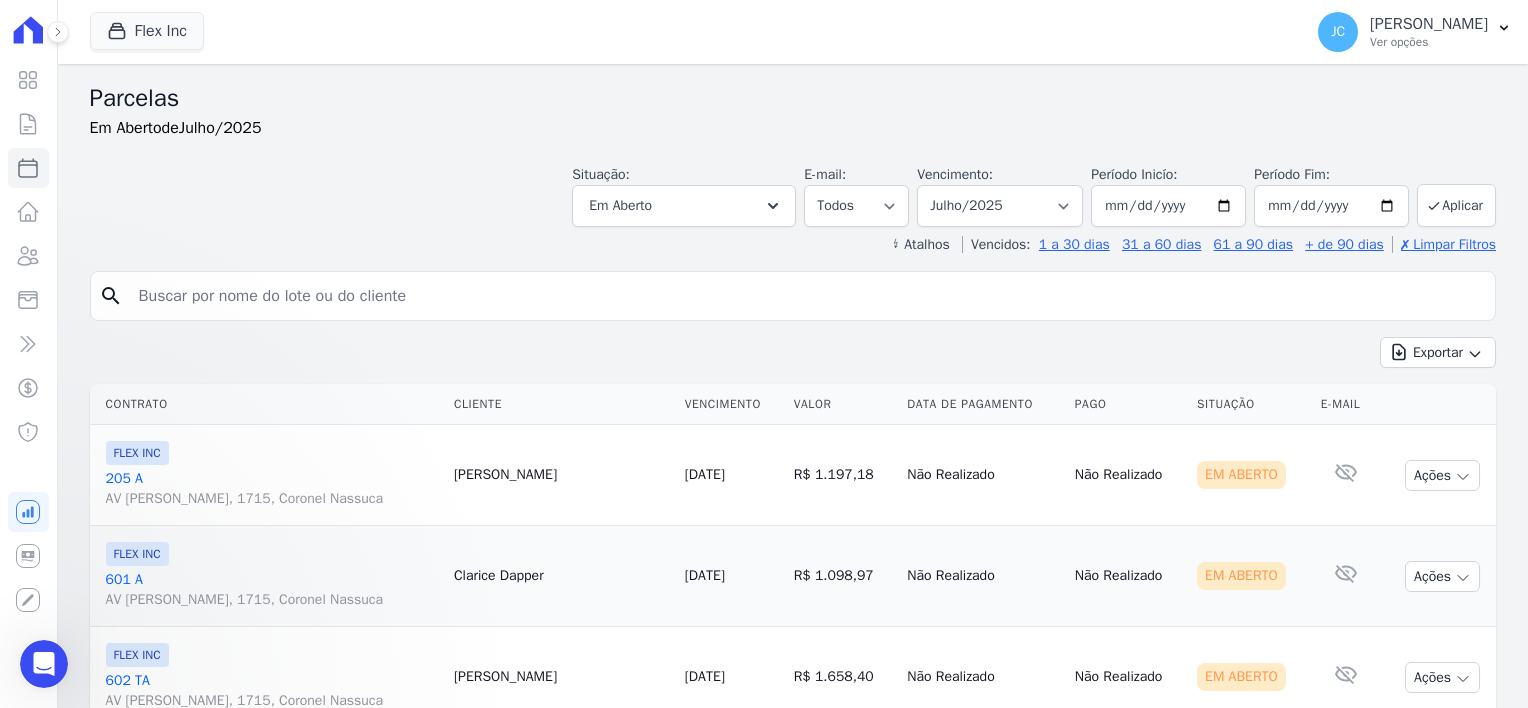 scroll, scrollTop: 0, scrollLeft: 0, axis: both 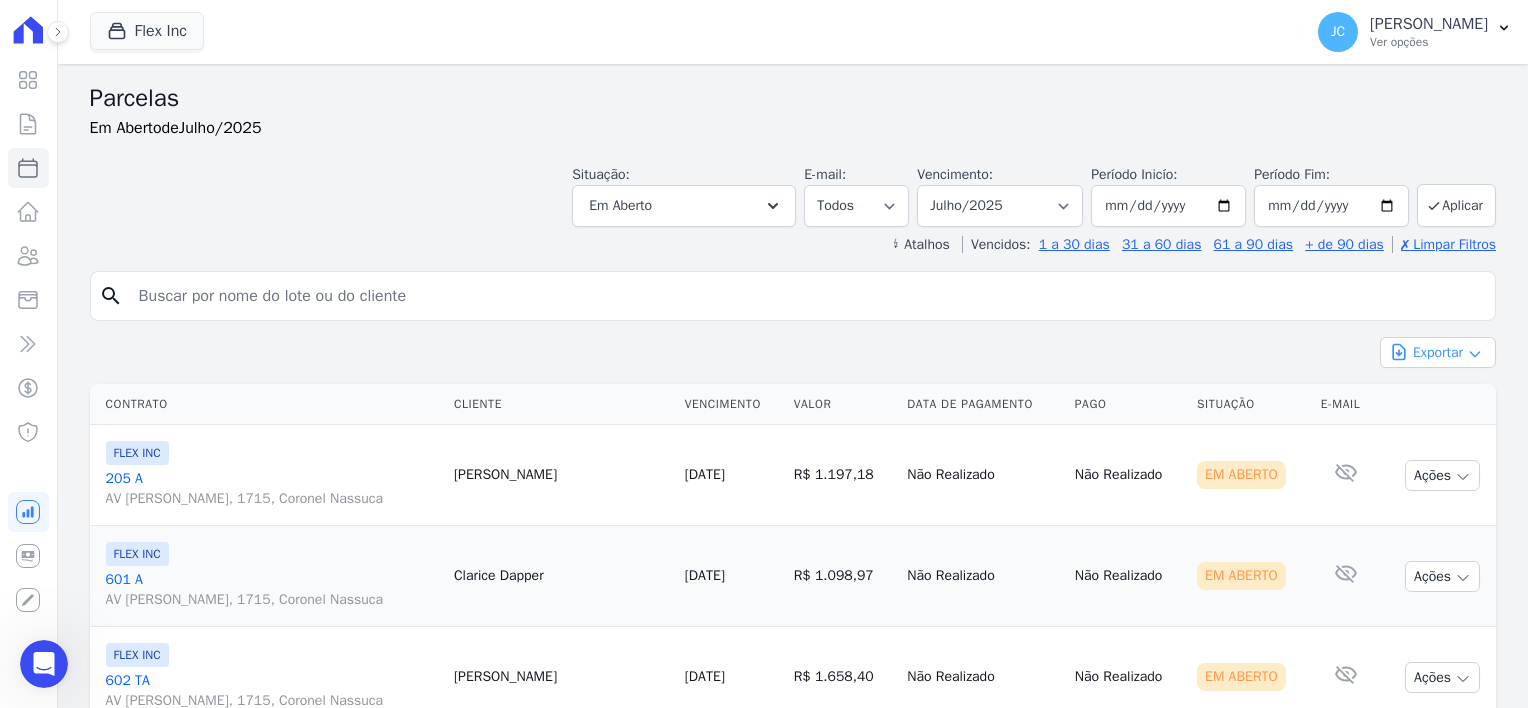 click on "Exportar" at bounding box center [1438, 352] 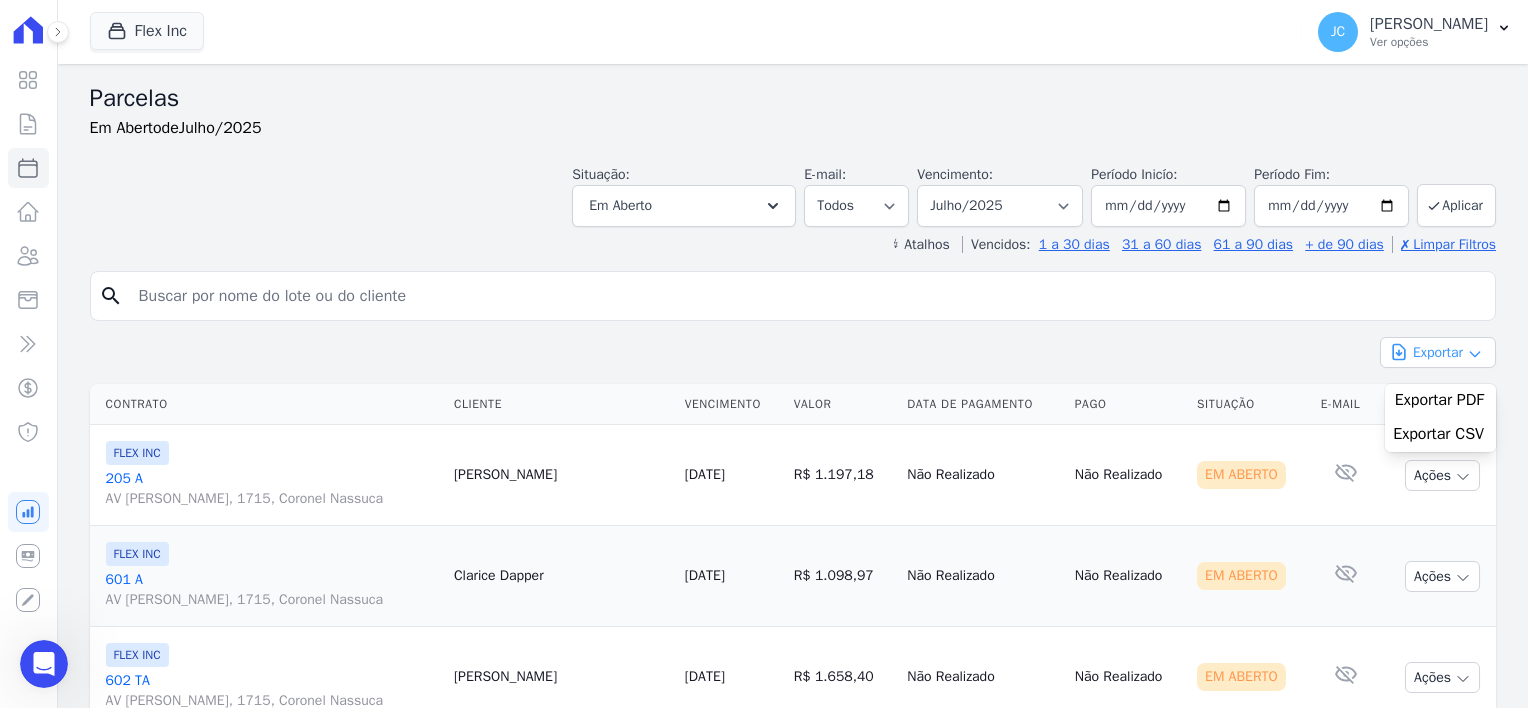 click on "Exportar" at bounding box center (1438, 352) 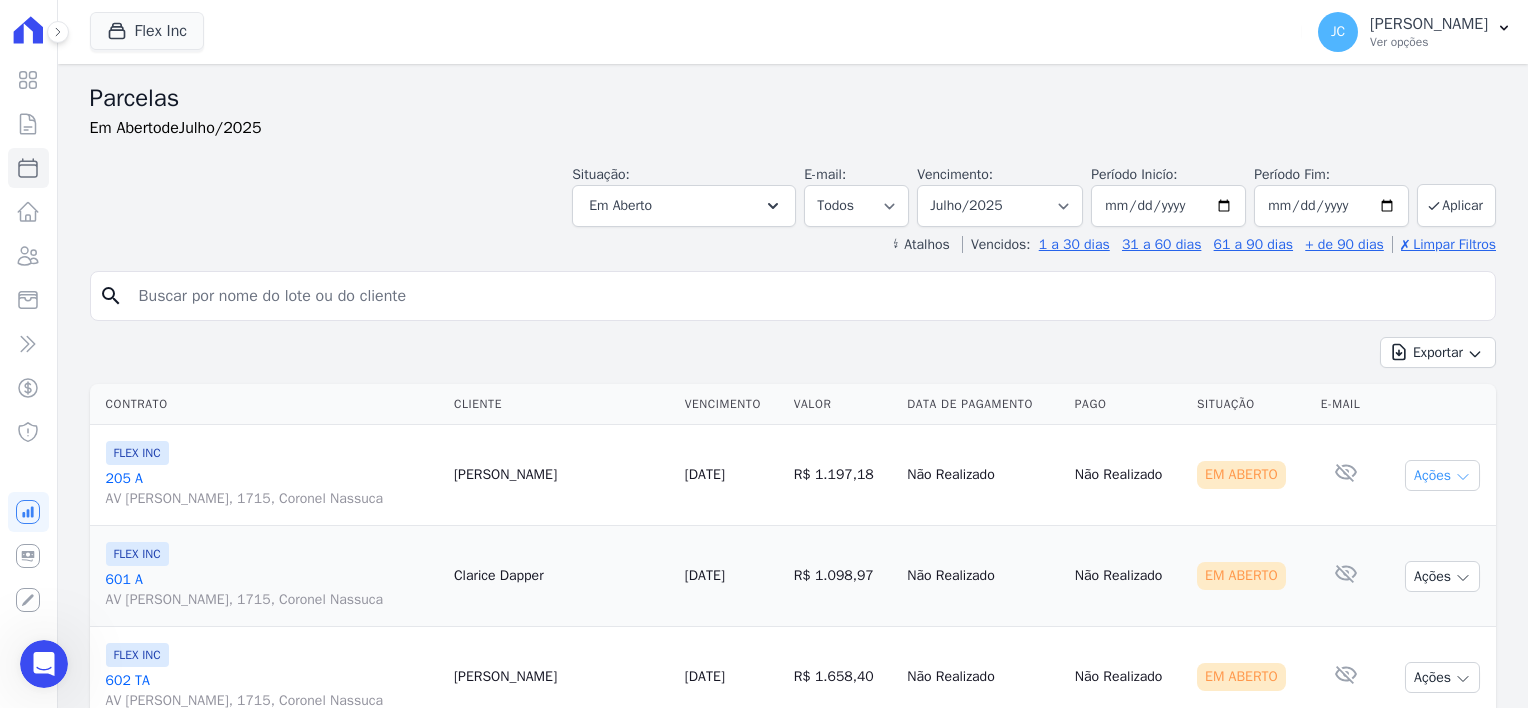 click on "Ações" at bounding box center (1442, 475) 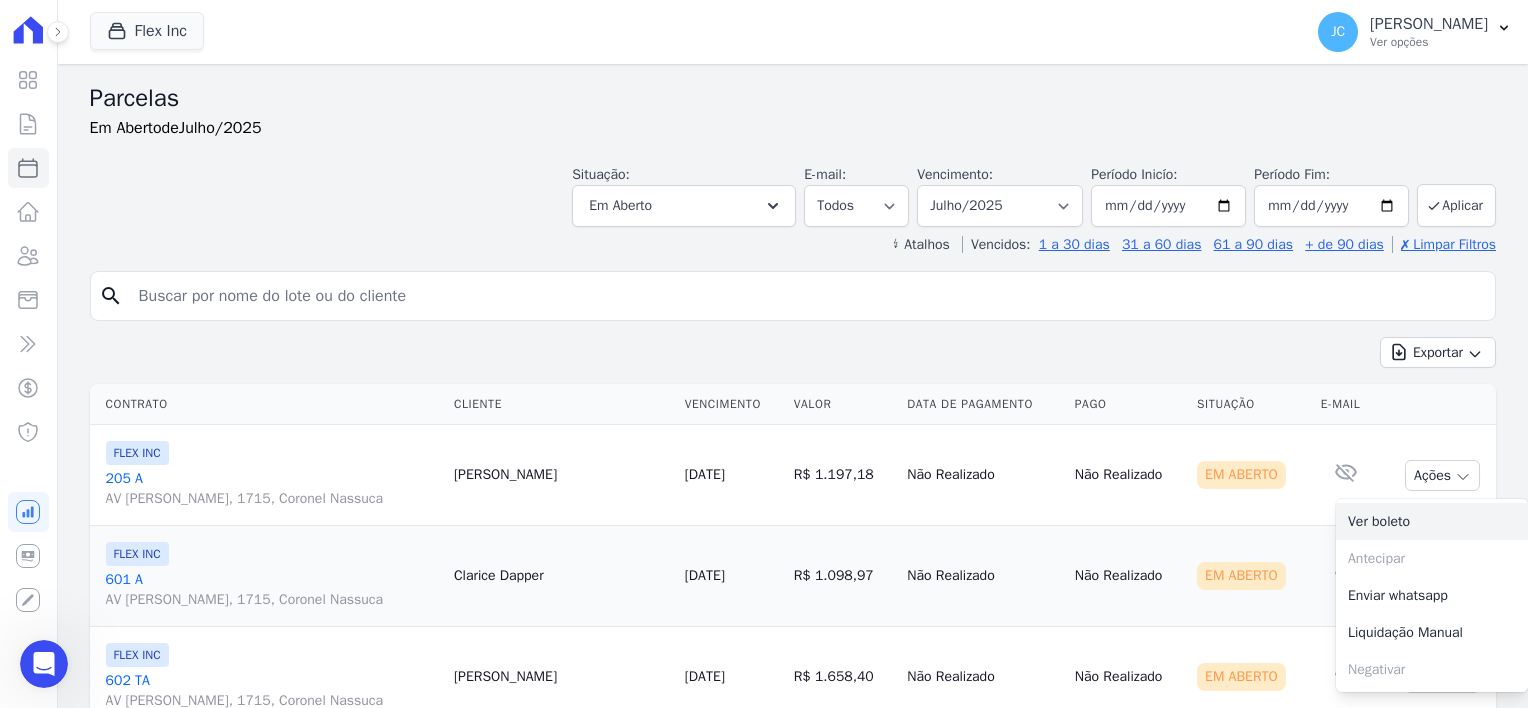 click on "Ver boleto" at bounding box center (1432, 521) 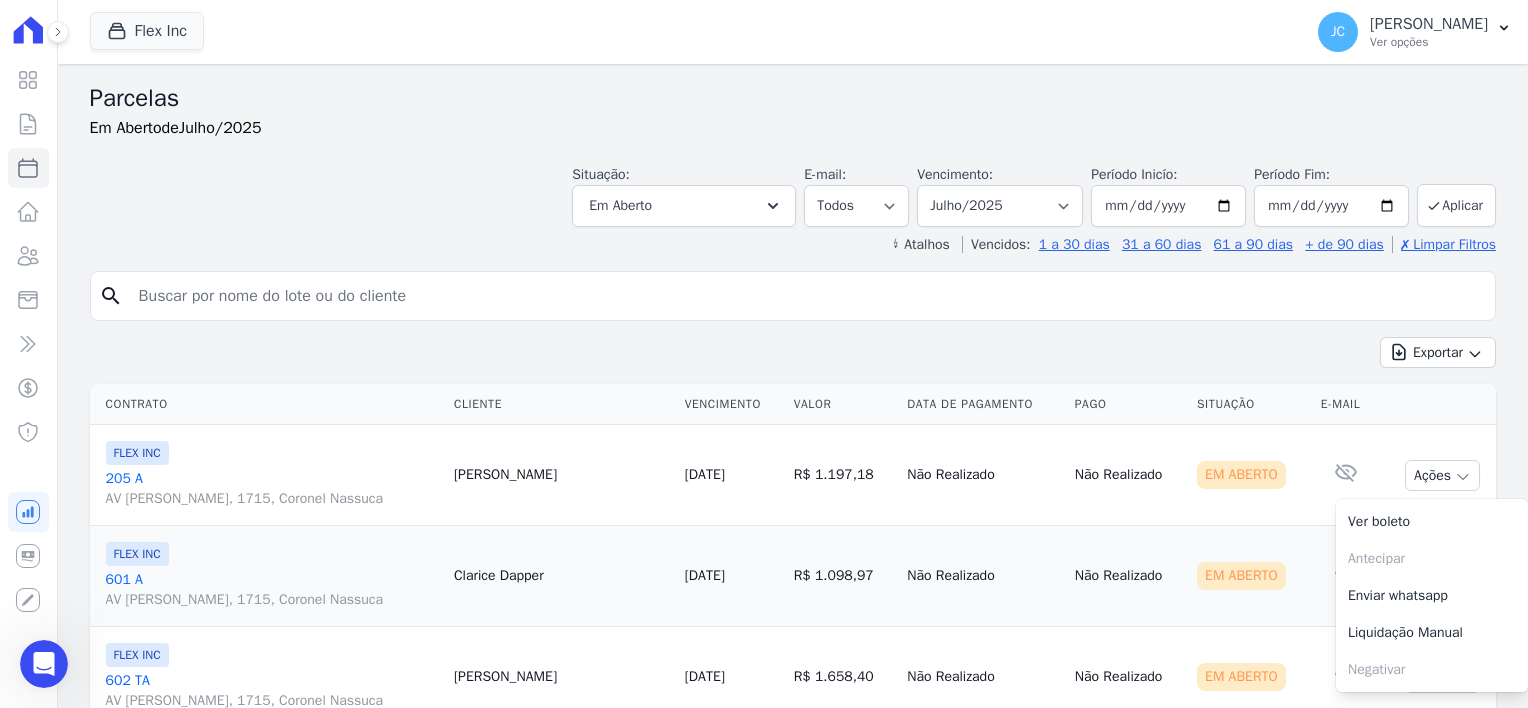 click at bounding box center (1437, 404) 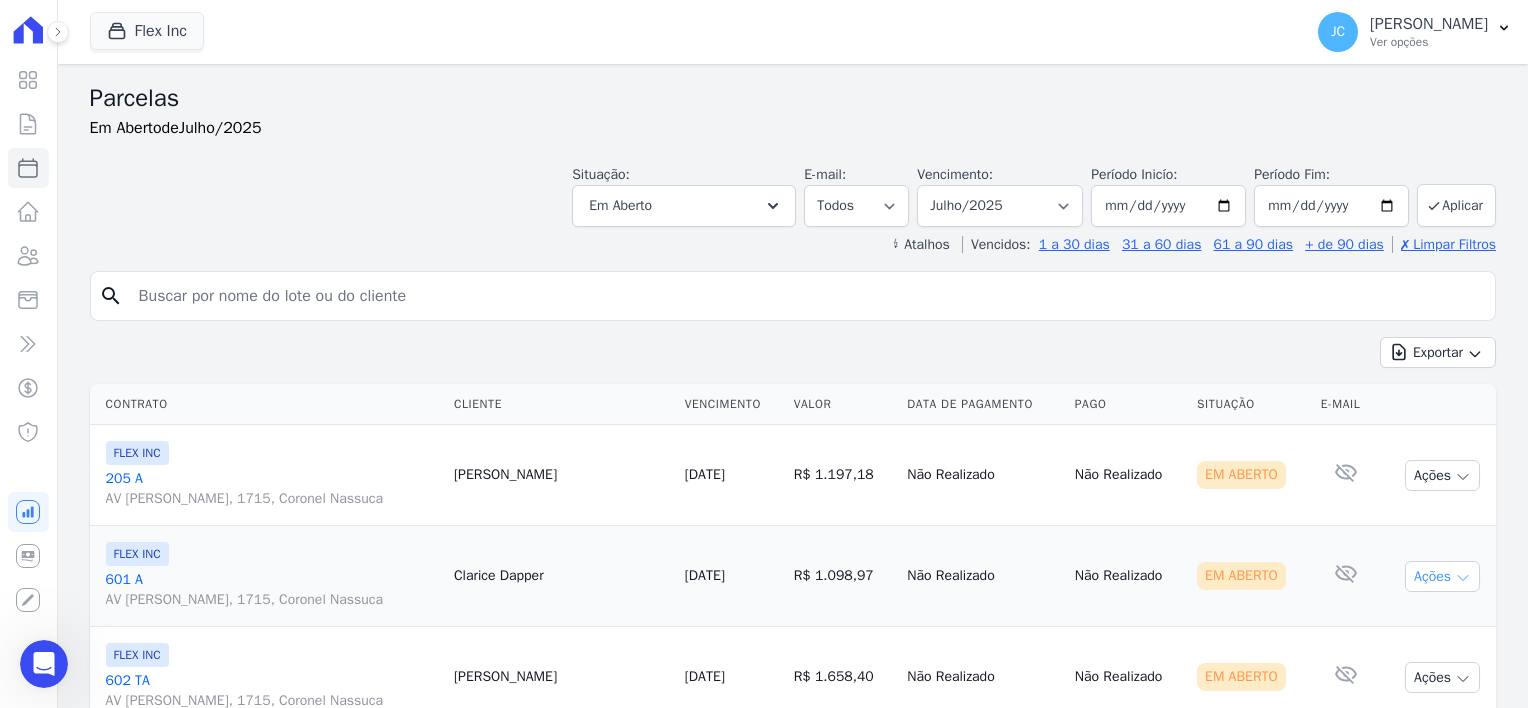 click 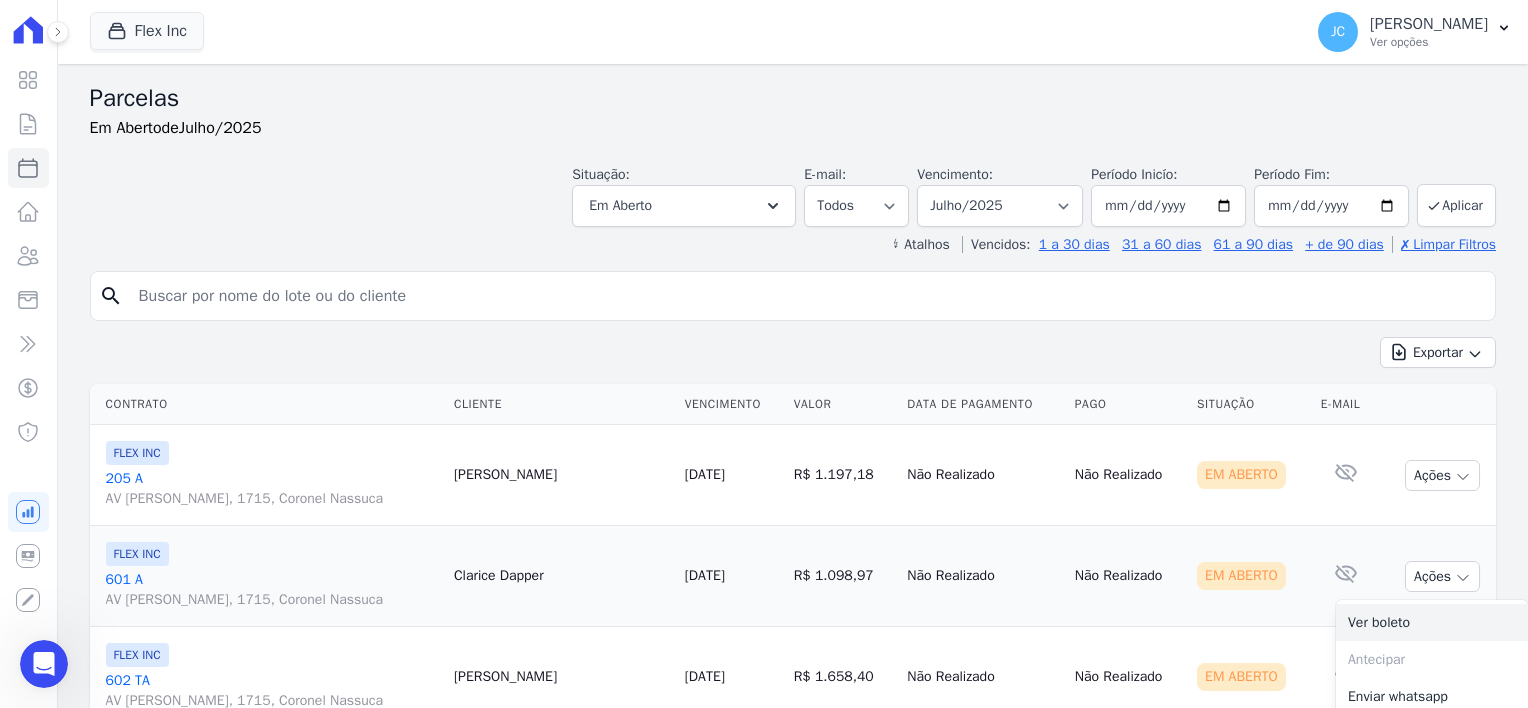 click on "Ver boleto" at bounding box center [1432, 622] 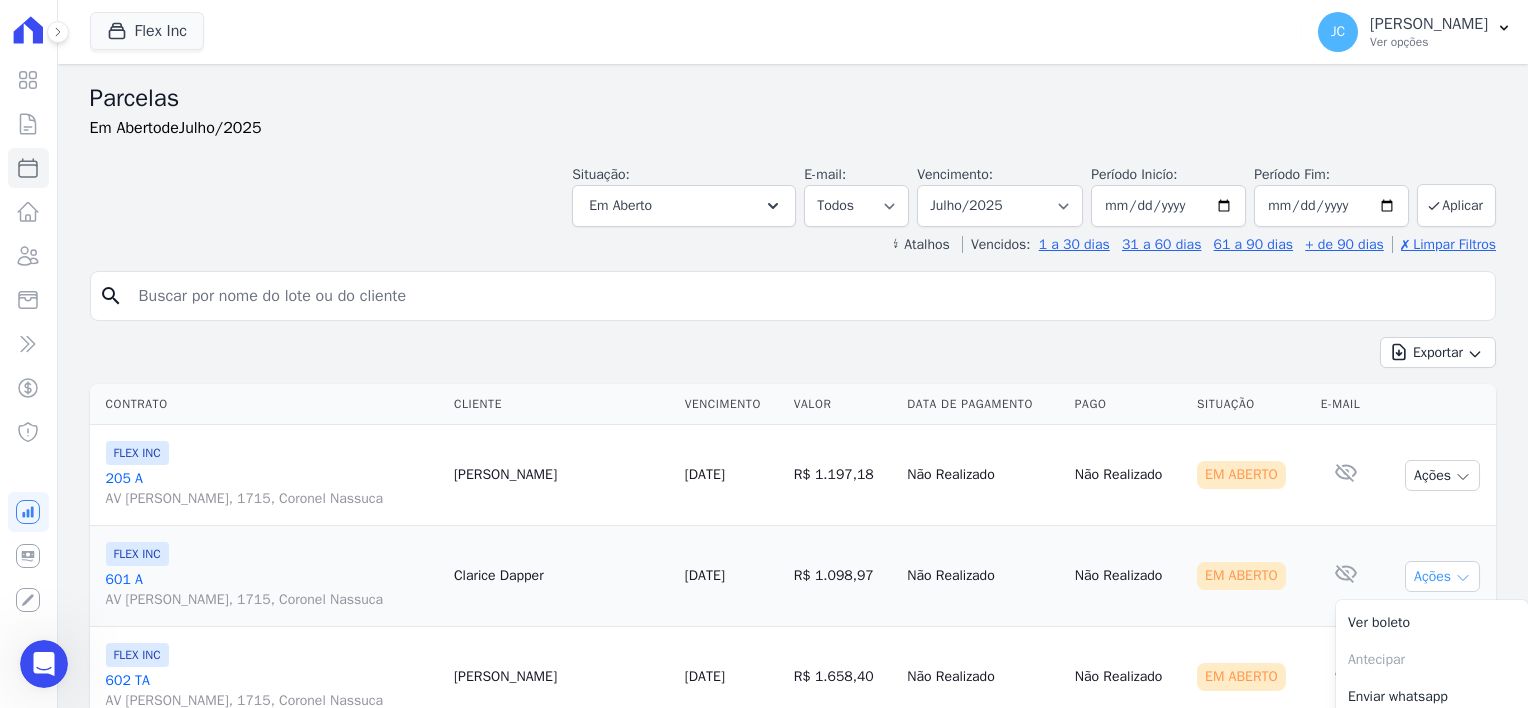 click 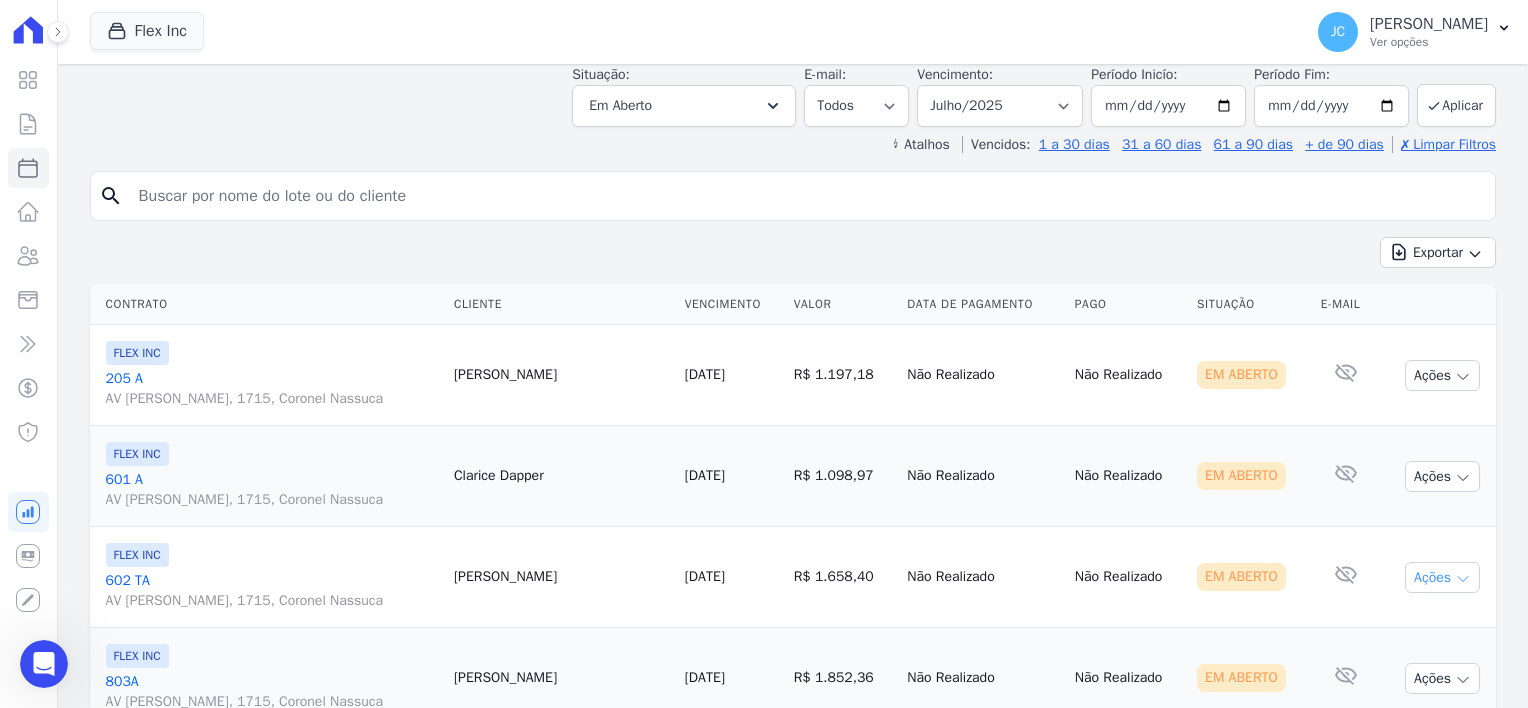 scroll, scrollTop: 200, scrollLeft: 0, axis: vertical 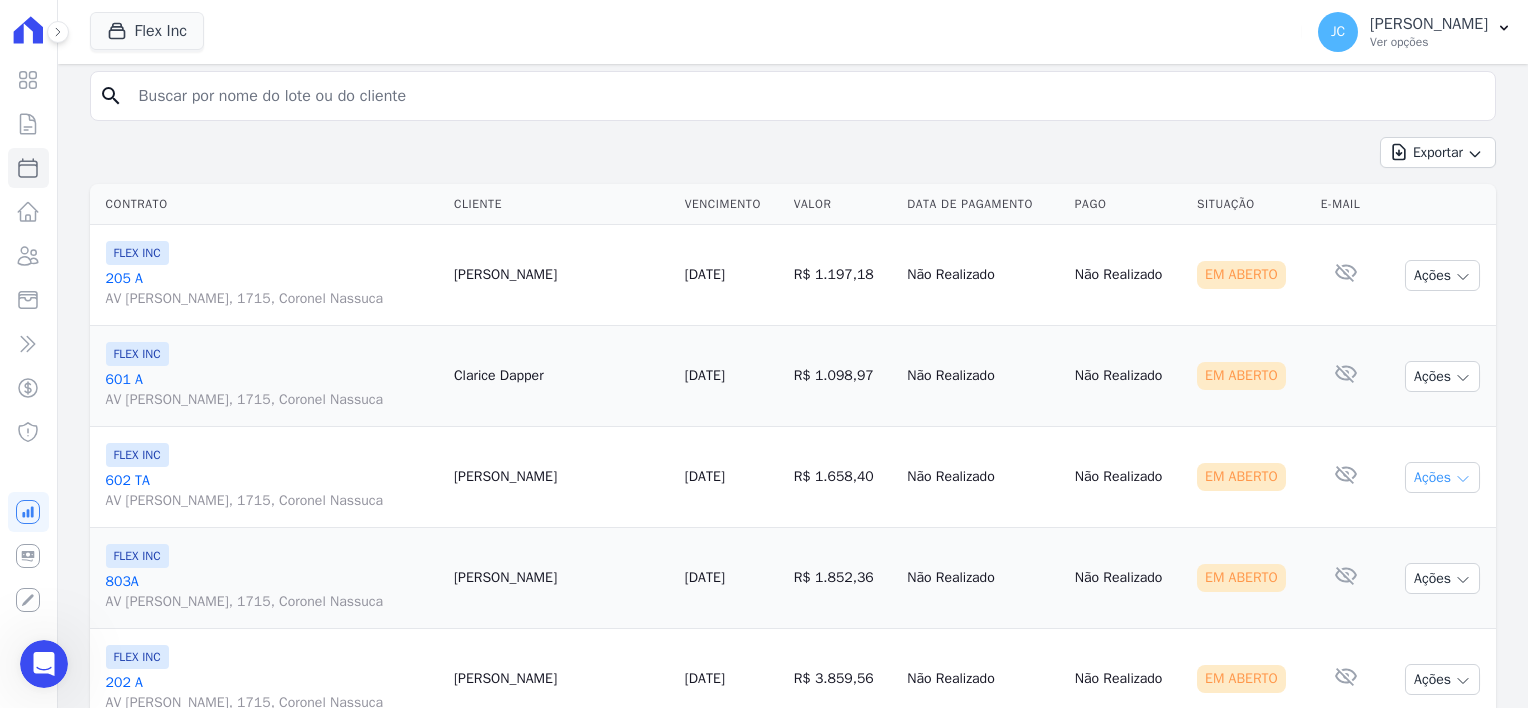 click 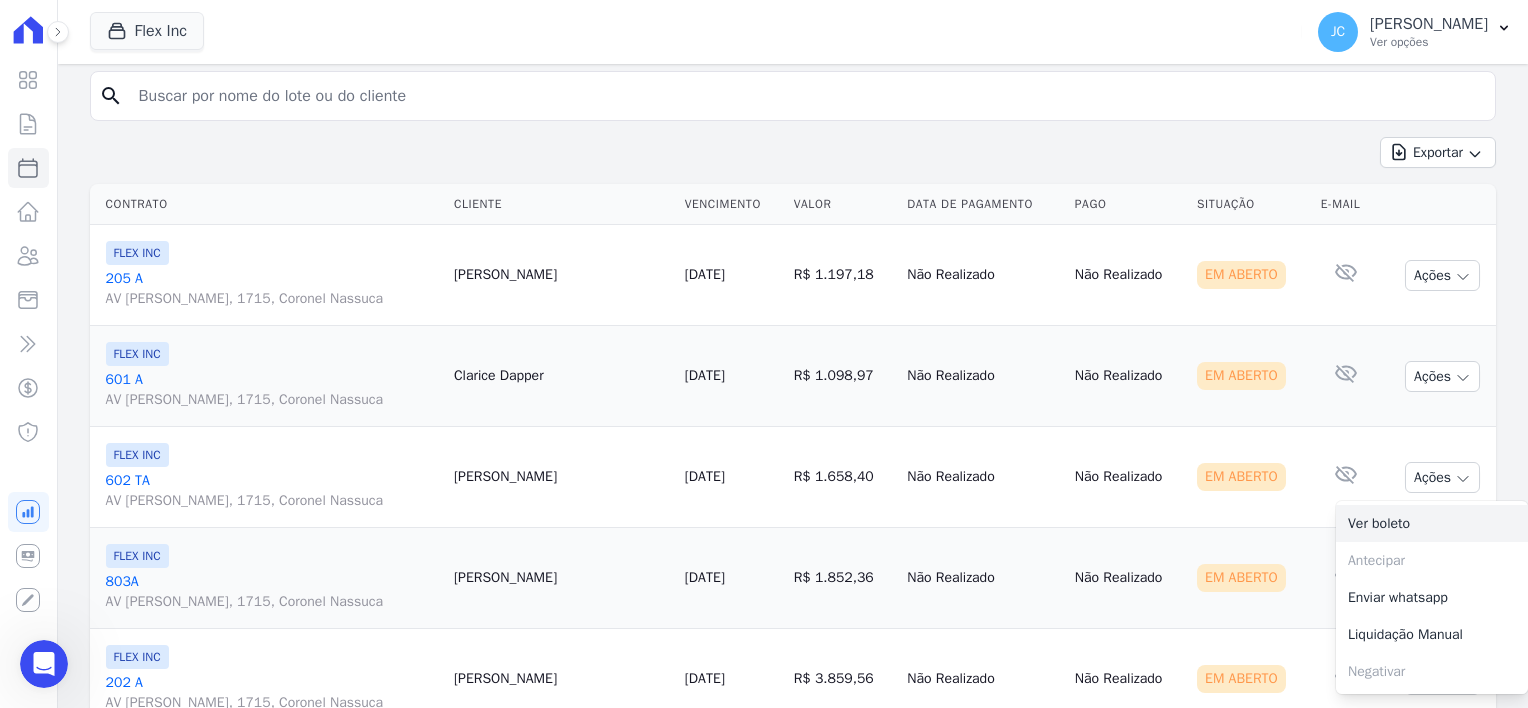 click on "Ver boleto" at bounding box center (1432, 523) 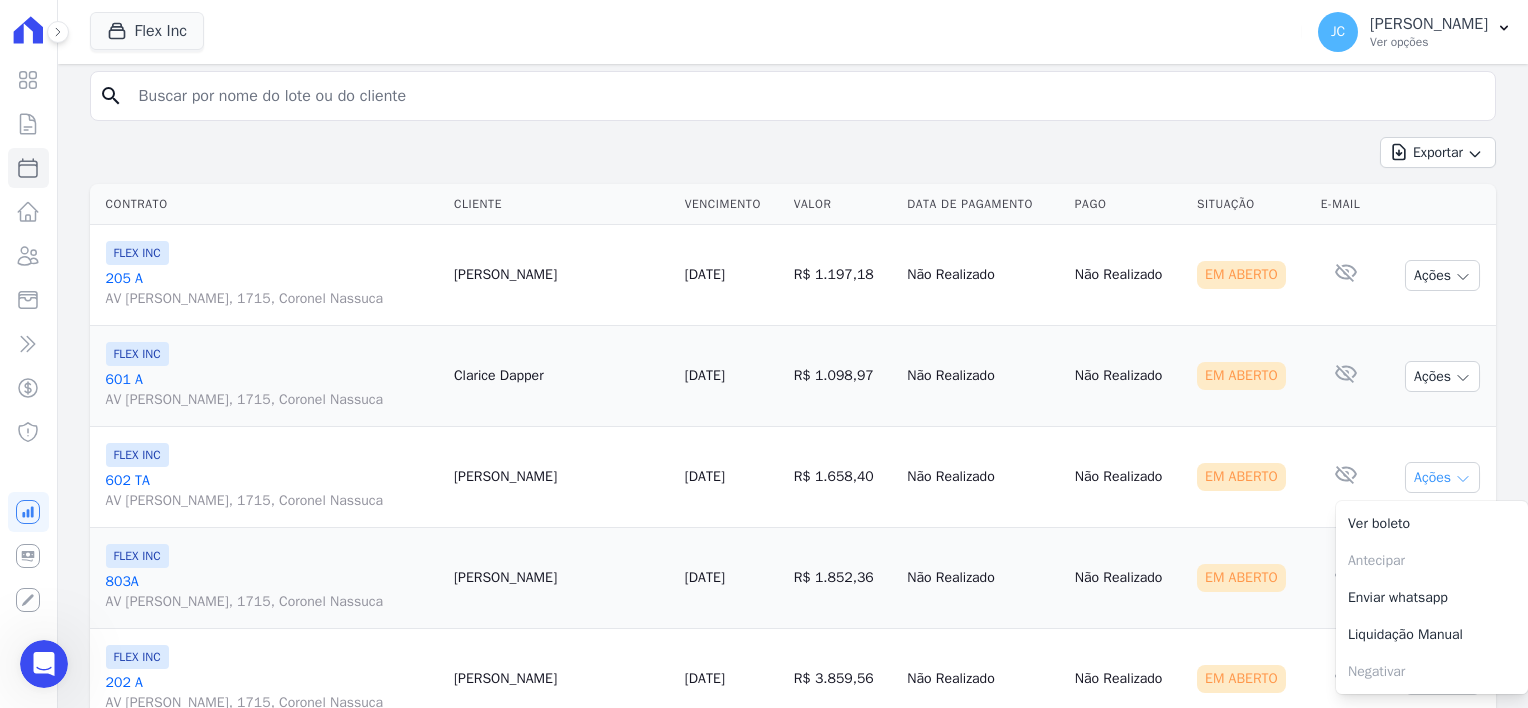 click 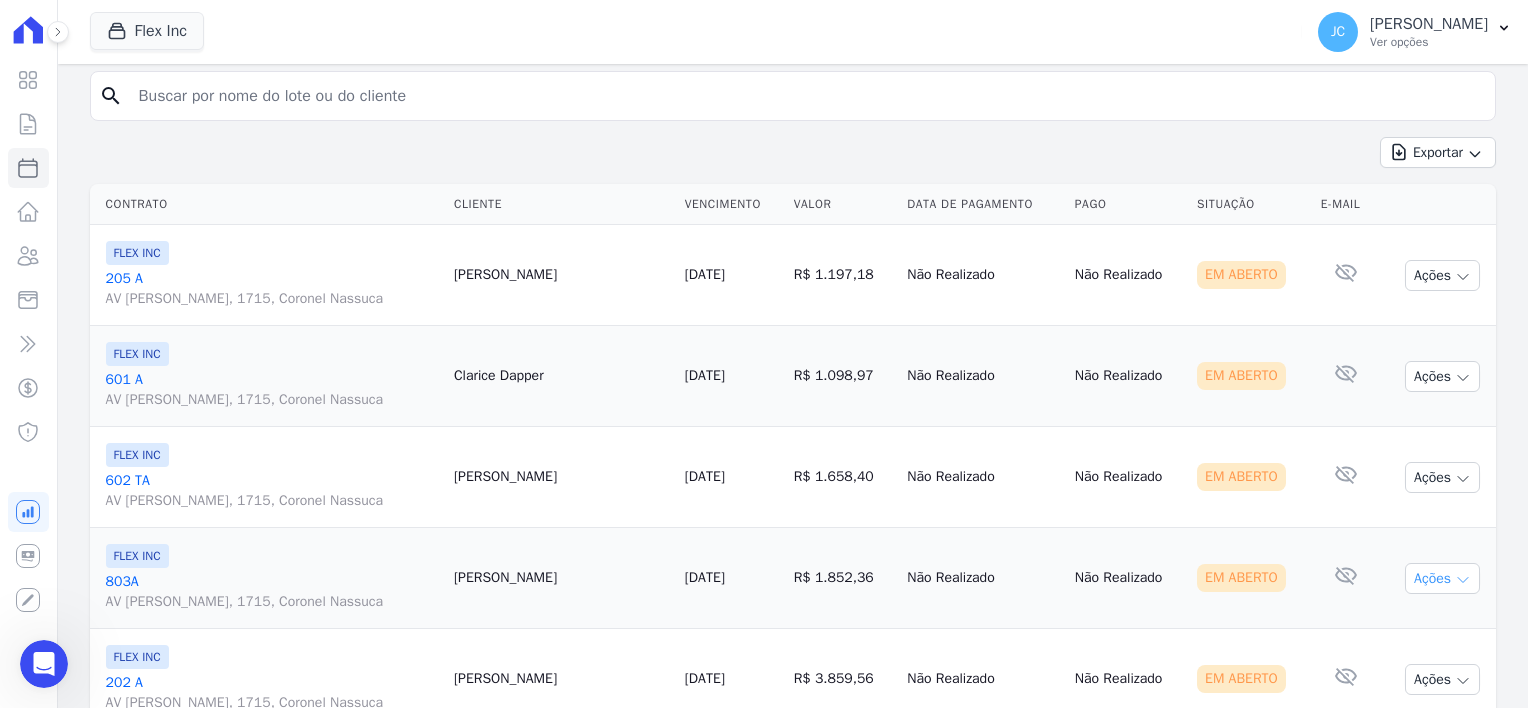 click on "Ações" at bounding box center [1442, 578] 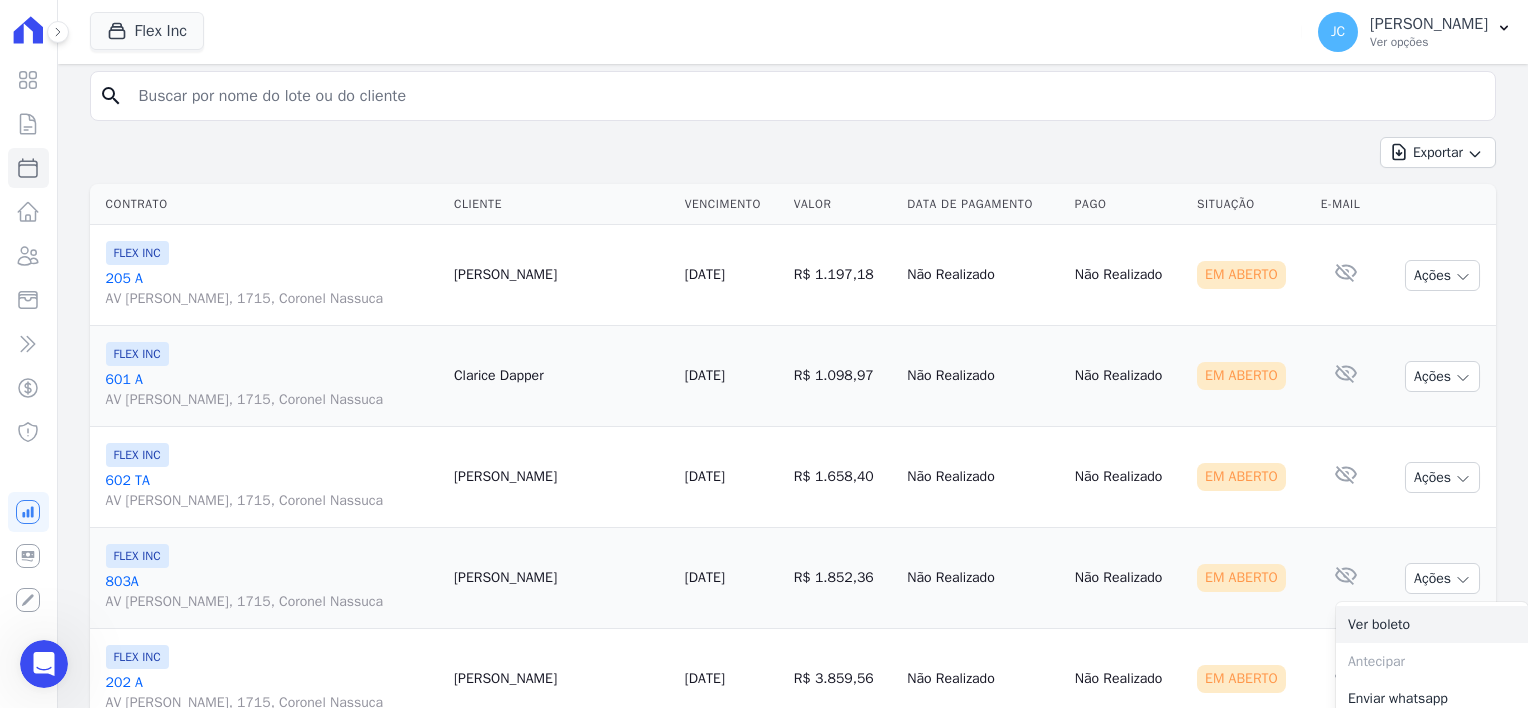 click on "Ver boleto" at bounding box center [1432, 624] 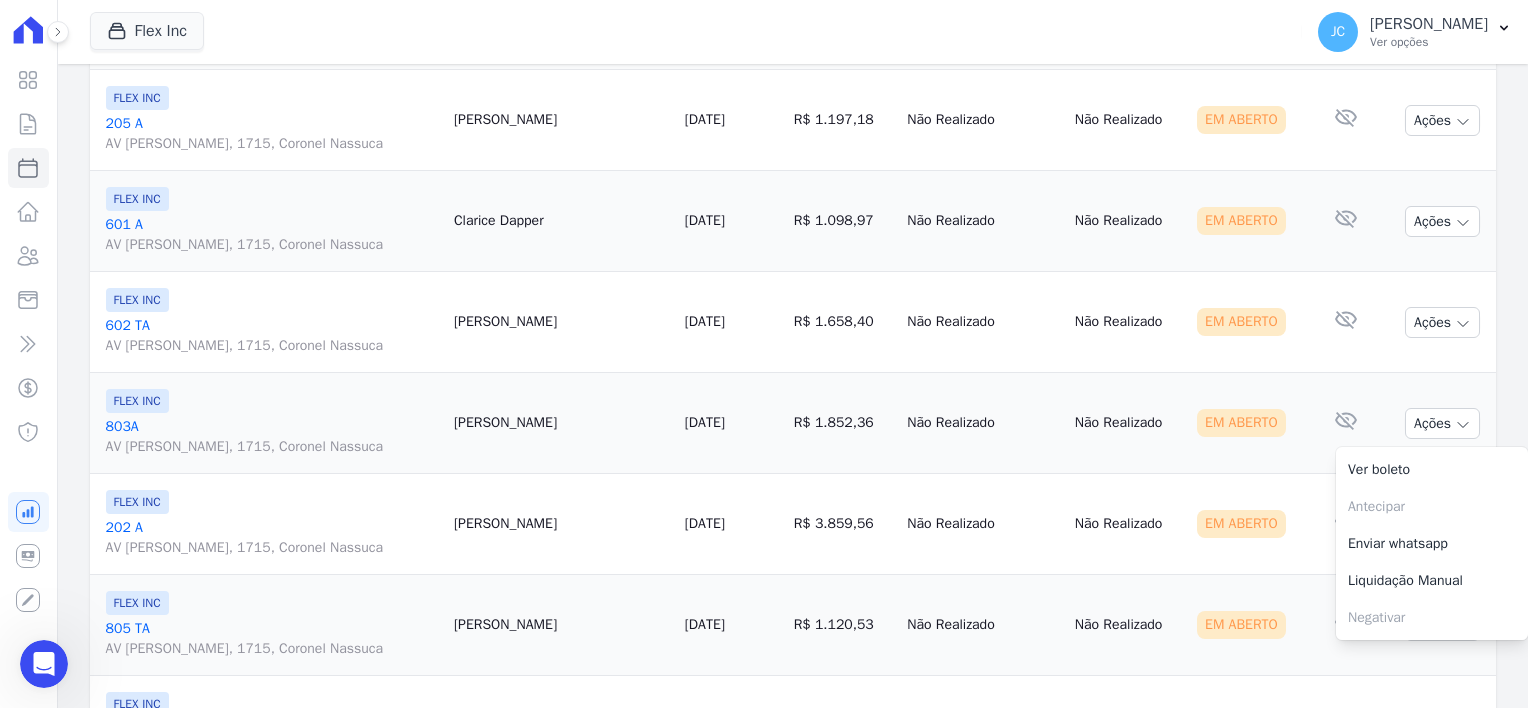 scroll, scrollTop: 400, scrollLeft: 0, axis: vertical 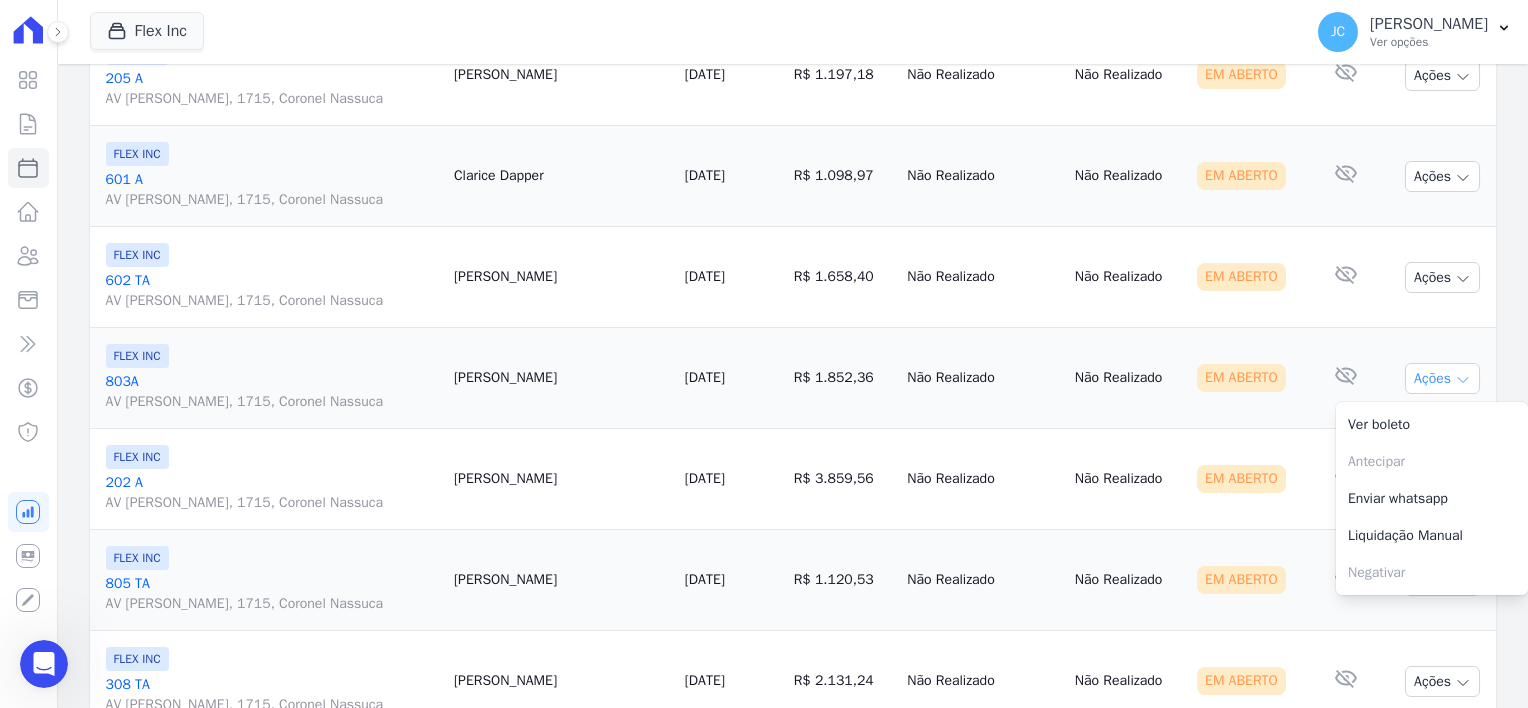 click 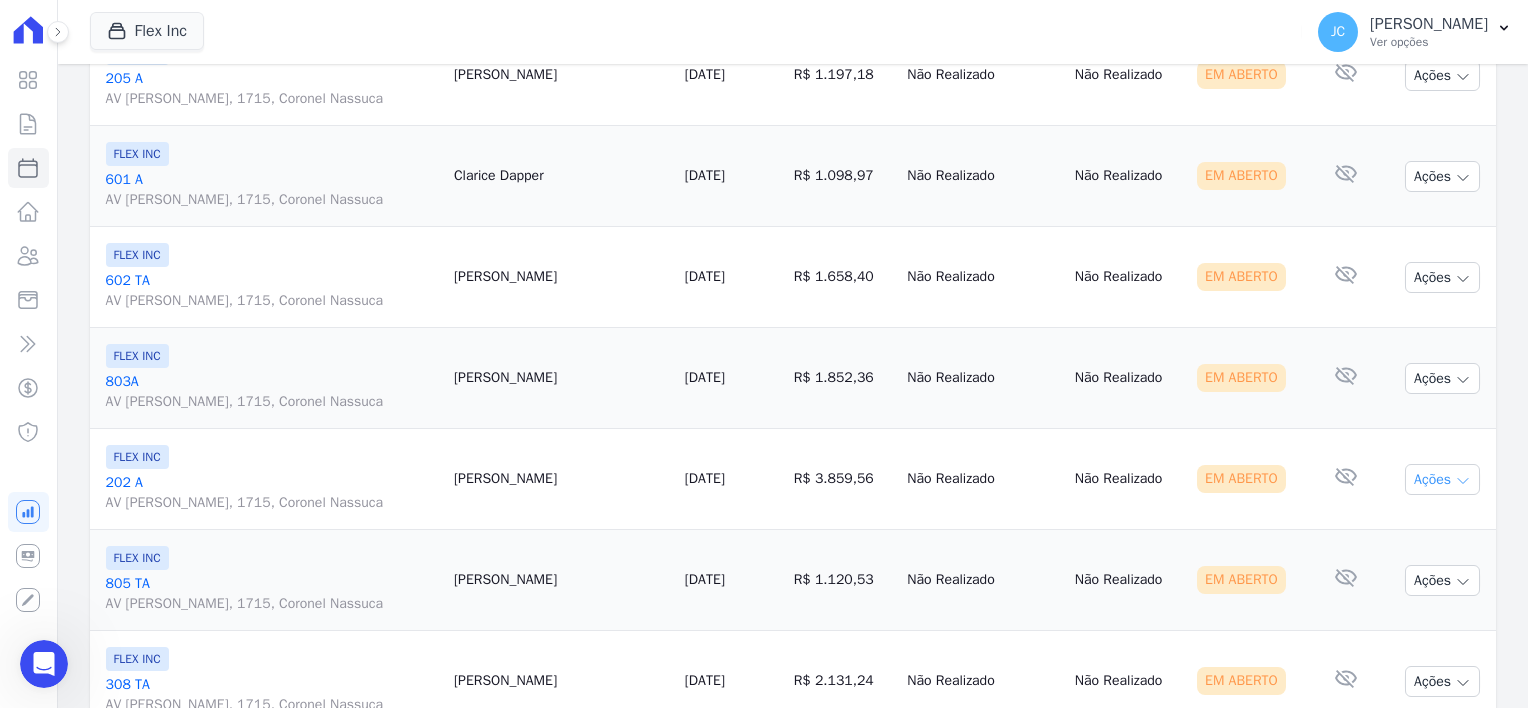 click on "Ações" at bounding box center [1442, 479] 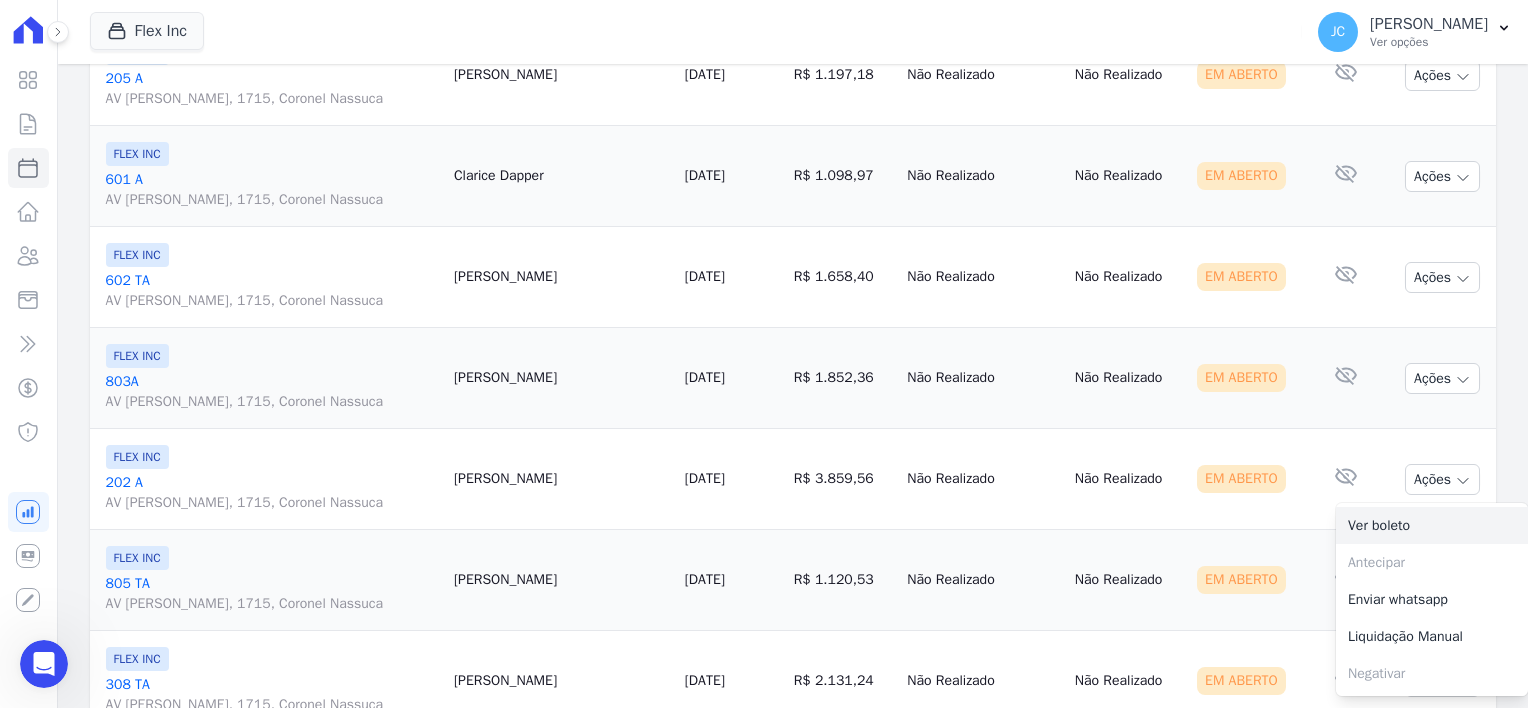 click on "Ver boleto" at bounding box center (1432, 525) 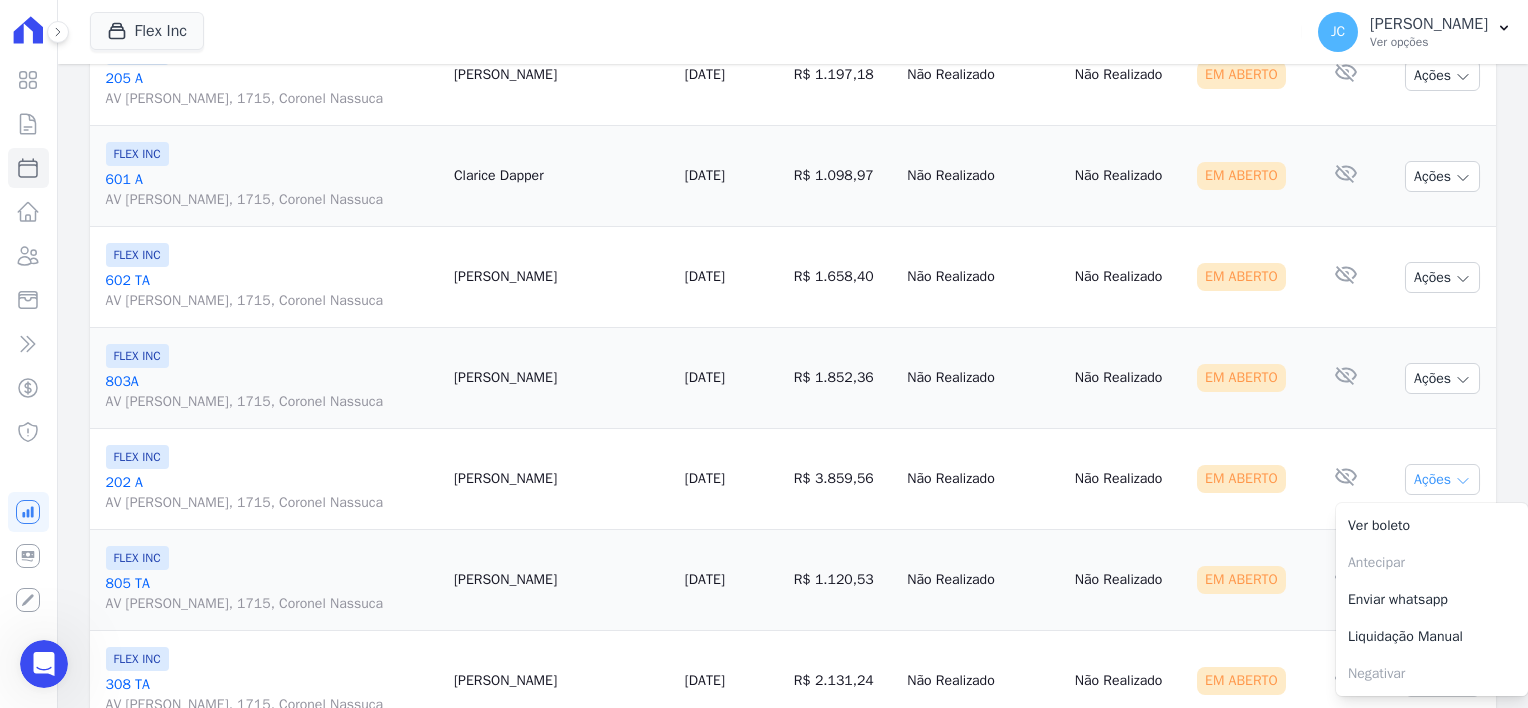 click 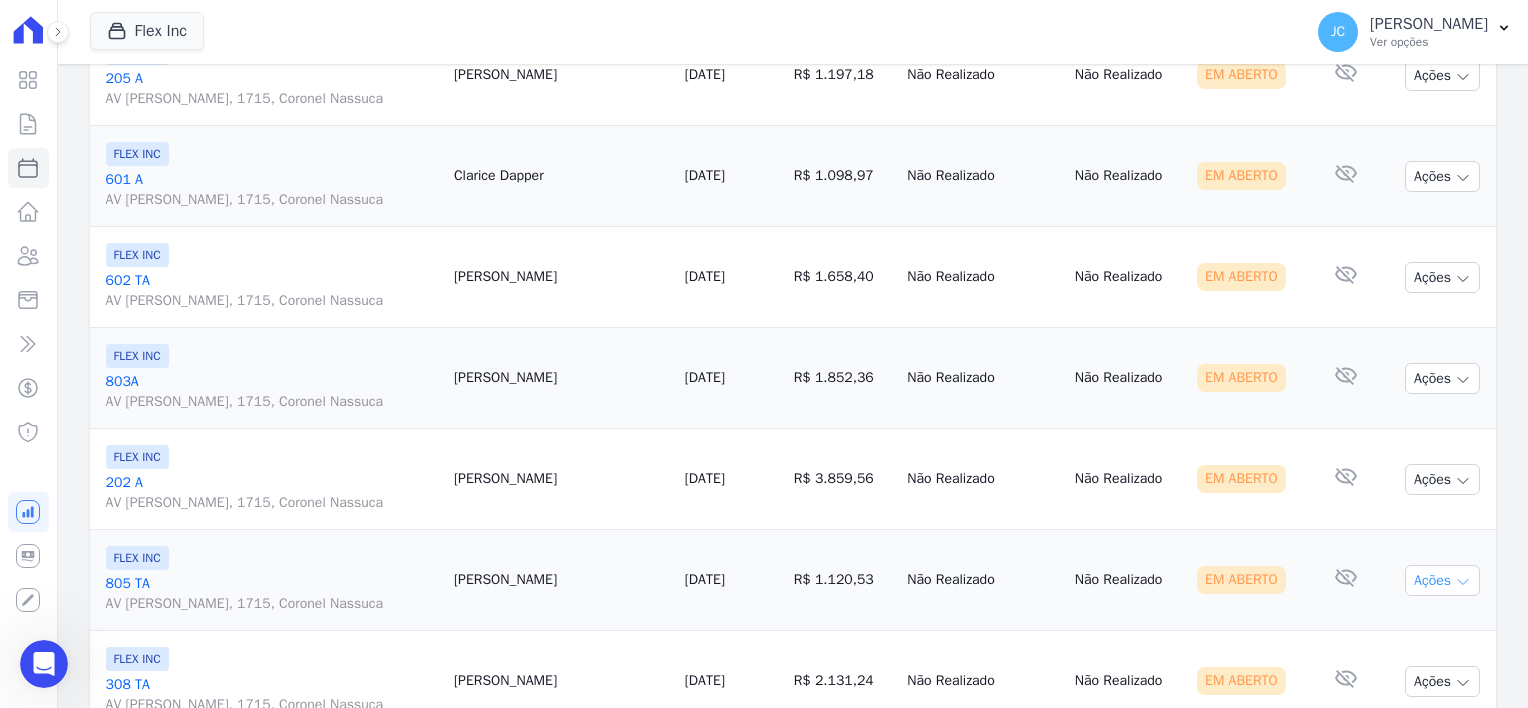 click on "Ações" at bounding box center (1442, 580) 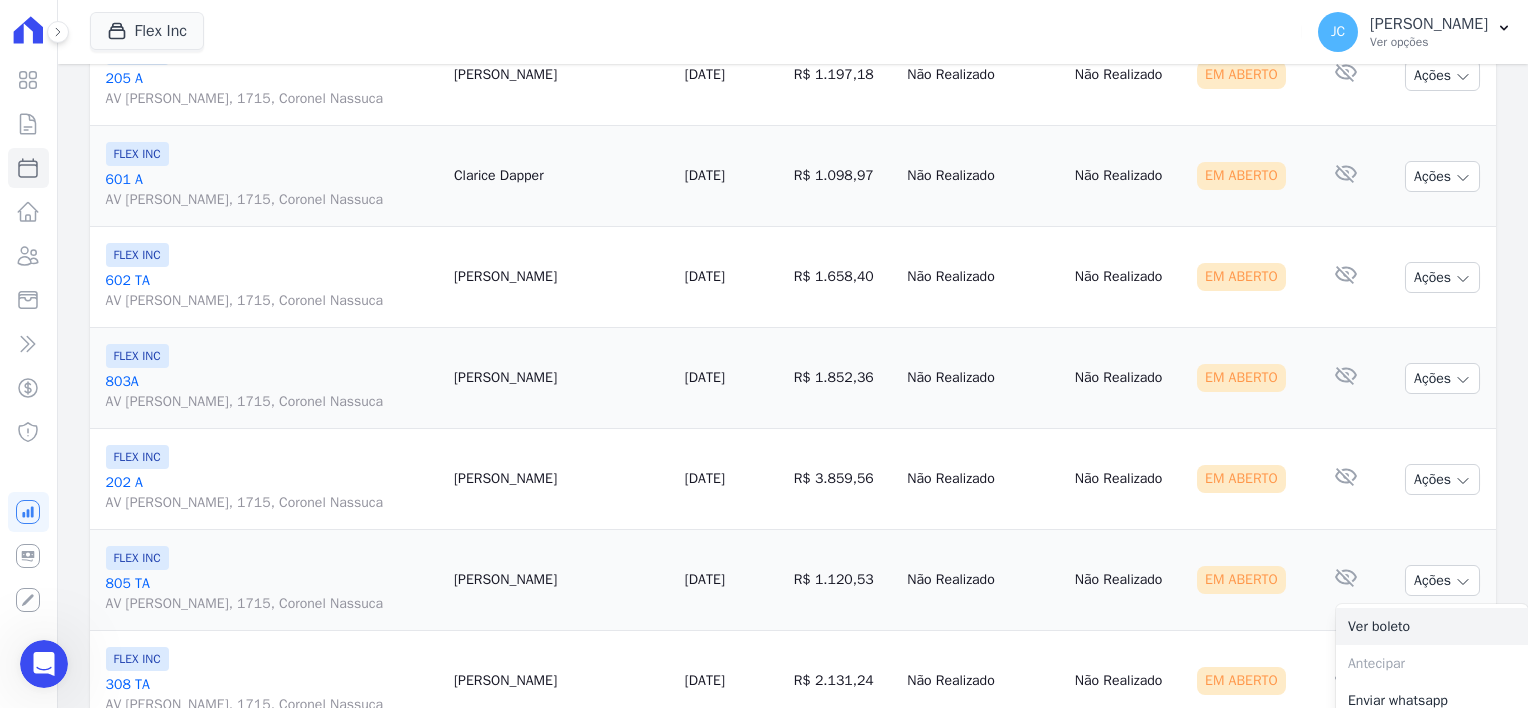 click on "Ver boleto" at bounding box center (1432, 626) 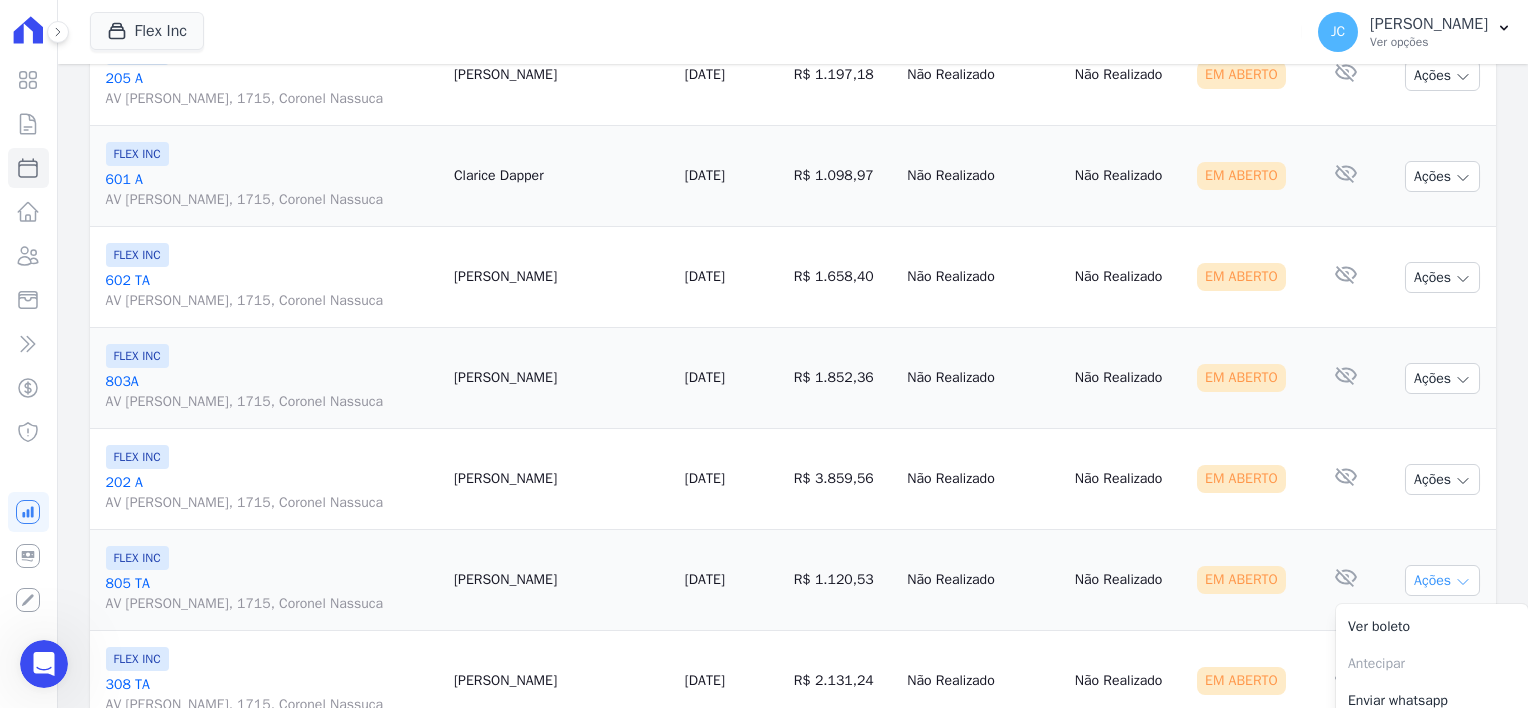 click 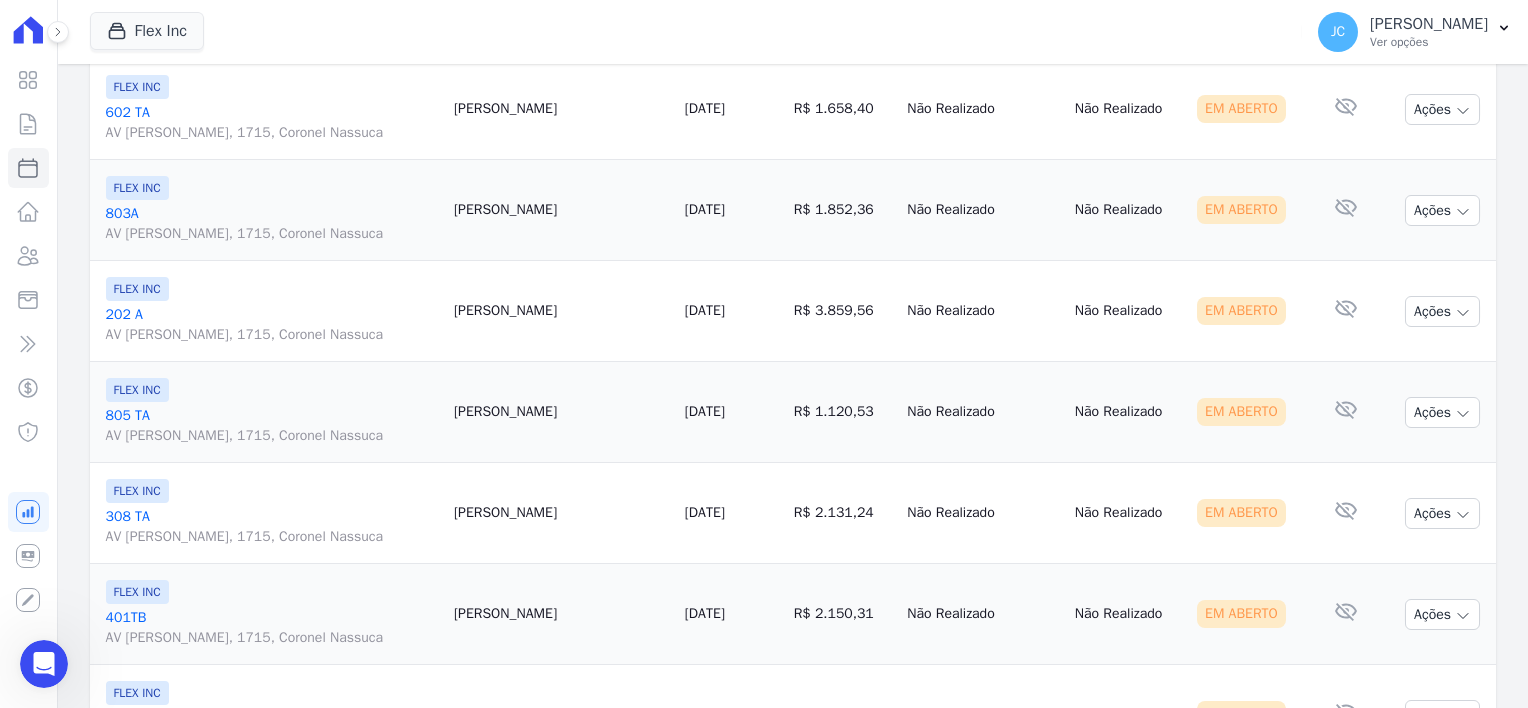 scroll, scrollTop: 600, scrollLeft: 0, axis: vertical 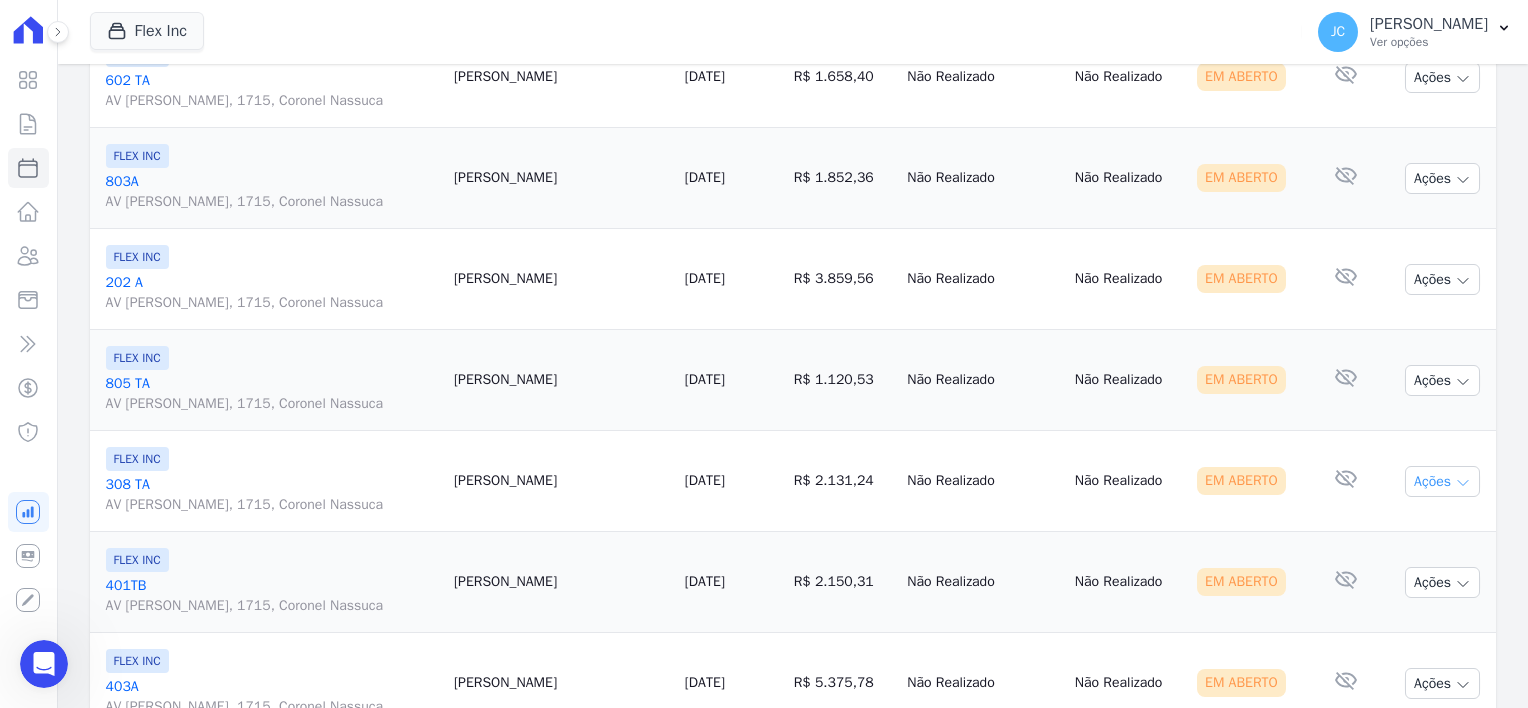 click 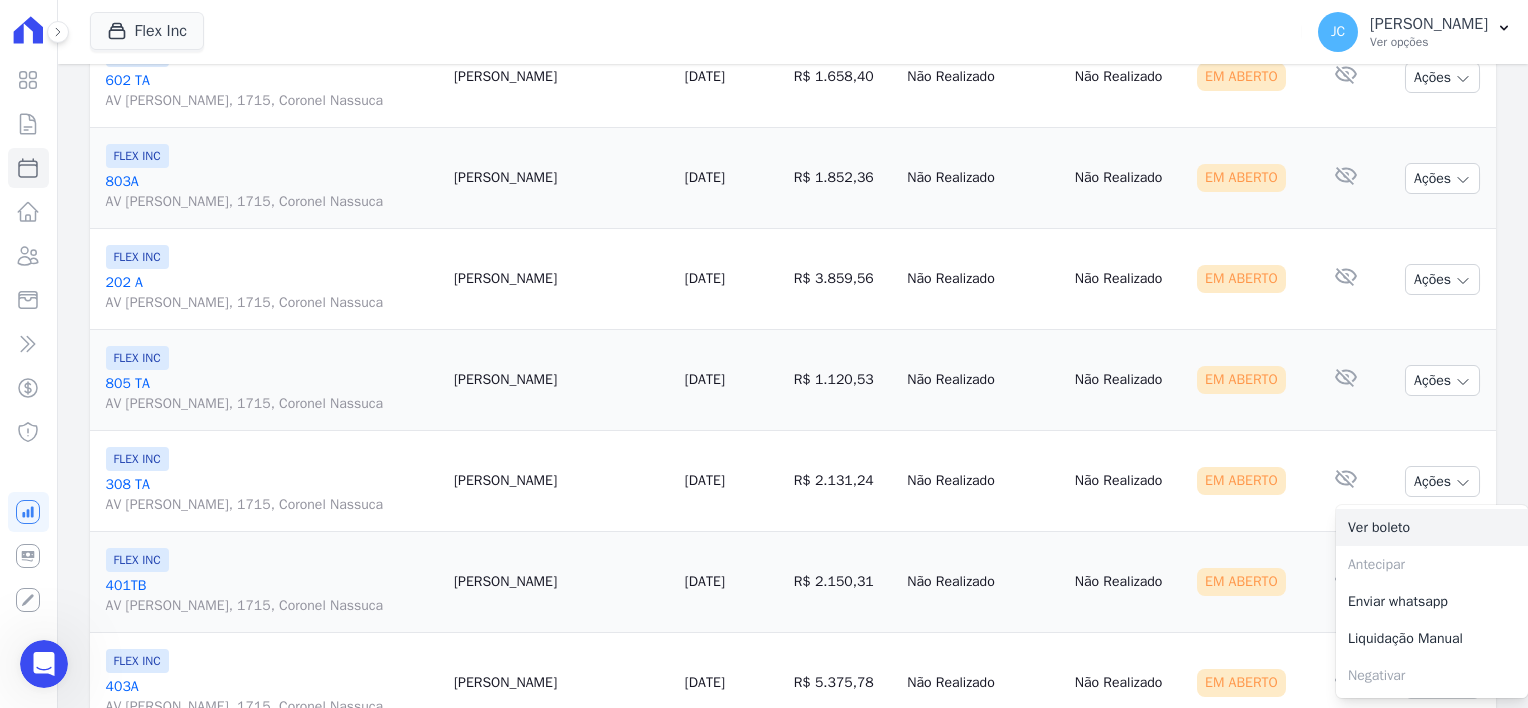 click on "Ver boleto" at bounding box center [1432, 527] 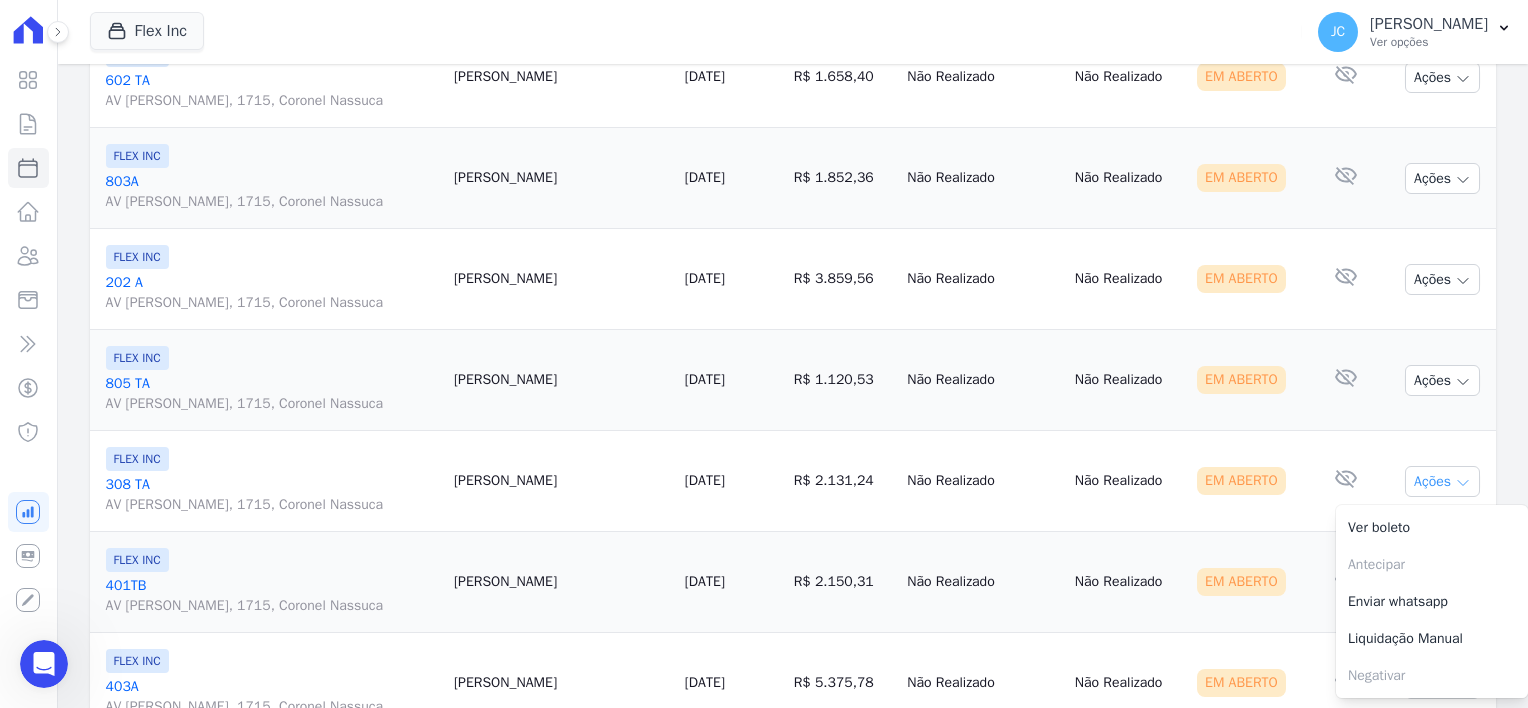 click 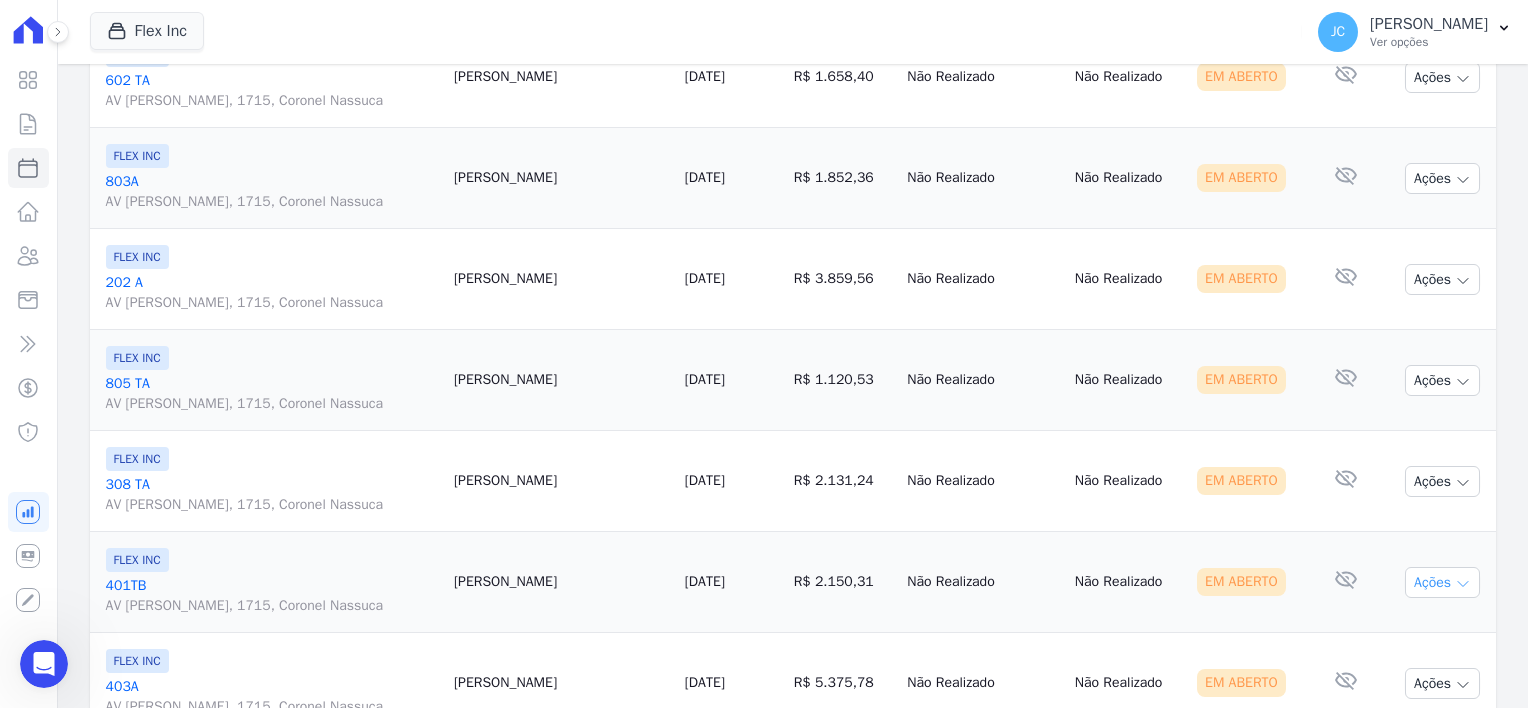 click on "Ações" at bounding box center [1442, 582] 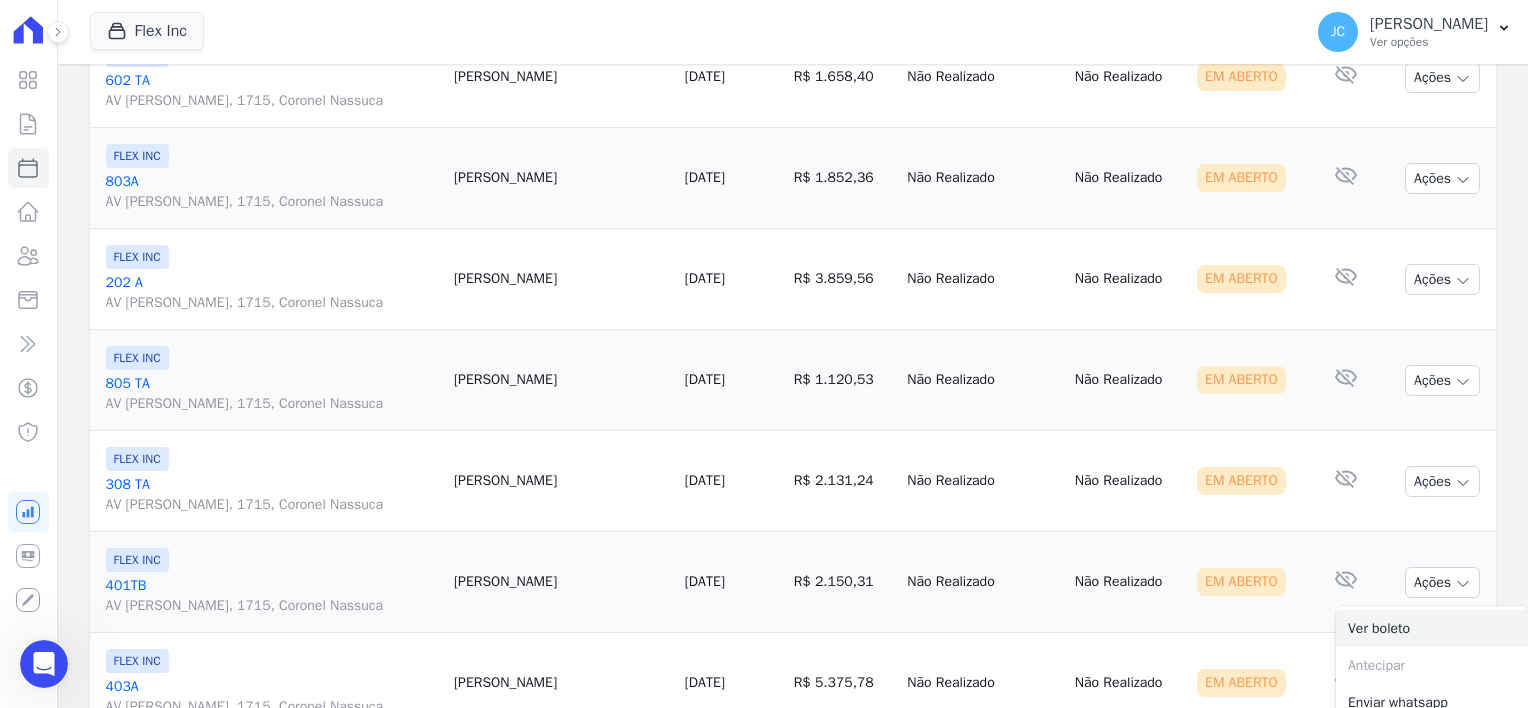 click on "Ver boleto" at bounding box center [1432, 628] 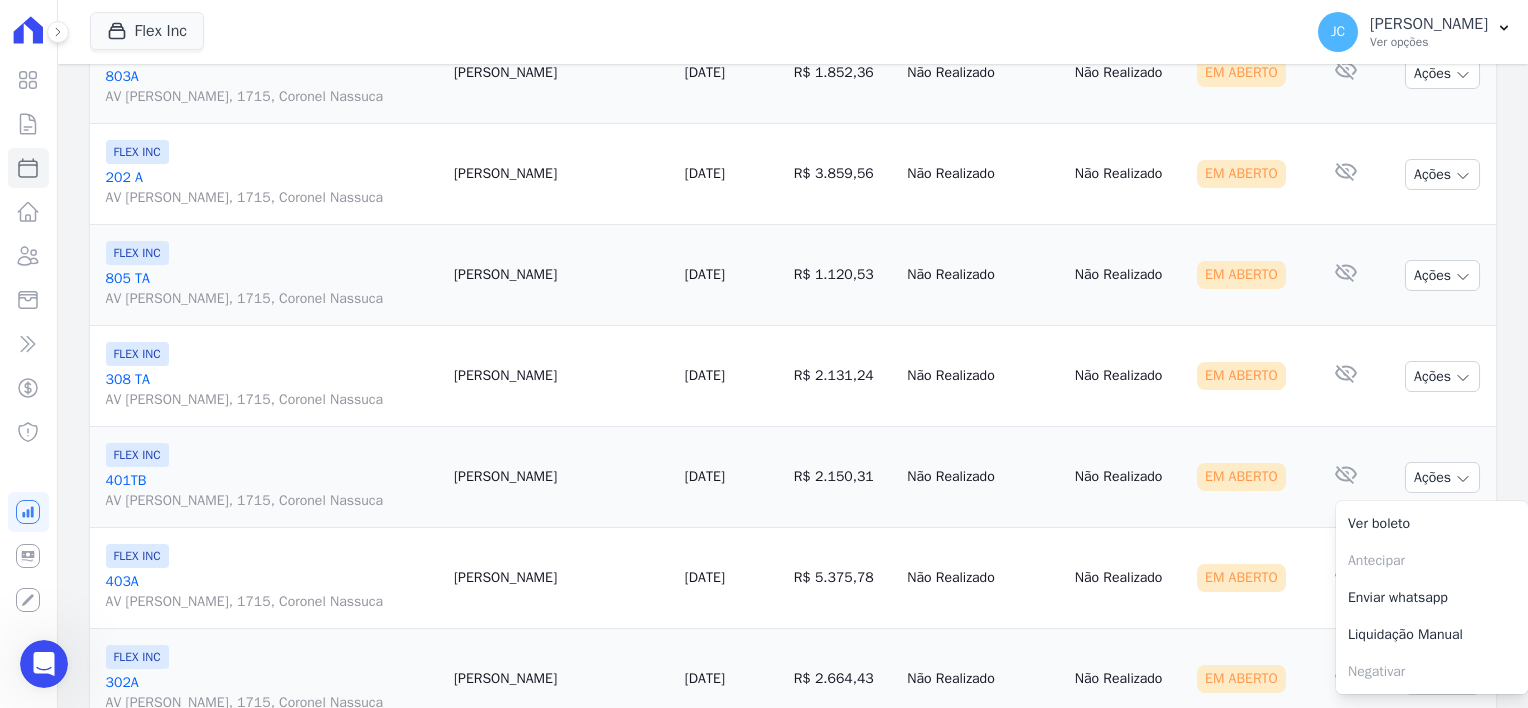 scroll, scrollTop: 800, scrollLeft: 0, axis: vertical 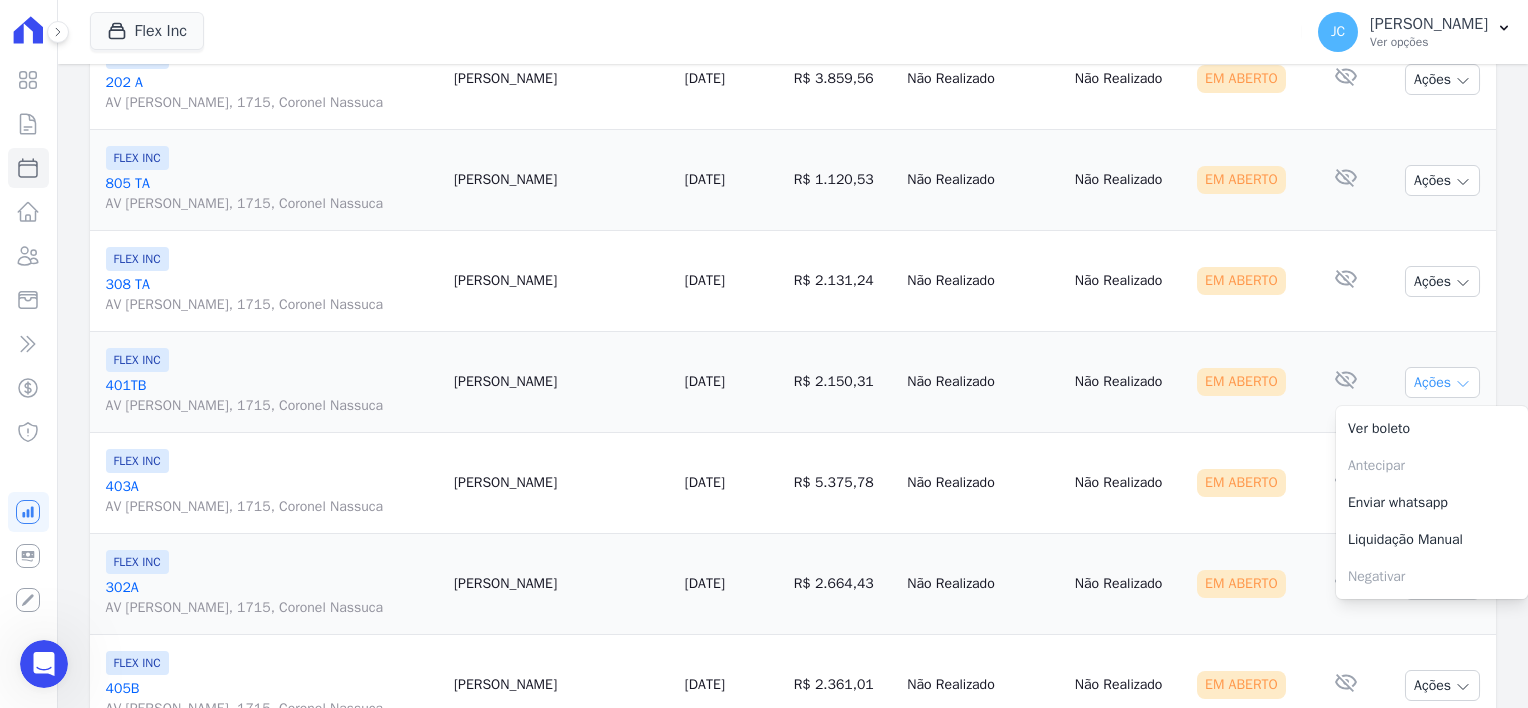 click on "Ações" at bounding box center [1442, 382] 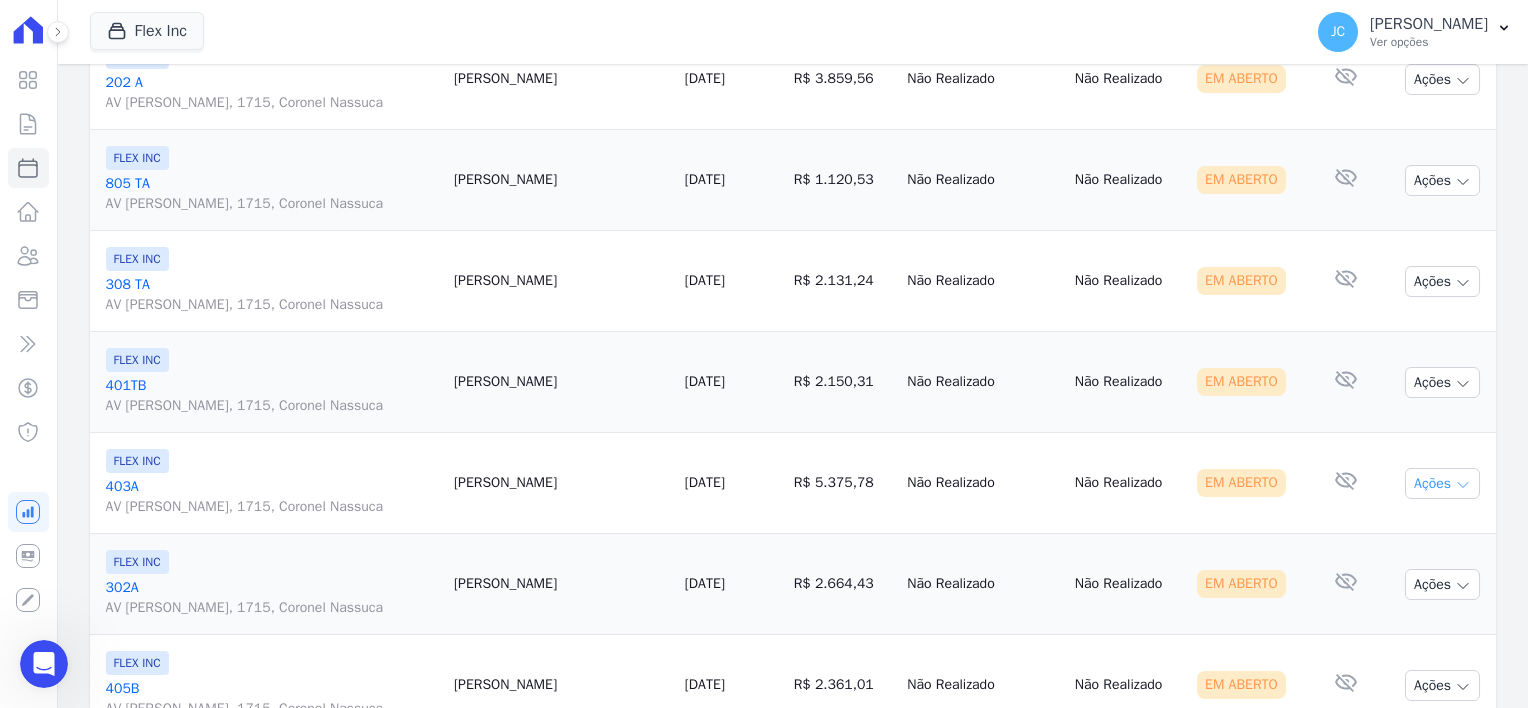 click 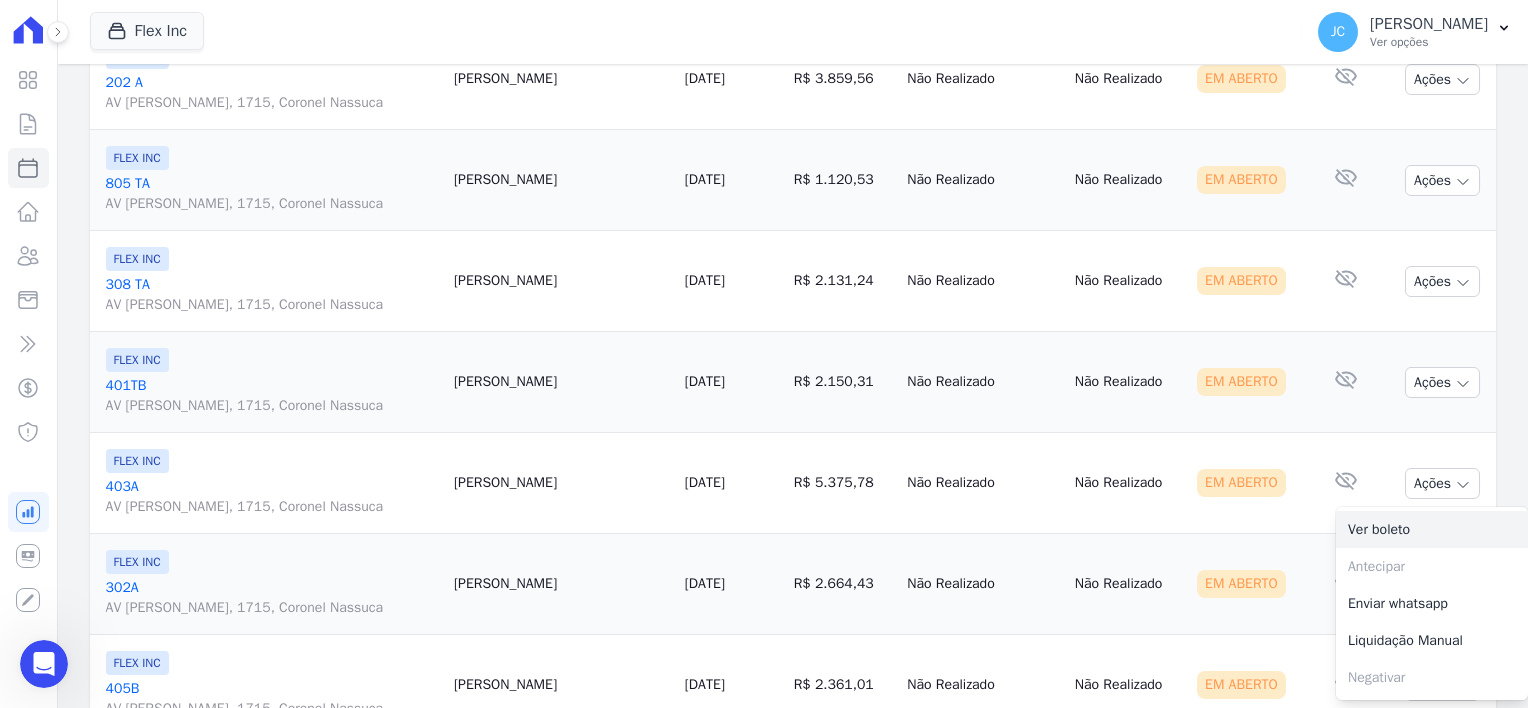 click on "Ver boleto" at bounding box center (1432, 529) 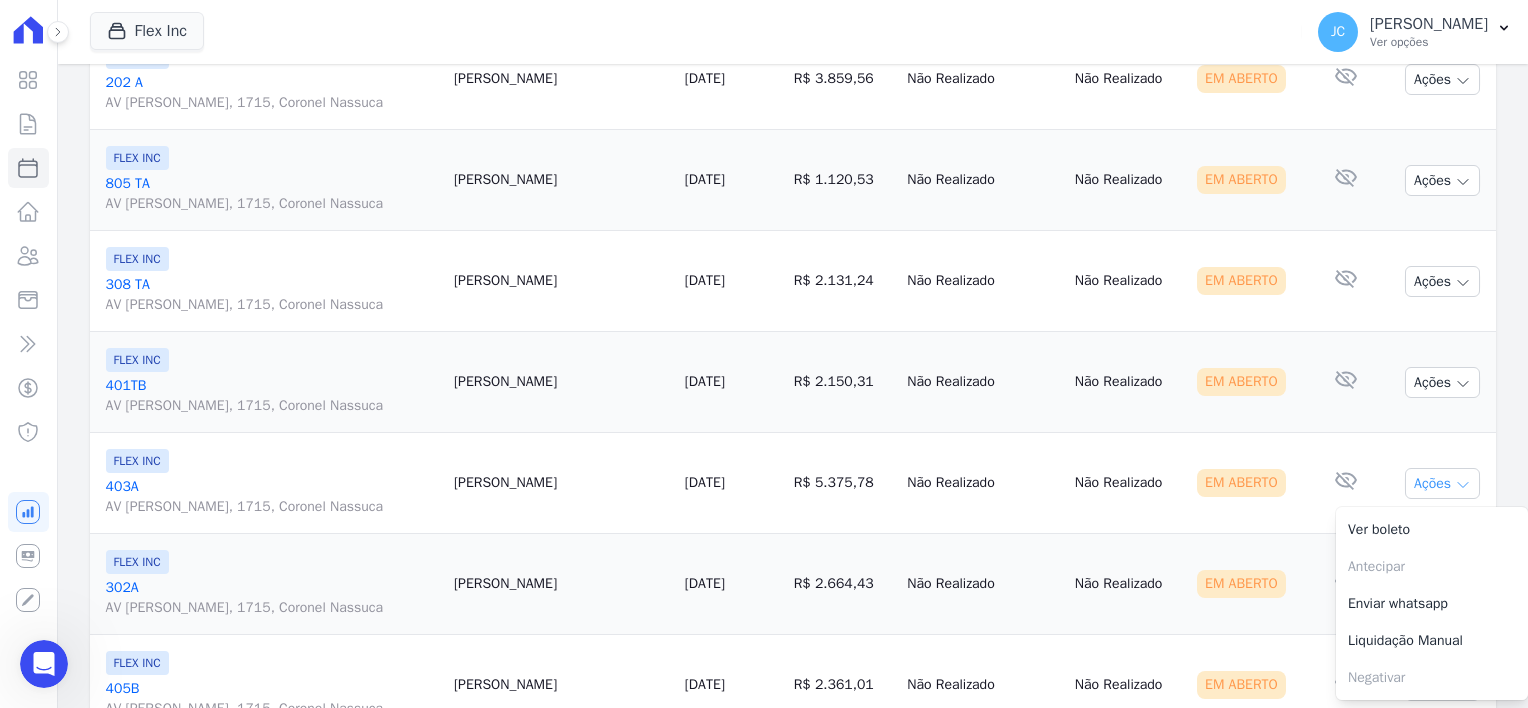 click 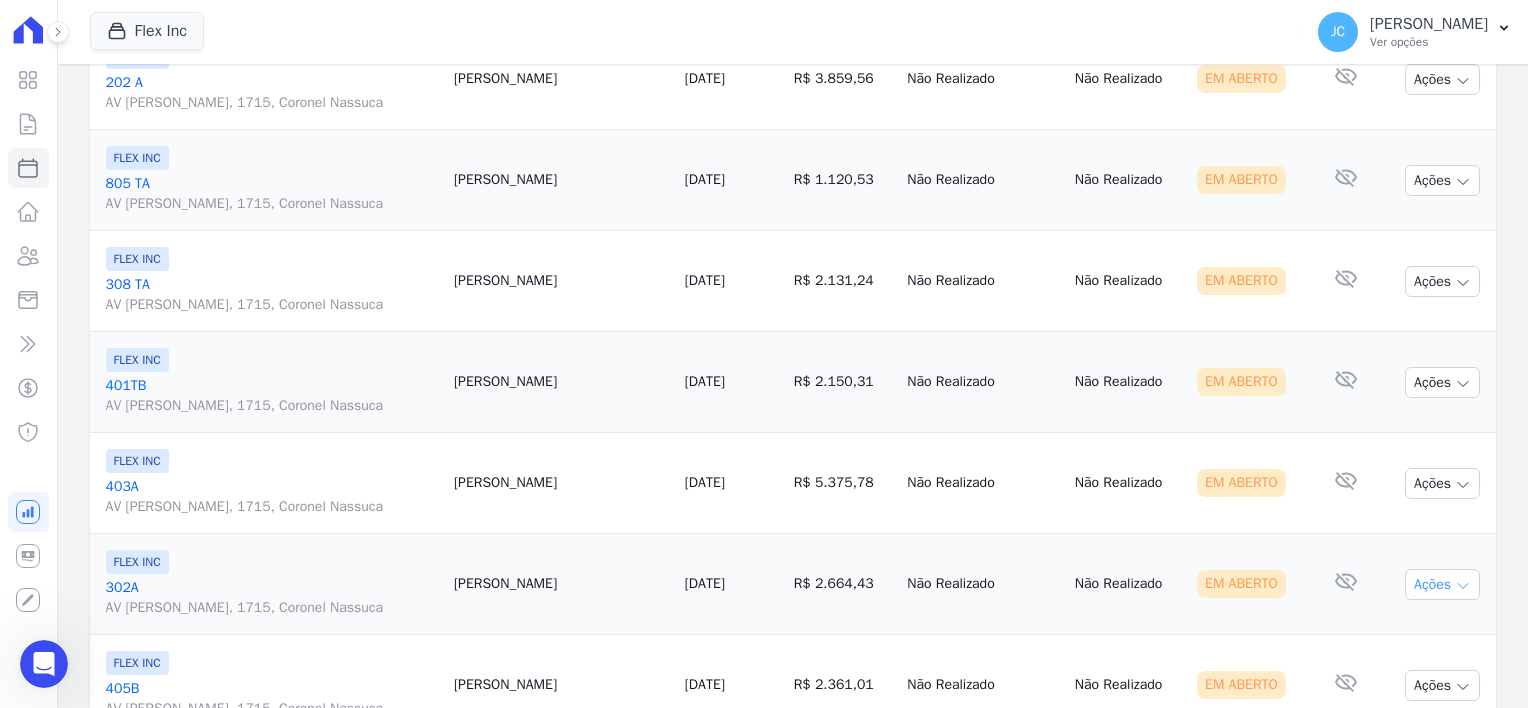 click 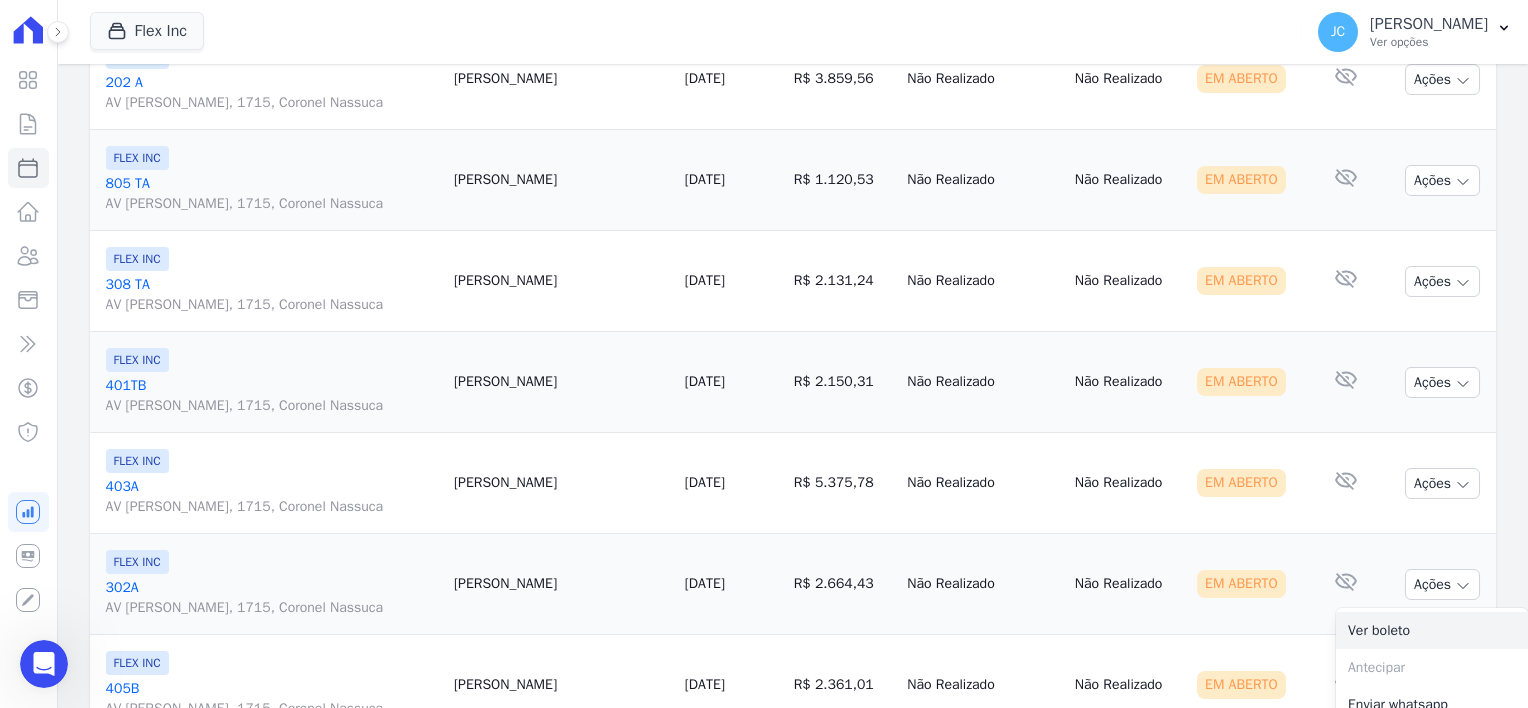click on "Ver boleto" at bounding box center [1432, 630] 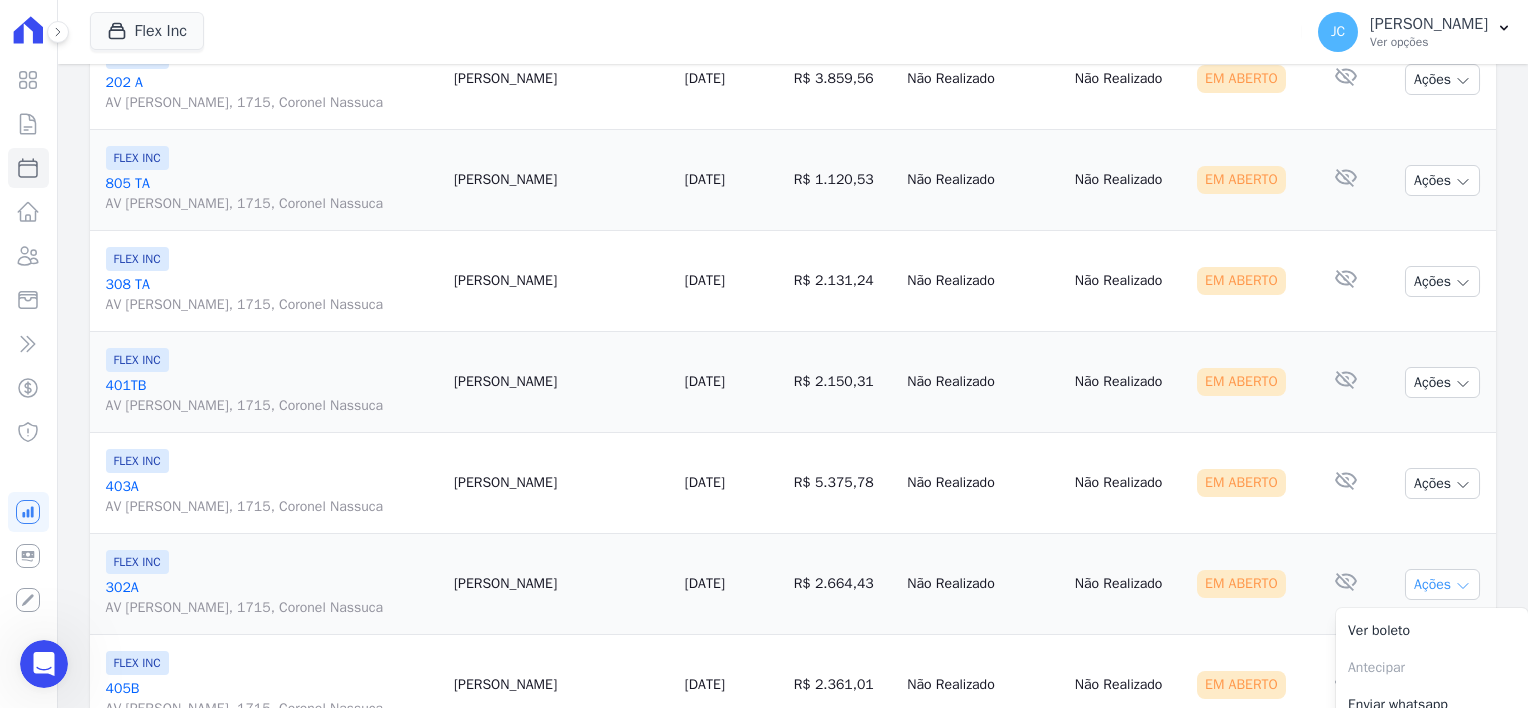 click 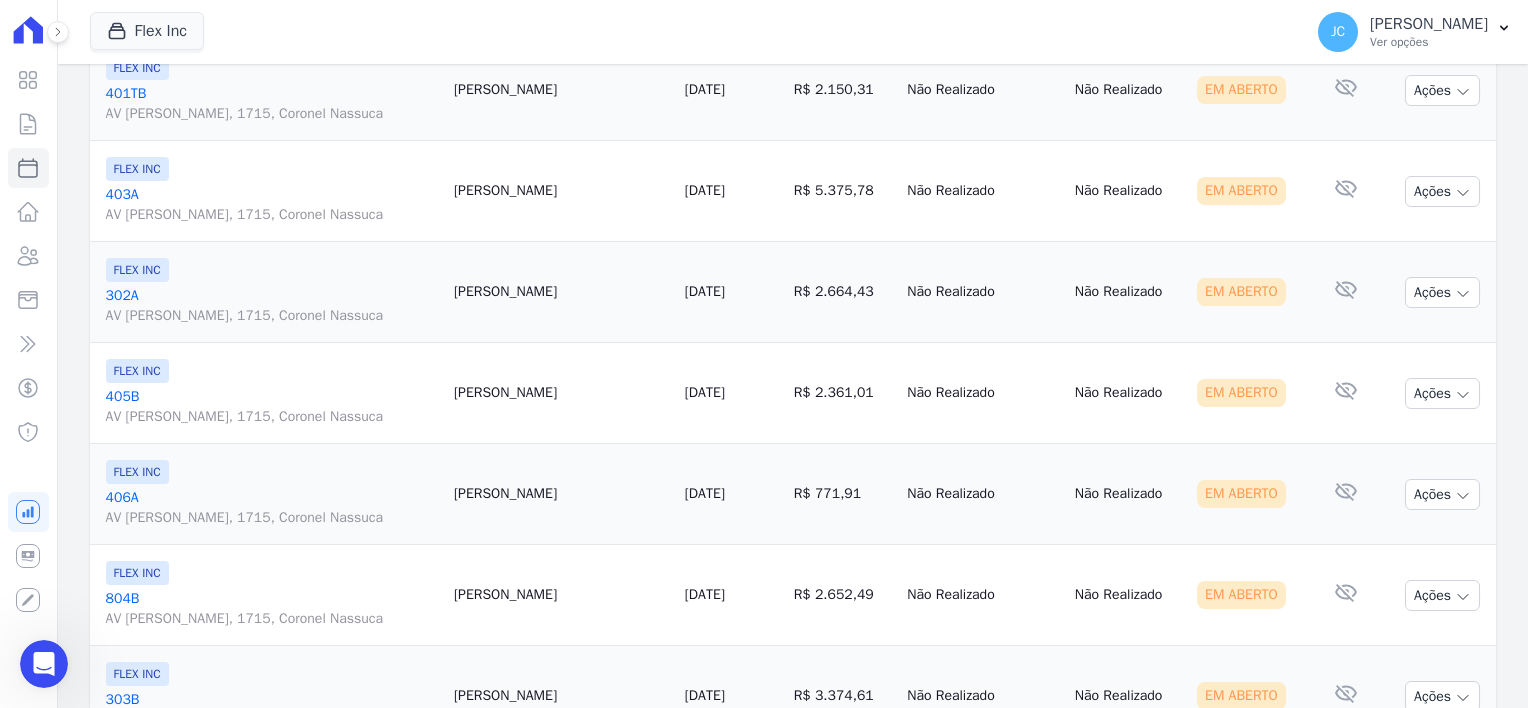 scroll, scrollTop: 1100, scrollLeft: 0, axis: vertical 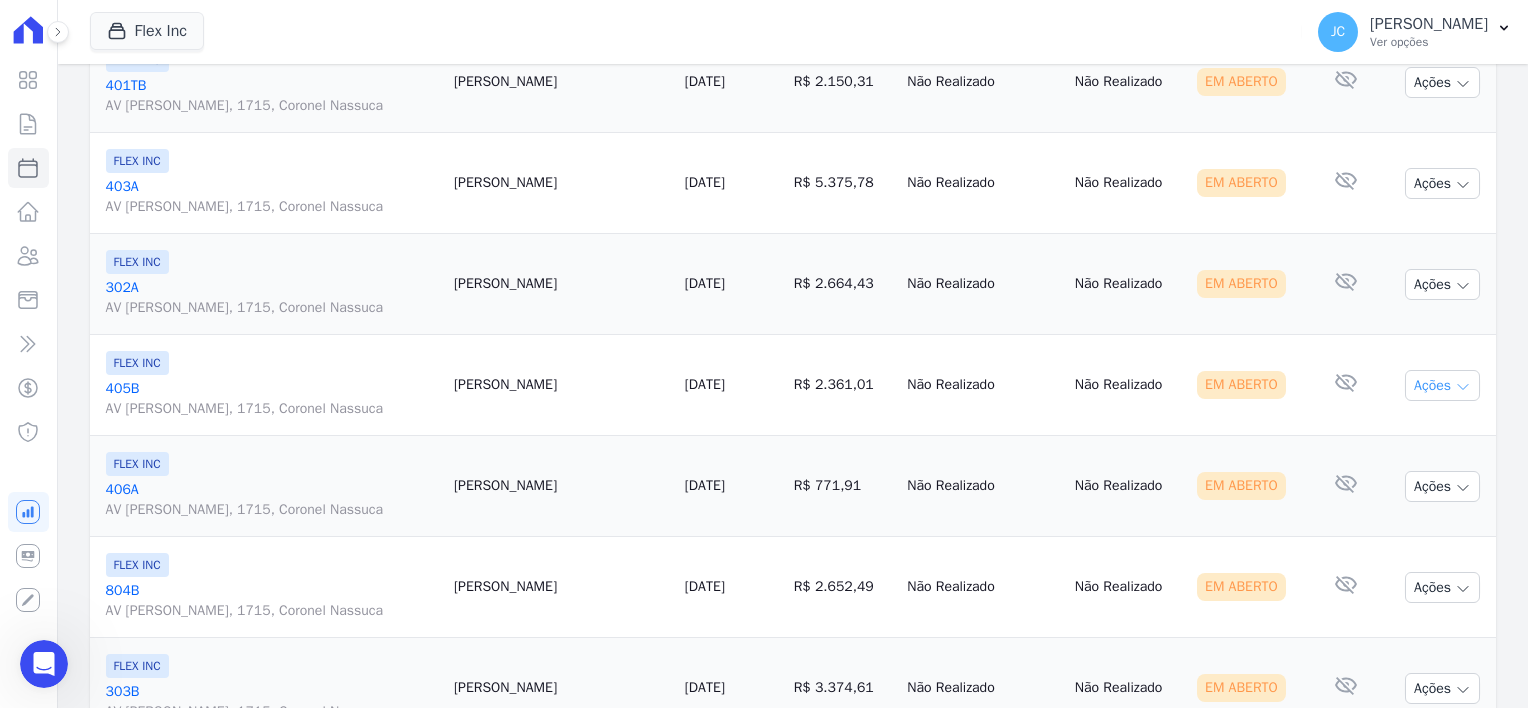 click 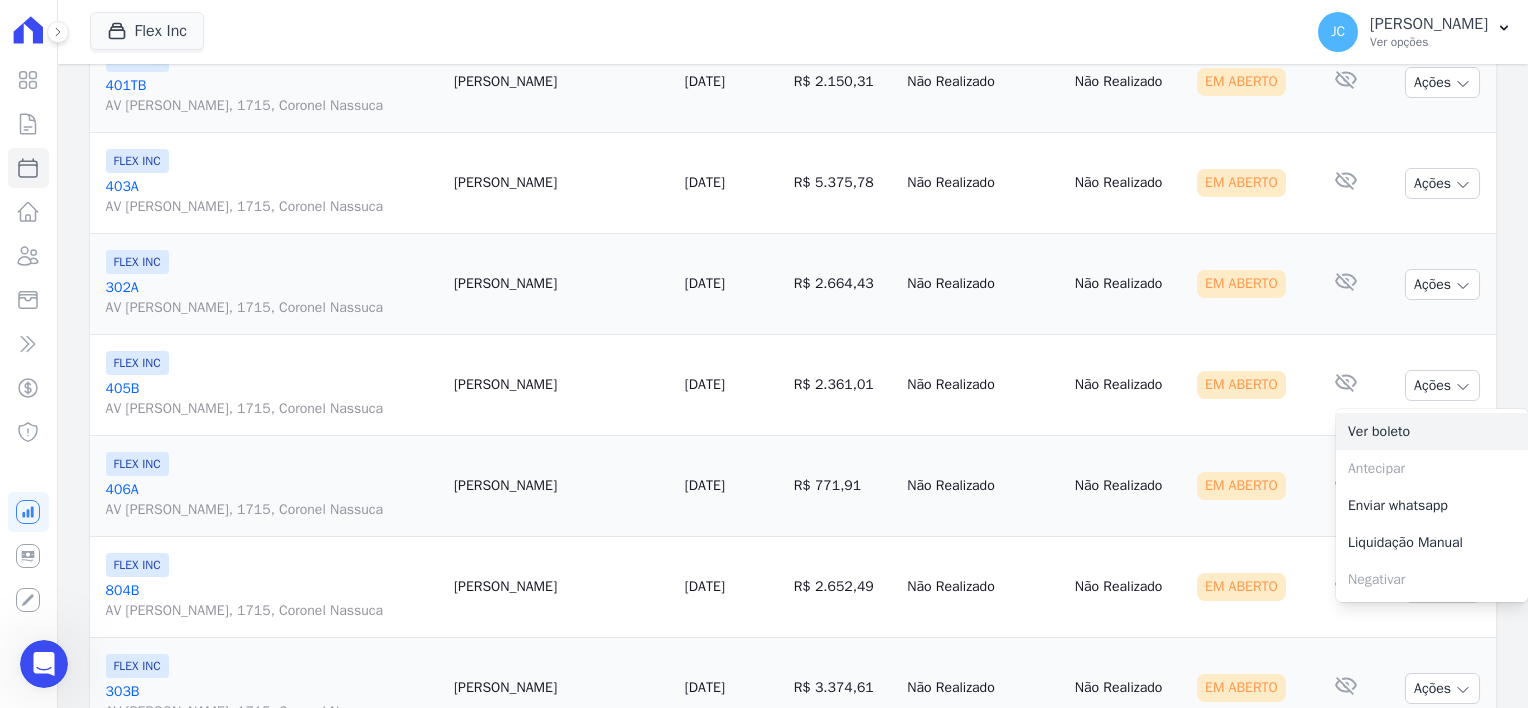 click on "Ver boleto" at bounding box center (1432, 431) 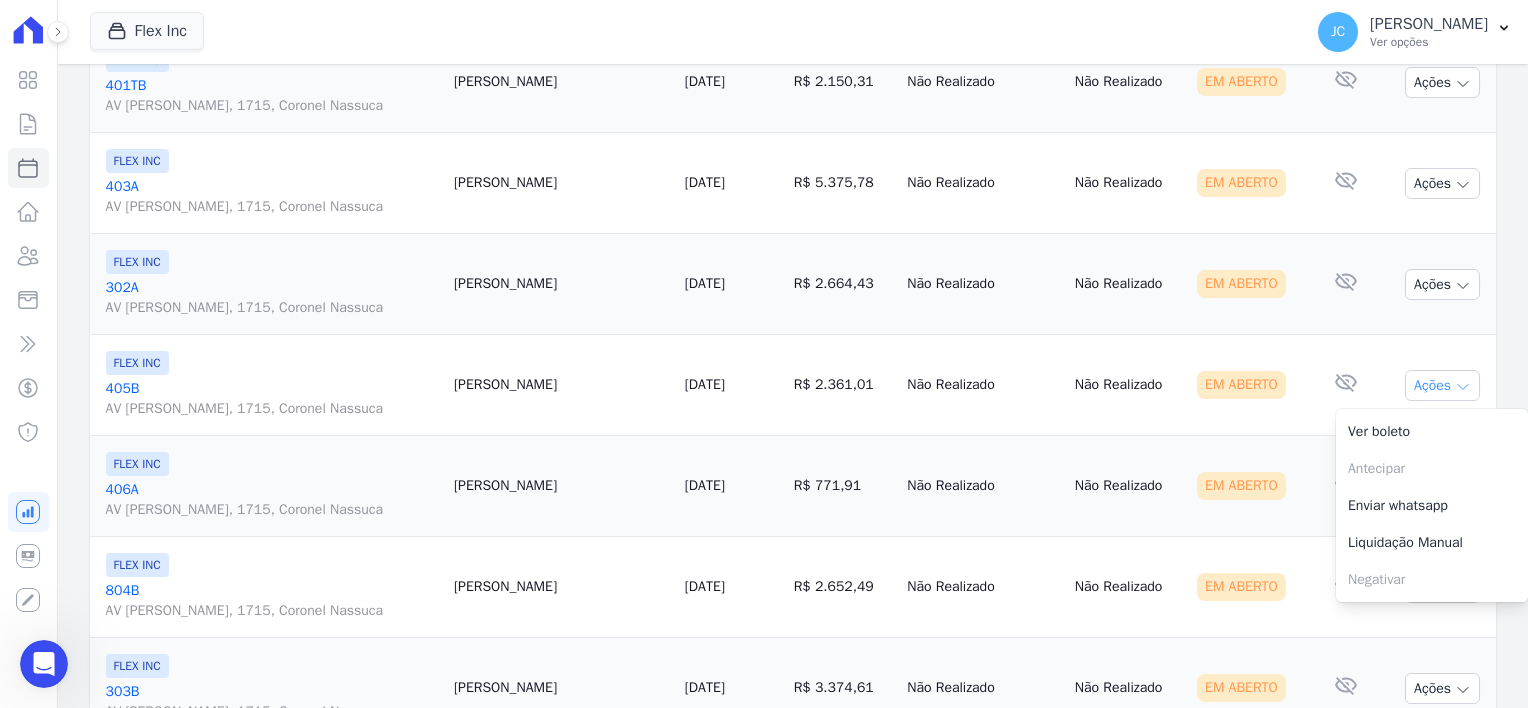 click 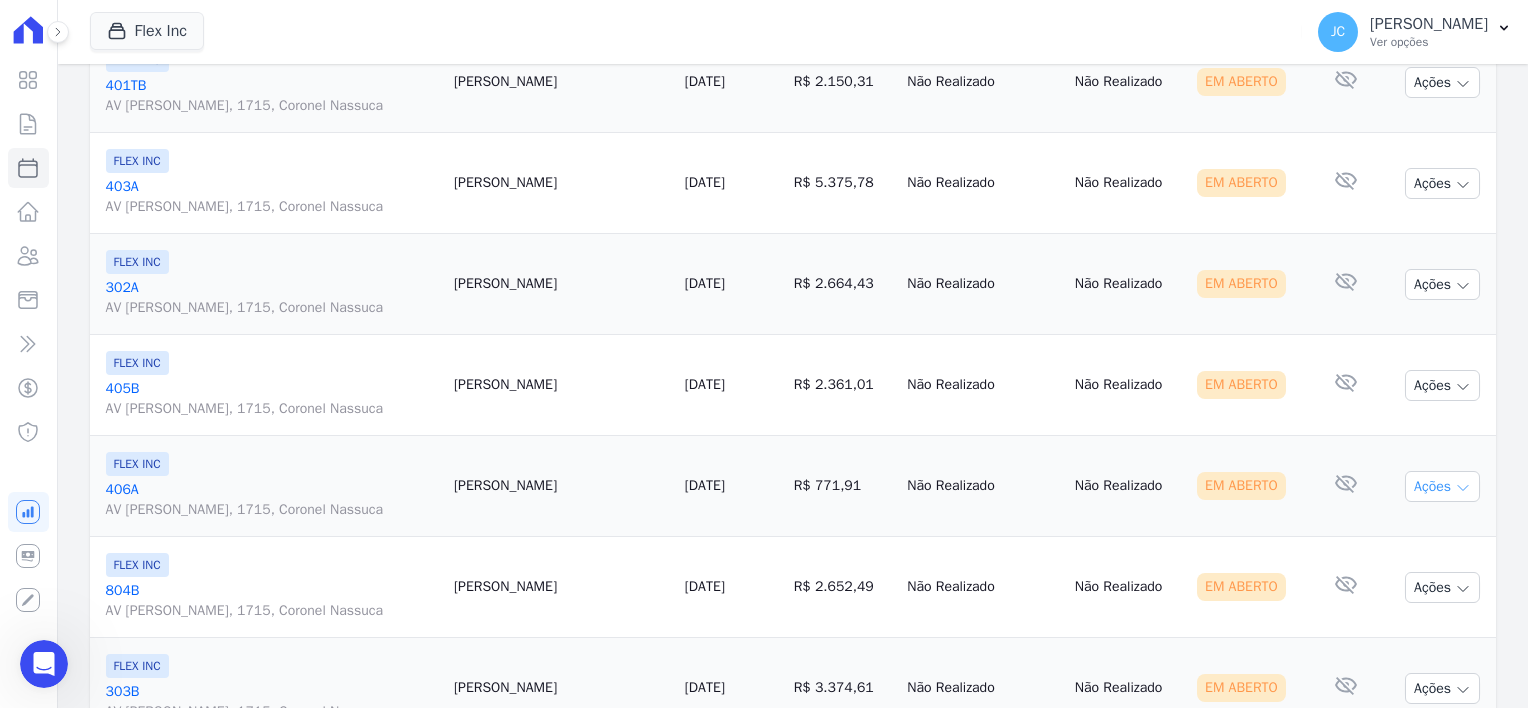 click 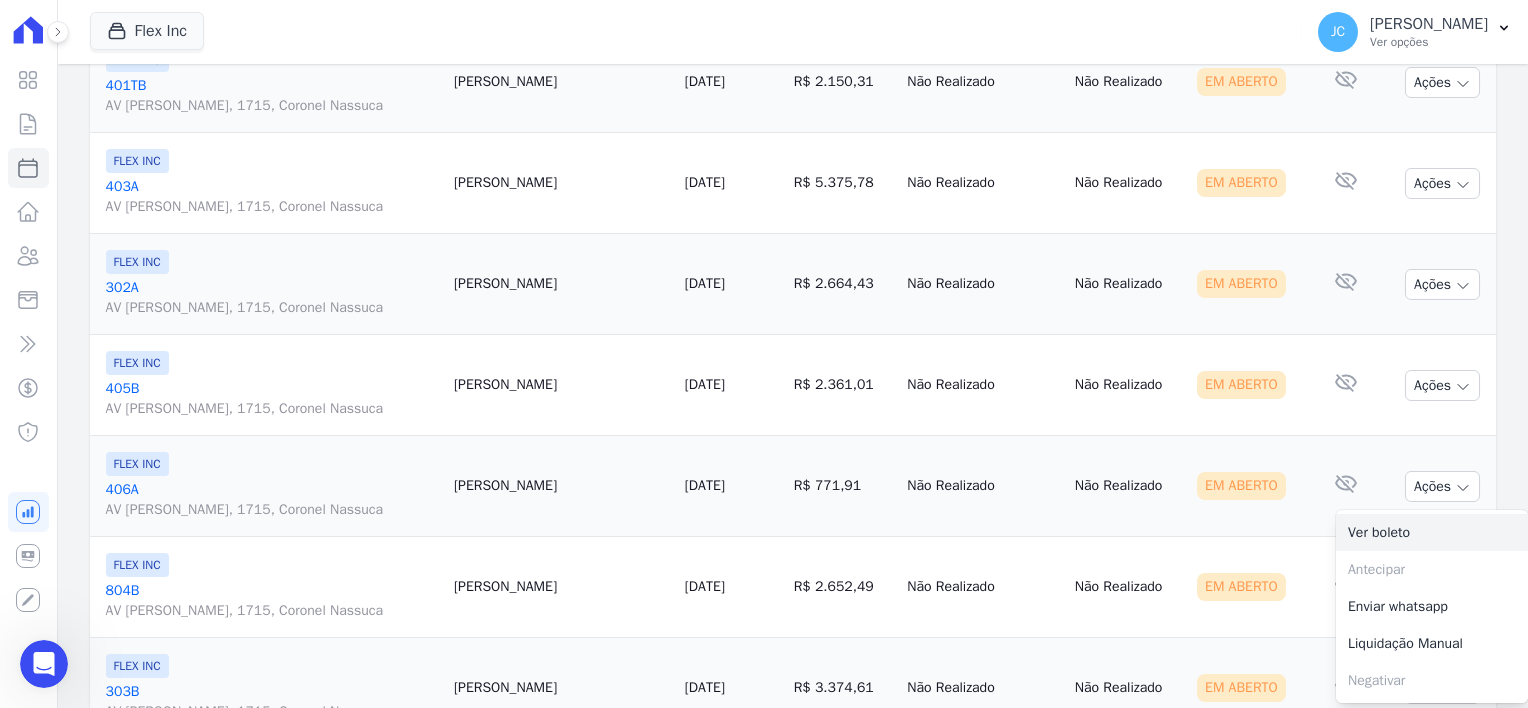 click on "Ver boleto" at bounding box center (1432, 532) 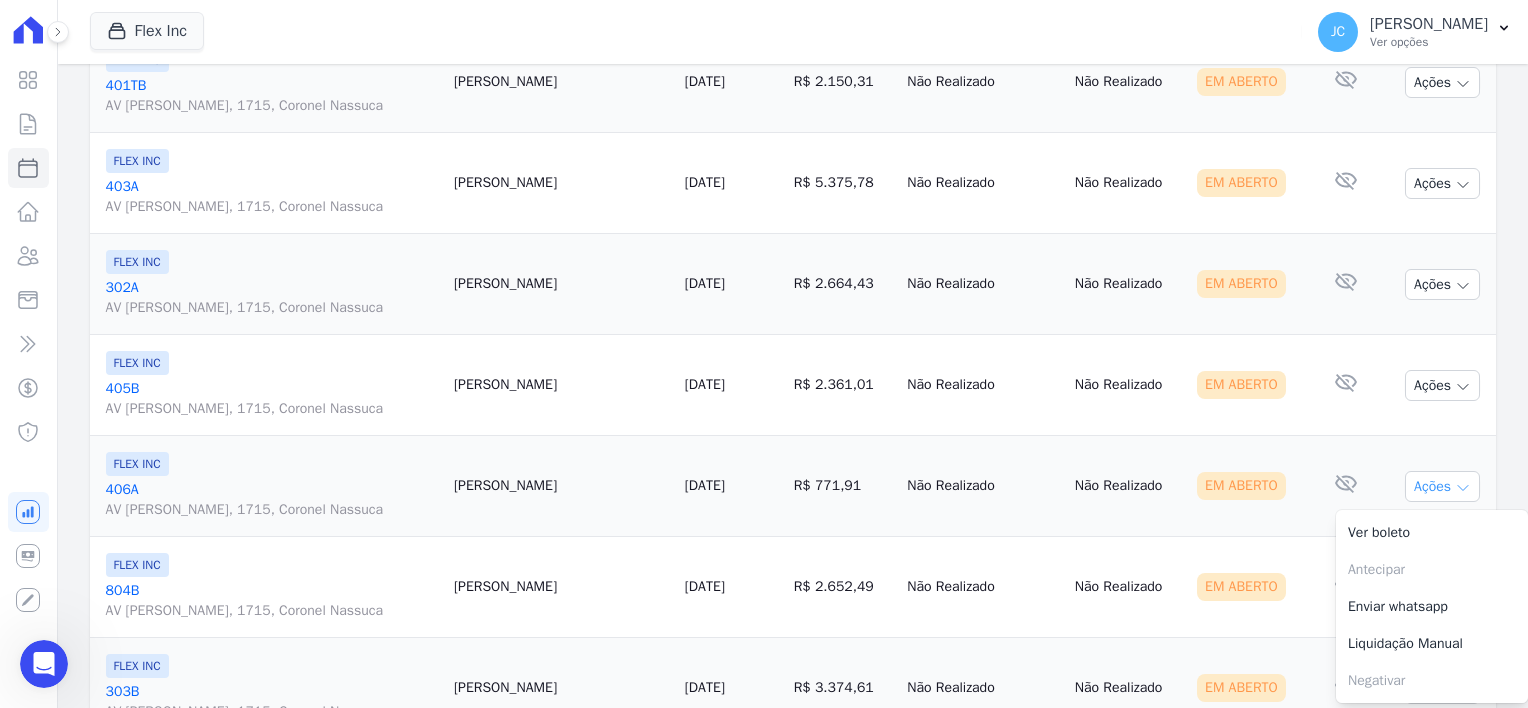 click 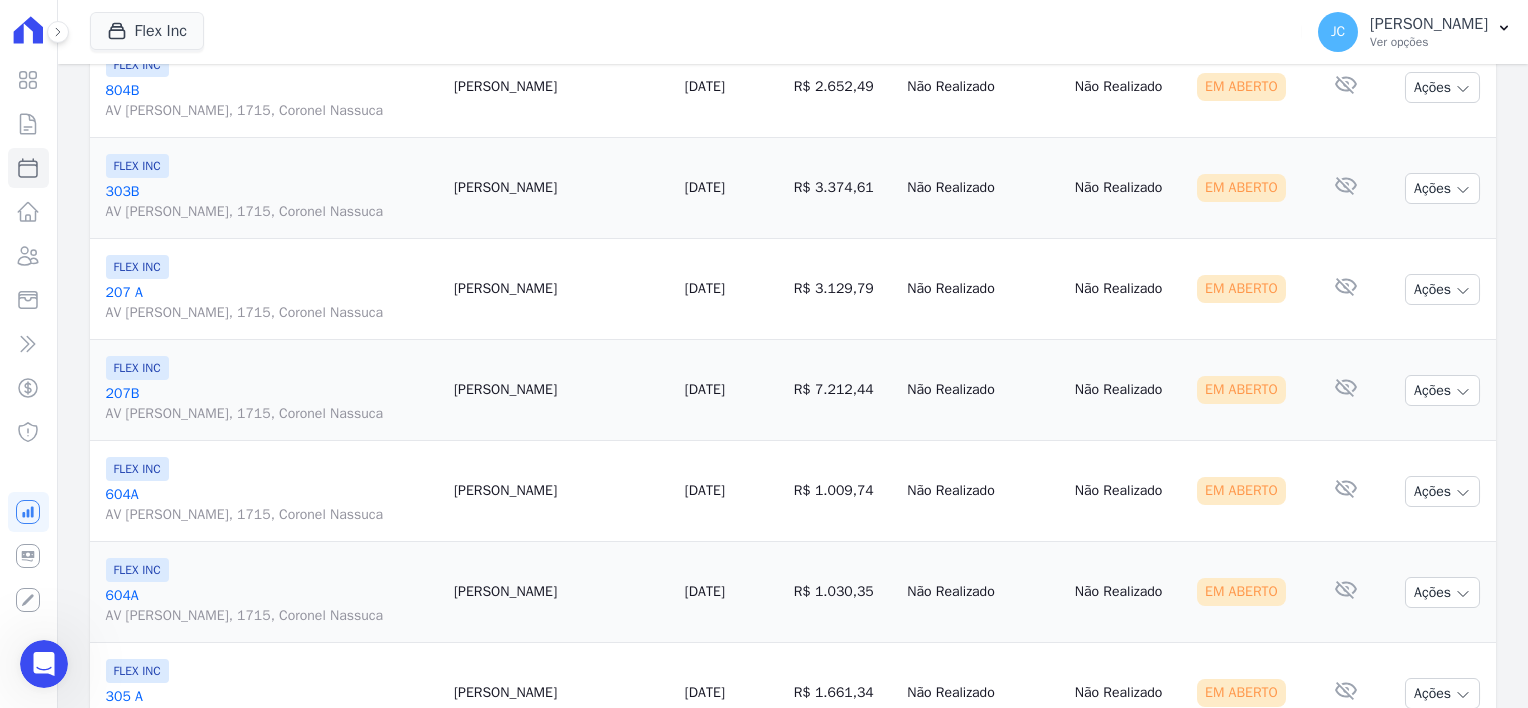 scroll, scrollTop: 1400, scrollLeft: 0, axis: vertical 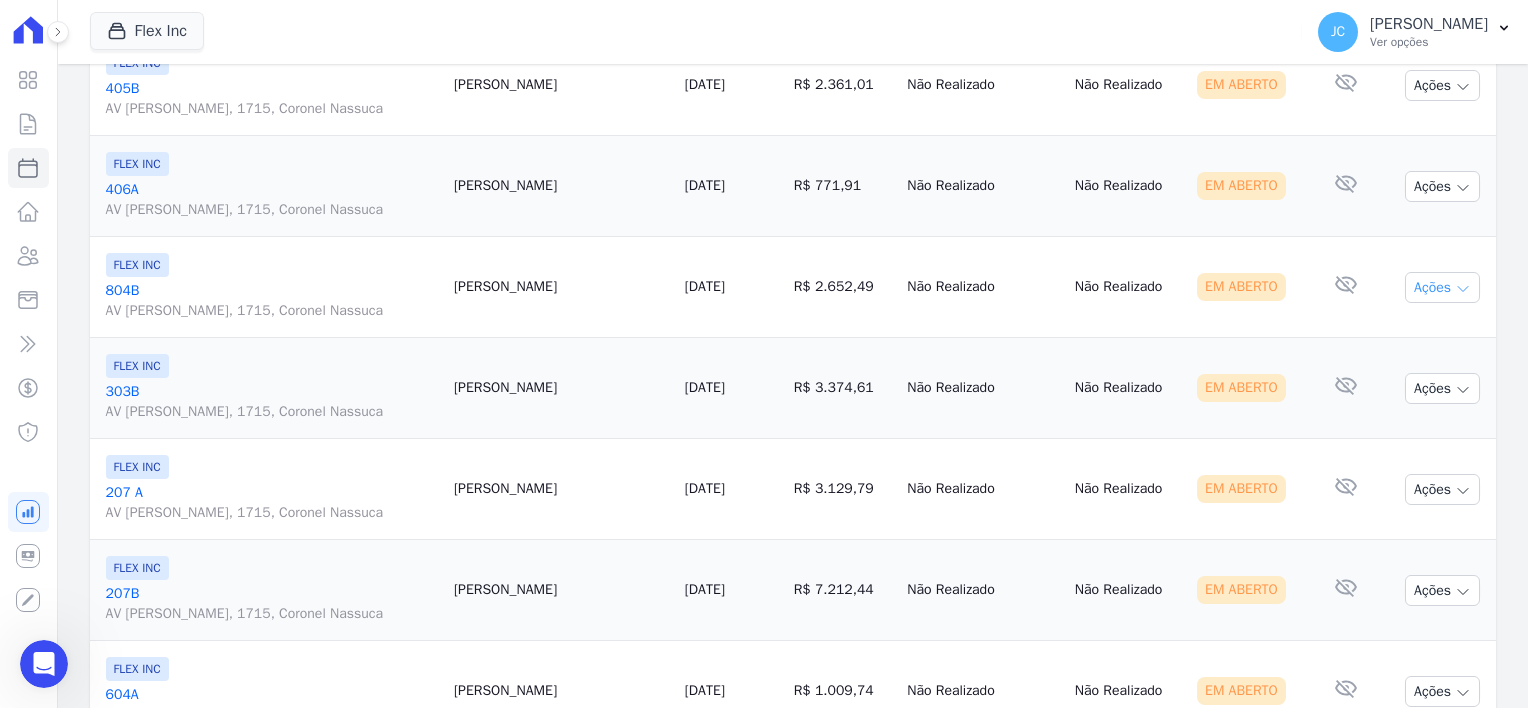 click 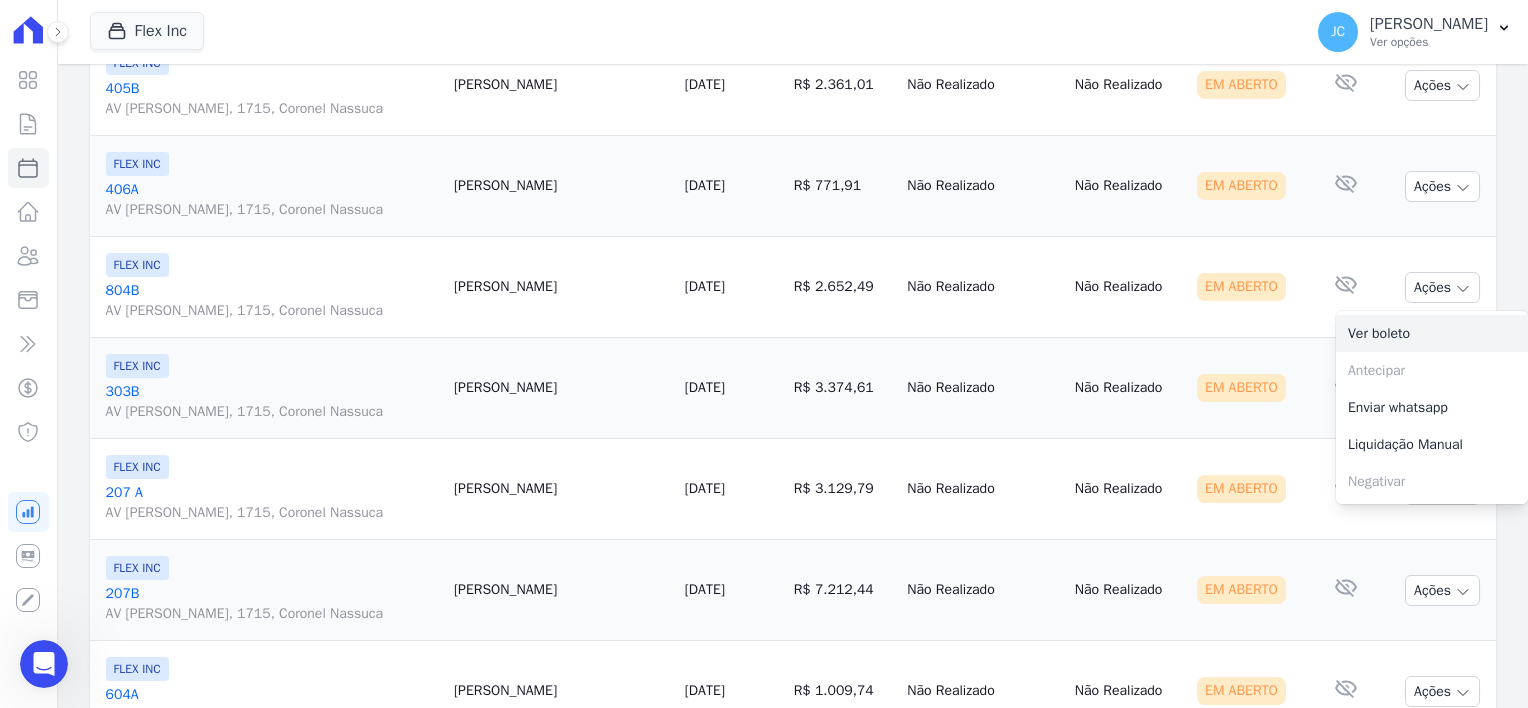 click on "Ver boleto" at bounding box center [1432, 333] 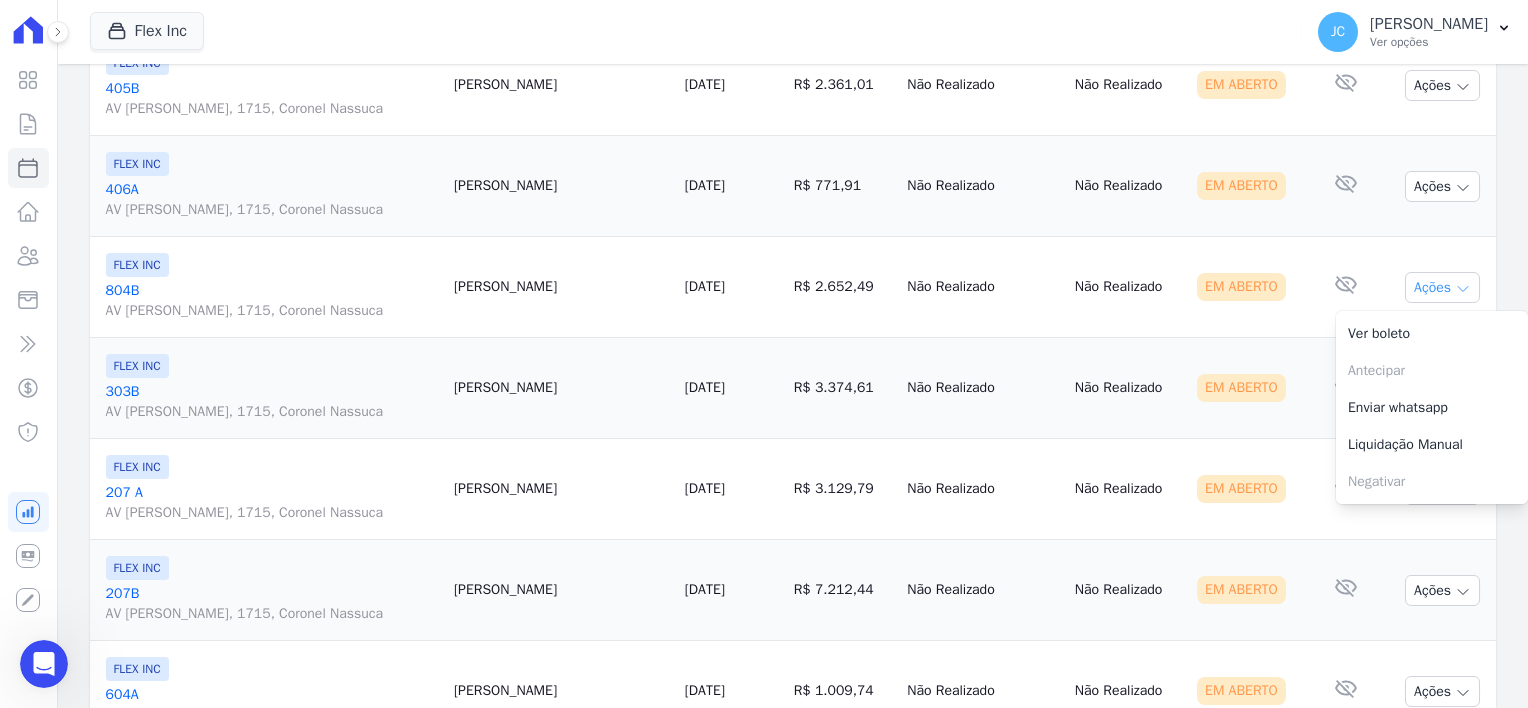 click 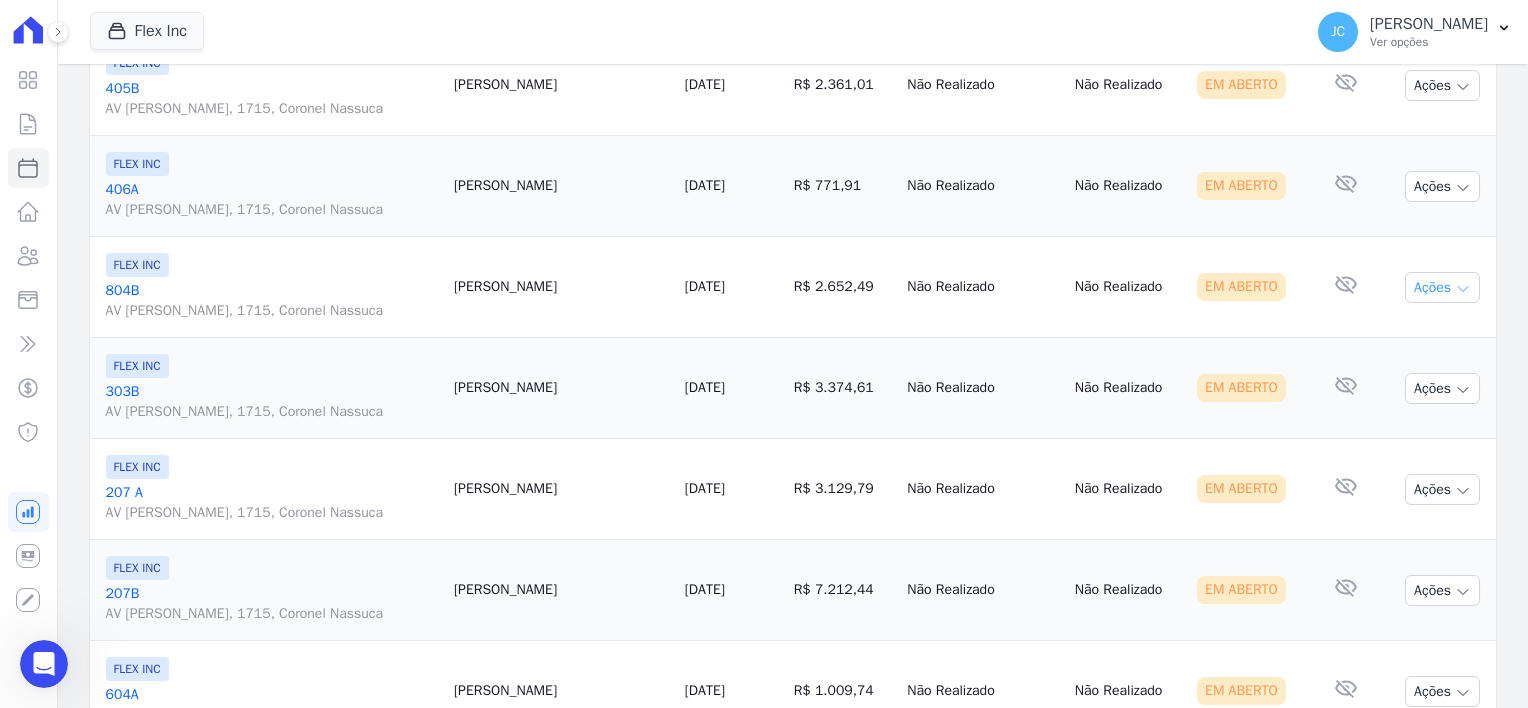 click 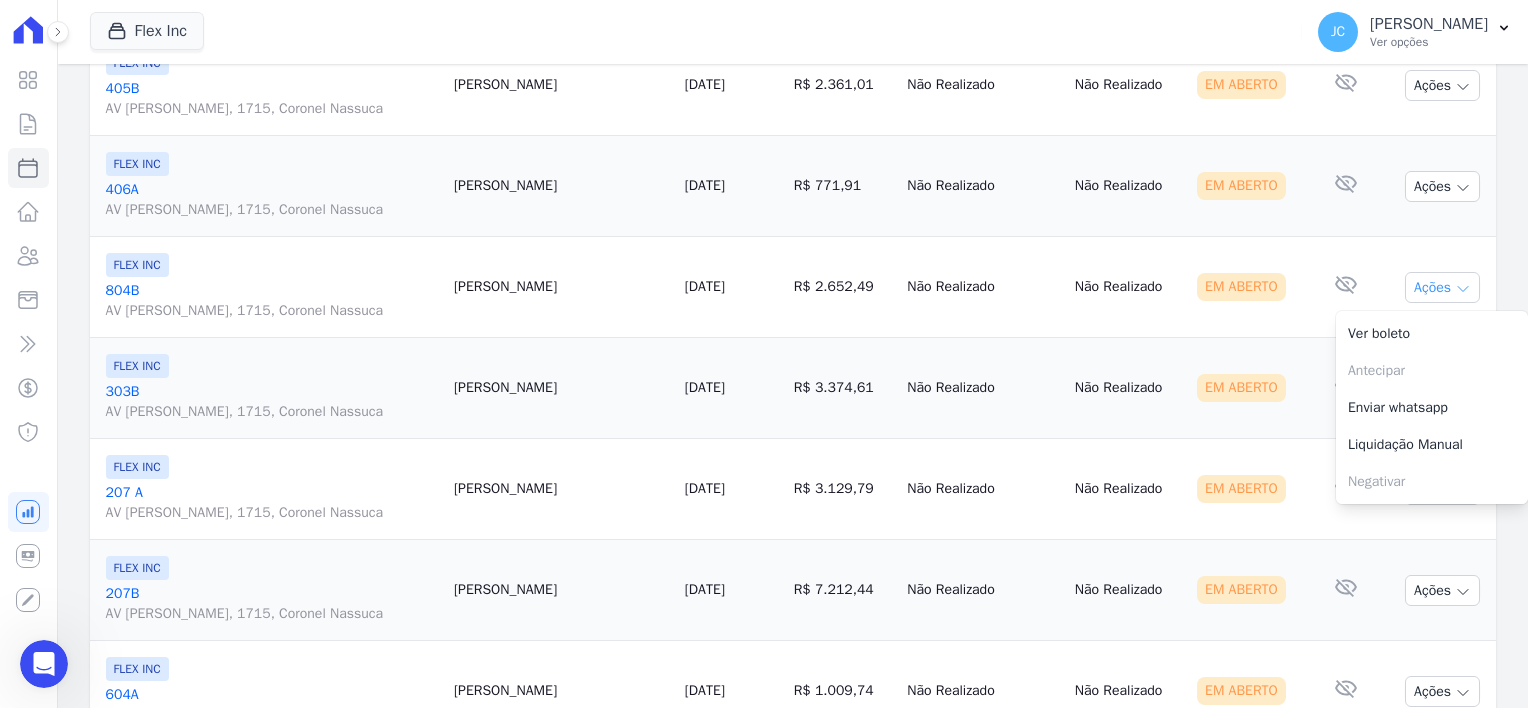 click 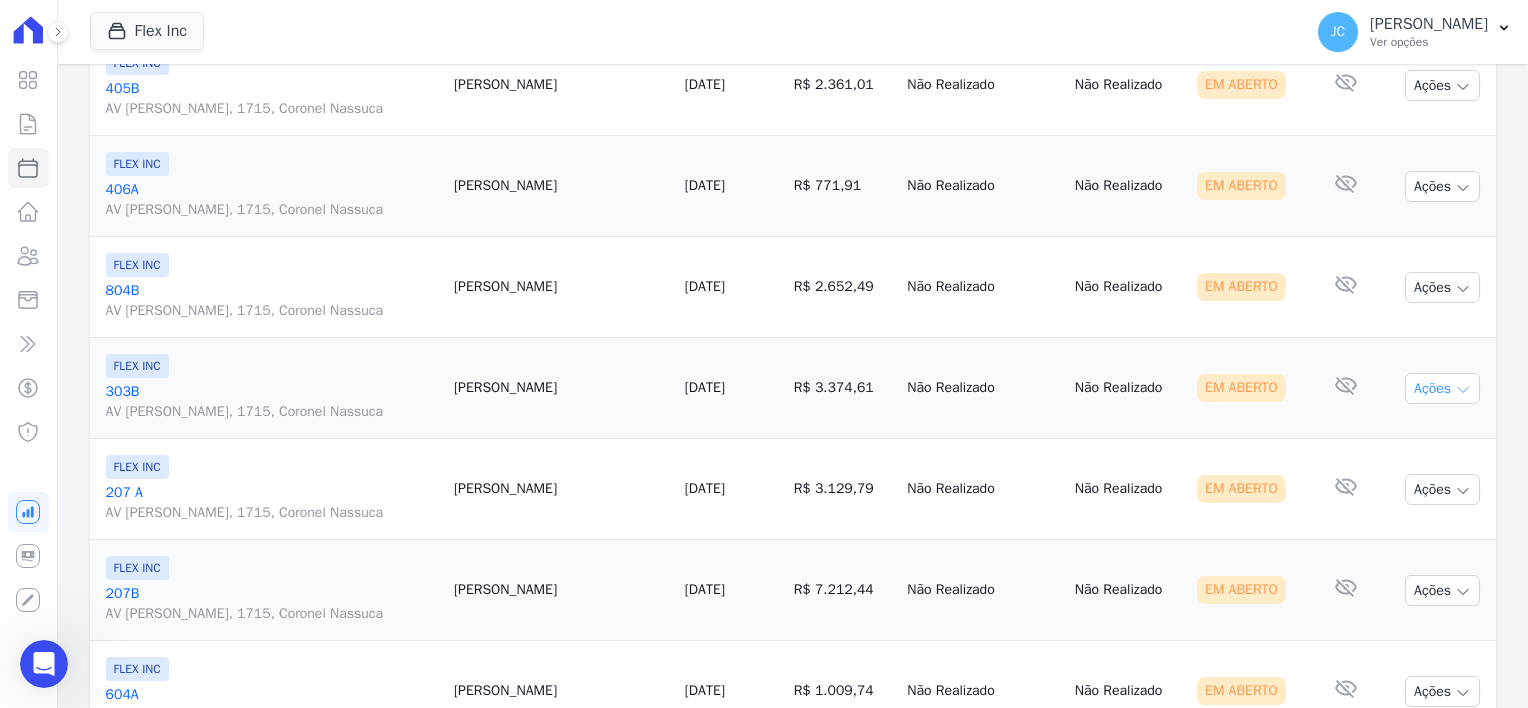 click 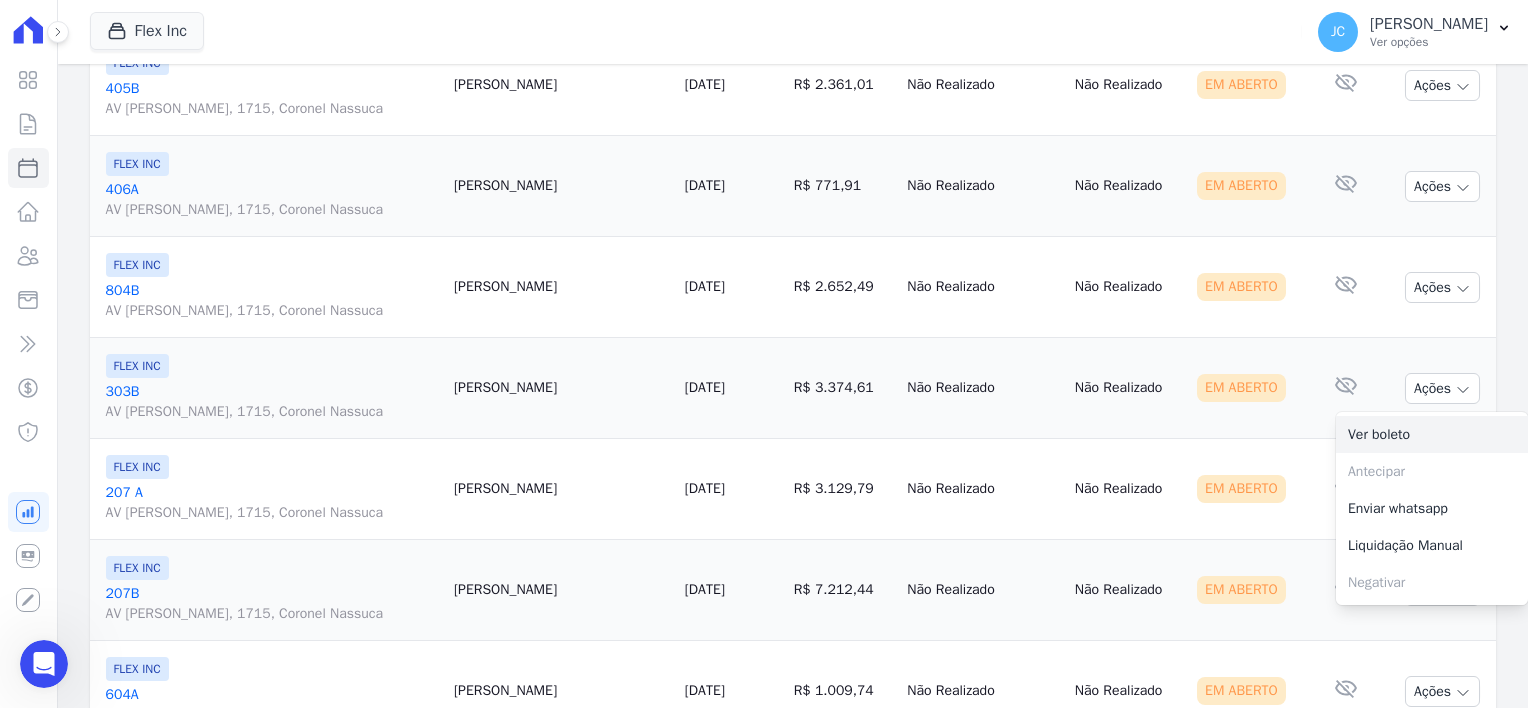 click on "Ver boleto" at bounding box center [1432, 434] 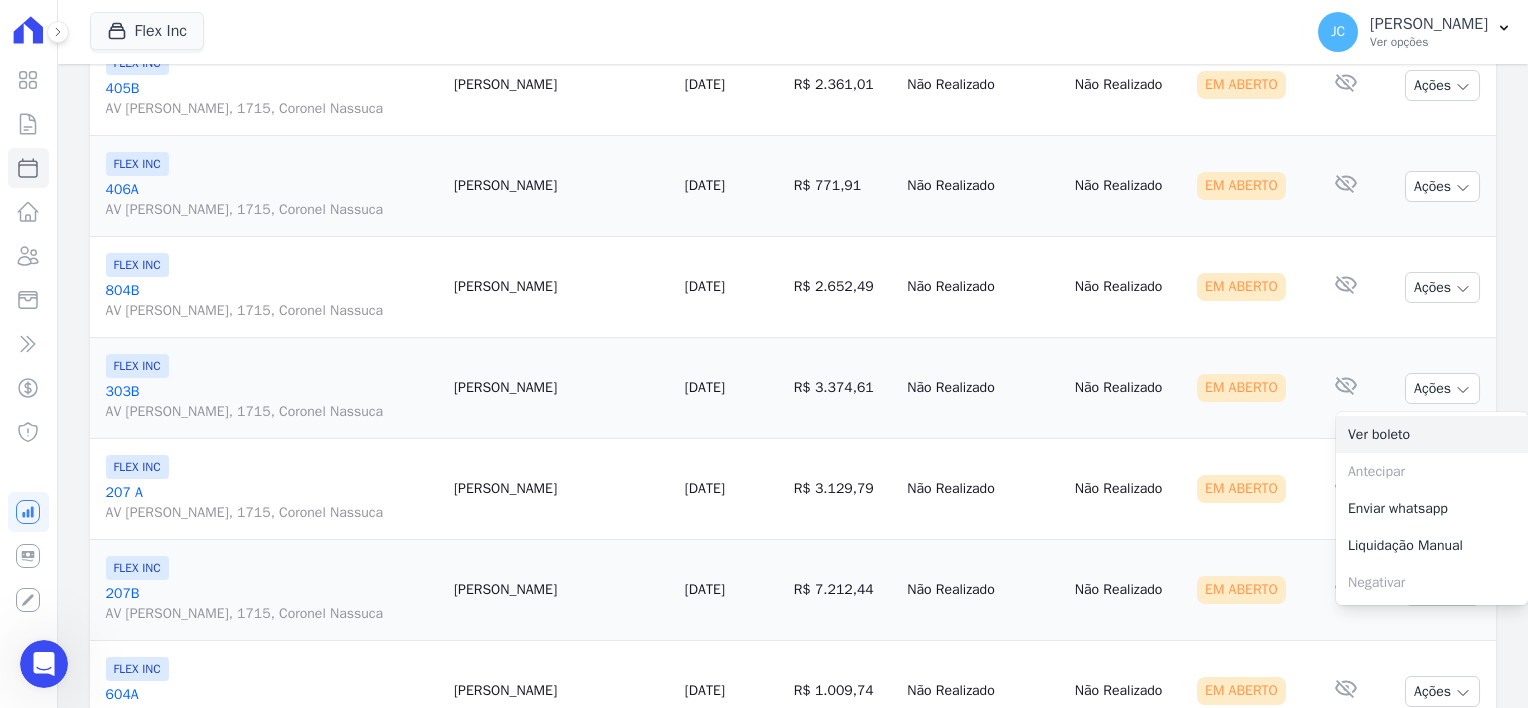 scroll, scrollTop: 3408, scrollLeft: 0, axis: vertical 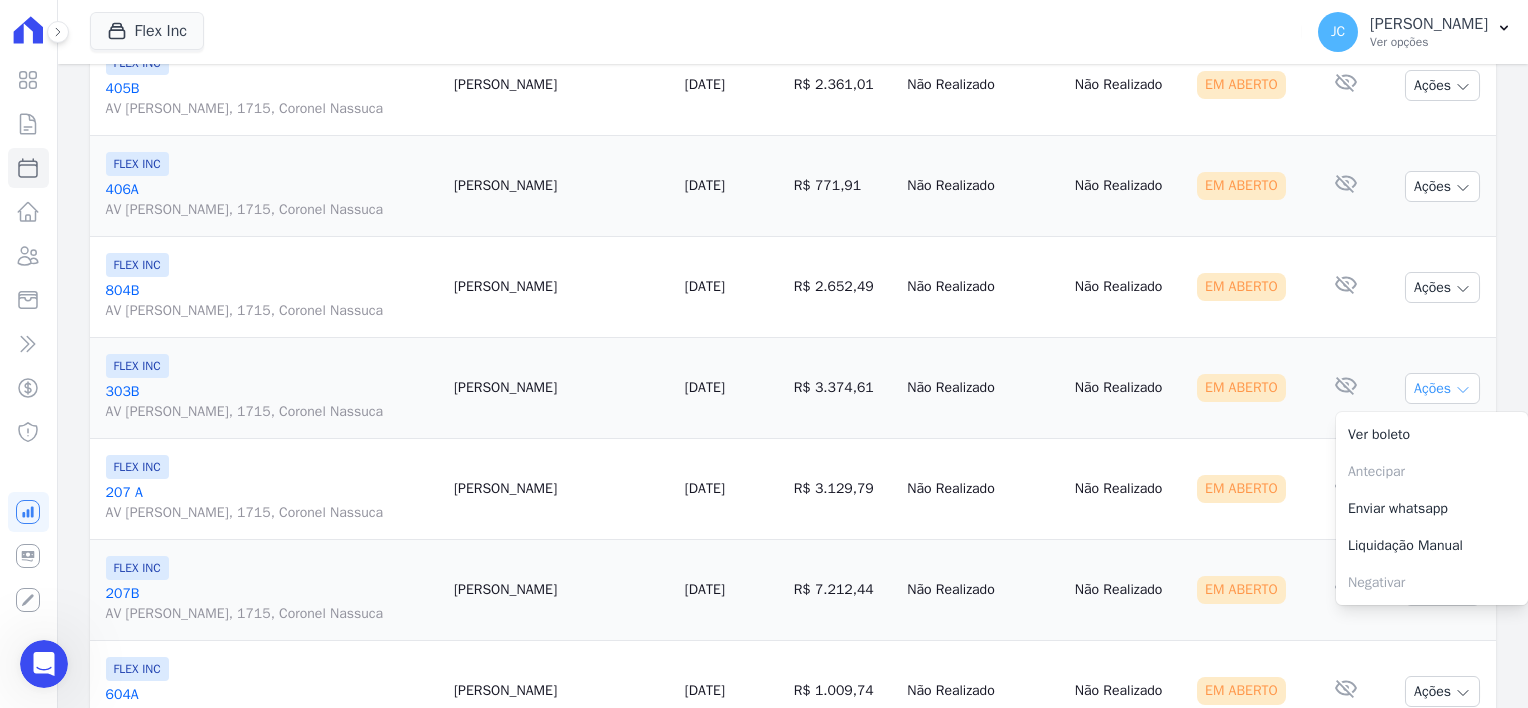 click 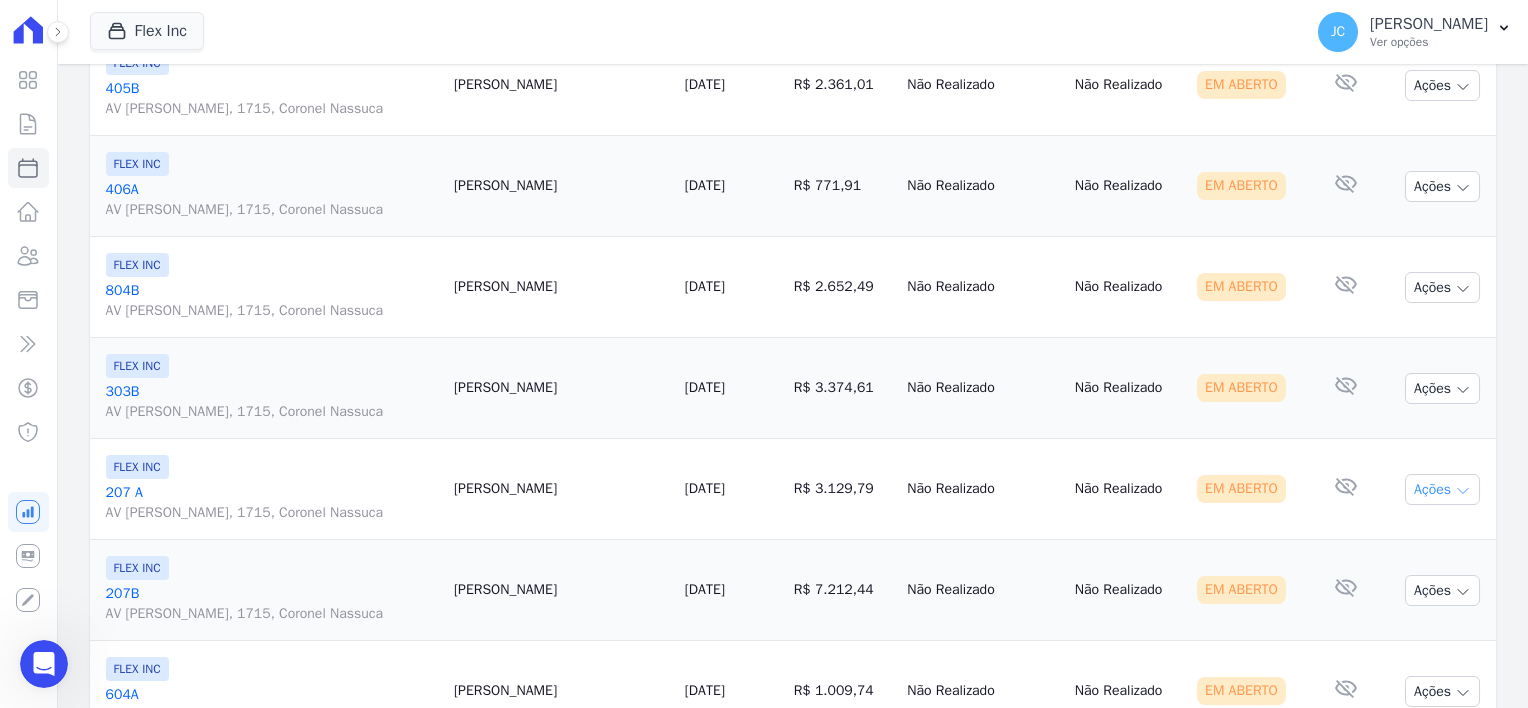 click 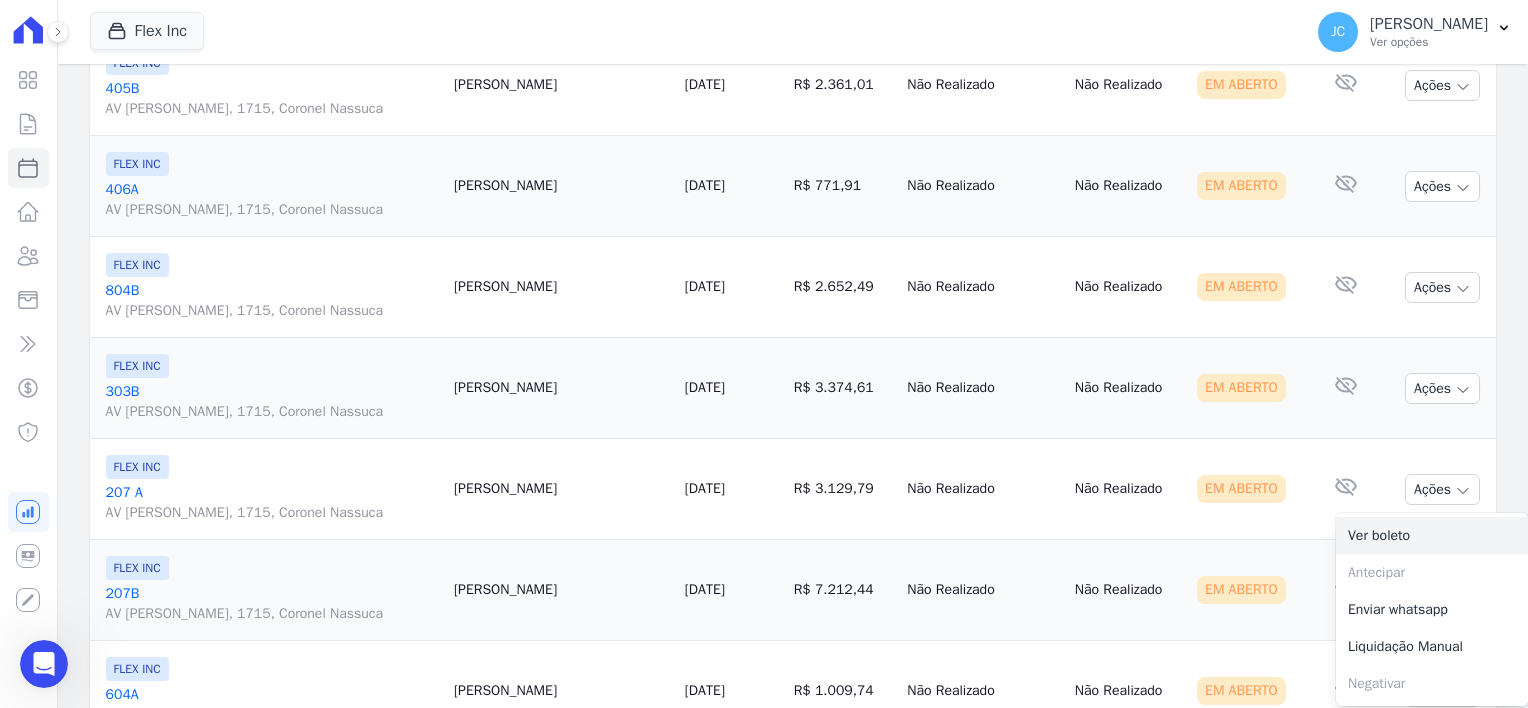 click on "Ver boleto" at bounding box center [1432, 535] 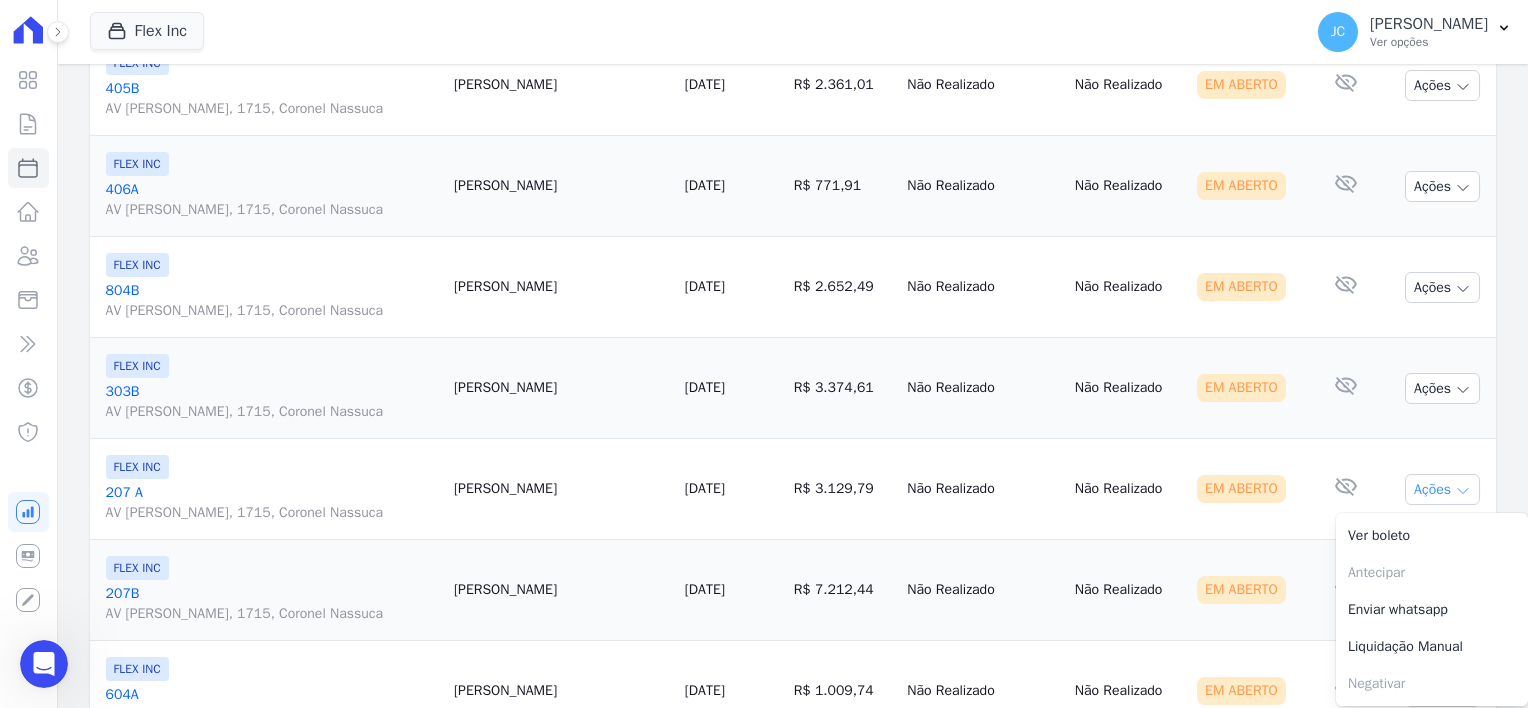 click 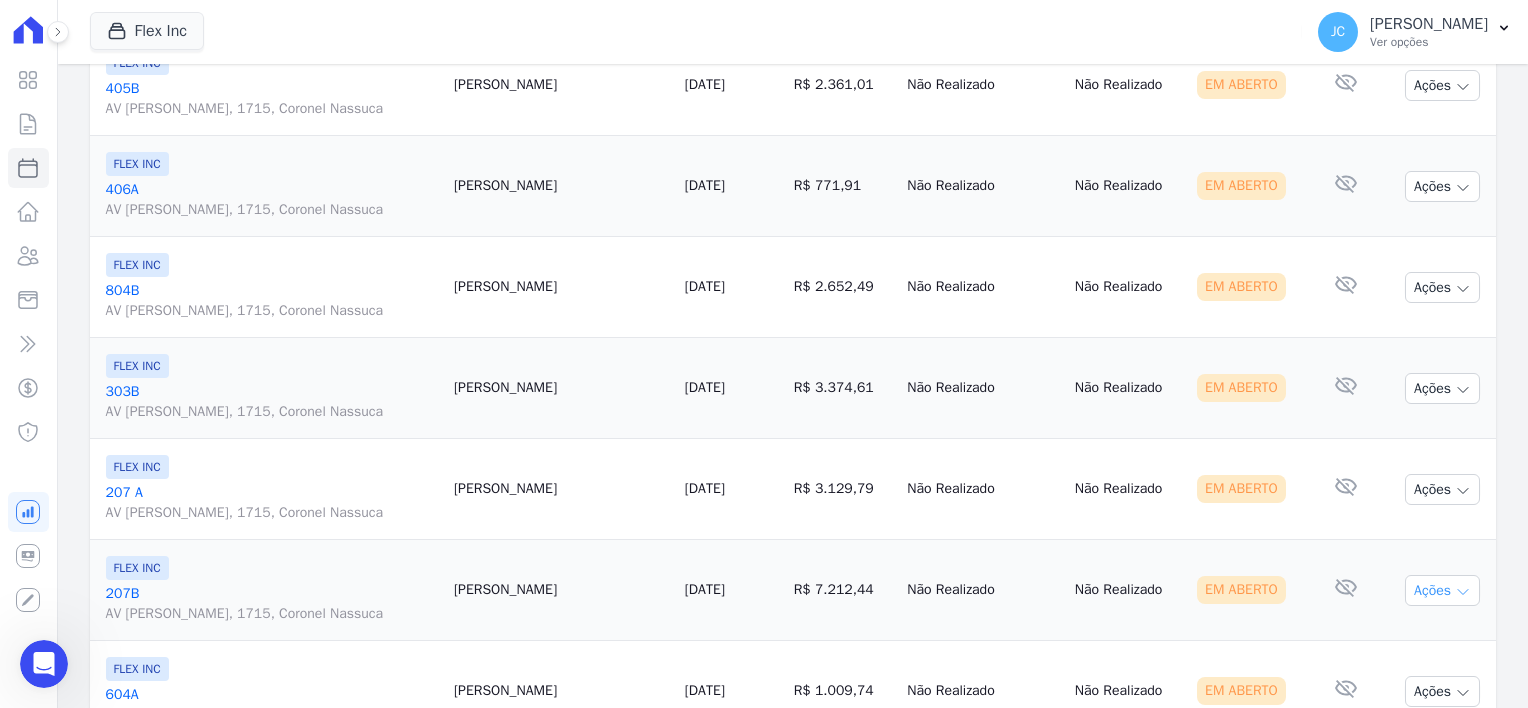 click 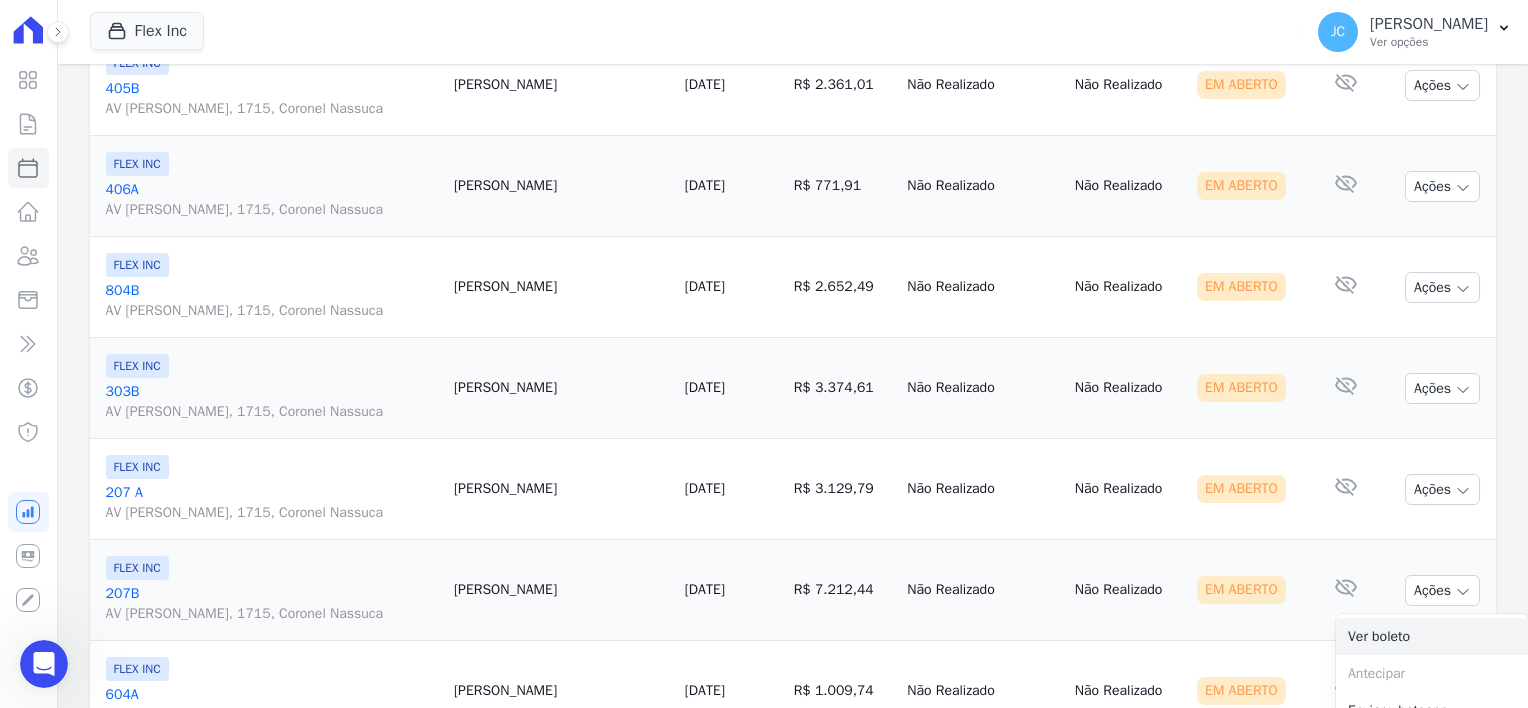 click on "Ver boleto" at bounding box center [1432, 636] 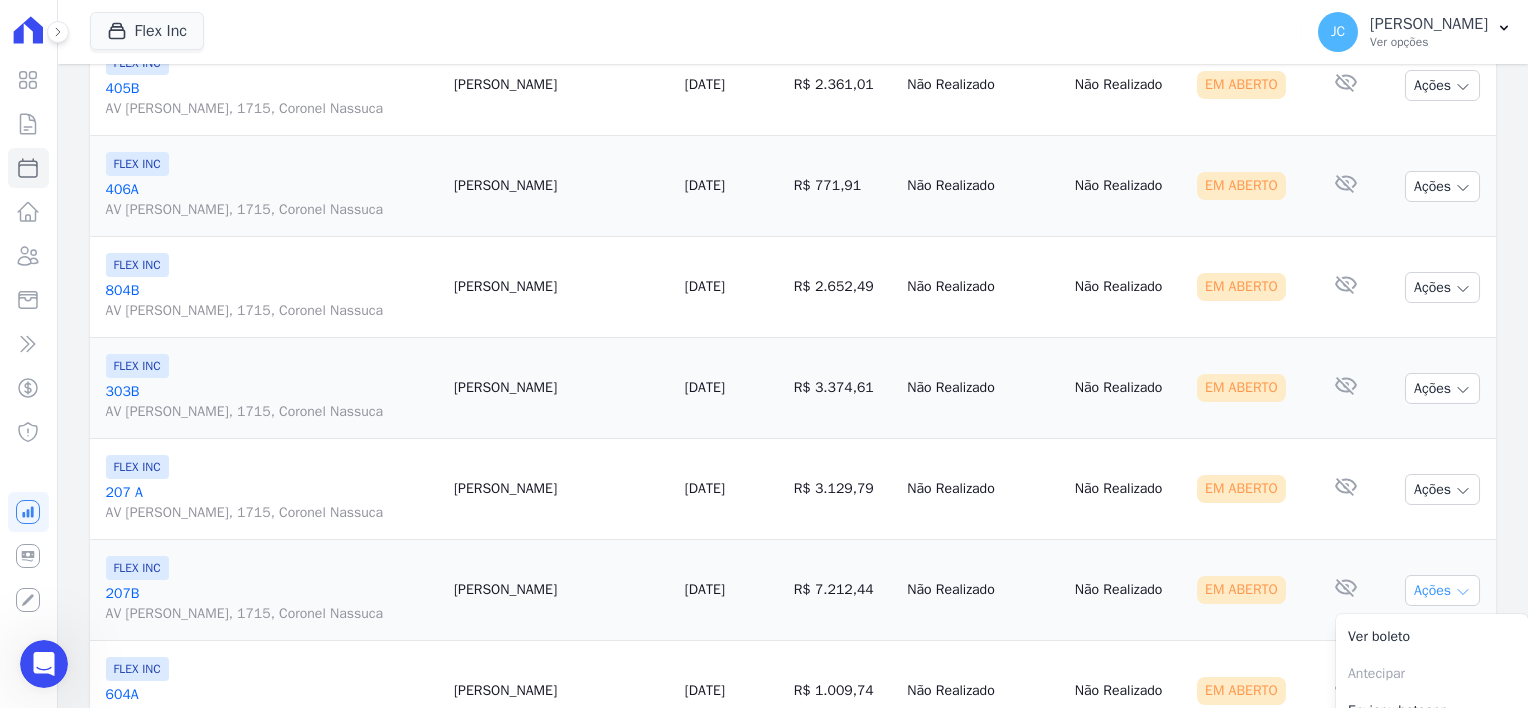 click on "Ações" at bounding box center [1442, 590] 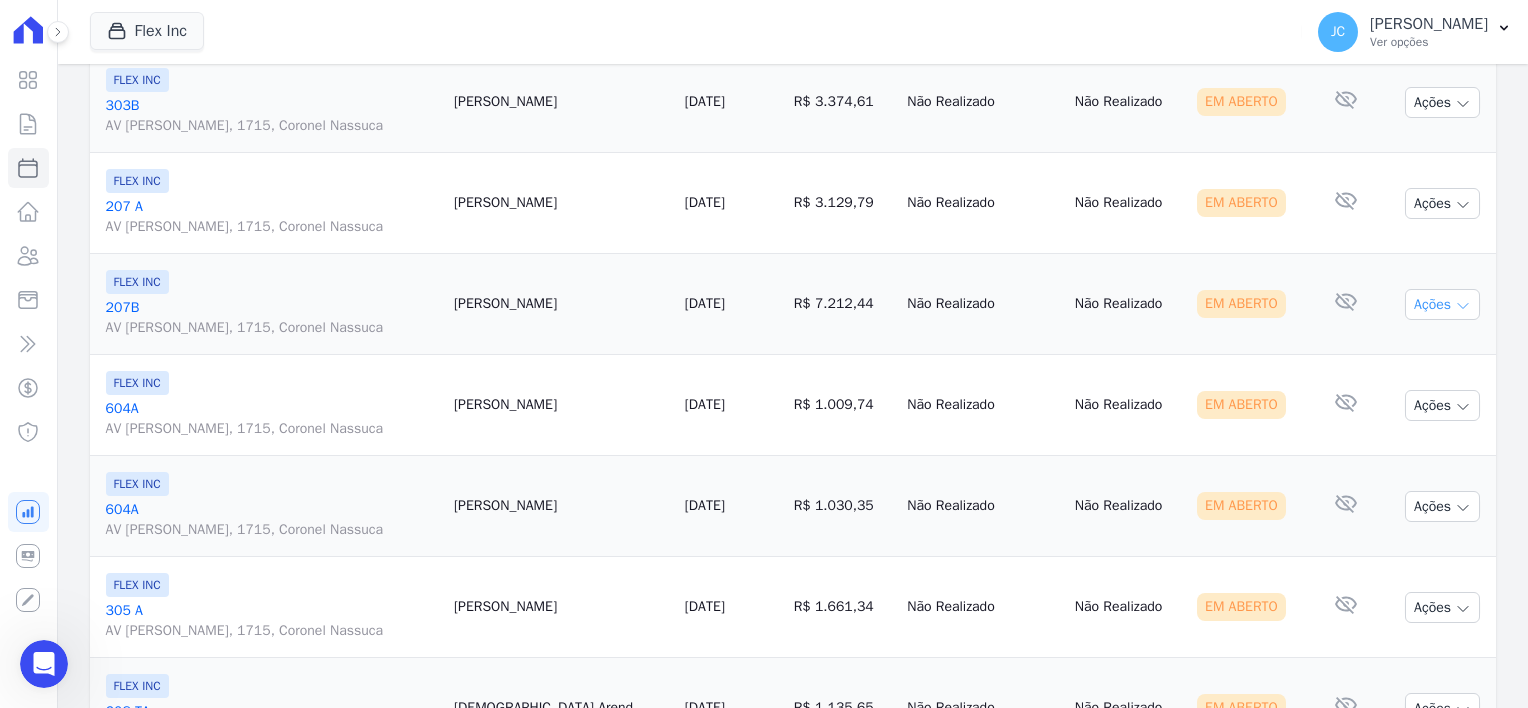 scroll, scrollTop: 1700, scrollLeft: 0, axis: vertical 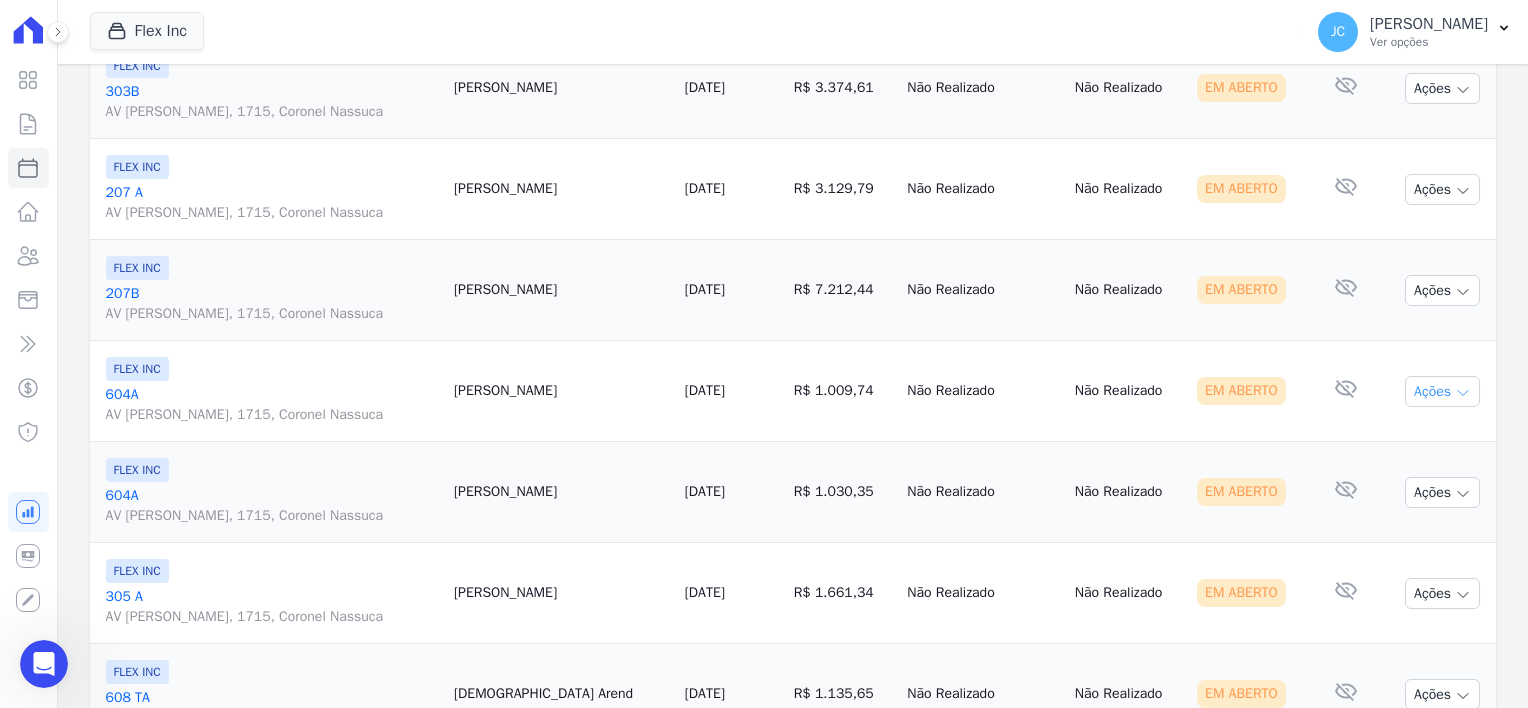 click 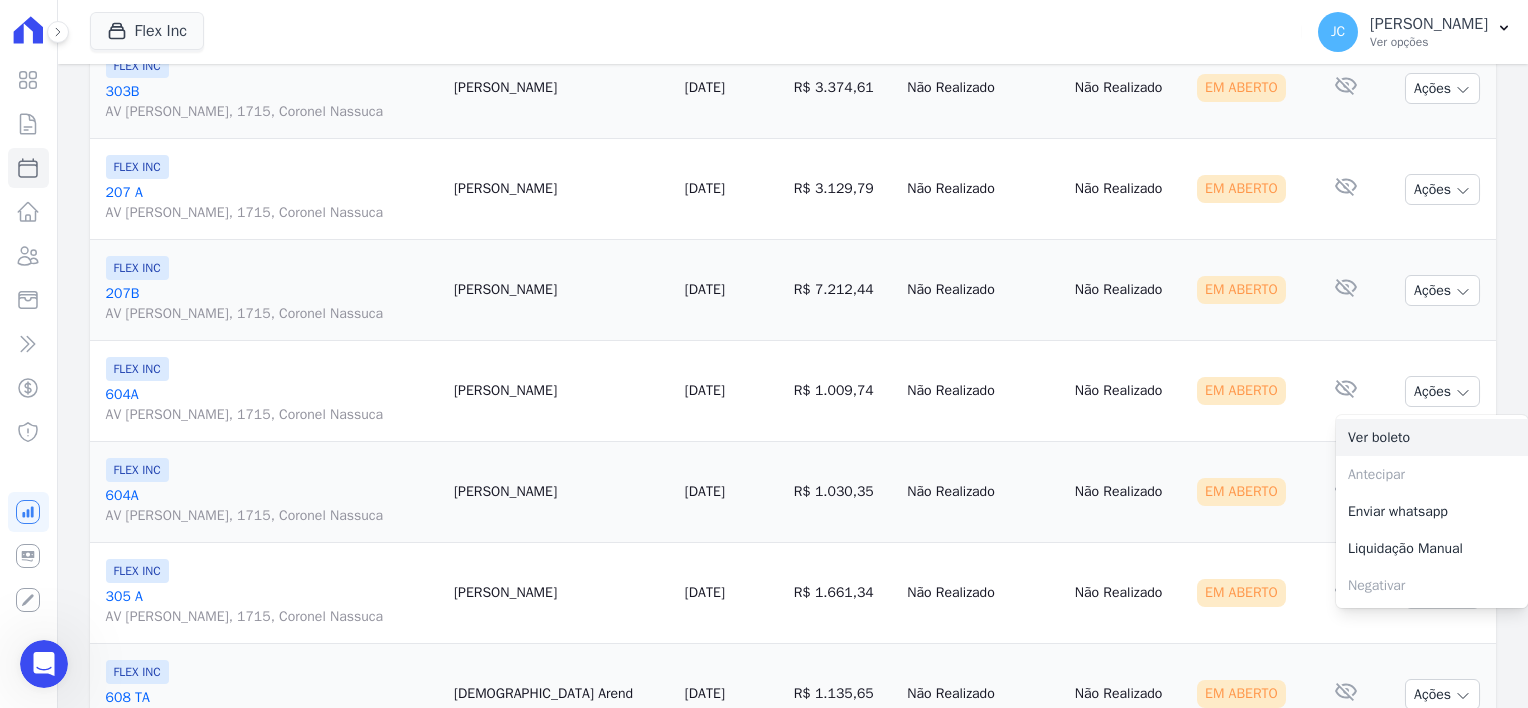 click on "Ver boleto" at bounding box center (1432, 437) 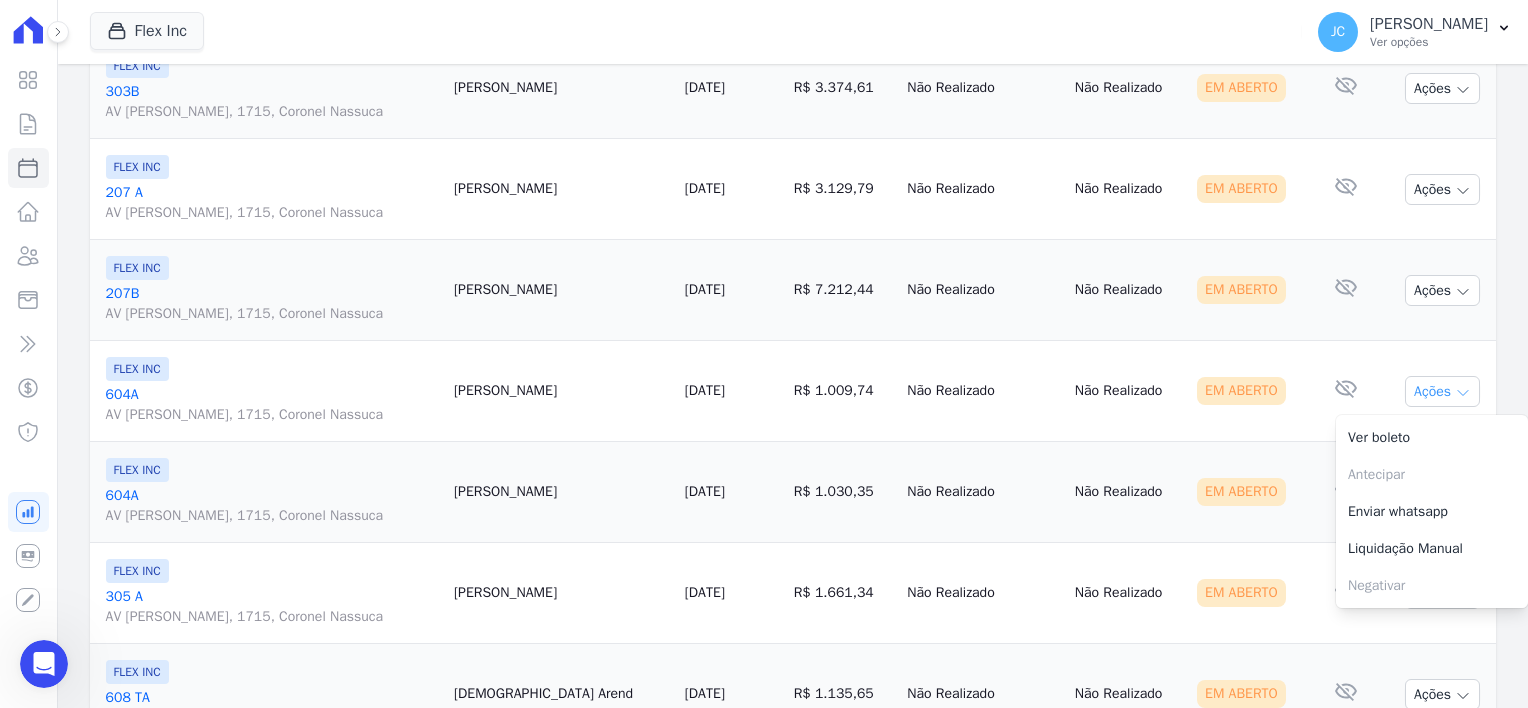 click 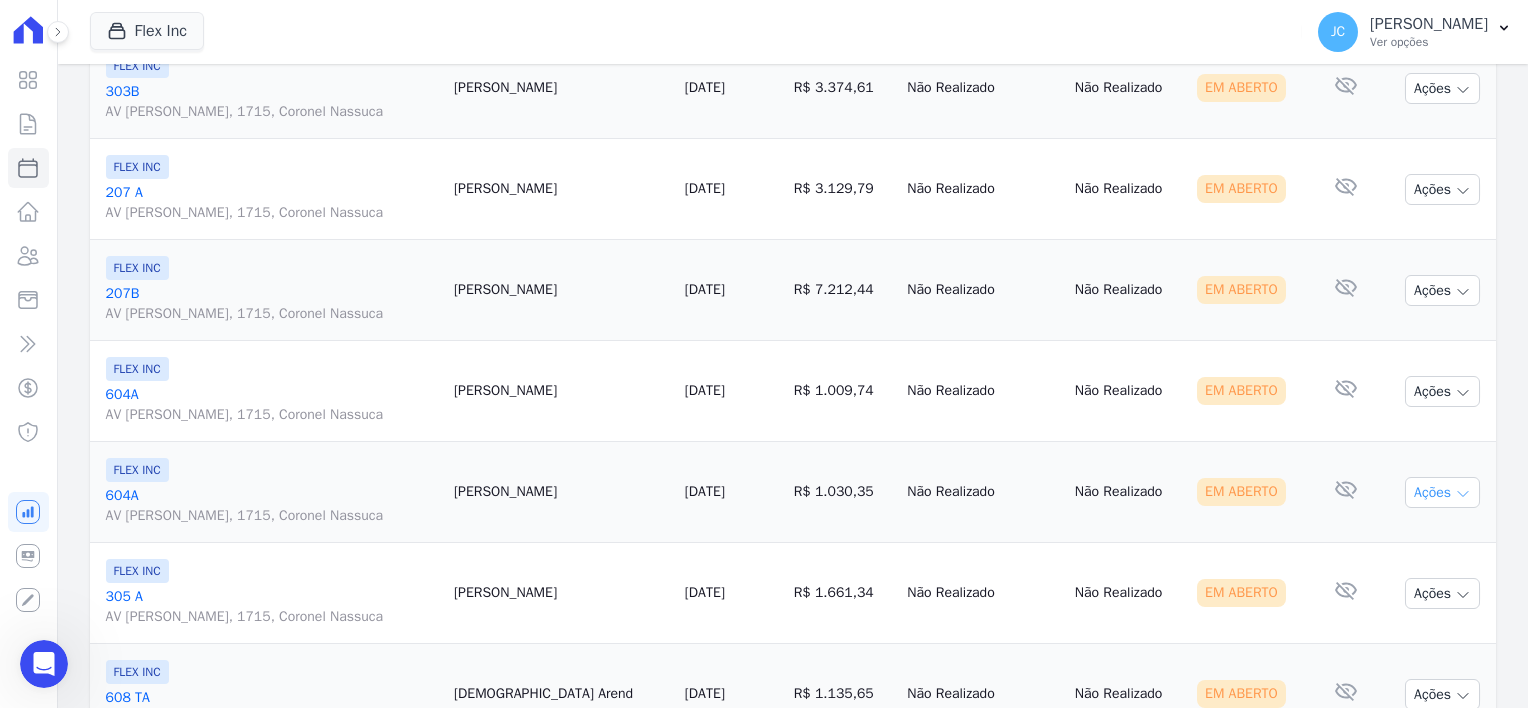 click 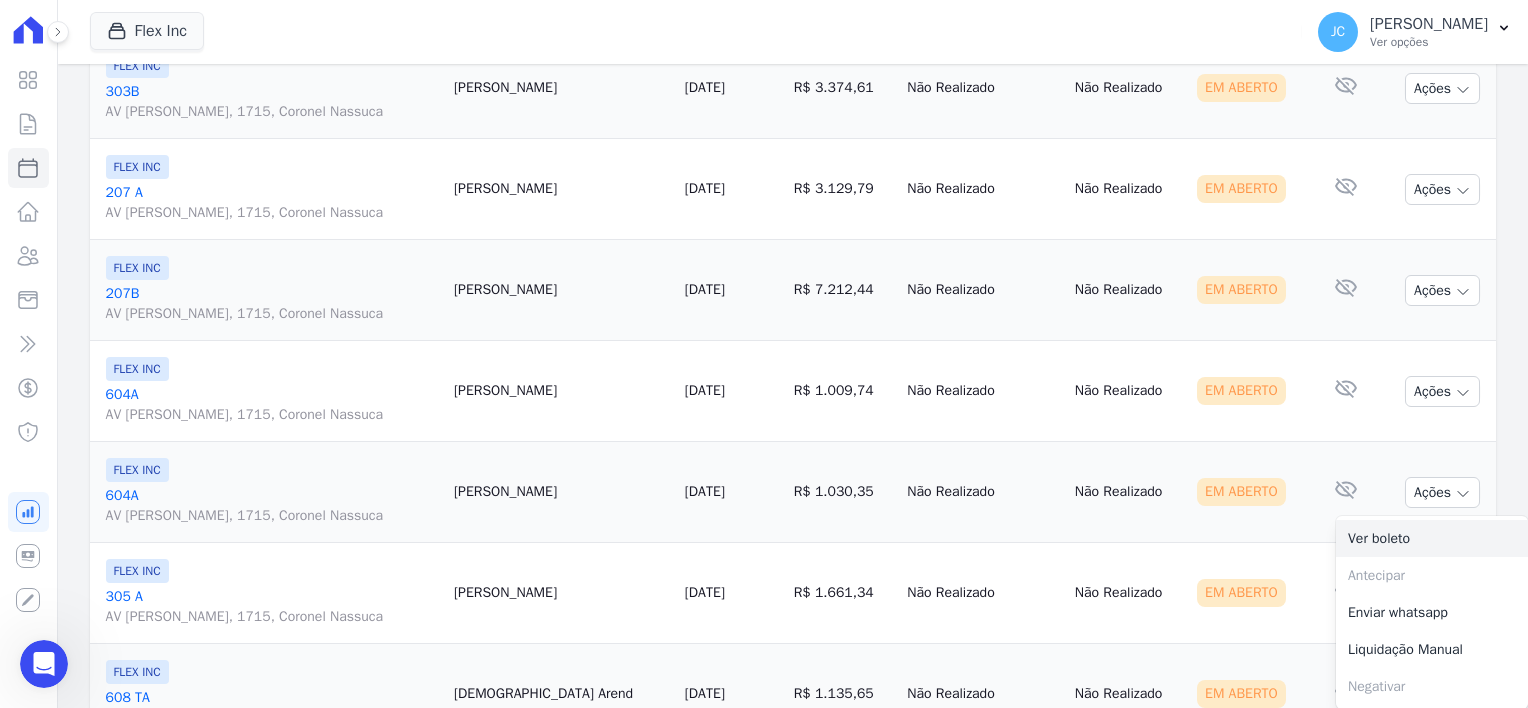 click on "Ver boleto" at bounding box center [1432, 538] 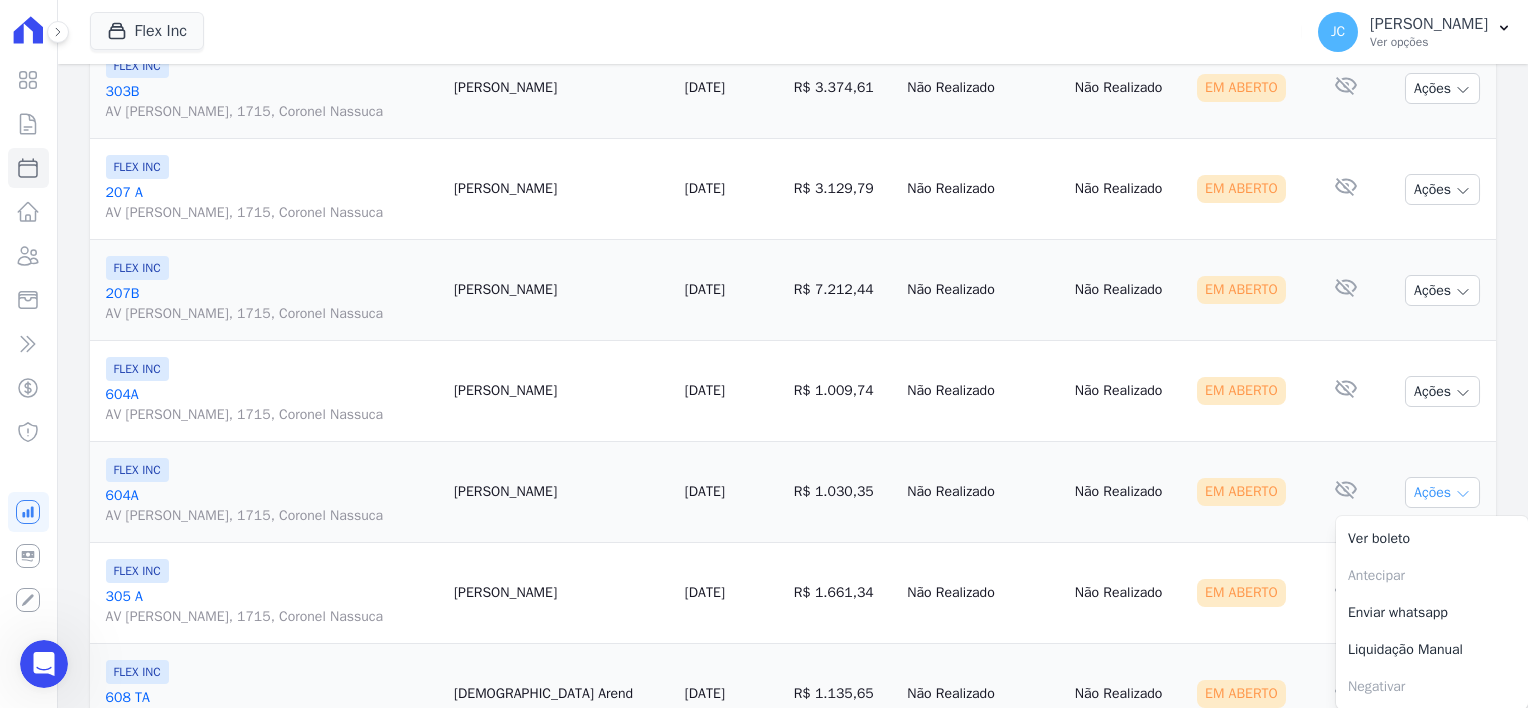 click on "Ações" at bounding box center (1442, 492) 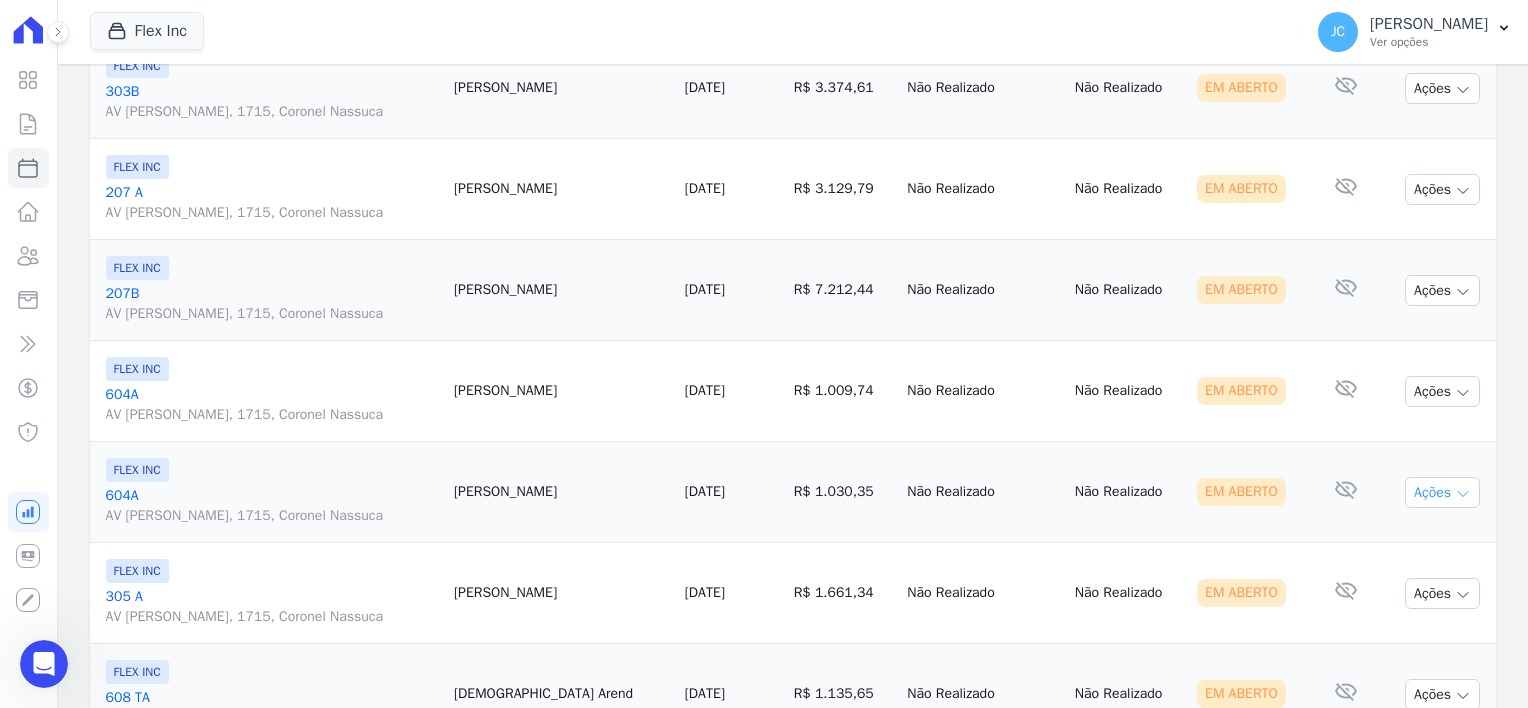 scroll, scrollTop: 1800, scrollLeft: 0, axis: vertical 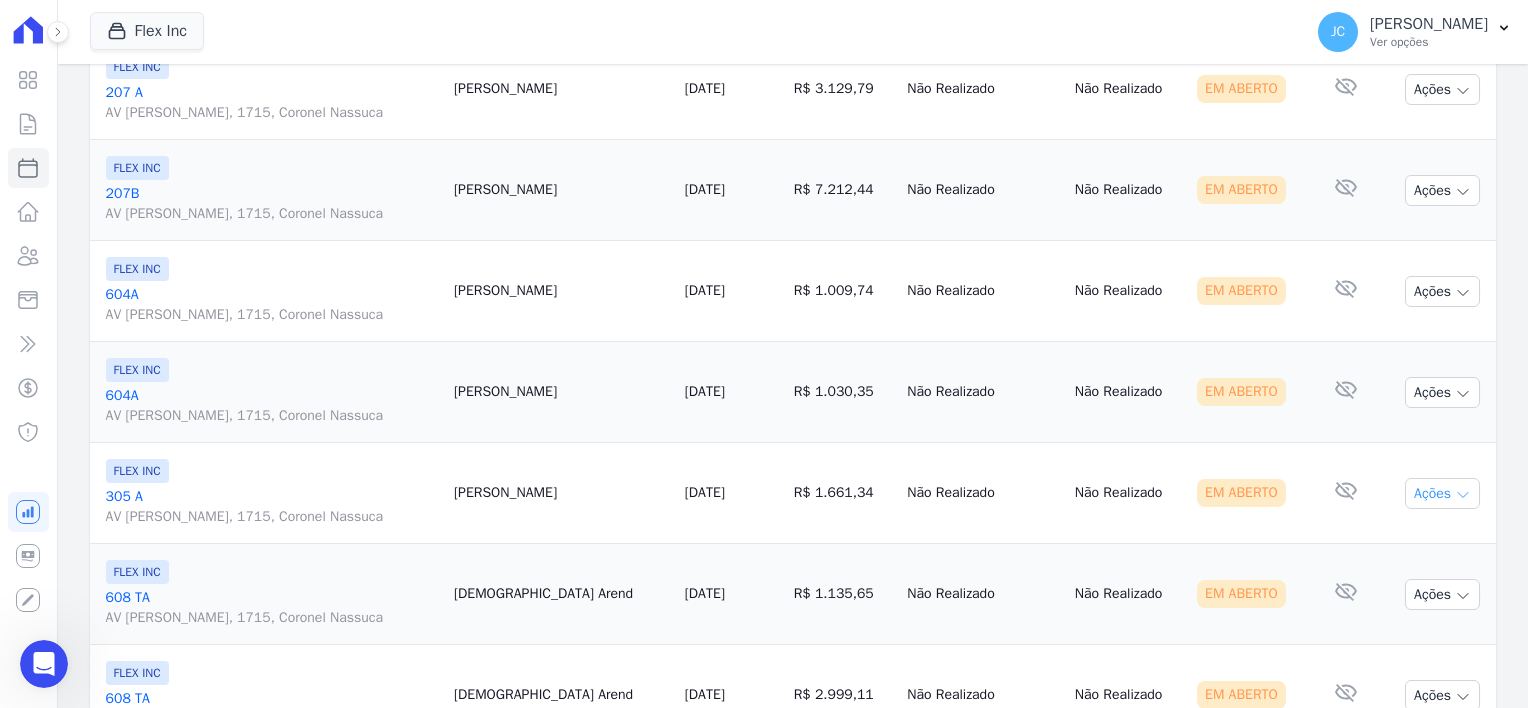 click 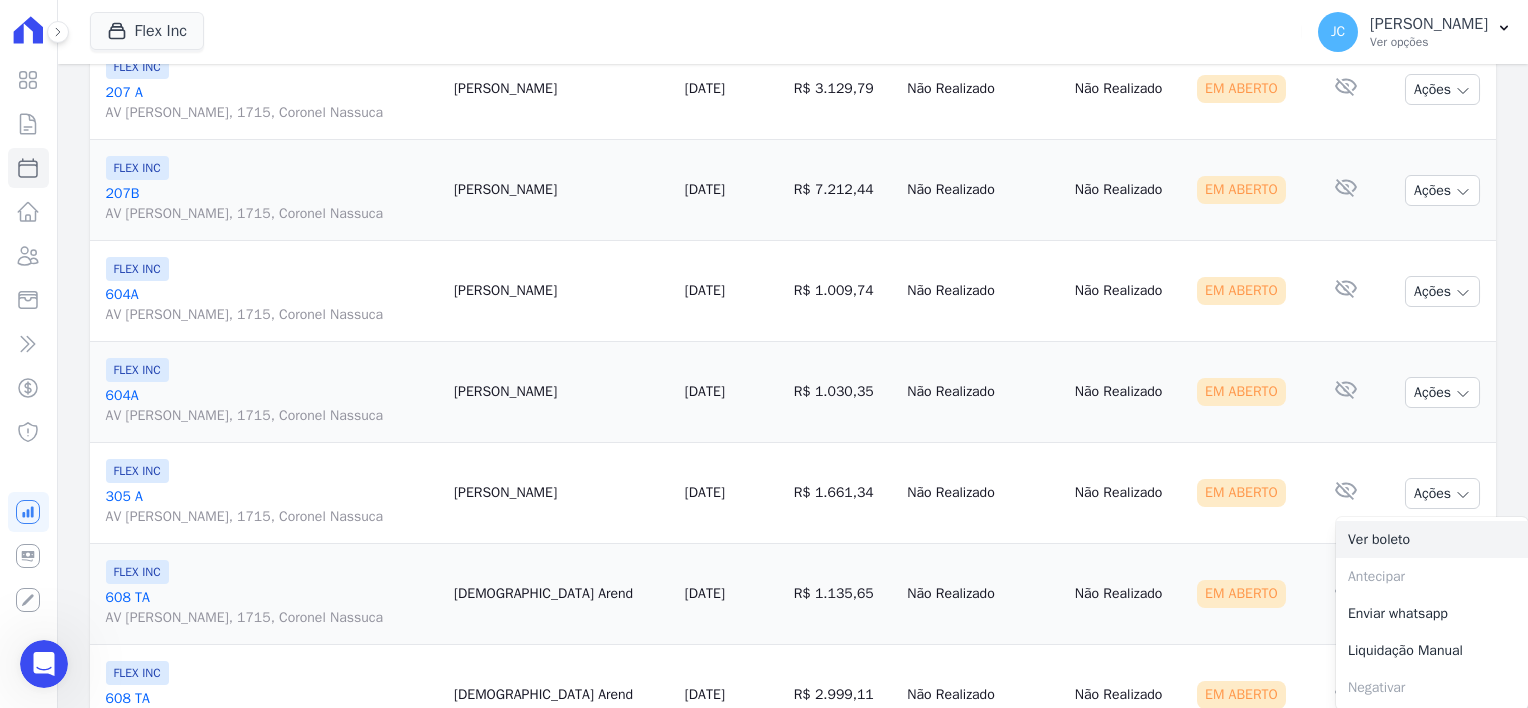 click on "Ver boleto" at bounding box center (1432, 539) 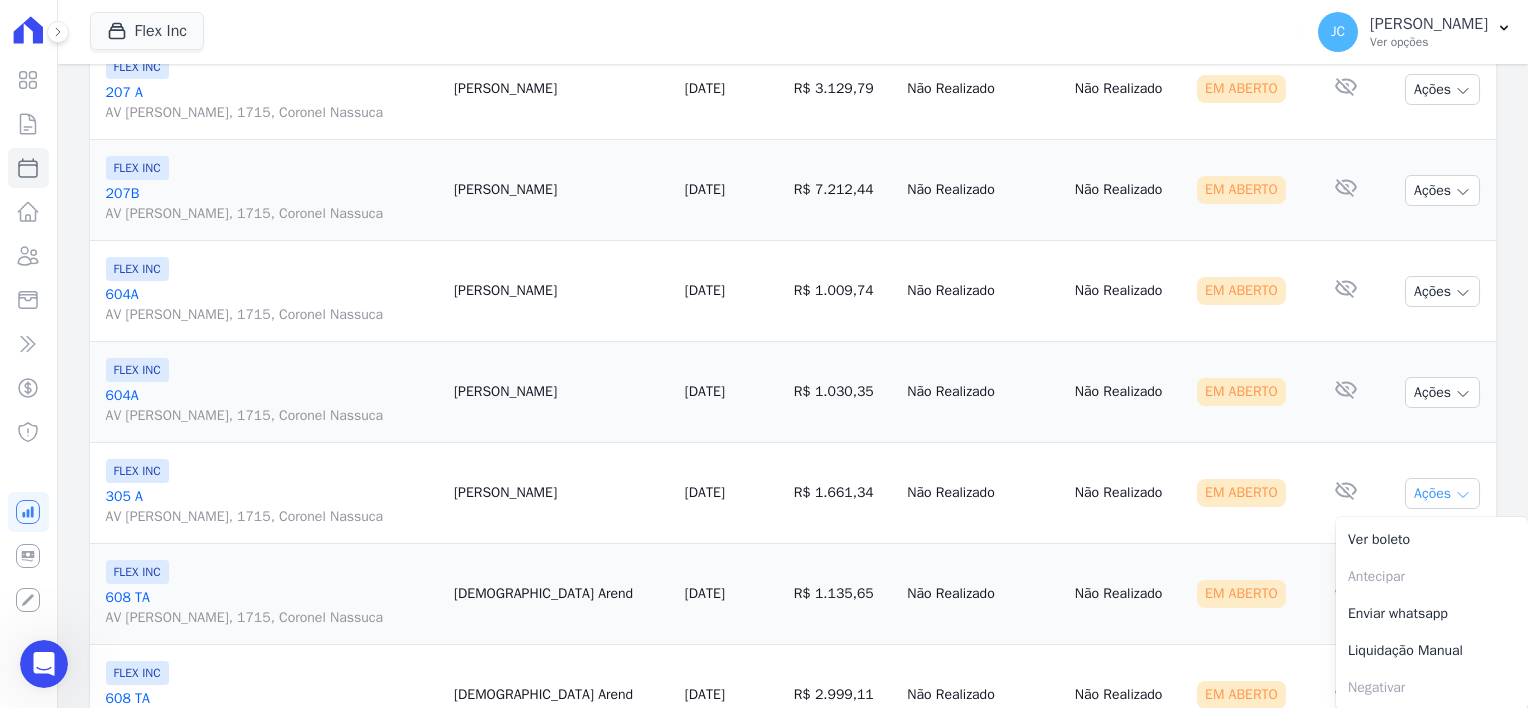 click 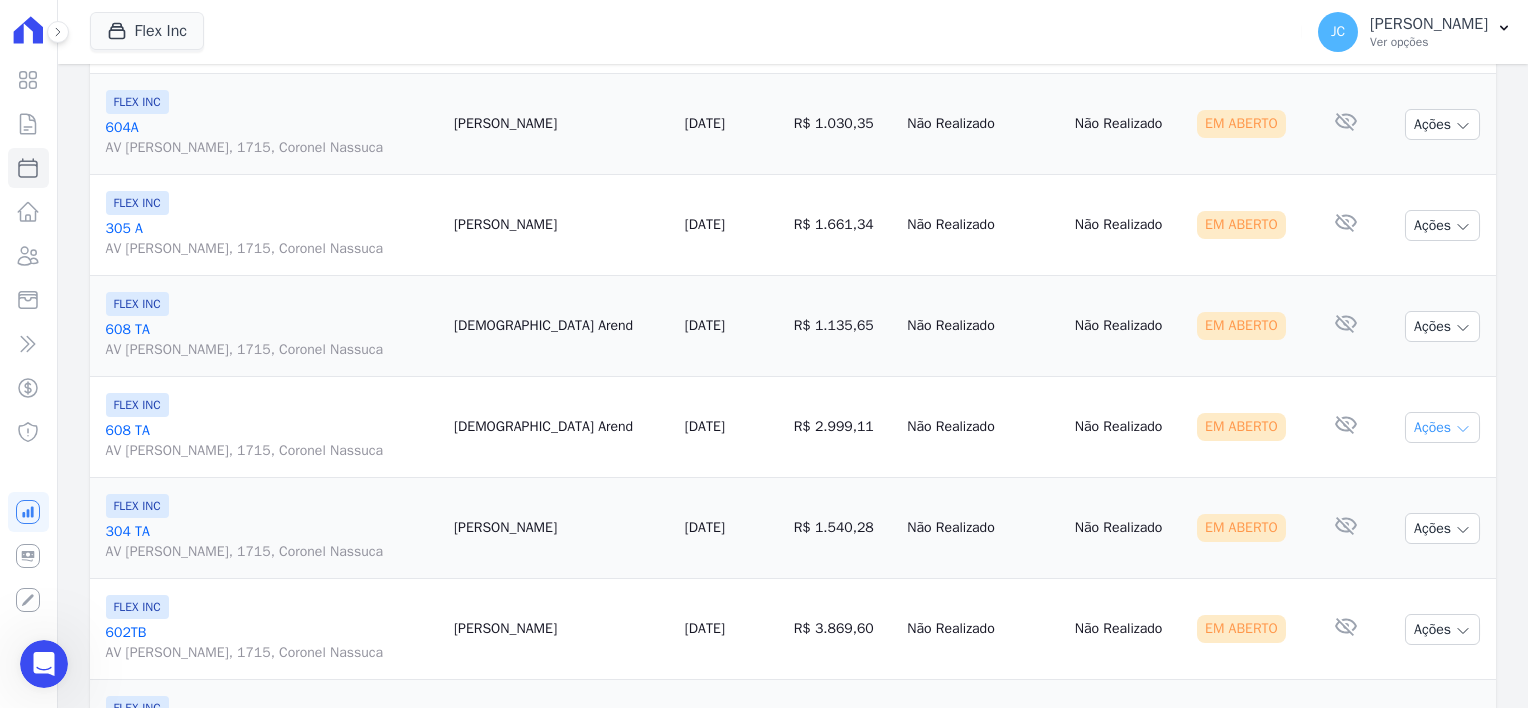 scroll, scrollTop: 2100, scrollLeft: 0, axis: vertical 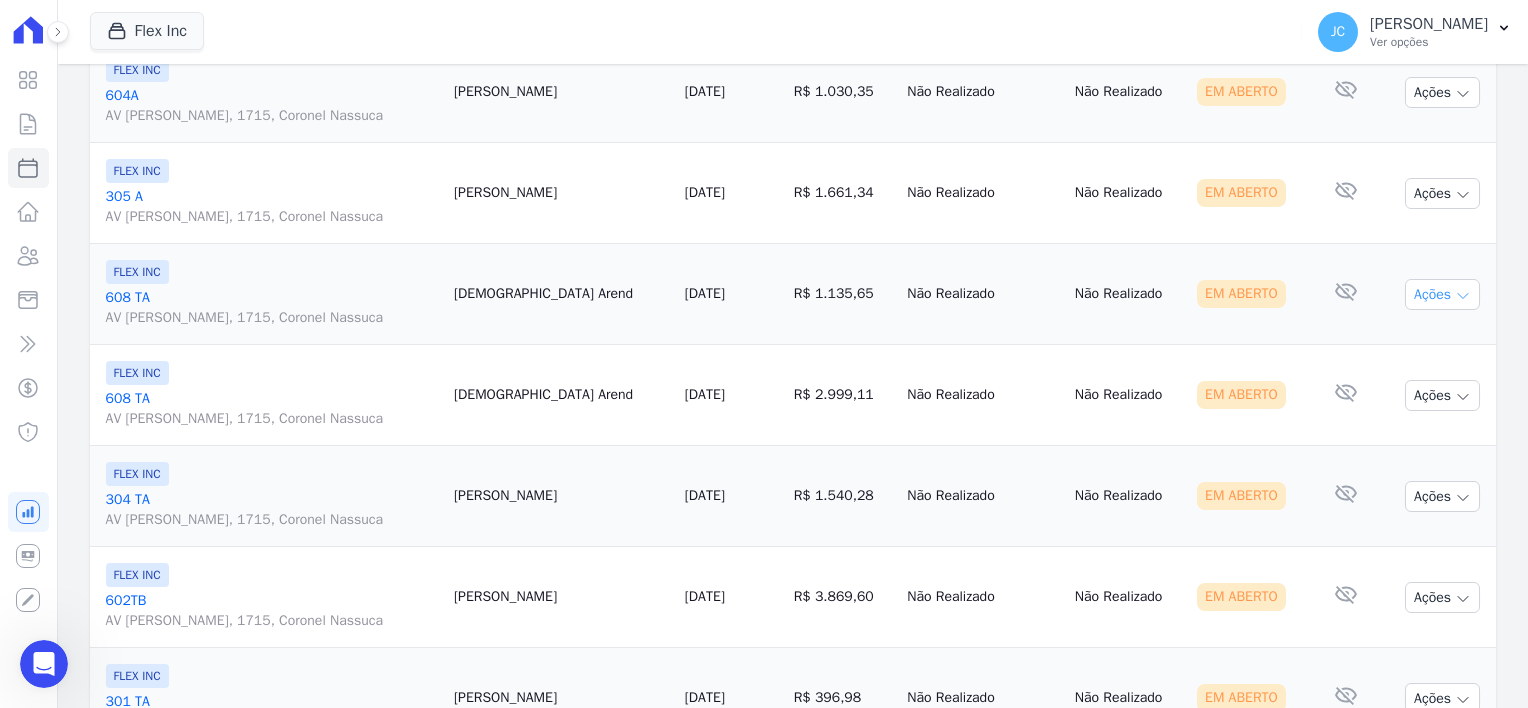 click 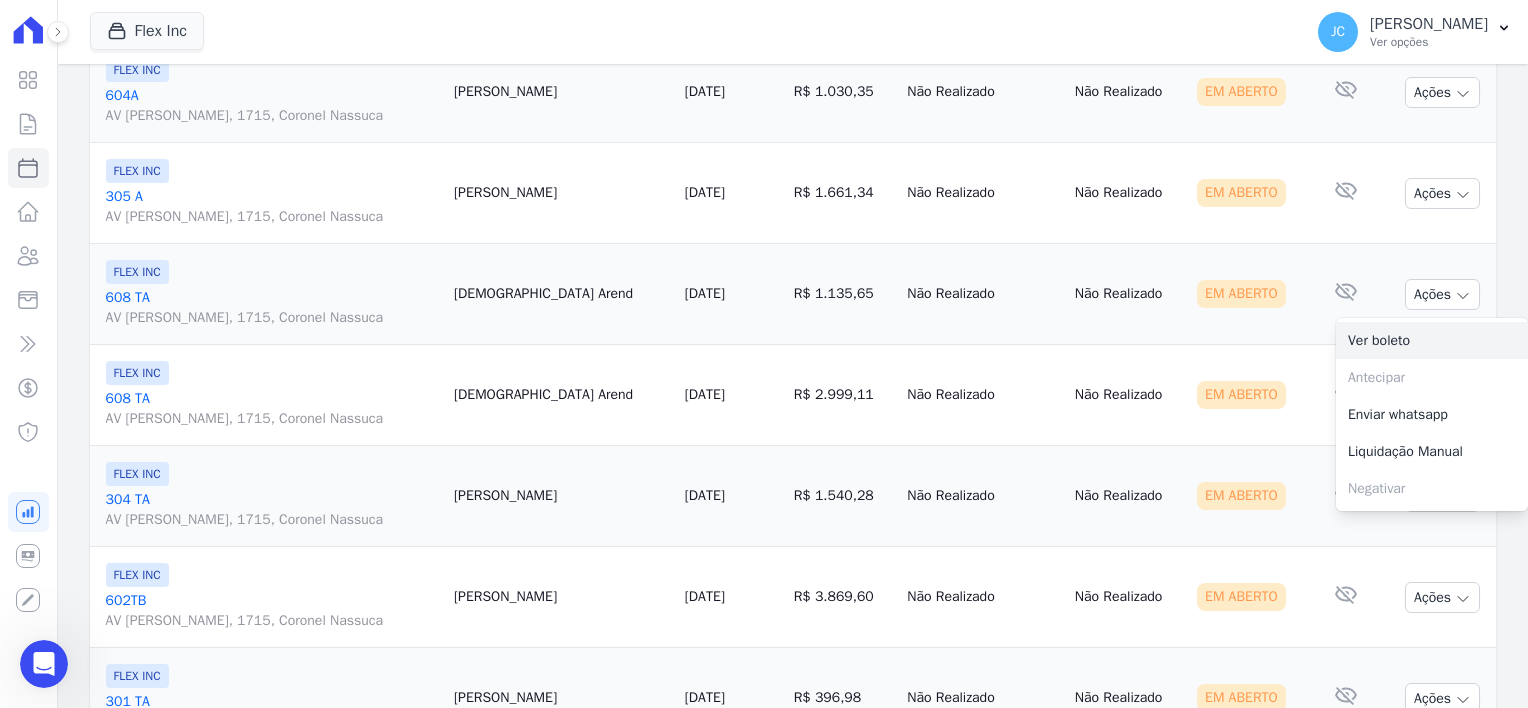 click on "Ver boleto" at bounding box center [1432, 340] 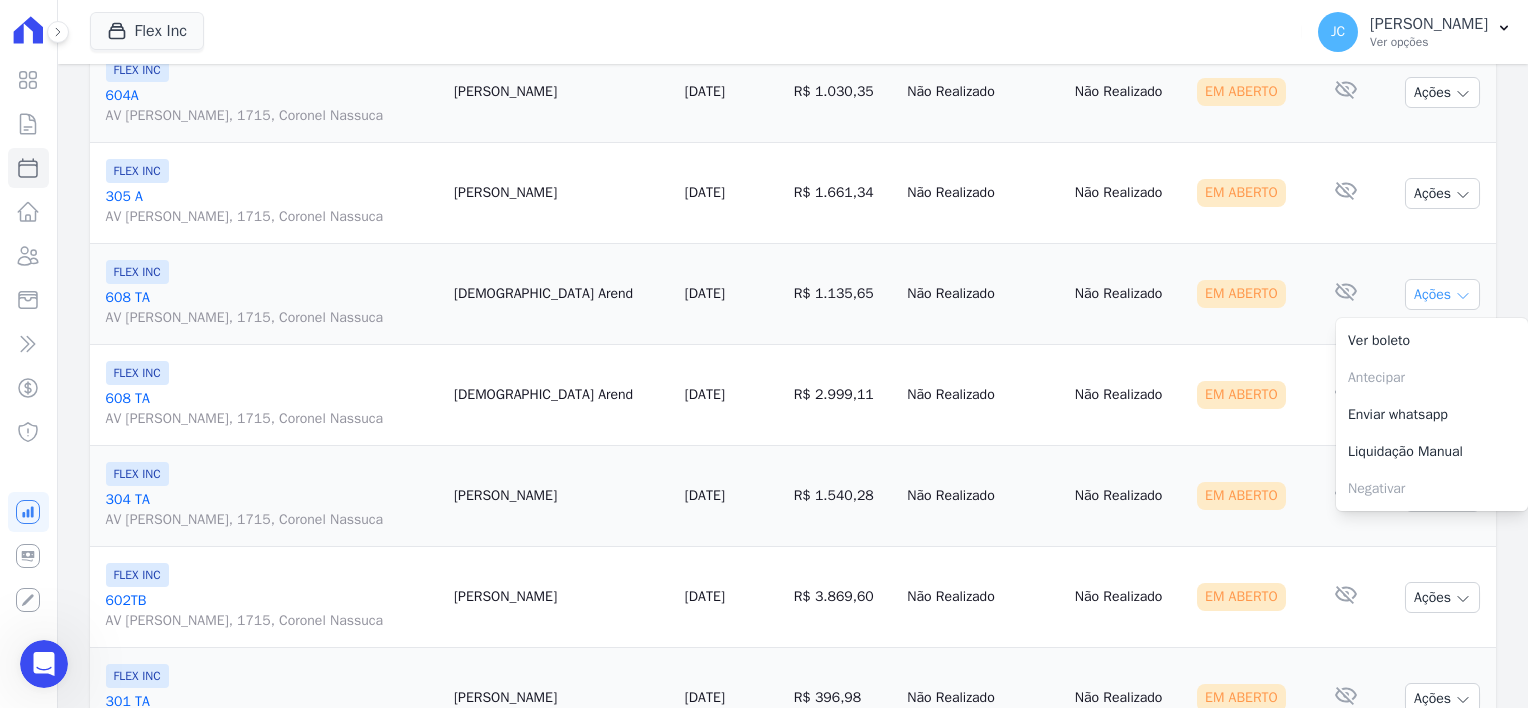 click 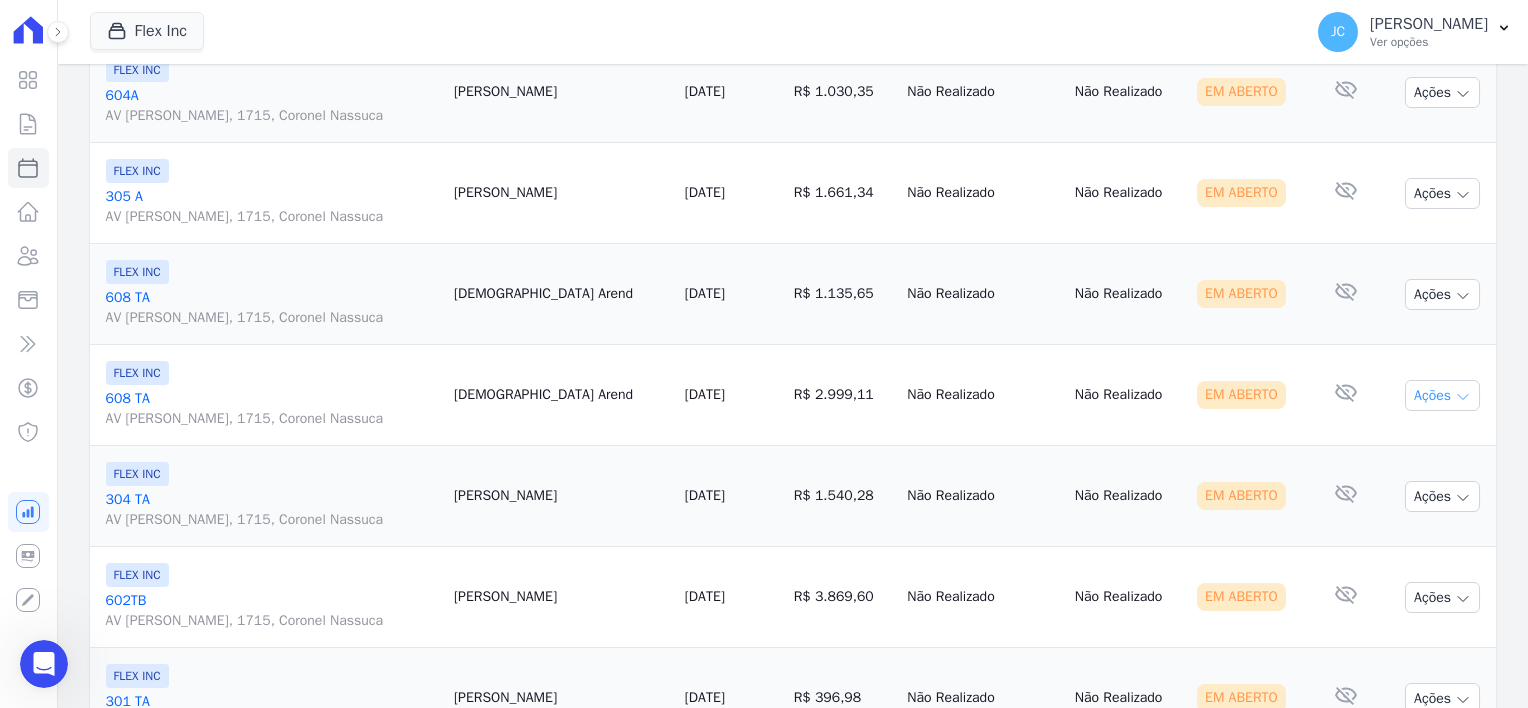 click 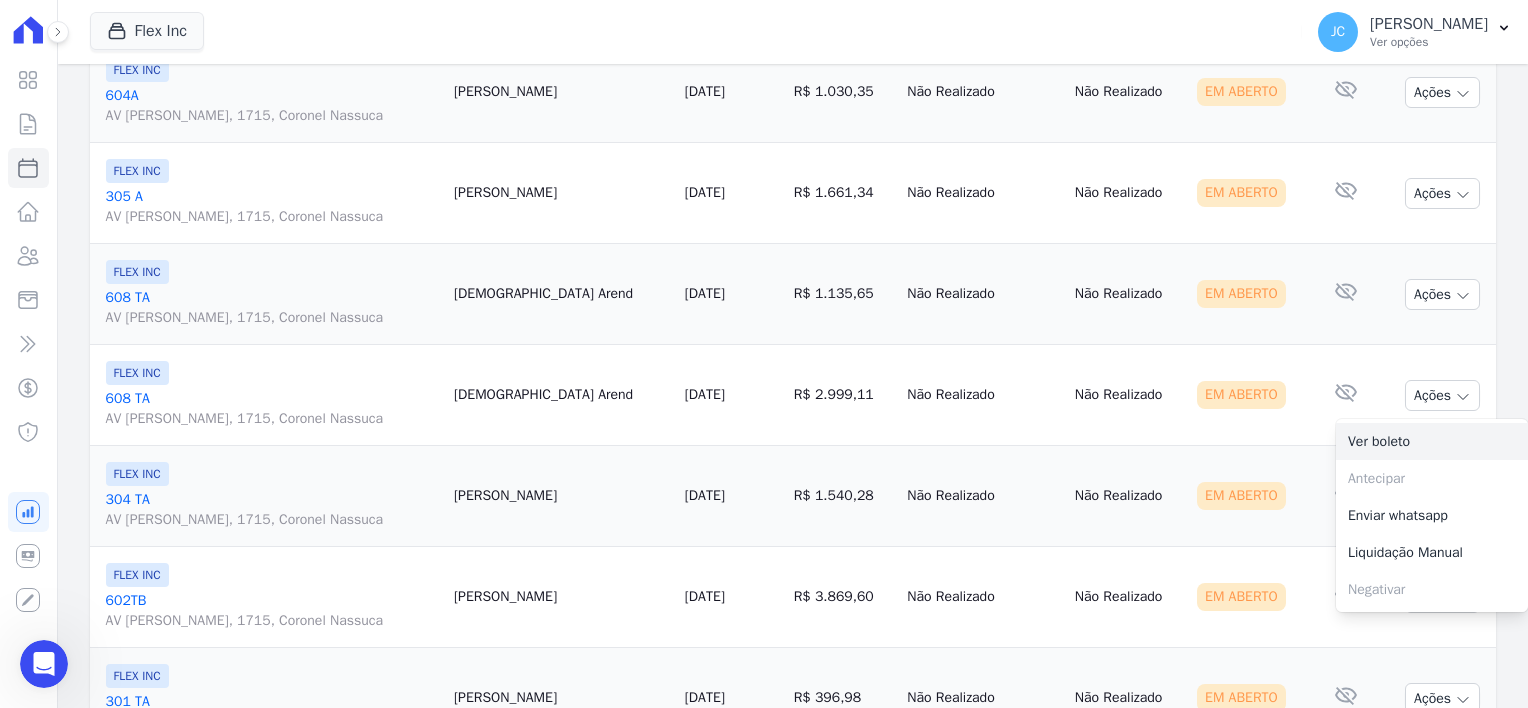 click on "Ver boleto" at bounding box center [1432, 441] 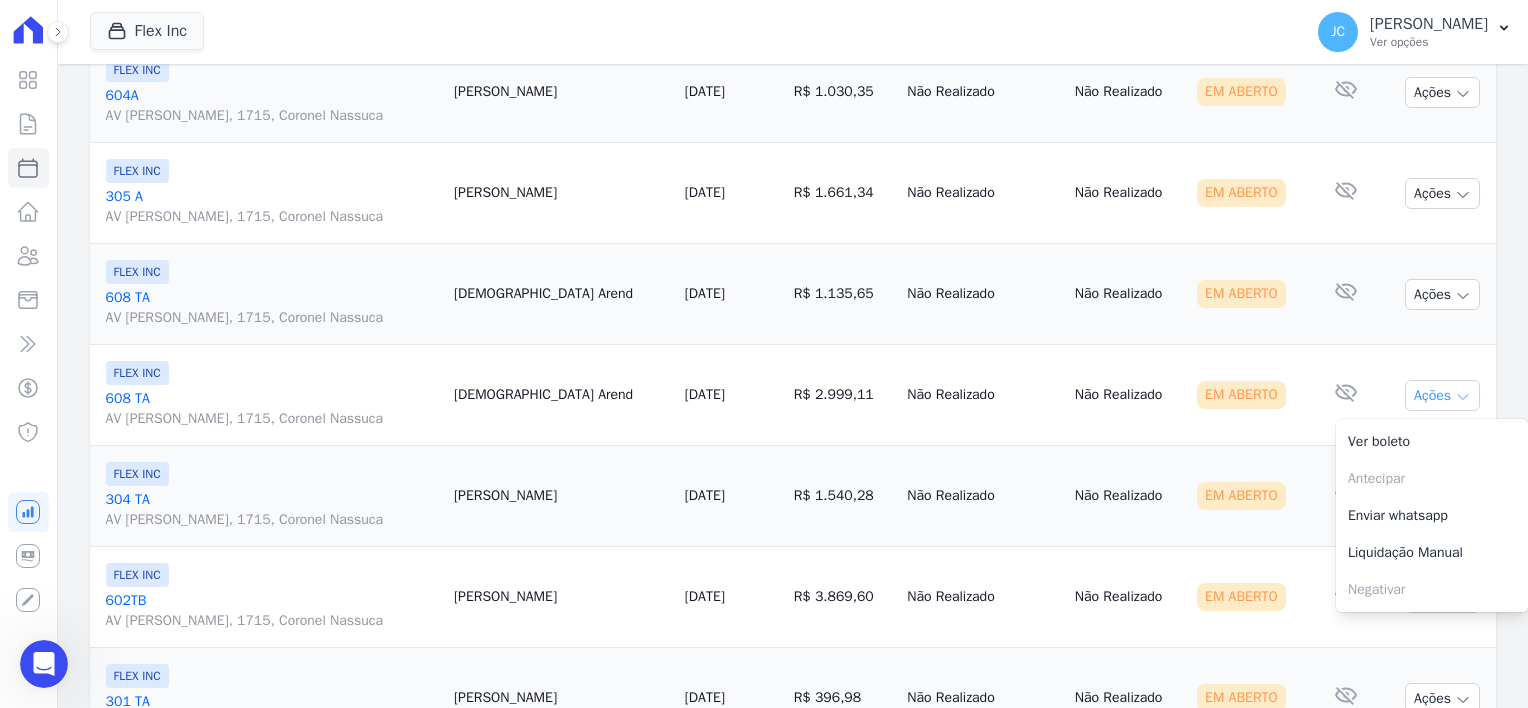 click 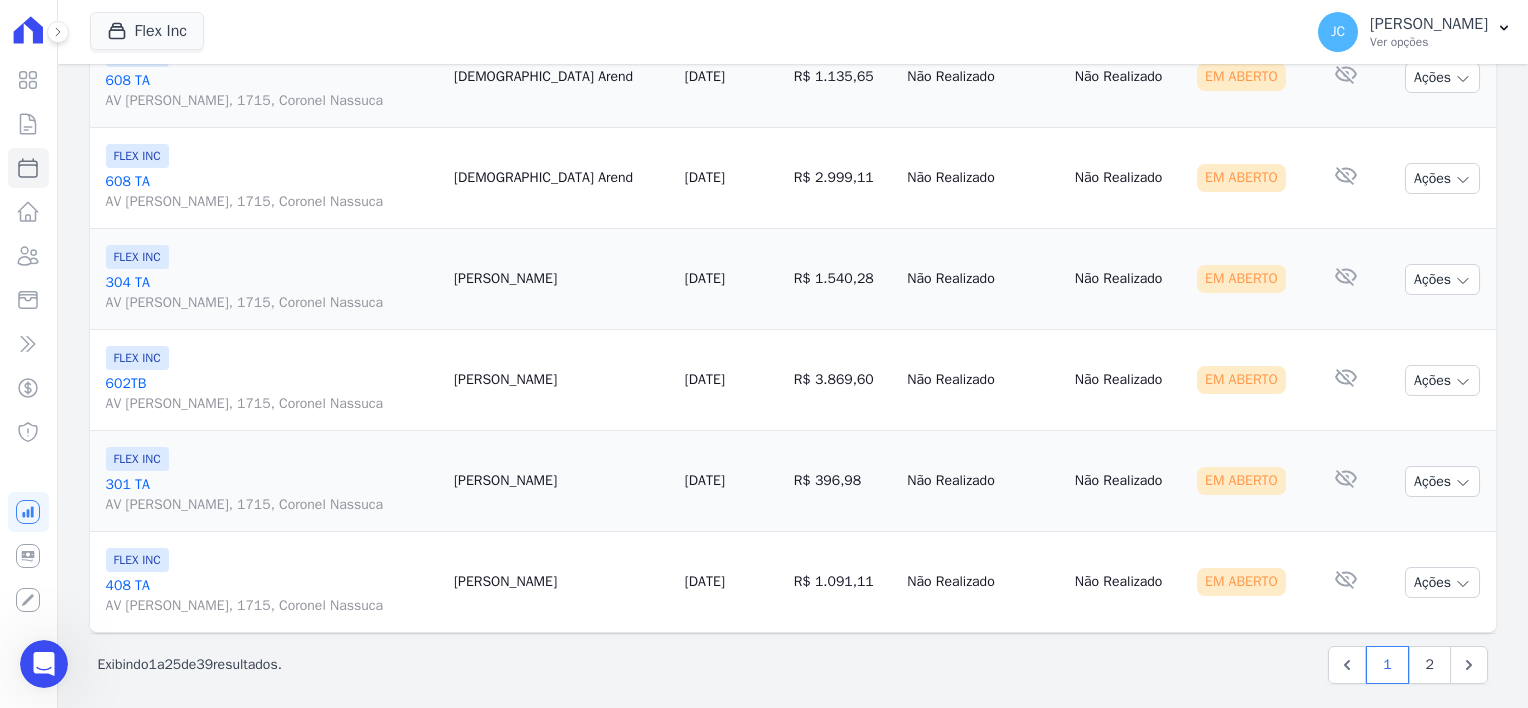 scroll, scrollTop: 2322, scrollLeft: 0, axis: vertical 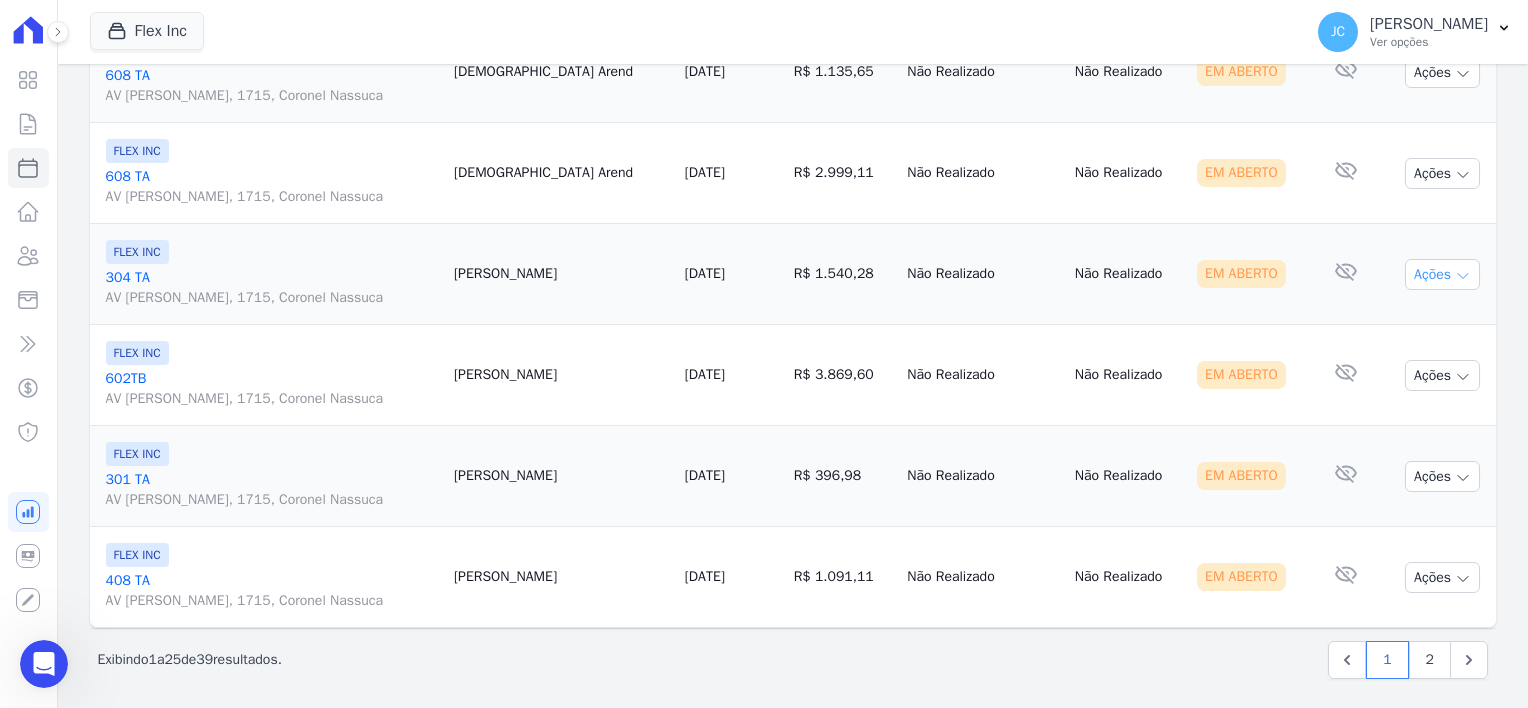 click 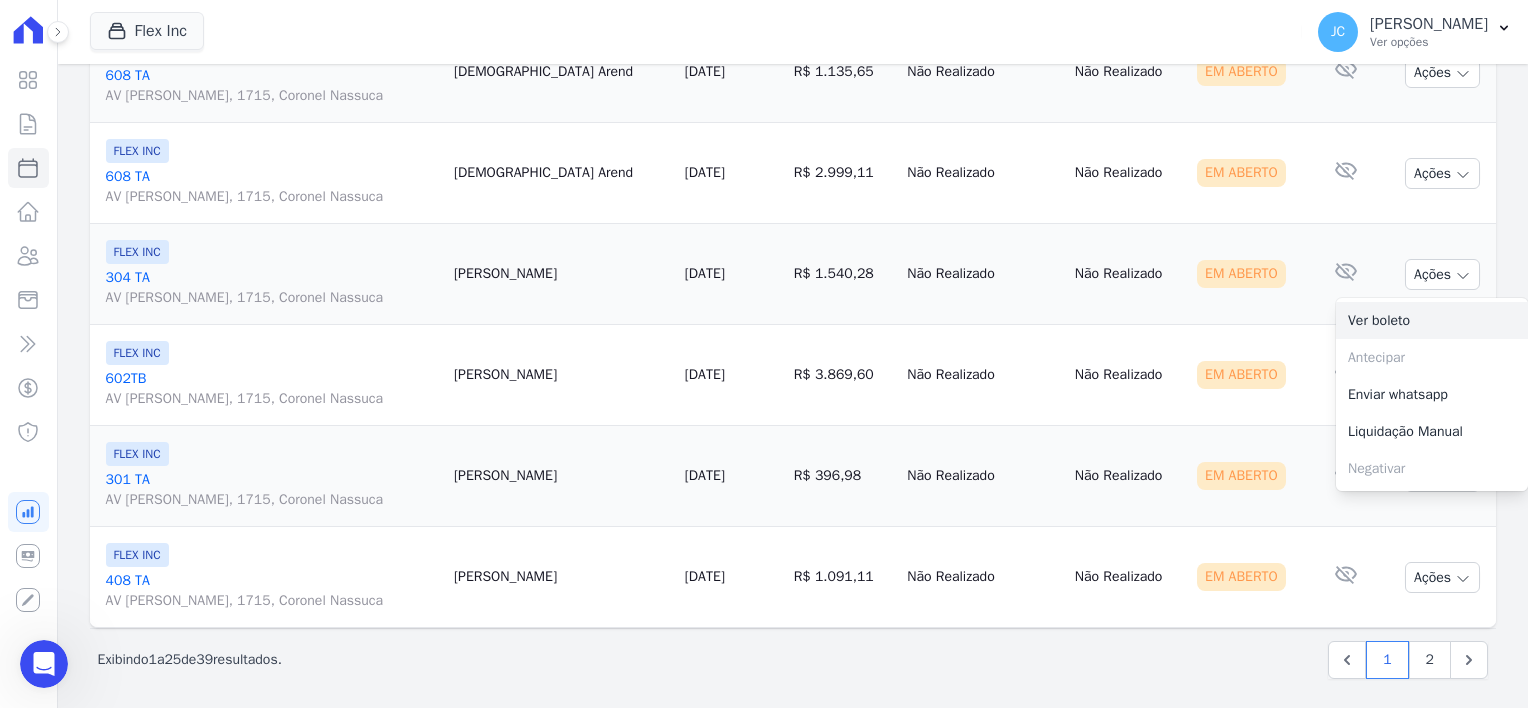 click on "Ver boleto" at bounding box center [1432, 320] 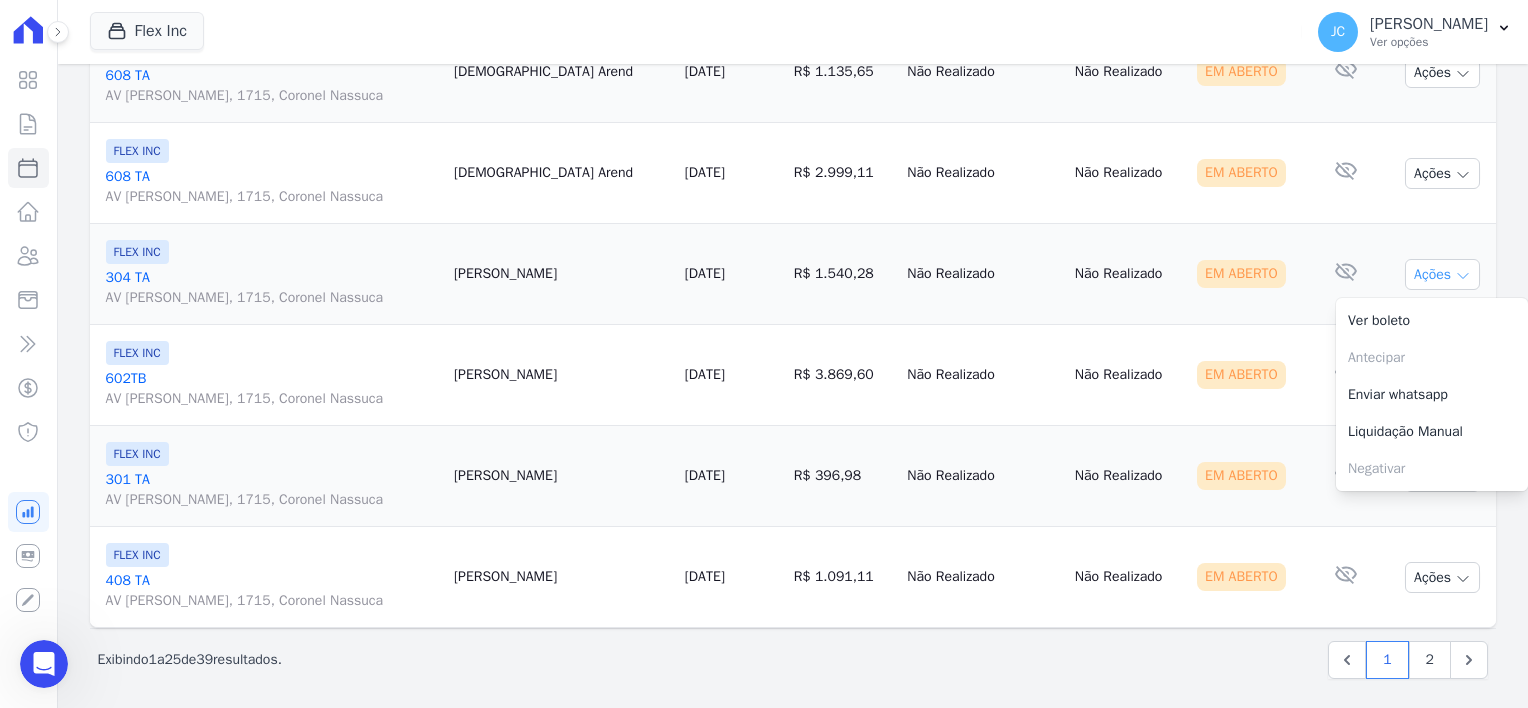 click 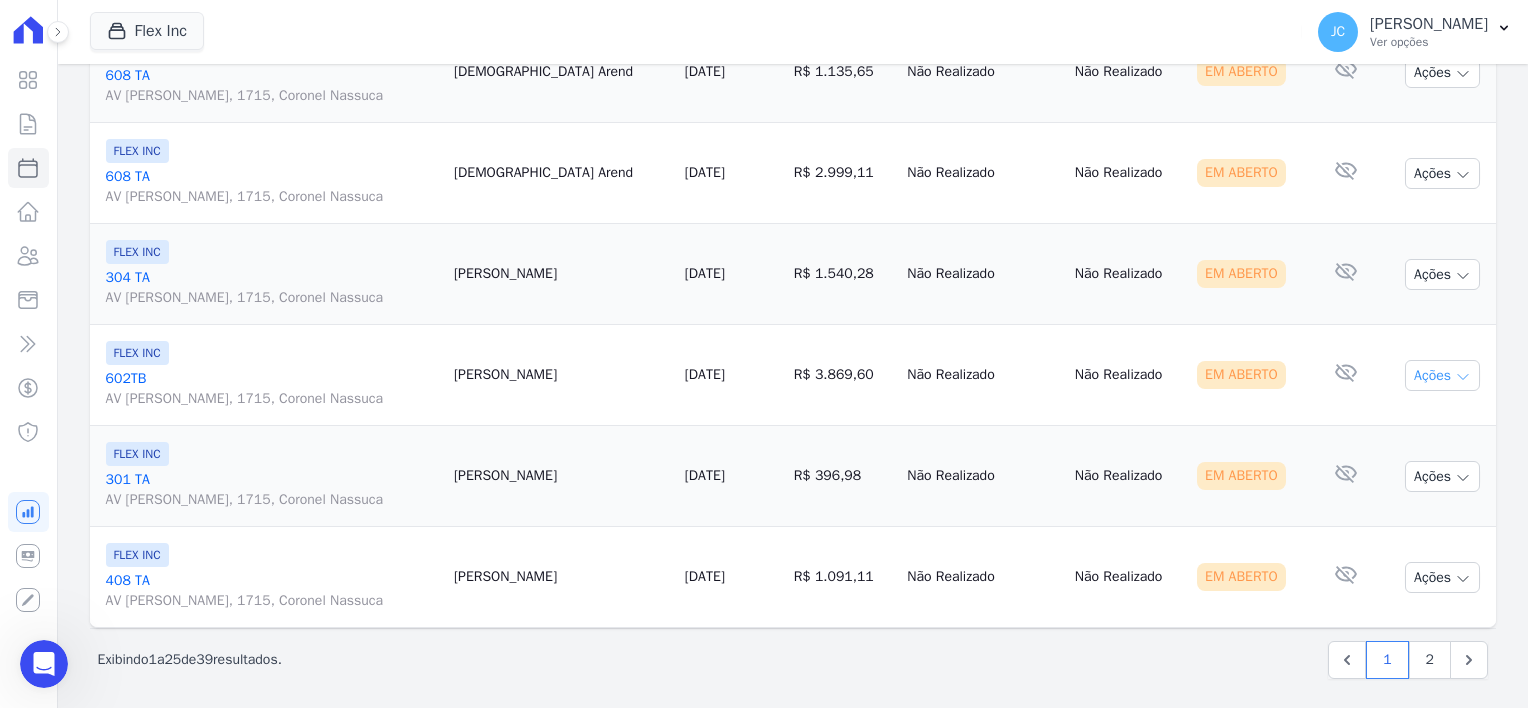 click 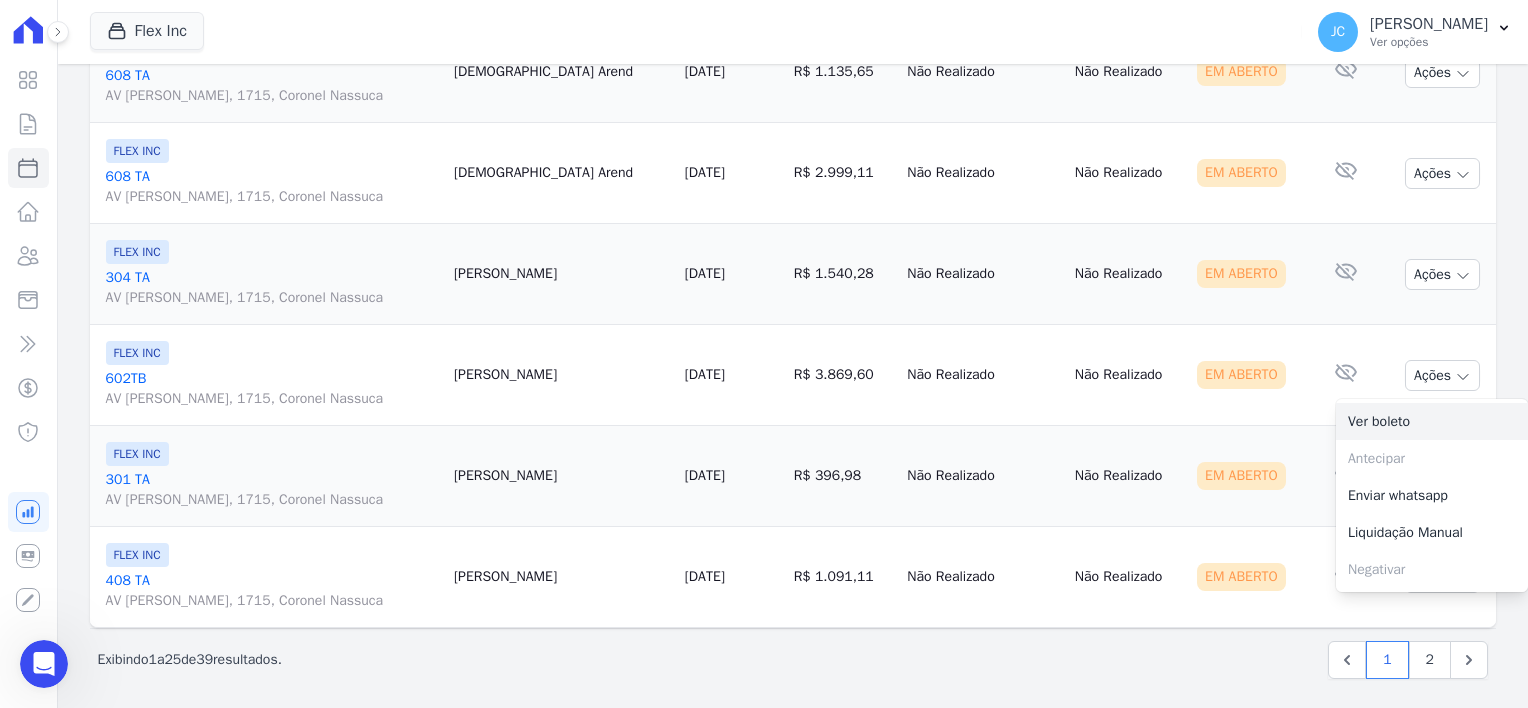 click on "Ver boleto" at bounding box center (1432, 421) 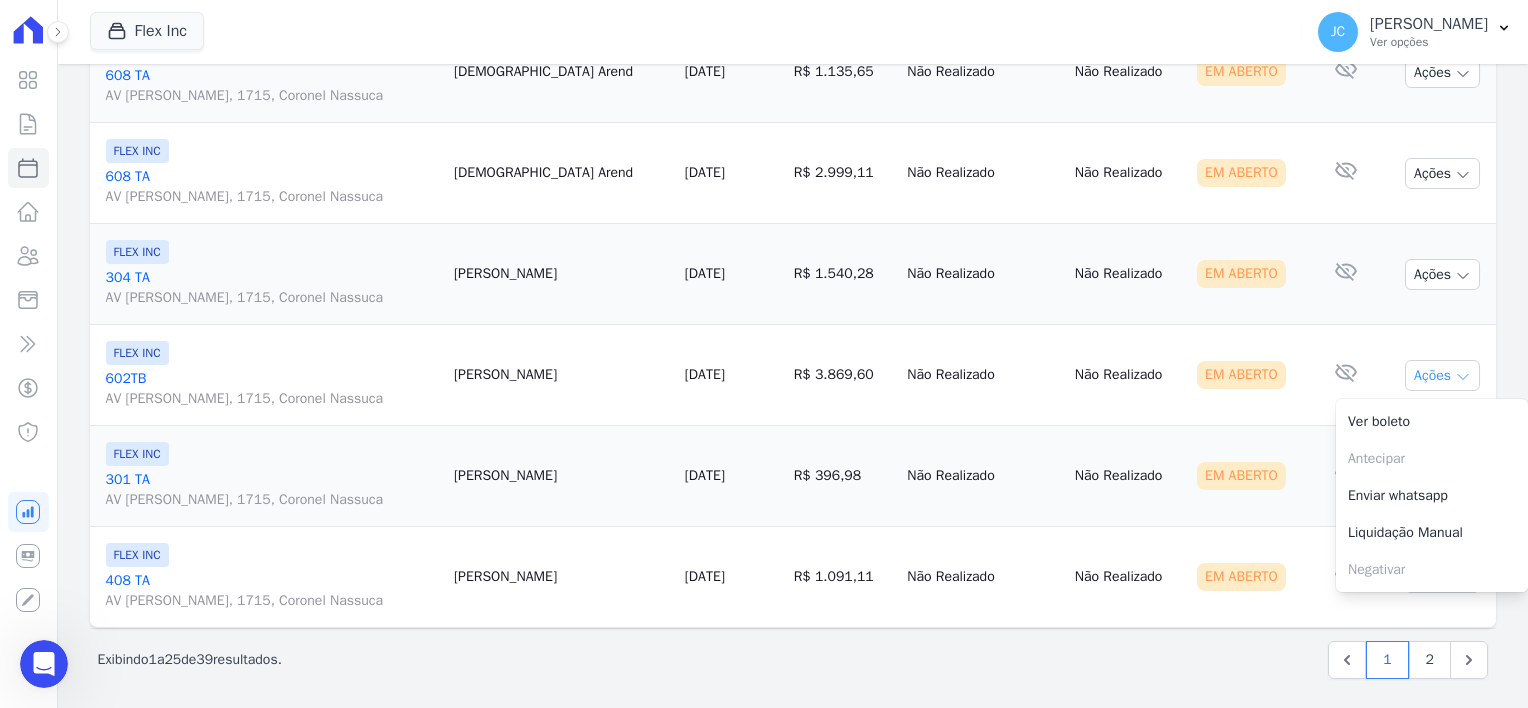 click 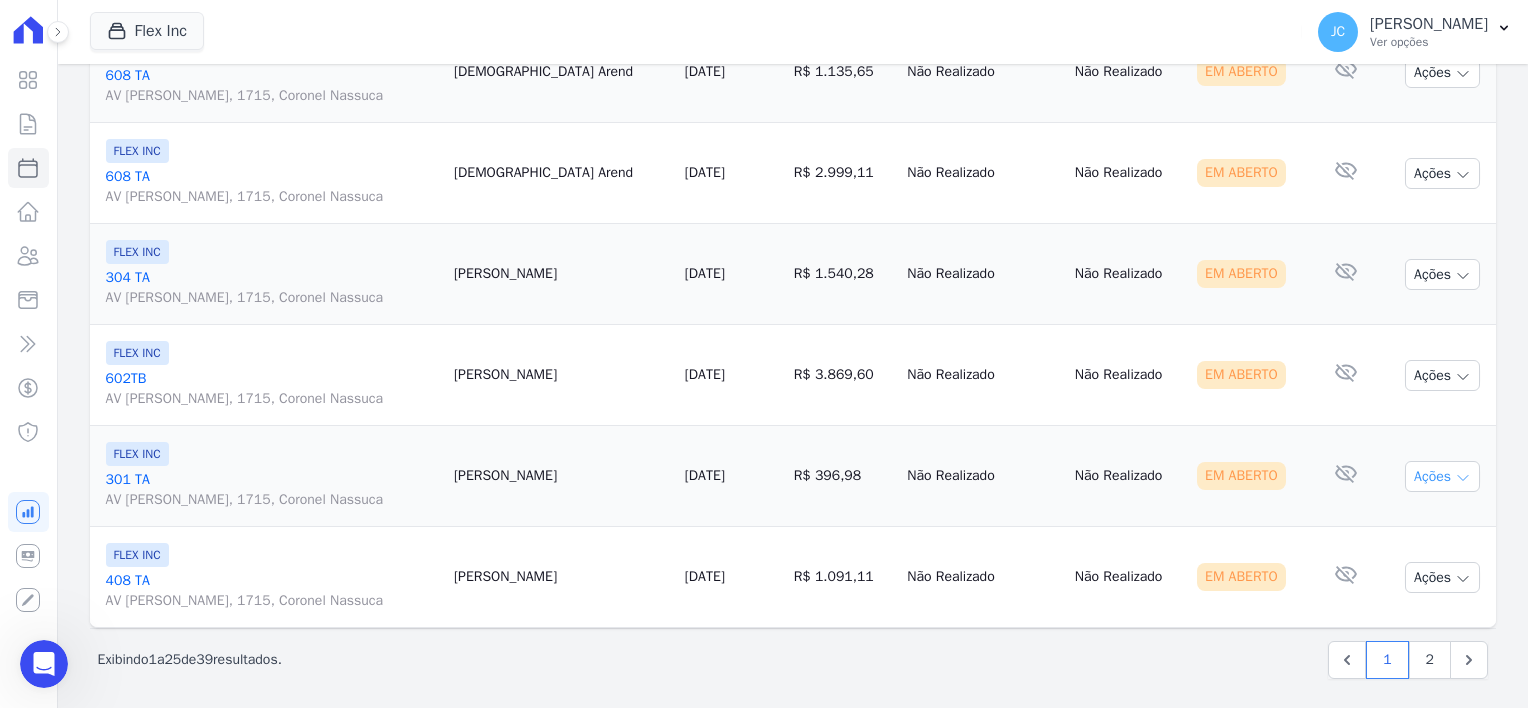click 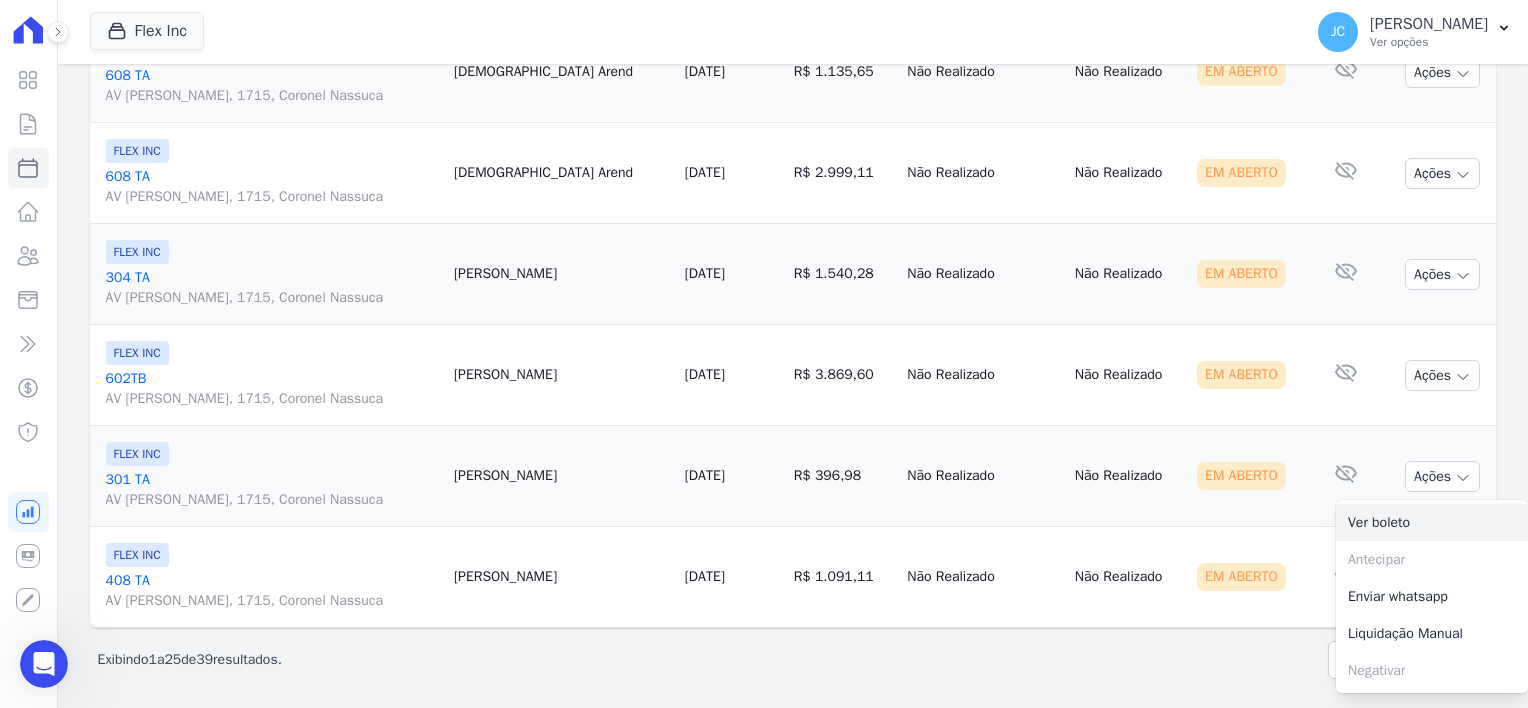 click on "Ver boleto" at bounding box center (1432, 522) 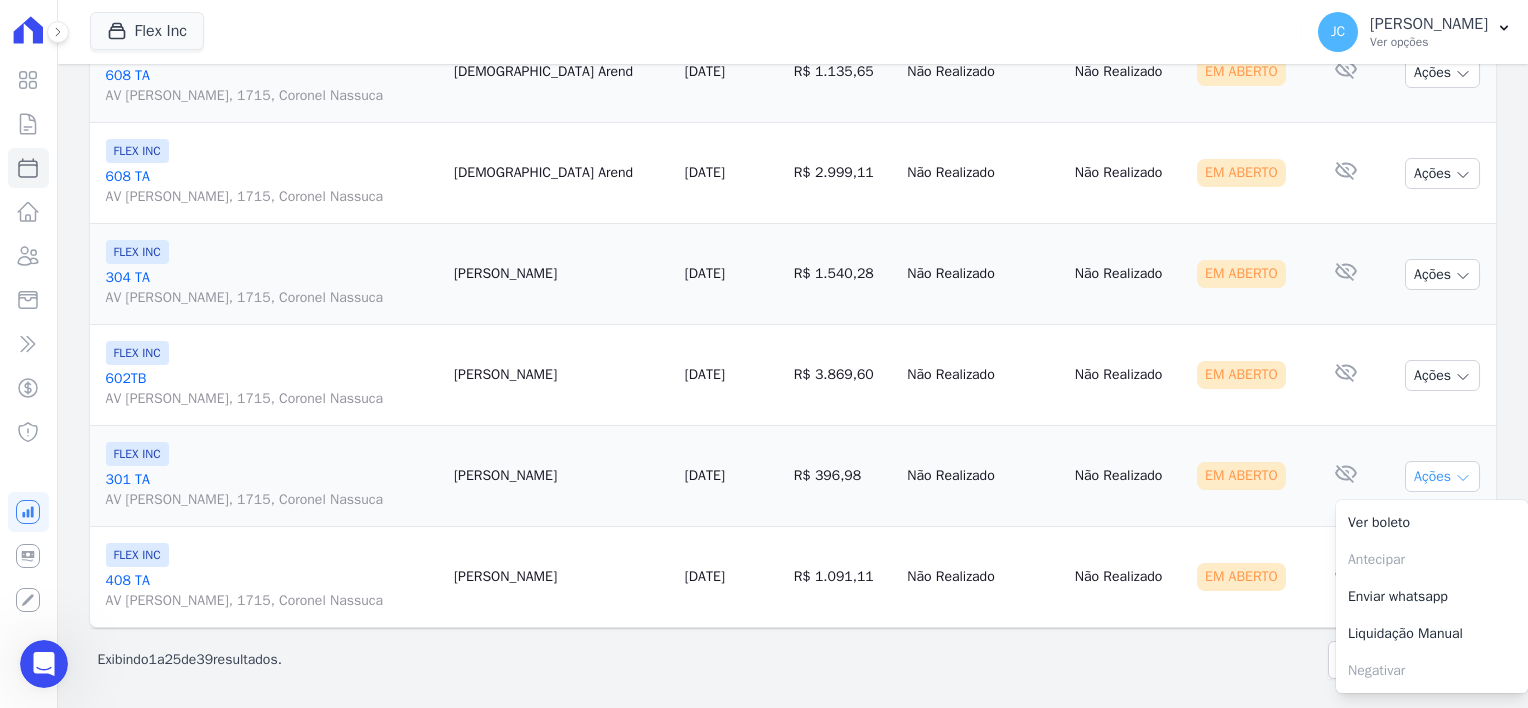 click 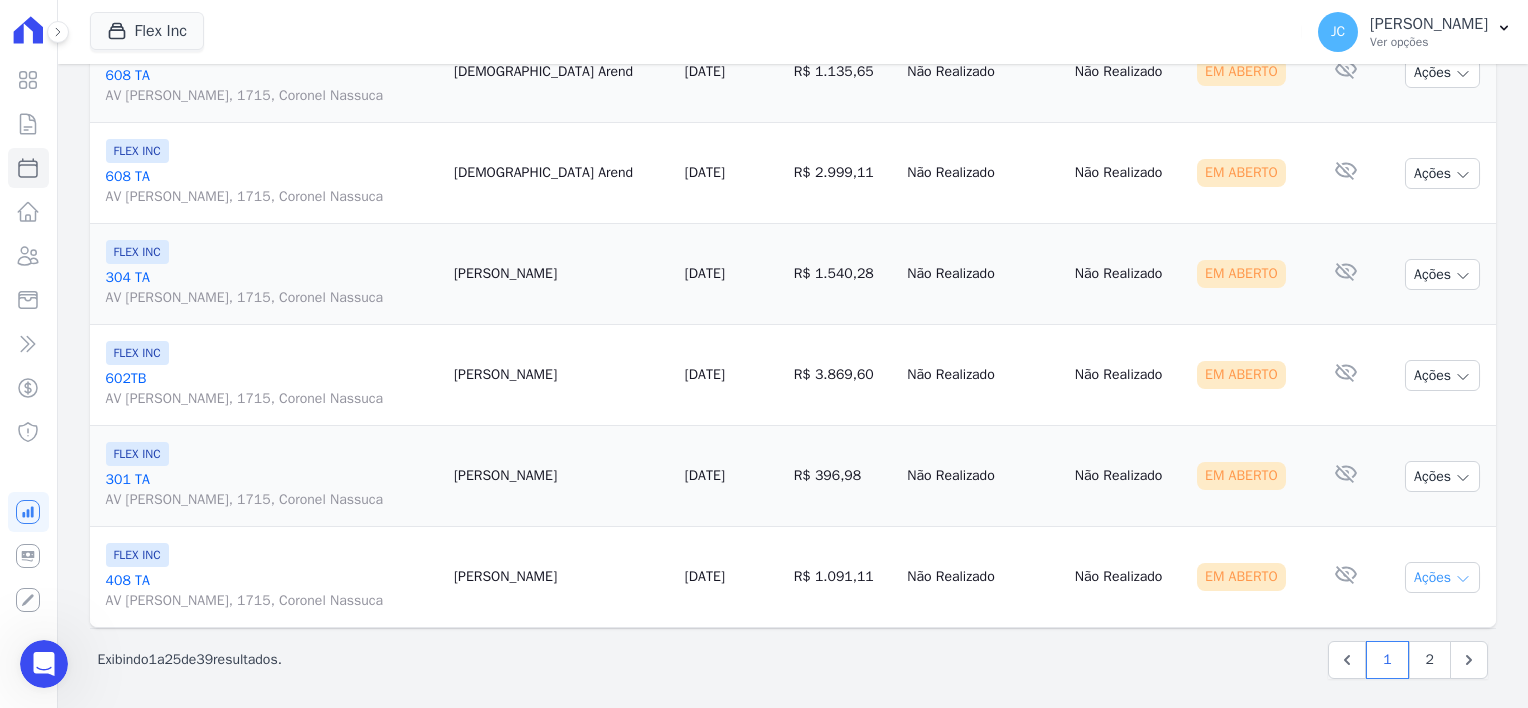 click 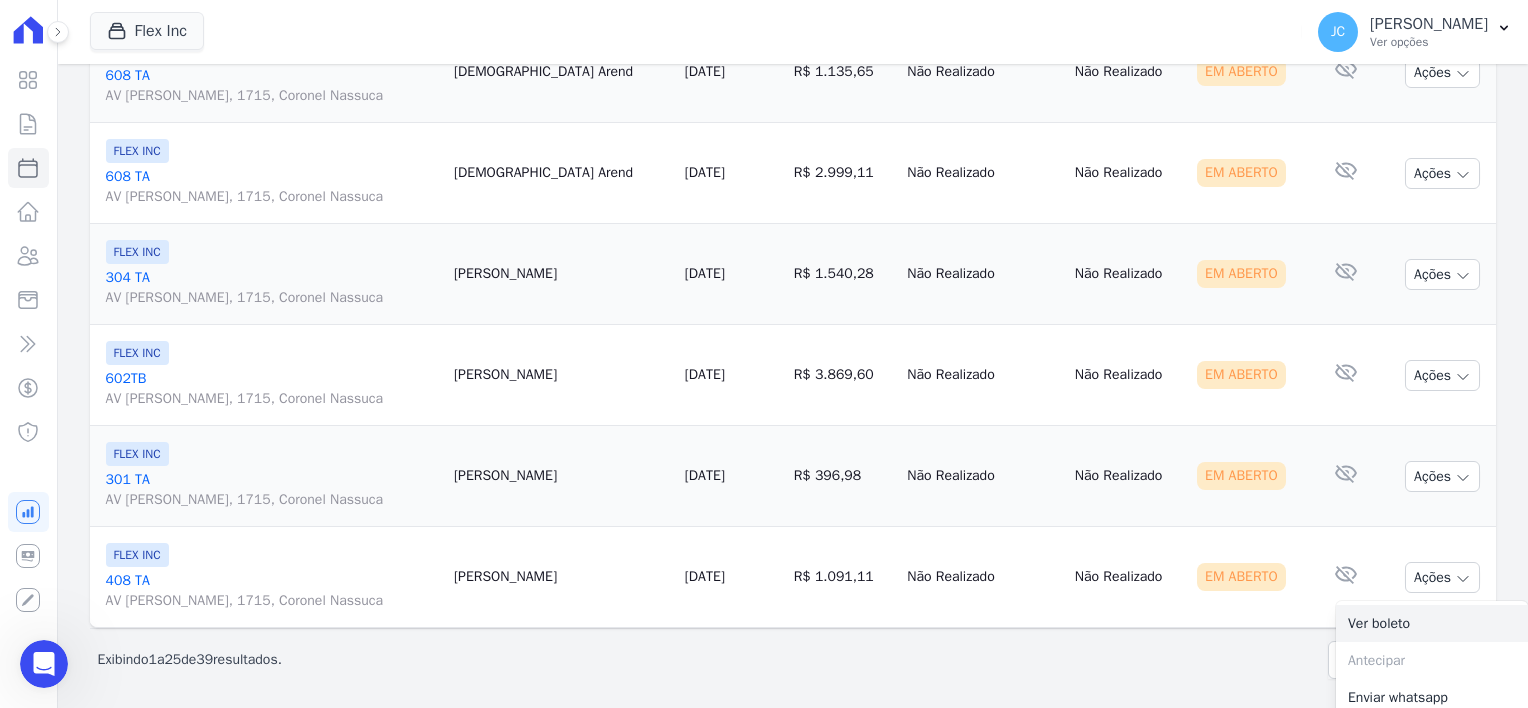 click on "Ver boleto" at bounding box center [1432, 623] 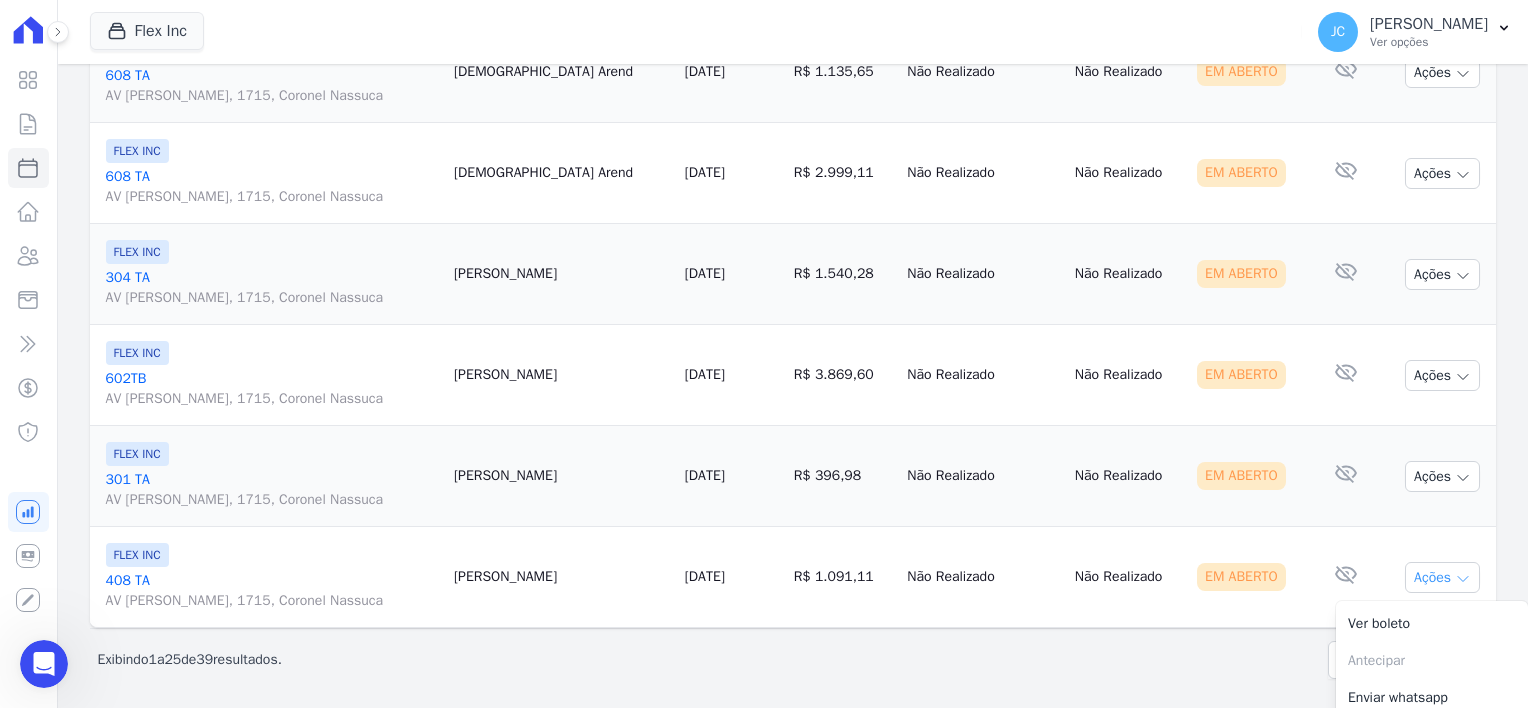 click 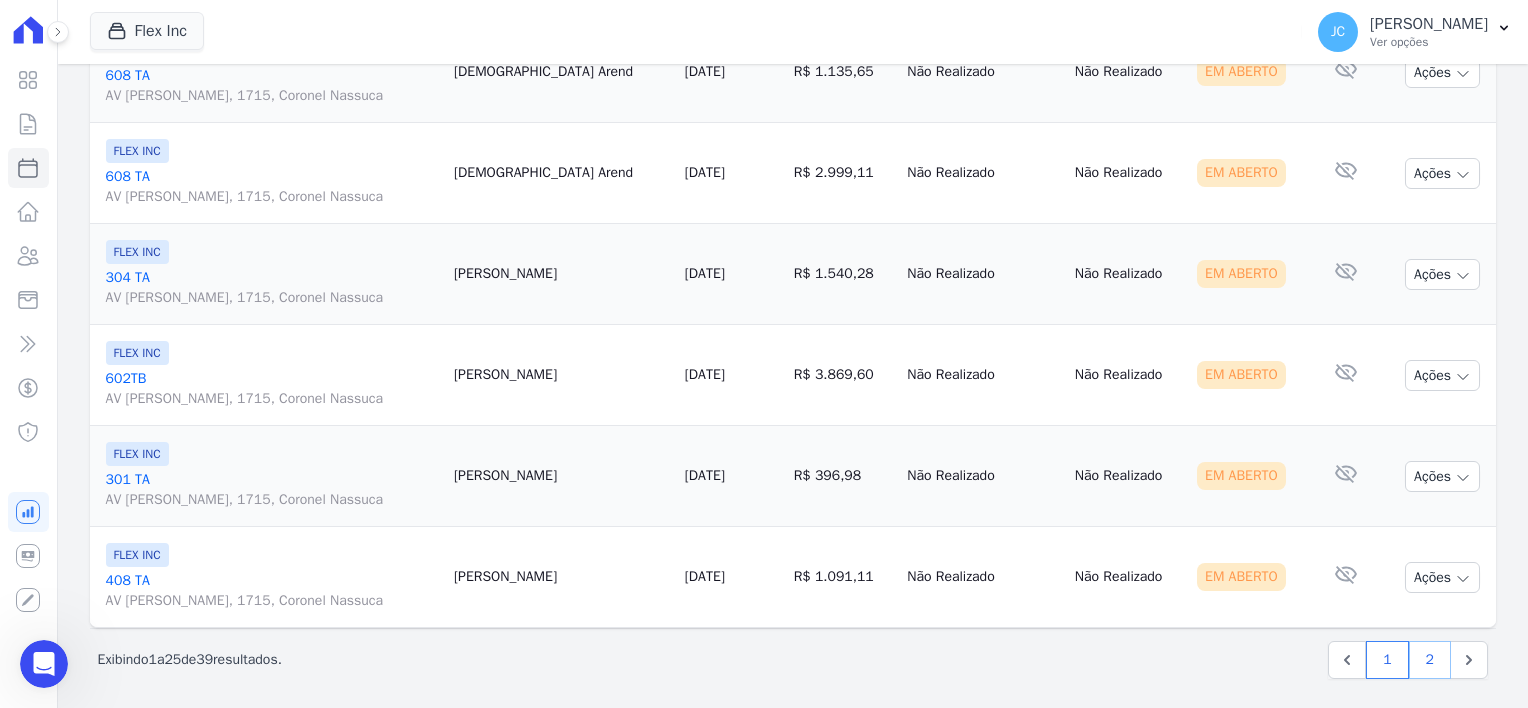 click on "2" at bounding box center [1430, 660] 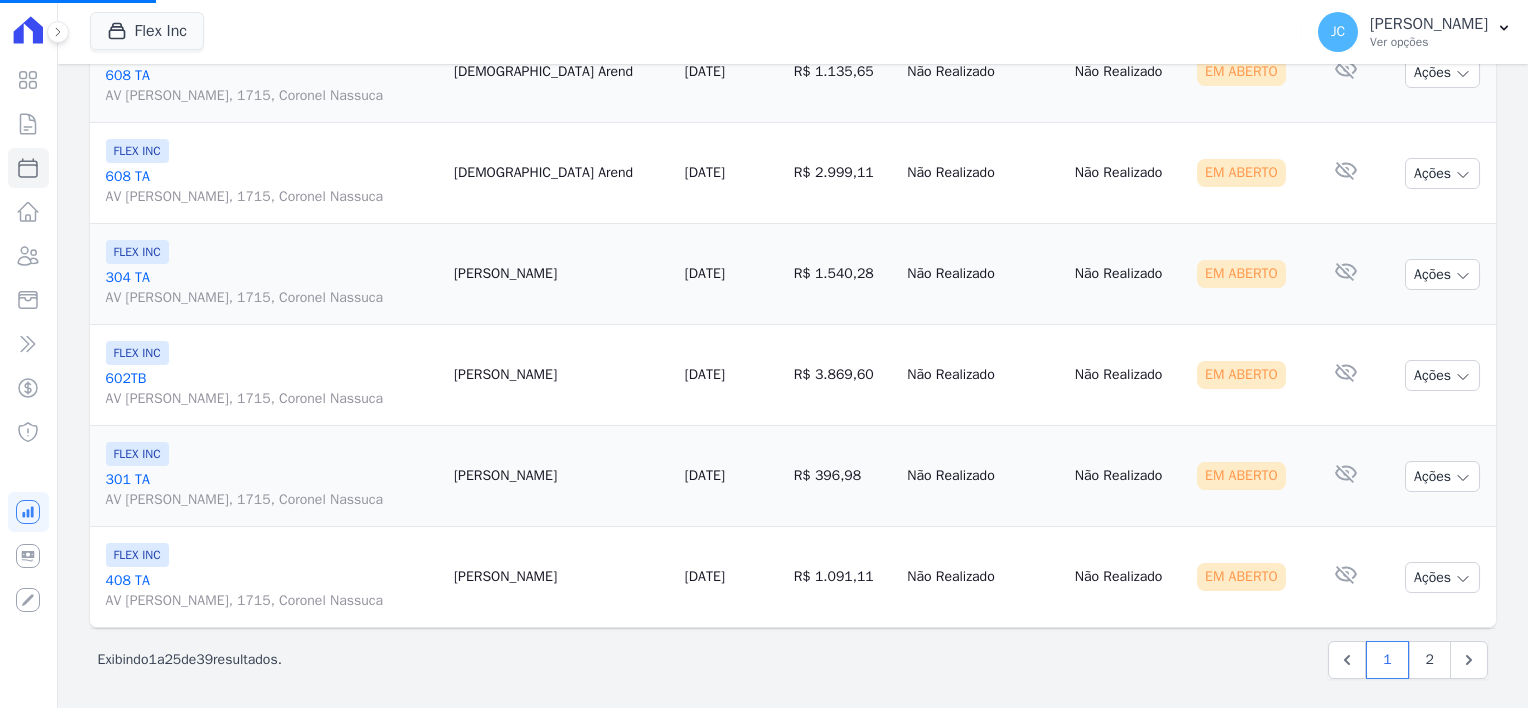 select 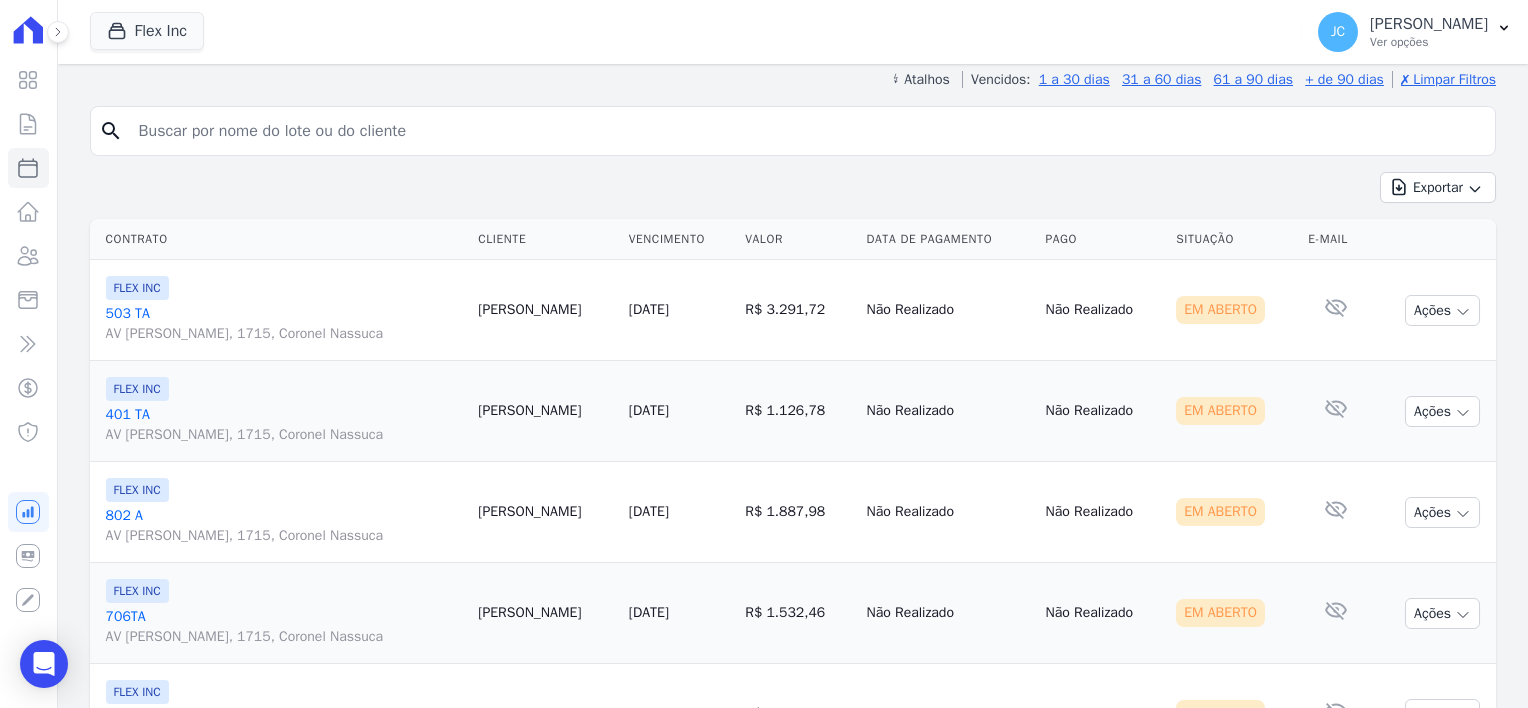 scroll, scrollTop: 200, scrollLeft: 0, axis: vertical 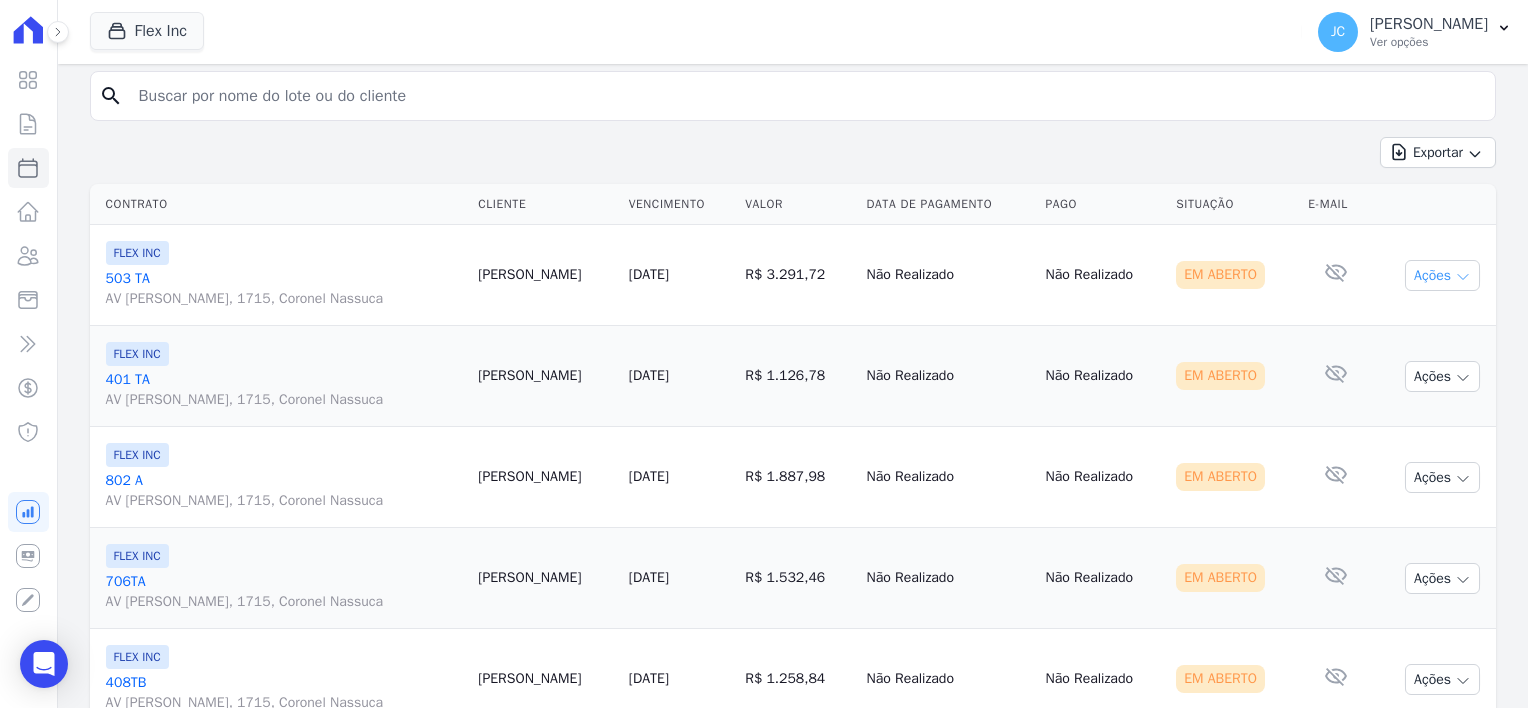 click on "Ações" at bounding box center [1442, 275] 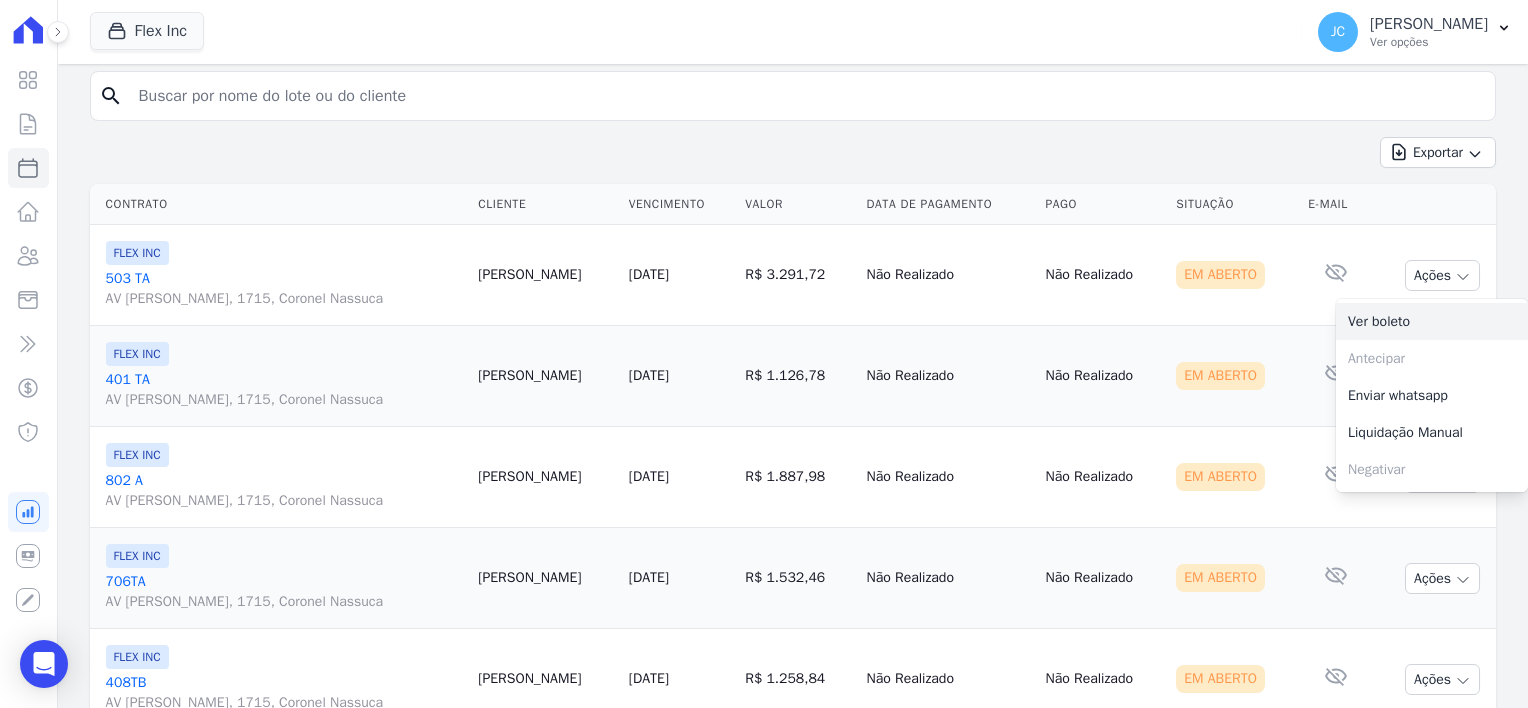 click on "Ver boleto" at bounding box center (1432, 321) 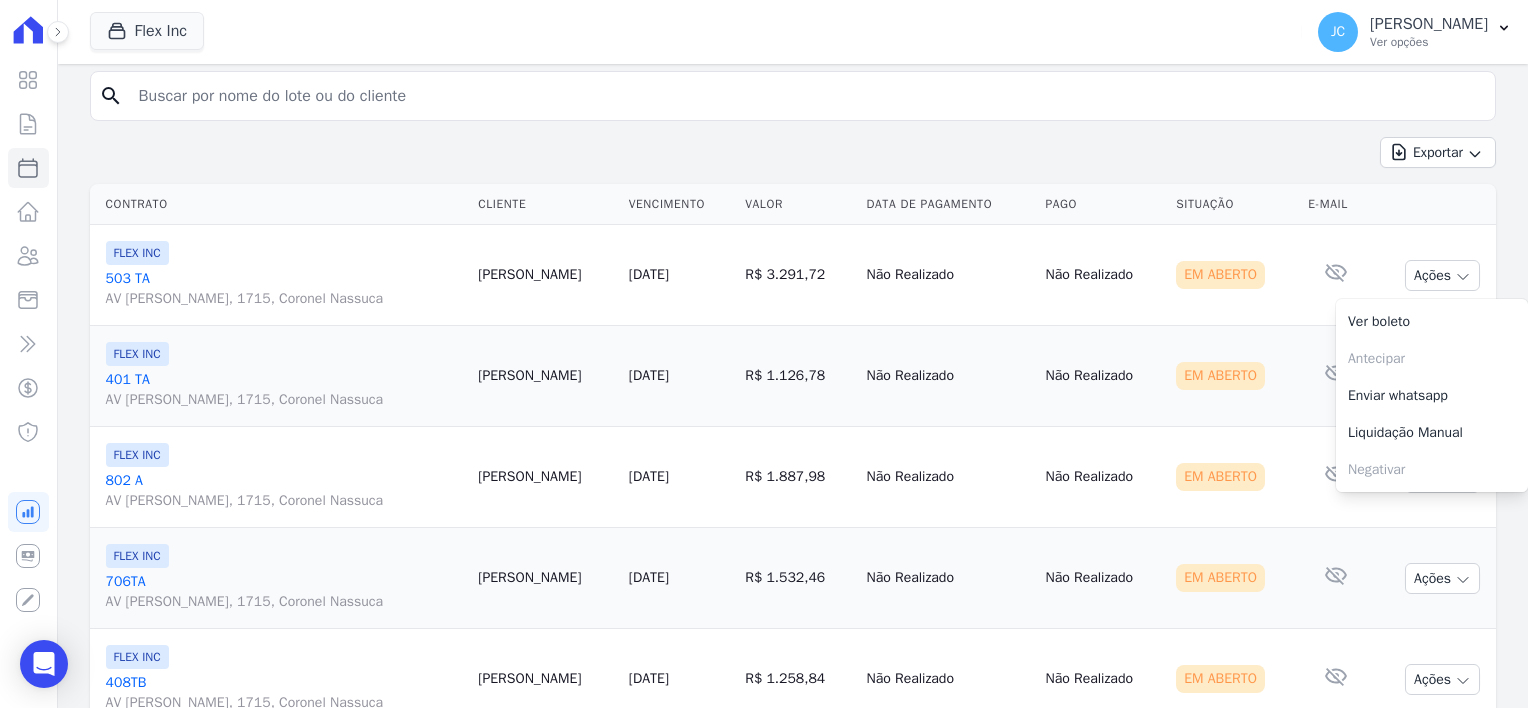 click on "Em Aberto" at bounding box center [1220, 376] 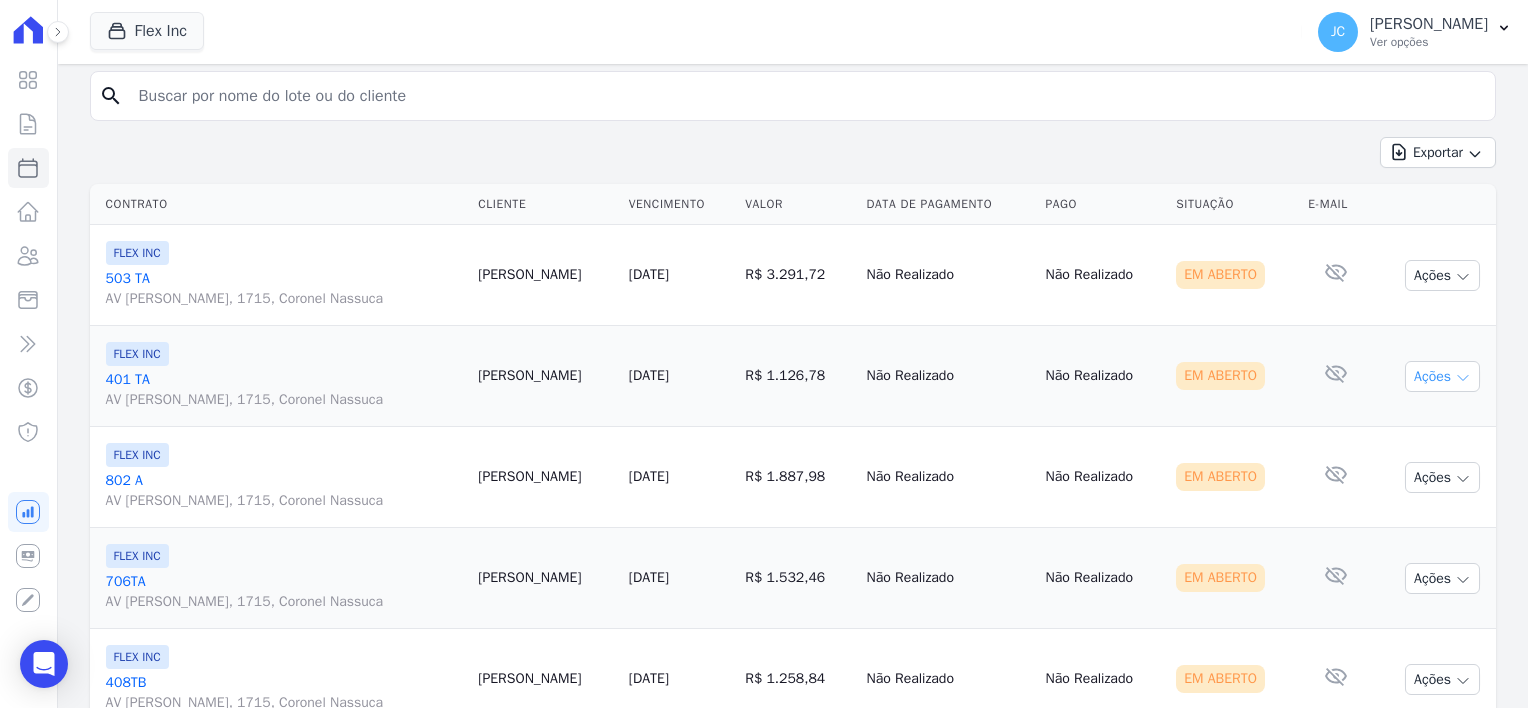 click on "Ações" at bounding box center (1442, 376) 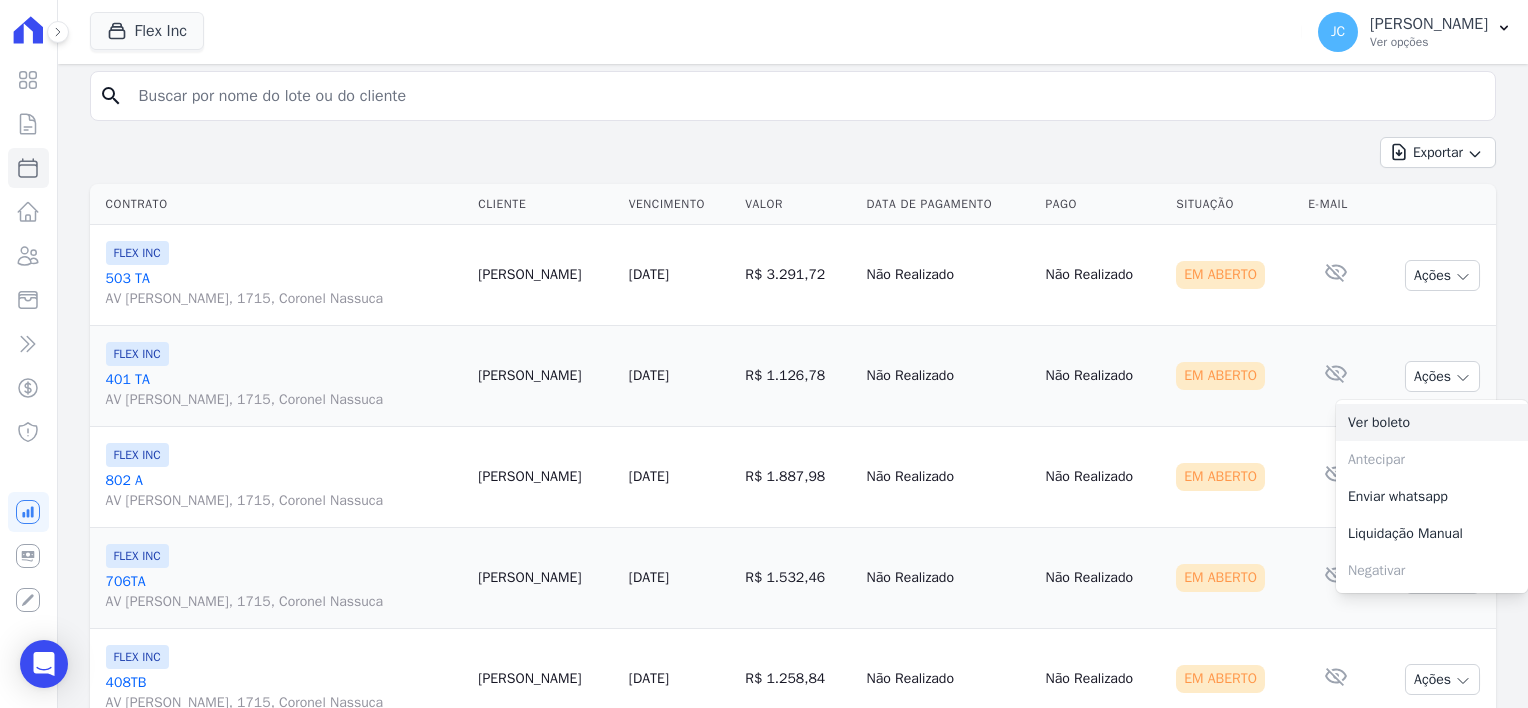 click on "Ver boleto" at bounding box center [1432, 422] 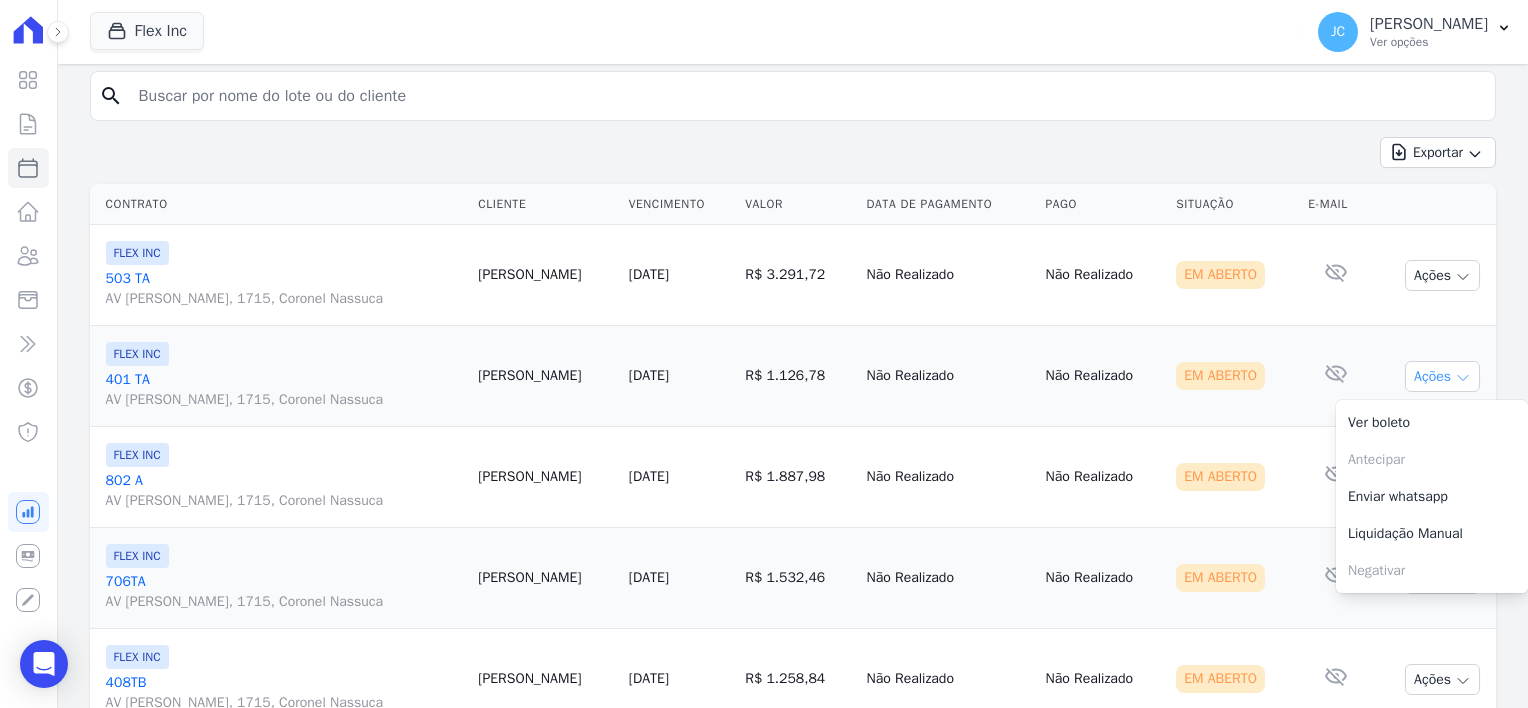 click 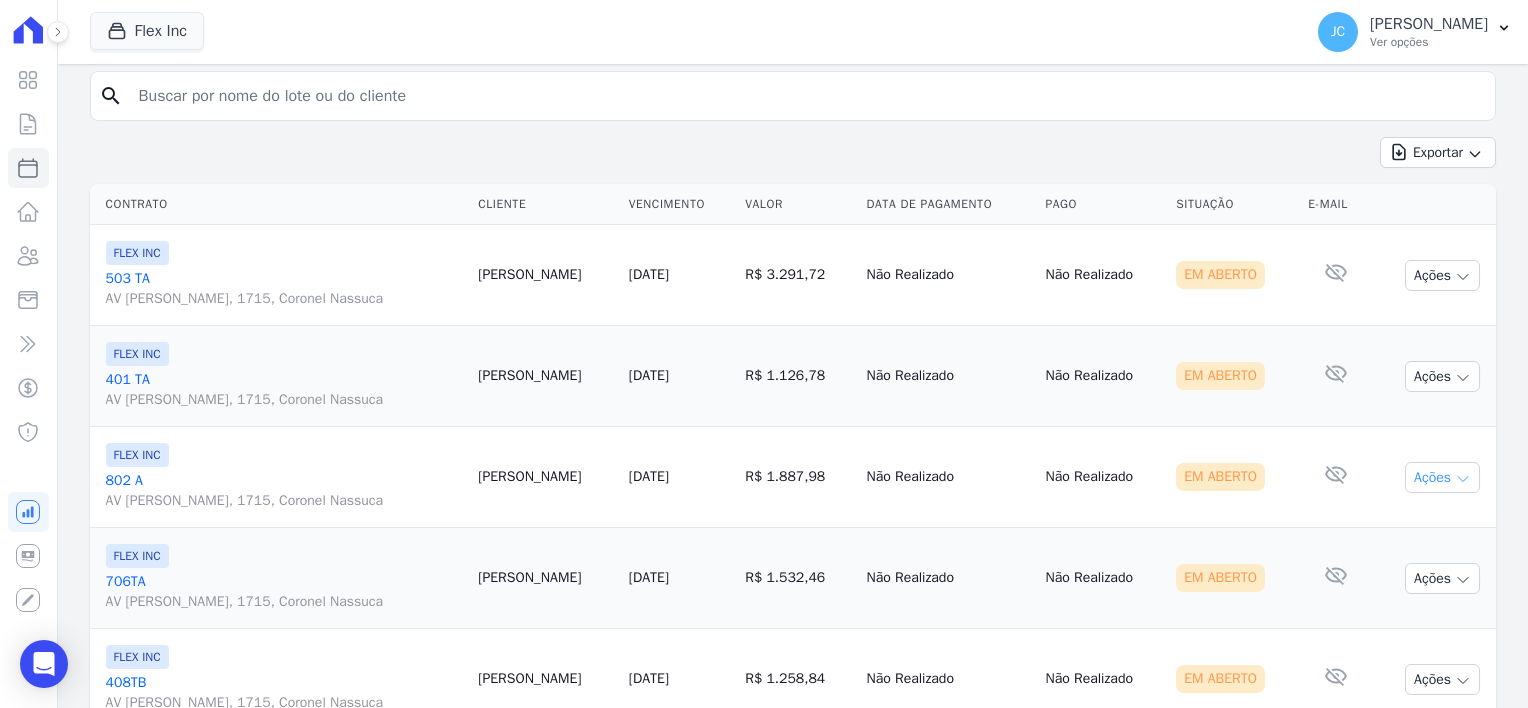 click 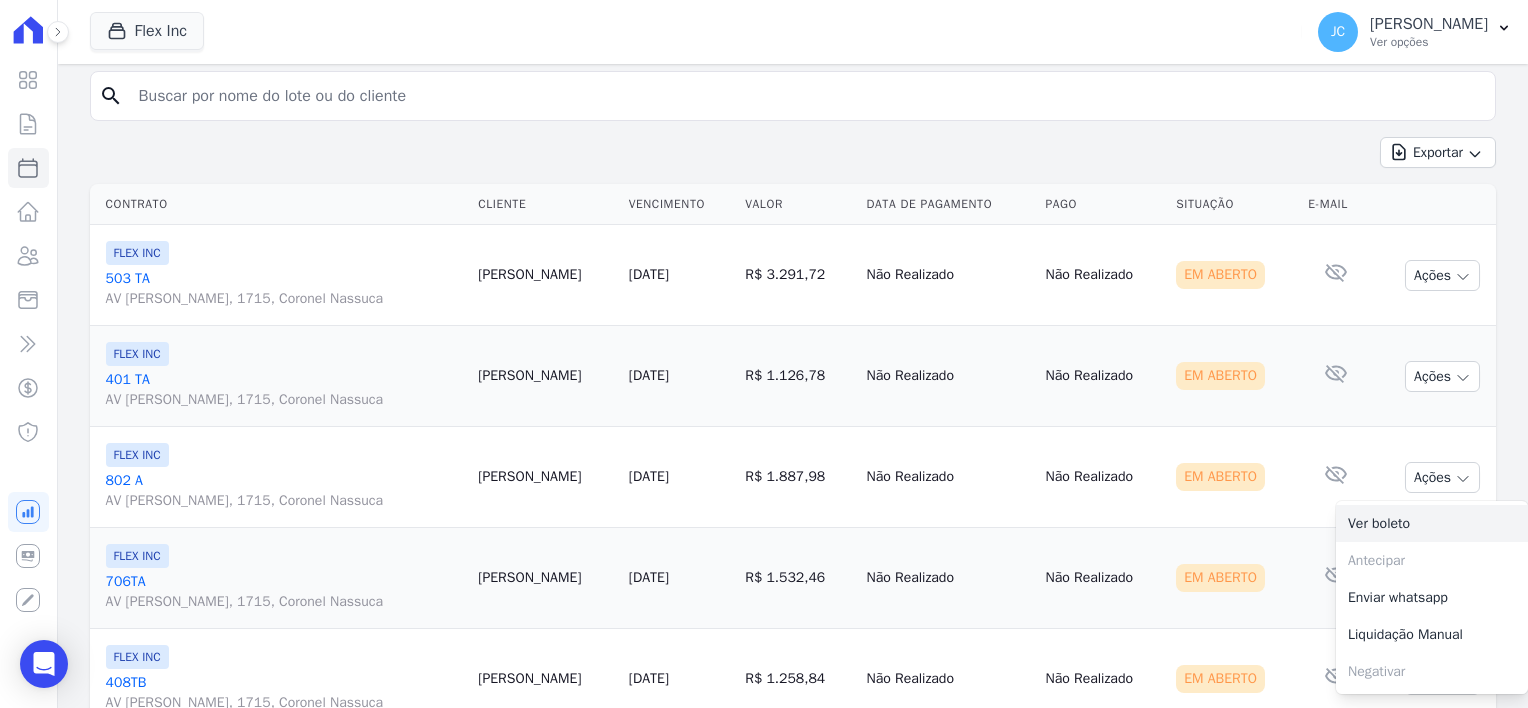 click on "Ver boleto" at bounding box center [1432, 523] 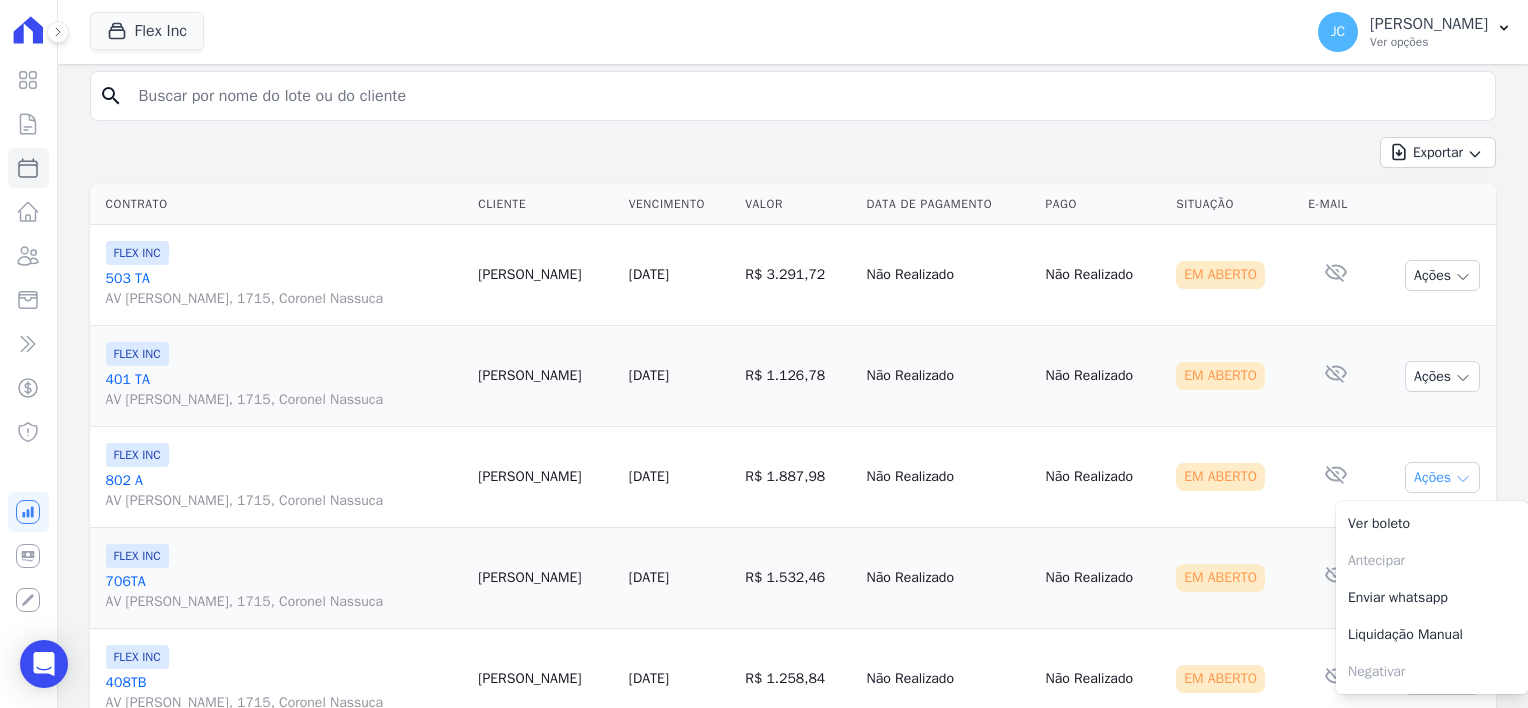 click 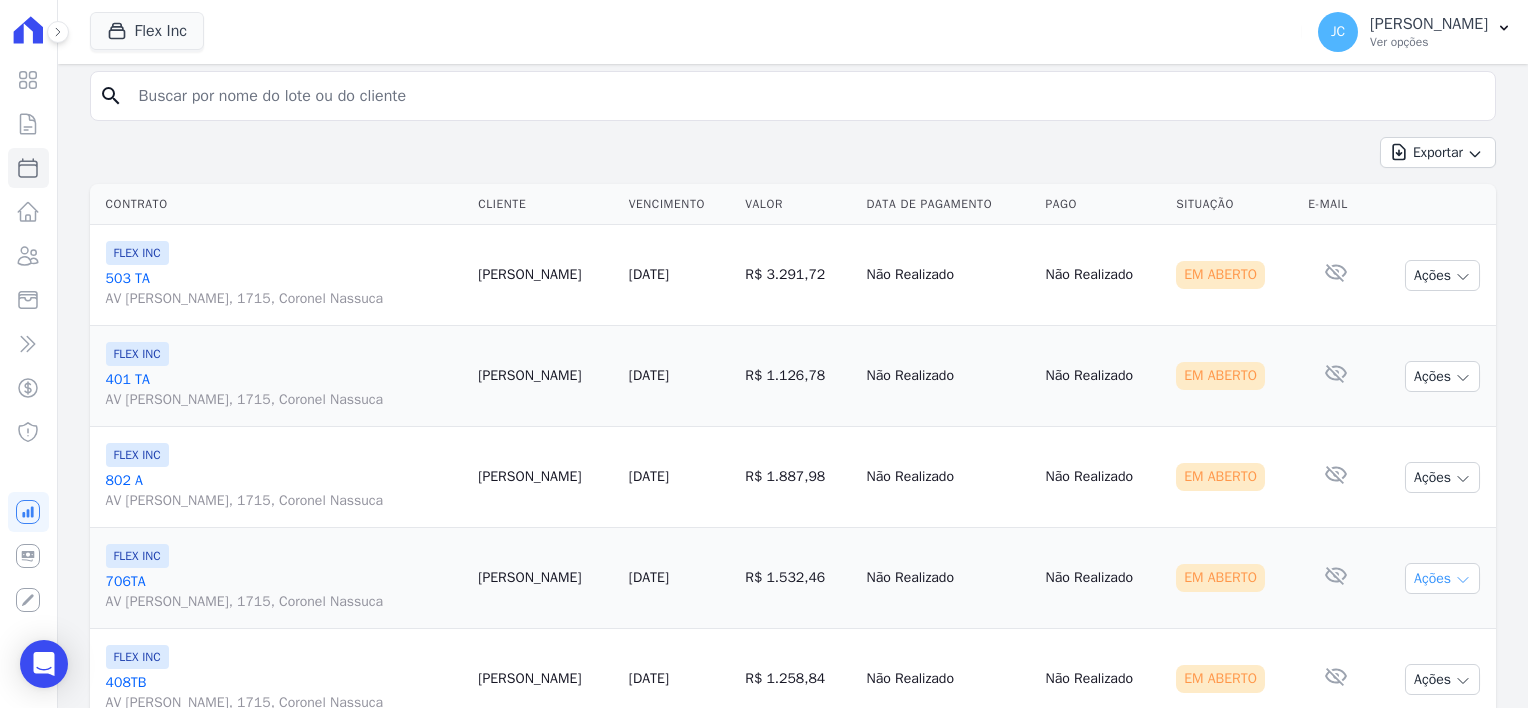 click 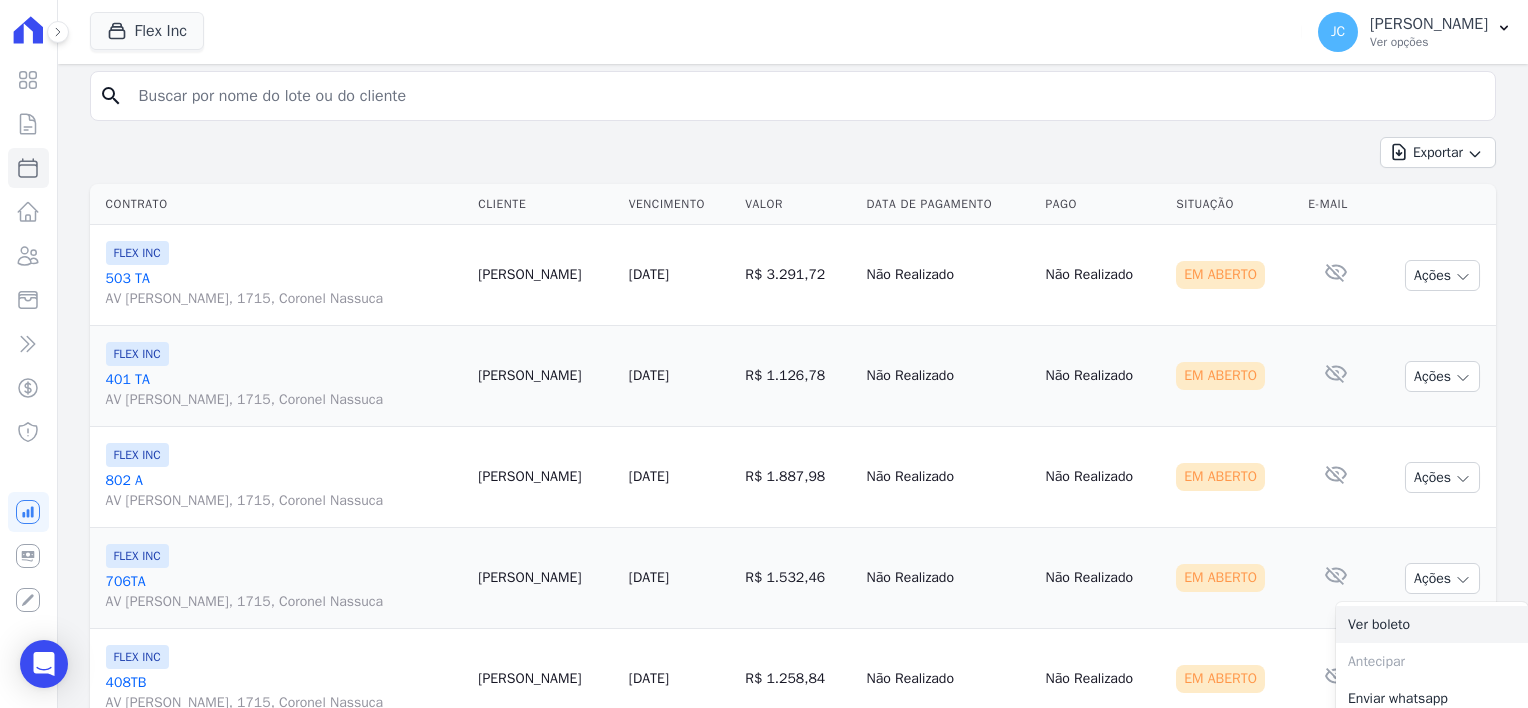click on "Ver boleto" at bounding box center (1432, 624) 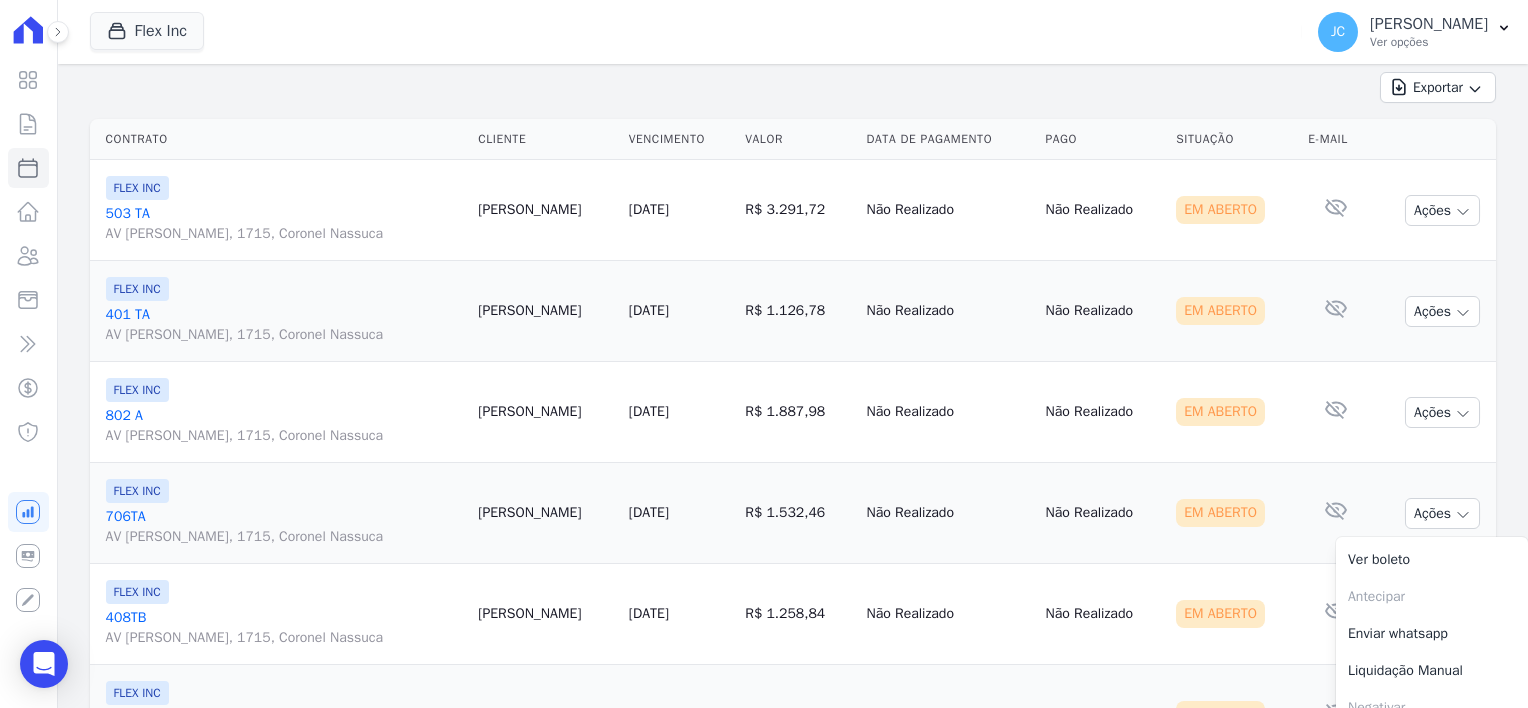 scroll, scrollTop: 300, scrollLeft: 0, axis: vertical 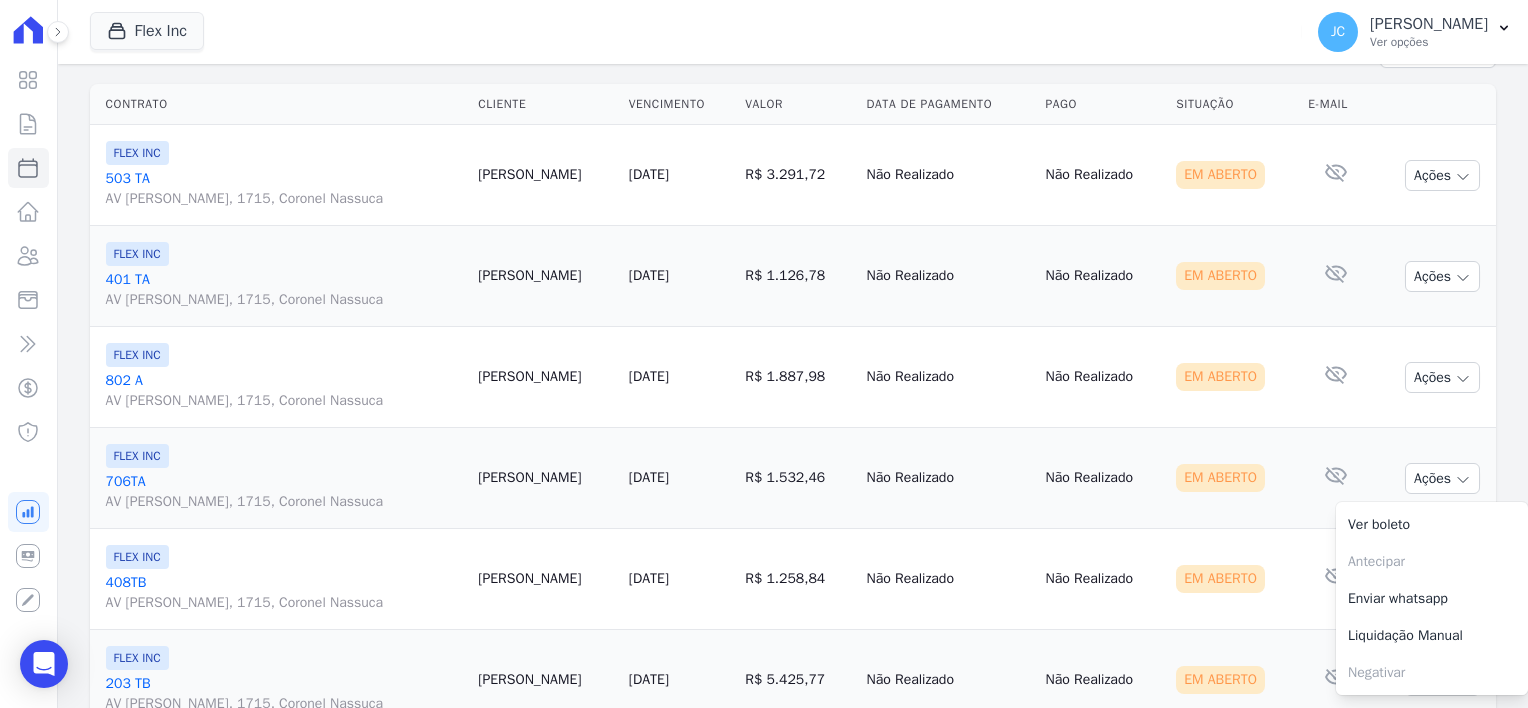 click on "Alexandra Oppermann" at bounding box center (545, 579) 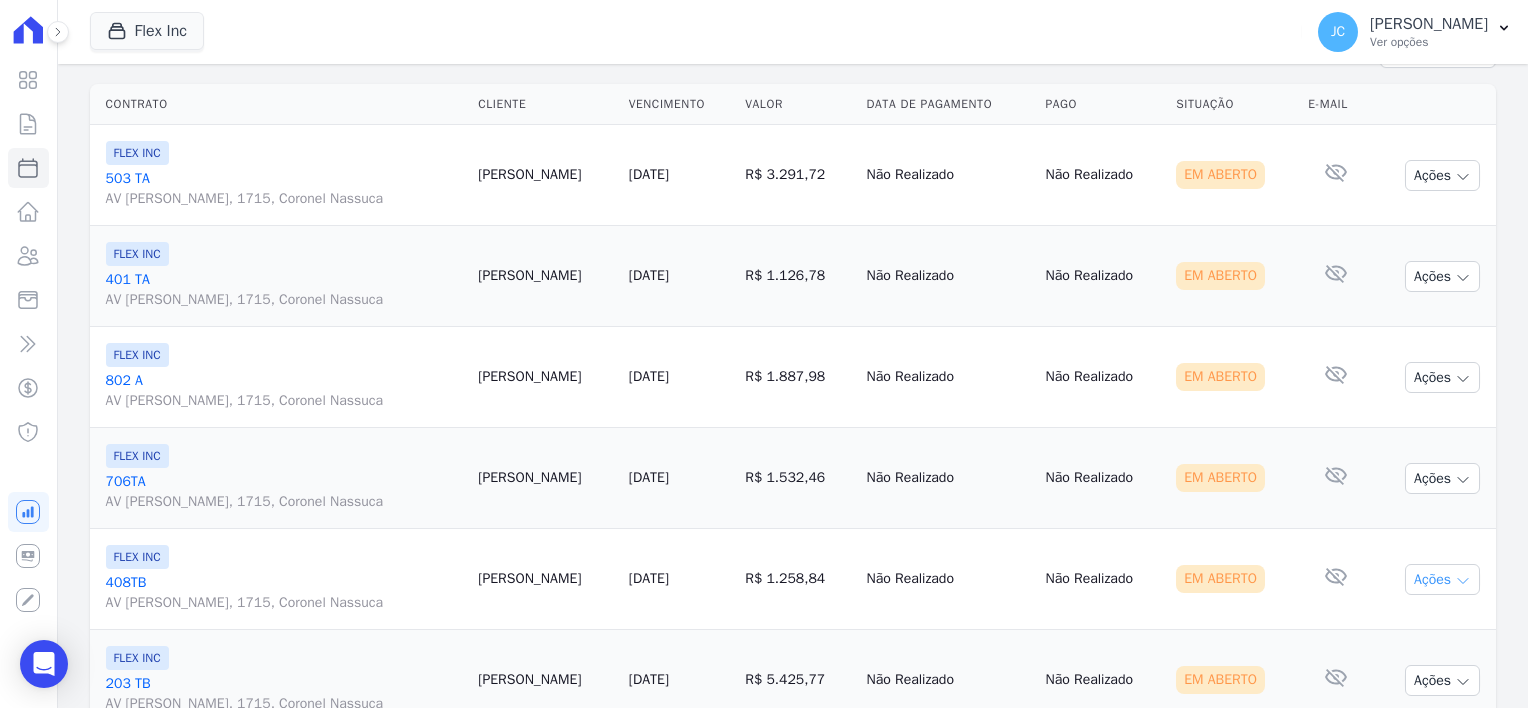 click on "Ações" at bounding box center (1442, 579) 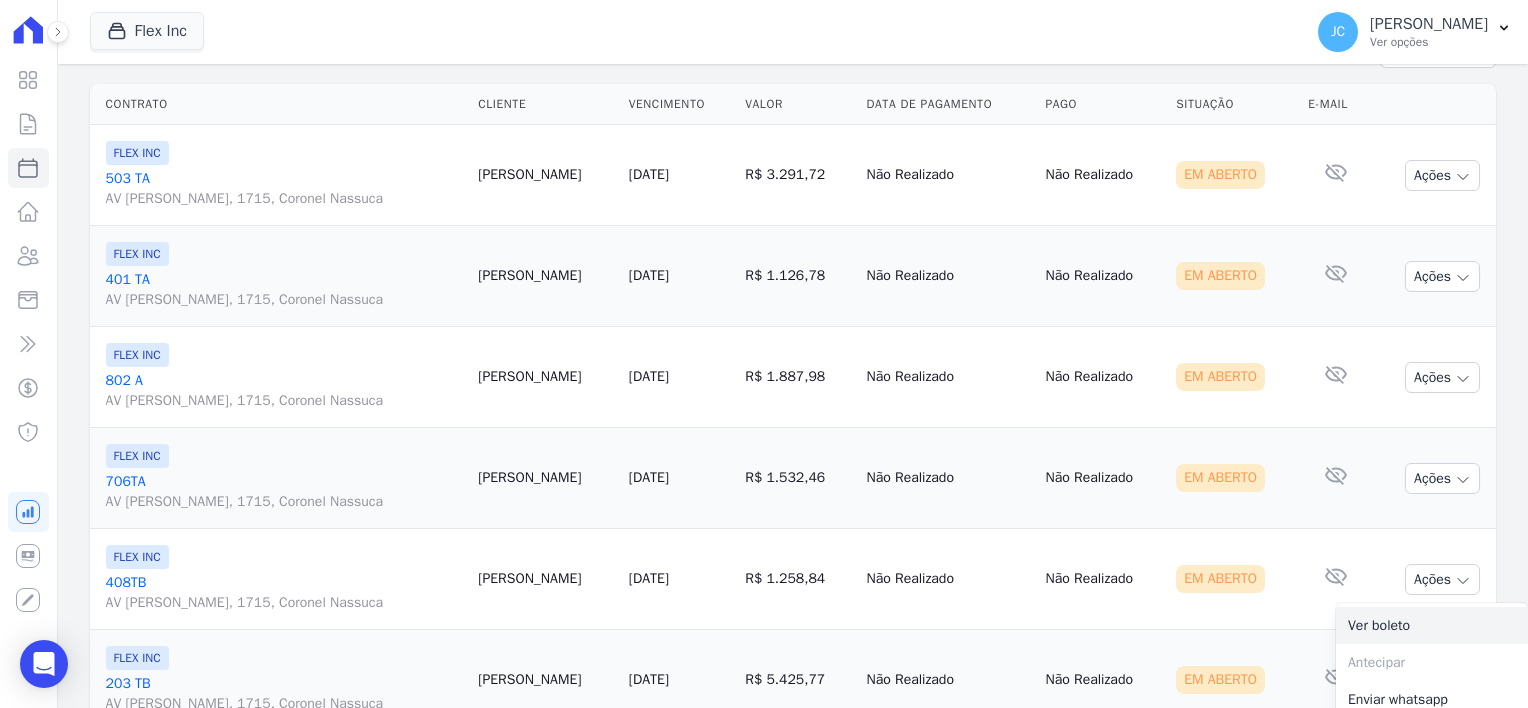 click on "Ver boleto" at bounding box center (1432, 625) 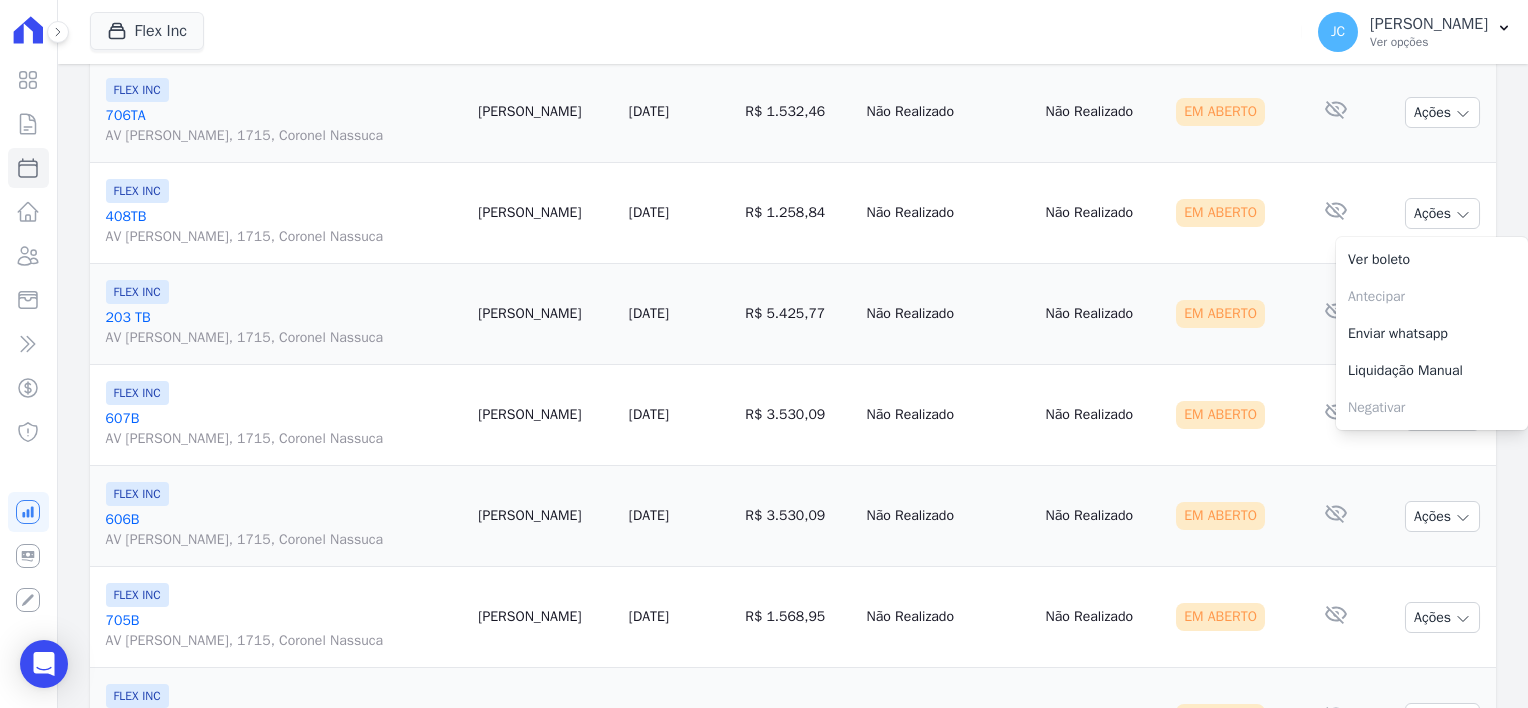 scroll, scrollTop: 700, scrollLeft: 0, axis: vertical 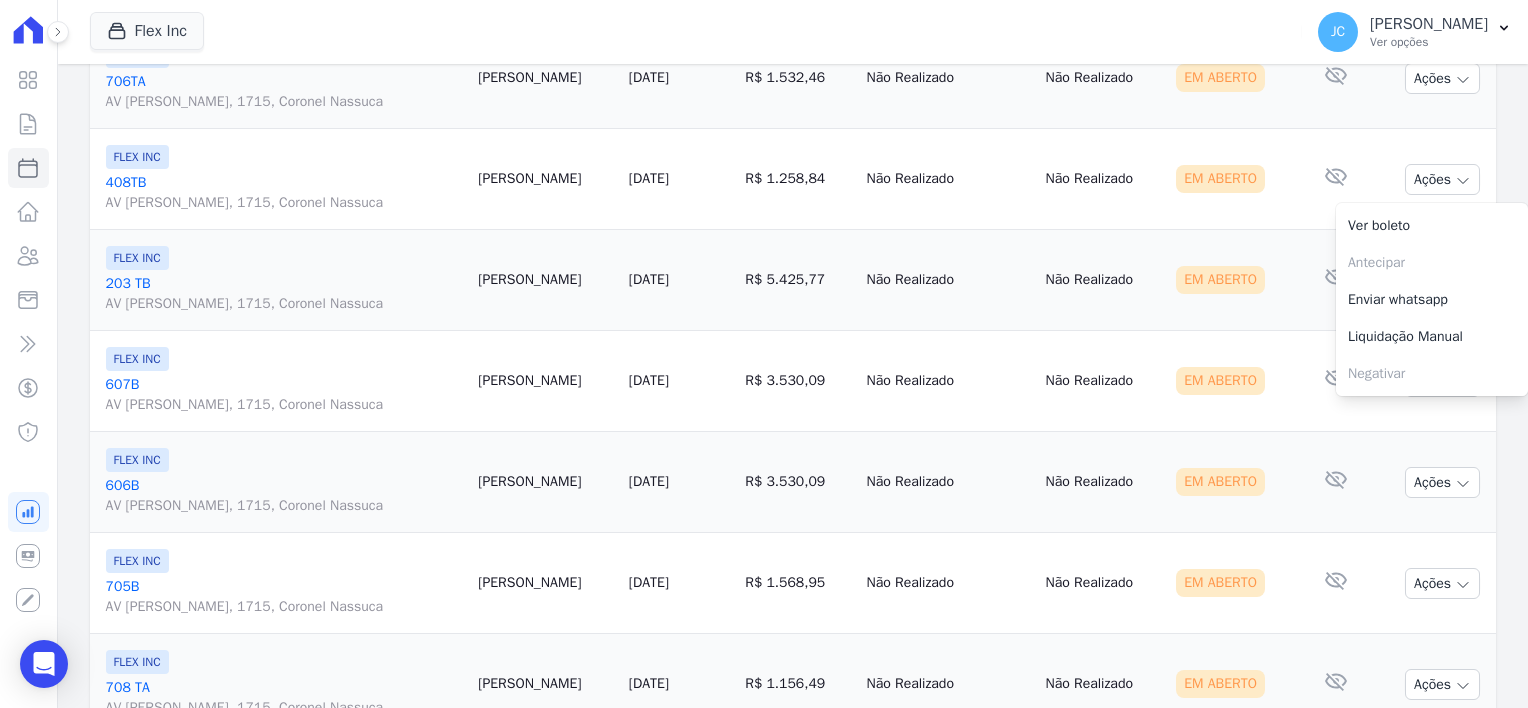click on "Não Realizado" at bounding box center (1102, 280) 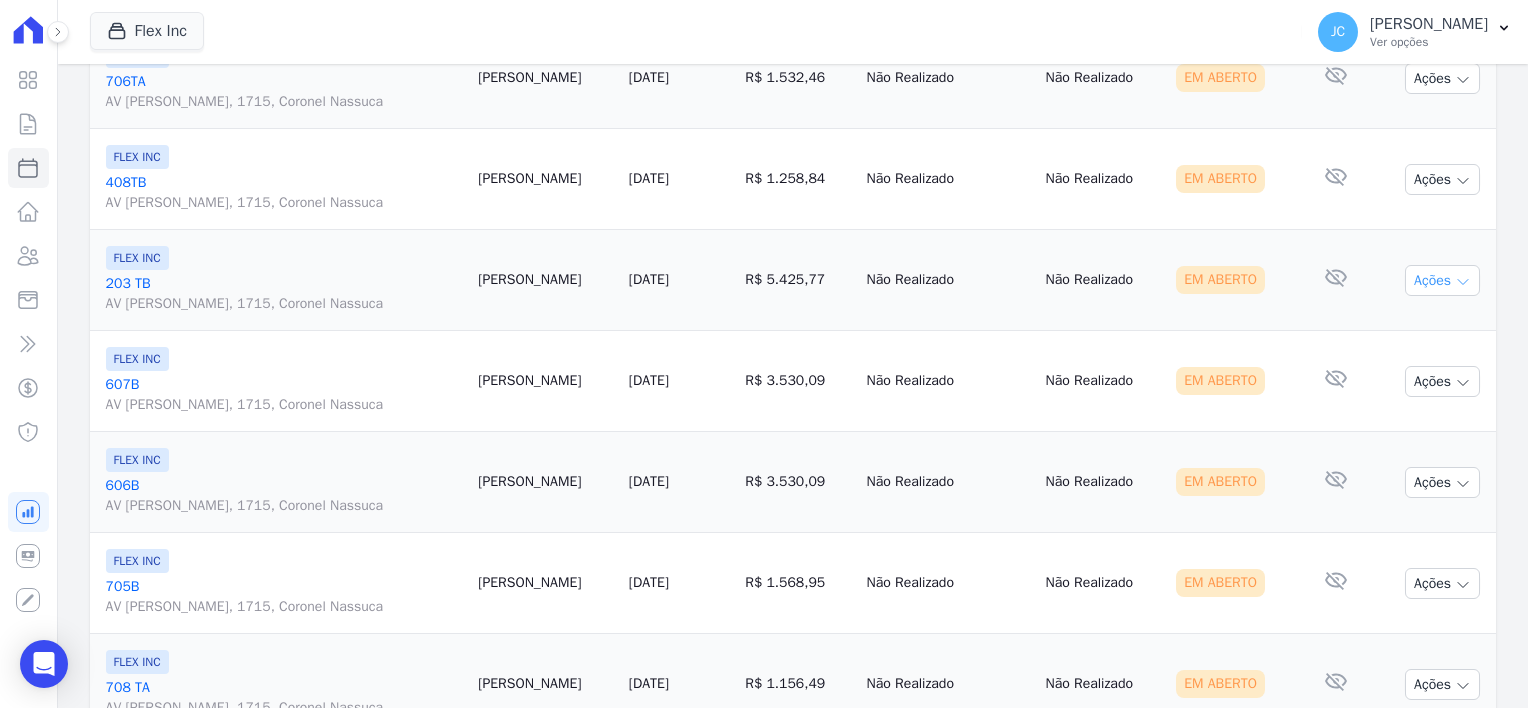 click 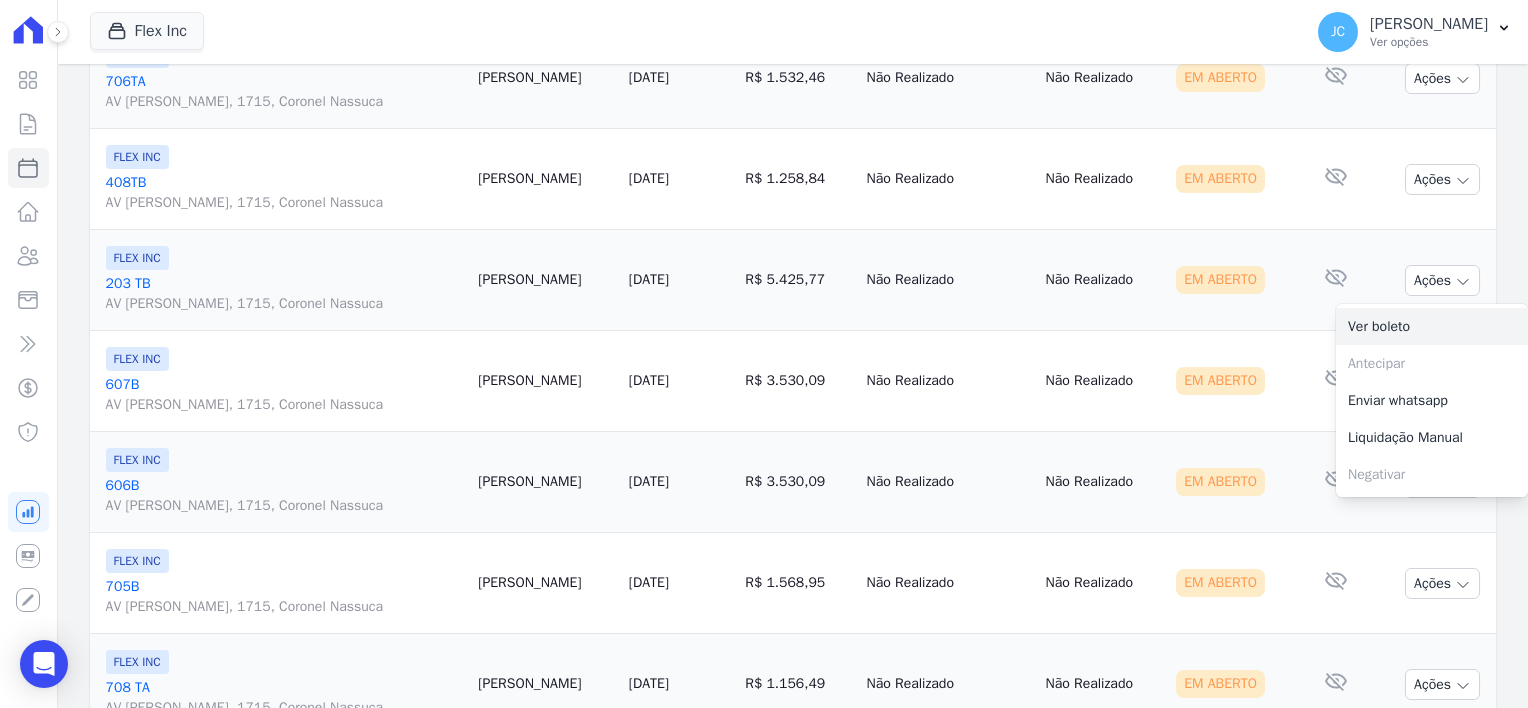 click on "Ver boleto" at bounding box center [1432, 326] 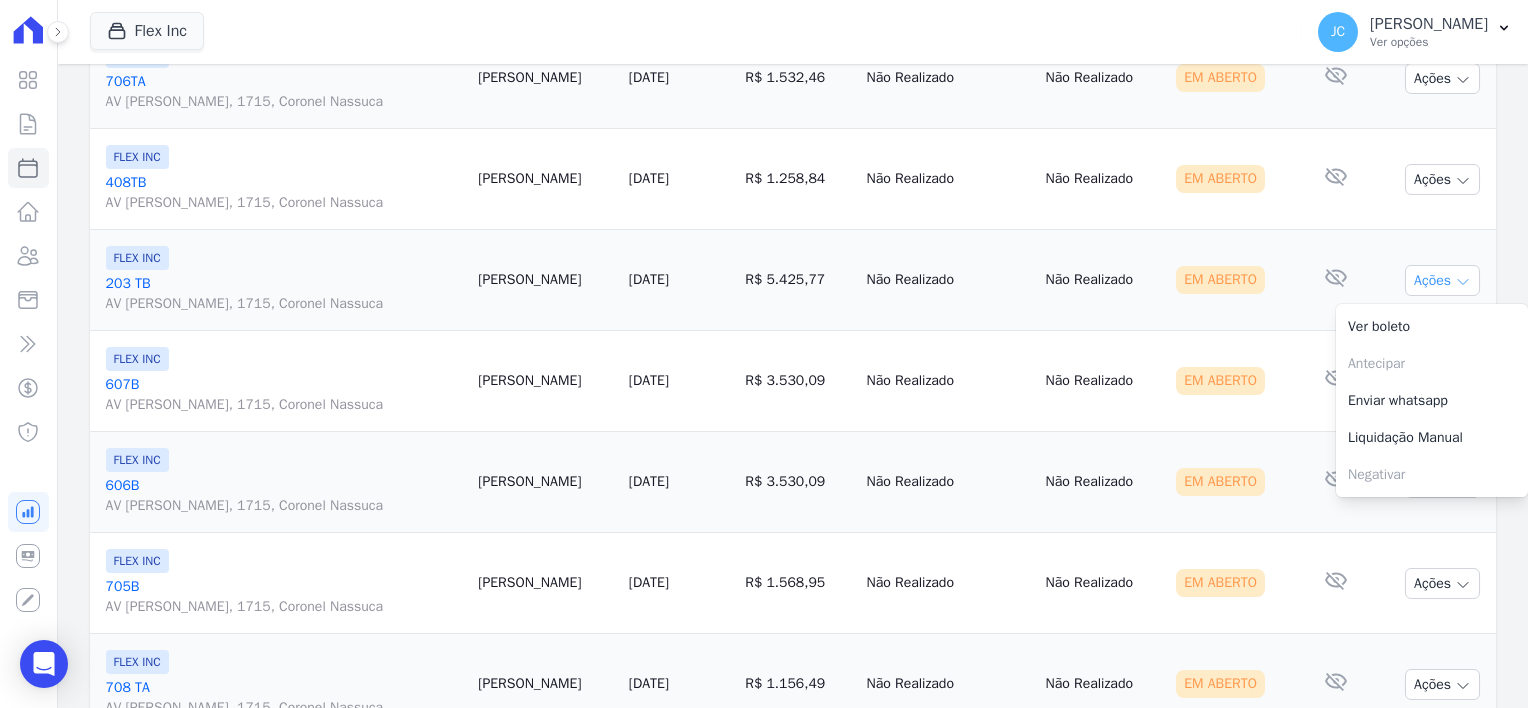 click 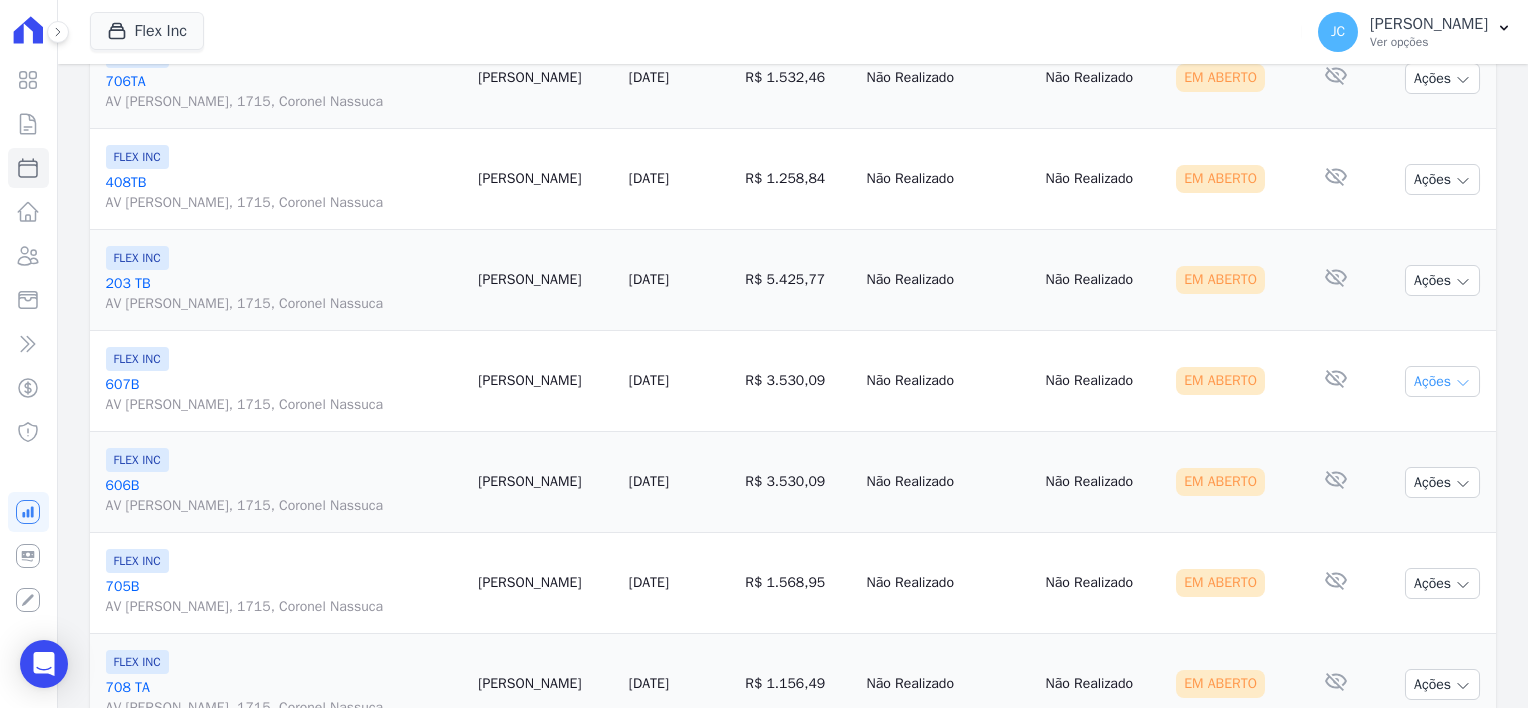 click 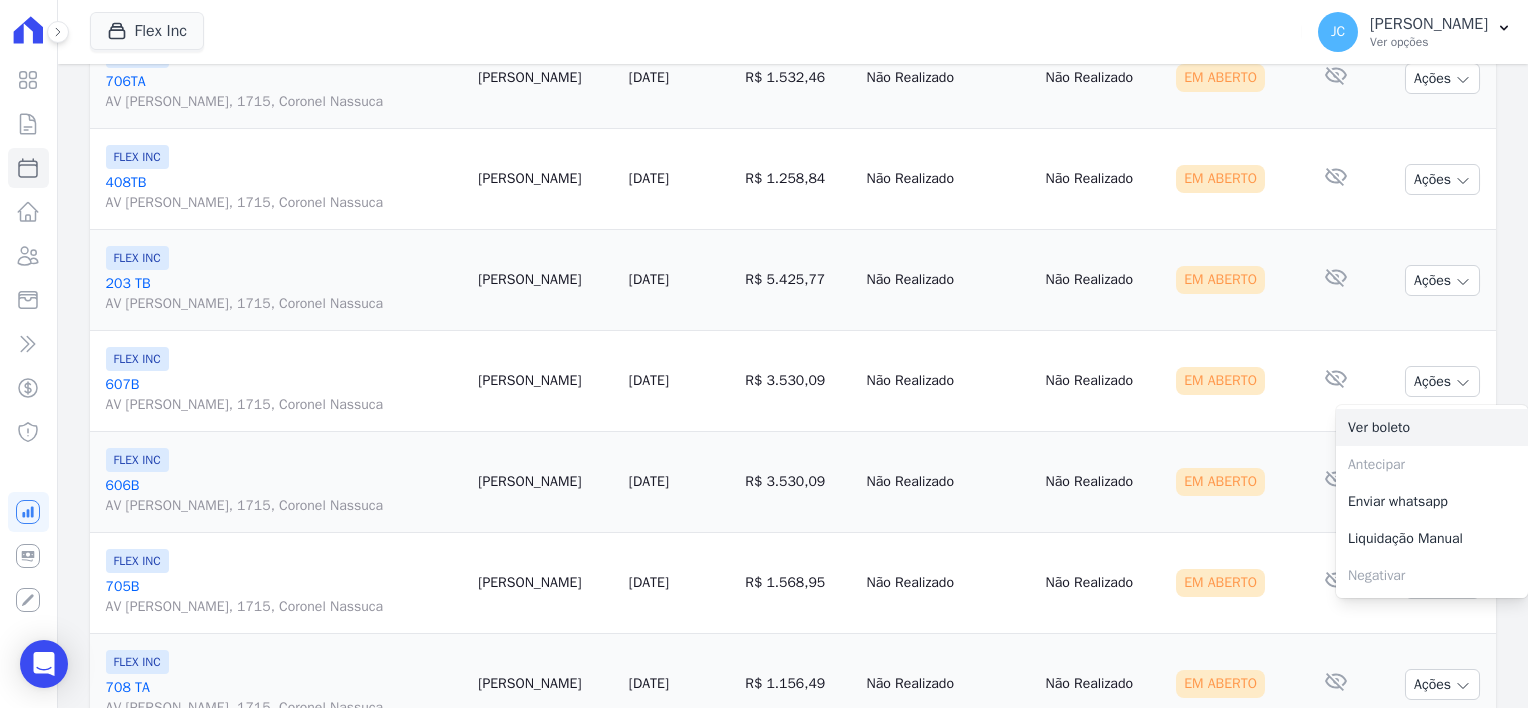 click on "Ver boleto" at bounding box center (1432, 427) 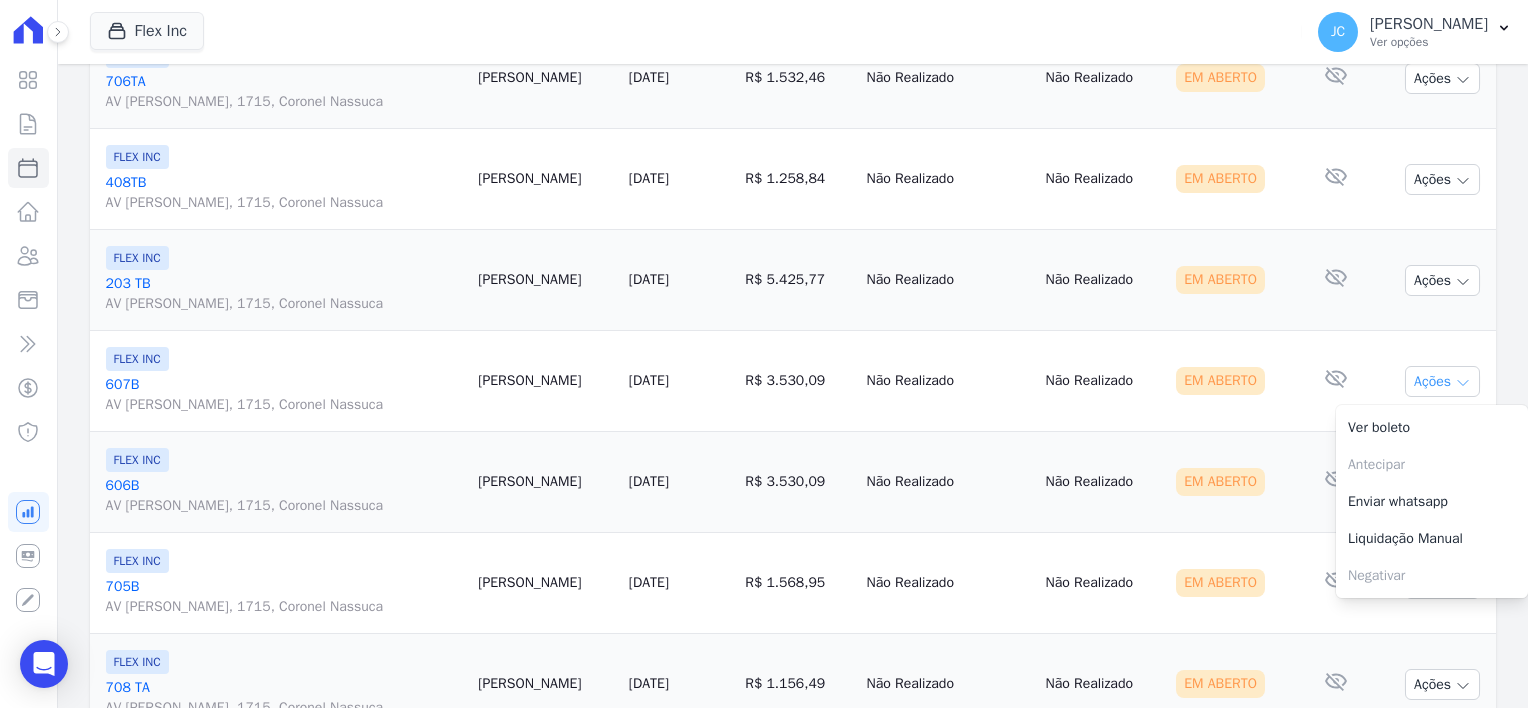 click on "Ações" at bounding box center (1442, 381) 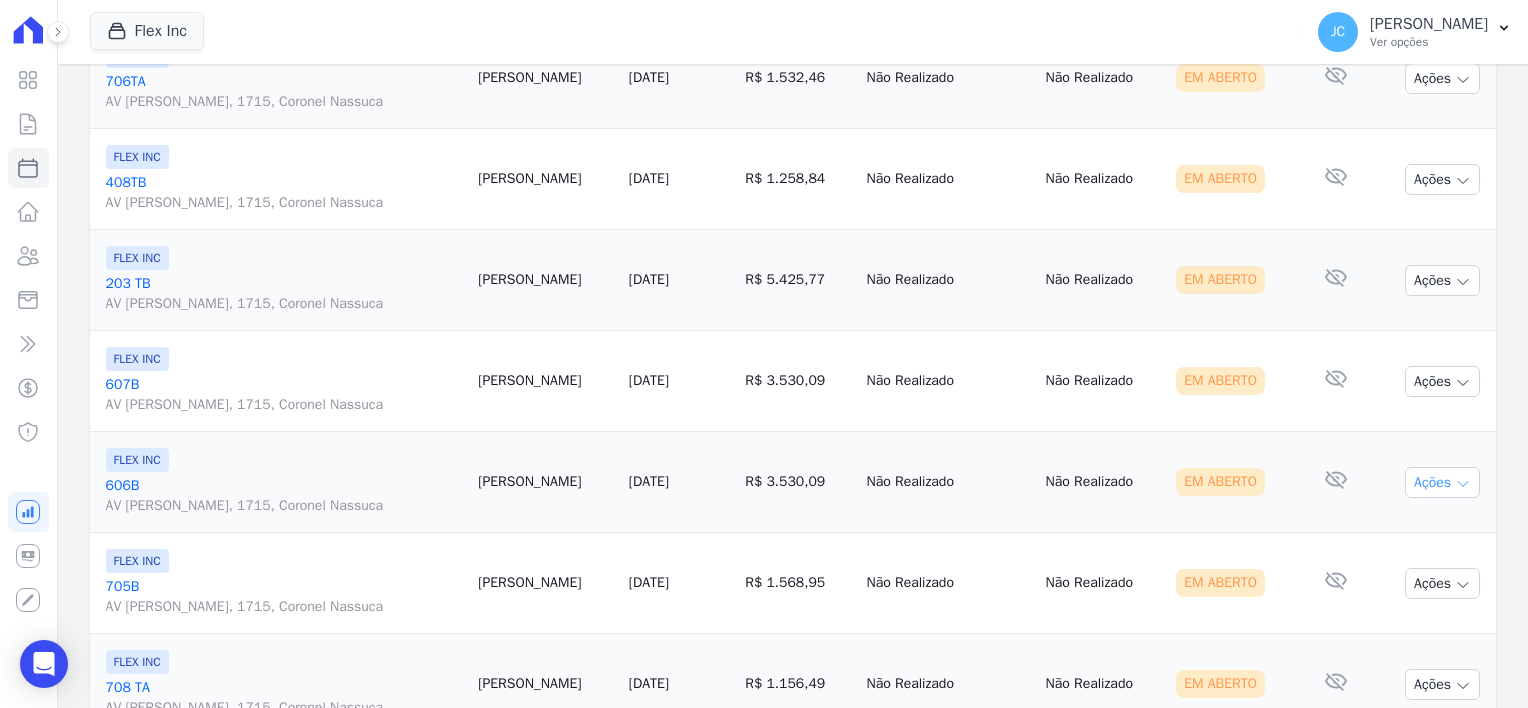 click 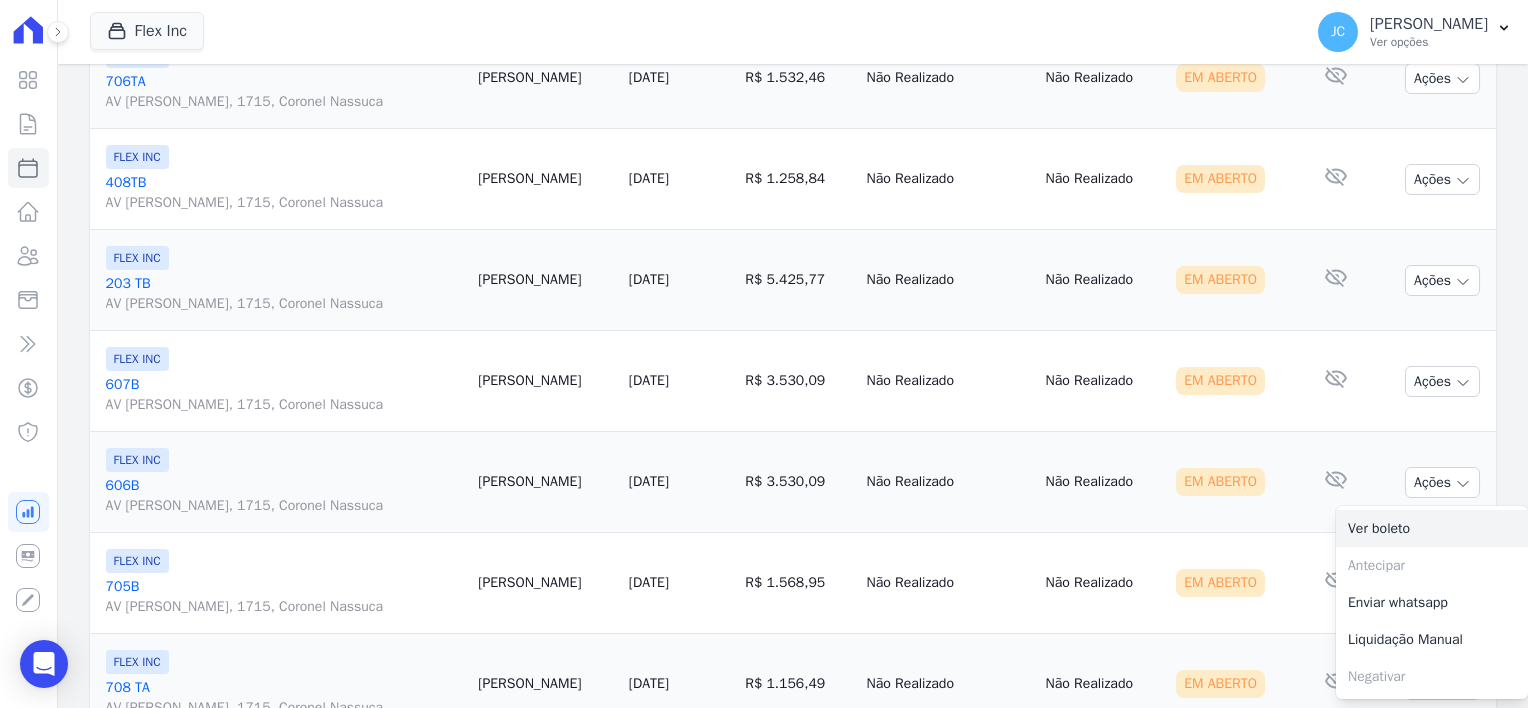 click on "Ver boleto" at bounding box center (1432, 528) 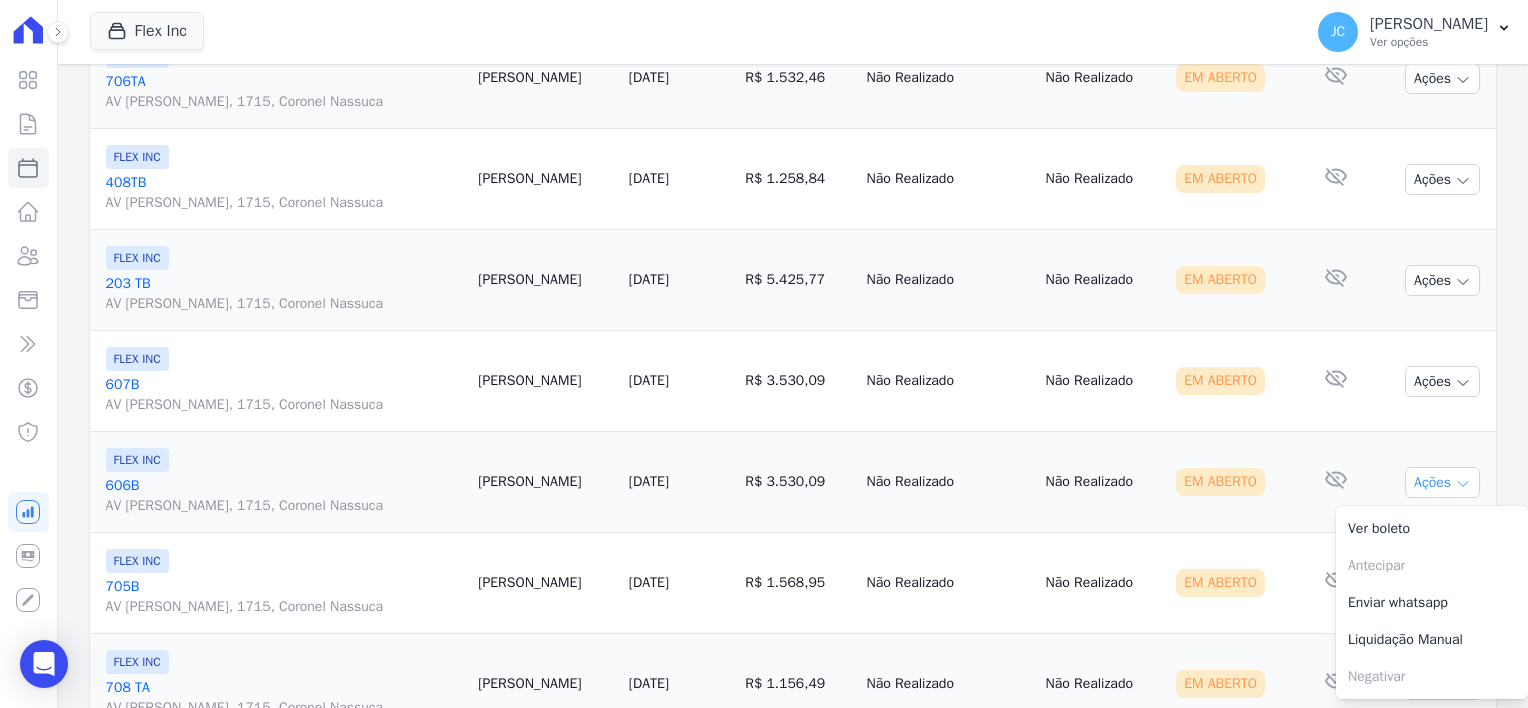 click 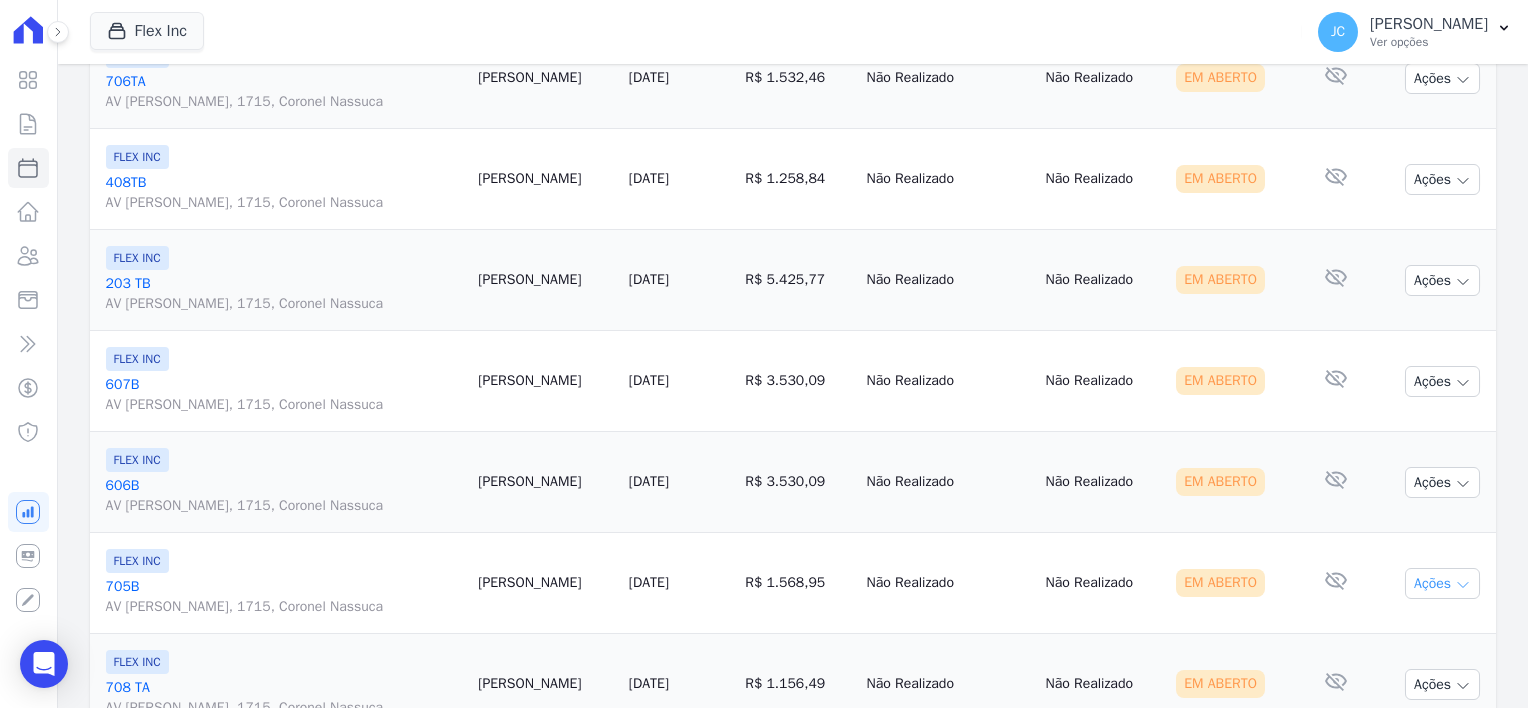 click 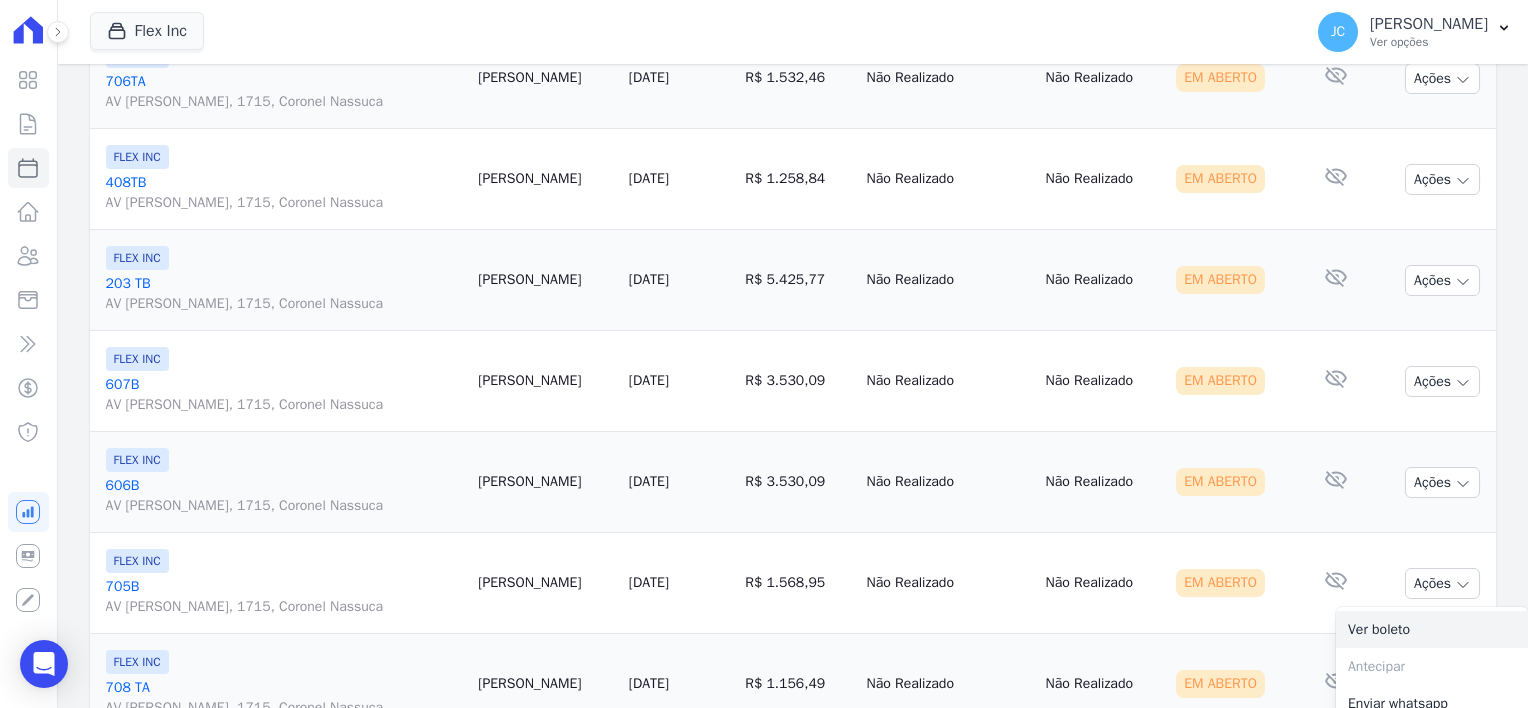 click on "Ver boleto" at bounding box center [1432, 629] 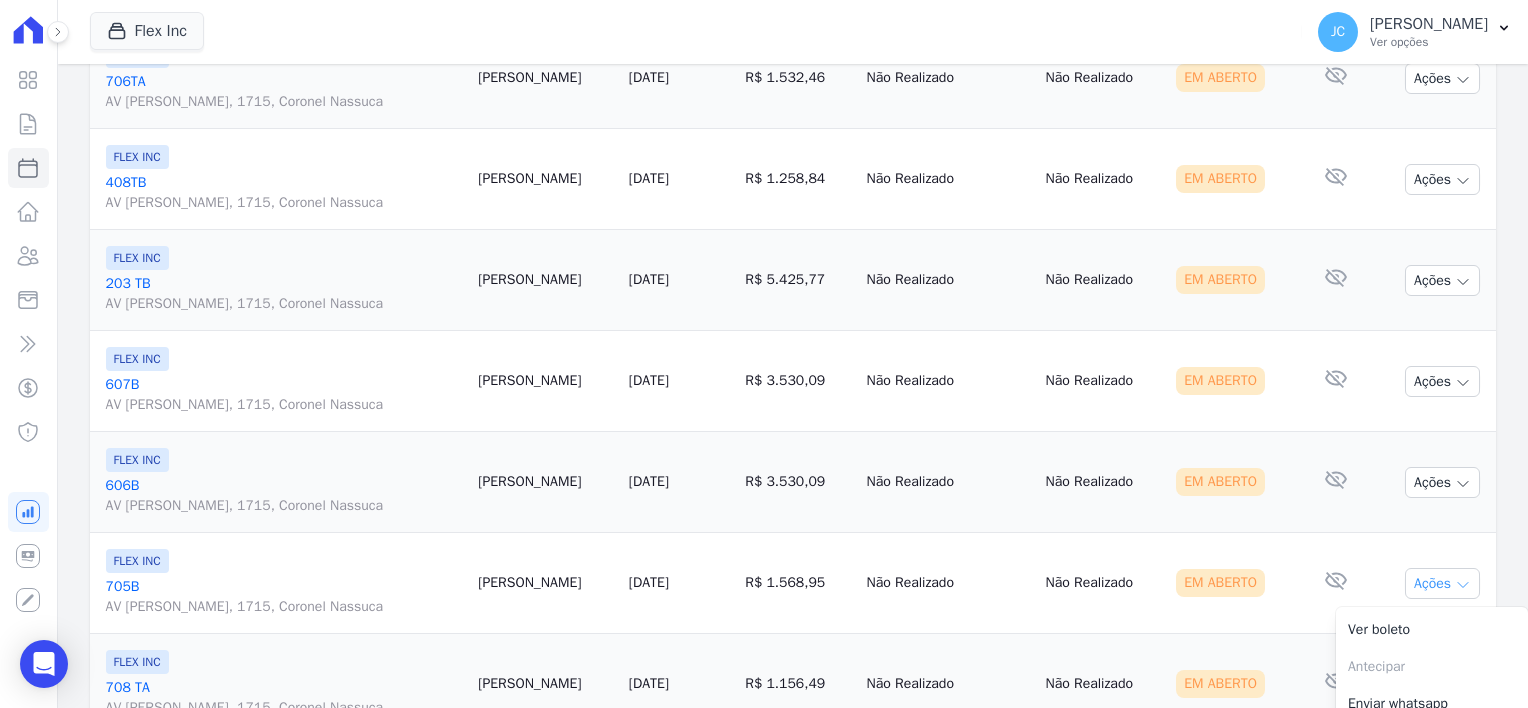 click 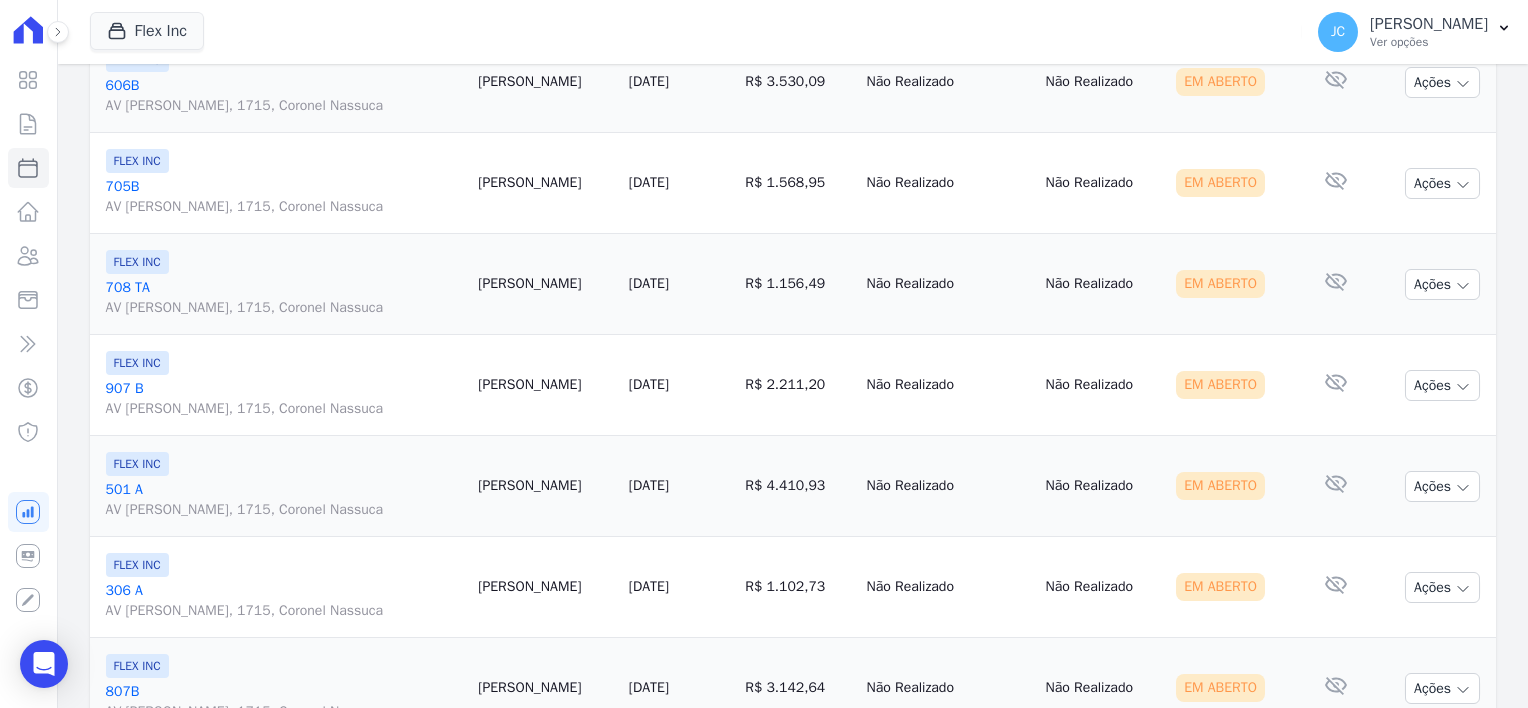 scroll, scrollTop: 1200, scrollLeft: 0, axis: vertical 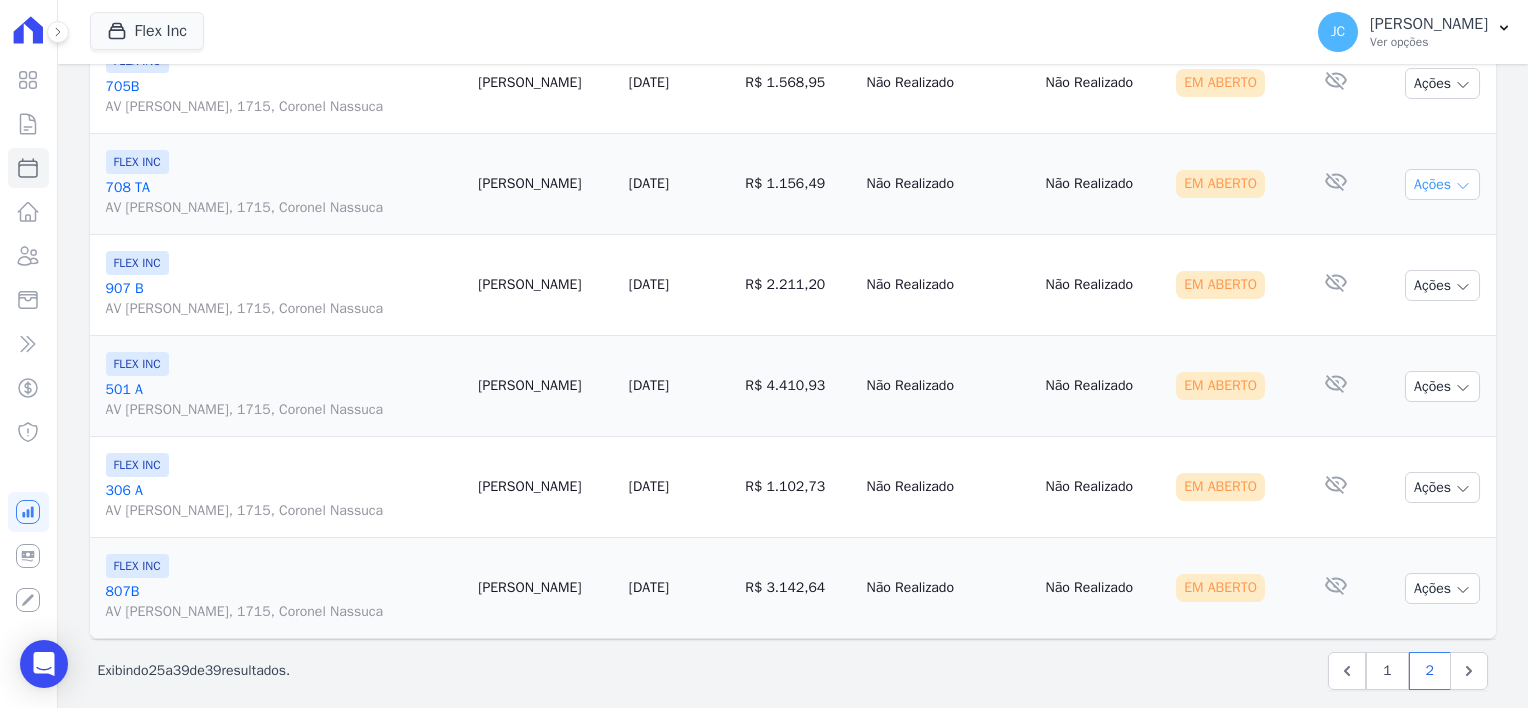 click 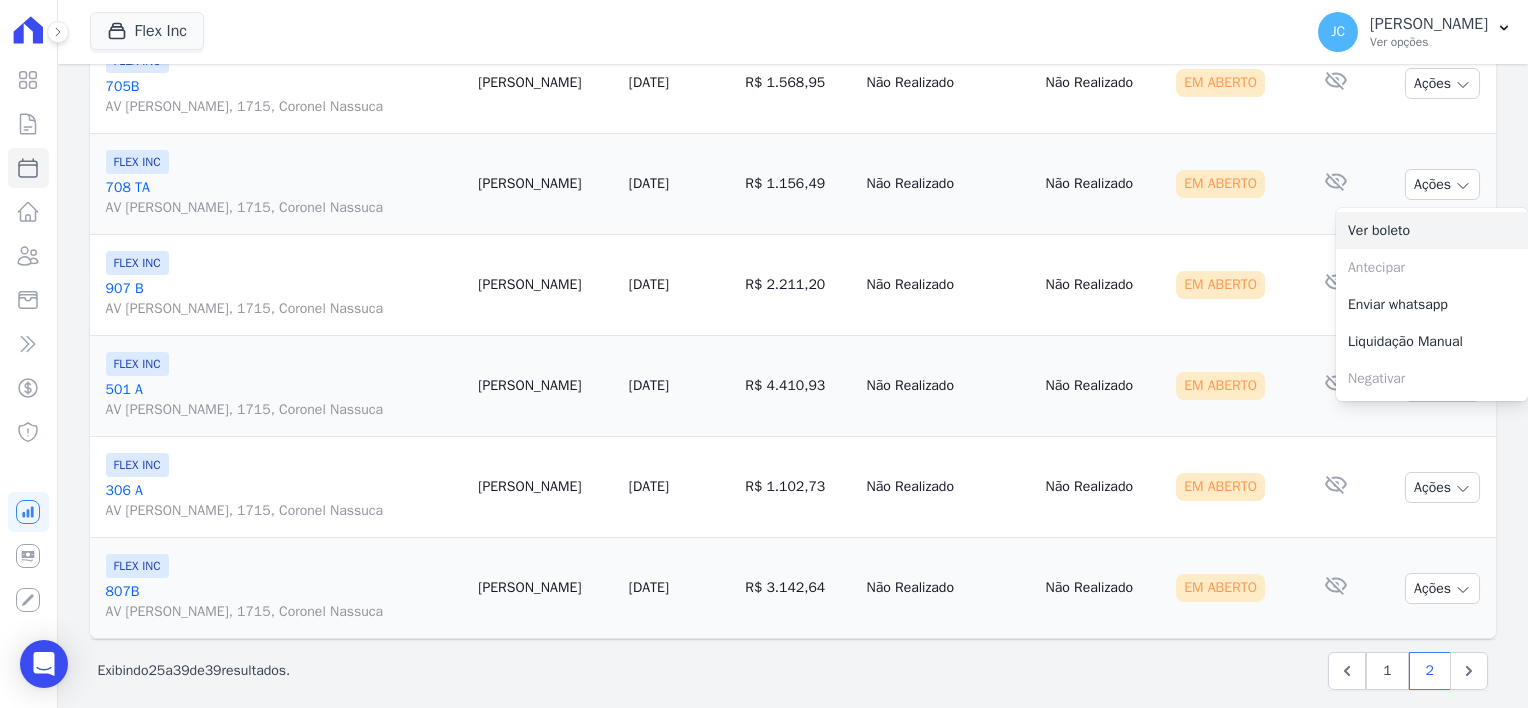 click on "Ver boleto" at bounding box center (1432, 230) 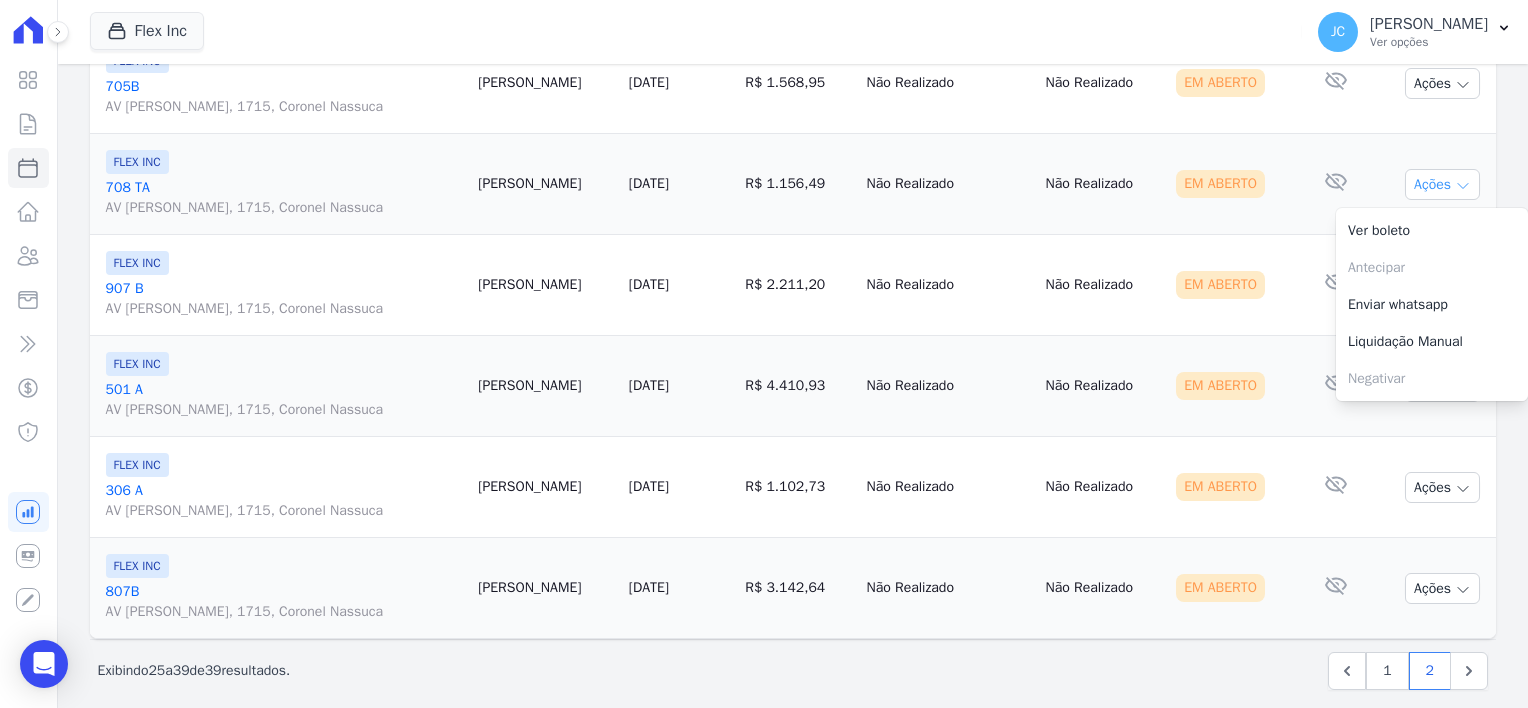 click 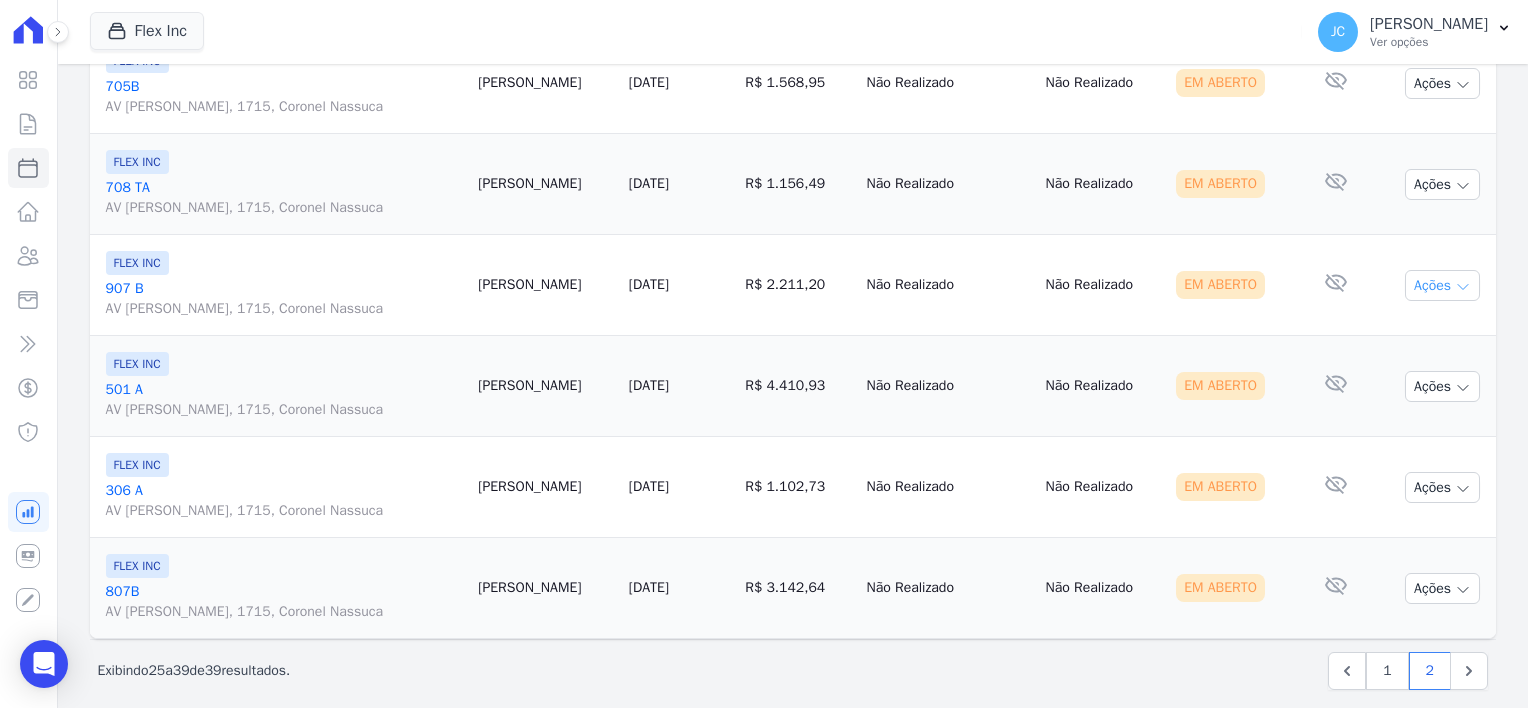 click 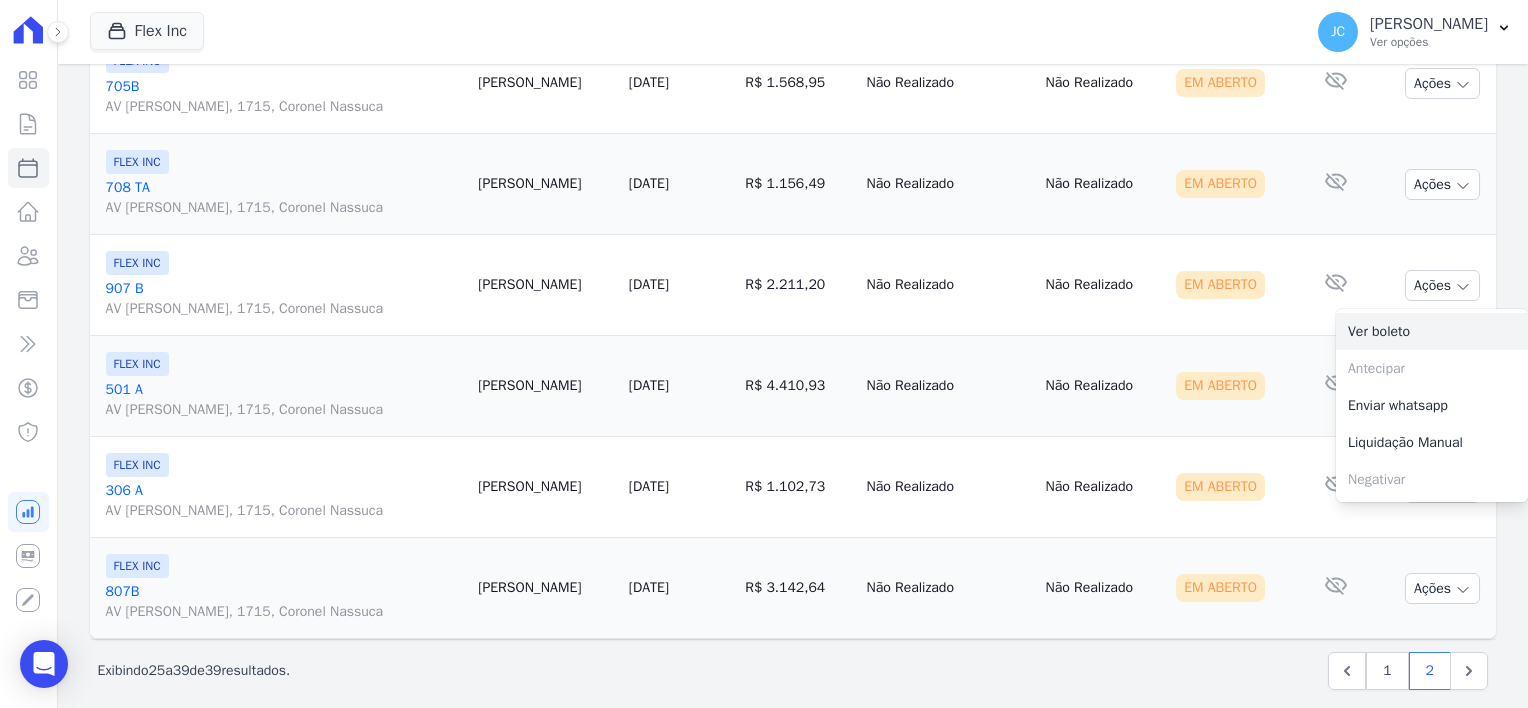 click on "Ver boleto" at bounding box center [1432, 331] 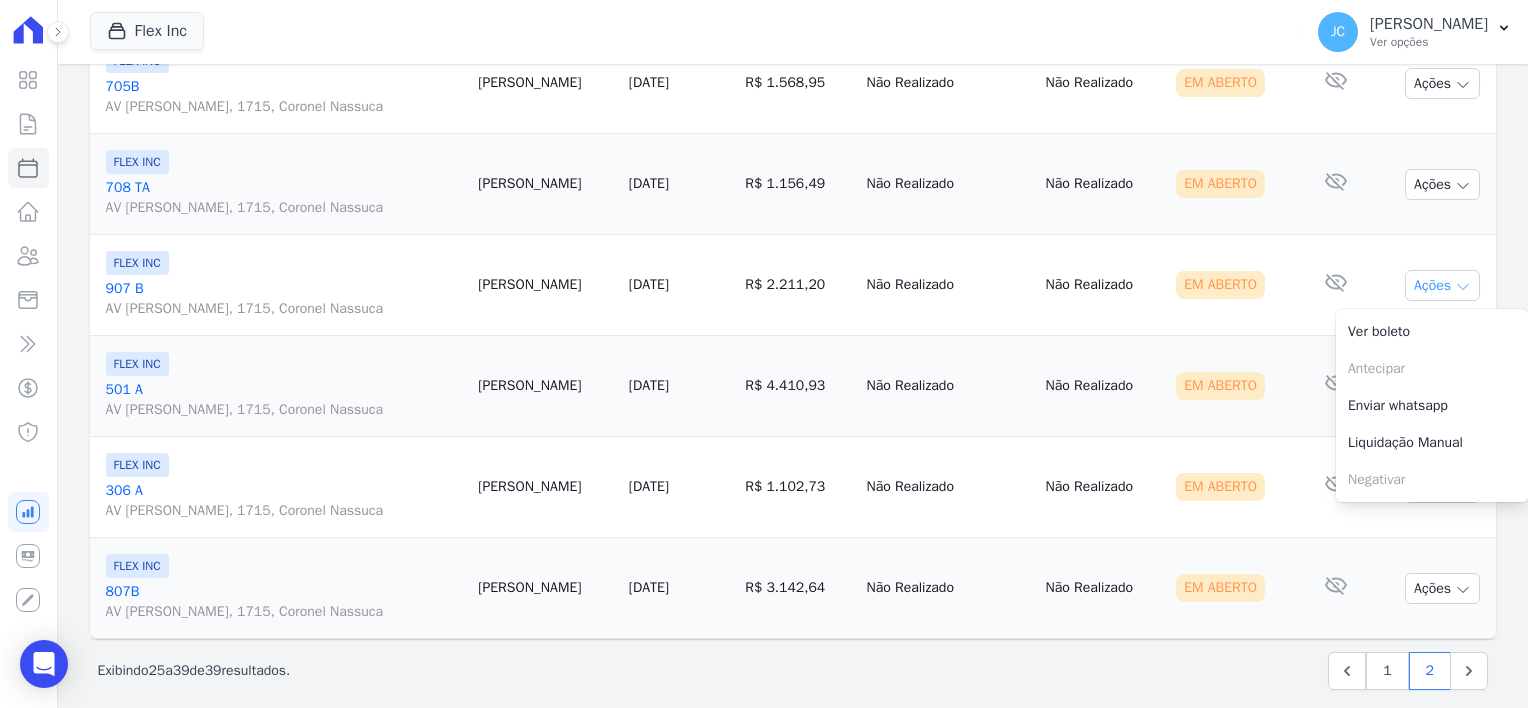 click 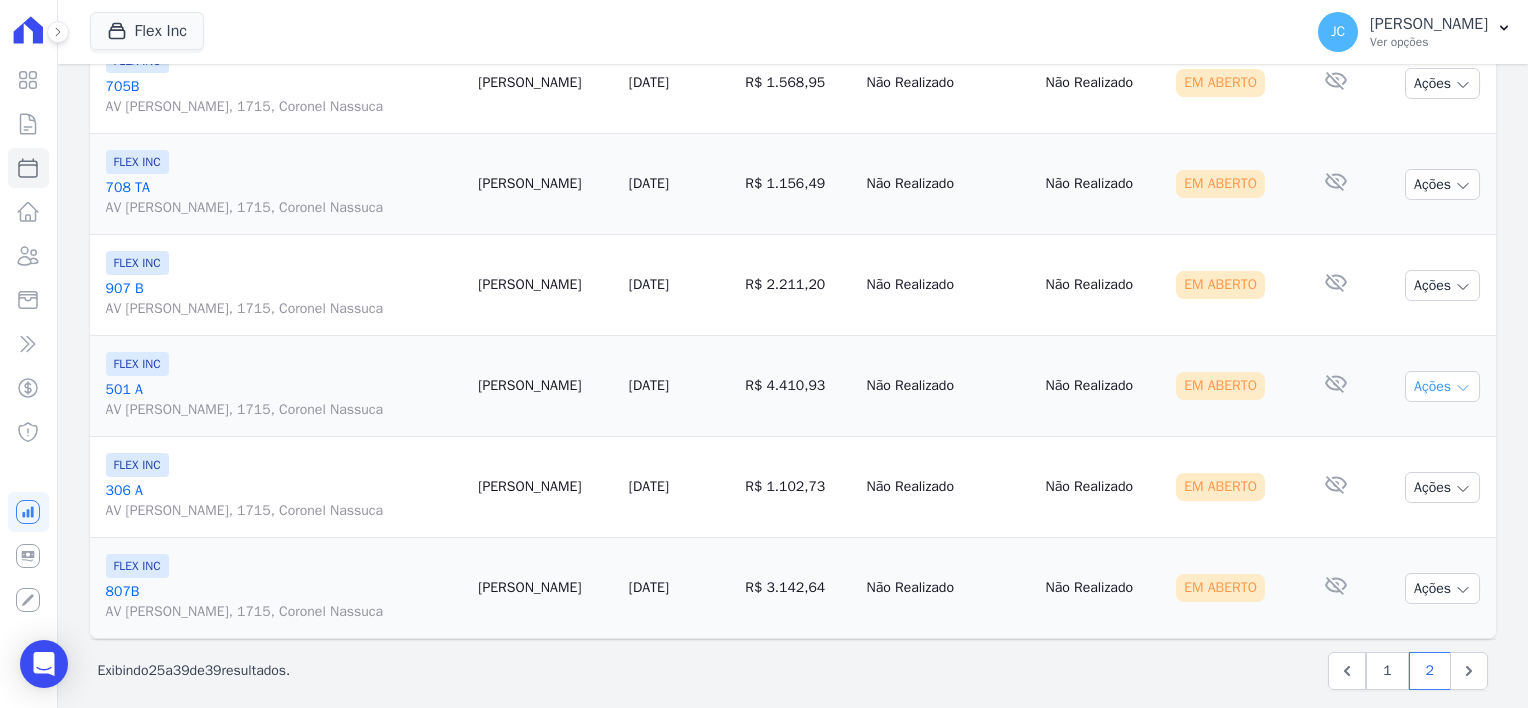 click 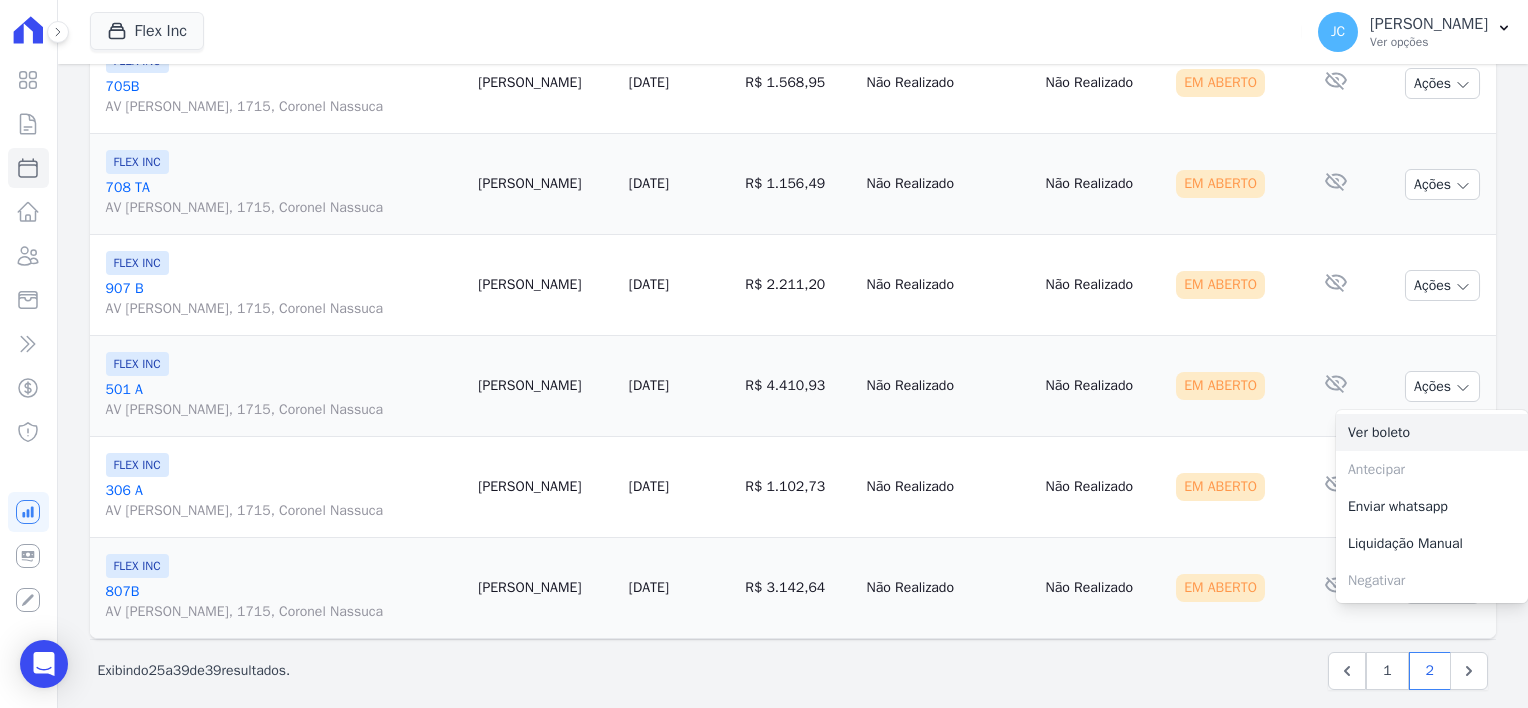 click on "Ver boleto" at bounding box center [1432, 432] 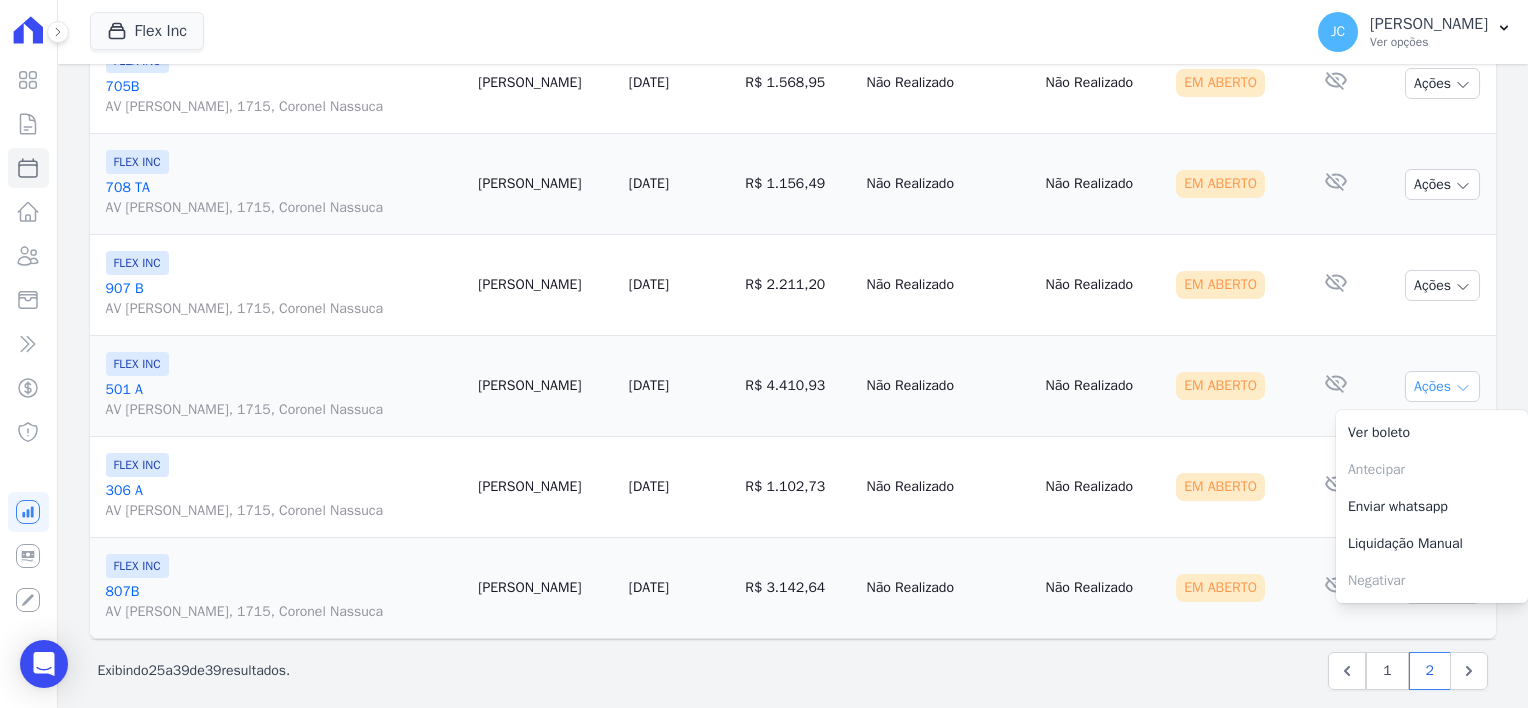 click on "Ações" at bounding box center (1442, 386) 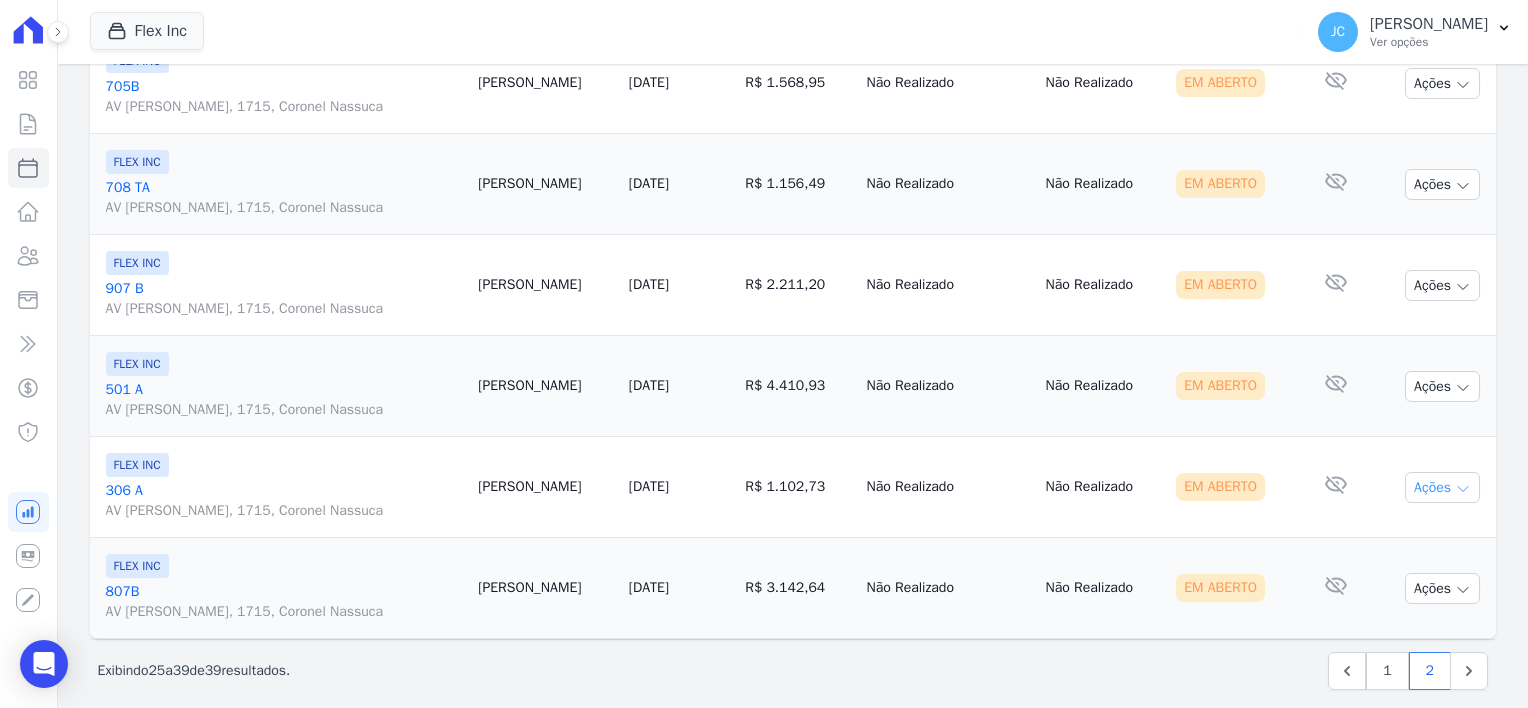 click 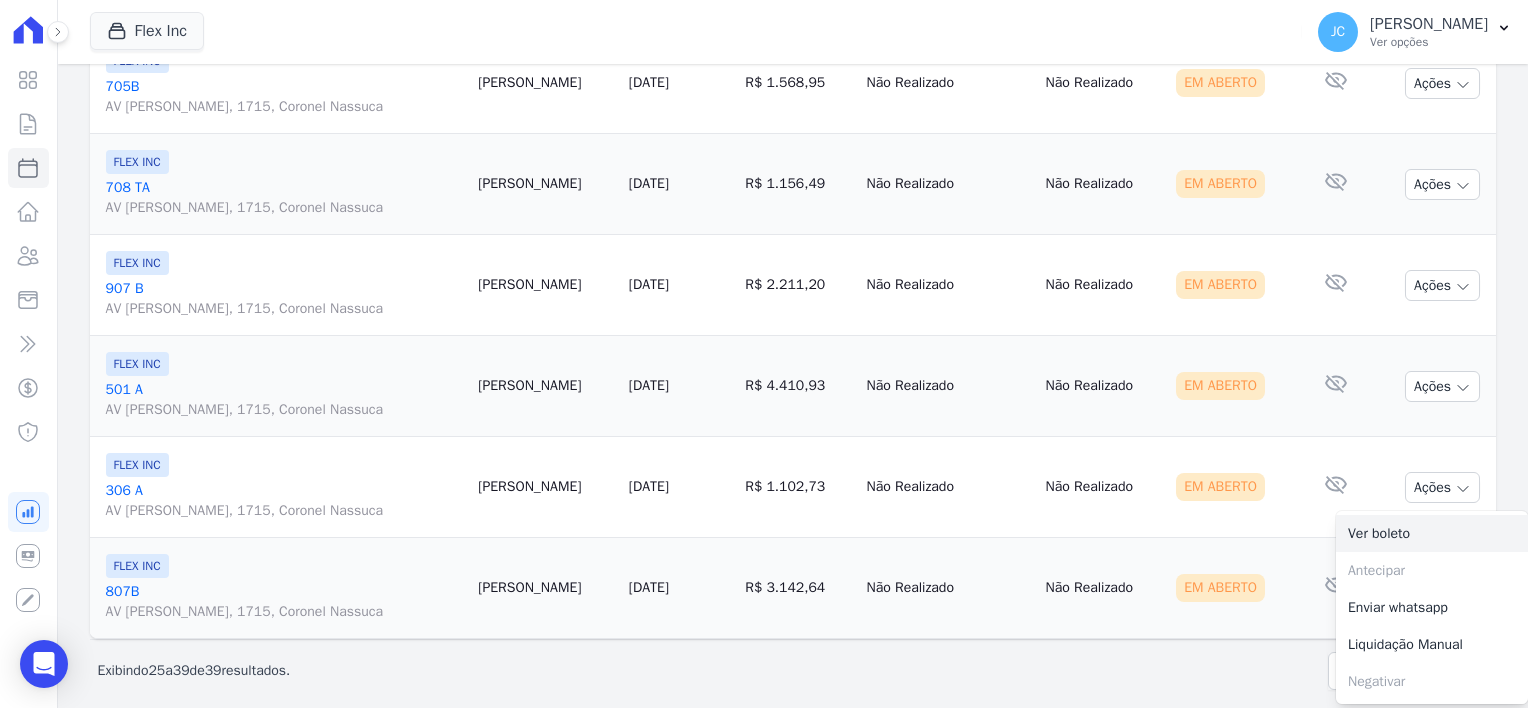 click on "Ver boleto" at bounding box center [1432, 533] 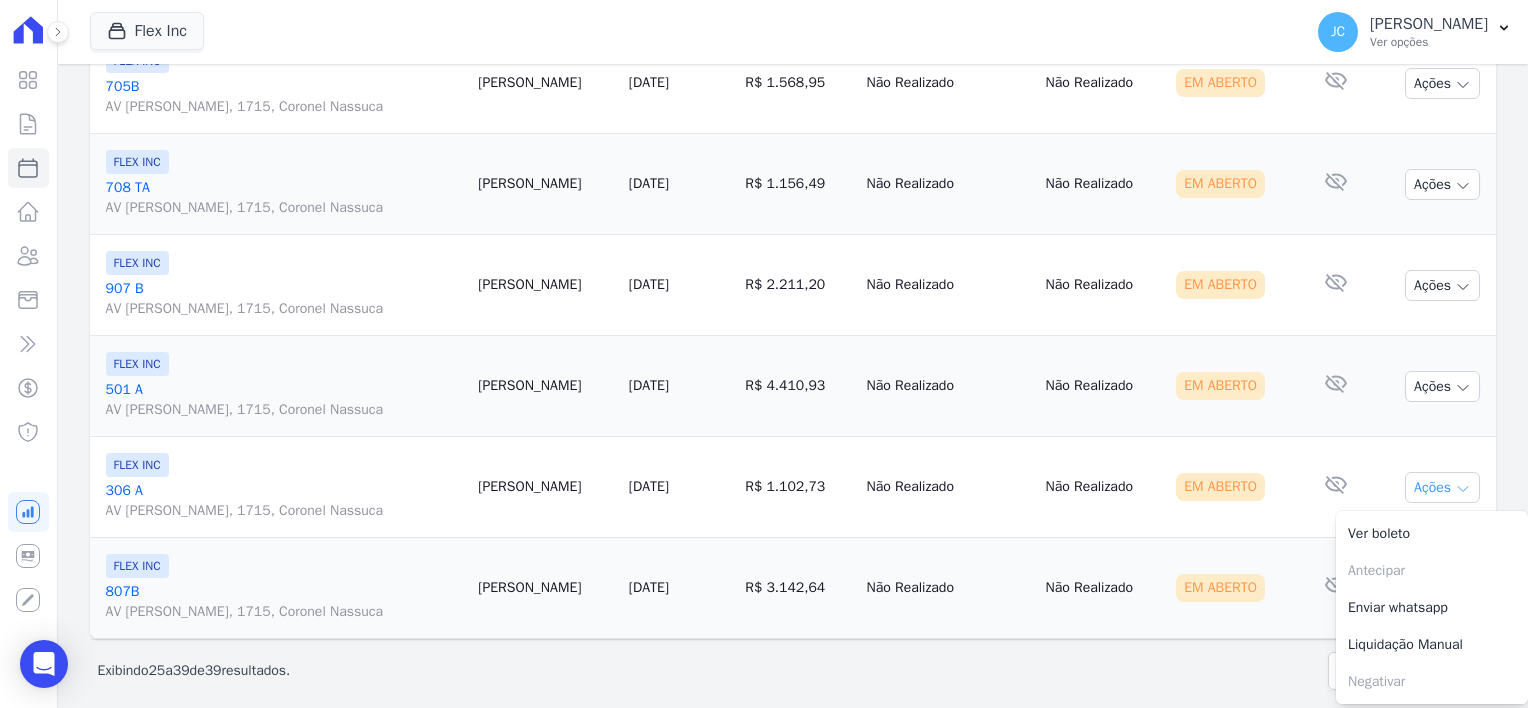 click 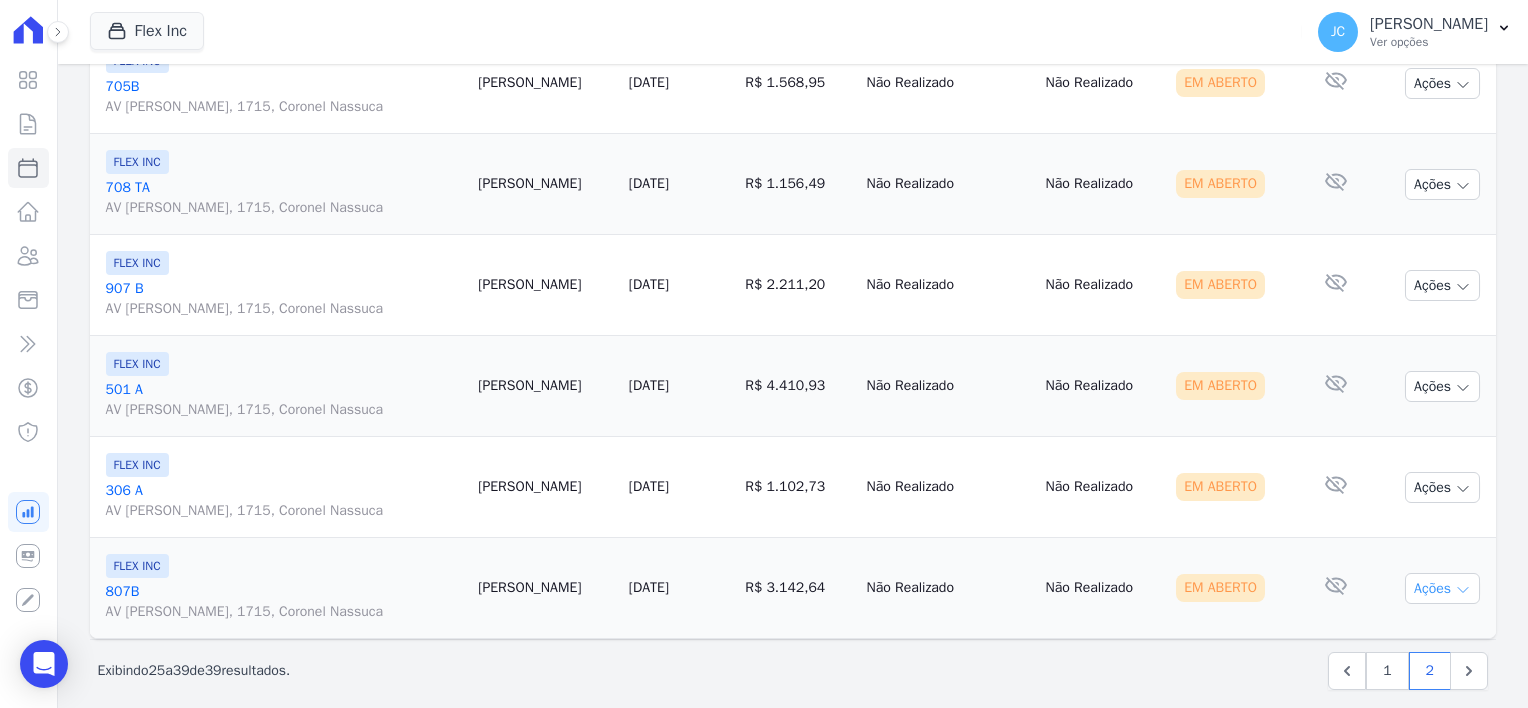 click 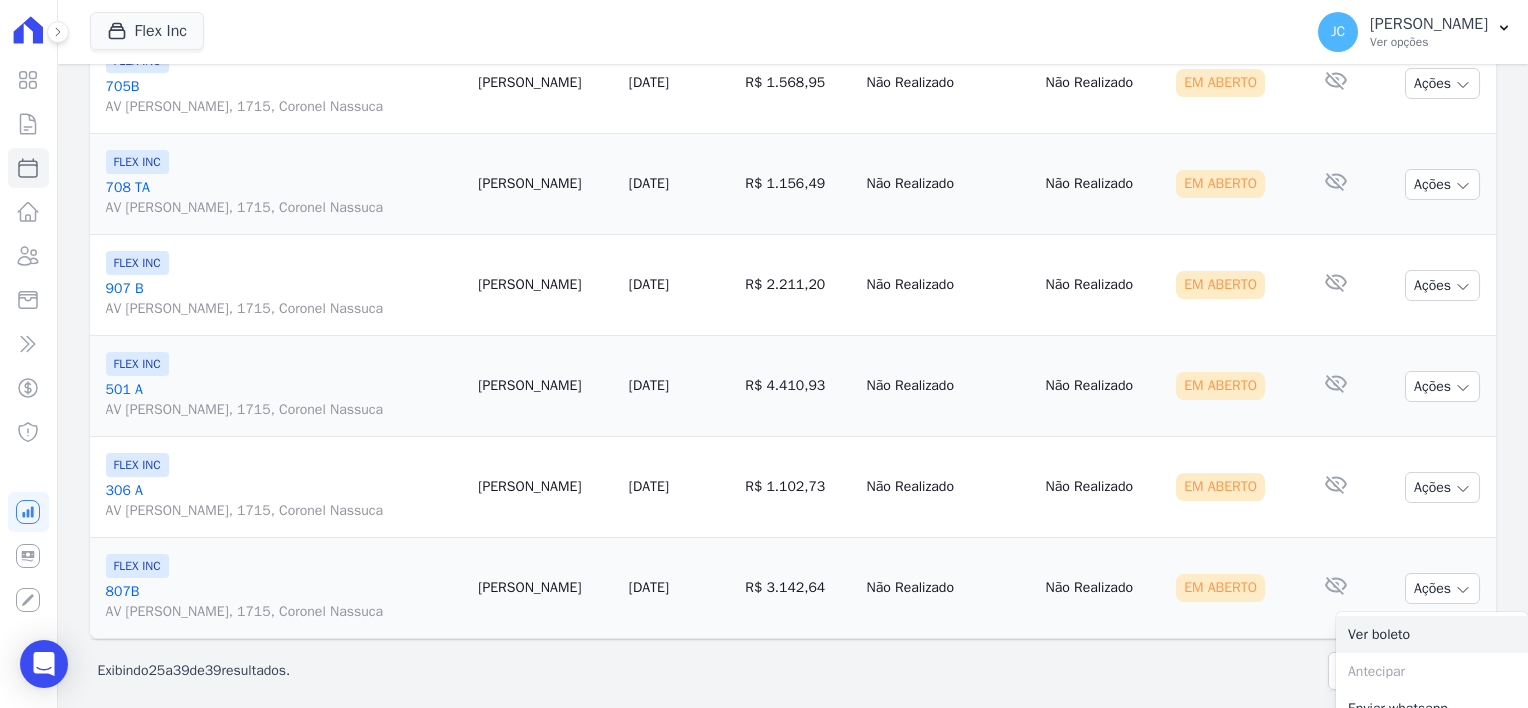 click on "Ver boleto" at bounding box center (1432, 634) 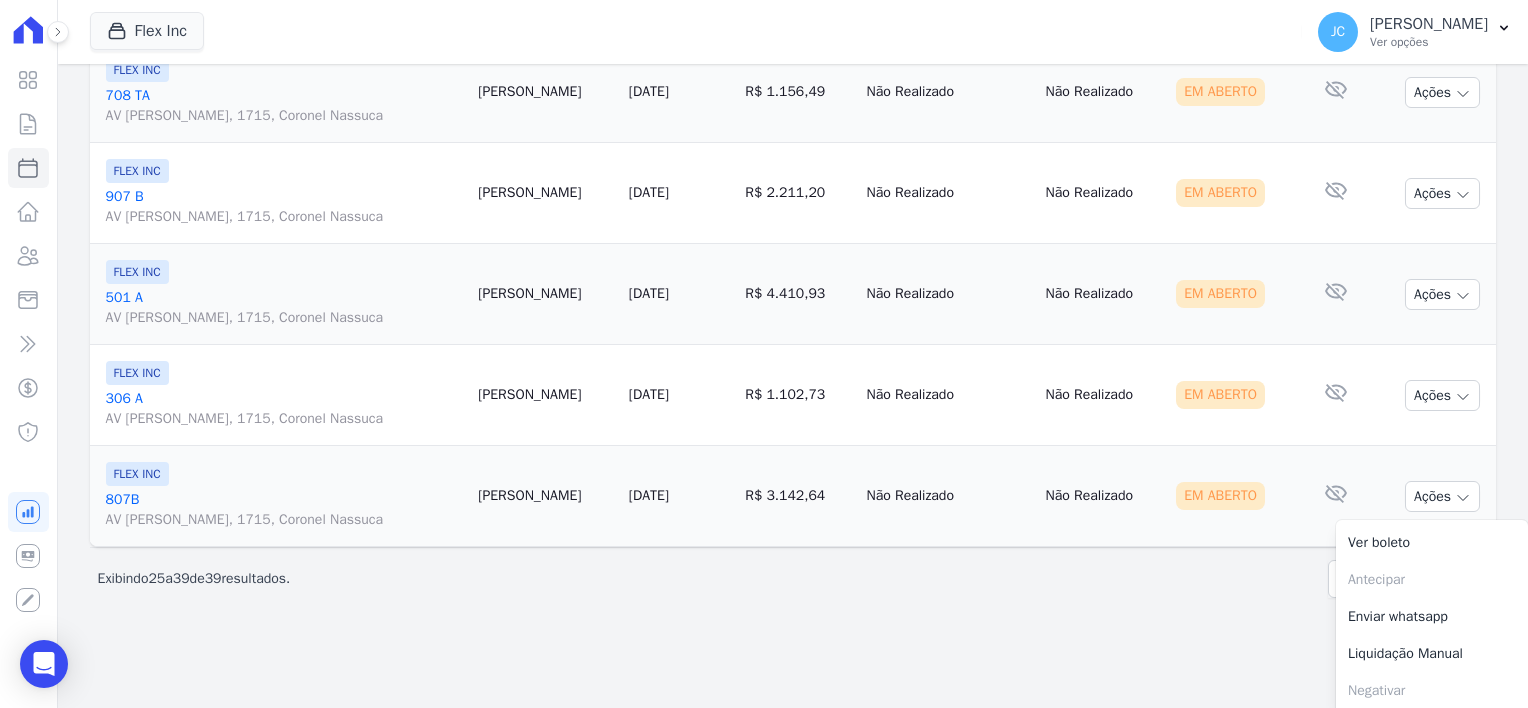 click on "Parcelas
Em Aberto
de  Julho/2025
Situação:
Agendado
Em Aberto
Pago
Processando
Cancelado
Vencido
Transferindo
Depositado
Pago por fora
Retido
Em Aberto
Selecionar todos
Agendado
Em Aberto
Pago" at bounding box center [793, -297] 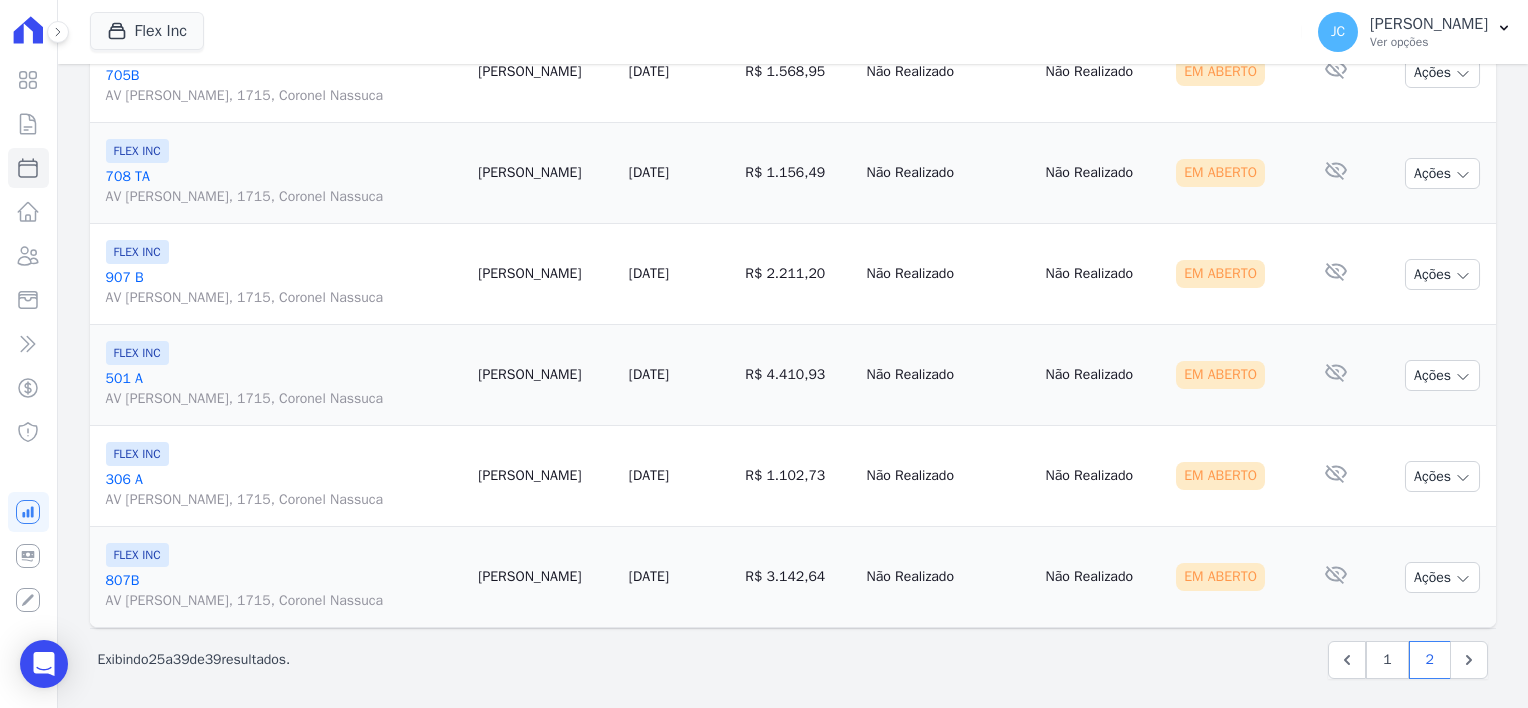 scroll, scrollTop: 1213, scrollLeft: 0, axis: vertical 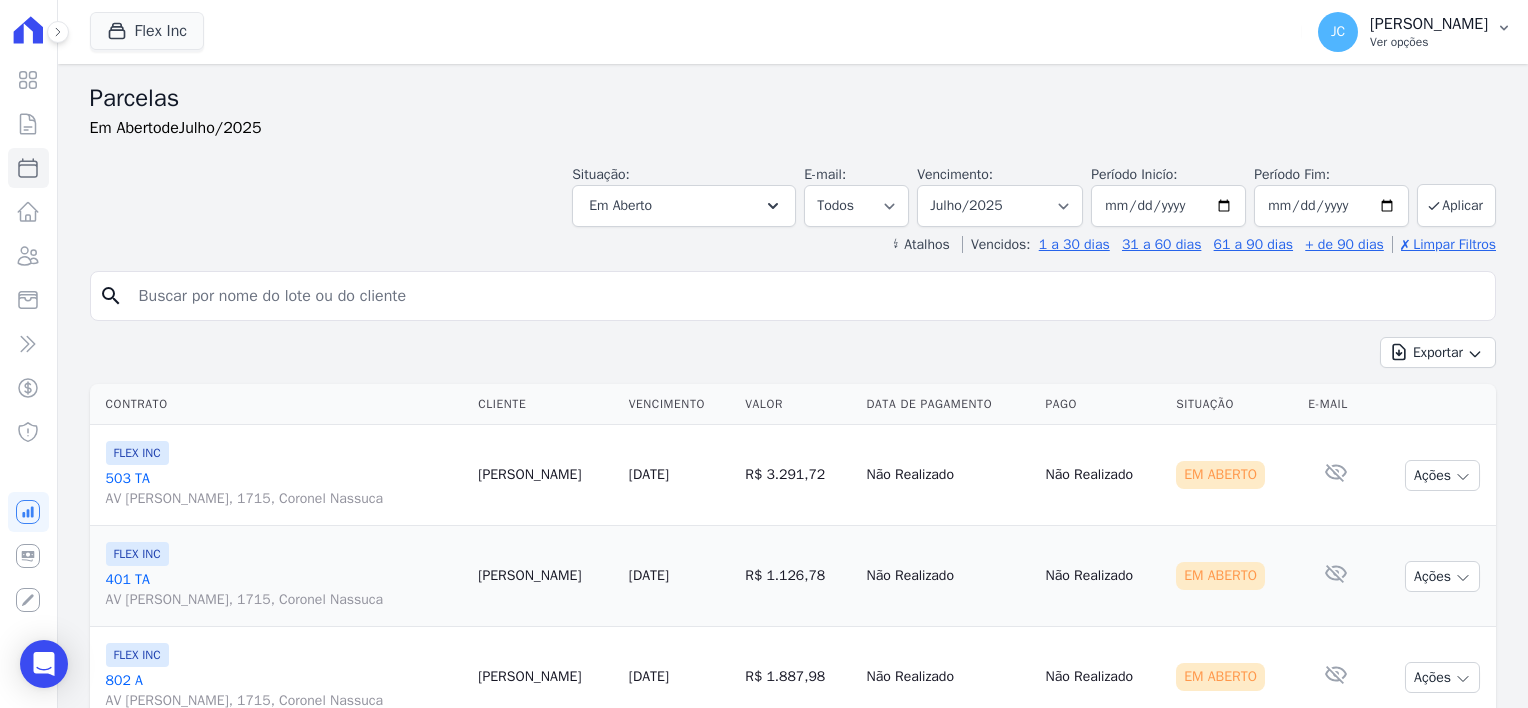 click on "[PERSON_NAME]" at bounding box center (1429, 24) 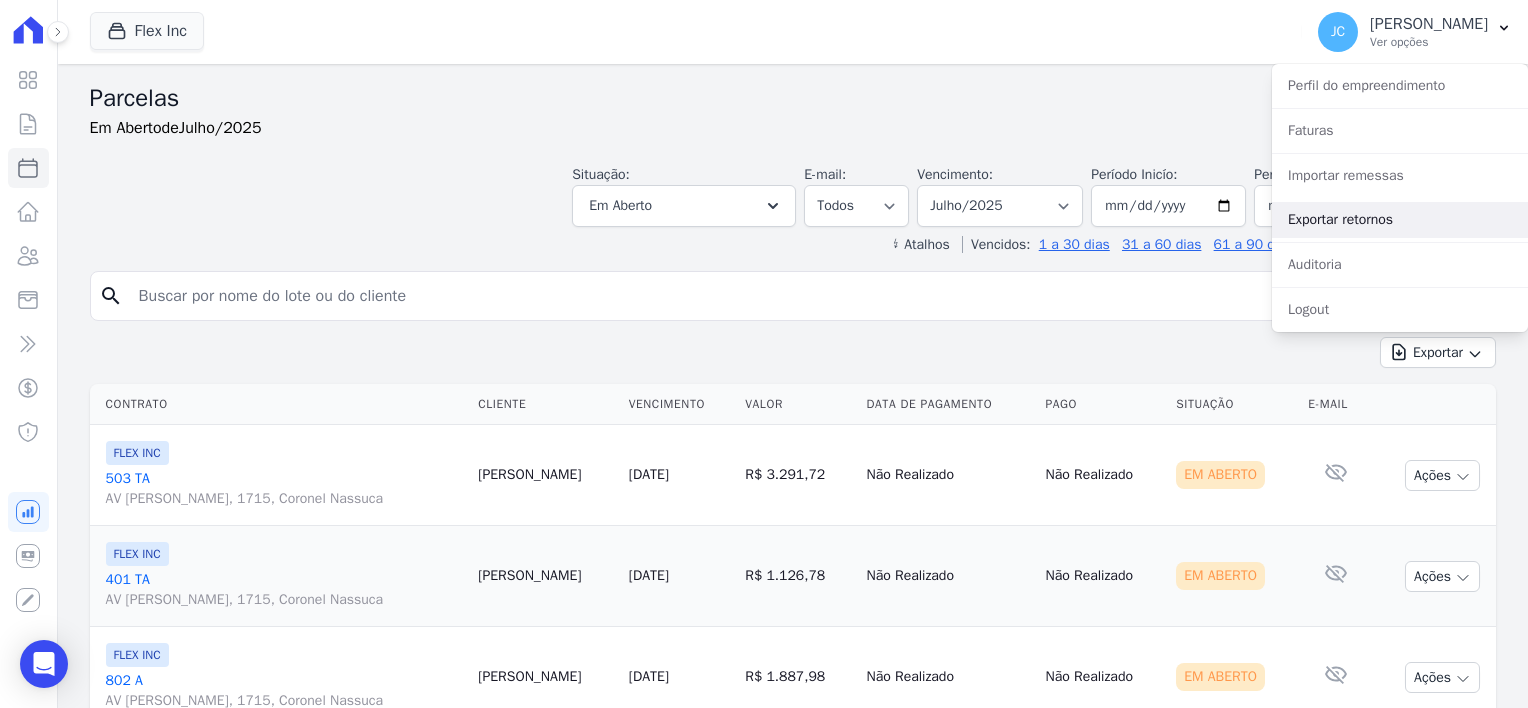 click on "Exportar retornos" at bounding box center [1400, 220] 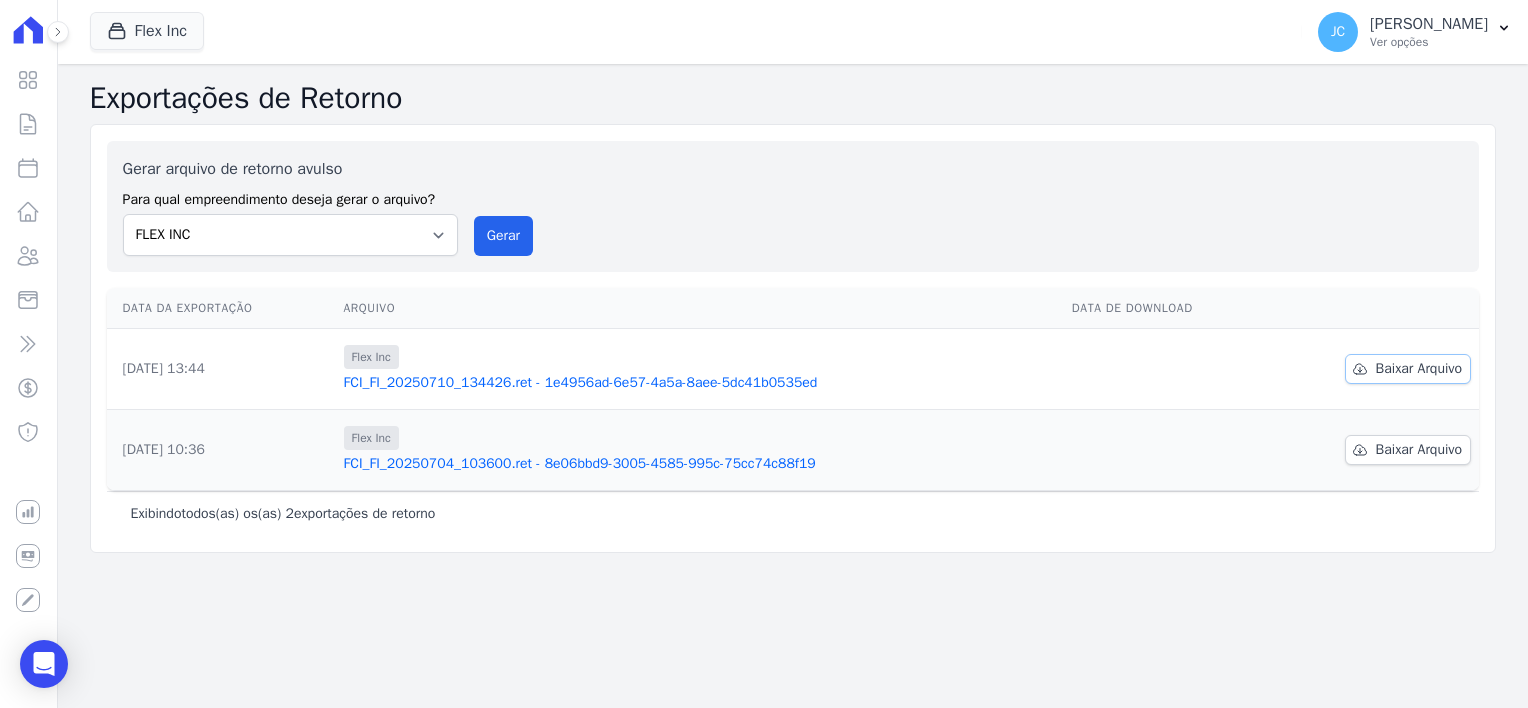 click on "Baixar Arquivo" at bounding box center (1419, 369) 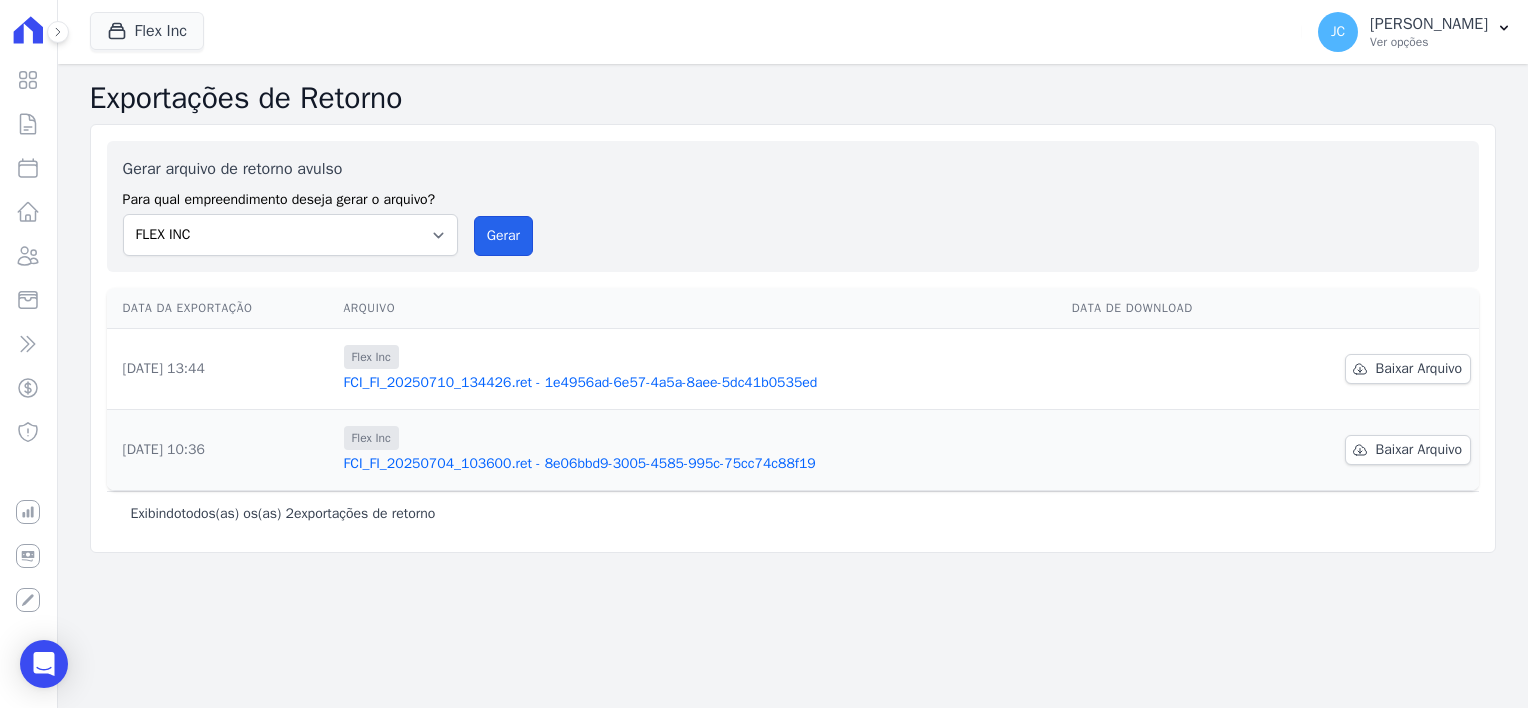drag, startPoint x: 494, startPoint y: 240, endPoint x: 812, endPoint y: 116, distance: 341.32095 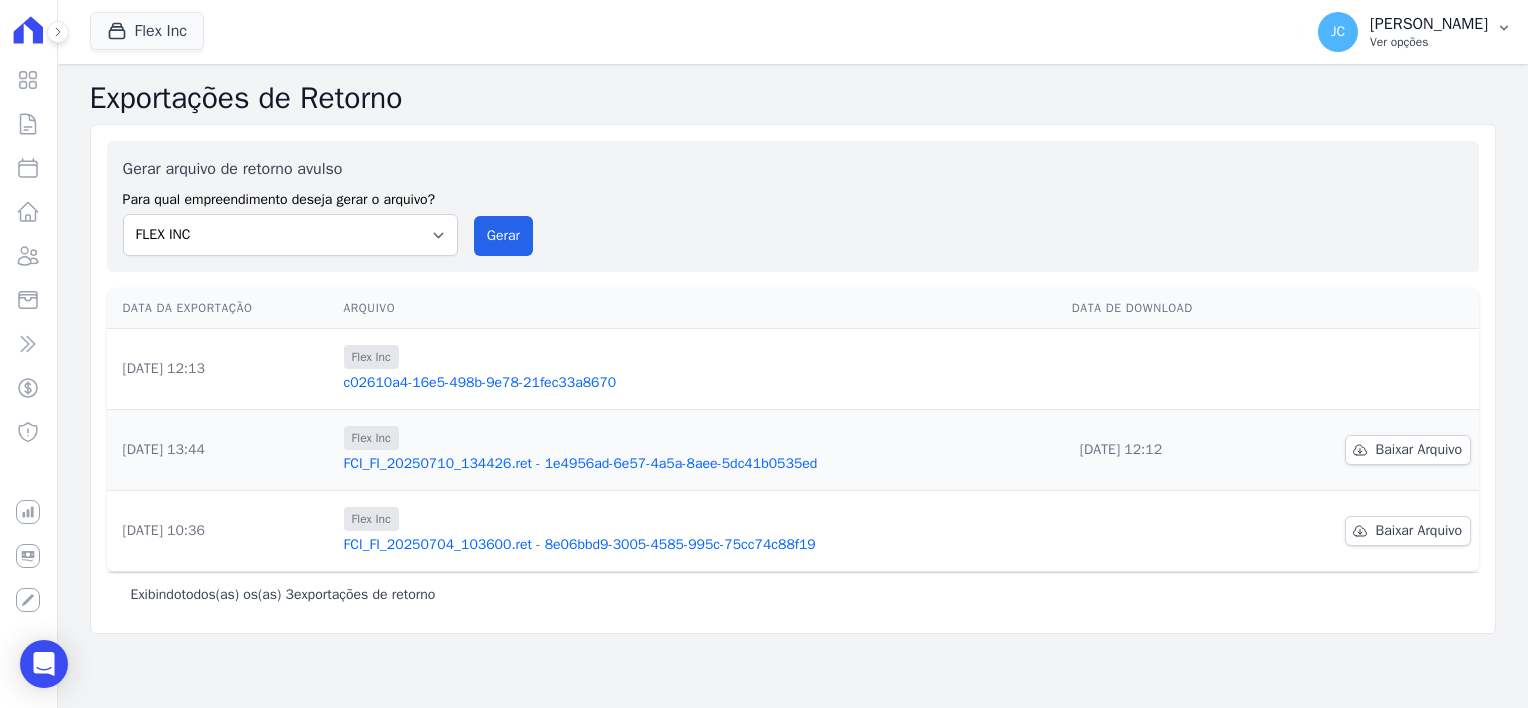 click on "[PERSON_NAME]" at bounding box center [1429, 24] 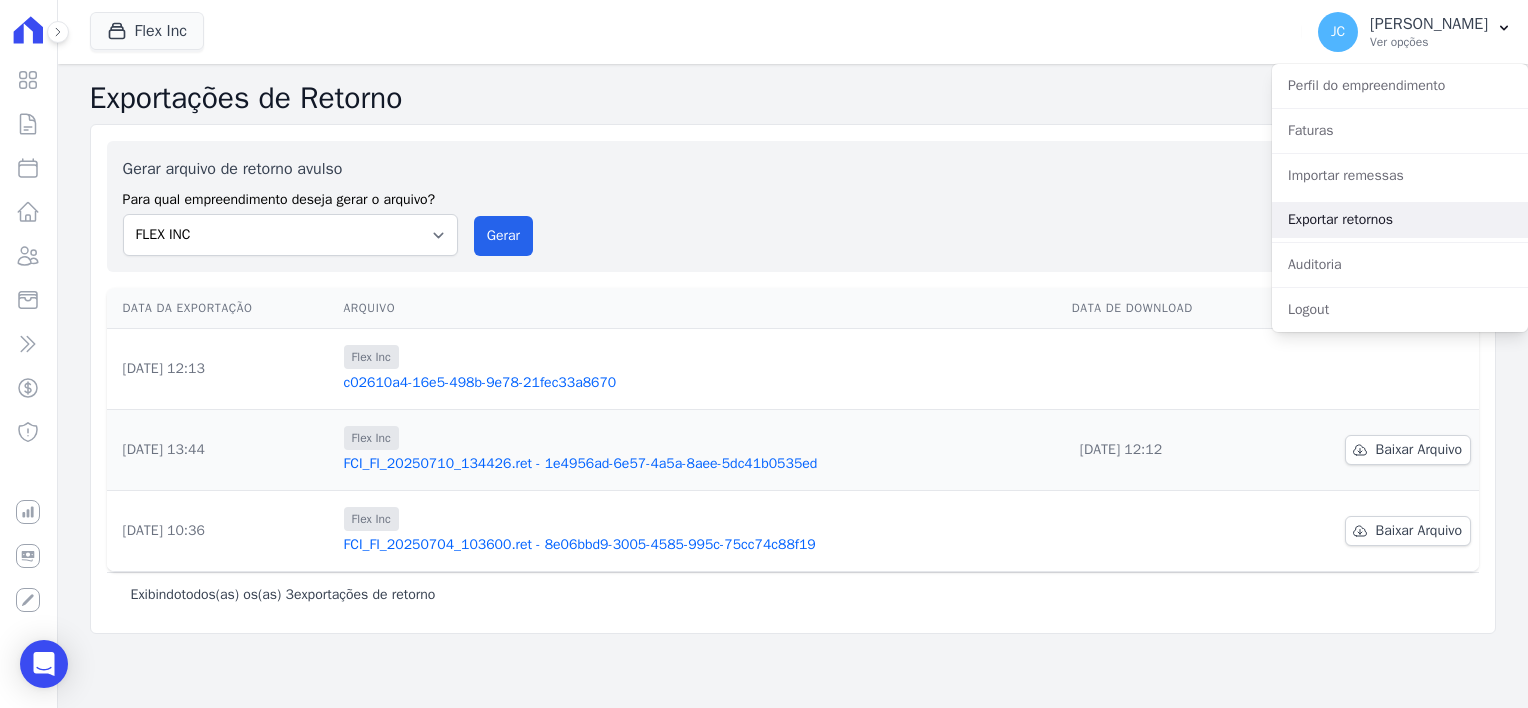 click on "Exportar retornos" at bounding box center [1400, 220] 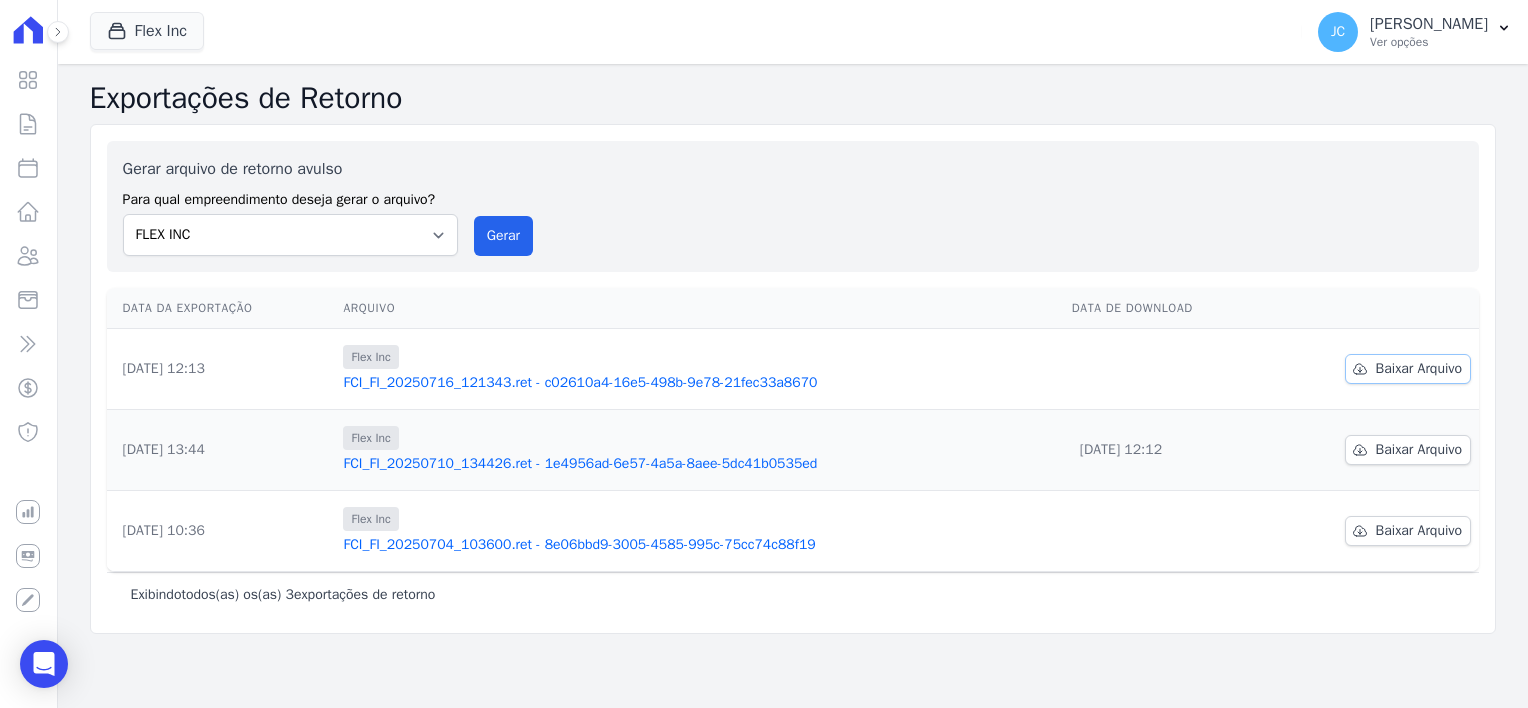 click on "Baixar Arquivo" at bounding box center [1419, 369] 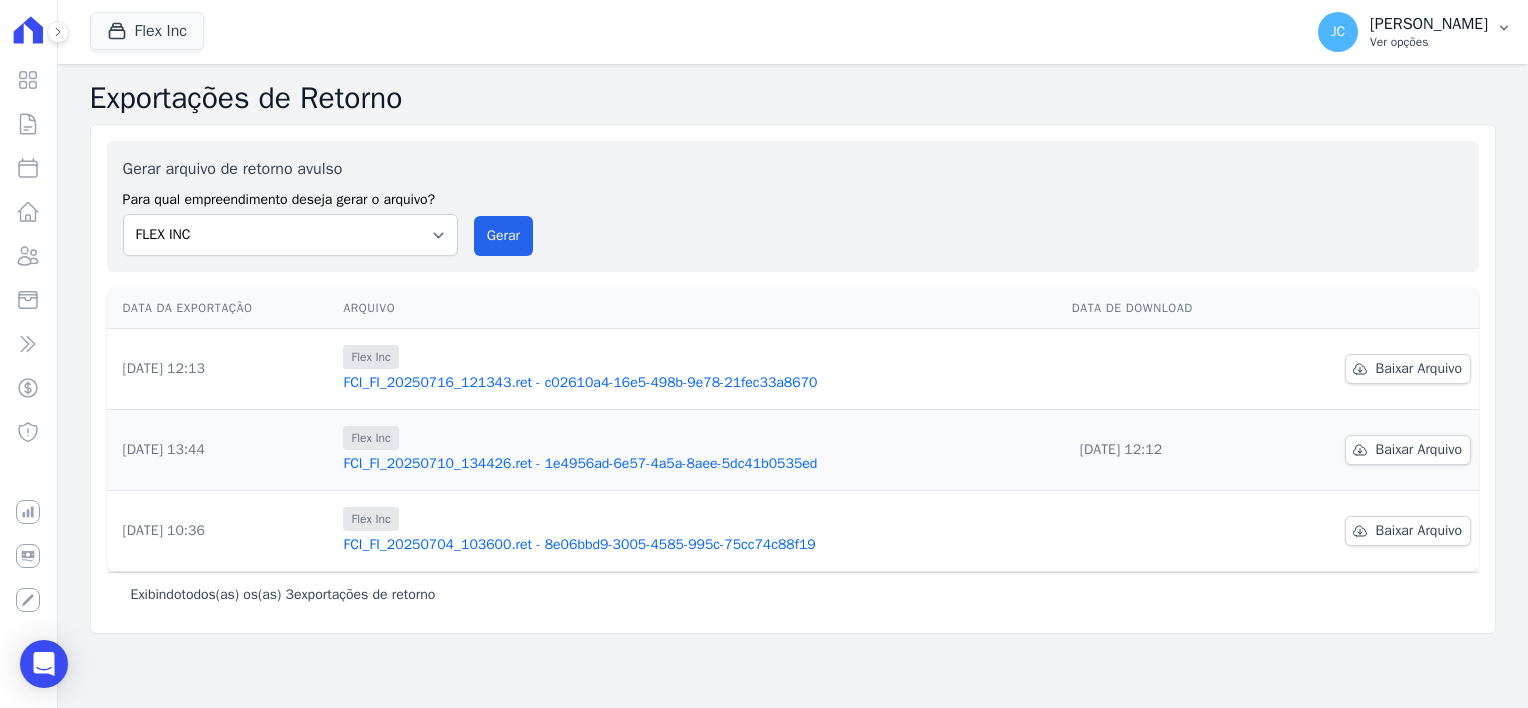 click on "[PERSON_NAME]" at bounding box center [1429, 24] 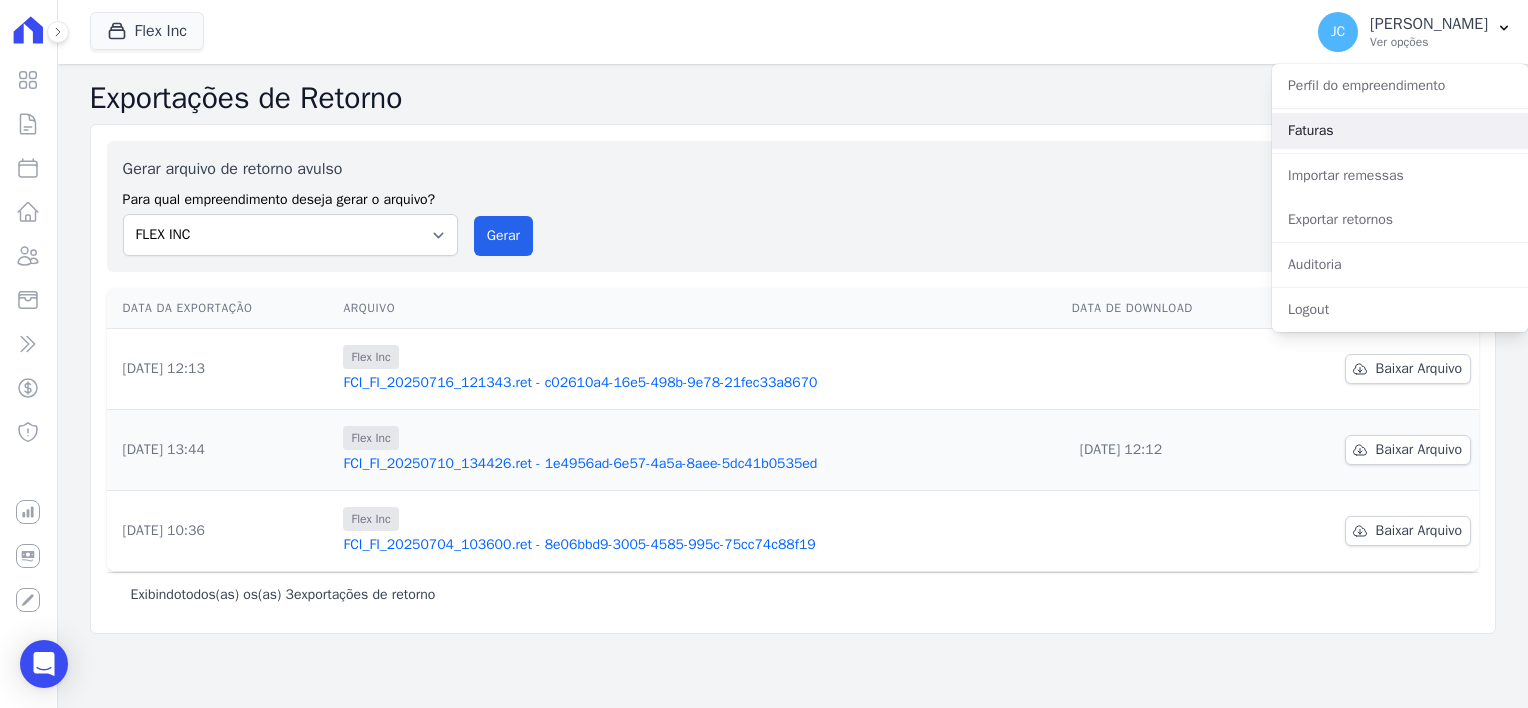 click on "Faturas" at bounding box center [1400, 131] 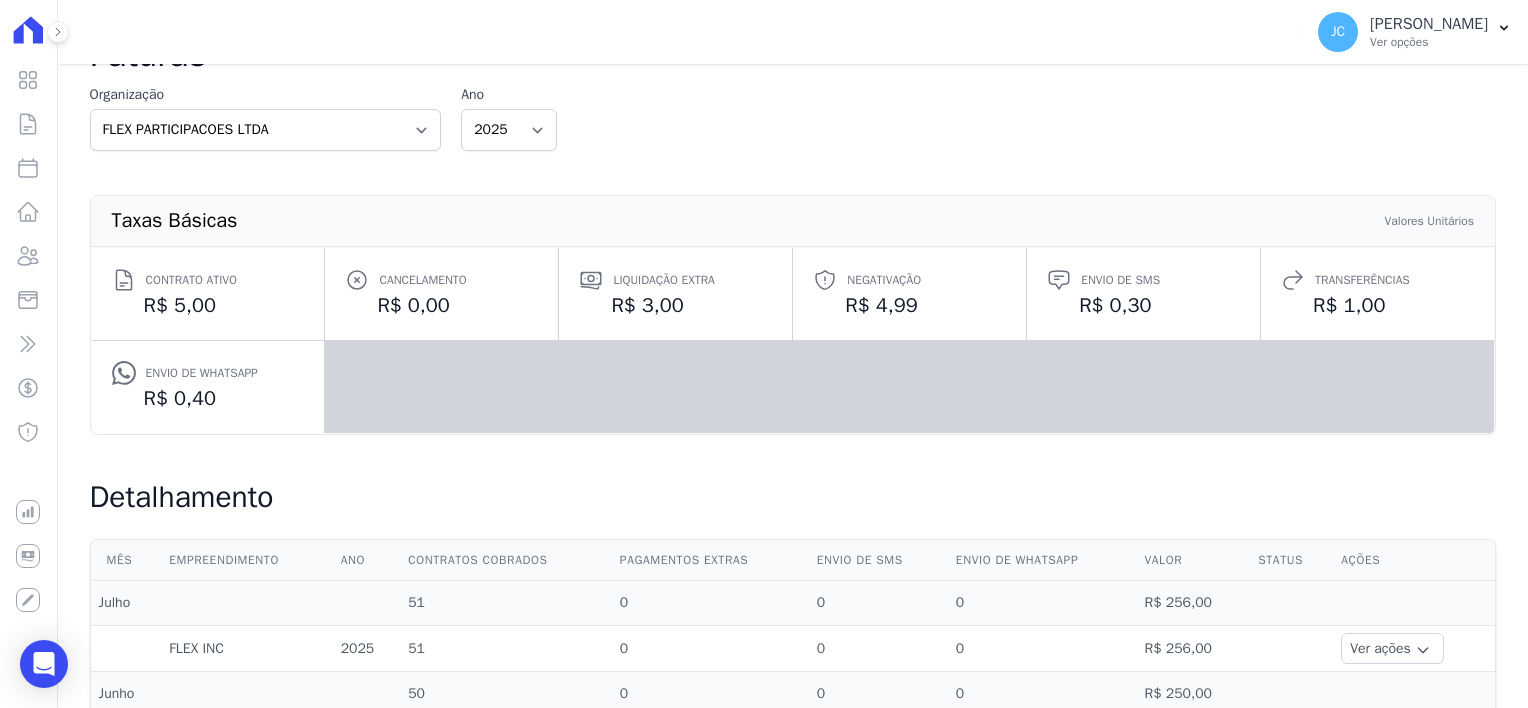scroll, scrollTop: 0, scrollLeft: 0, axis: both 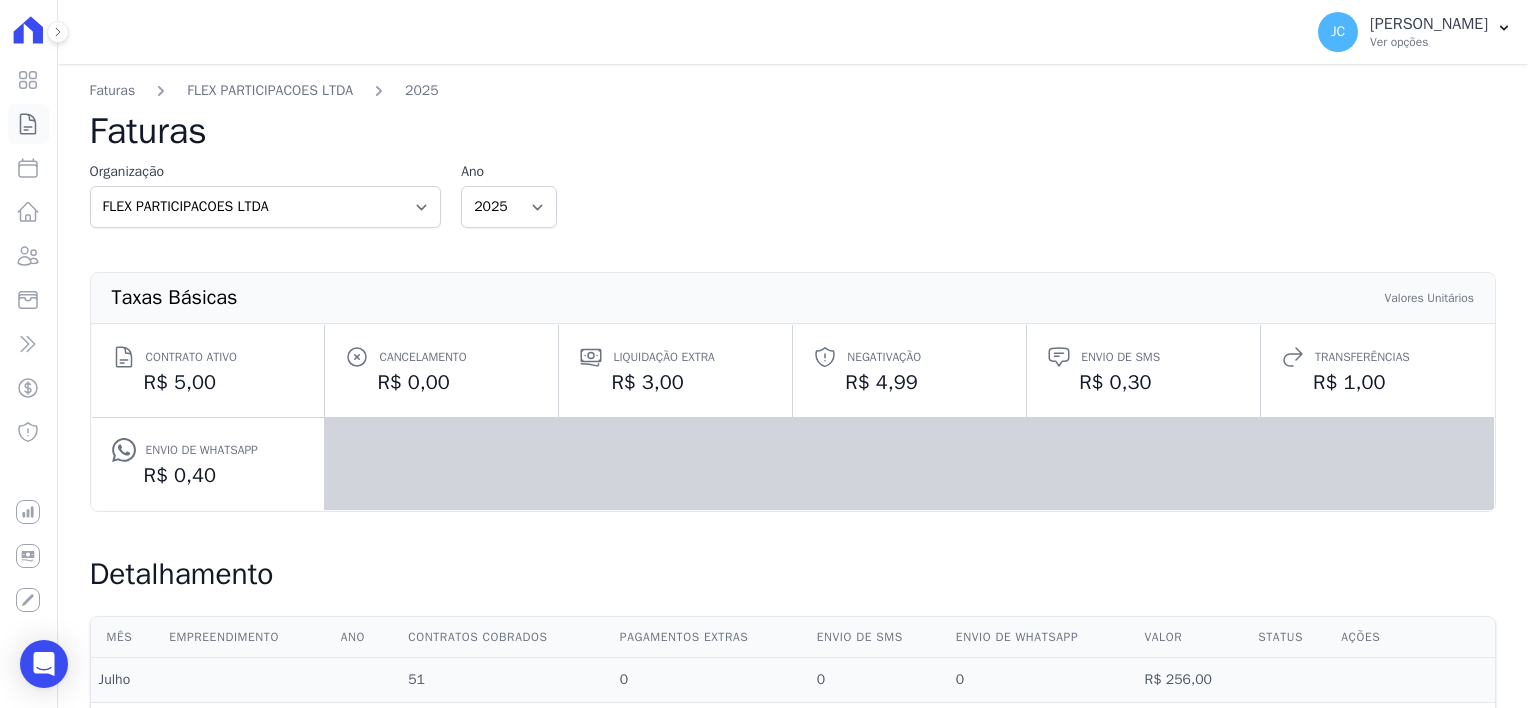 click 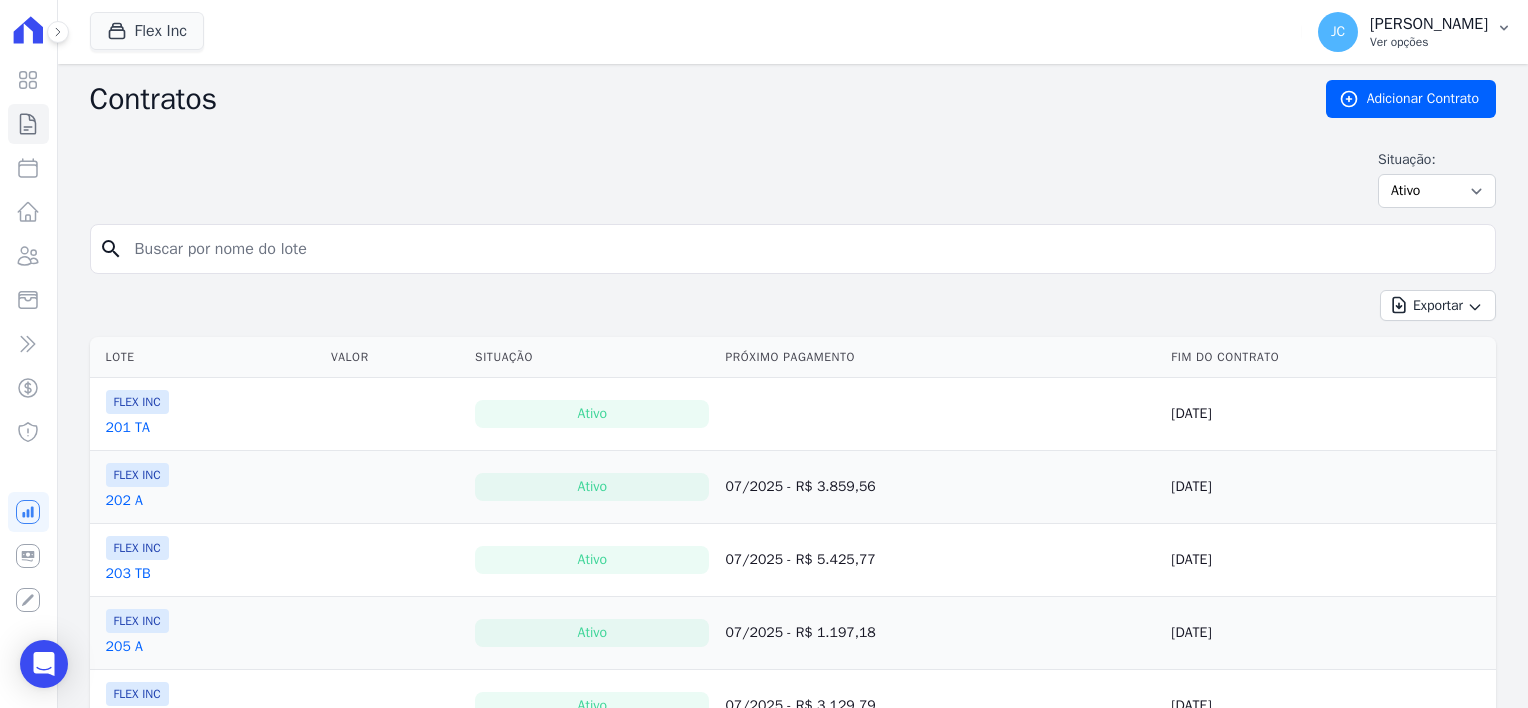 click on "Ver opções" at bounding box center [1429, 42] 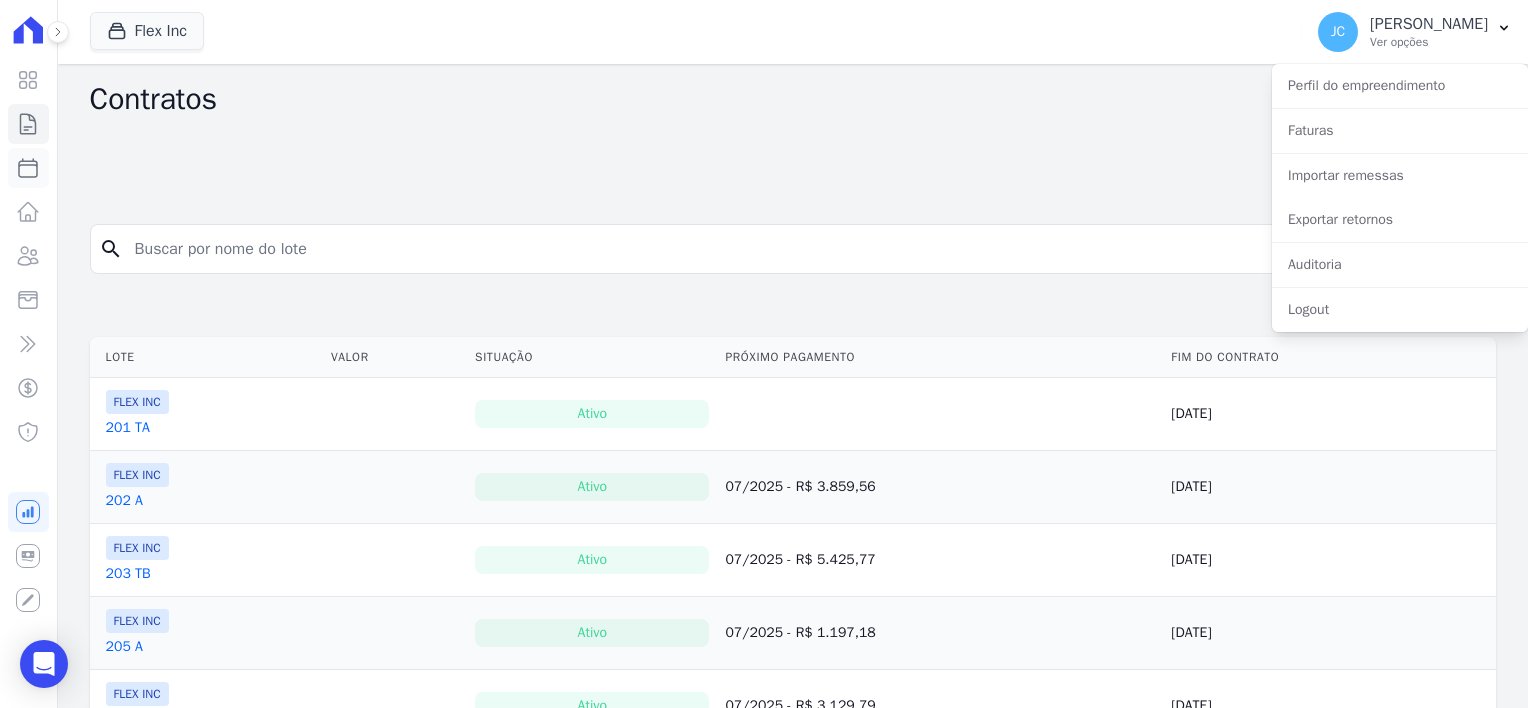 click 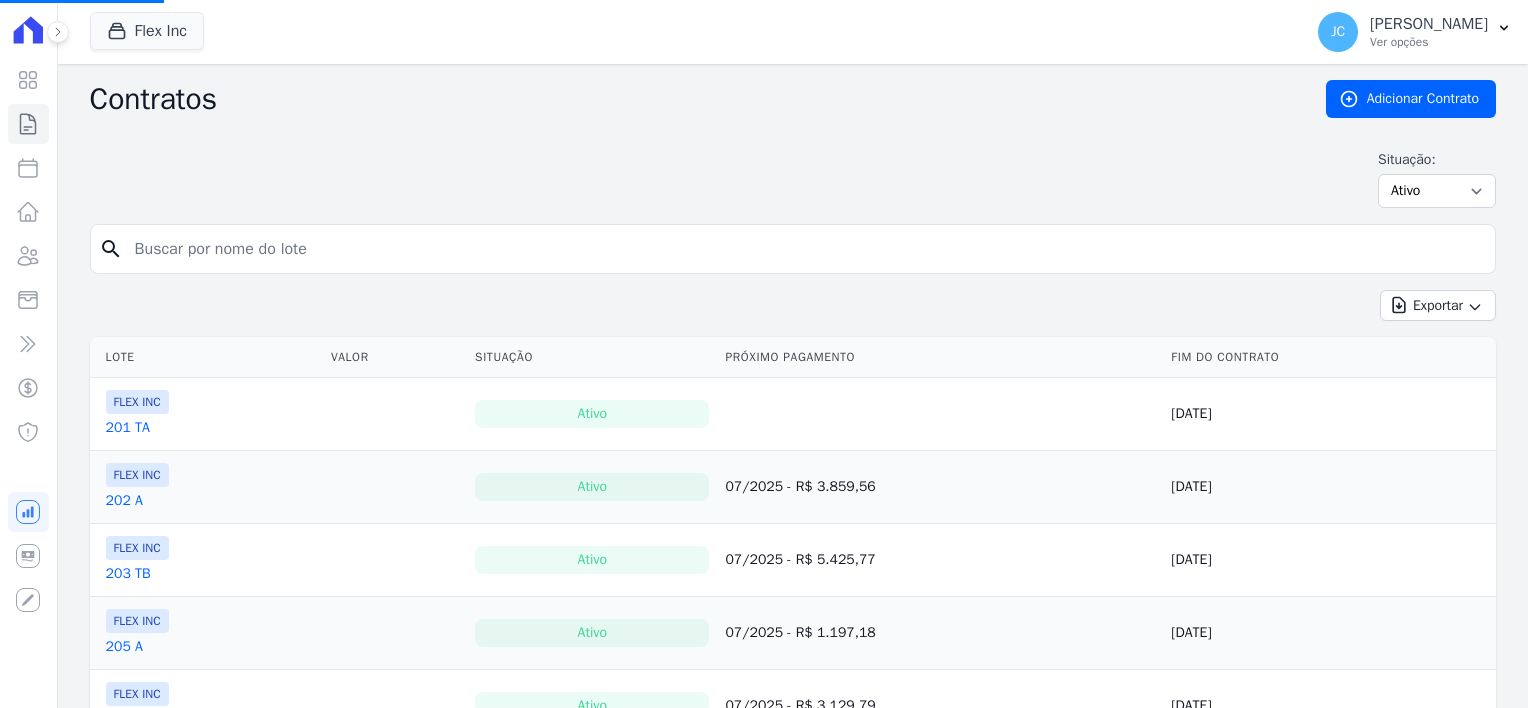 select 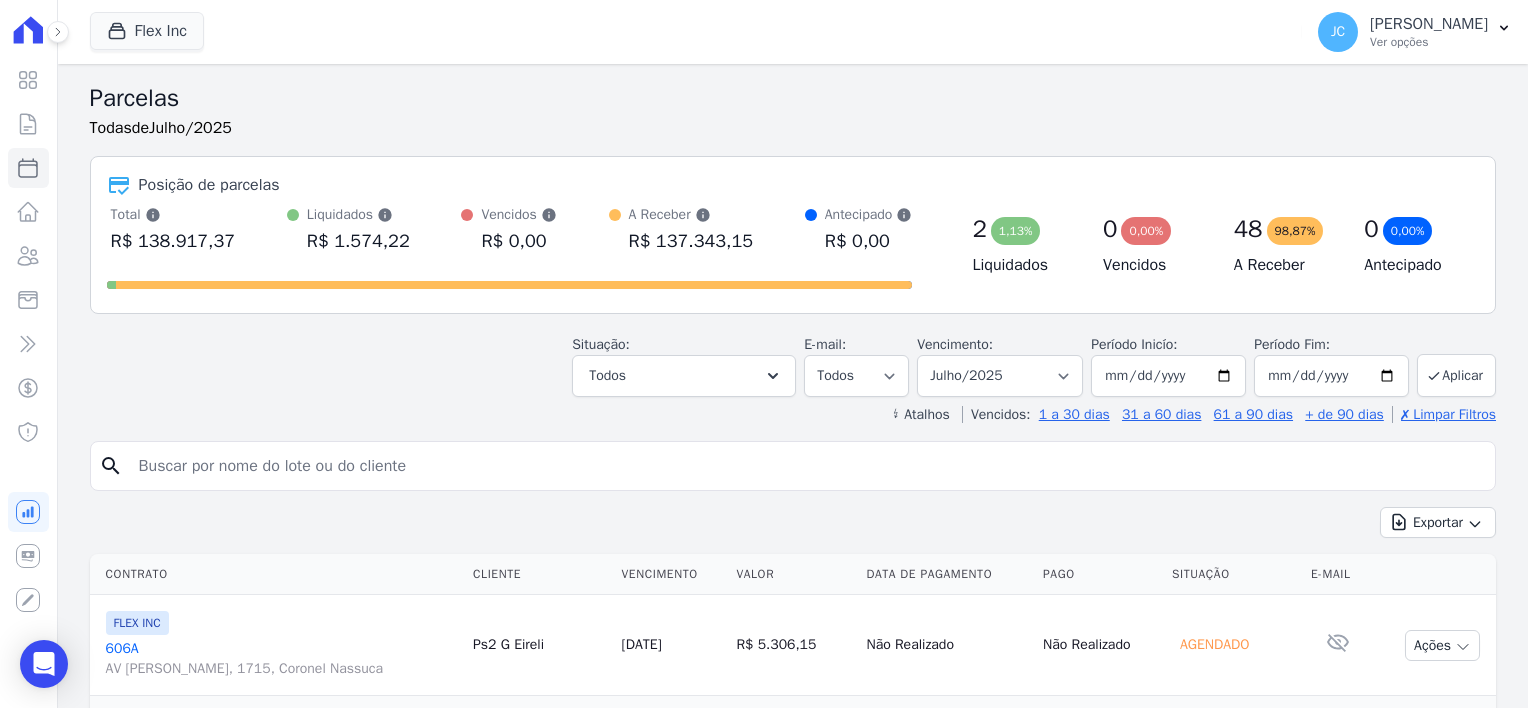 click on "1,13%" at bounding box center (1016, 231) 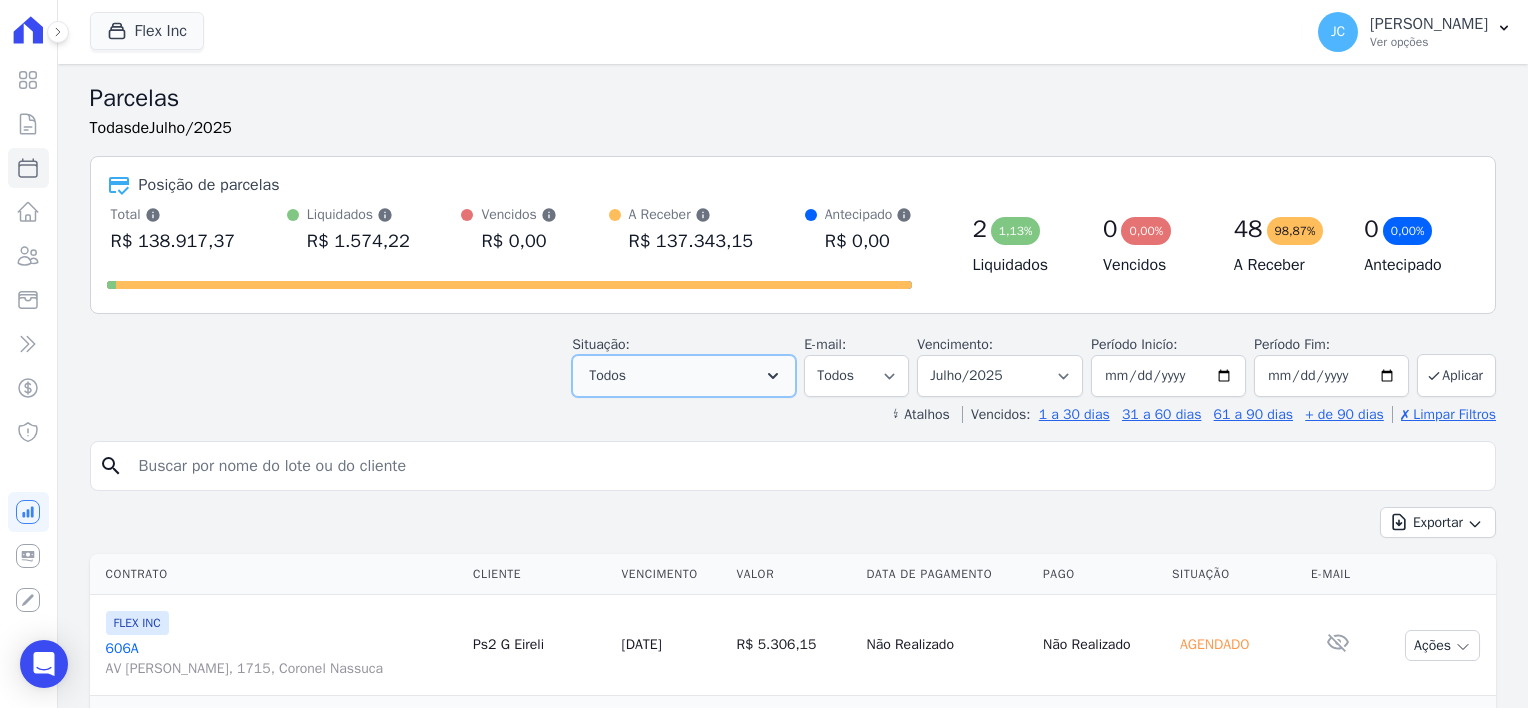 click on "Todos" at bounding box center (684, 376) 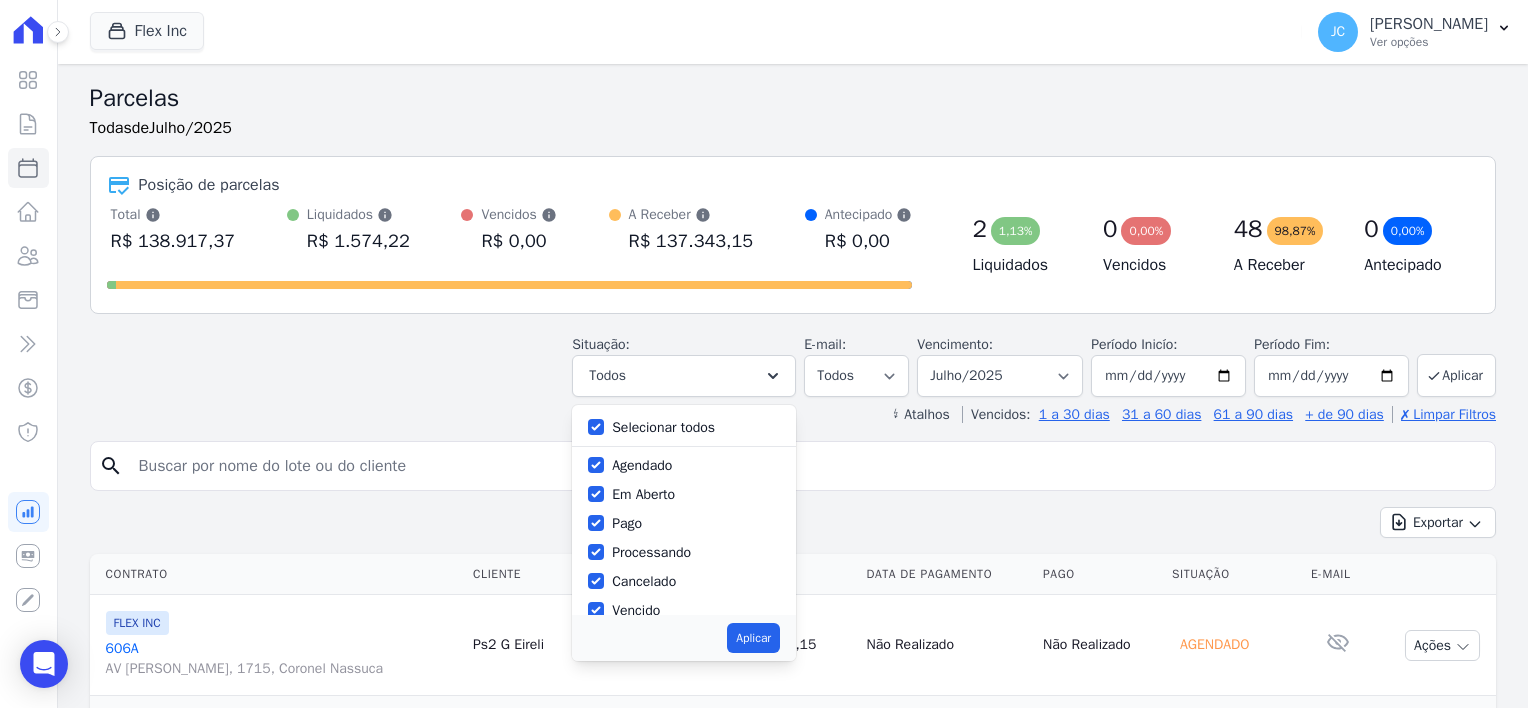 click on "Selecionar todos" at bounding box center (663, 427) 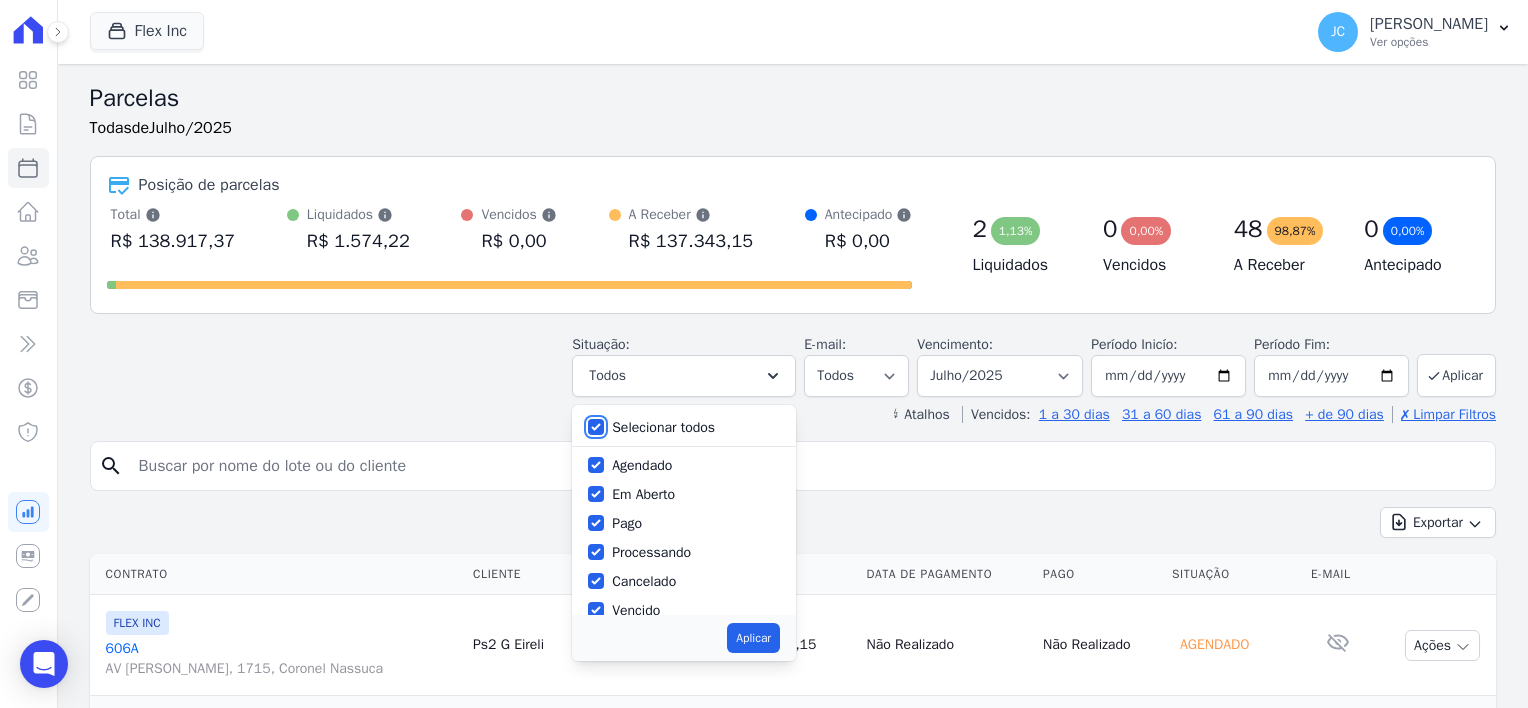 click on "Selecionar todos" at bounding box center [596, 427] 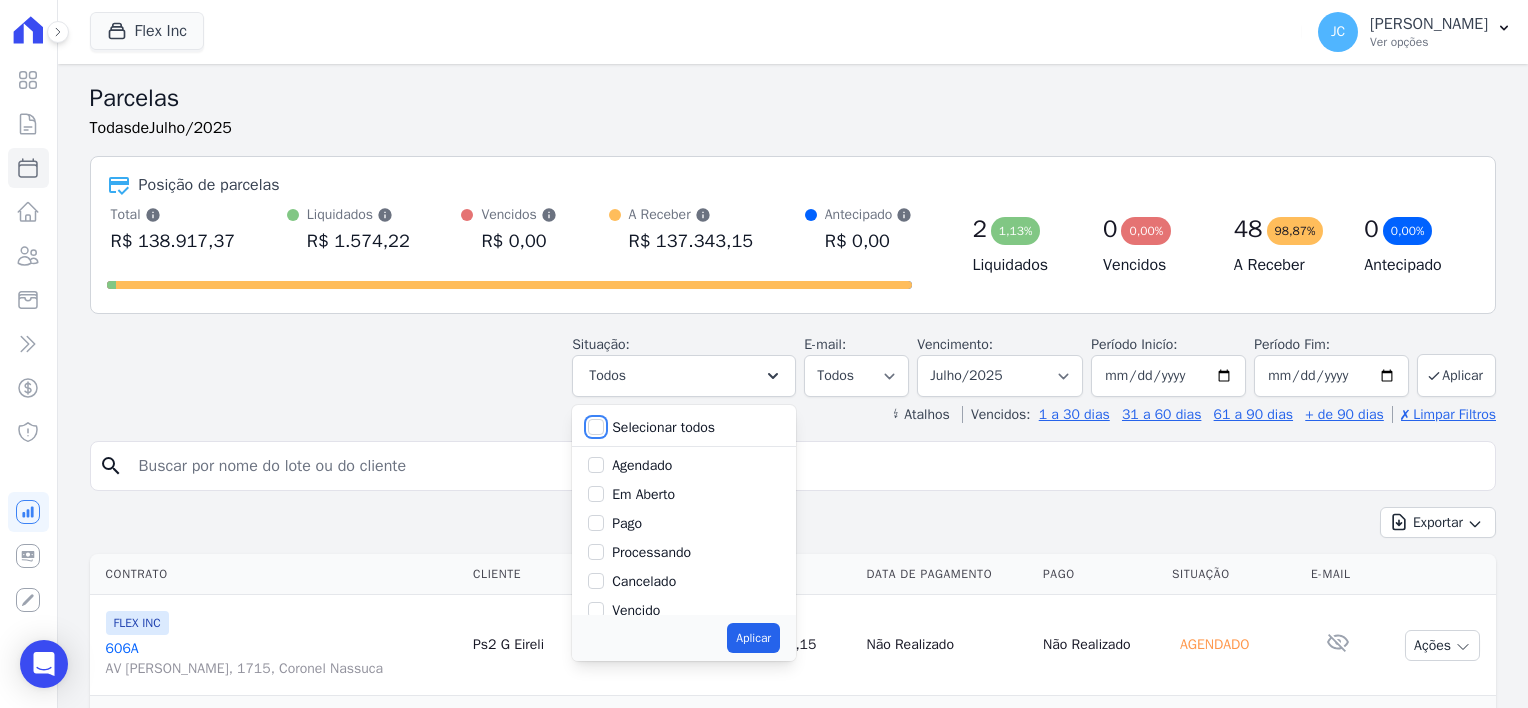 checkbox on "false" 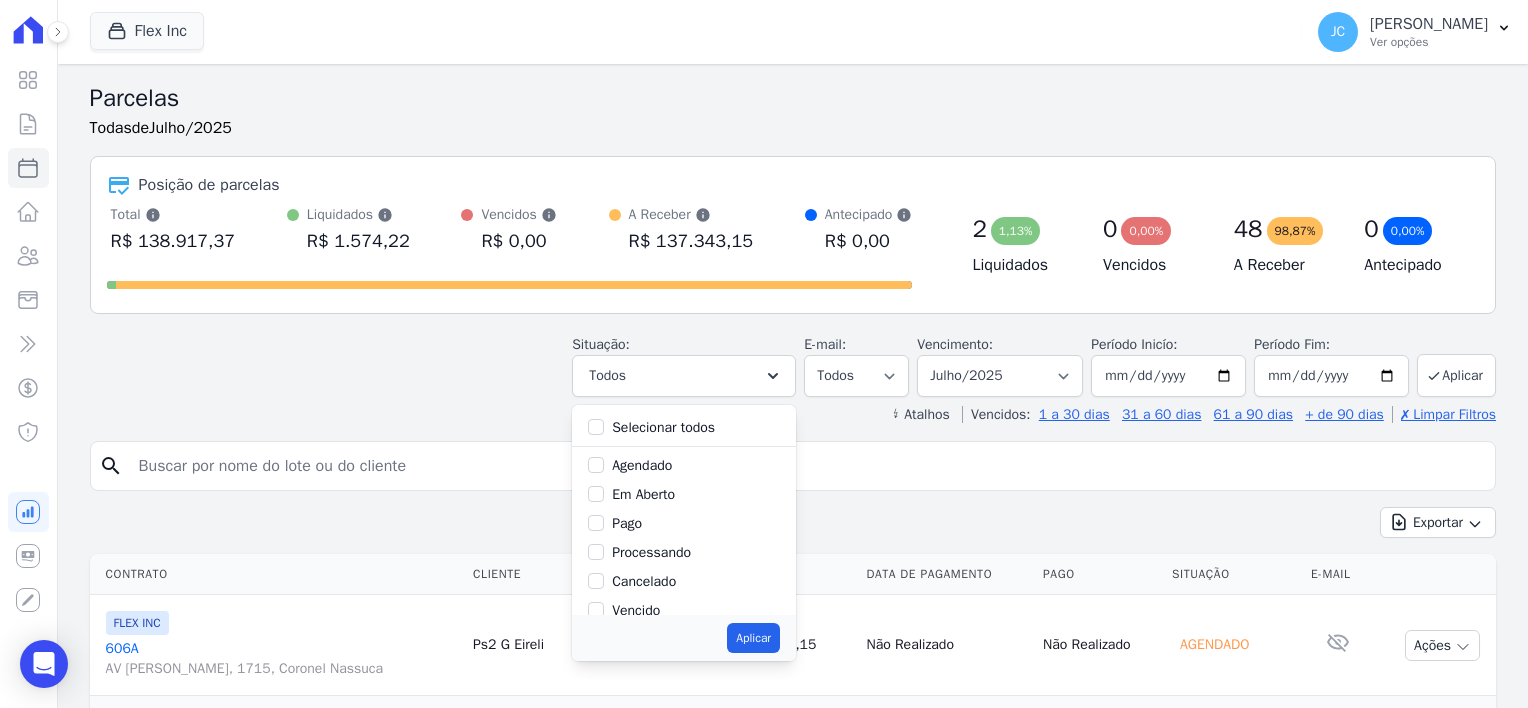 click on "Pago" at bounding box center [627, 523] 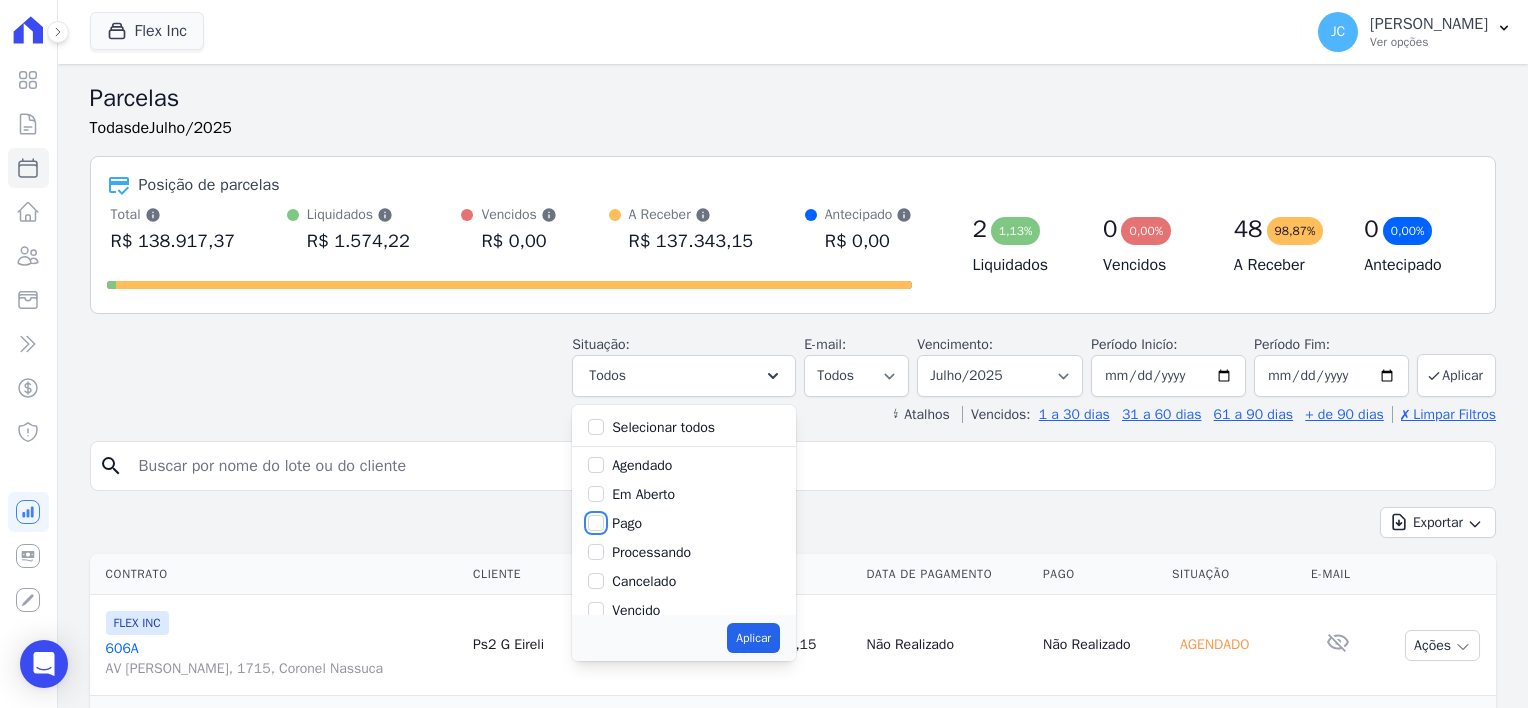 click on "Pago" at bounding box center [596, 523] 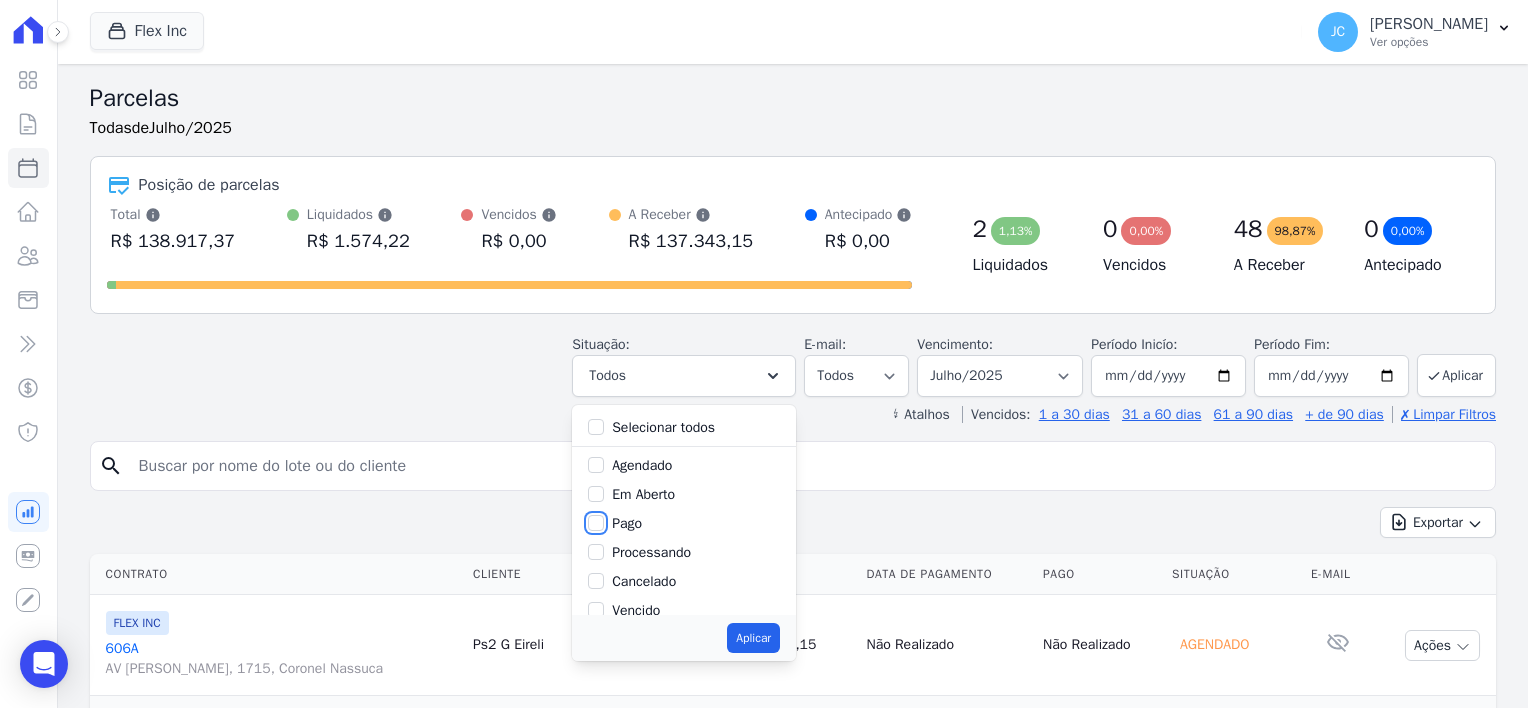 checkbox on "true" 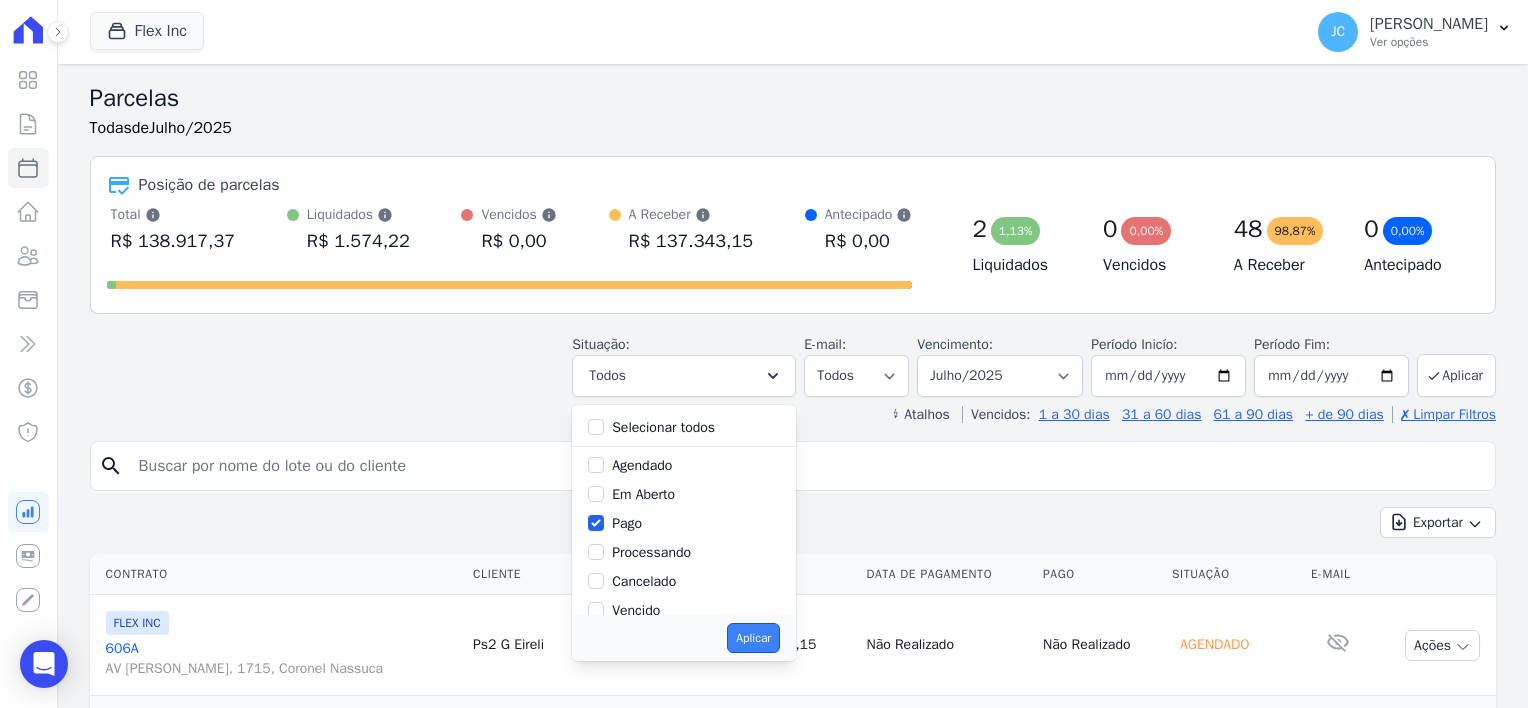 click on "Aplicar" at bounding box center [753, 638] 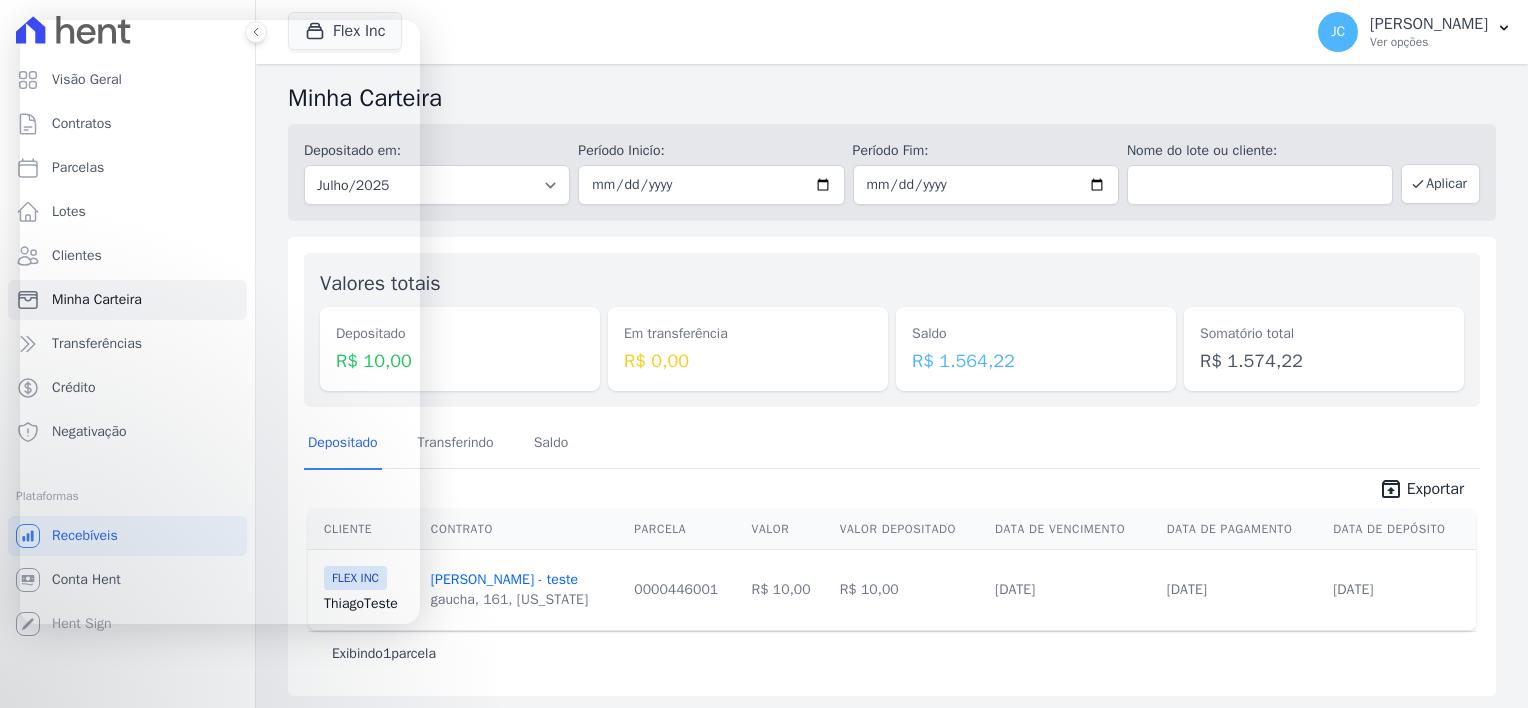 scroll, scrollTop: 0, scrollLeft: 0, axis: both 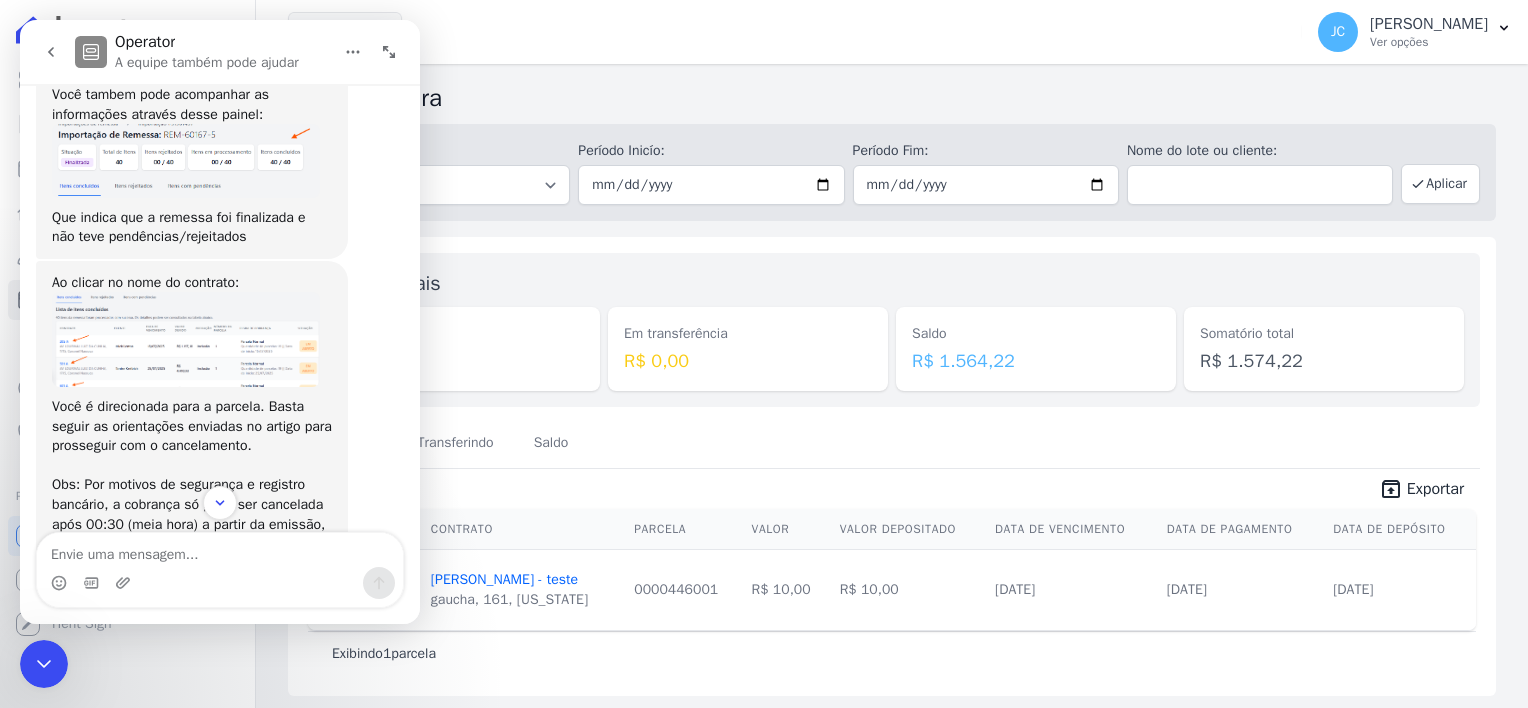 click at bounding box center (186, 339) 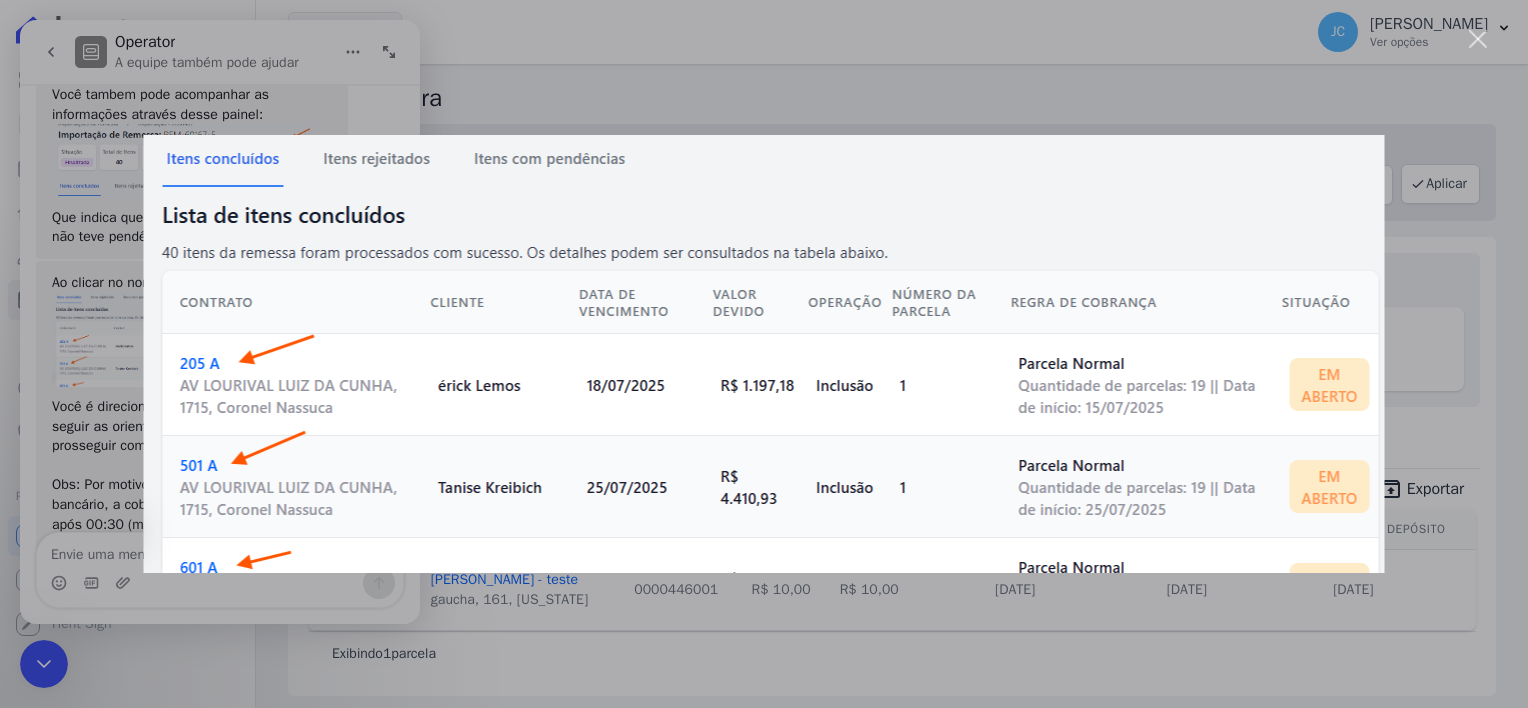 scroll, scrollTop: 0, scrollLeft: 0, axis: both 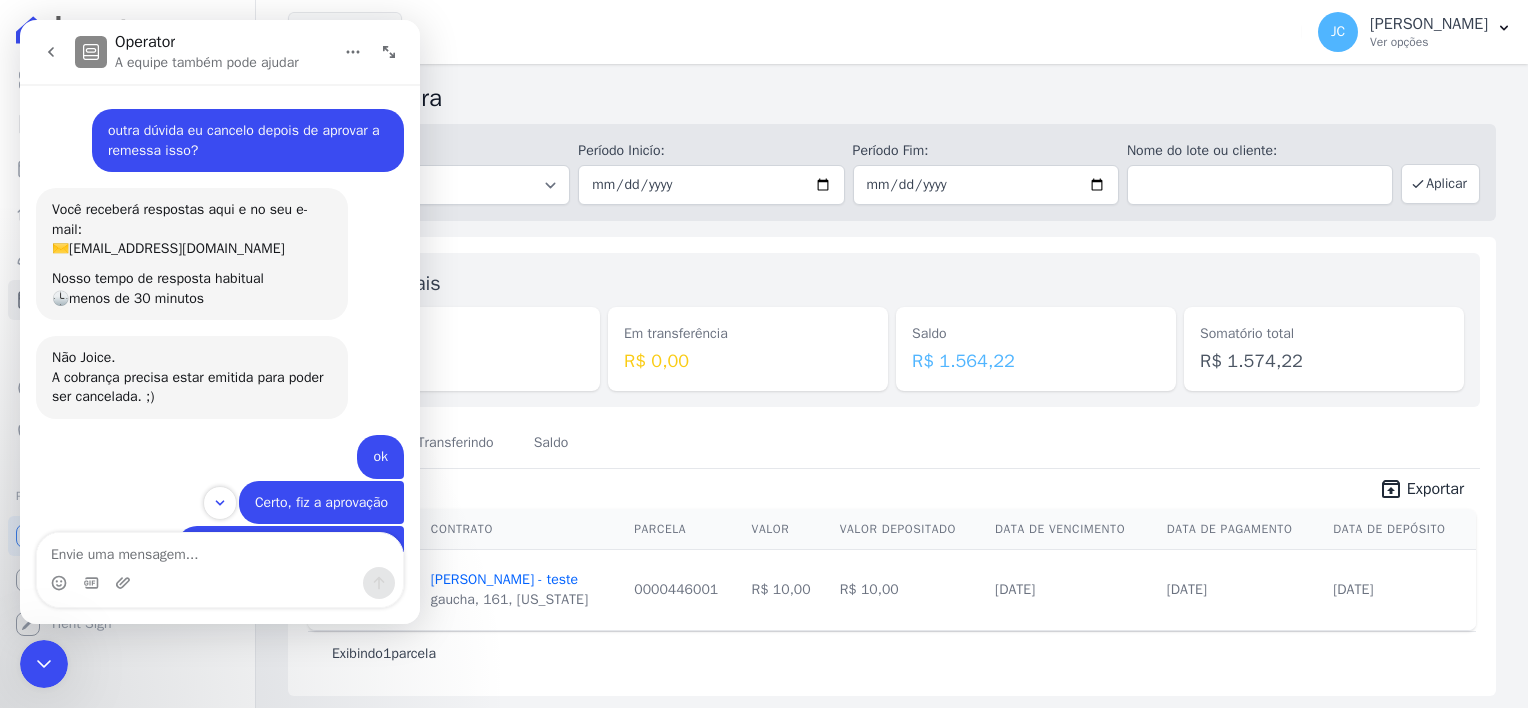click on "Em transferência
R$ 0,00" at bounding box center [748, 330] 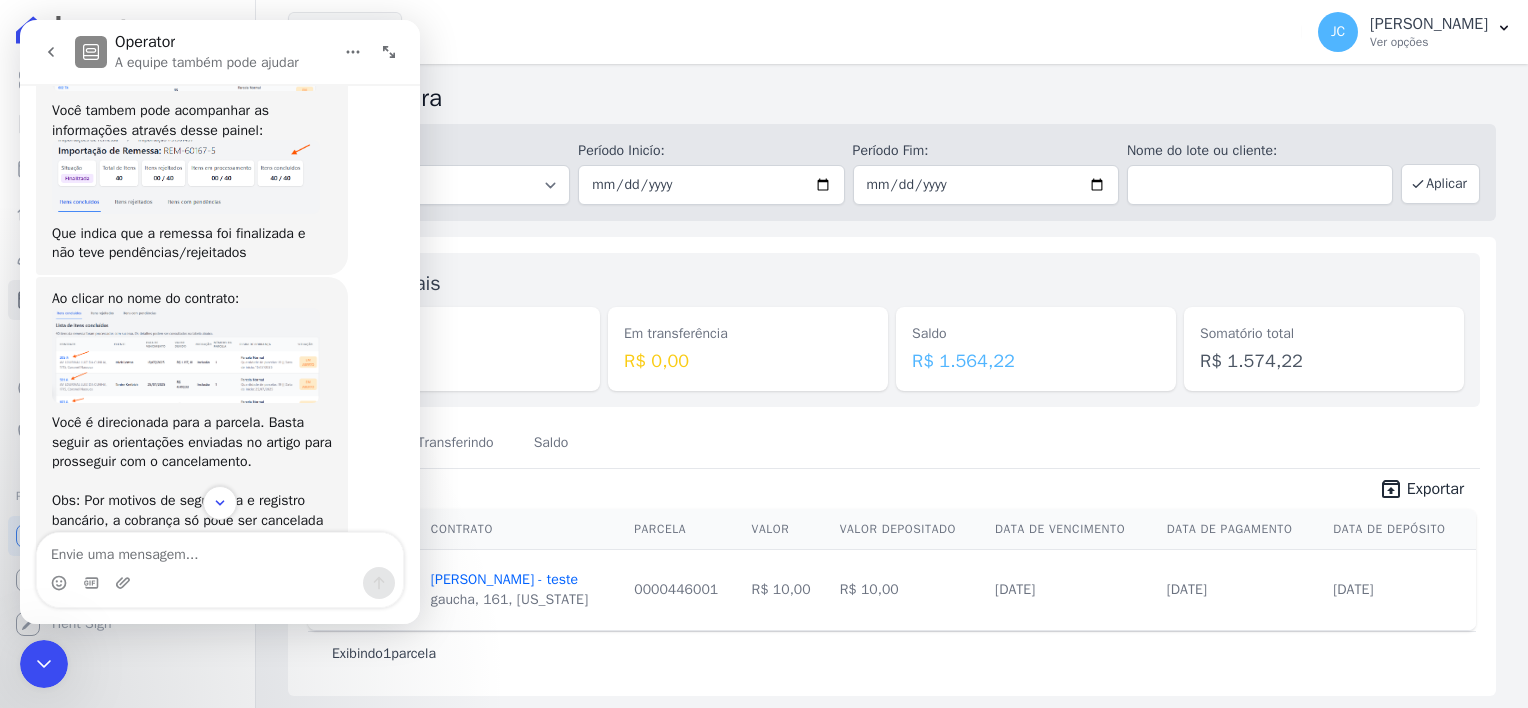 scroll, scrollTop: 1000, scrollLeft: 0, axis: vertical 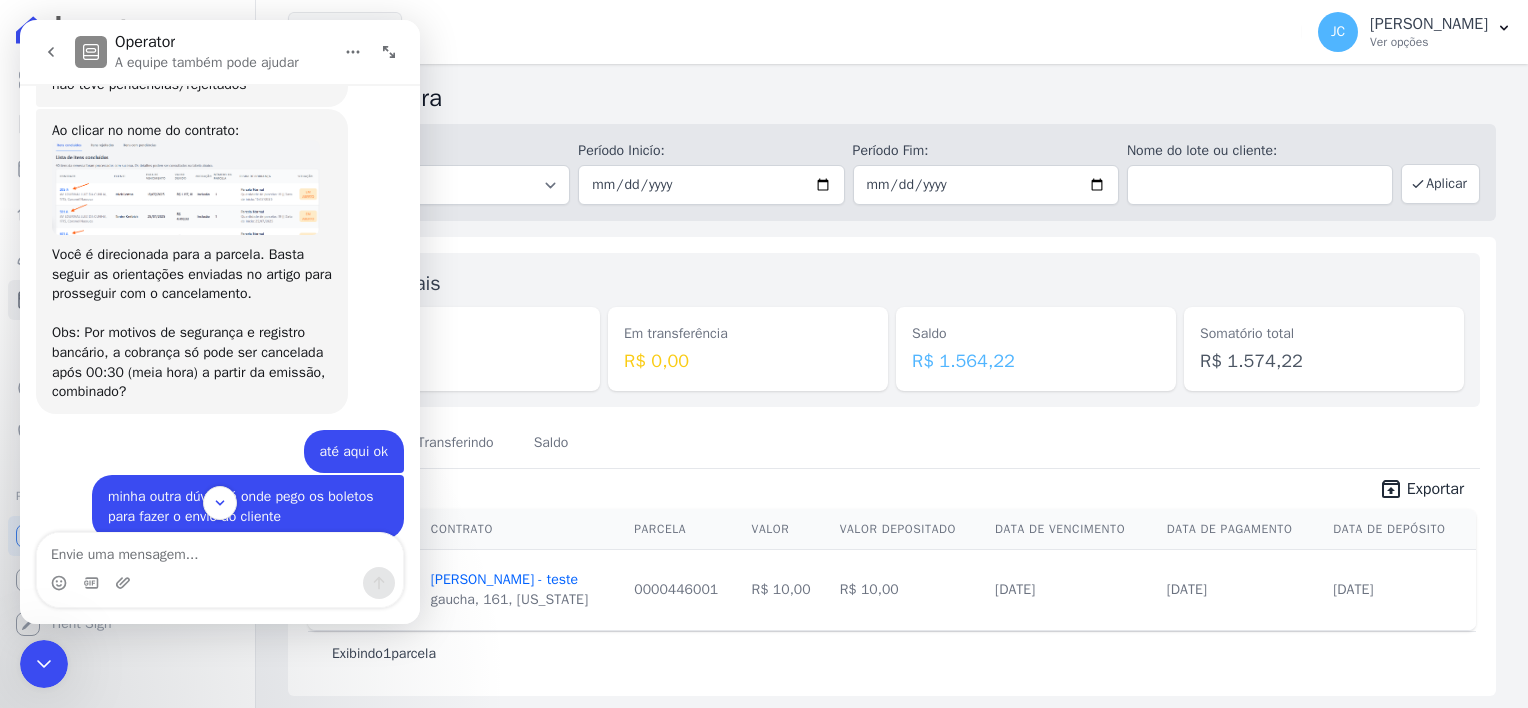 click at bounding box center (186, 187) 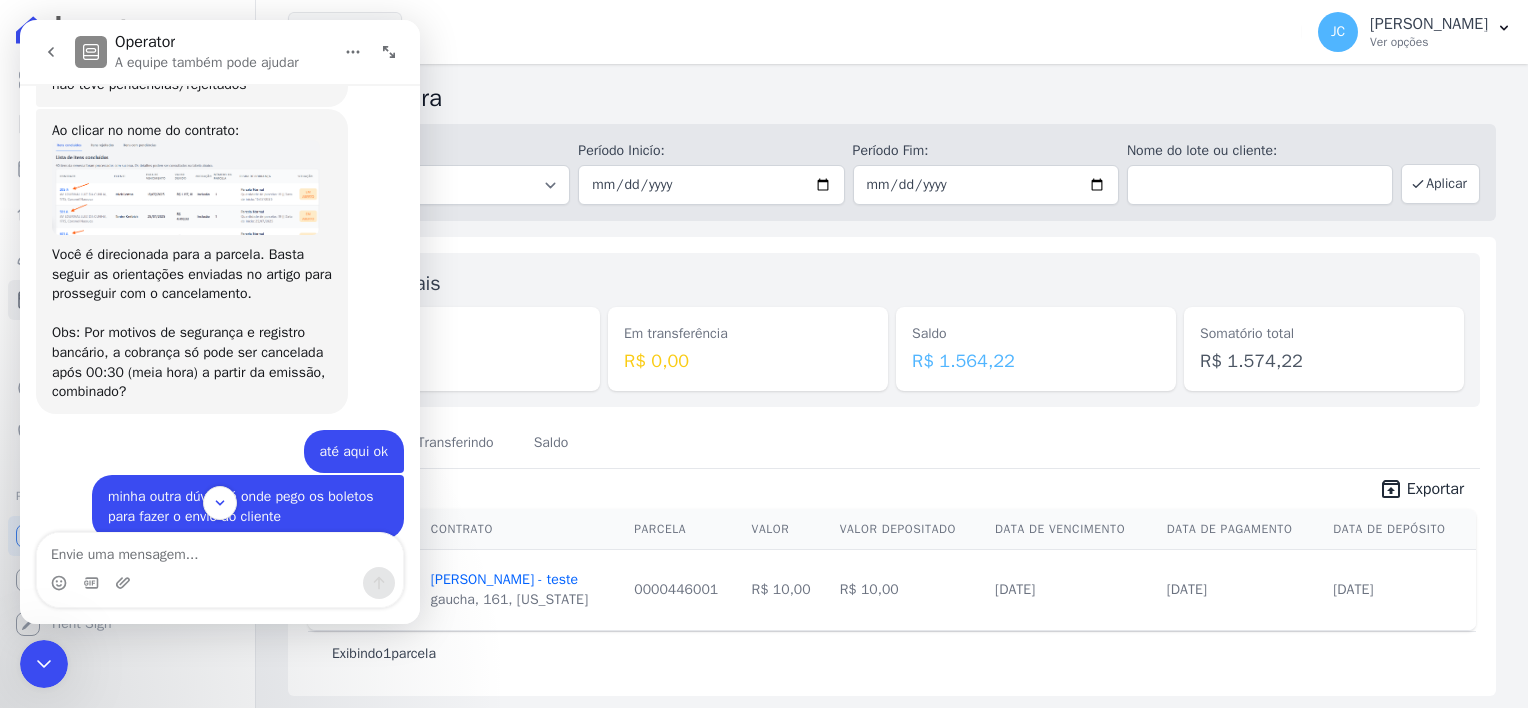 scroll, scrollTop: 0, scrollLeft: 0, axis: both 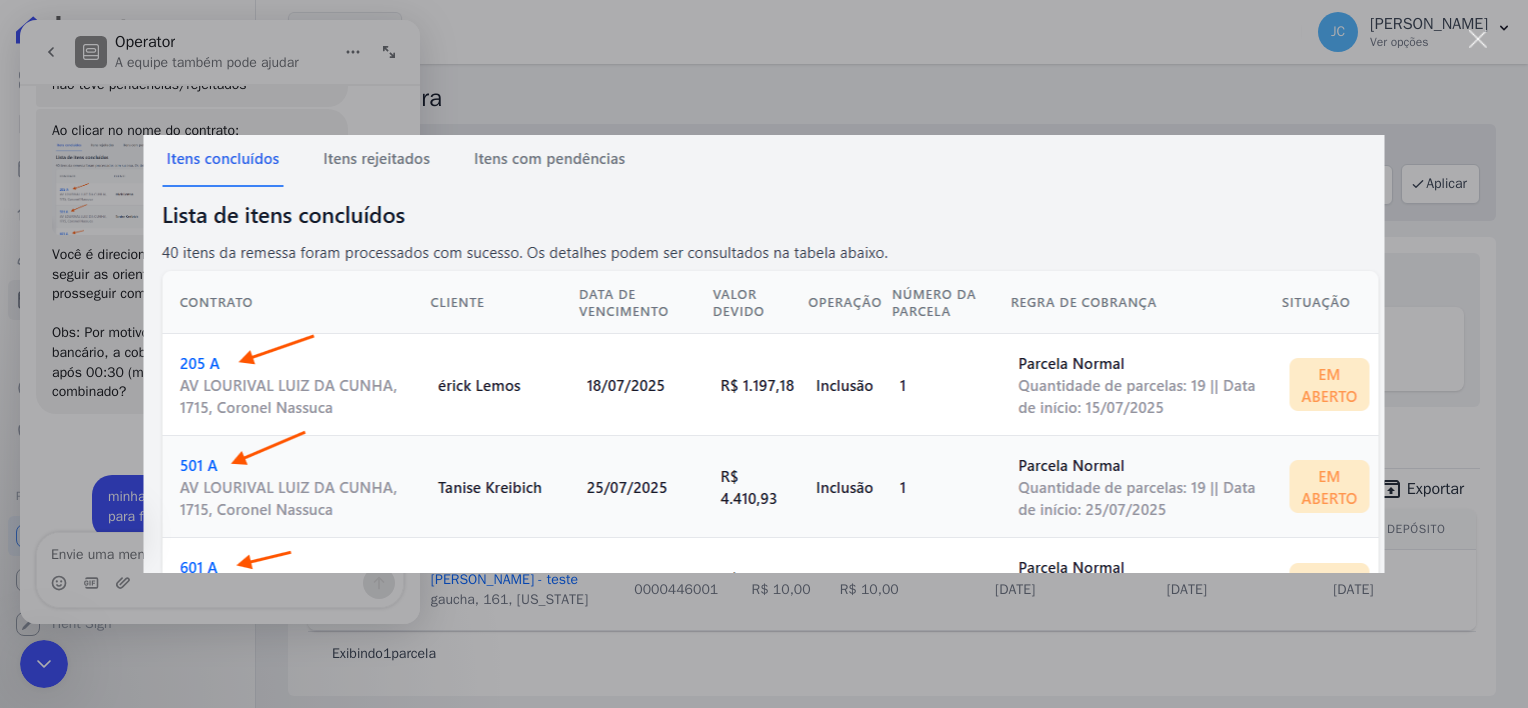 click at bounding box center [764, 354] 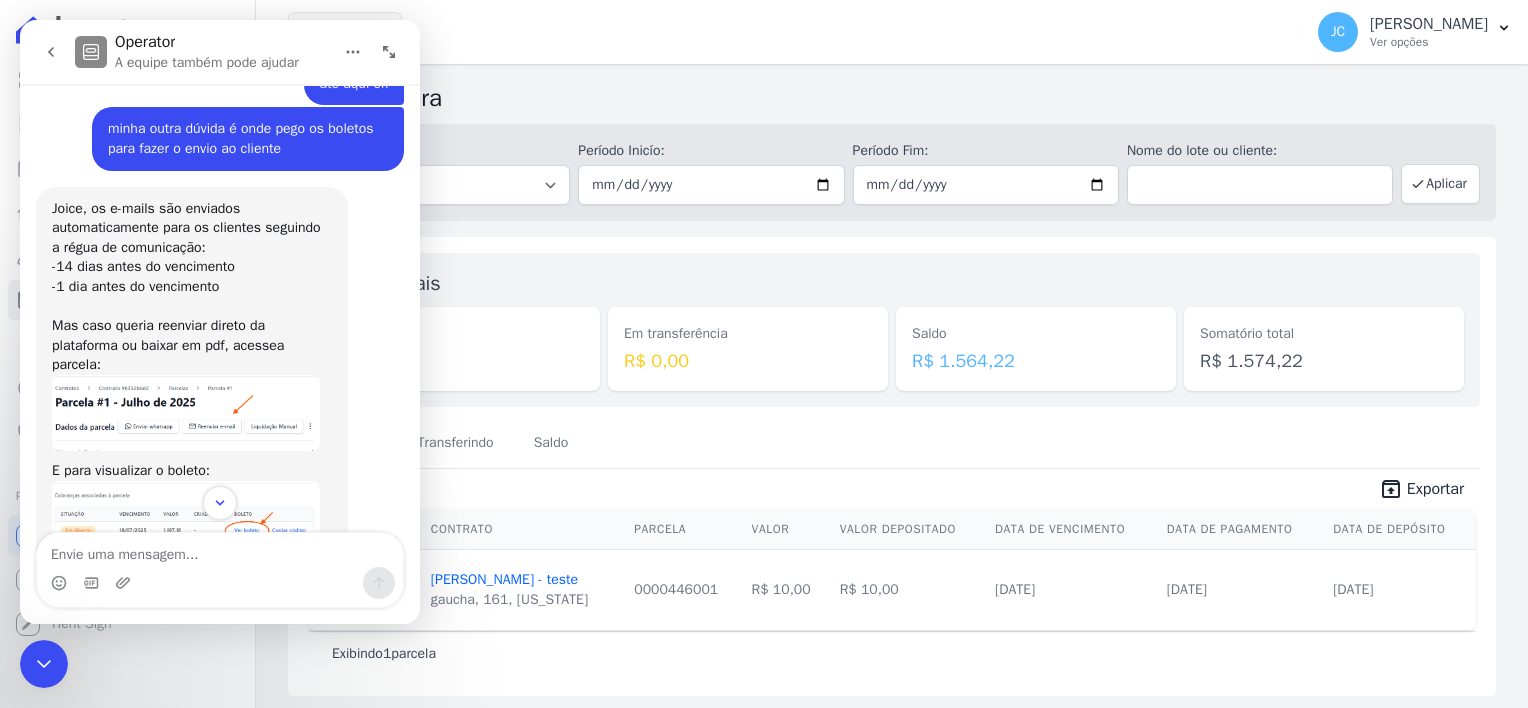 scroll, scrollTop: 1400, scrollLeft: 0, axis: vertical 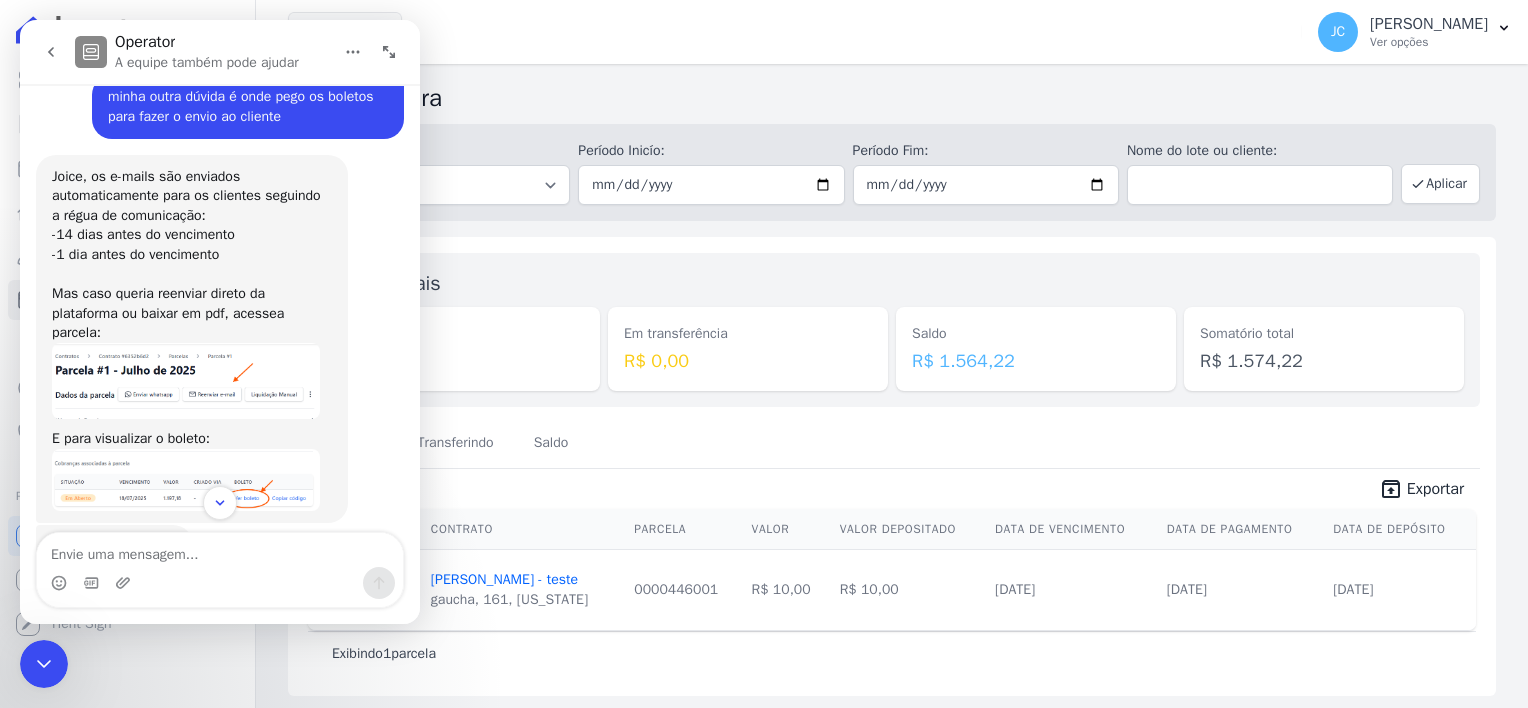 click at bounding box center (186, 381) 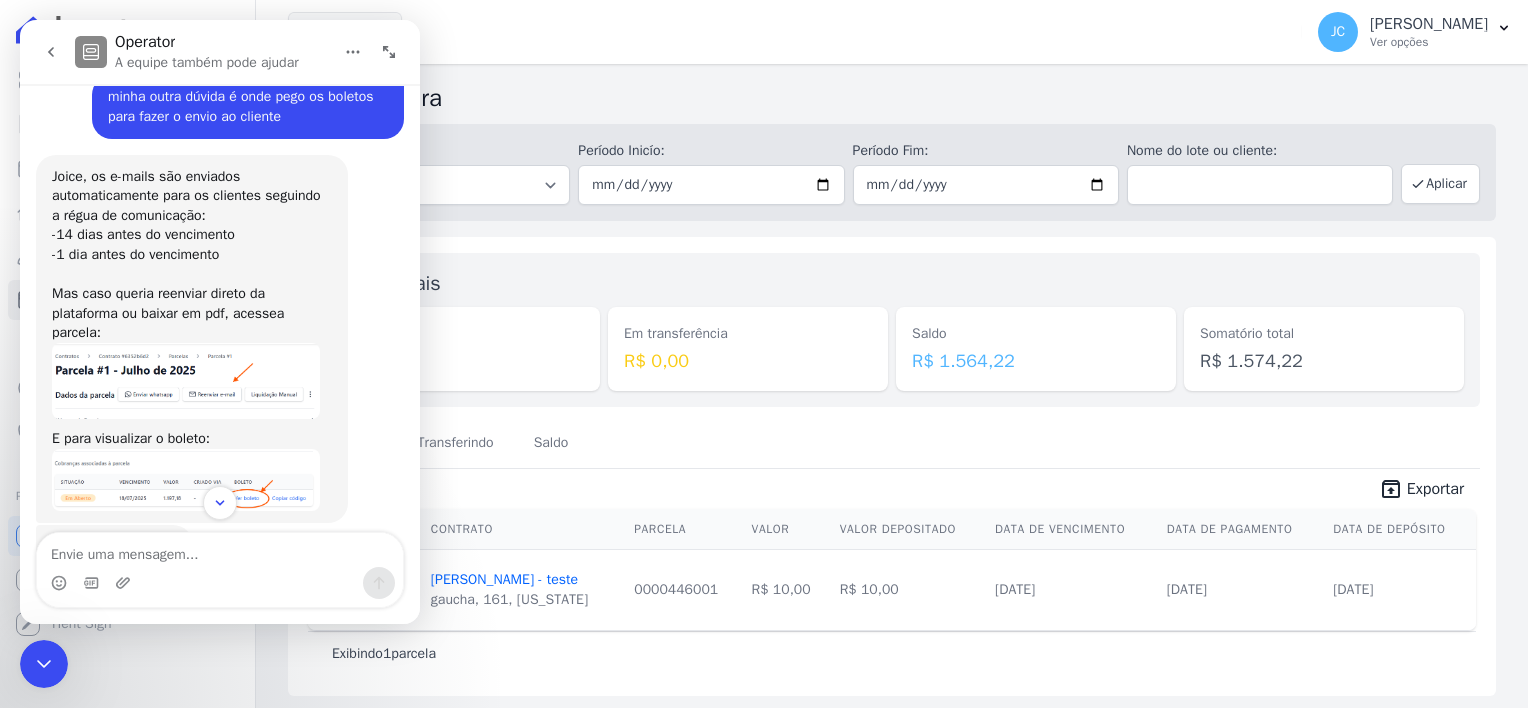 scroll, scrollTop: 0, scrollLeft: 0, axis: both 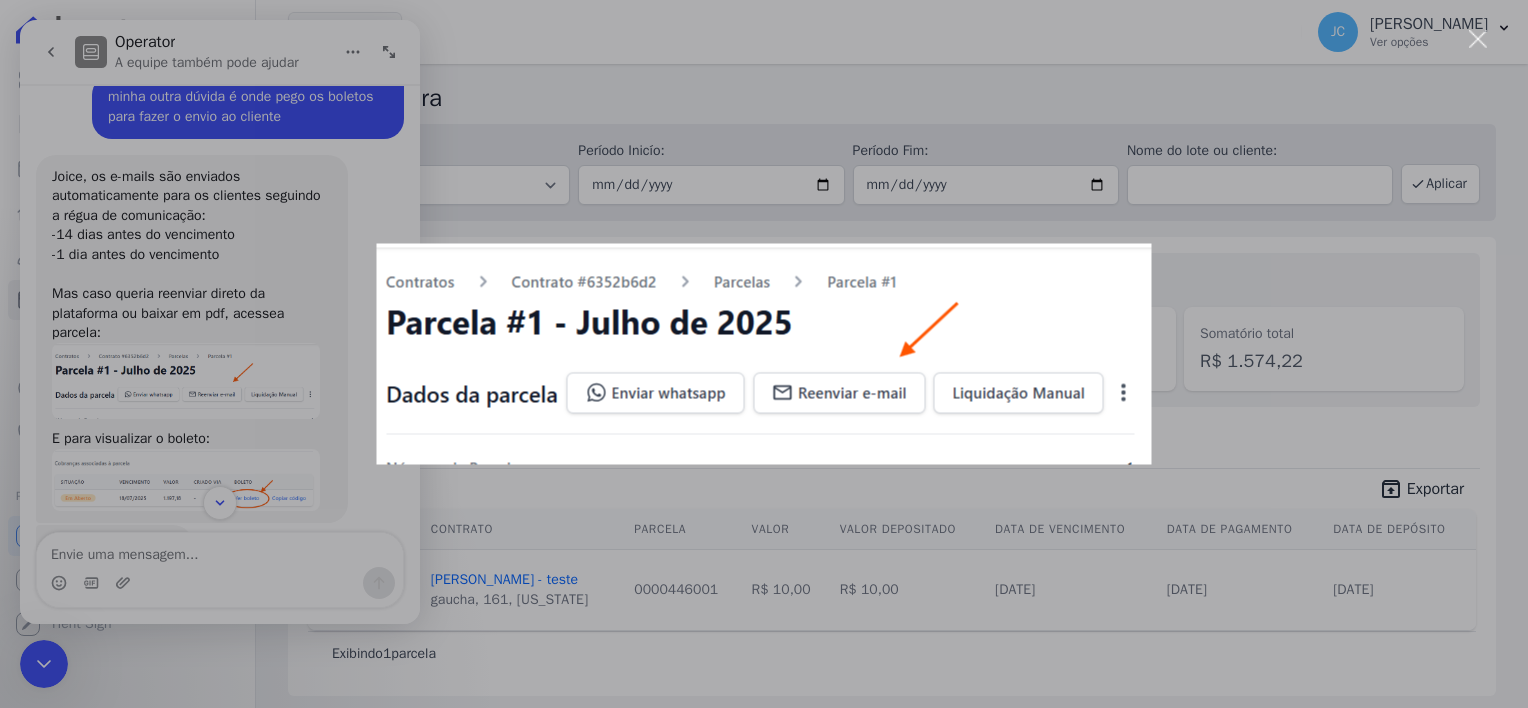 click at bounding box center (764, 354) 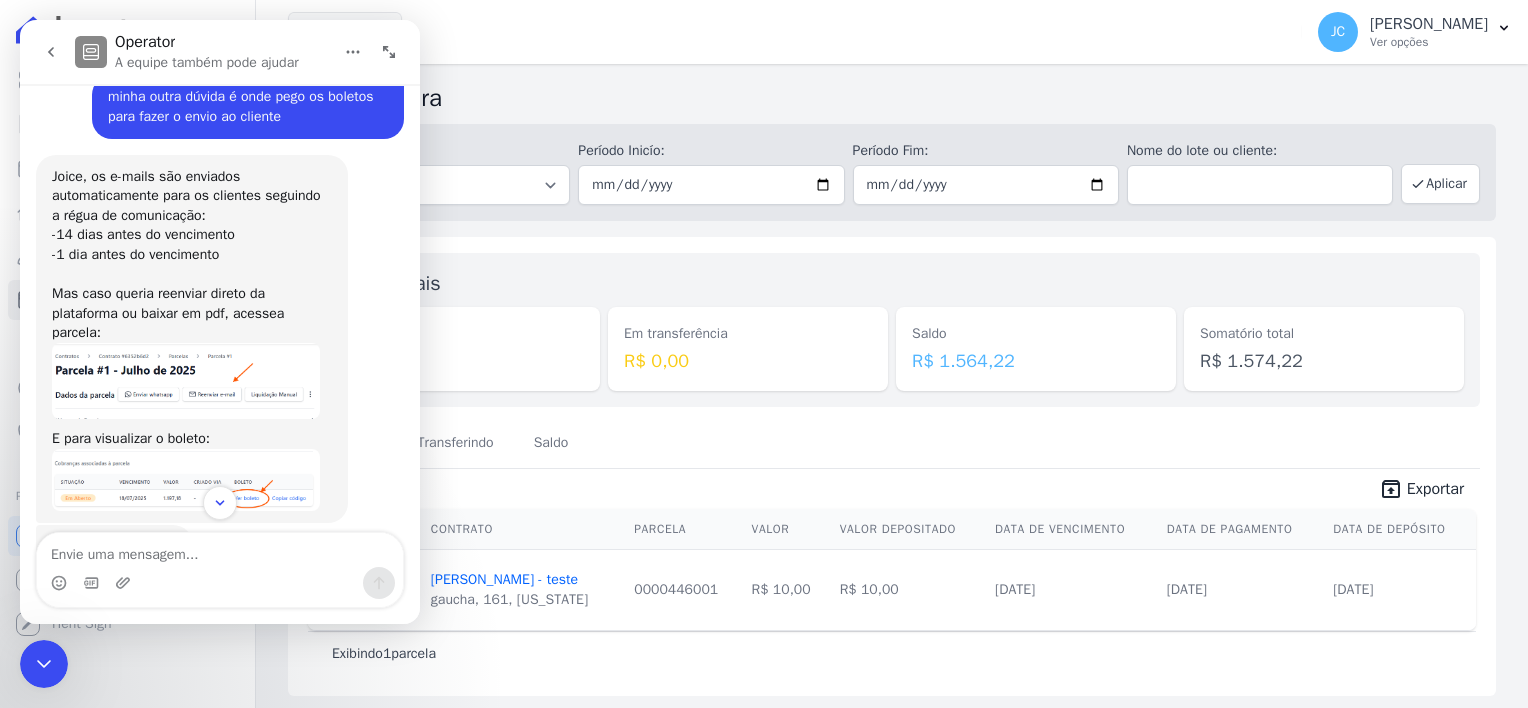 drag, startPoint x: 20, startPoint y: 670, endPoint x: 31, endPoint y: 663, distance: 13.038404 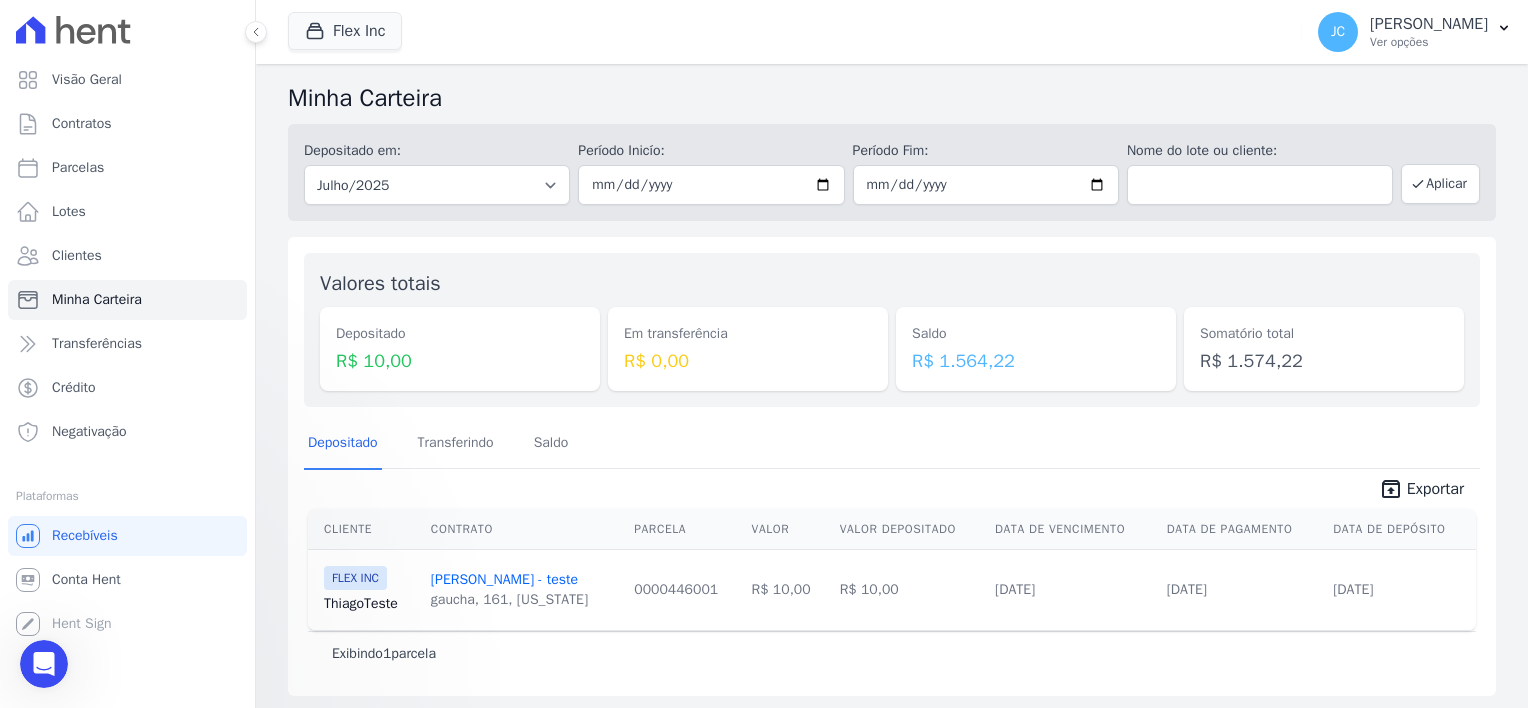 scroll, scrollTop: 0, scrollLeft: 0, axis: both 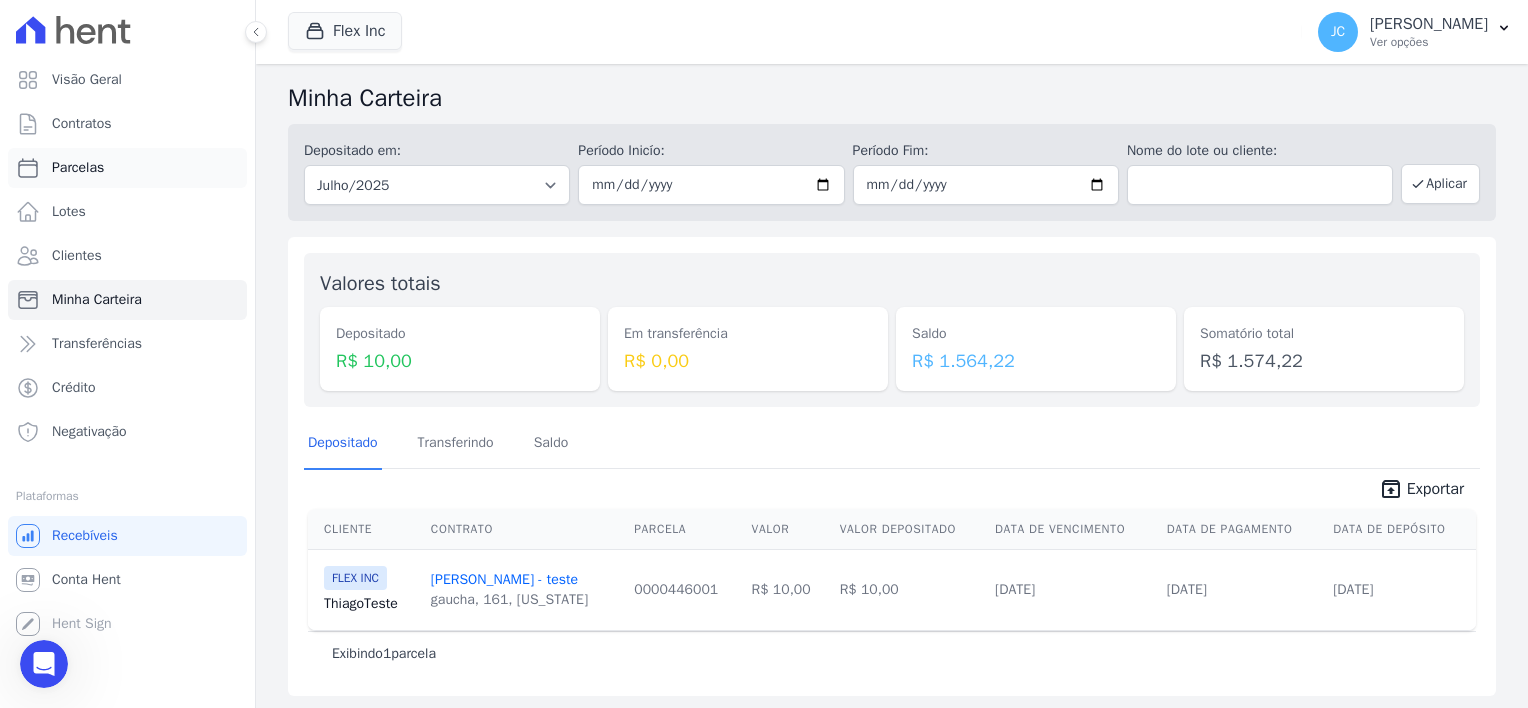 click on "Parcelas" at bounding box center [78, 168] 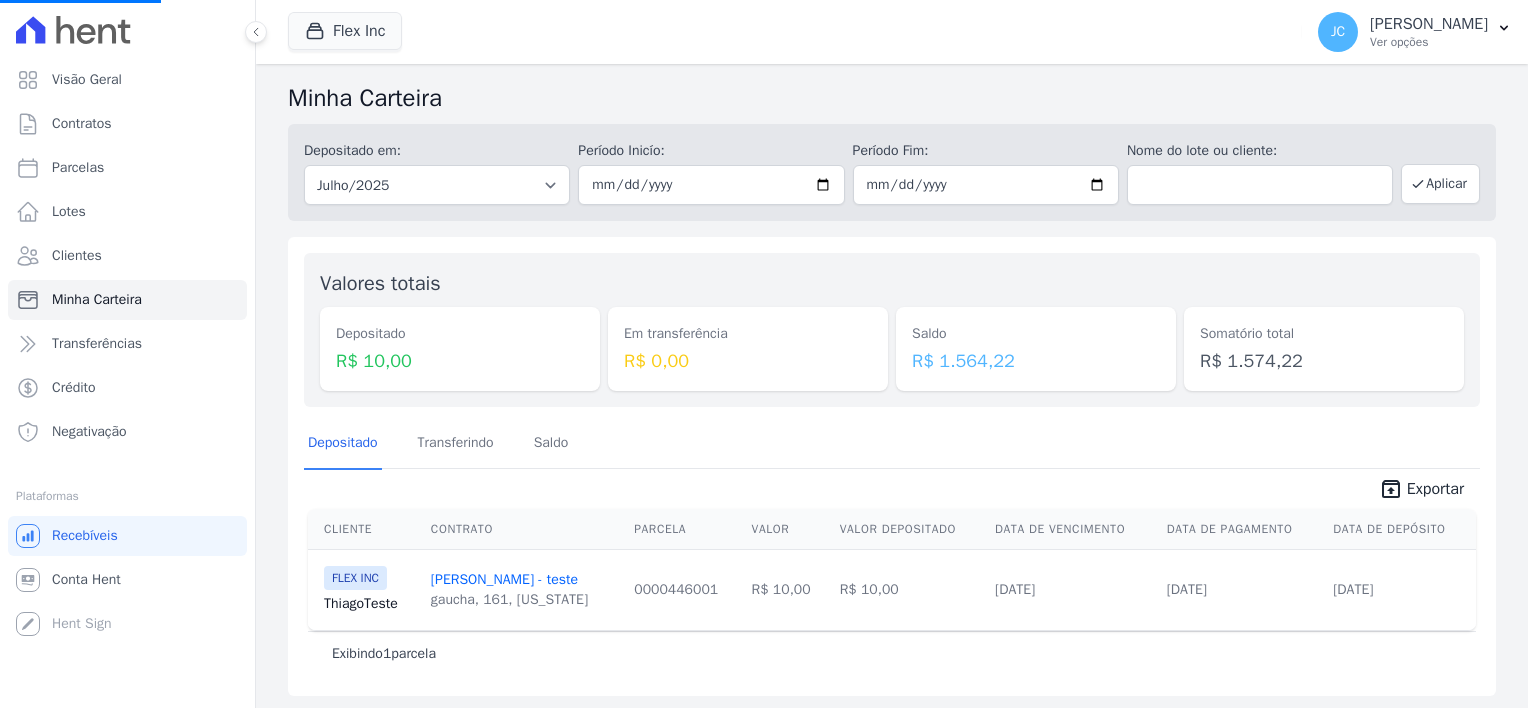 select 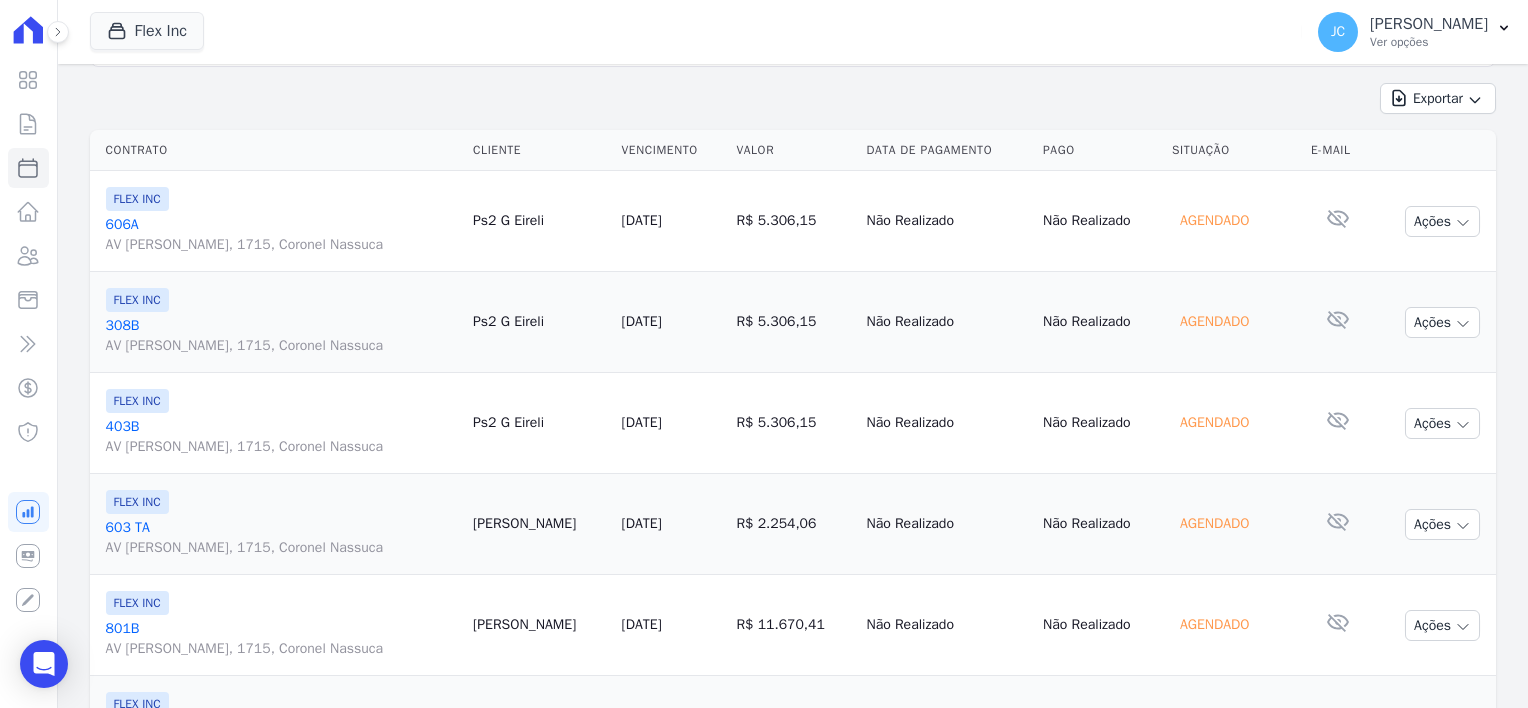 scroll, scrollTop: 0, scrollLeft: 0, axis: both 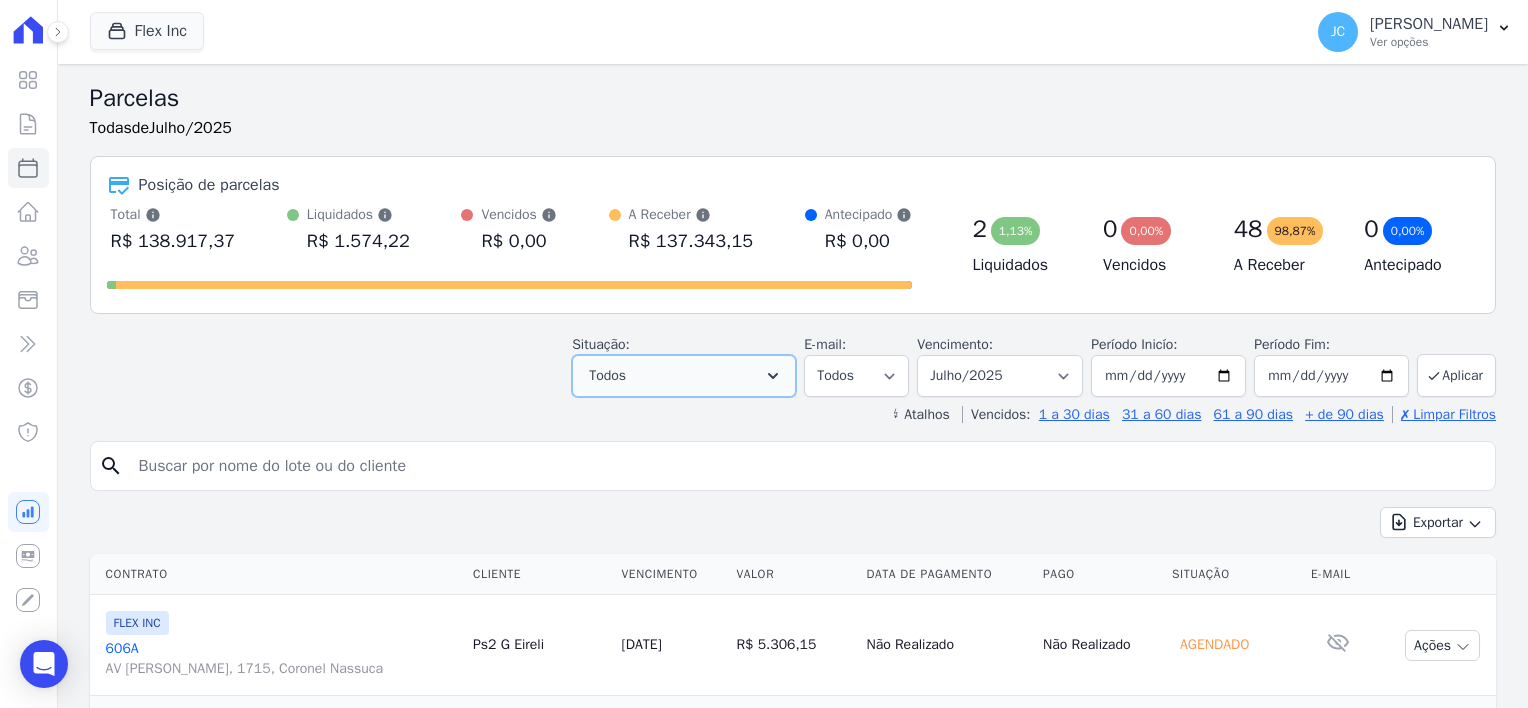 click on "Todos" at bounding box center [684, 376] 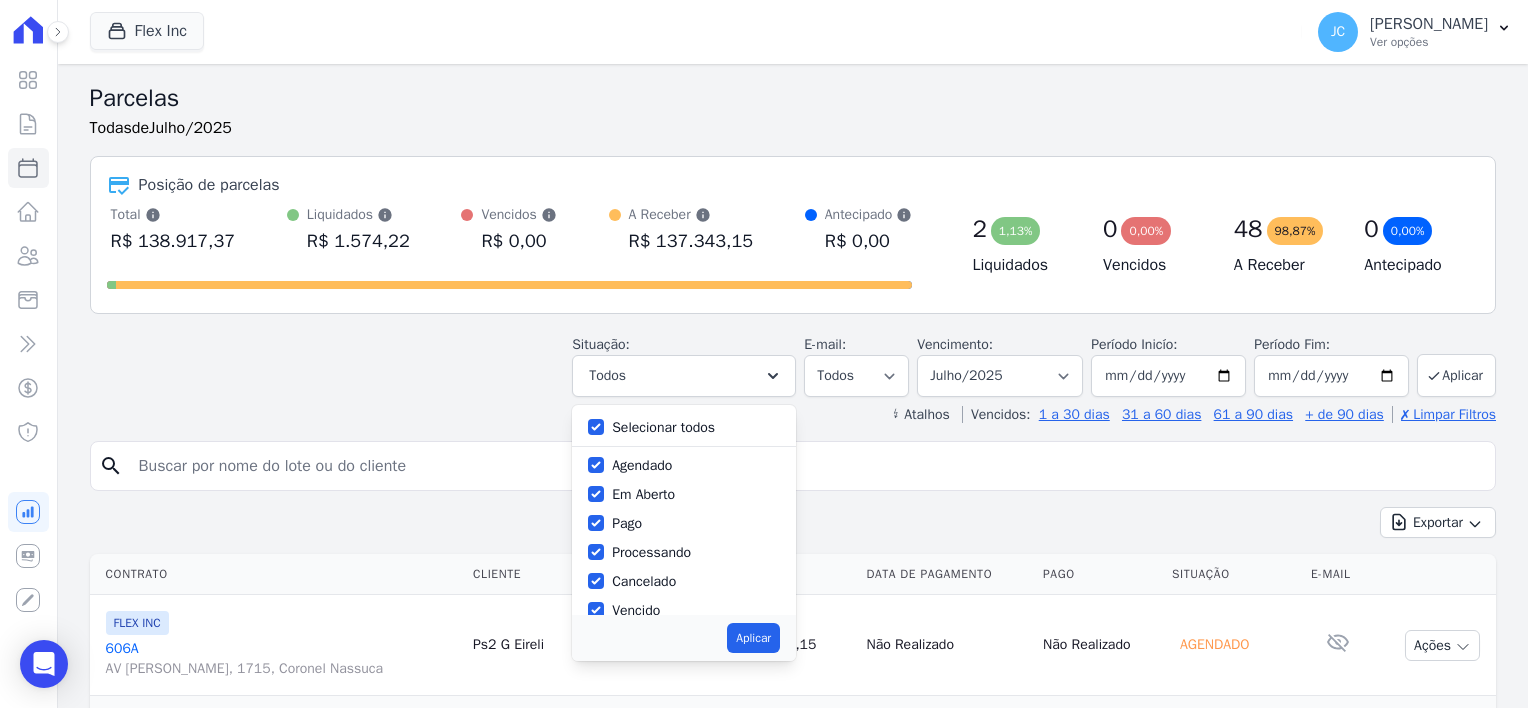 click on "Selecionar todos" at bounding box center [663, 427] 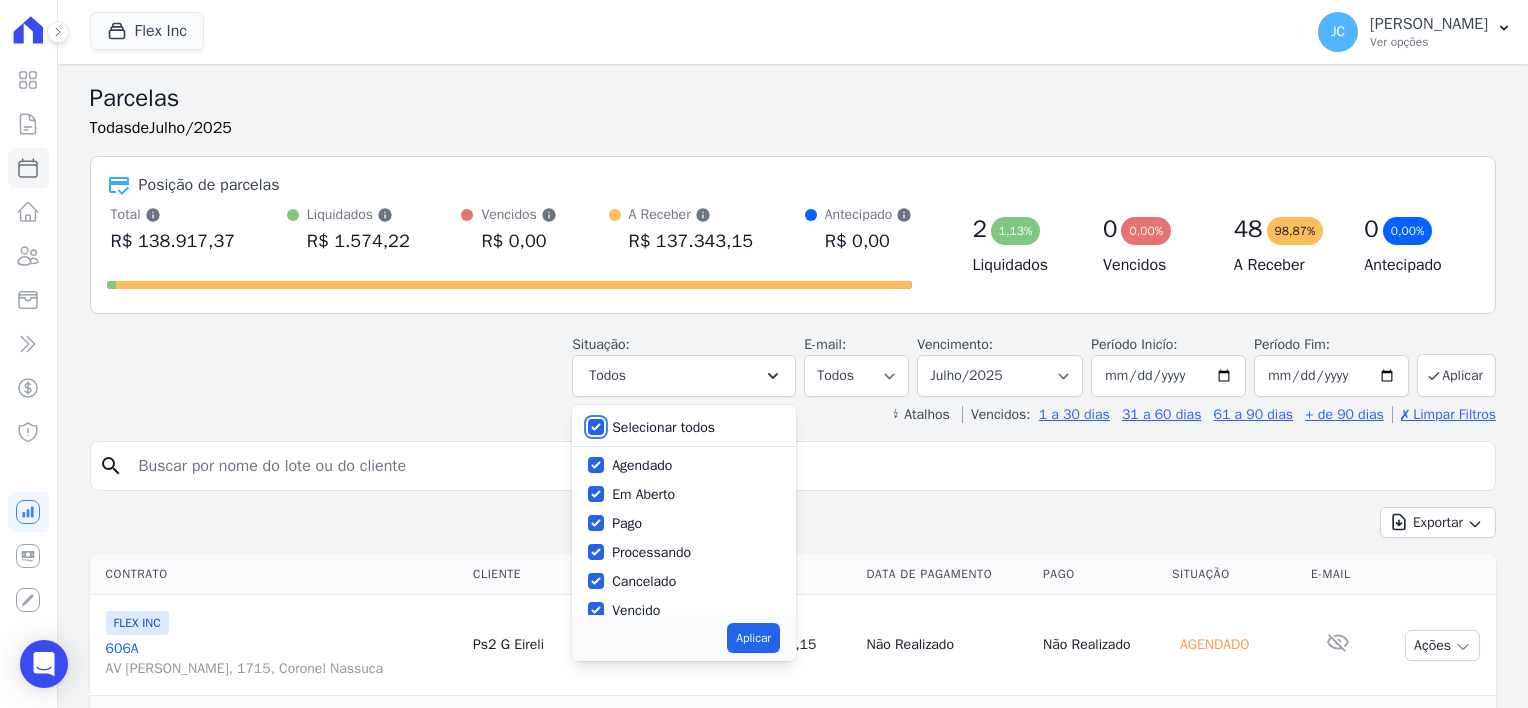 click on "Selecionar todos" at bounding box center [596, 427] 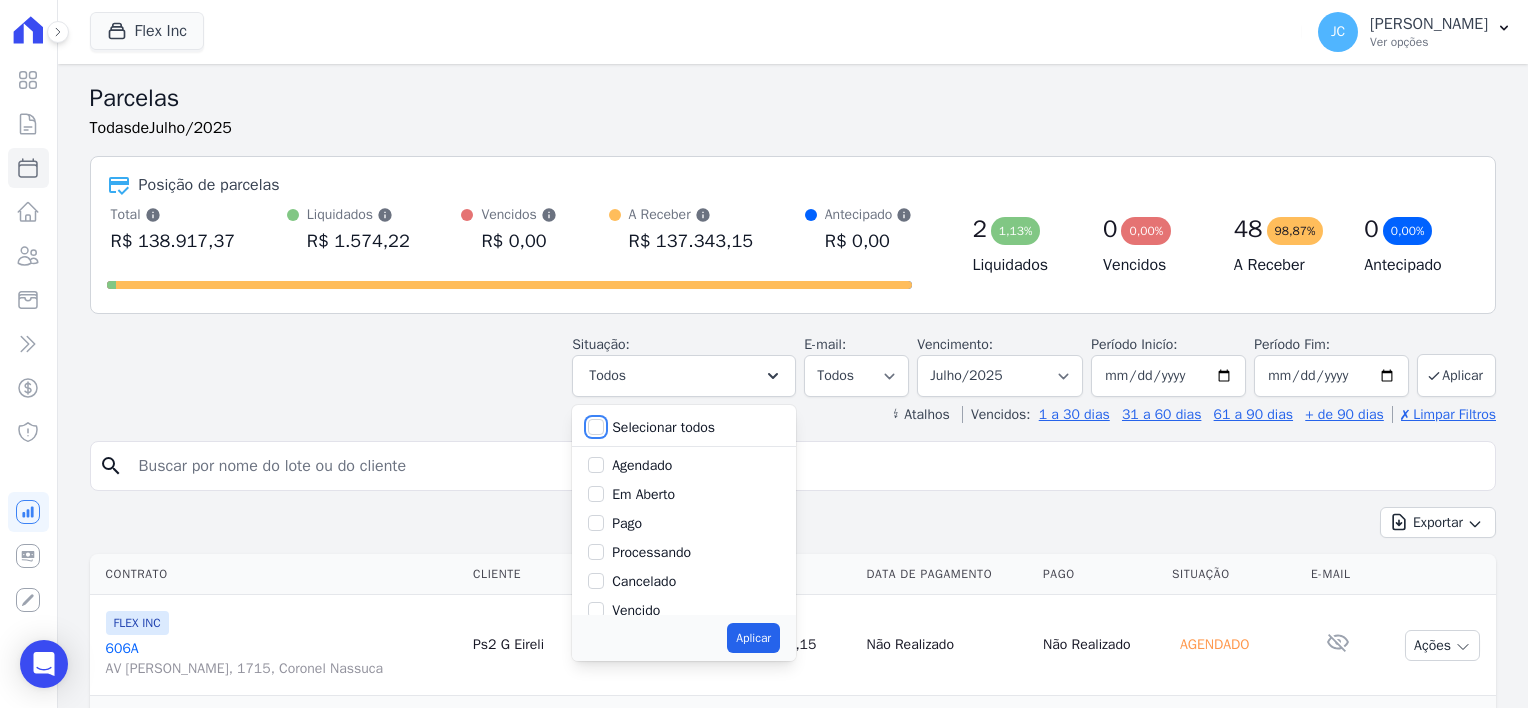 checkbox on "false" 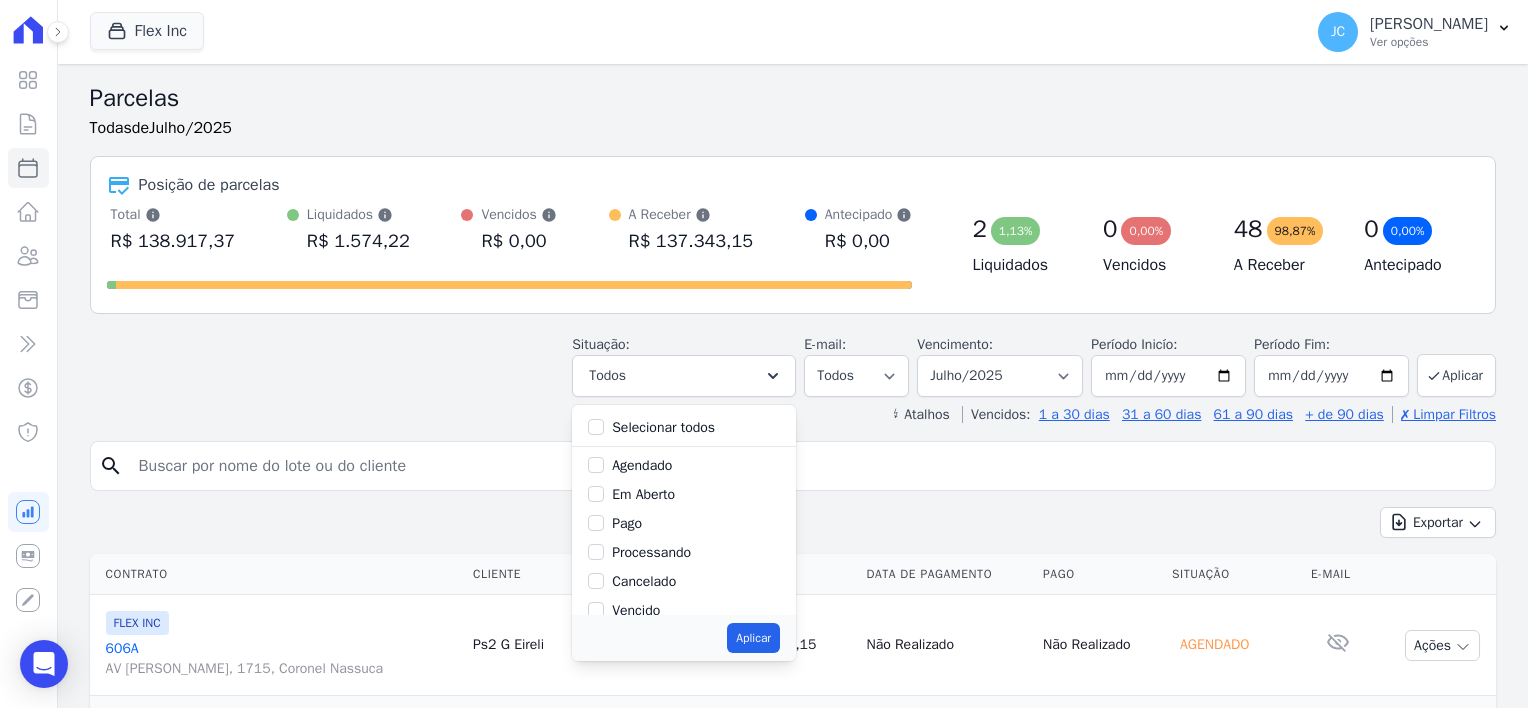 click on "Em Aberto" at bounding box center (643, 494) 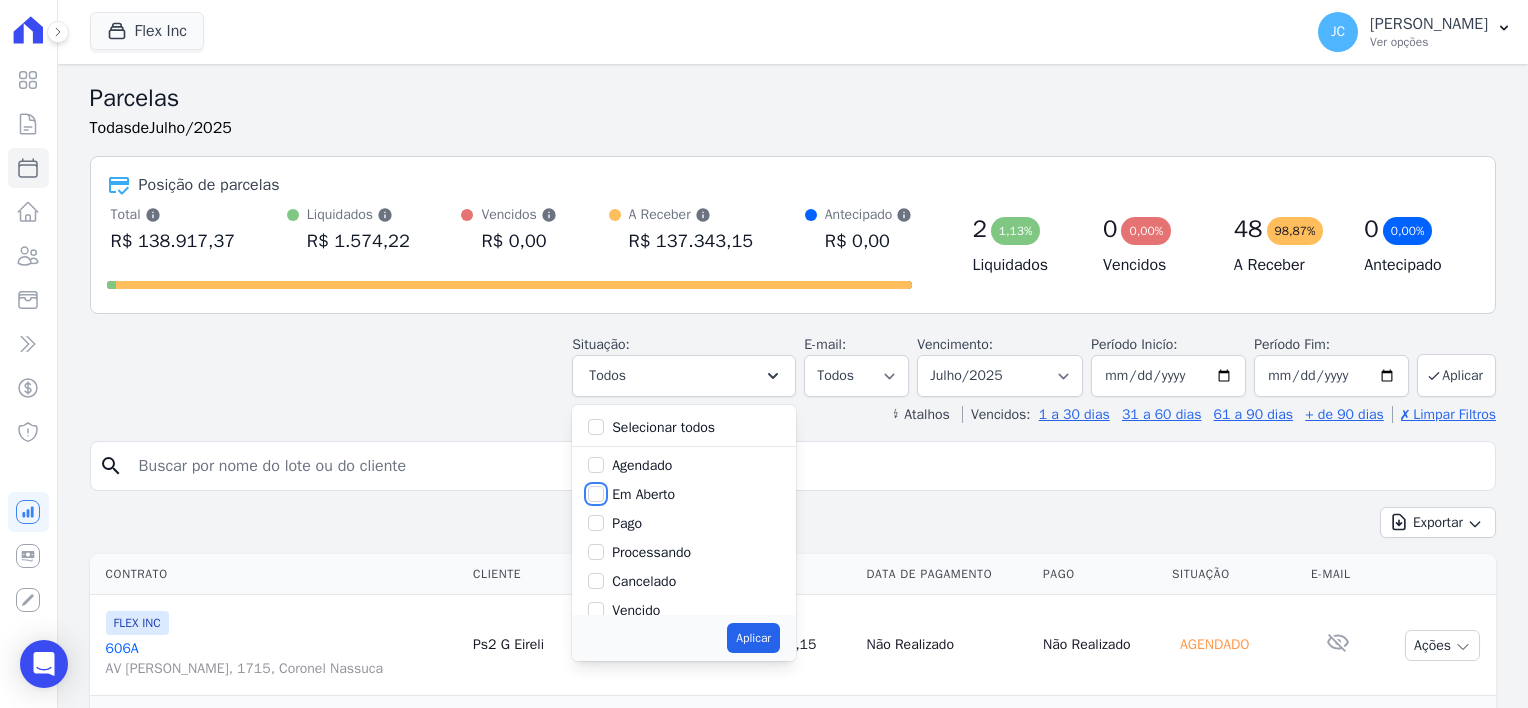 click on "Em Aberto" at bounding box center [596, 494] 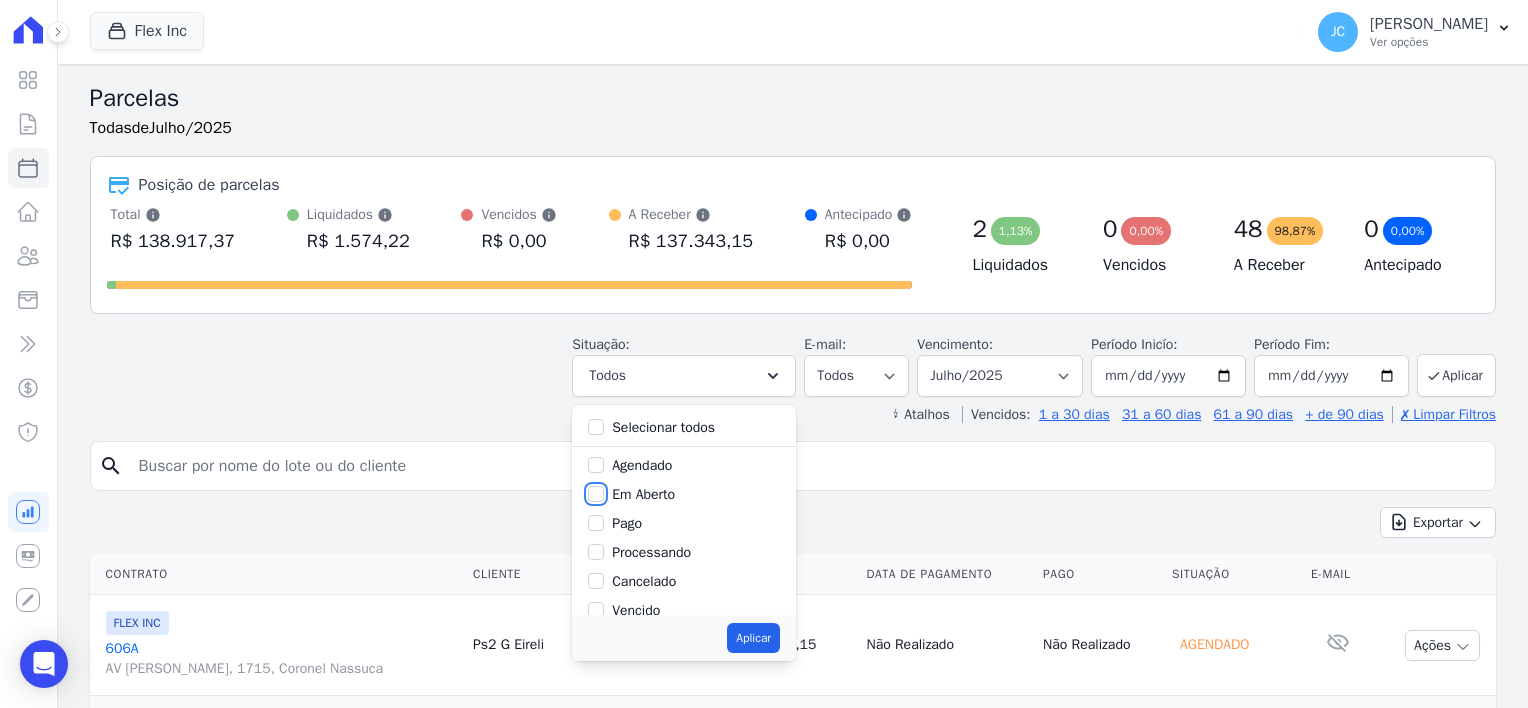 checkbox on "true" 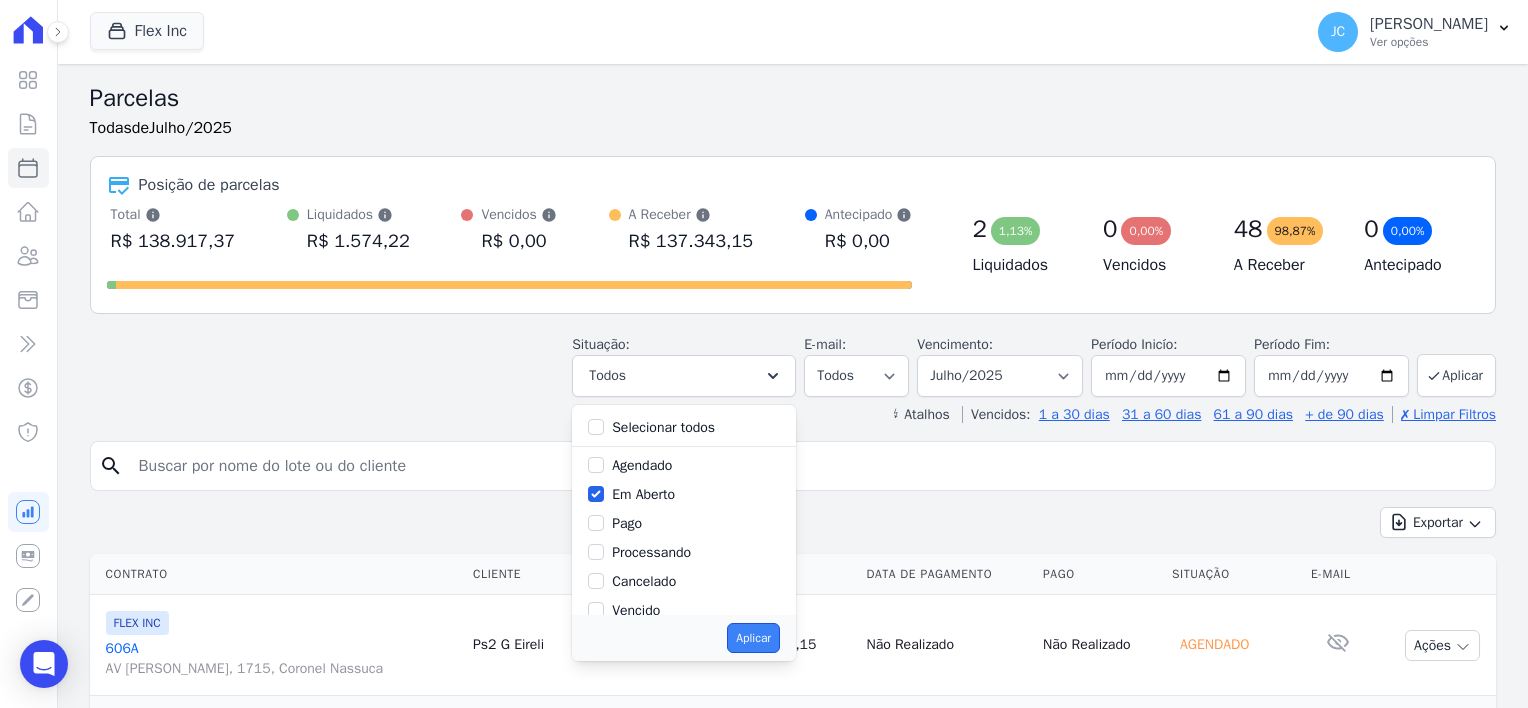 click on "Aplicar" at bounding box center (753, 638) 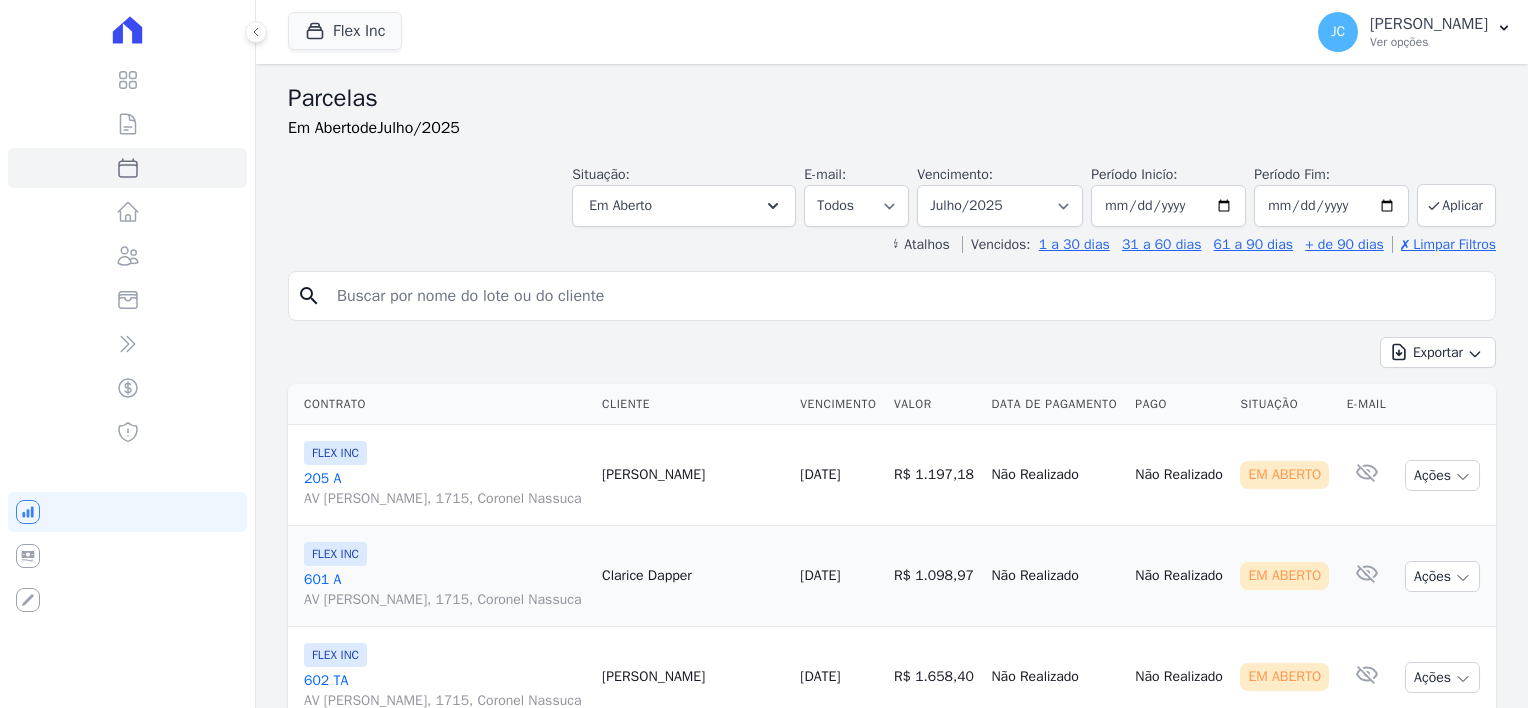 select 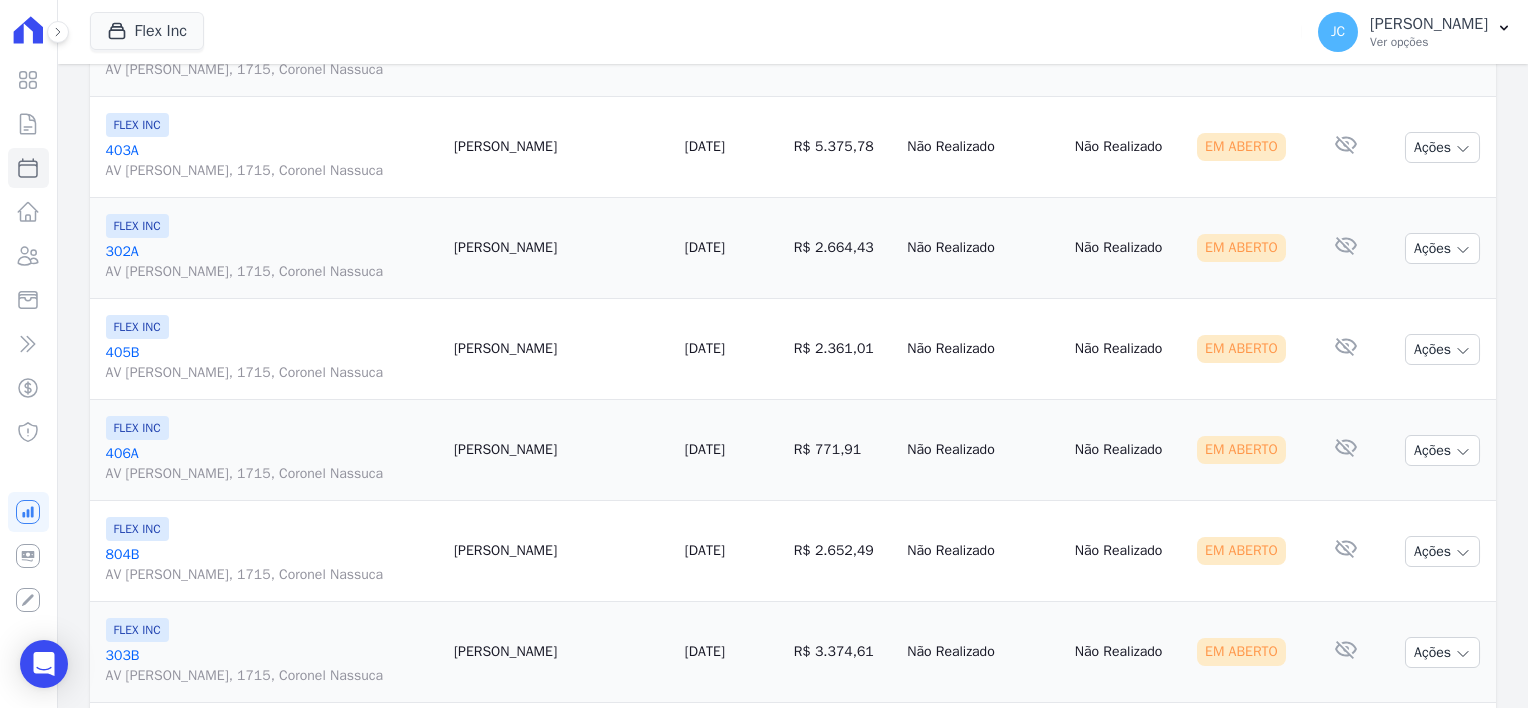 scroll, scrollTop: 1200, scrollLeft: 0, axis: vertical 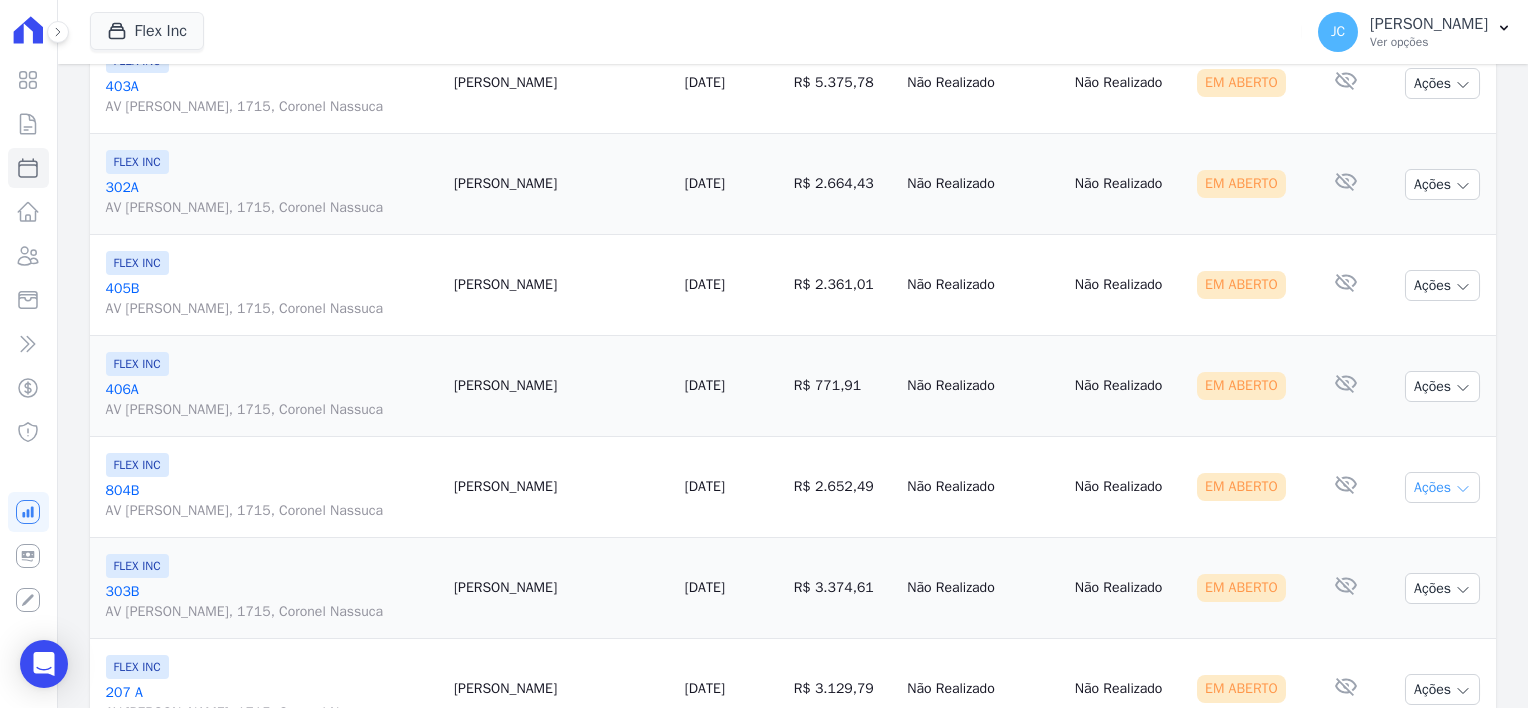 click on "Ações" at bounding box center [1442, 487] 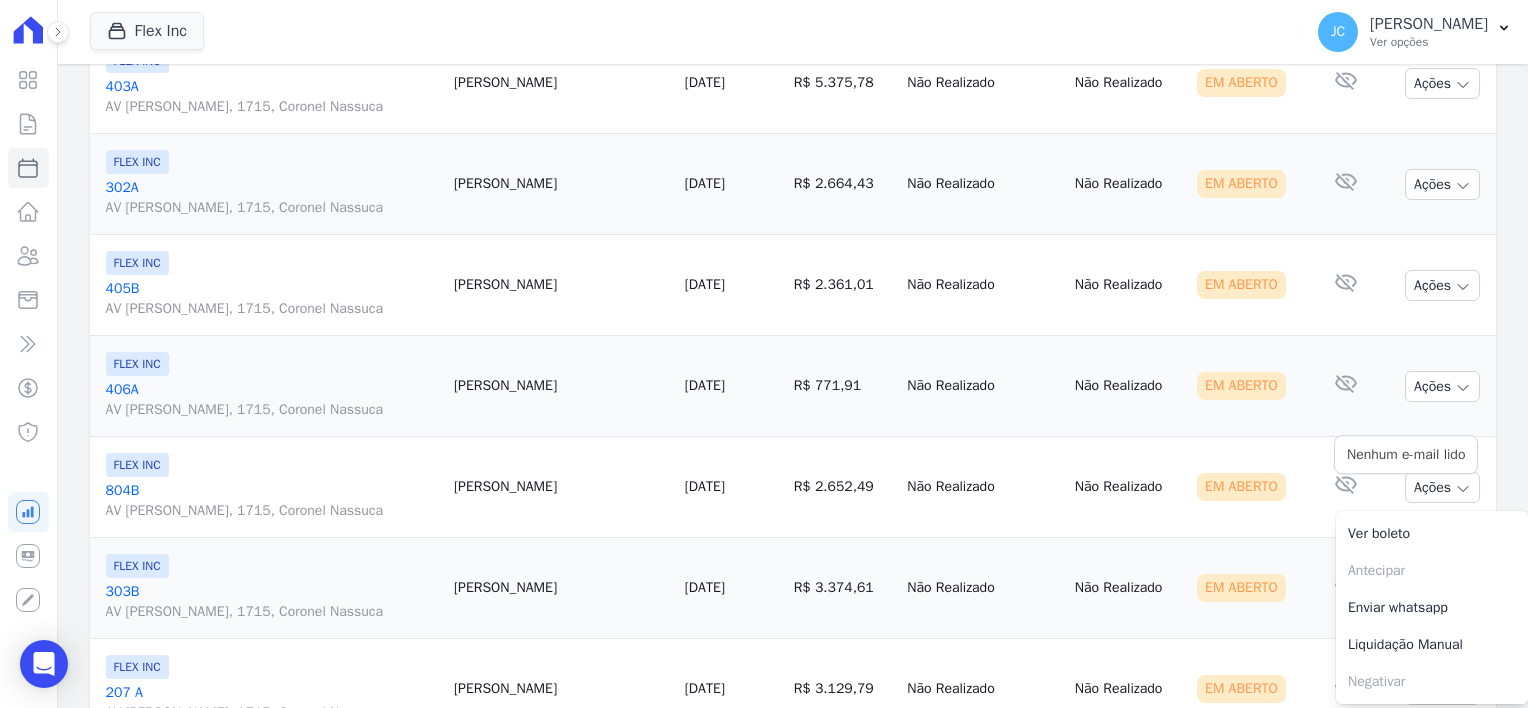 click 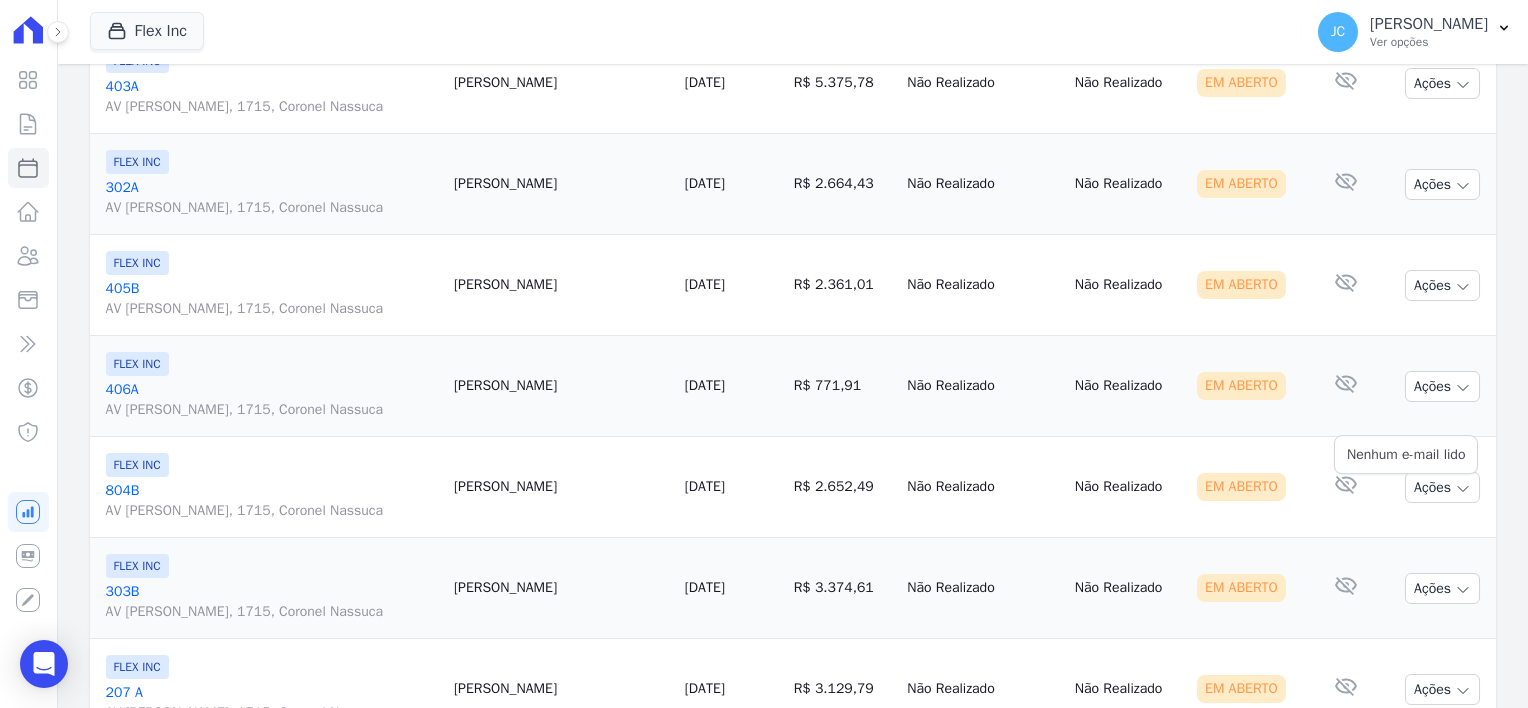 click 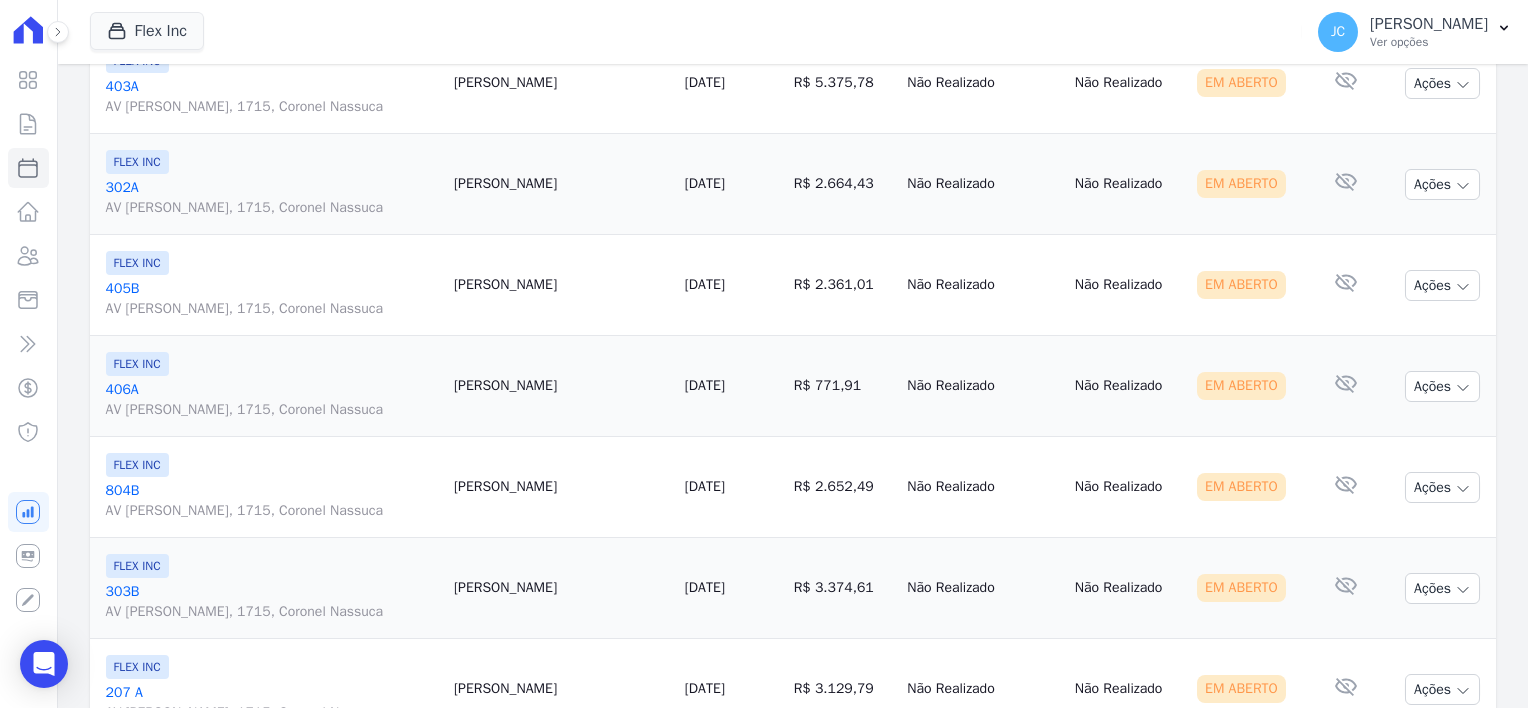 click on "FLEX INC" at bounding box center (137, 465) 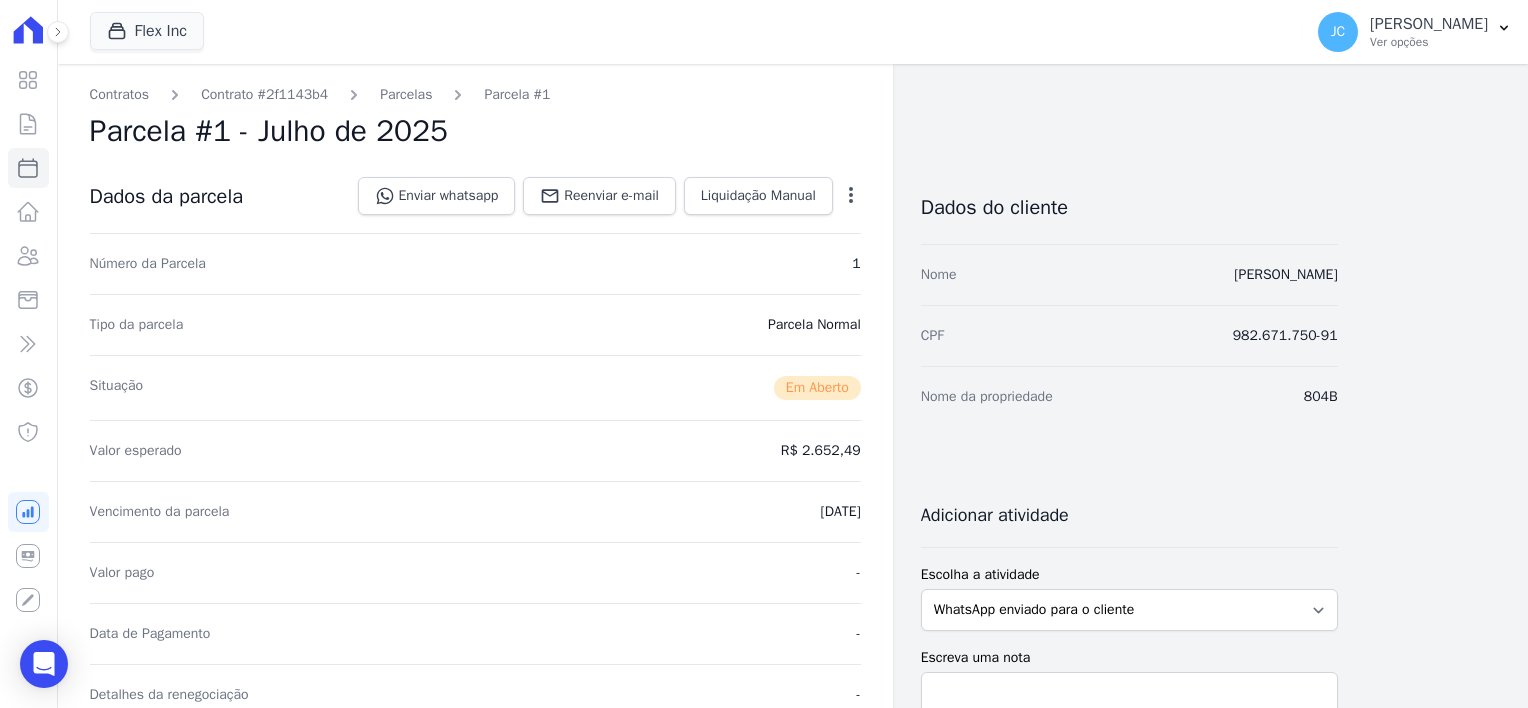 click on "Open options
Alterar
Cancelar Cobrança
Cancelar boleto
Você está prestes a cancelar um boleto, se estiver certo desta ação lembre-se que,
ao cancelar um boleto, você poderá editar o valor e o vencimento desta parcela e emitir um novo boleto.
Data de Vencimento: [DATE]
Valor devido: R$ 2.652,49
Atenção: O cancelamento definitivo de um boleto associado à parcela acontece em aproximadamente 1 dia.
Até lá, o título ainda estará ativo.
[GEOGRAPHIC_DATA]
Confirmar" at bounding box center [847, 198] 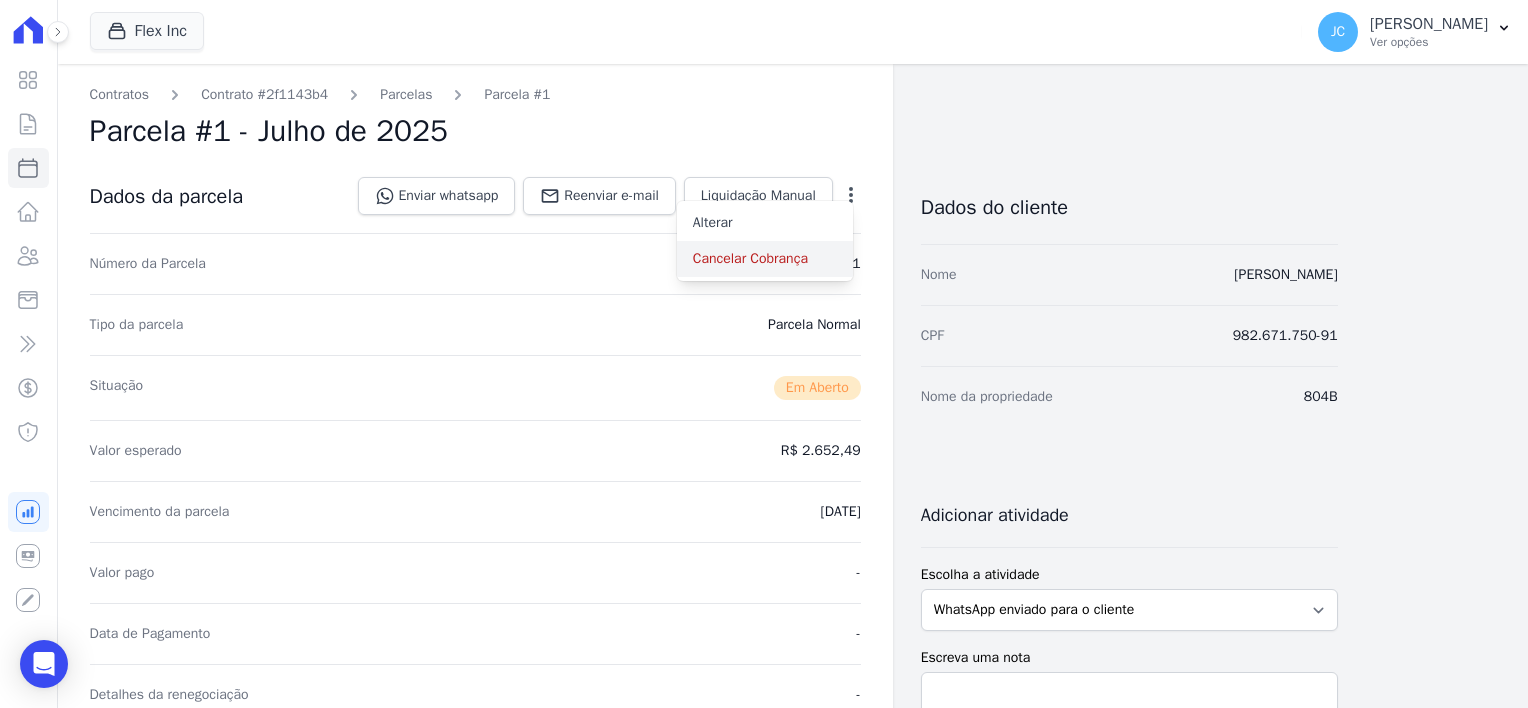 click on "Cancelar Cobrança" at bounding box center [765, 259] 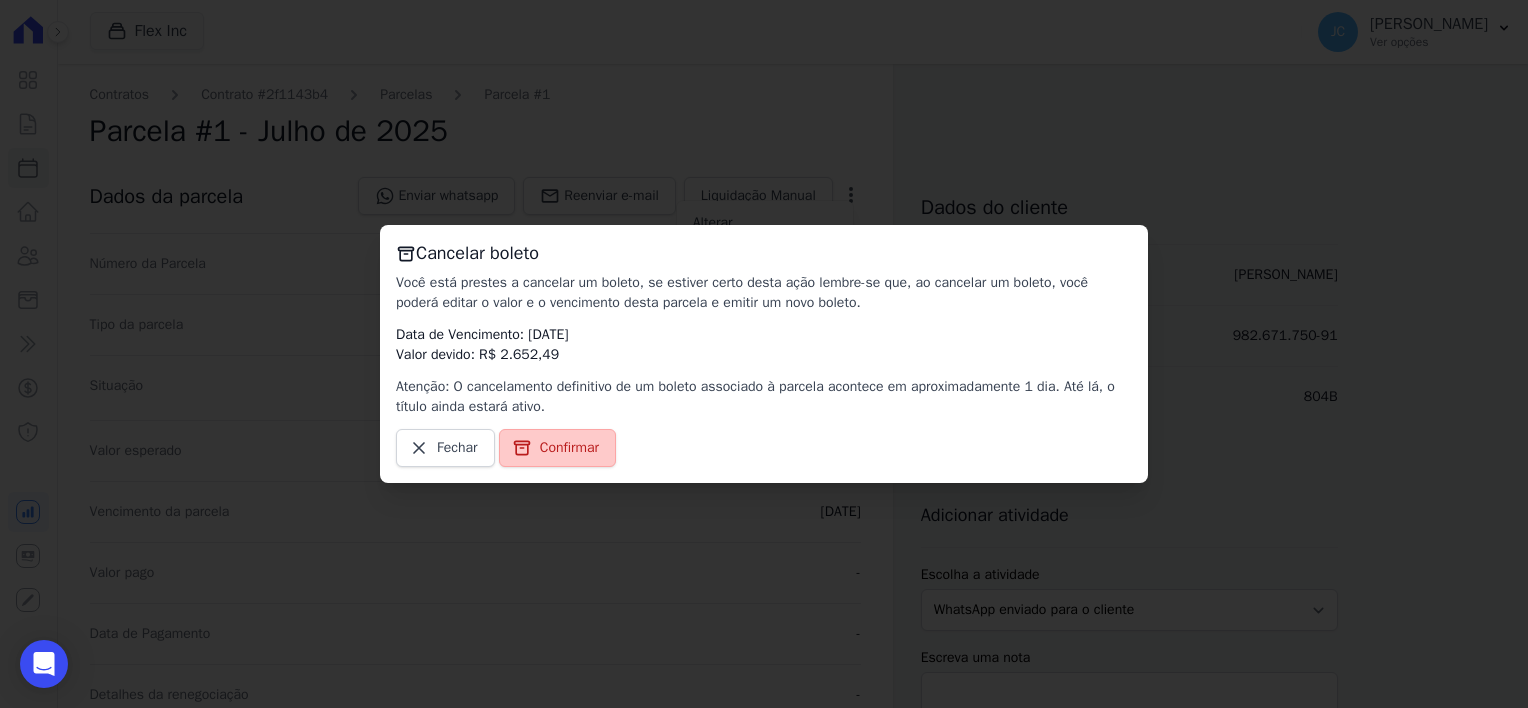 click on "Confirmar" at bounding box center (569, 448) 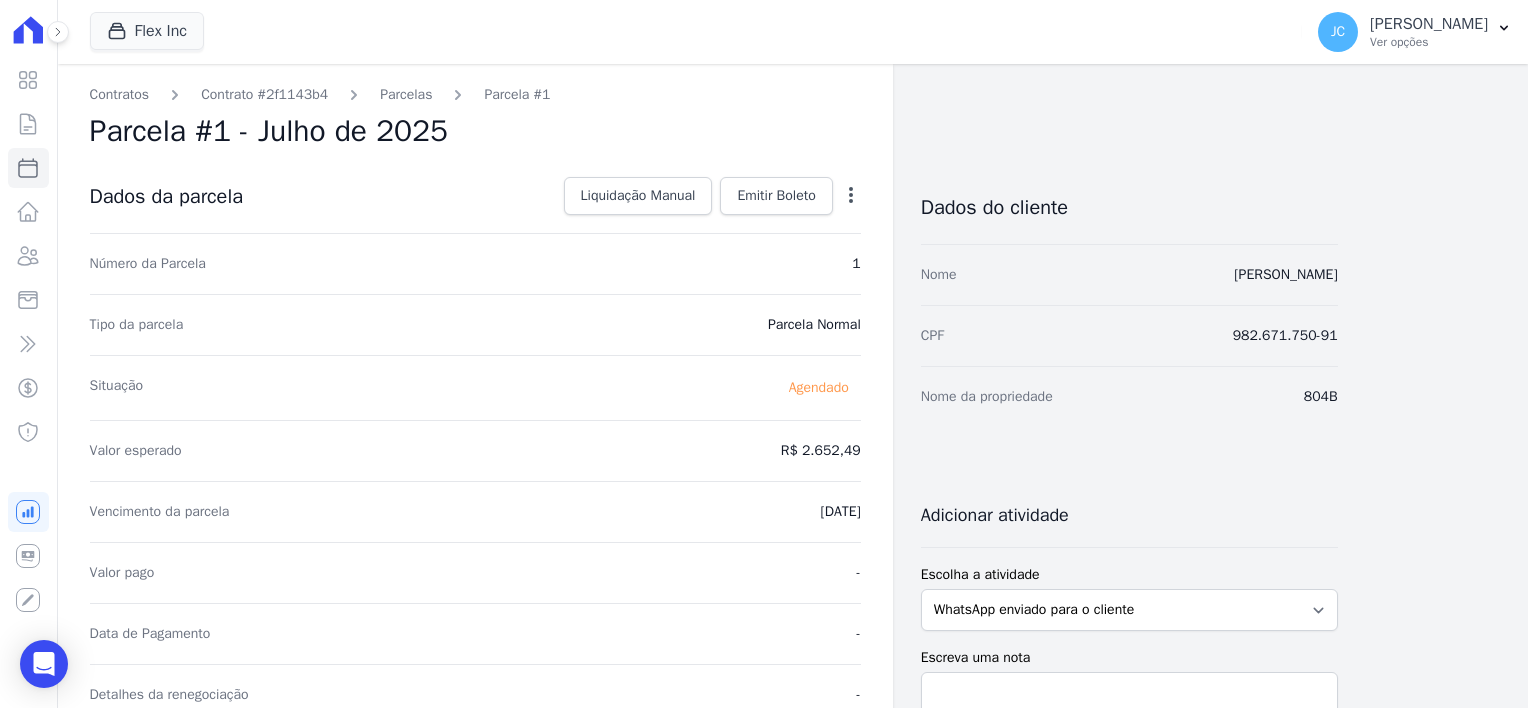 drag, startPoint x: 721, startPoint y: 446, endPoint x: 704, endPoint y: 451, distance: 17.720045 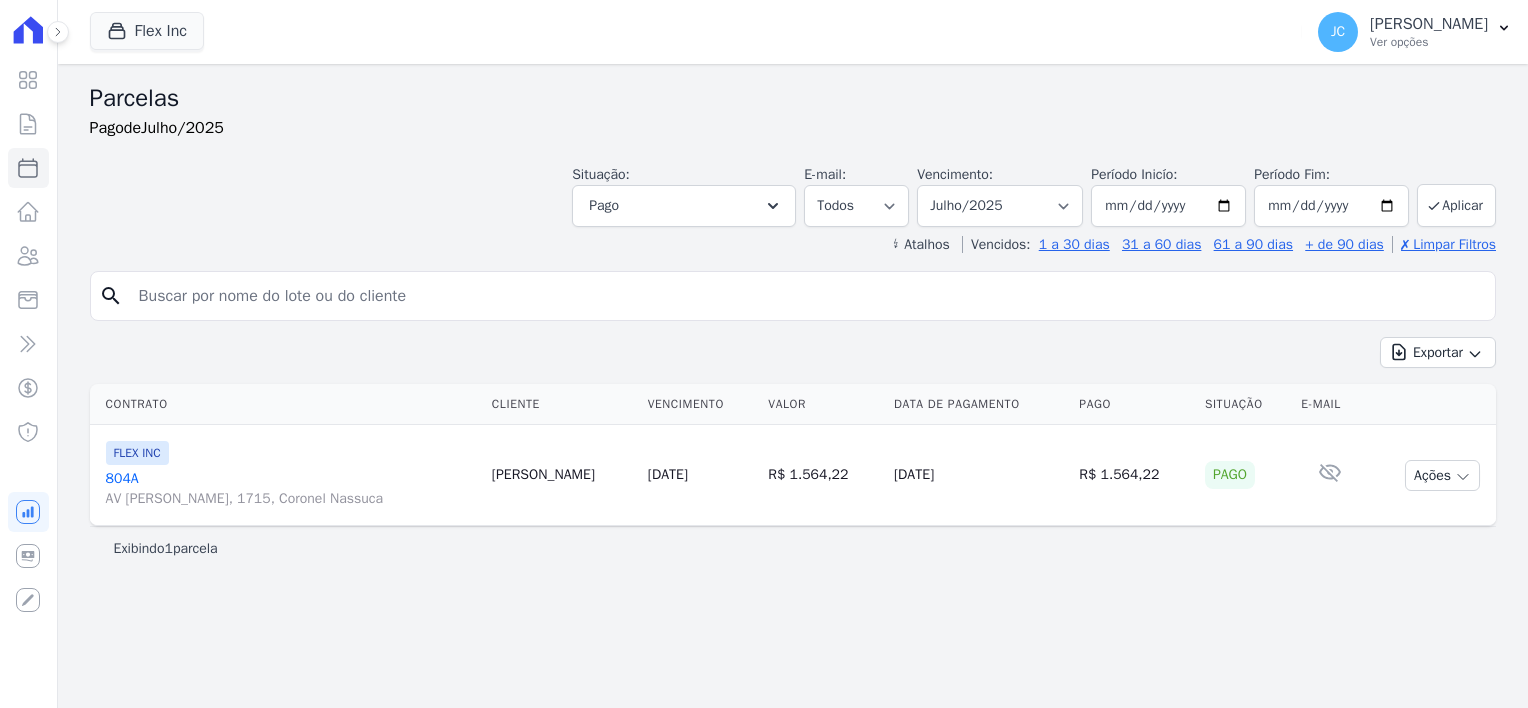 select 